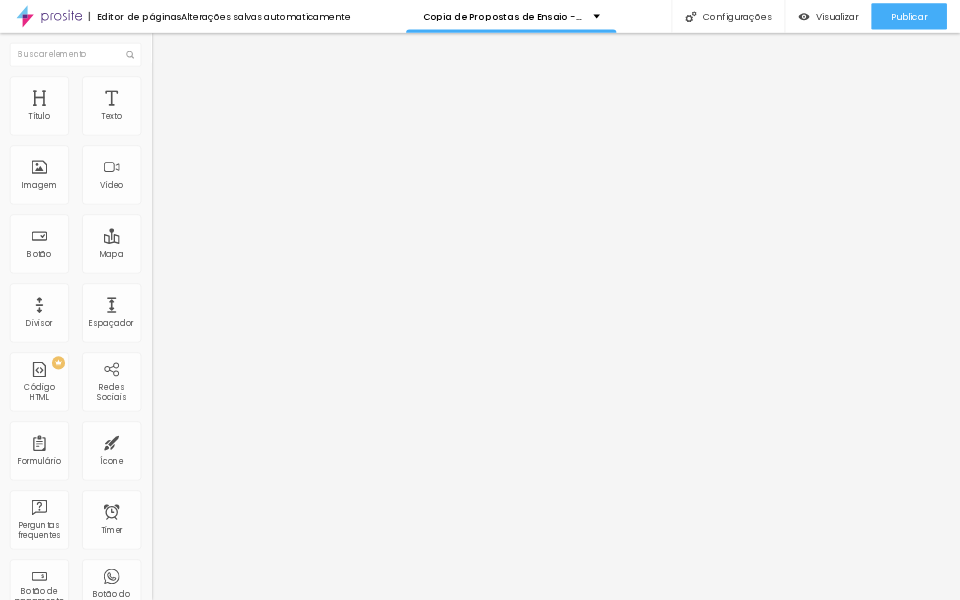 scroll, scrollTop: 0, scrollLeft: 0, axis: both 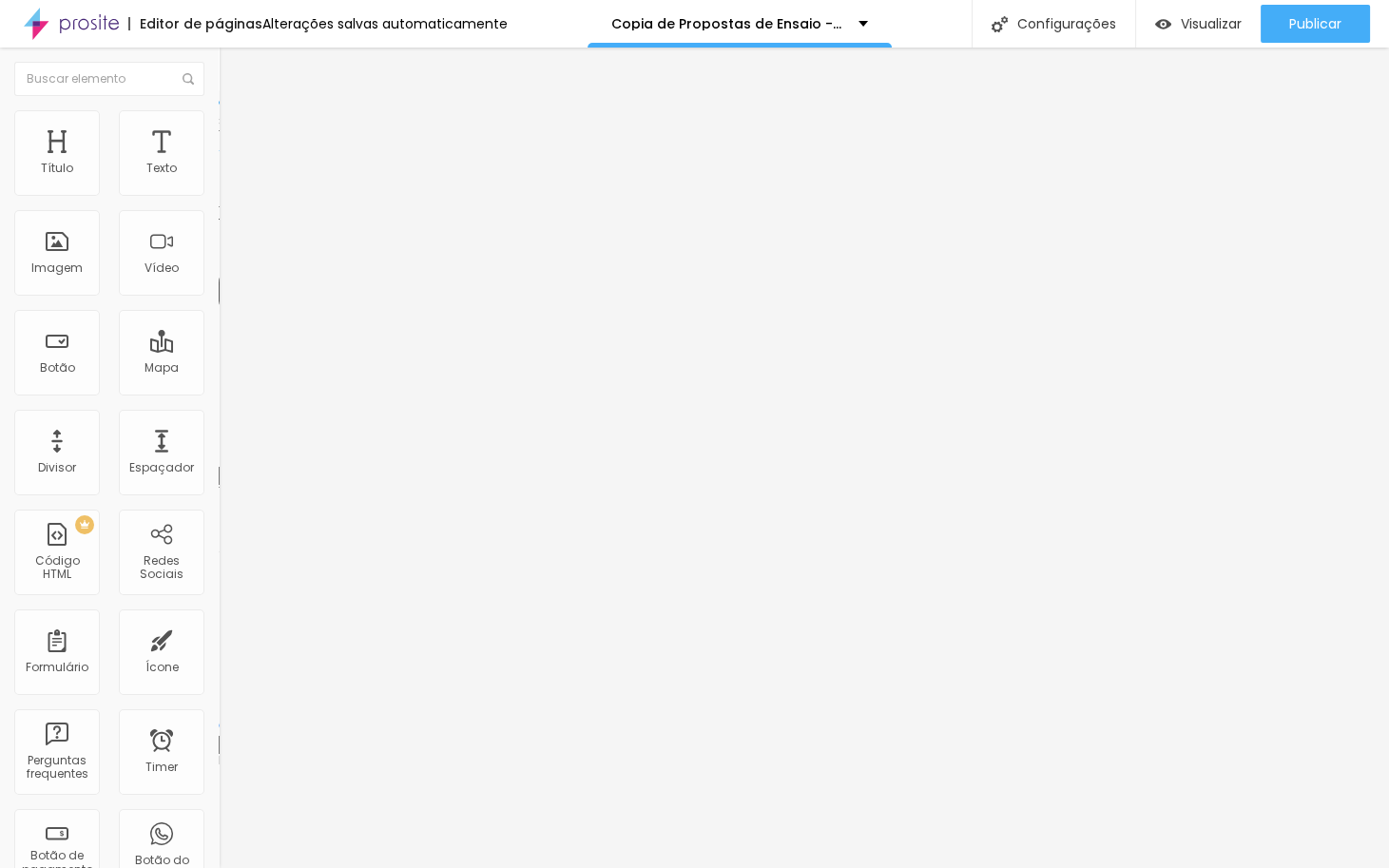 type on "14" 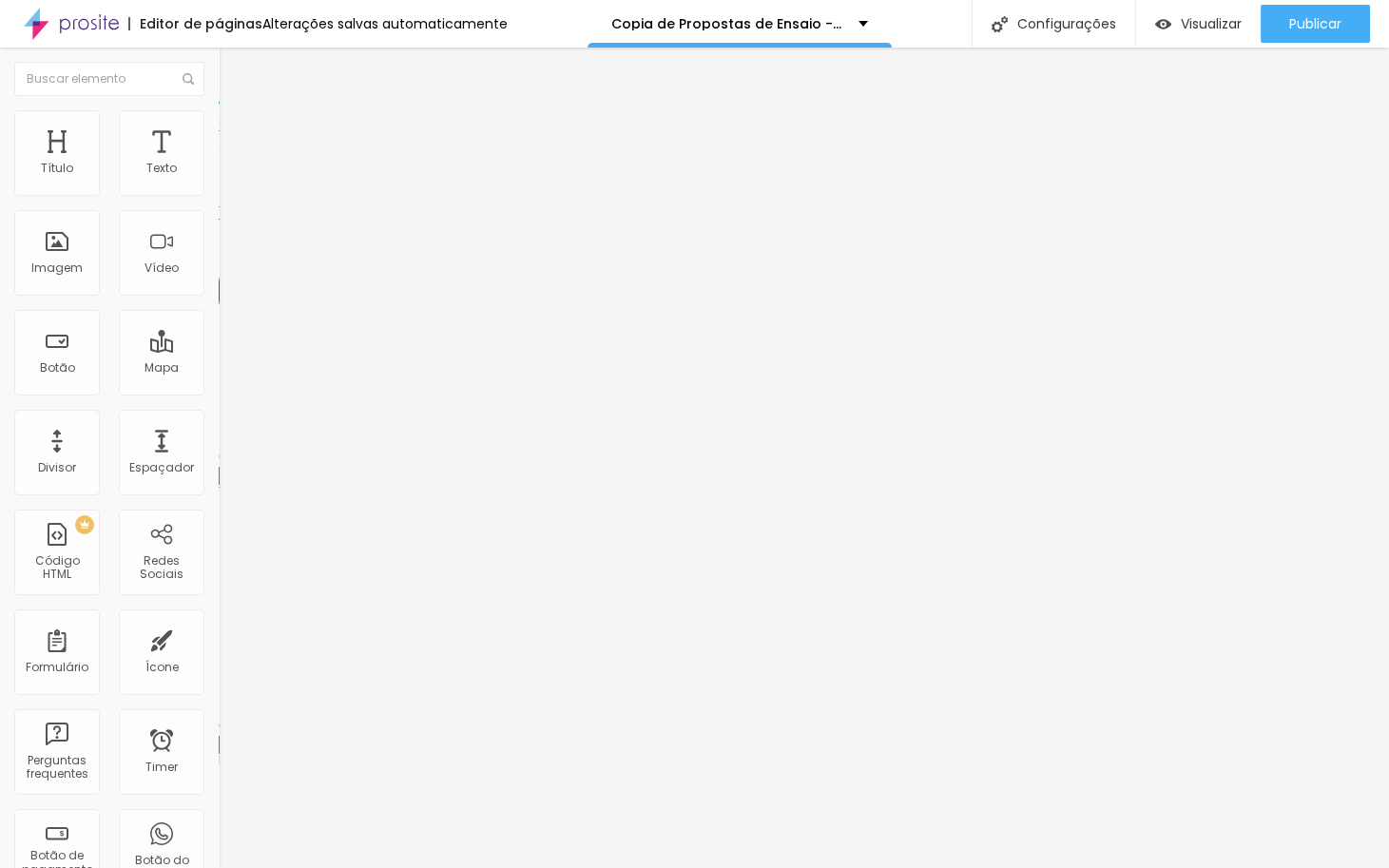 type on "15" 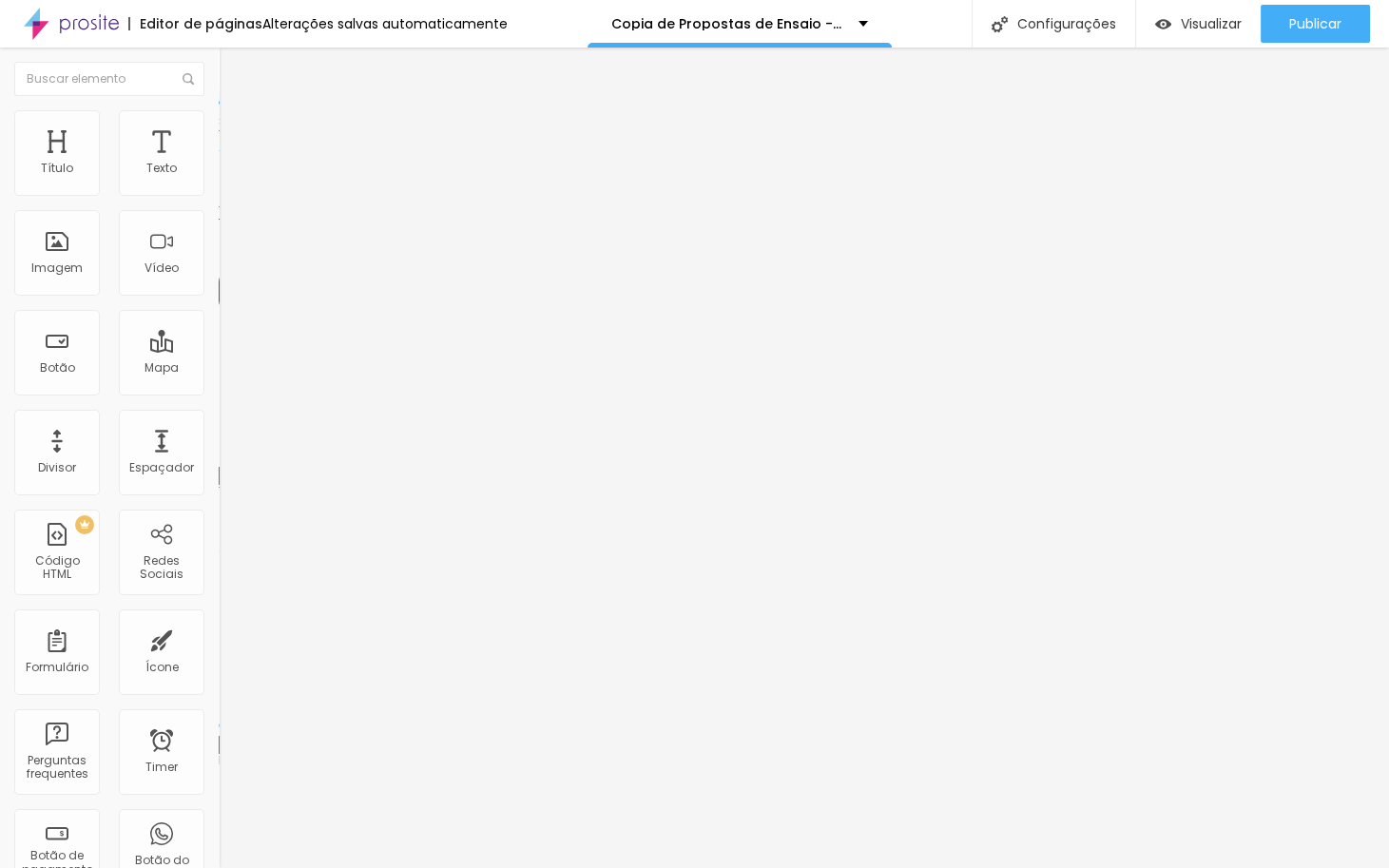 type on "16" 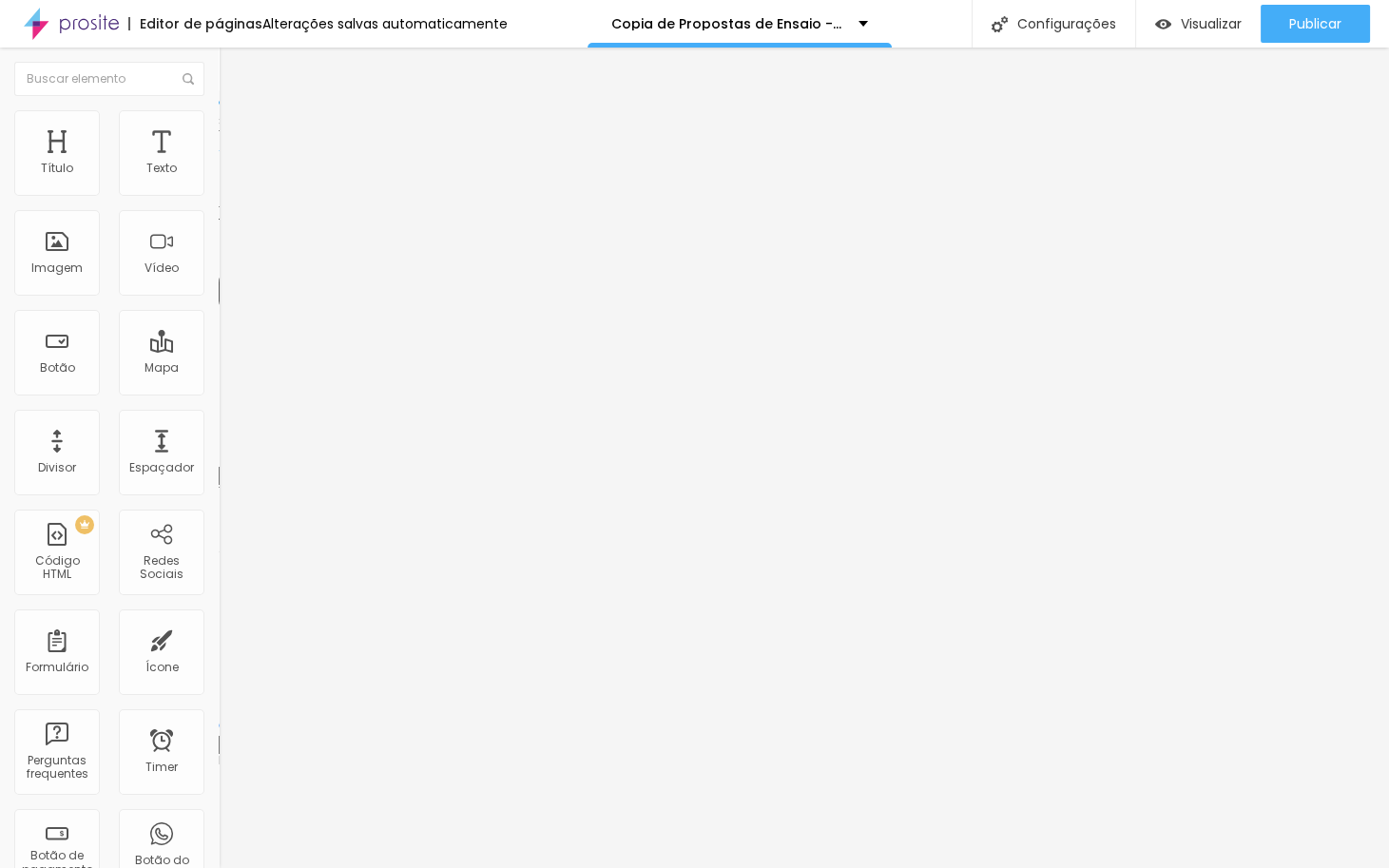 type on "19" 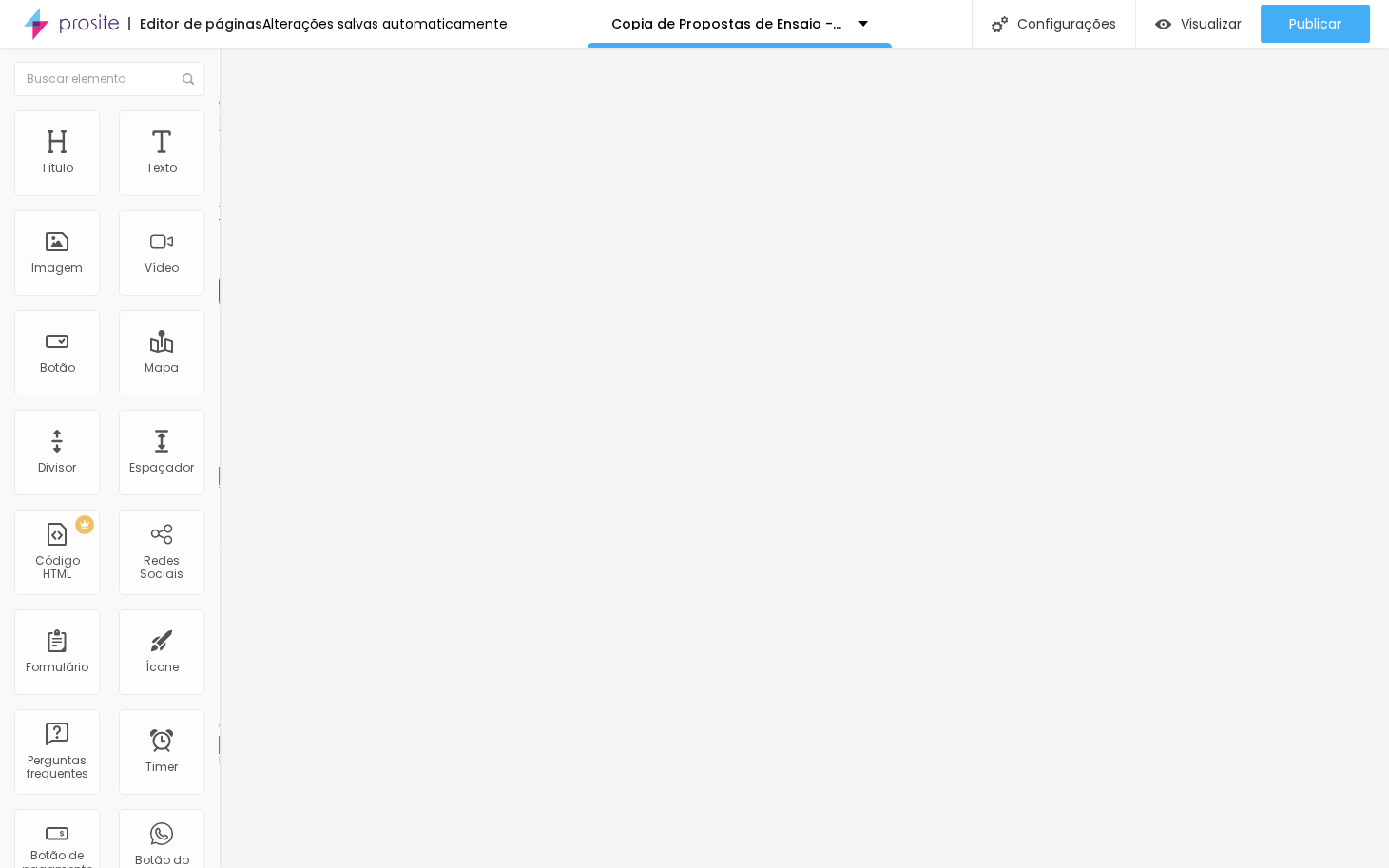 type on "21" 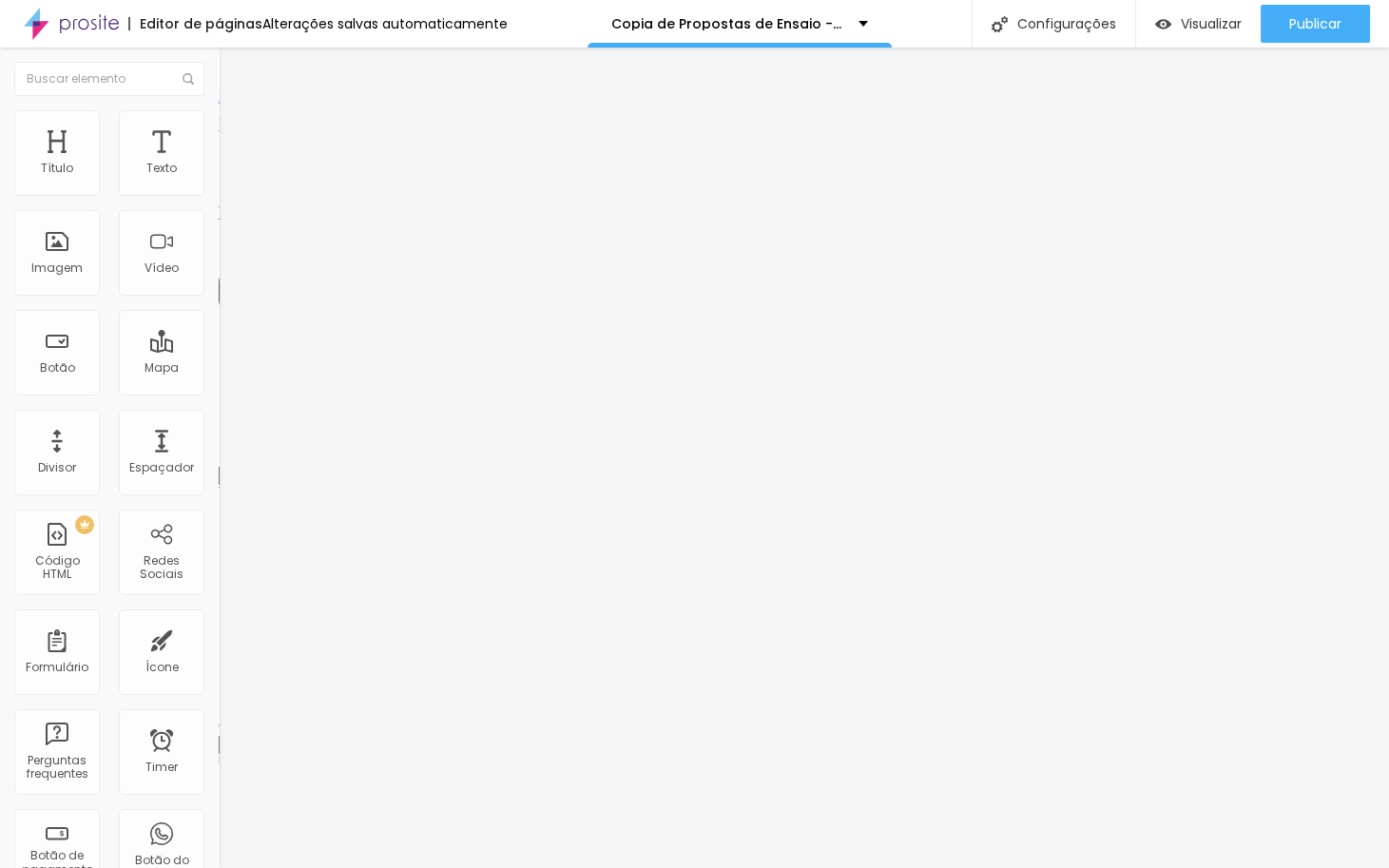type on "25" 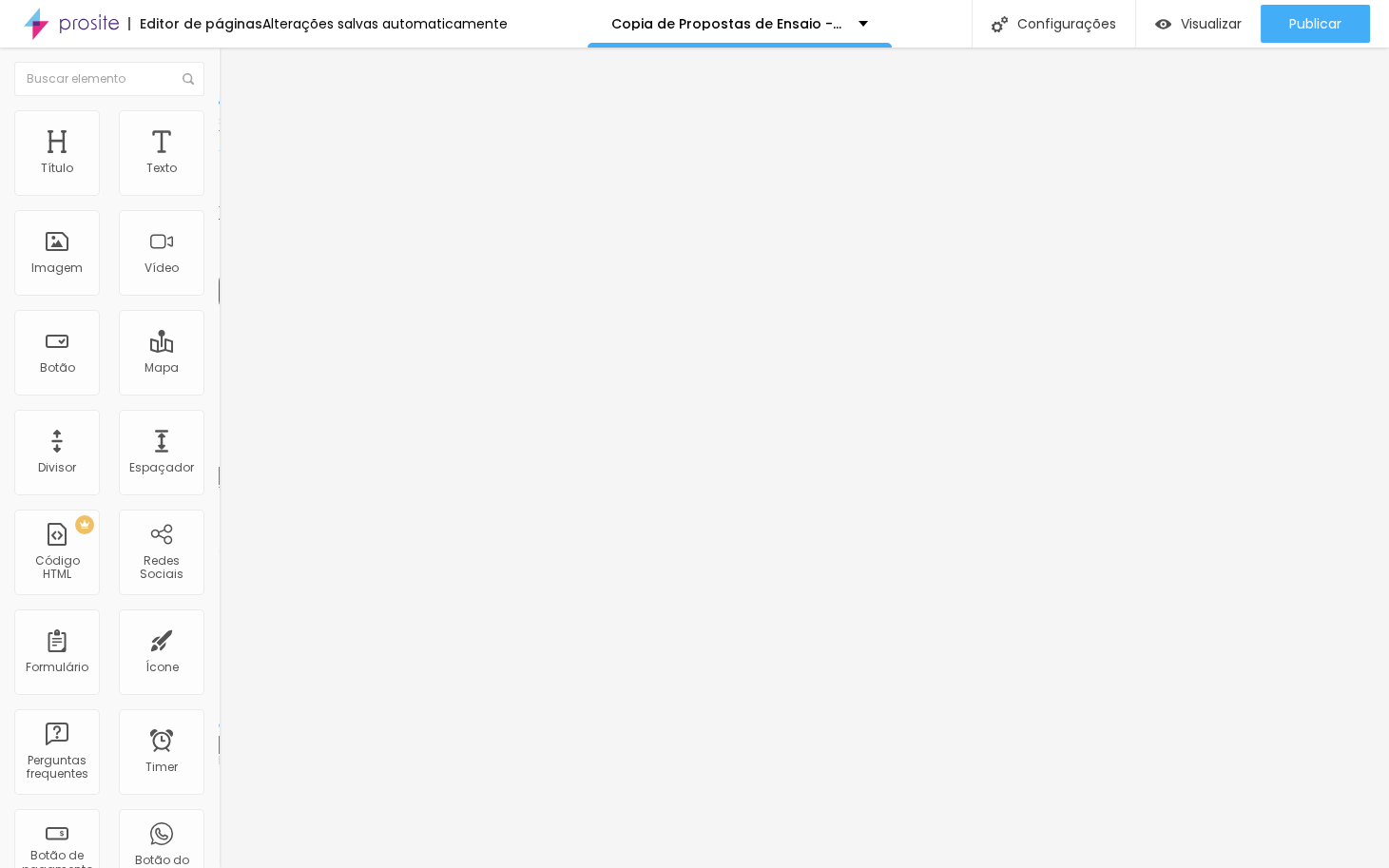 type on "24" 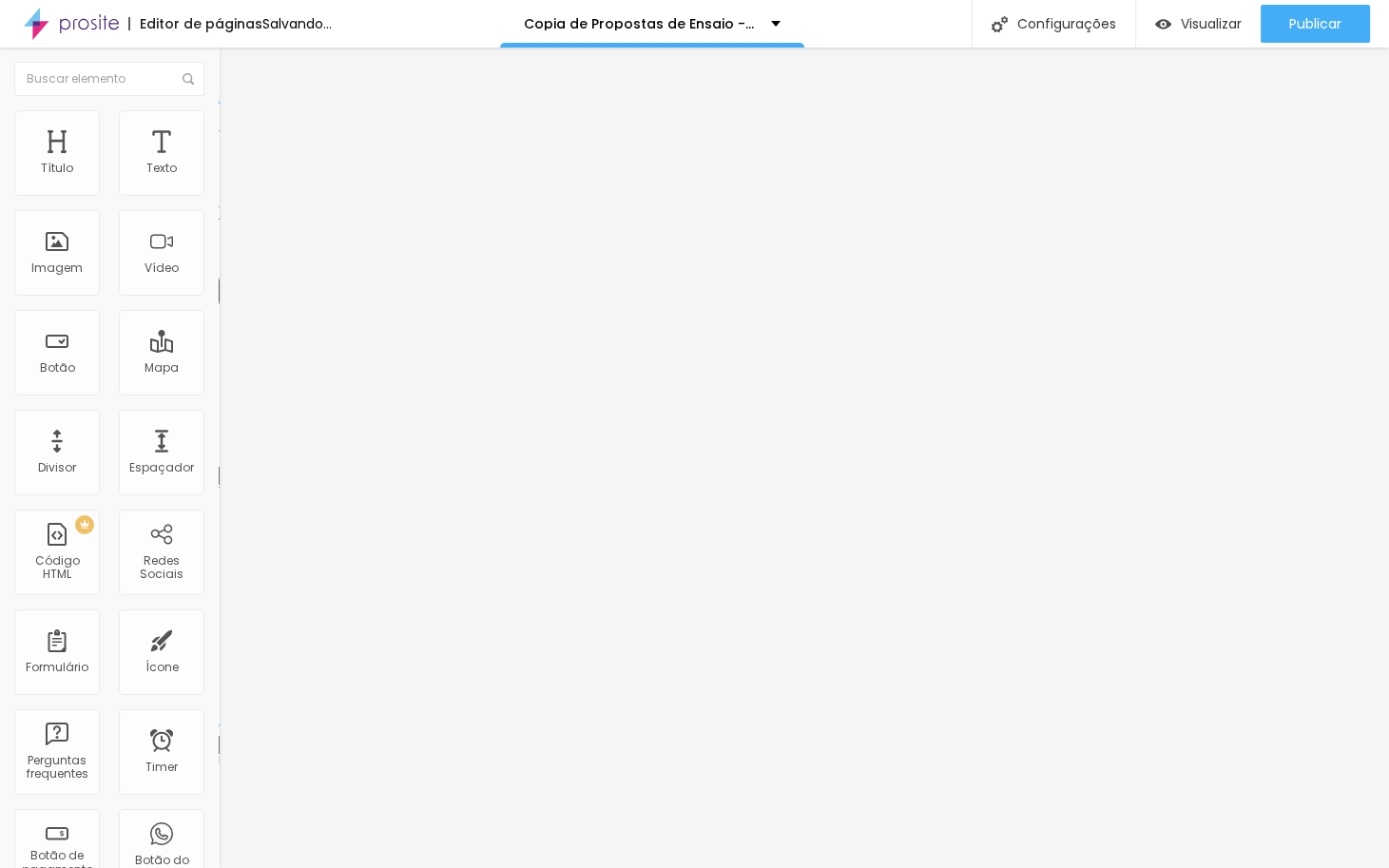 type on "22" 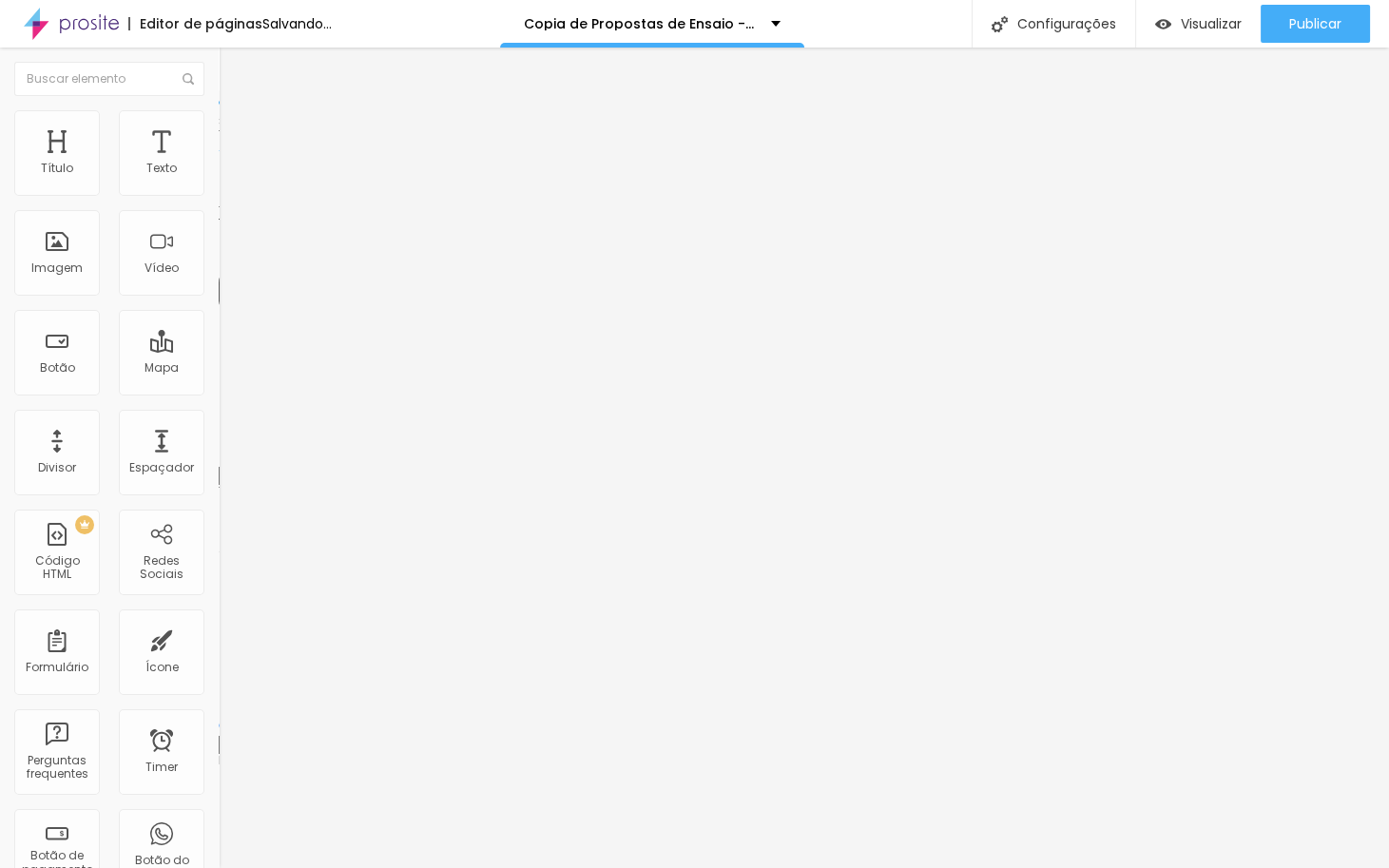 type on "21" 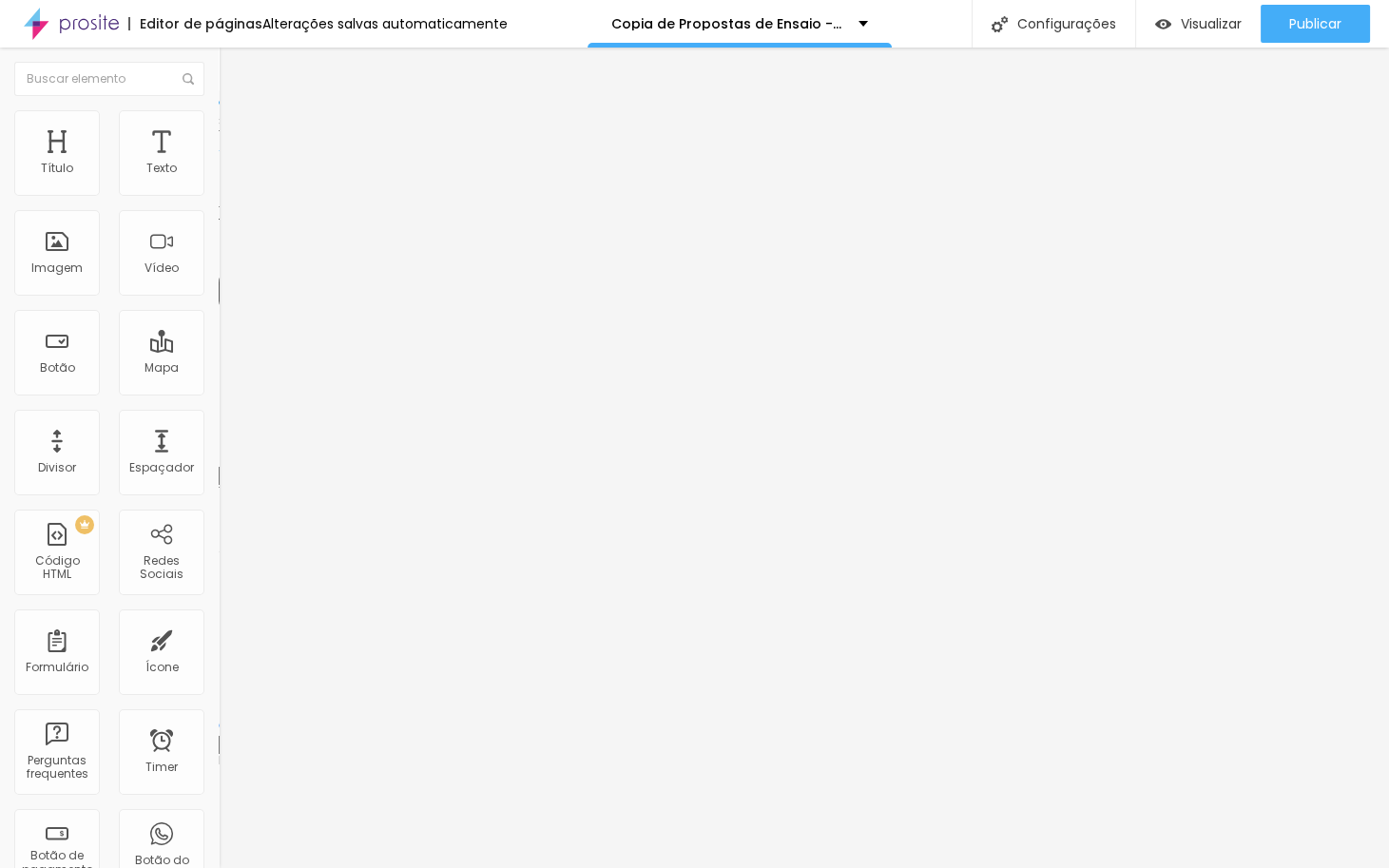 type on "20" 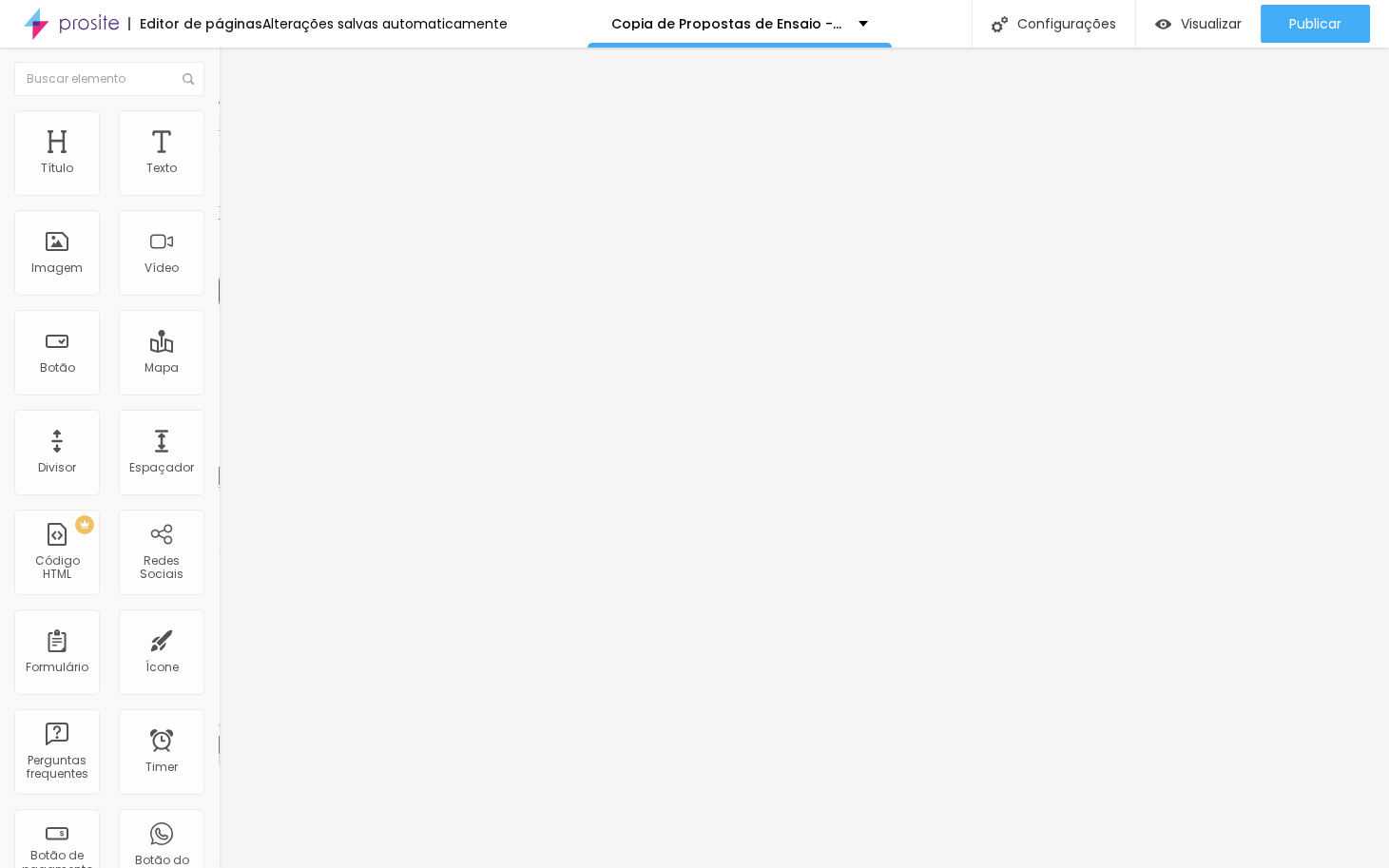 drag, startPoint x: 42, startPoint y: 399, endPoint x: 52, endPoint y: 395, distance: 10.77033 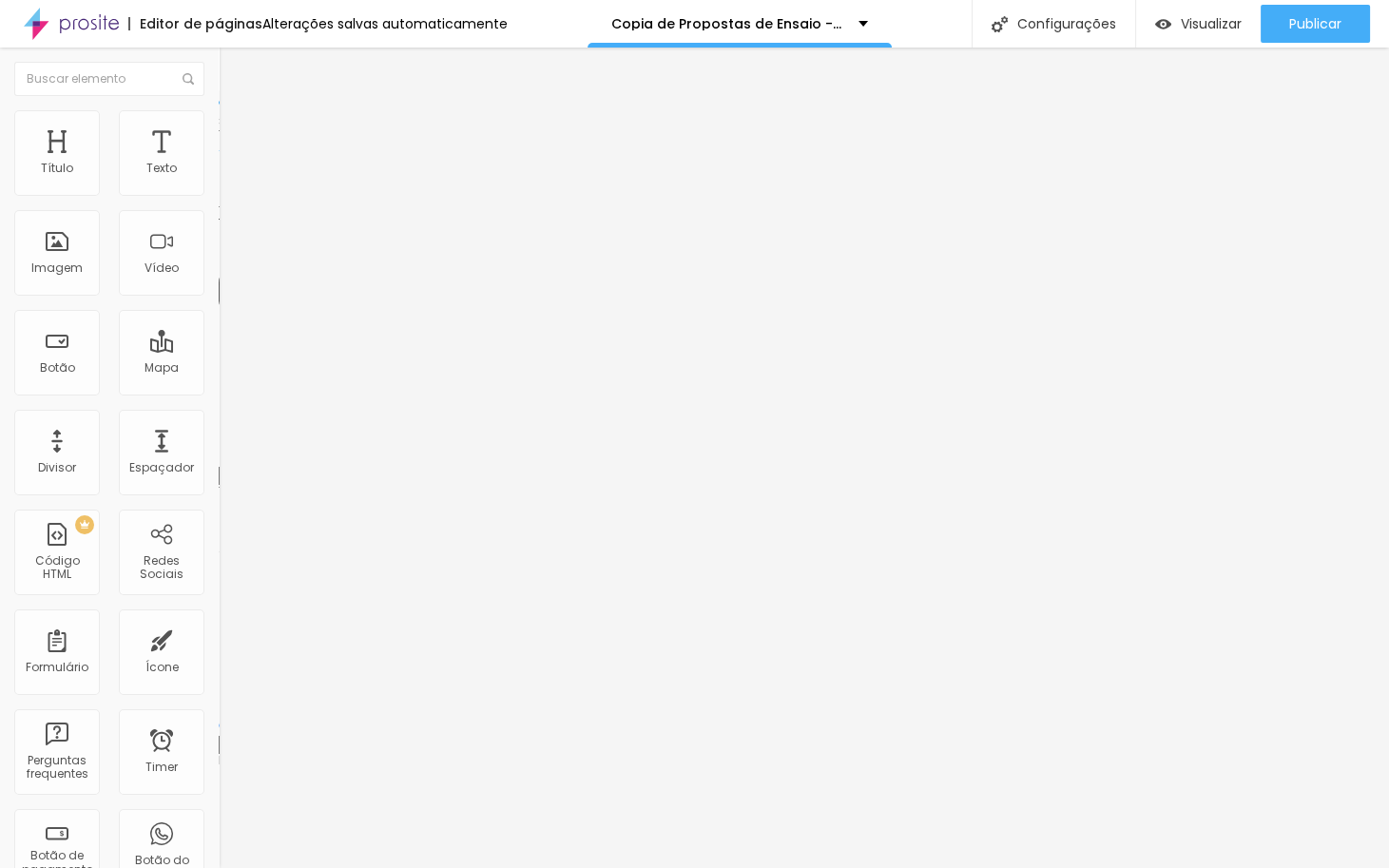 click on "Avançado" at bounding box center [328, 120] 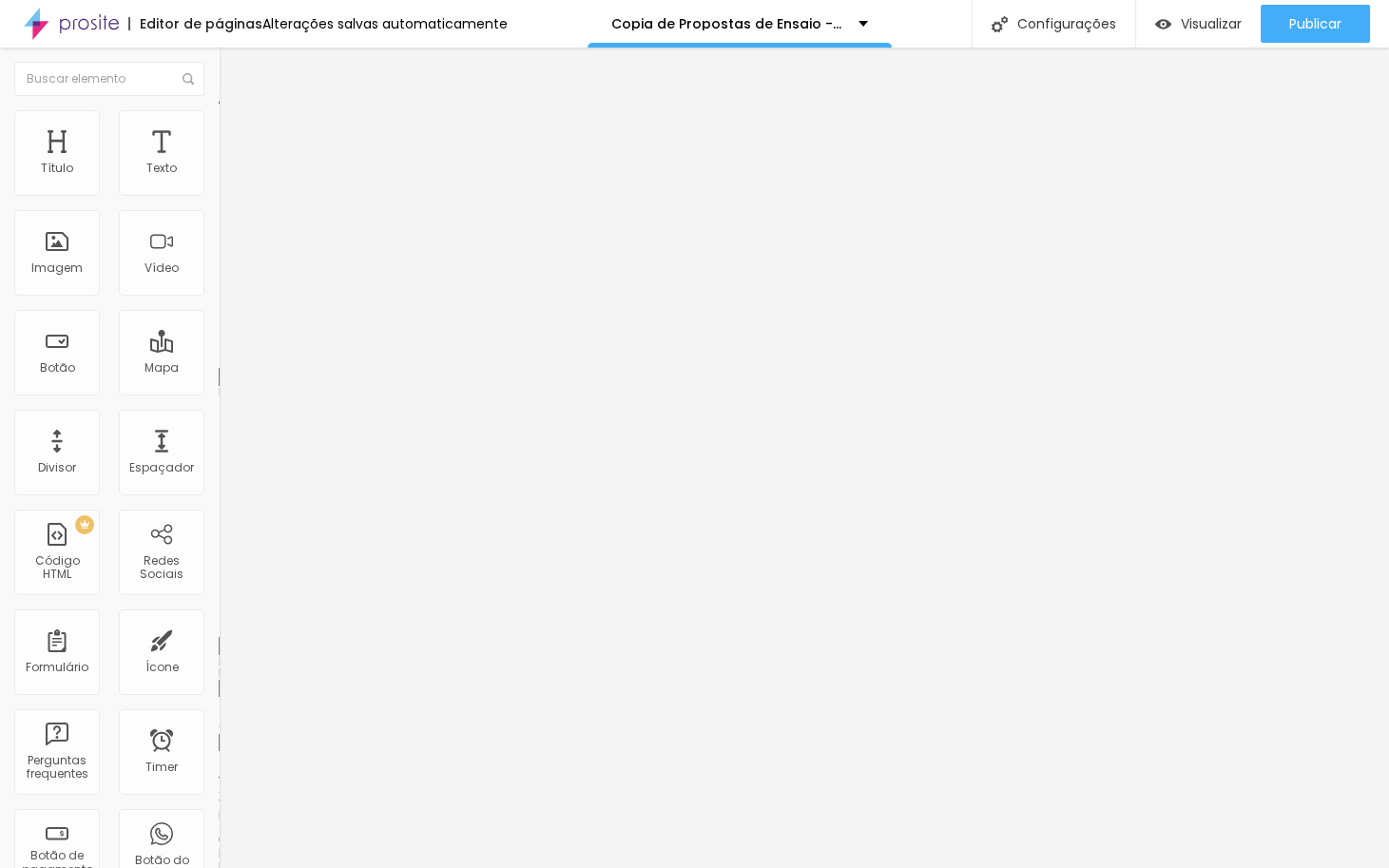 click on "Estilo" at bounding box center [328, 101] 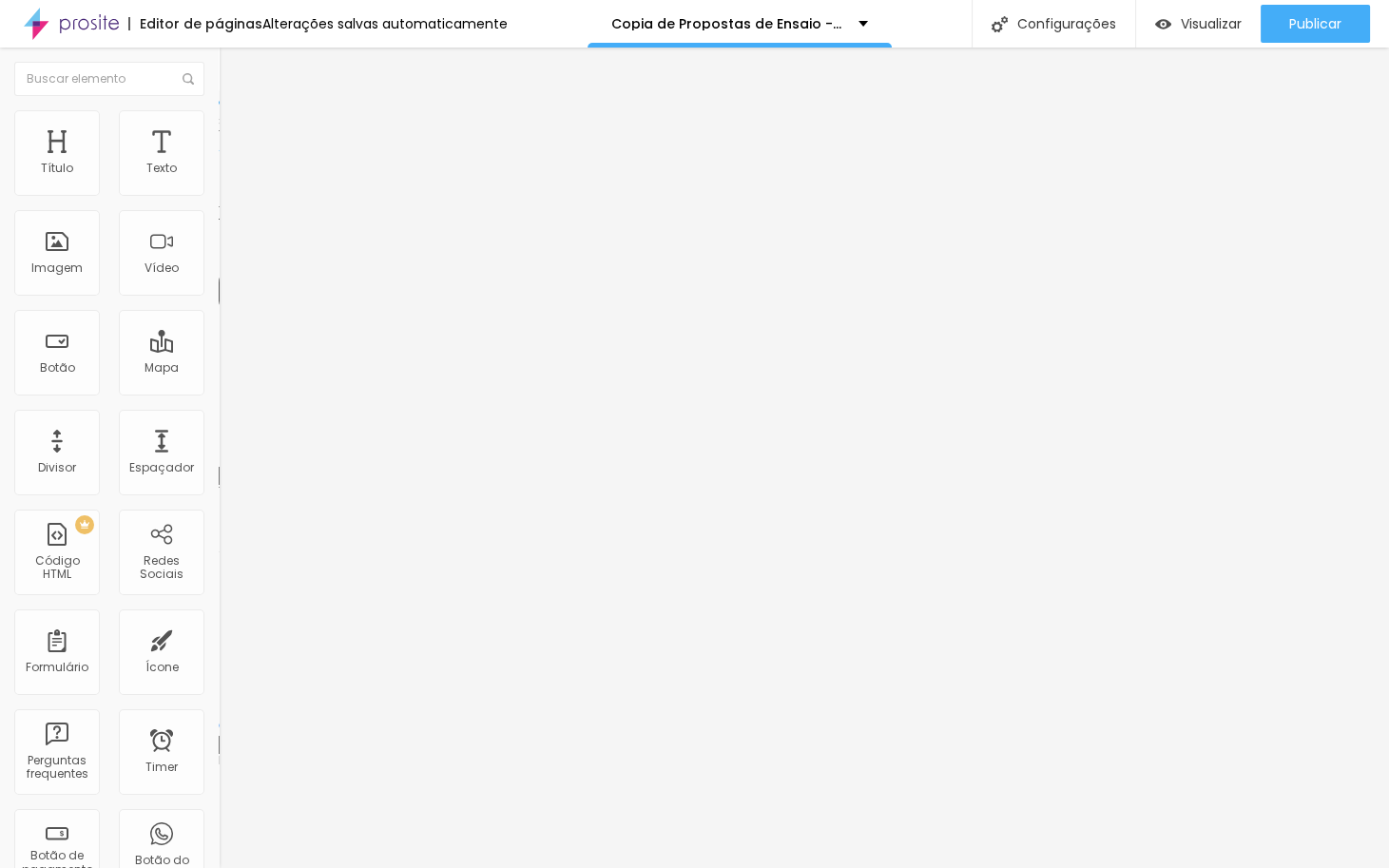 type on "1" 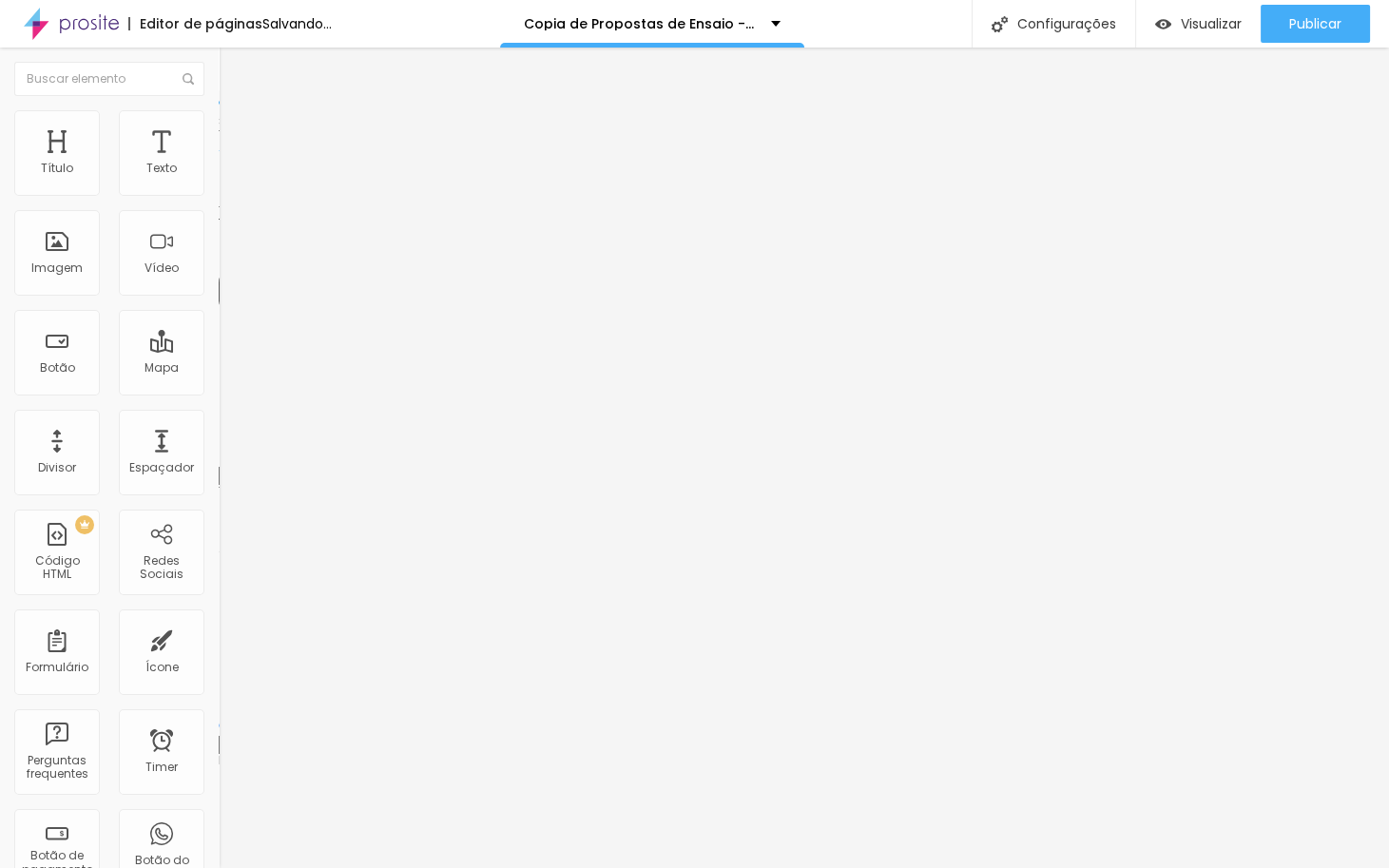 type on "1" 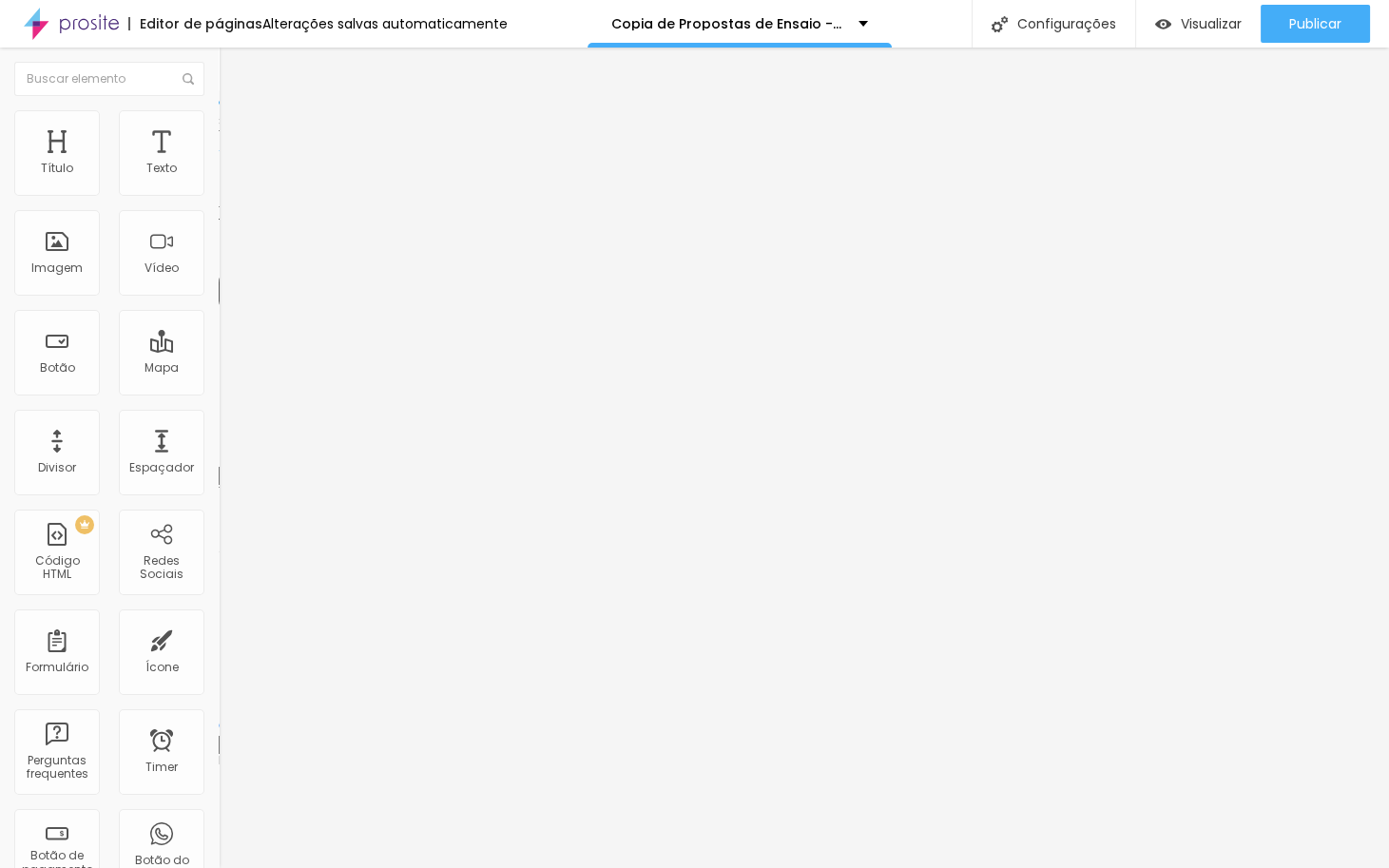 drag, startPoint x: 44, startPoint y: 519, endPoint x: 25, endPoint y: 519, distance: 19 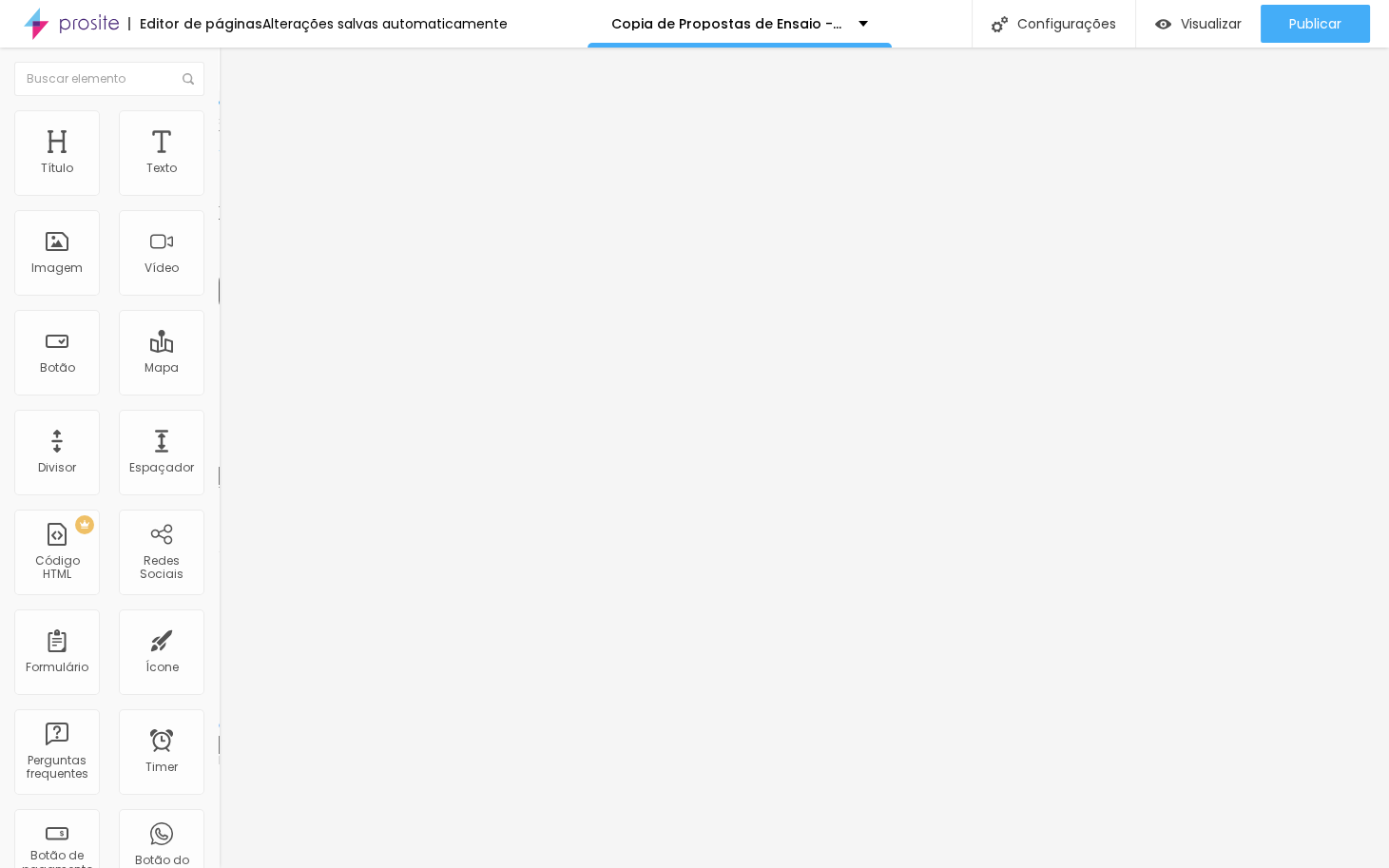 type on "0.1" 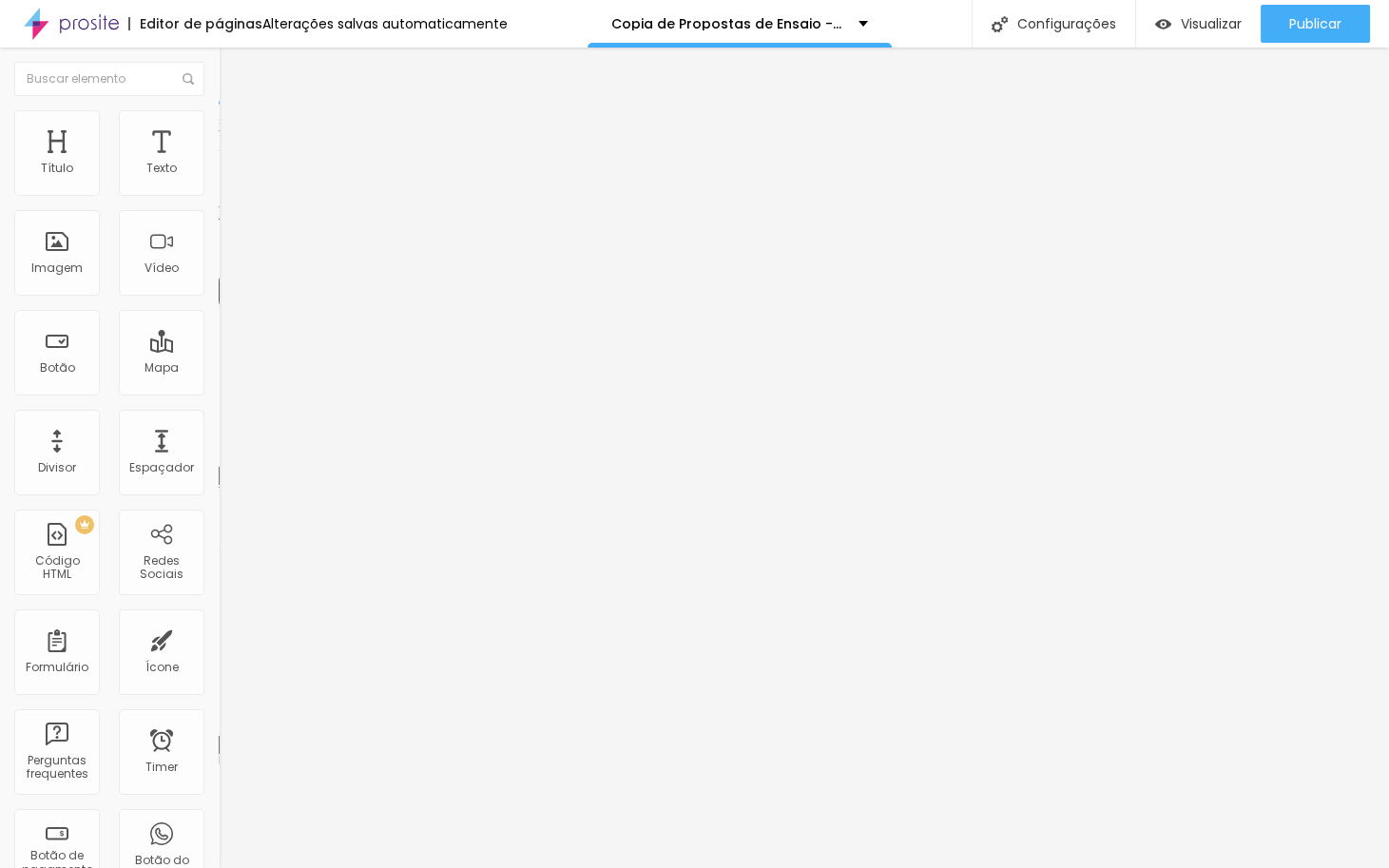 type on "3" 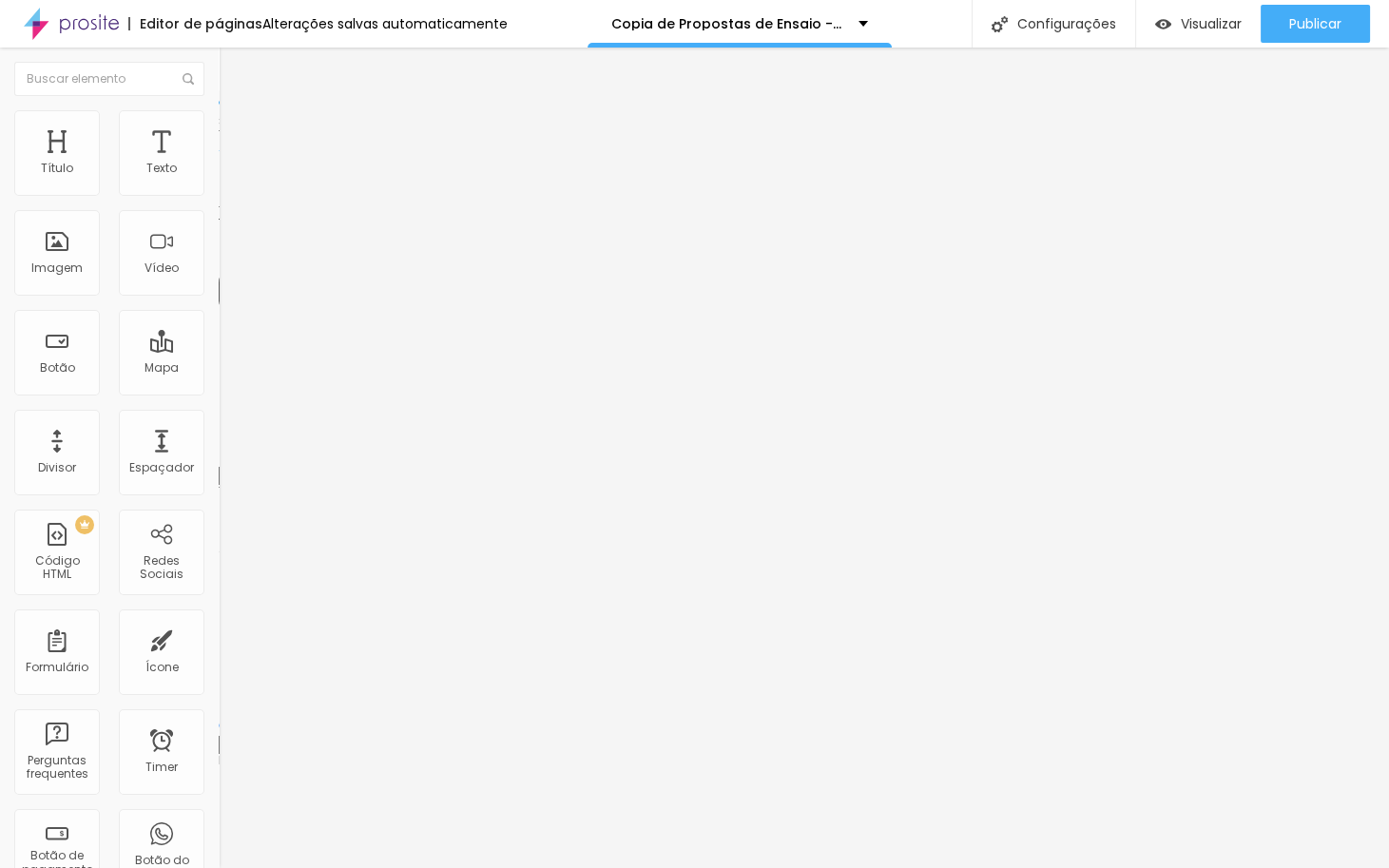 drag, startPoint x: 43, startPoint y: 437, endPoint x: 0, endPoint y: 432, distance: 43.28972 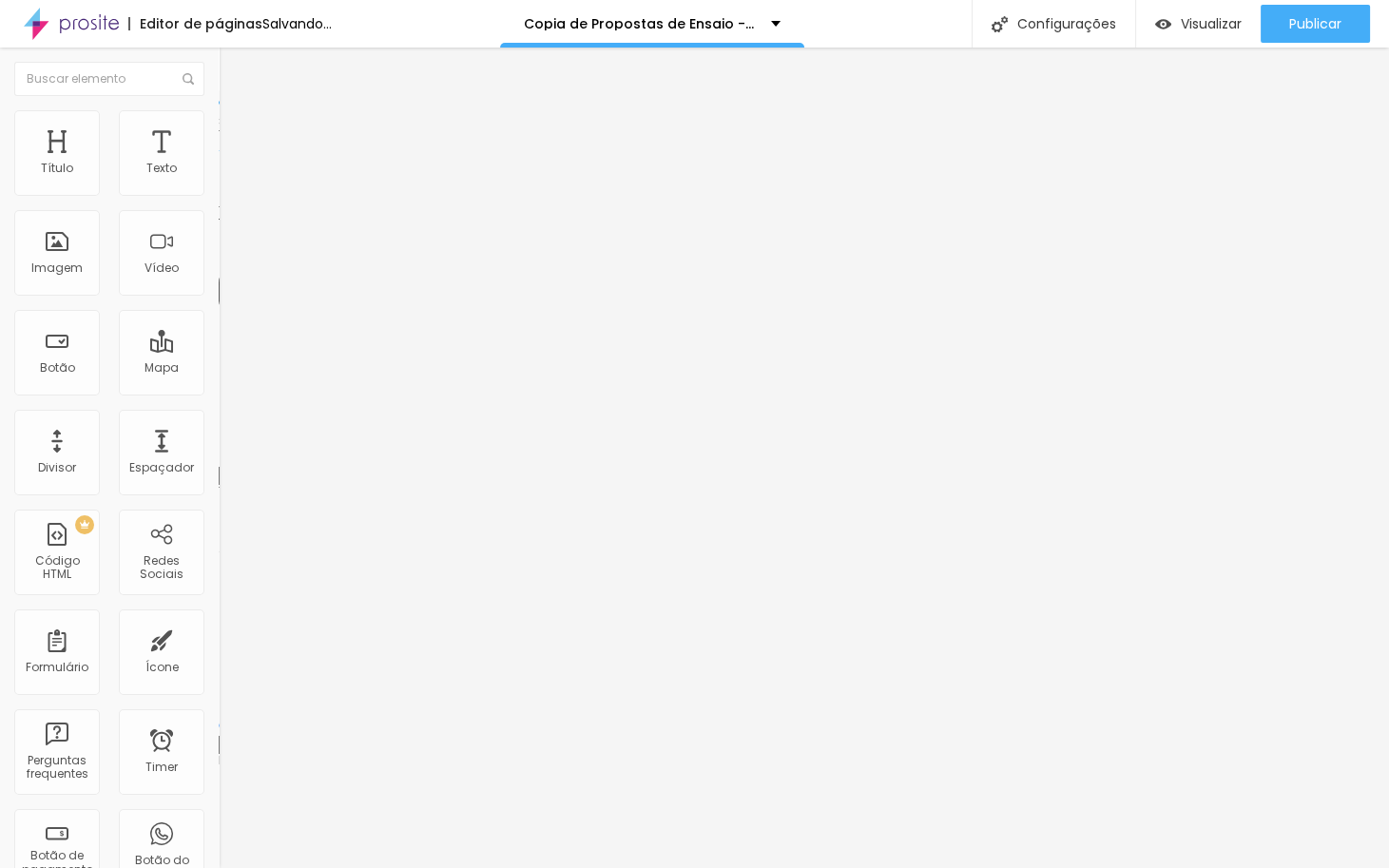 type on "19" 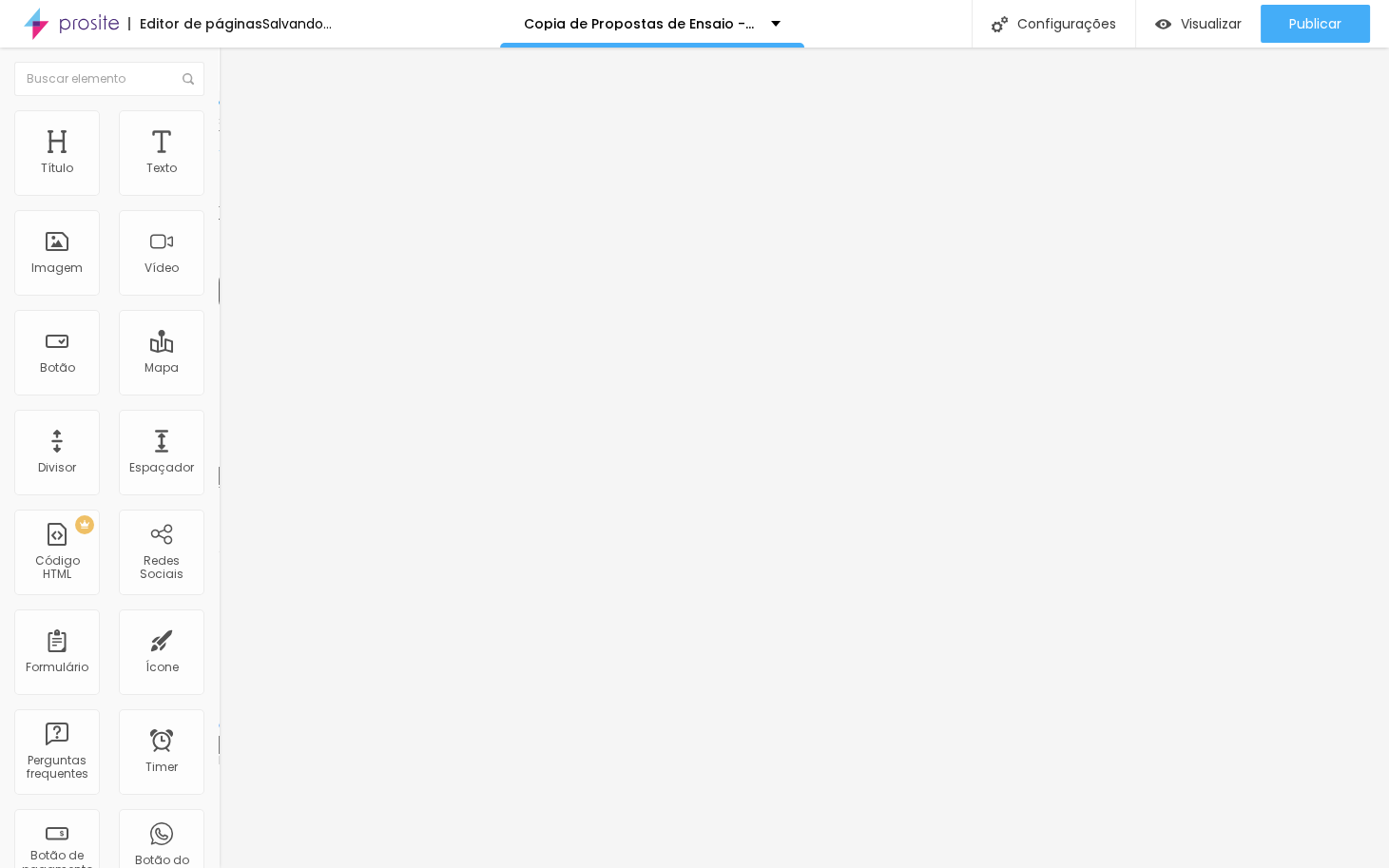 type on "20" 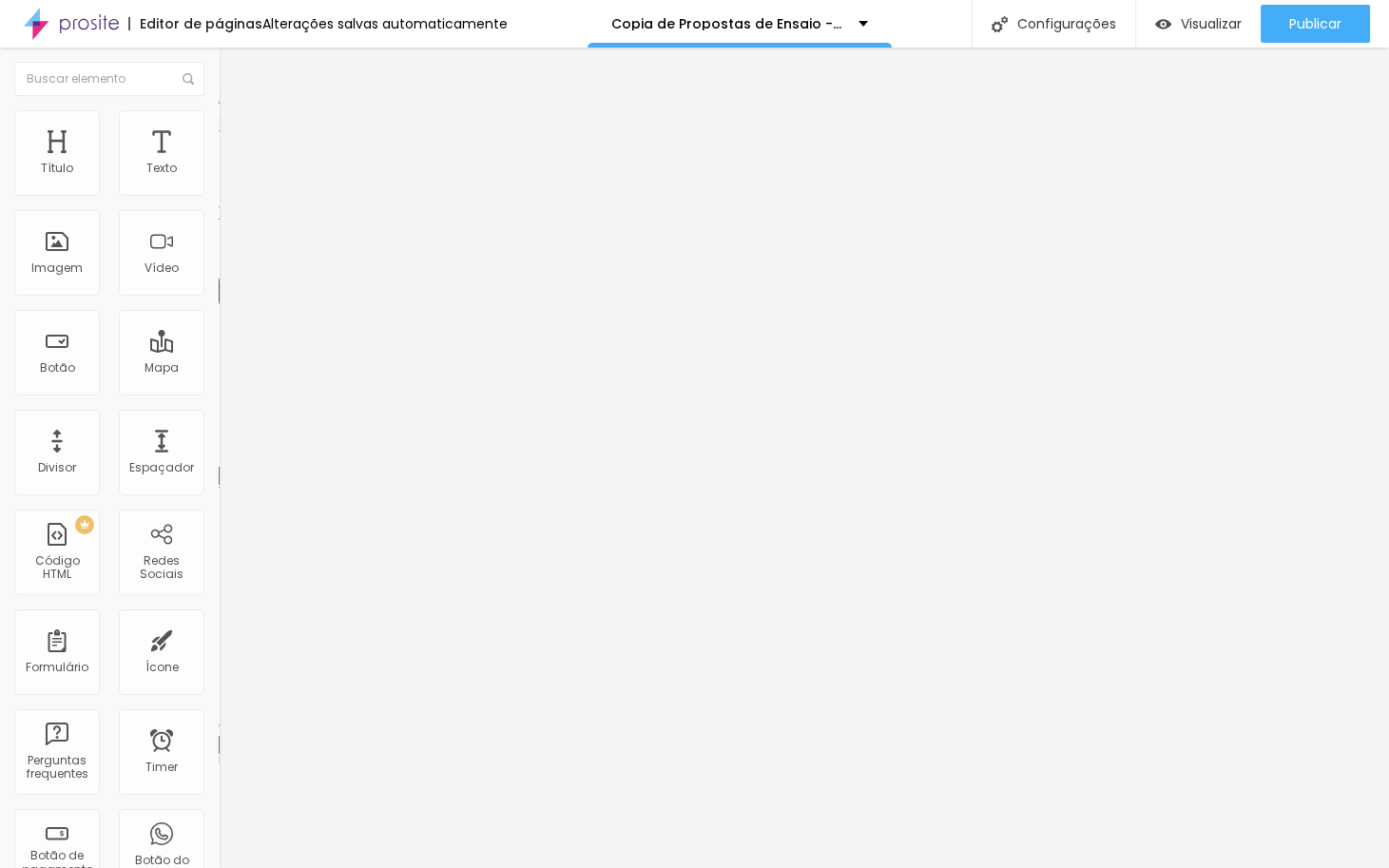 type on "24" 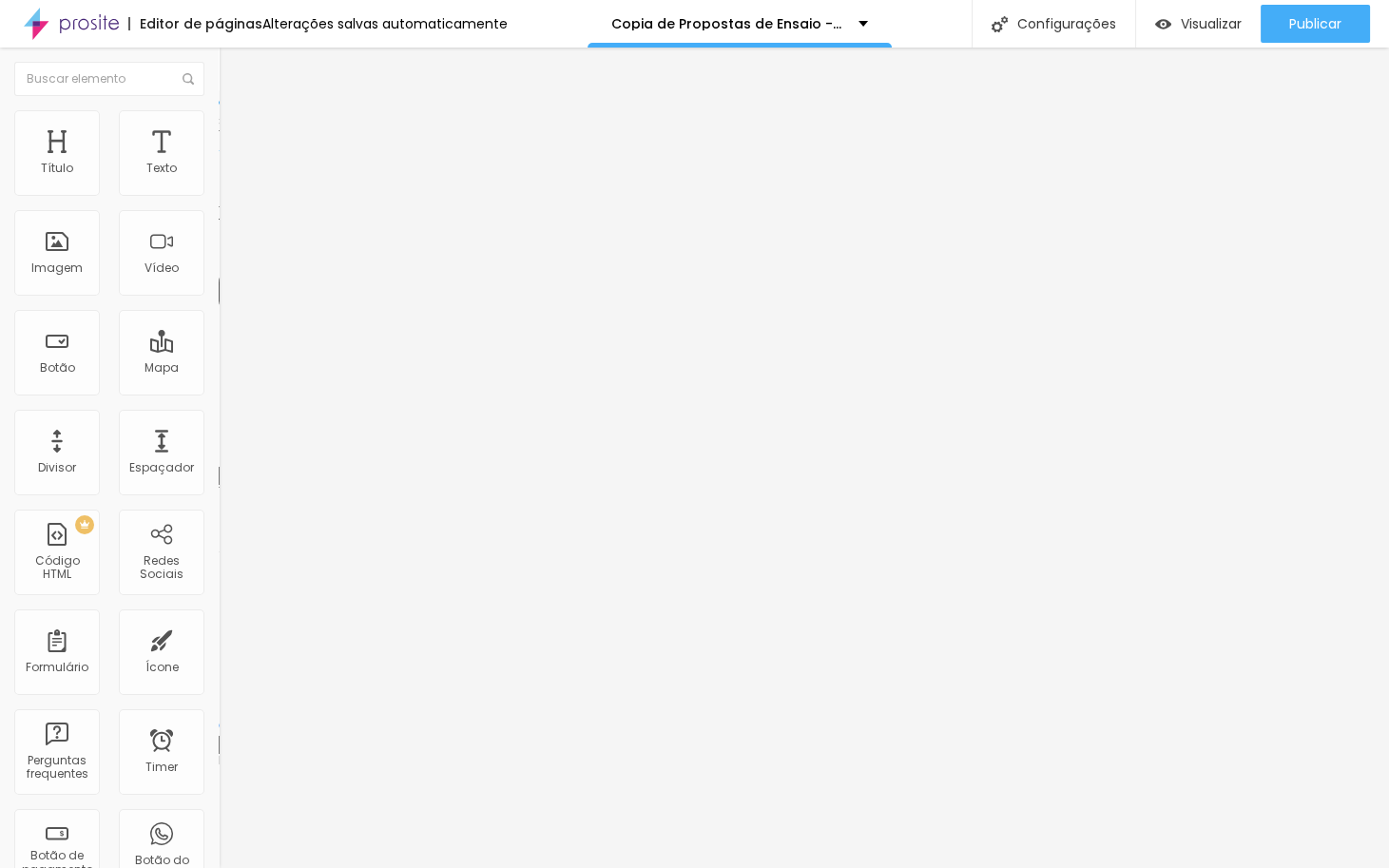 type on "25" 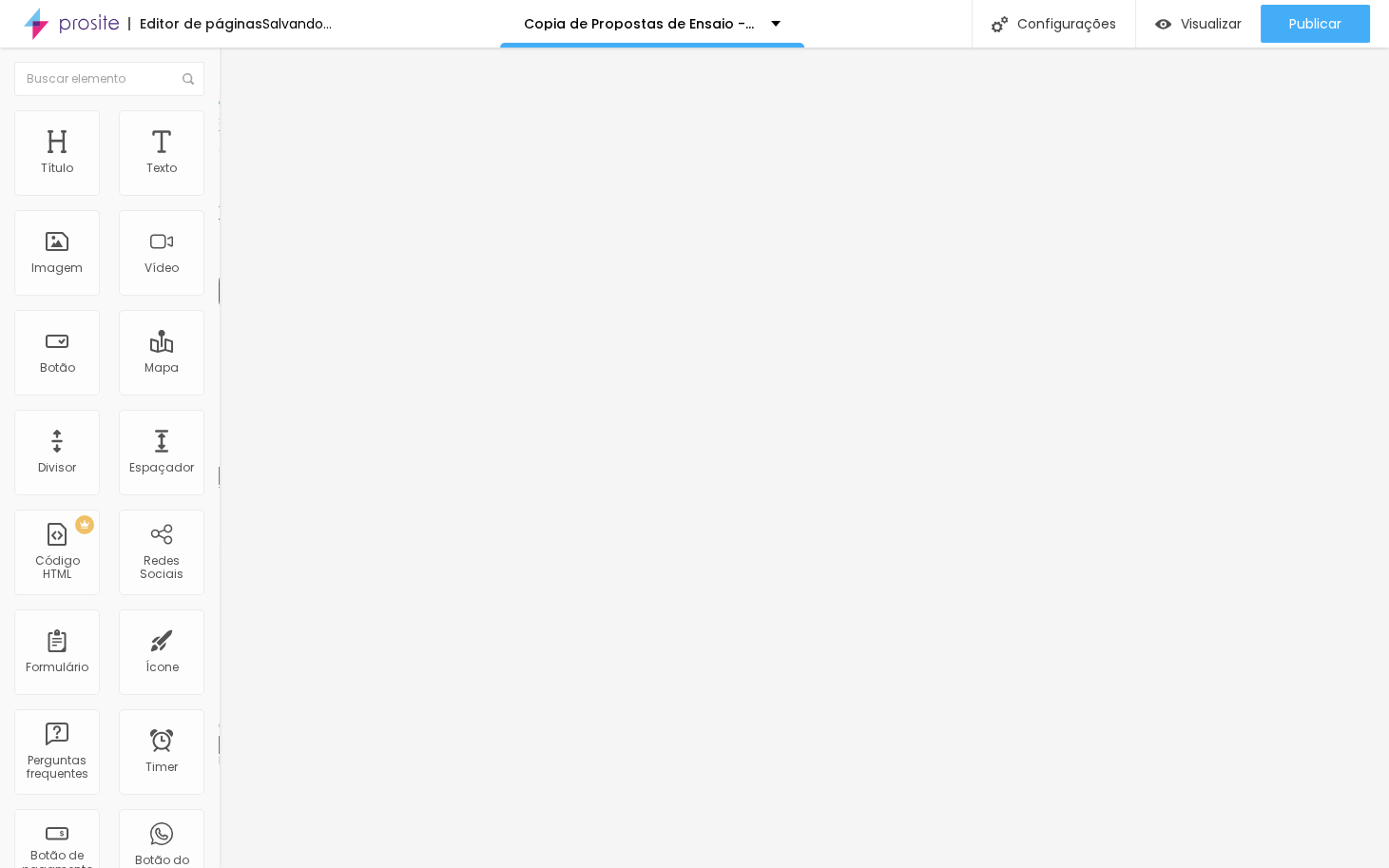 type on "26" 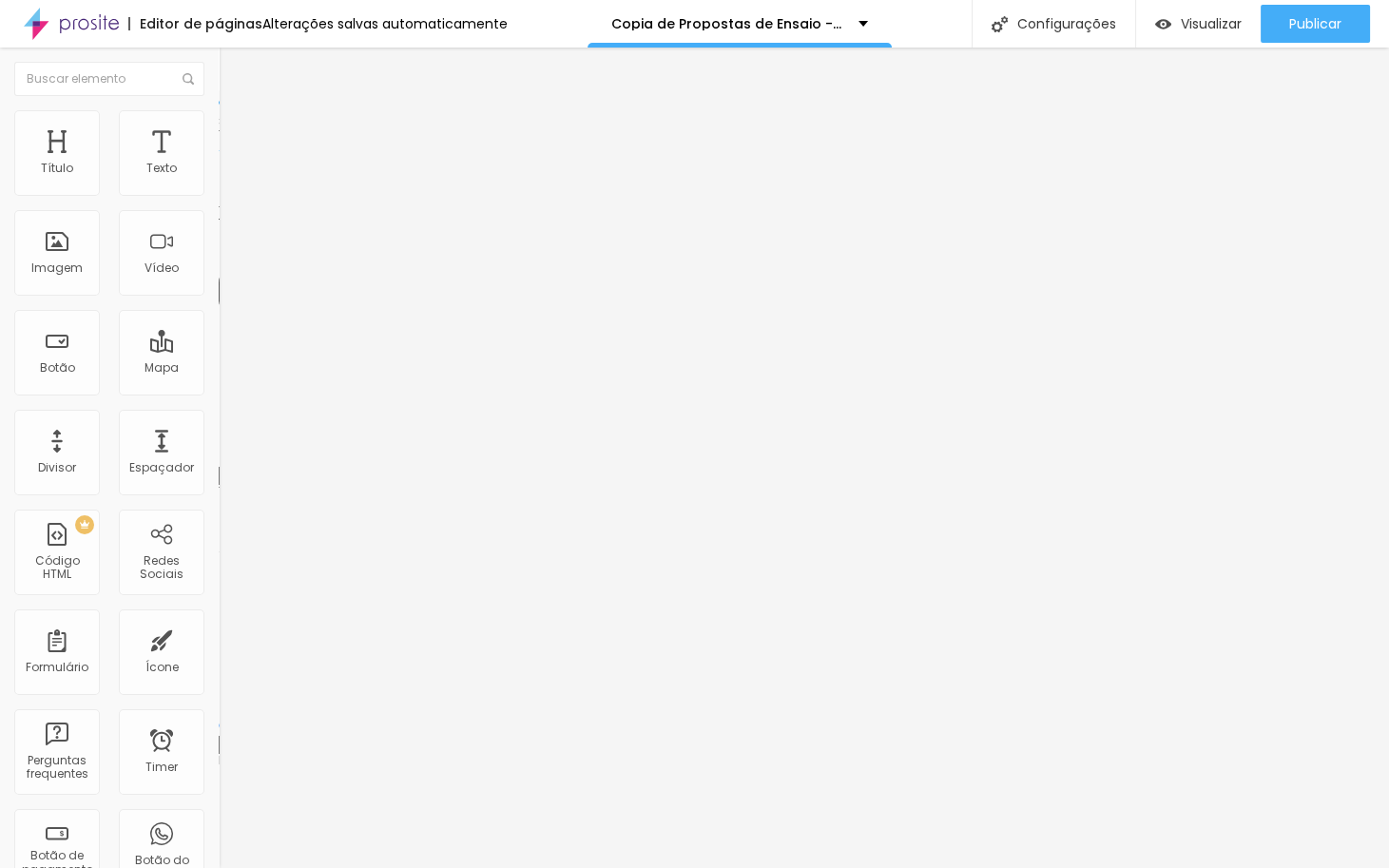 type on "25" 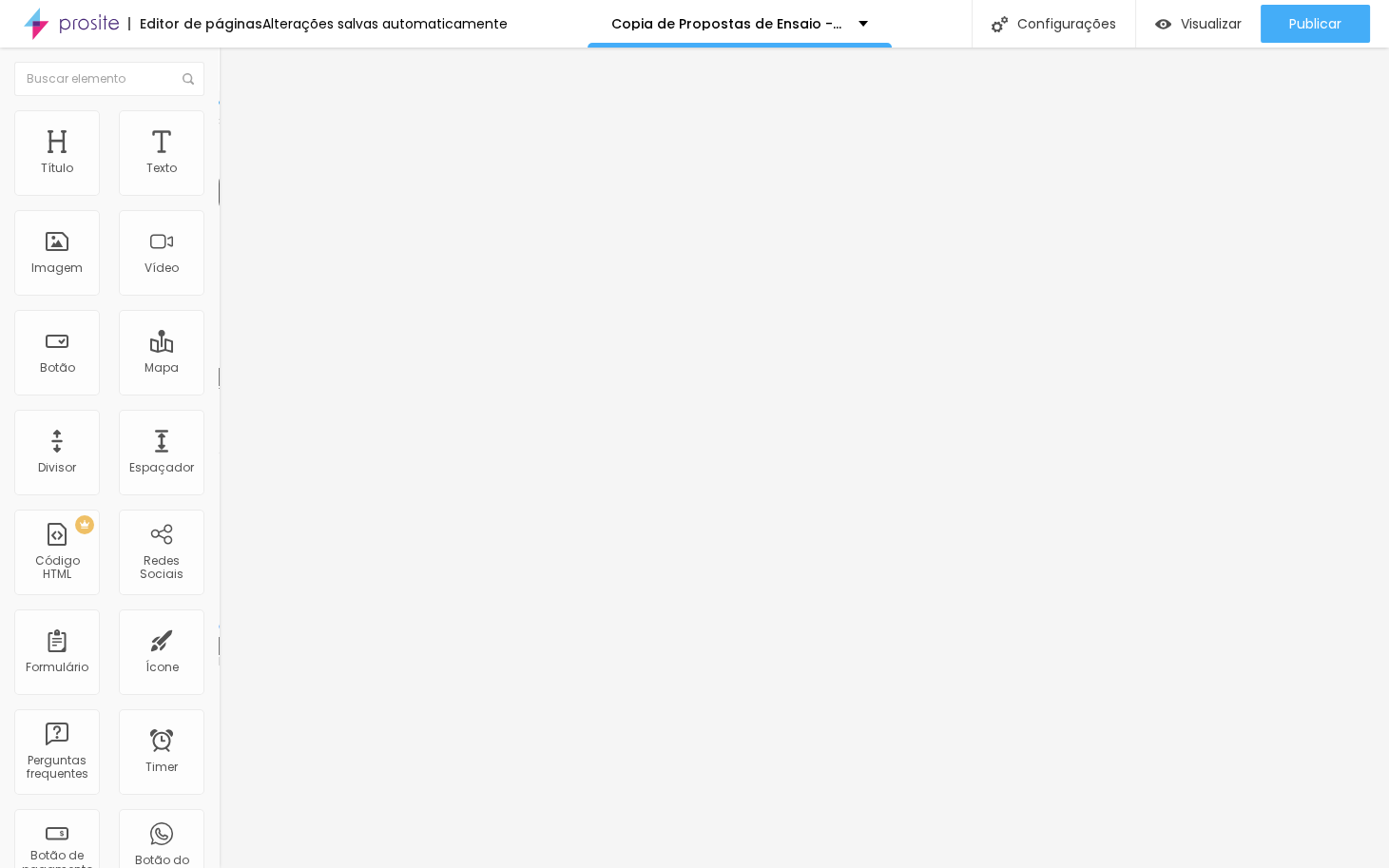 type on "19" 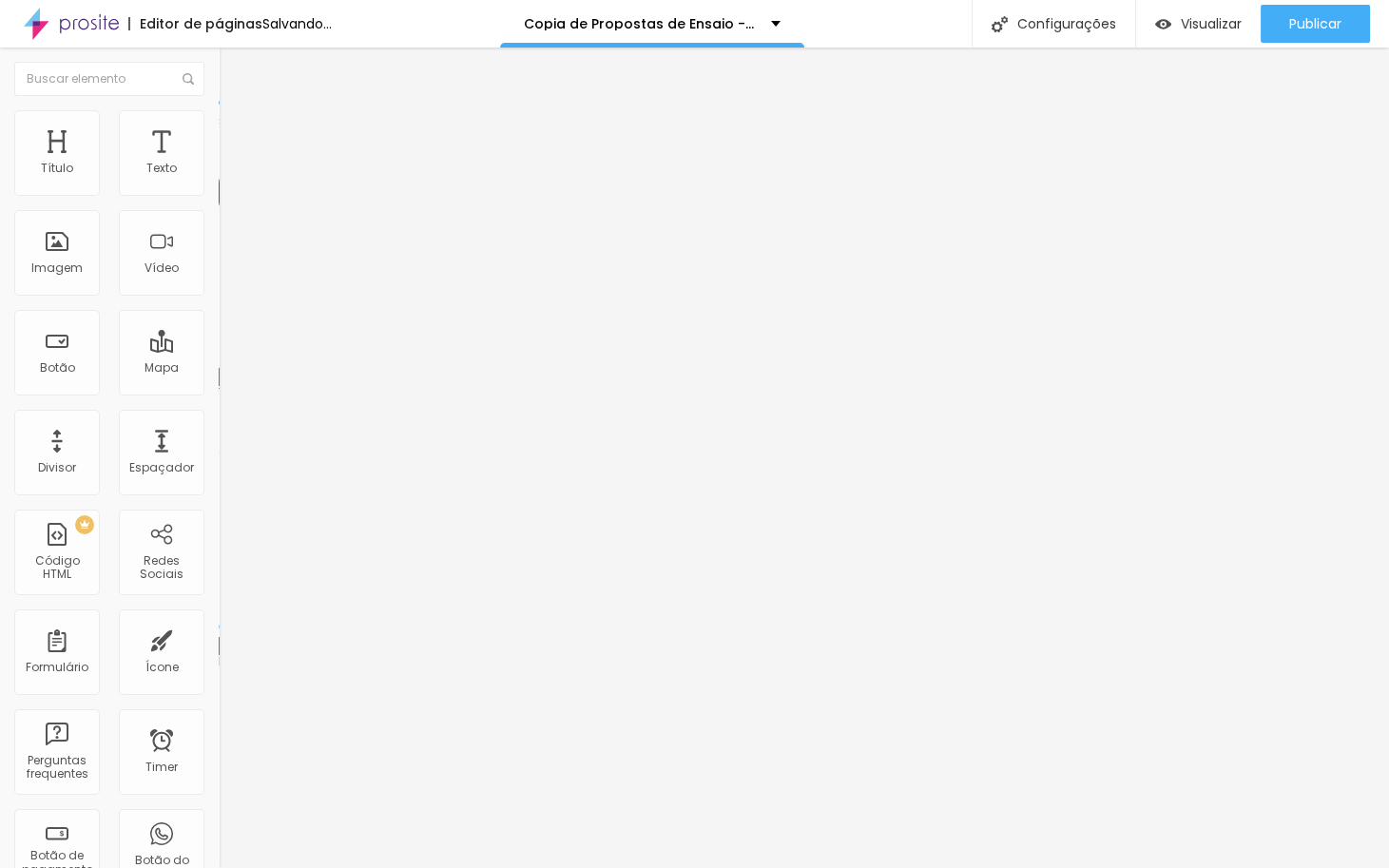 drag, startPoint x: 102, startPoint y: 183, endPoint x: 81, endPoint y: 183, distance: 21 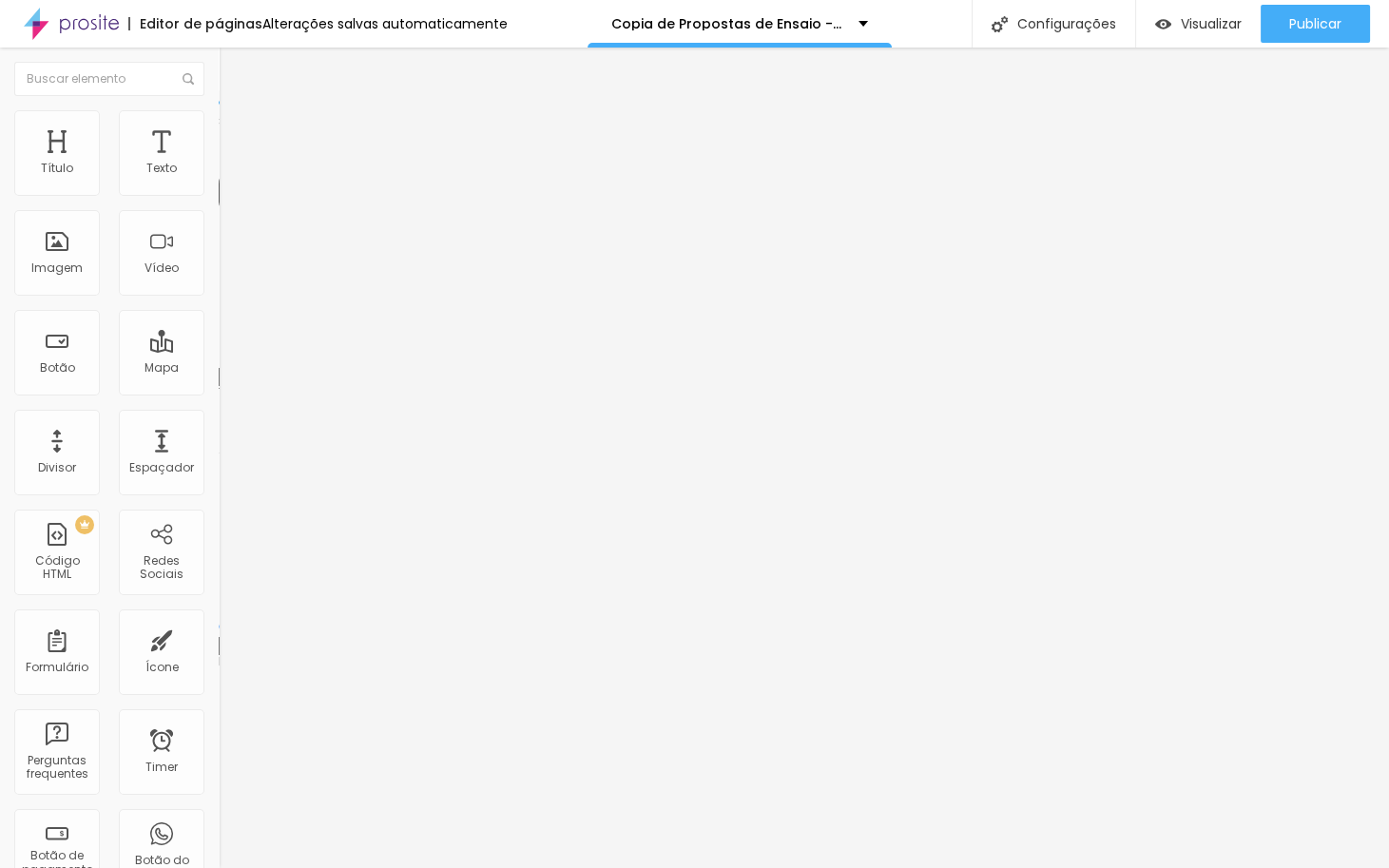 type on "19" 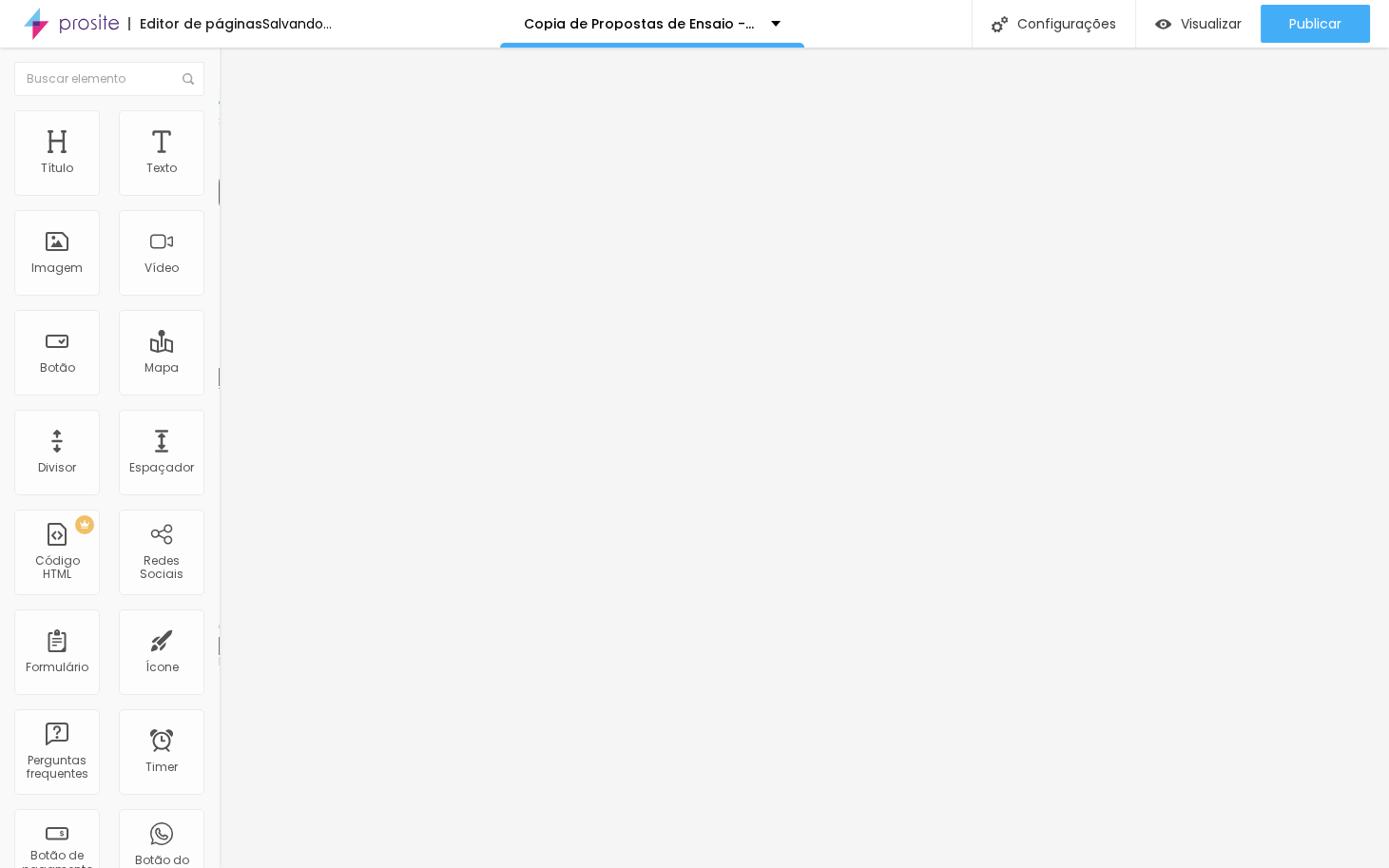 type on "15" 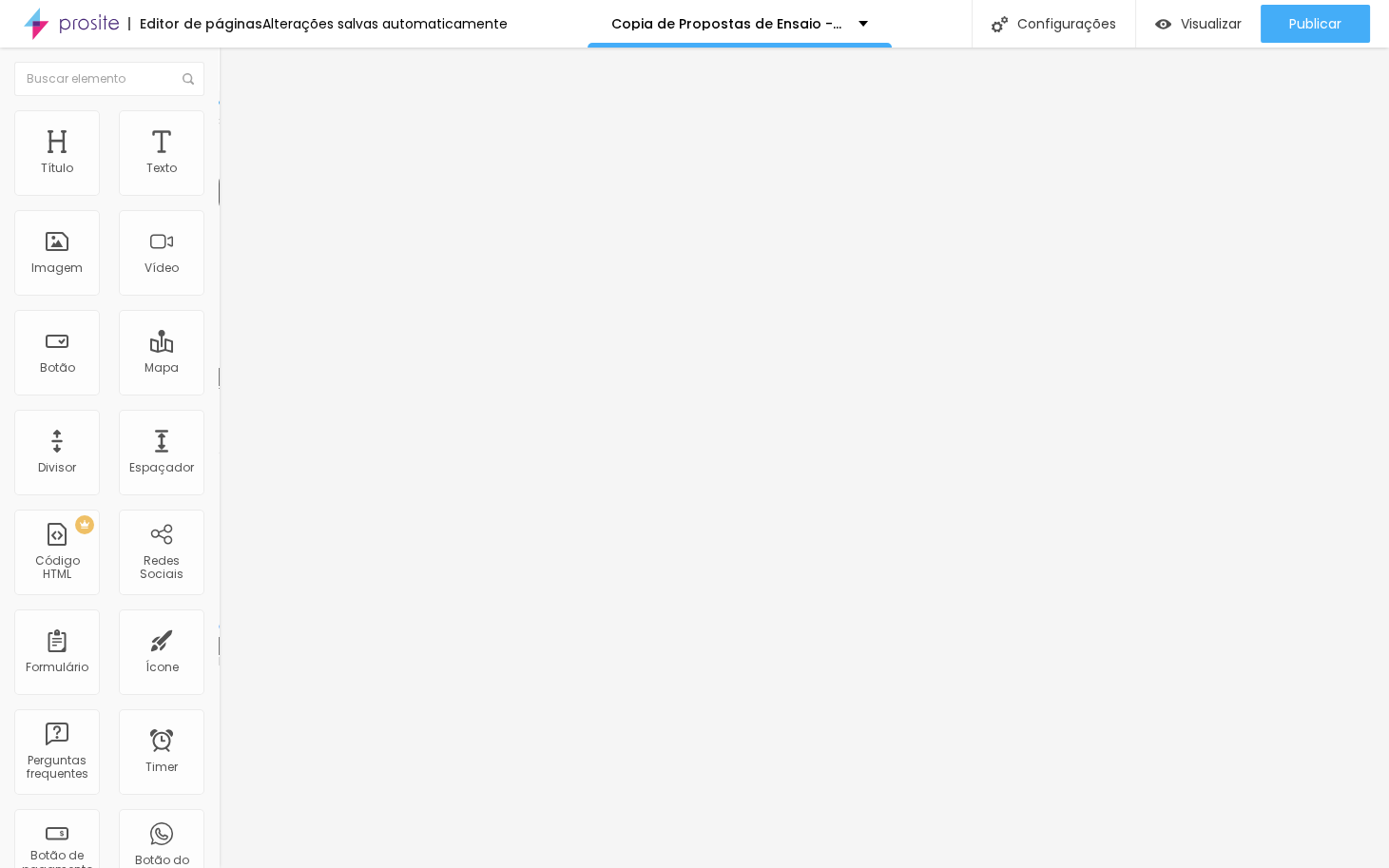 type on "16" 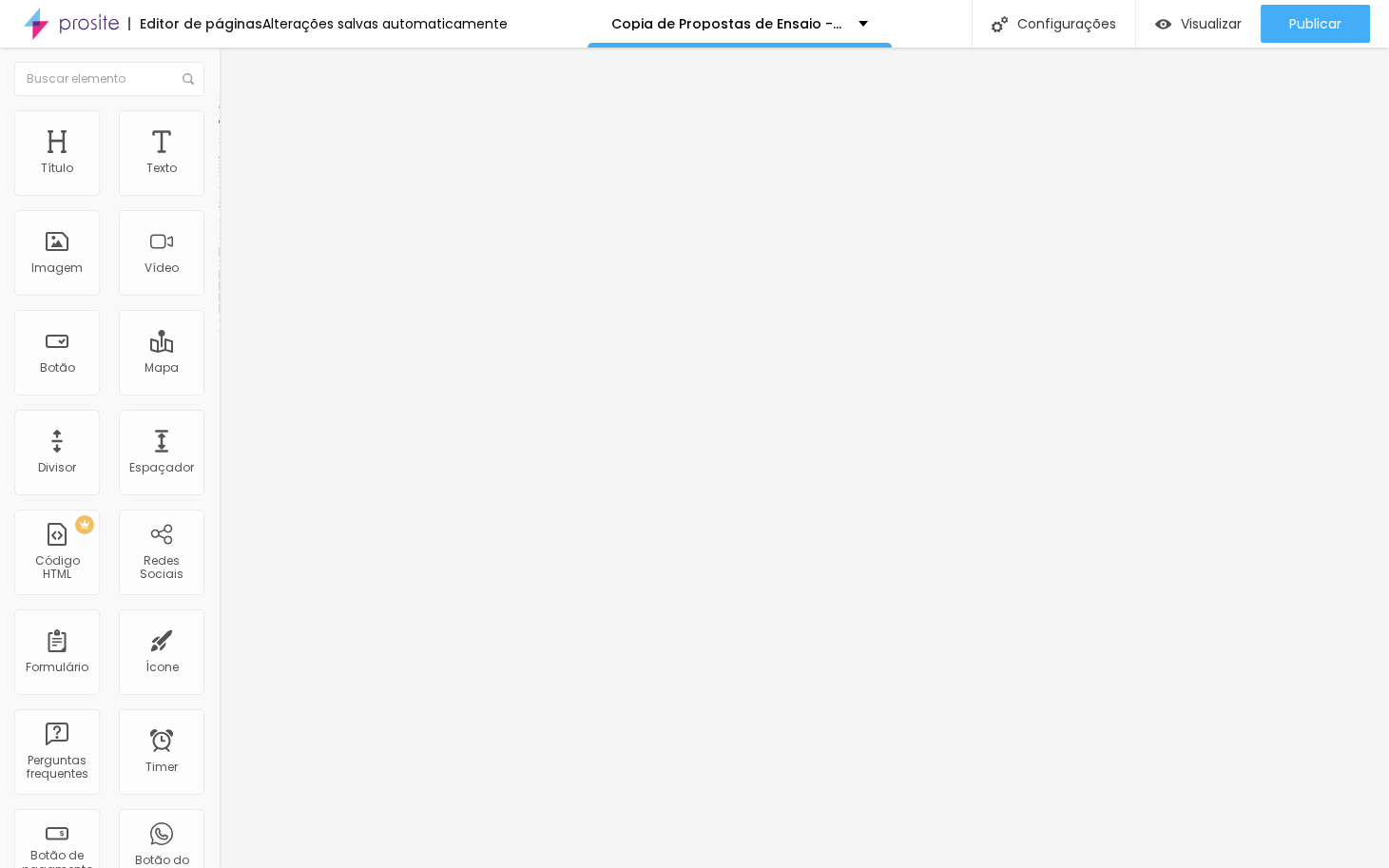 click at bounding box center (227, 138) 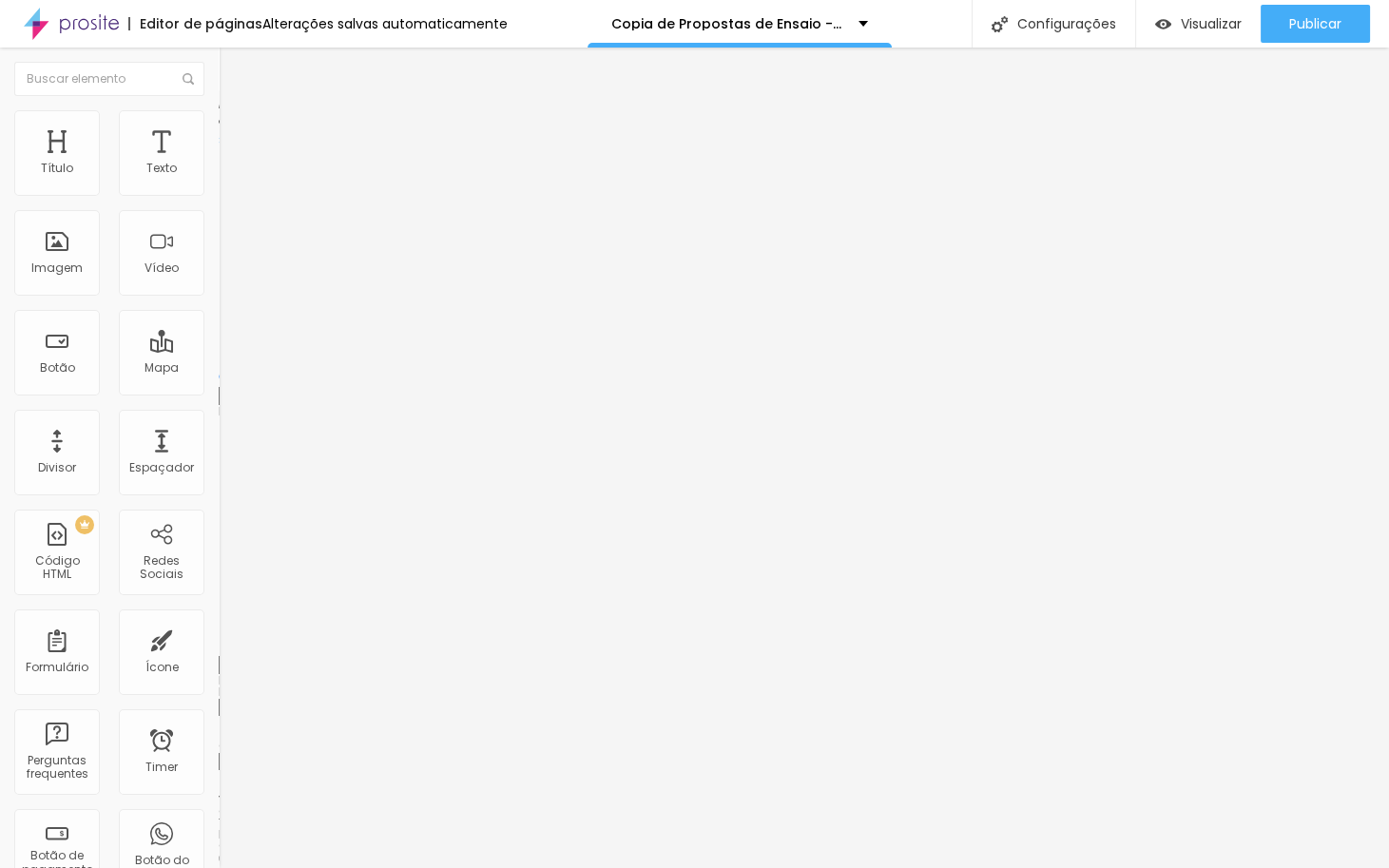 type on "1" 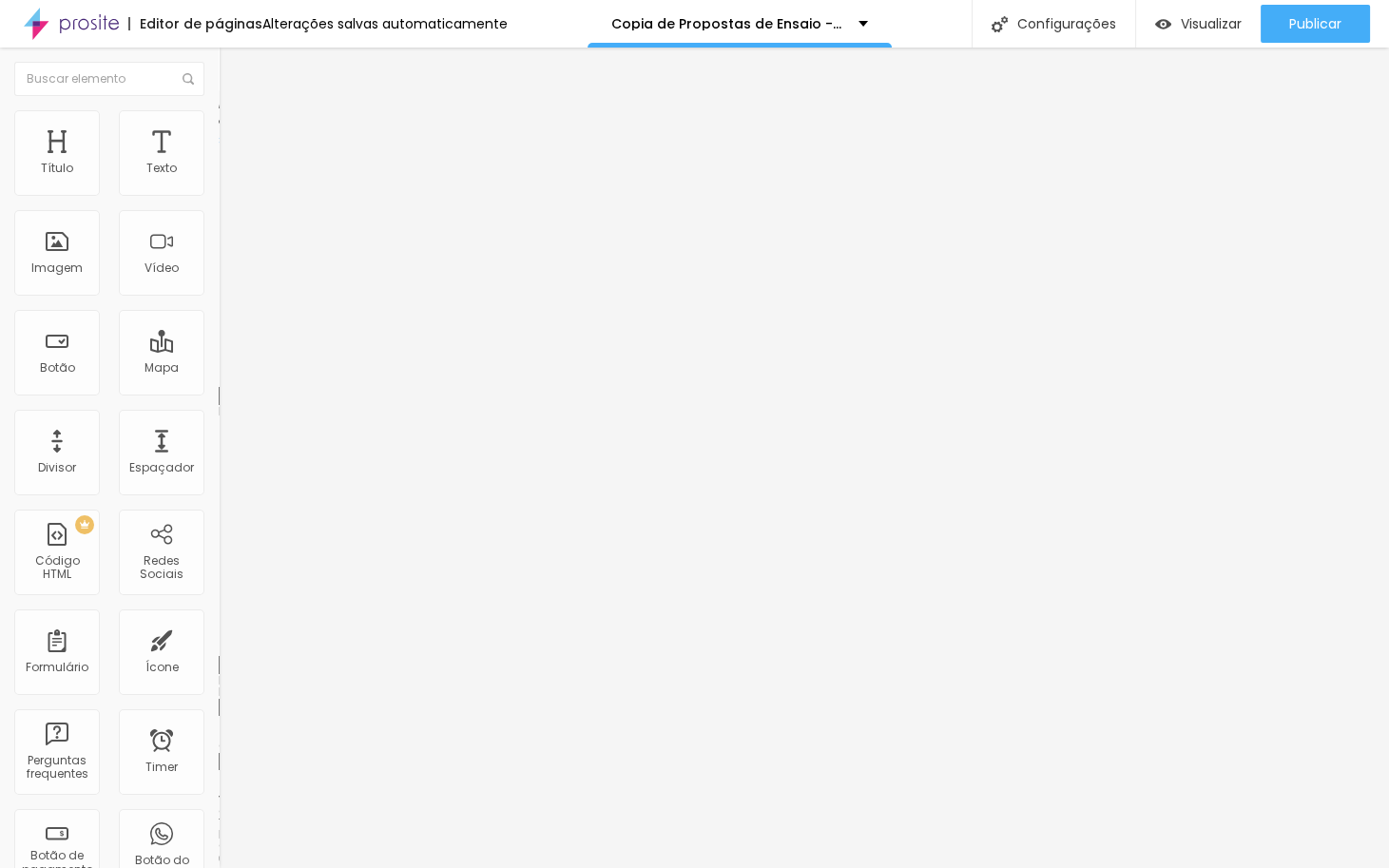 type on "7" 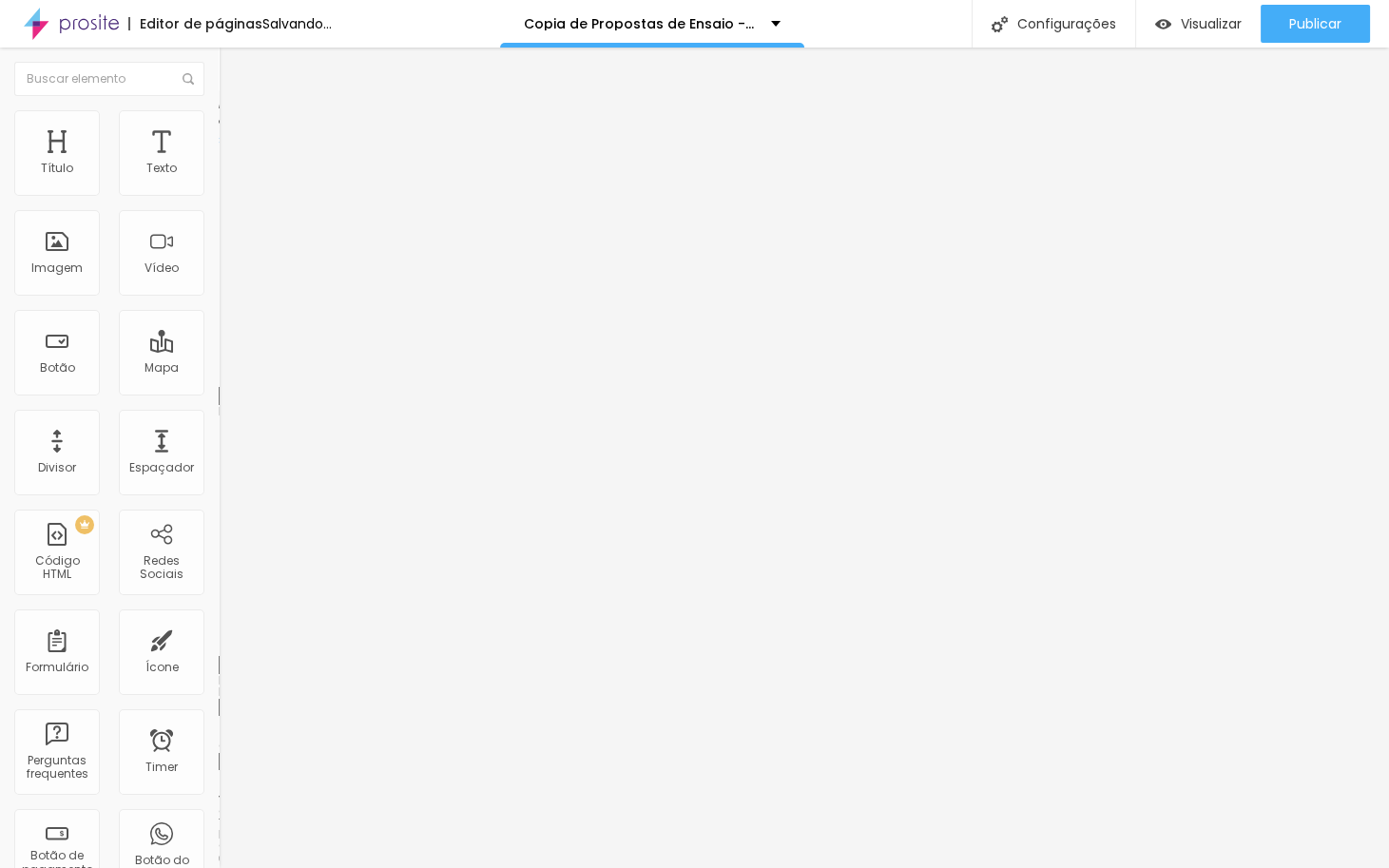 drag, startPoint x: 44, startPoint y: 187, endPoint x: 68, endPoint y: 190, distance: 24.186773 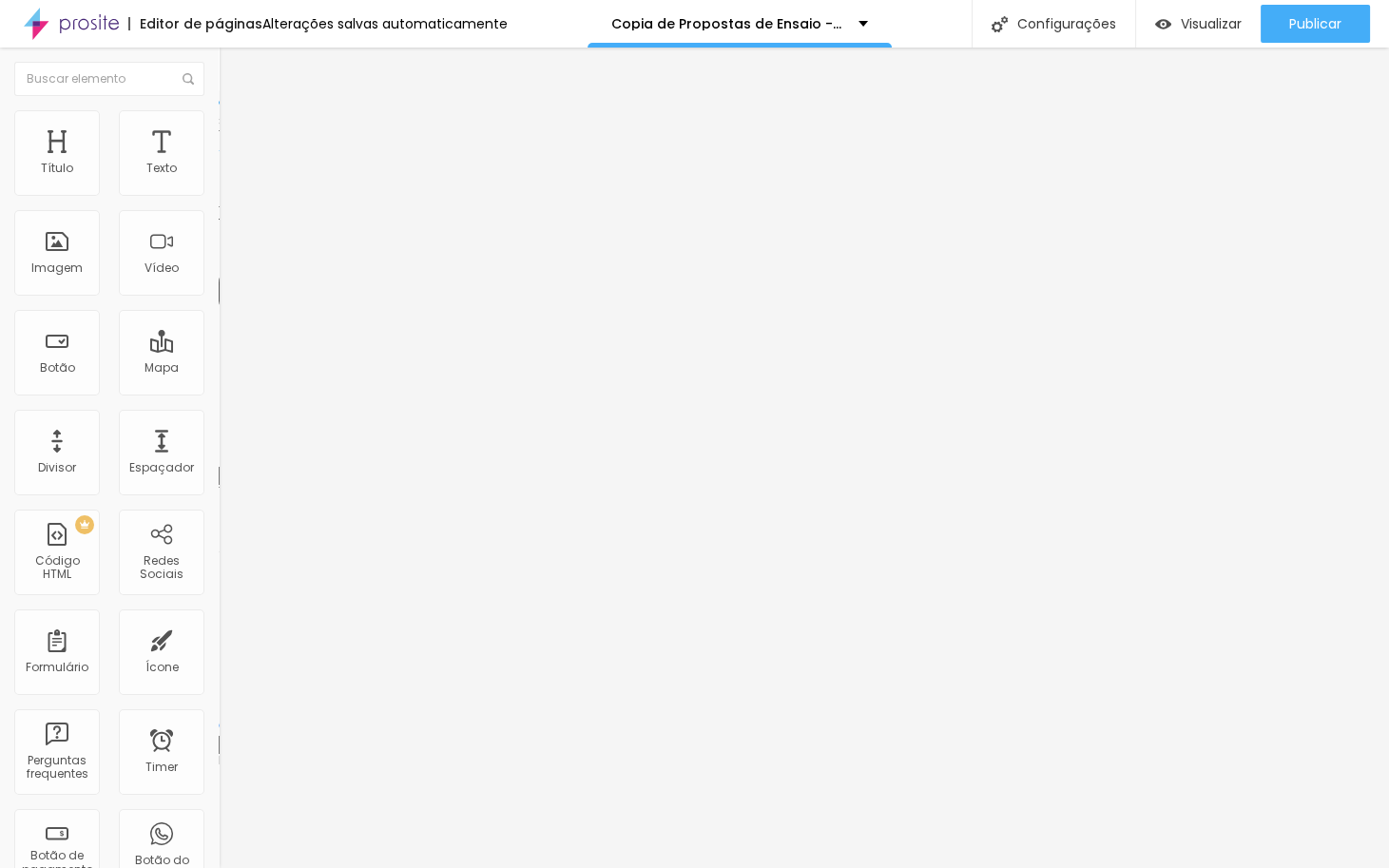 click at bounding box center [227, 119] 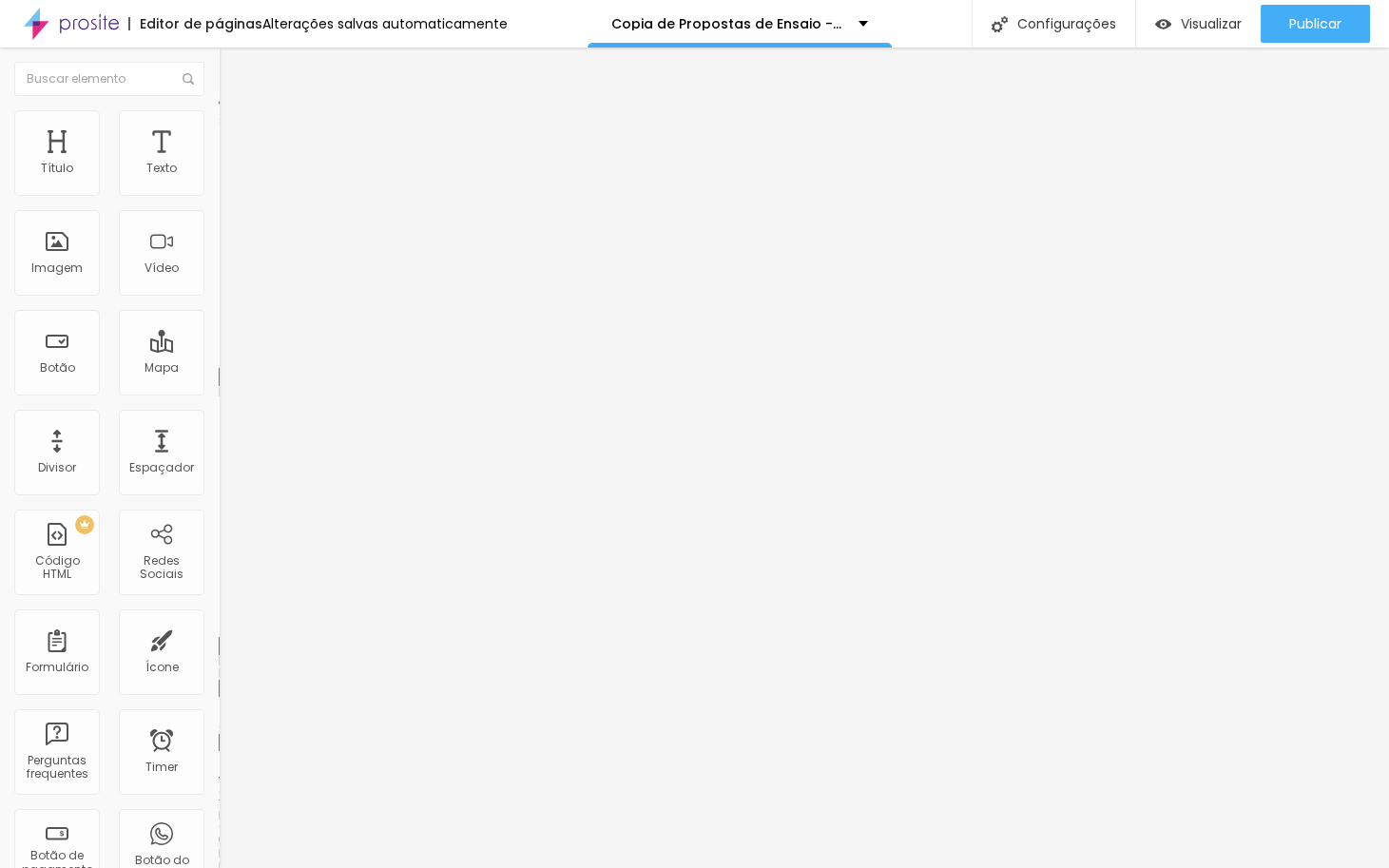 type on "9" 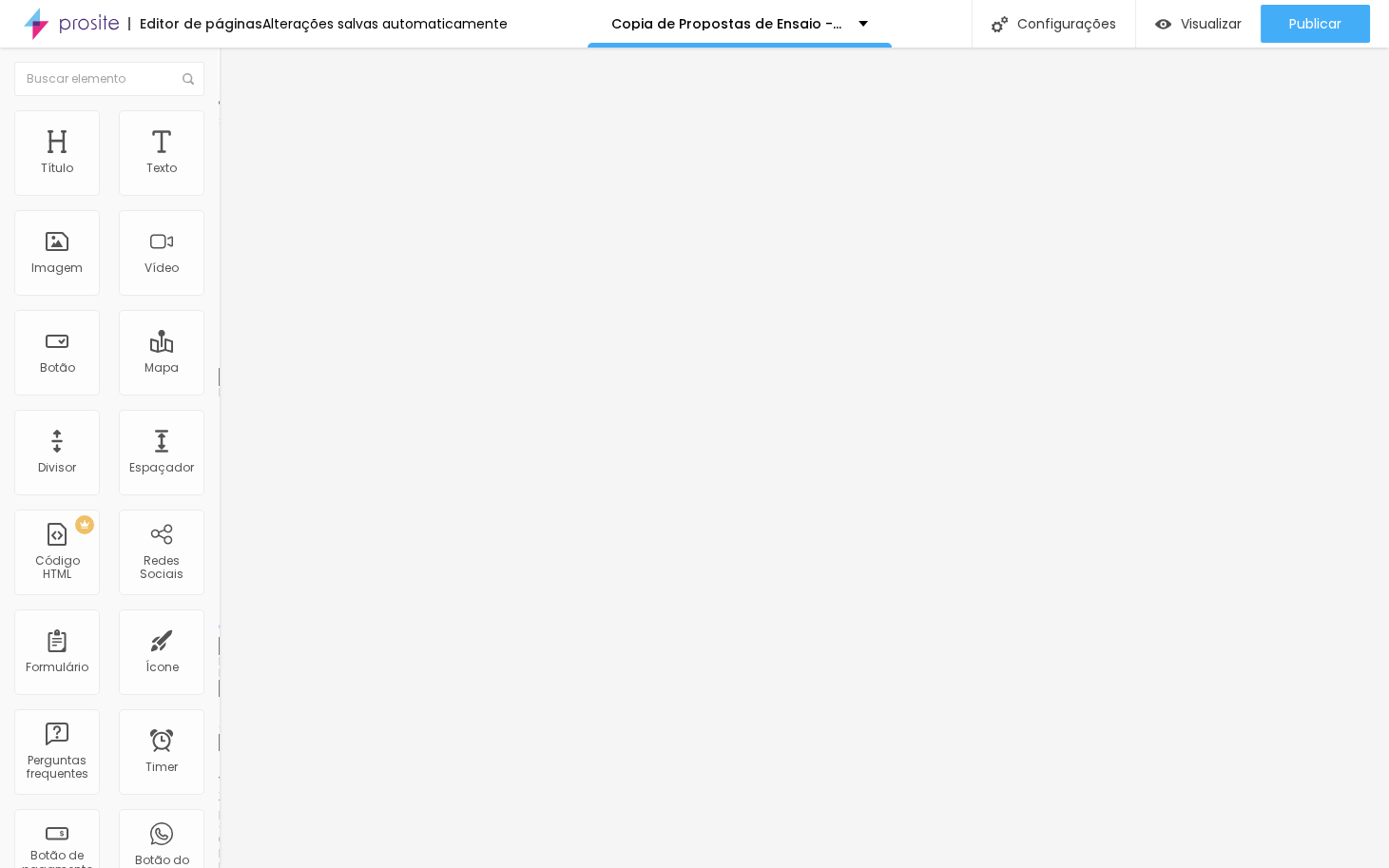 drag, startPoint x: 55, startPoint y: 227, endPoint x: 0, endPoint y: 229, distance: 55.036352 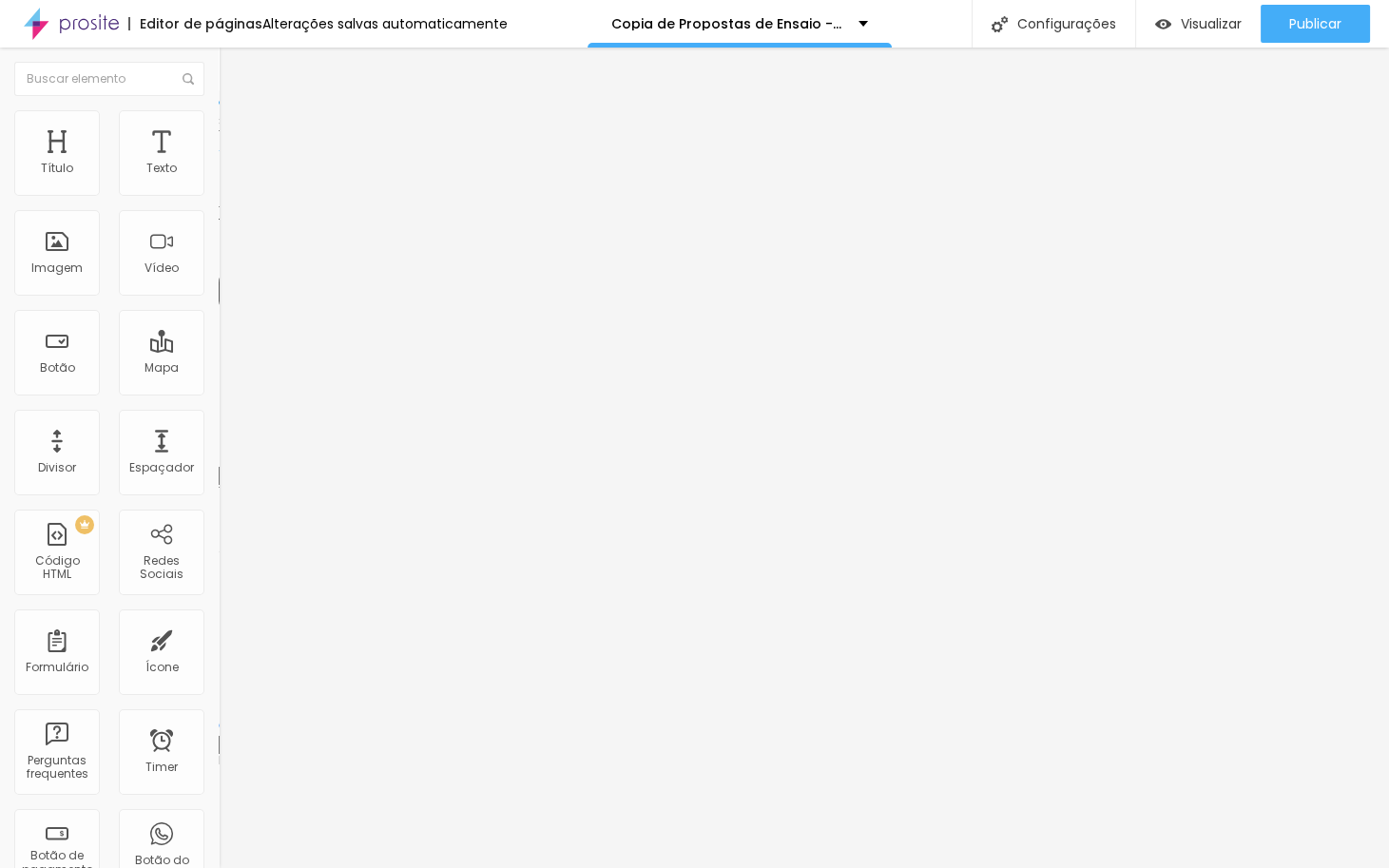 click on "Avançado" at bounding box center [328, 120] 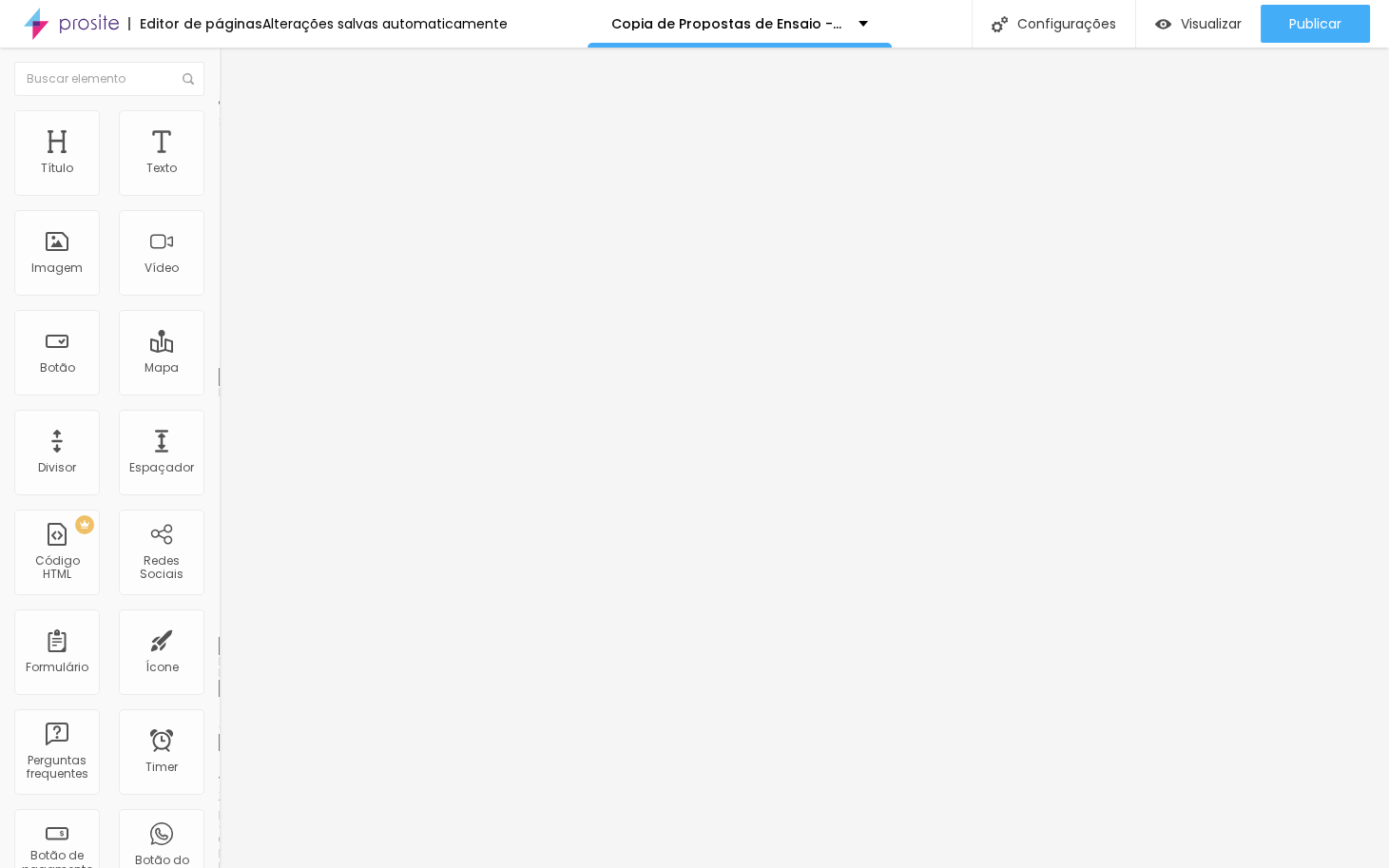 type on "13" 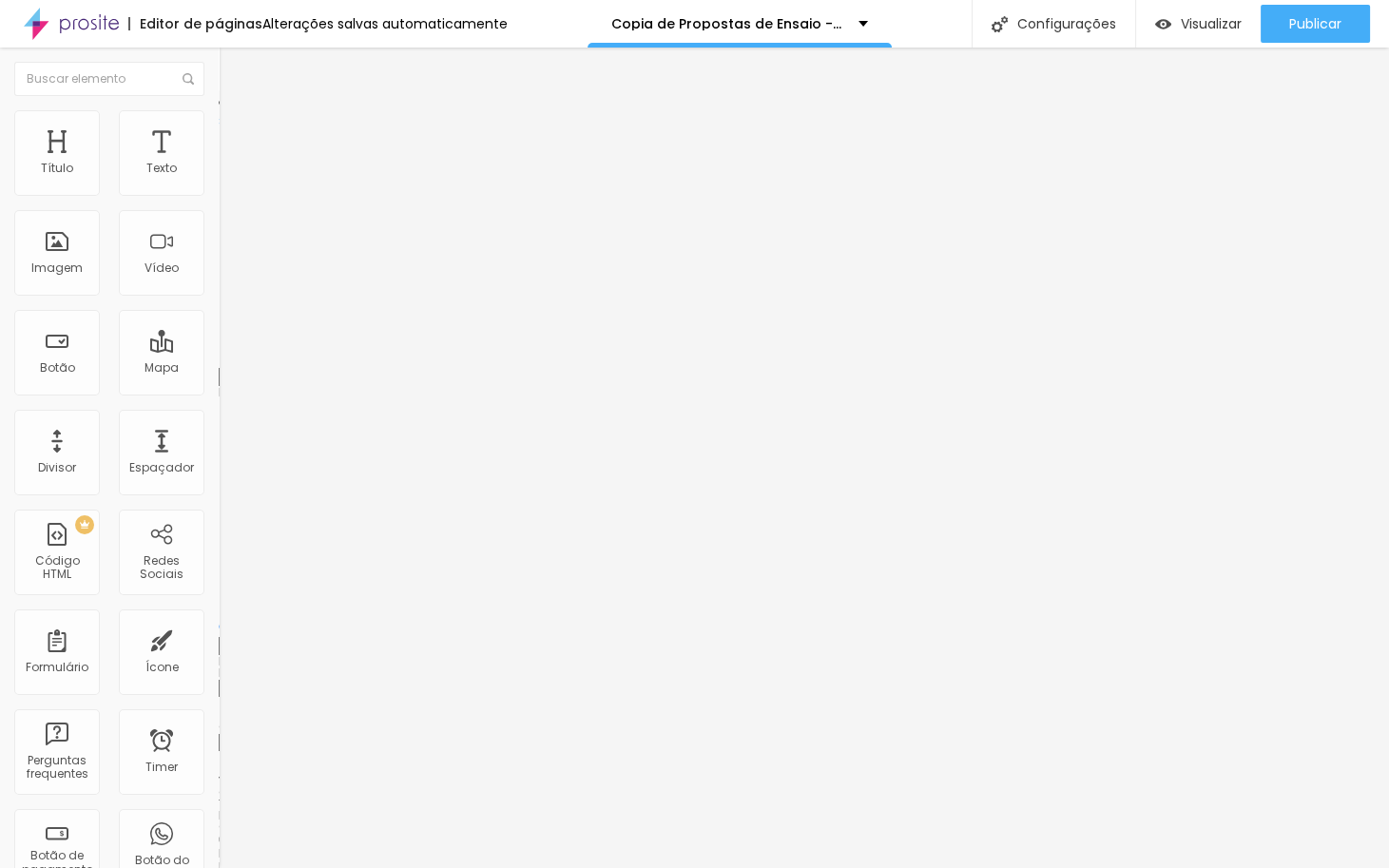 drag, startPoint x: 59, startPoint y: 228, endPoint x: 5, endPoint y: 228, distance: 54 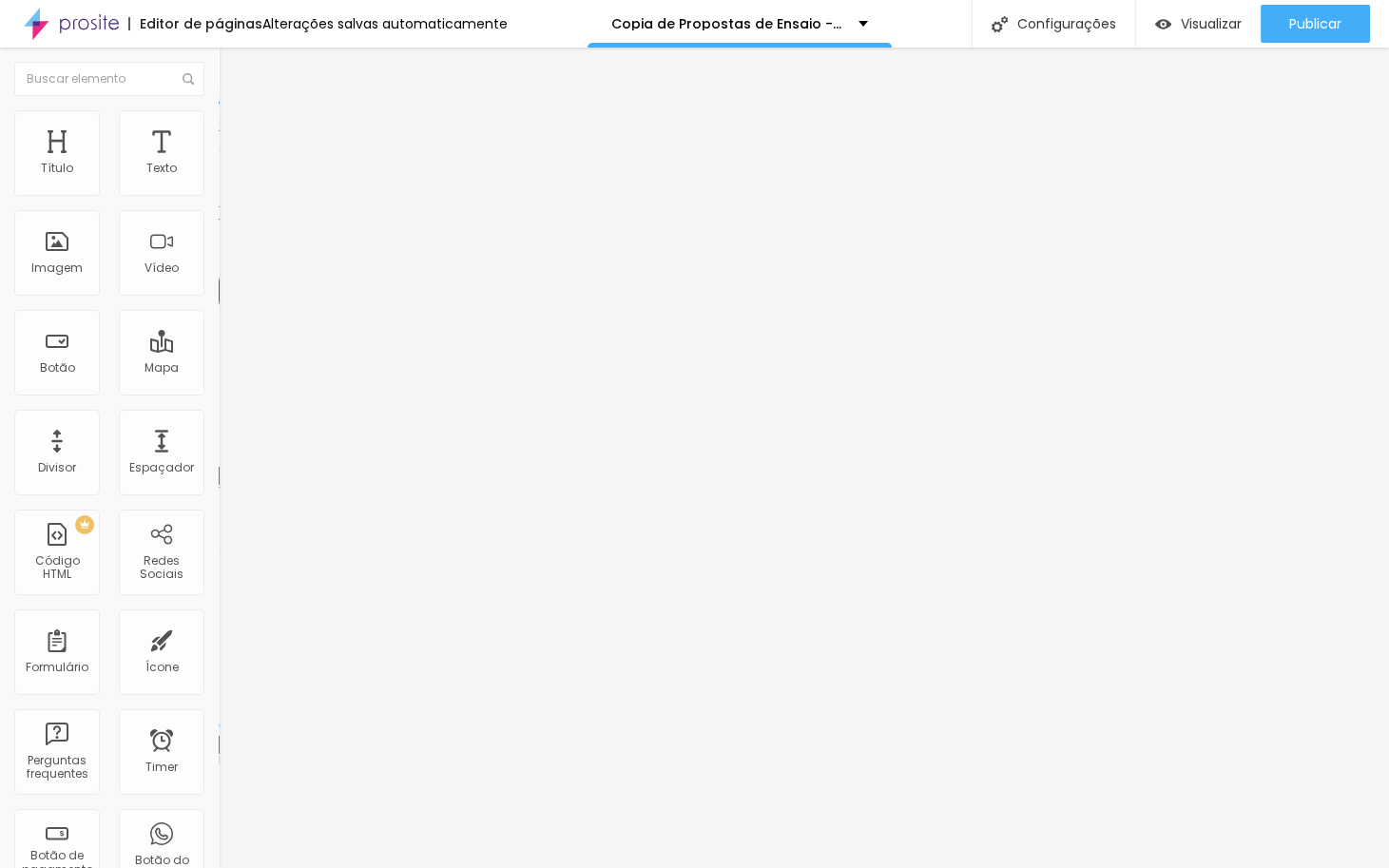 click at bounding box center (227, 119) 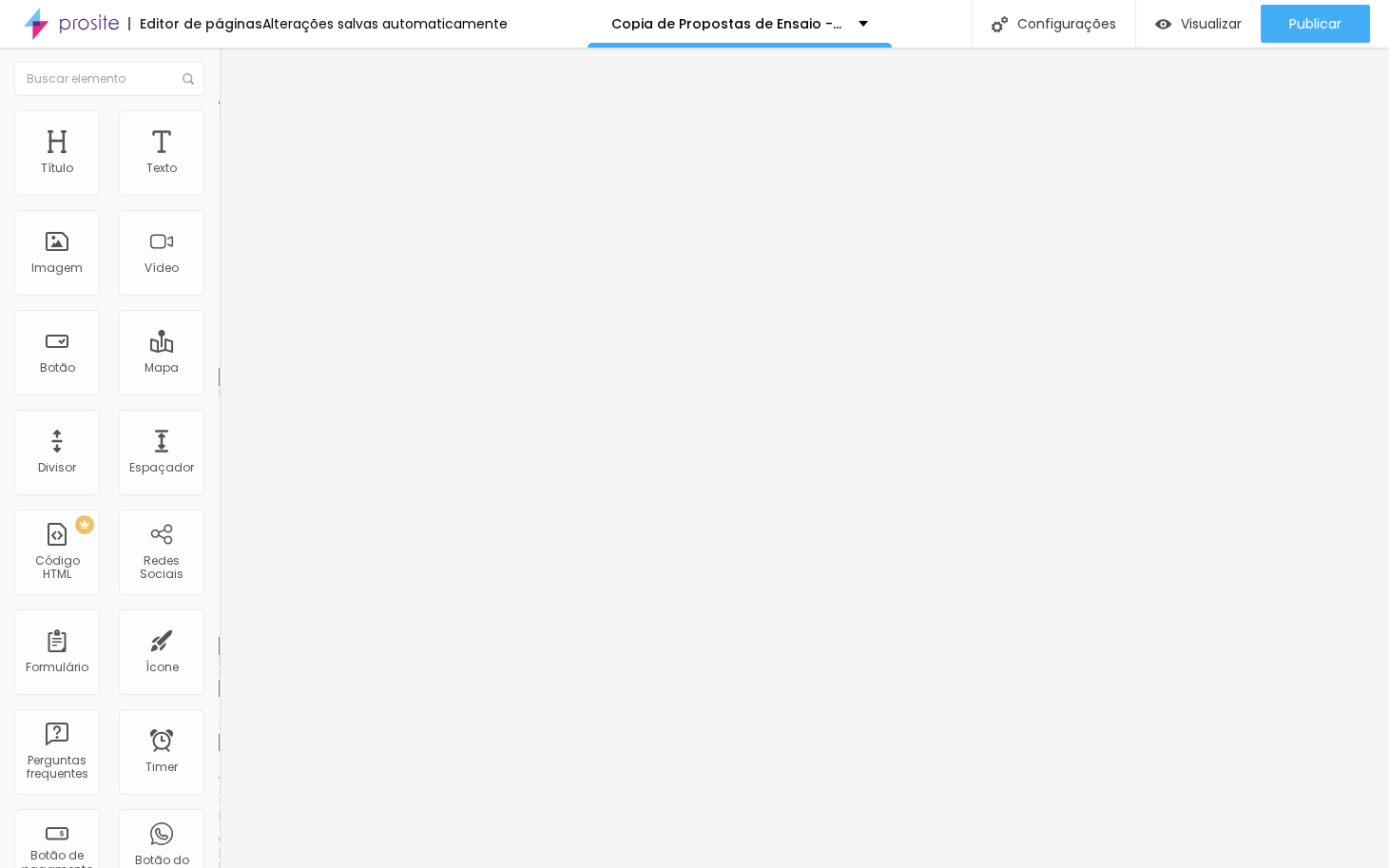 type on "8" 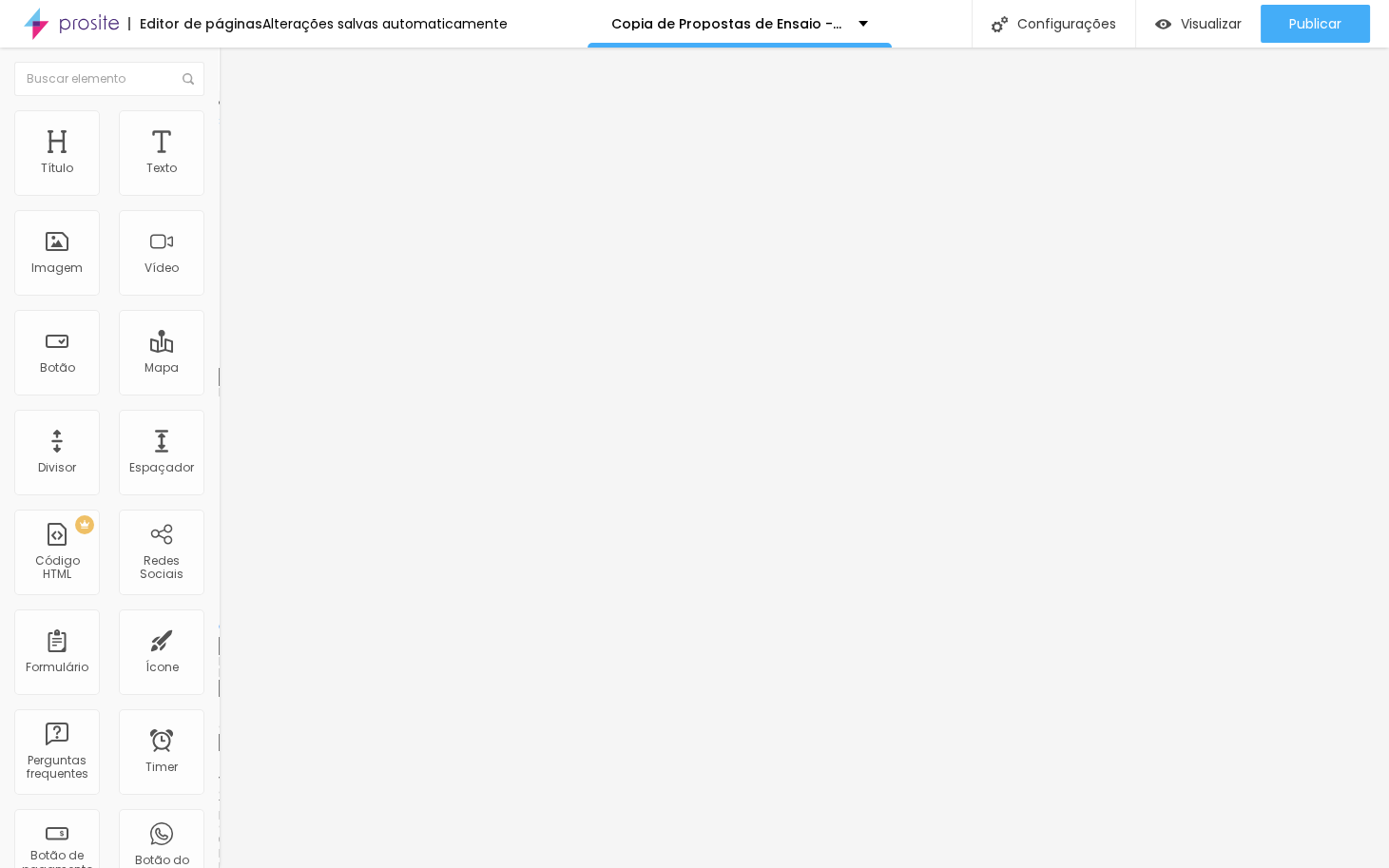 drag, startPoint x: 53, startPoint y: 227, endPoint x: 0, endPoint y: 227, distance: 53 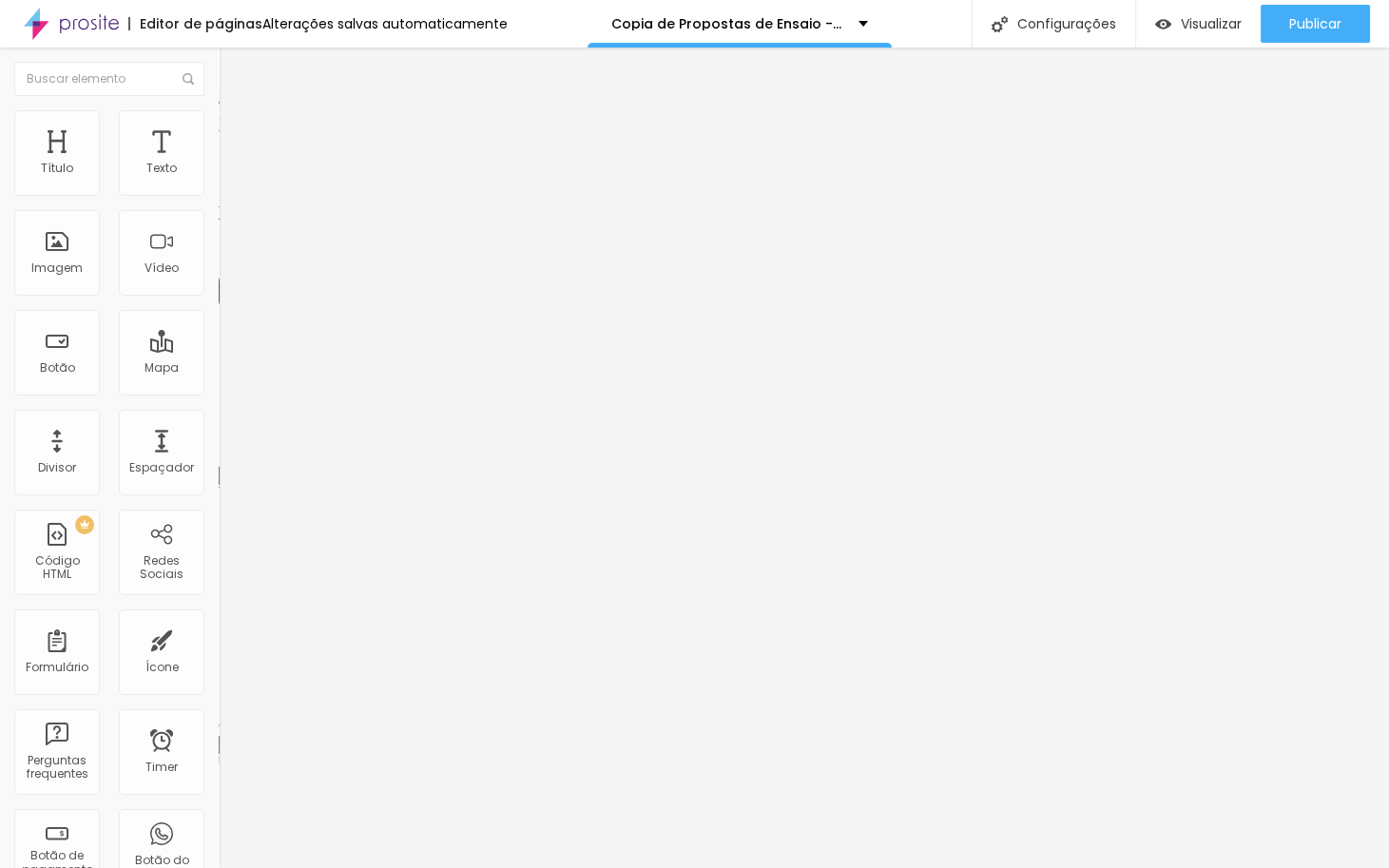 click on "Avançado" at bounding box center [328, 120] 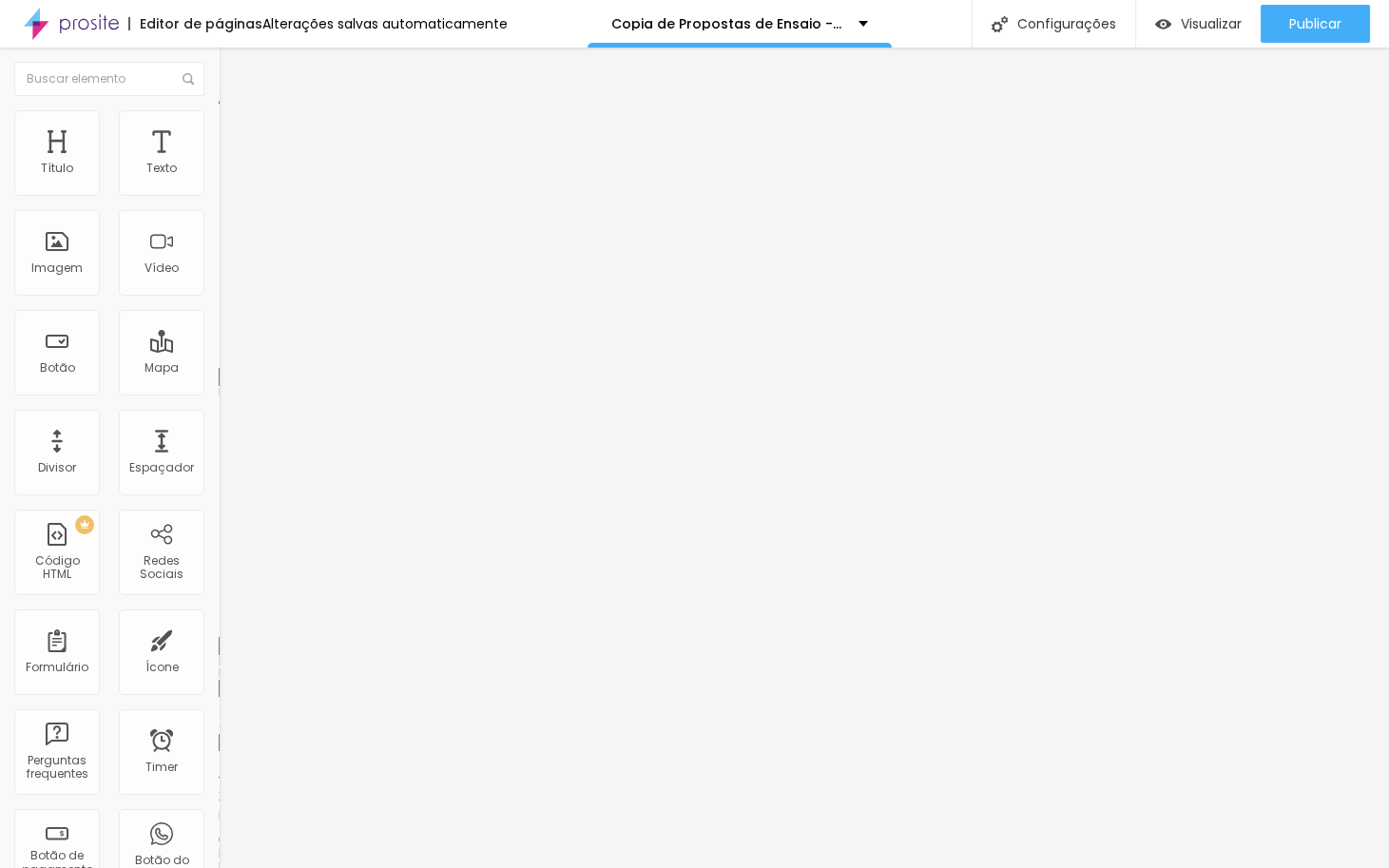 type on "9" 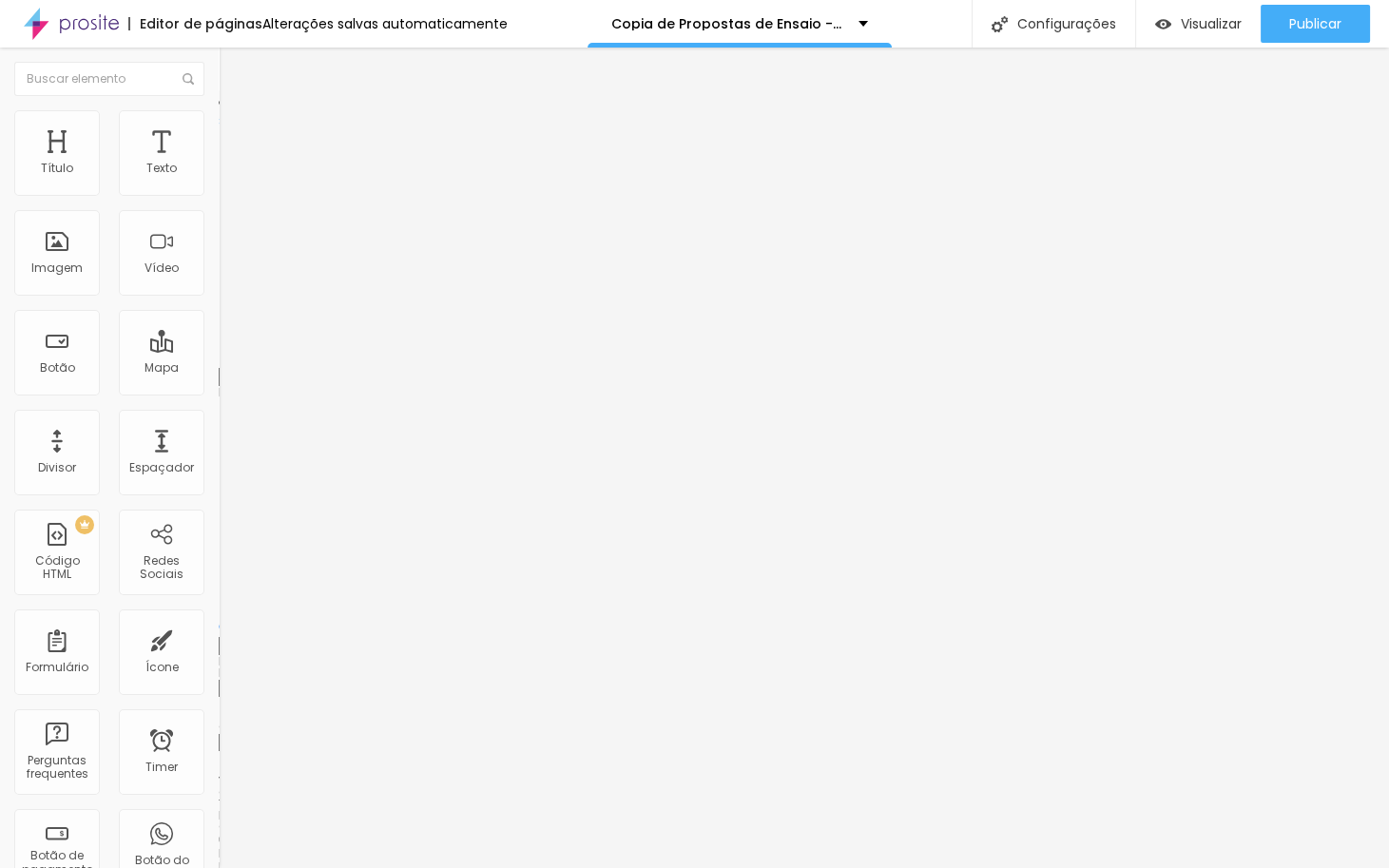 drag, startPoint x: 54, startPoint y: 228, endPoint x: 0, endPoint y: 229, distance: 54.00926 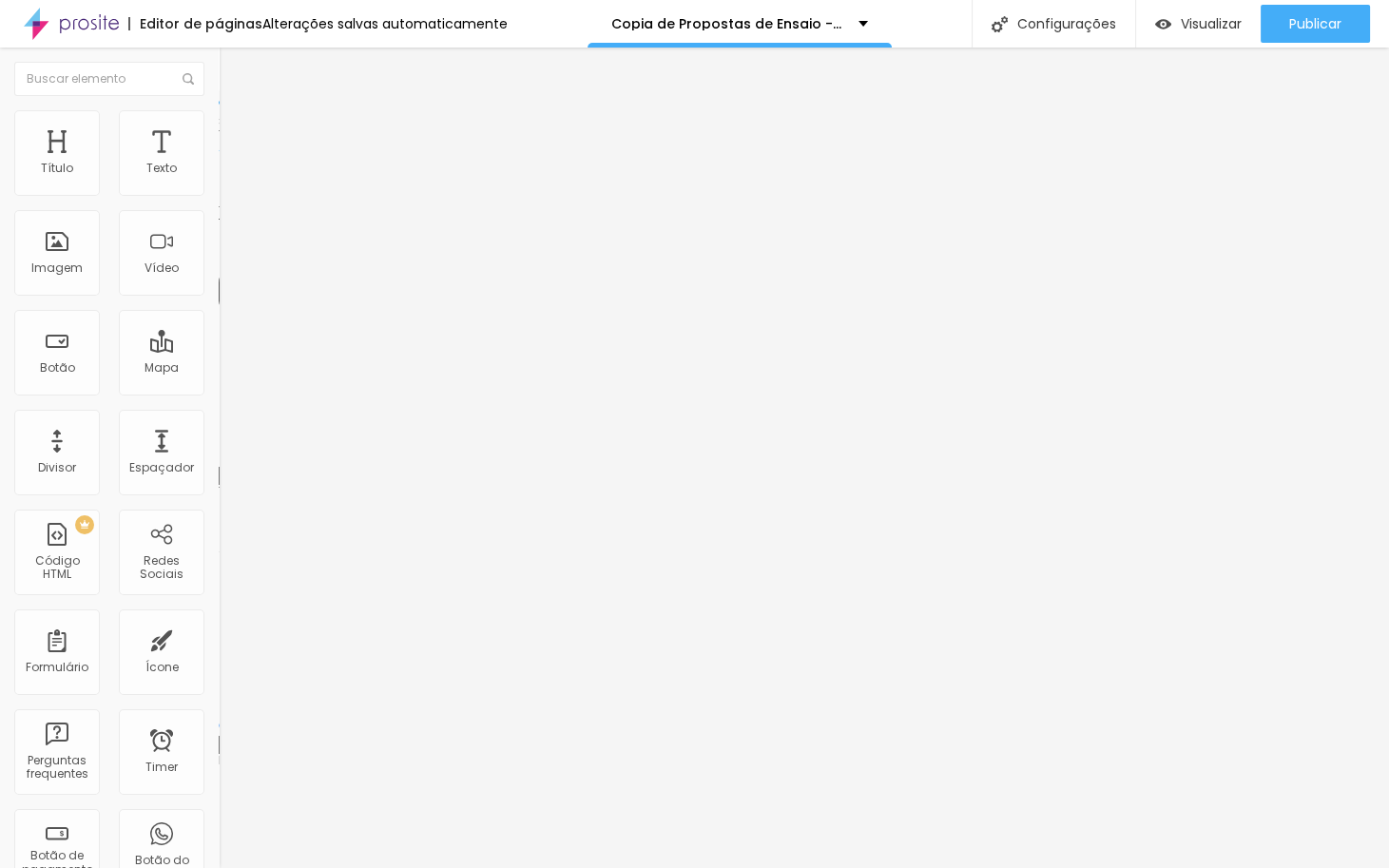 type on "32" 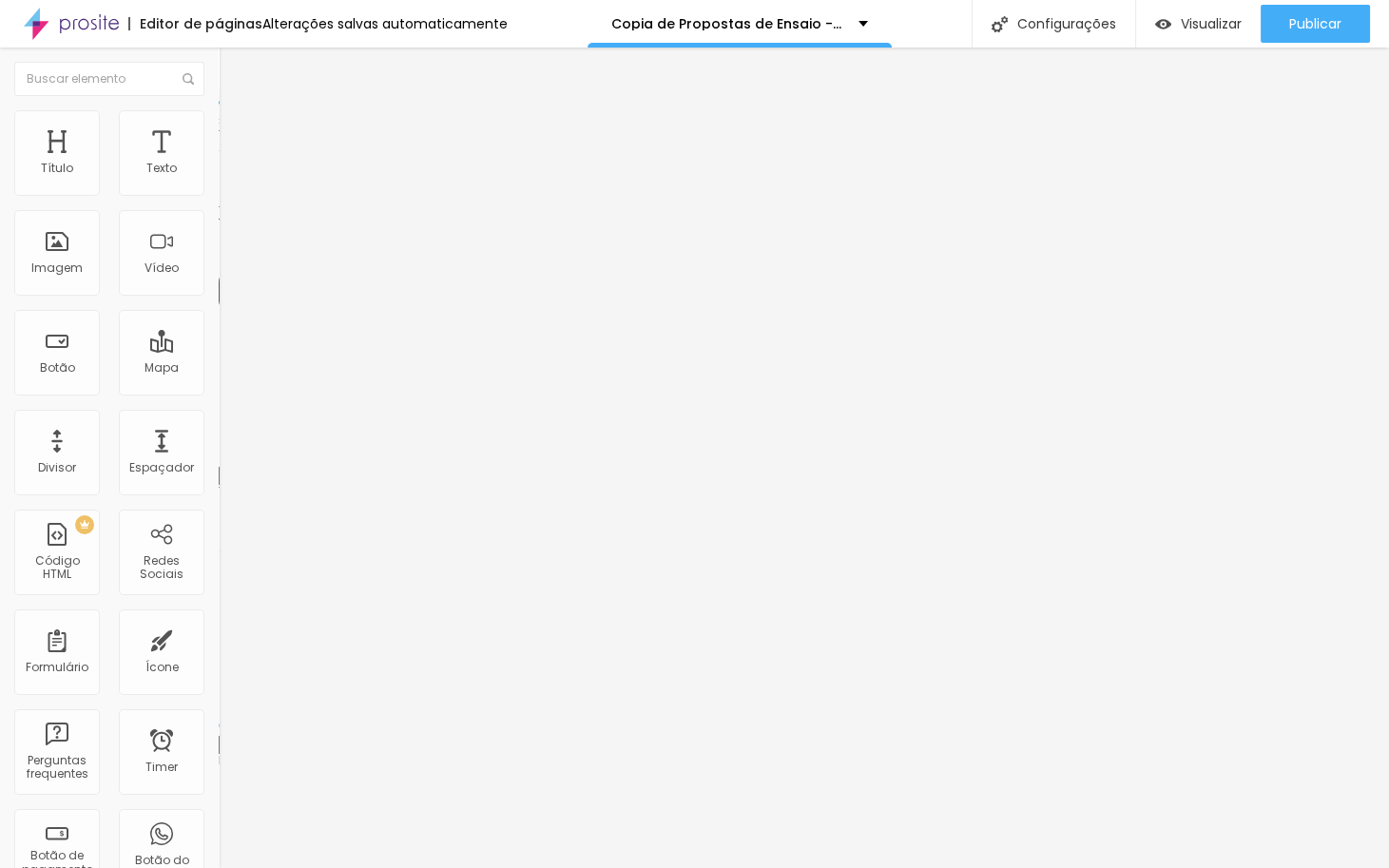 type on "28" 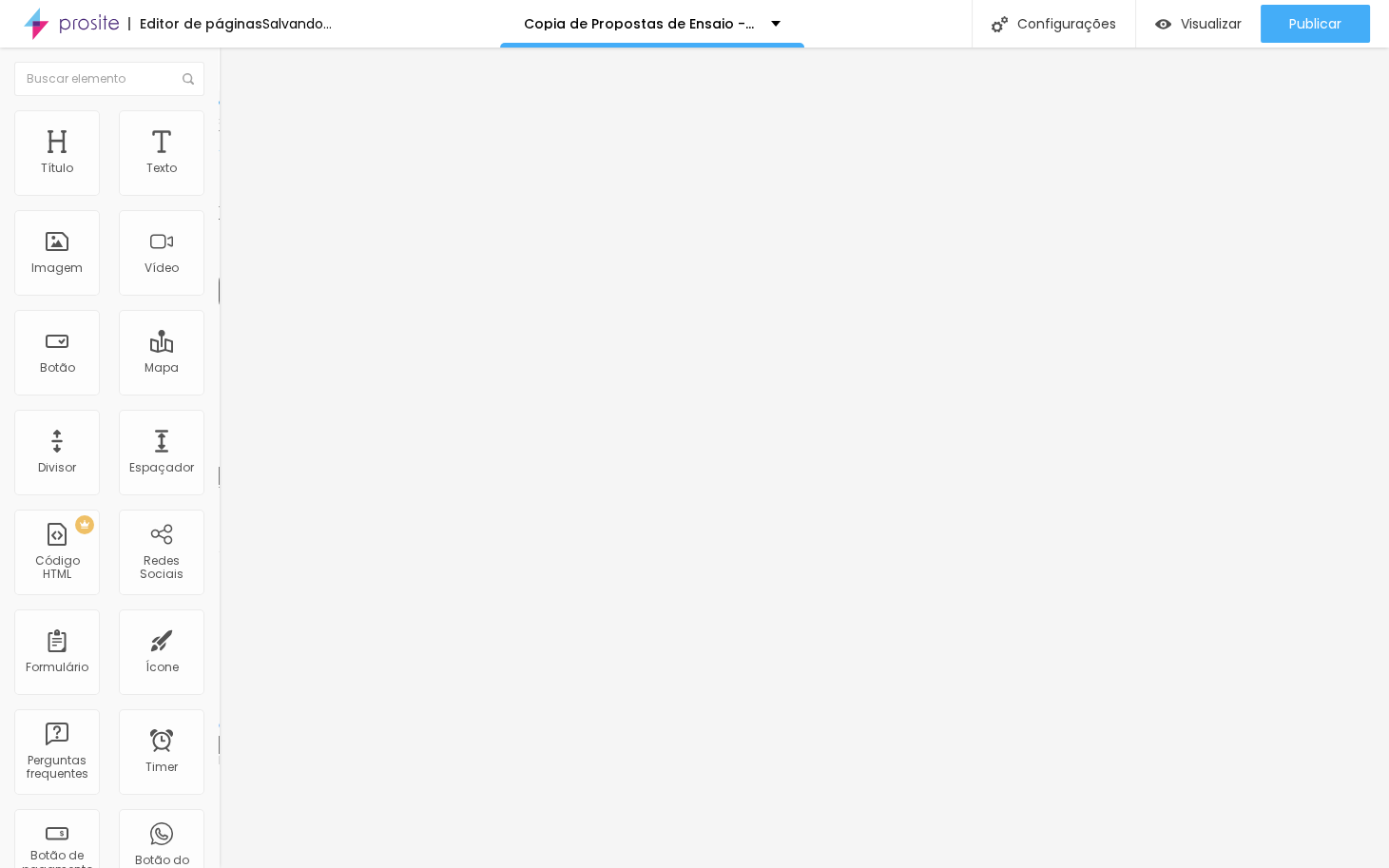 type on "23" 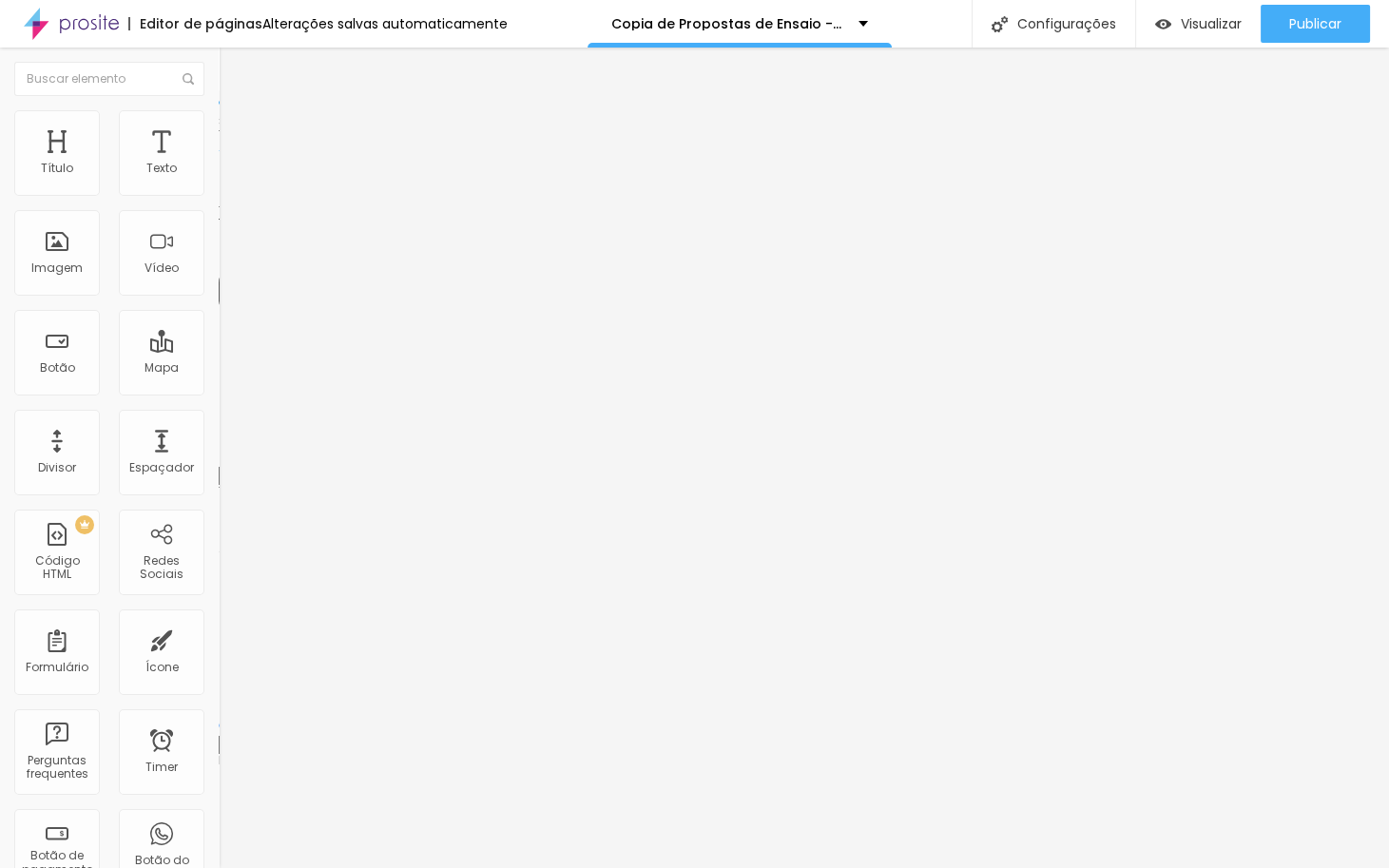 type on "24" 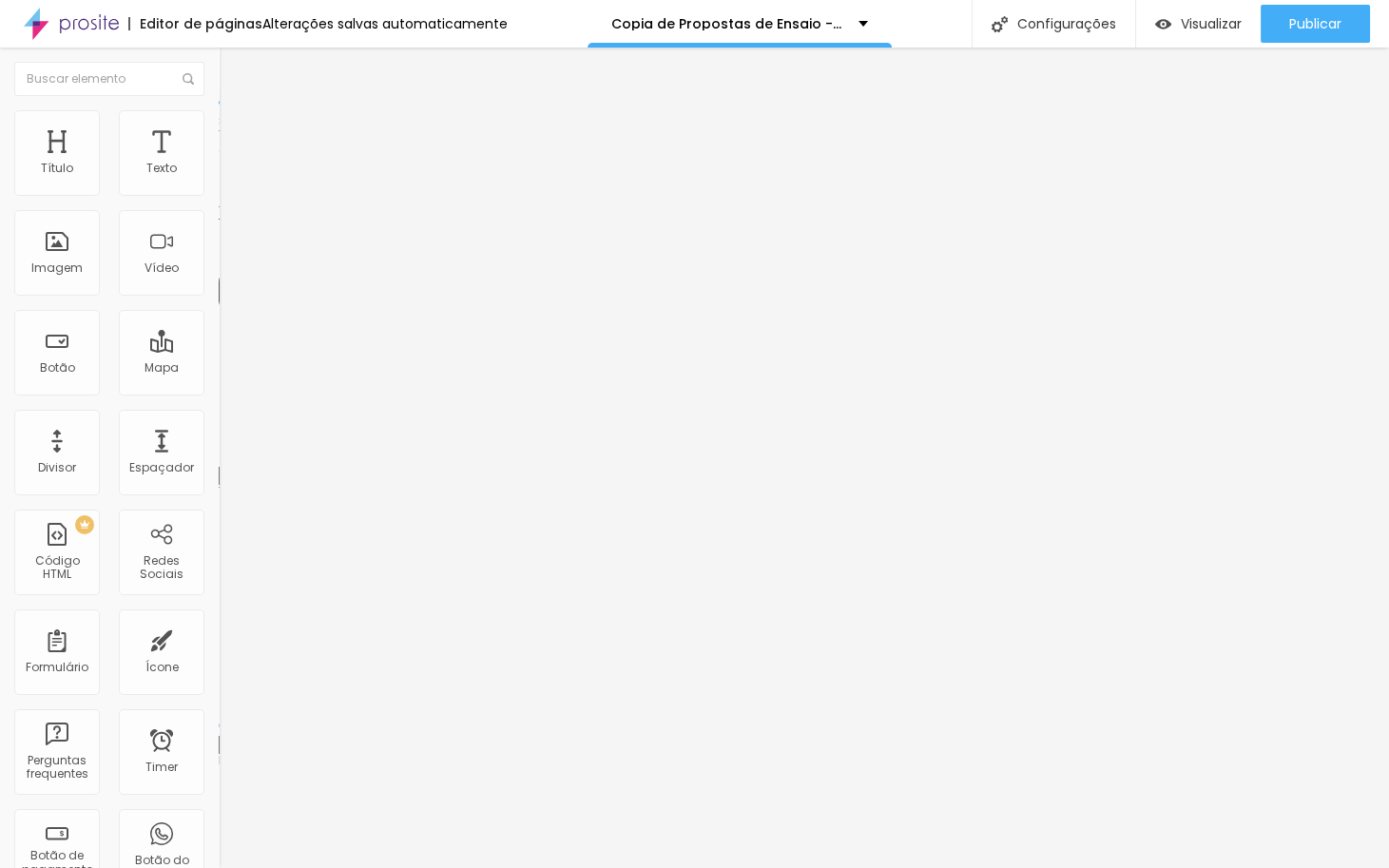 click at bounding box center (280, 456) 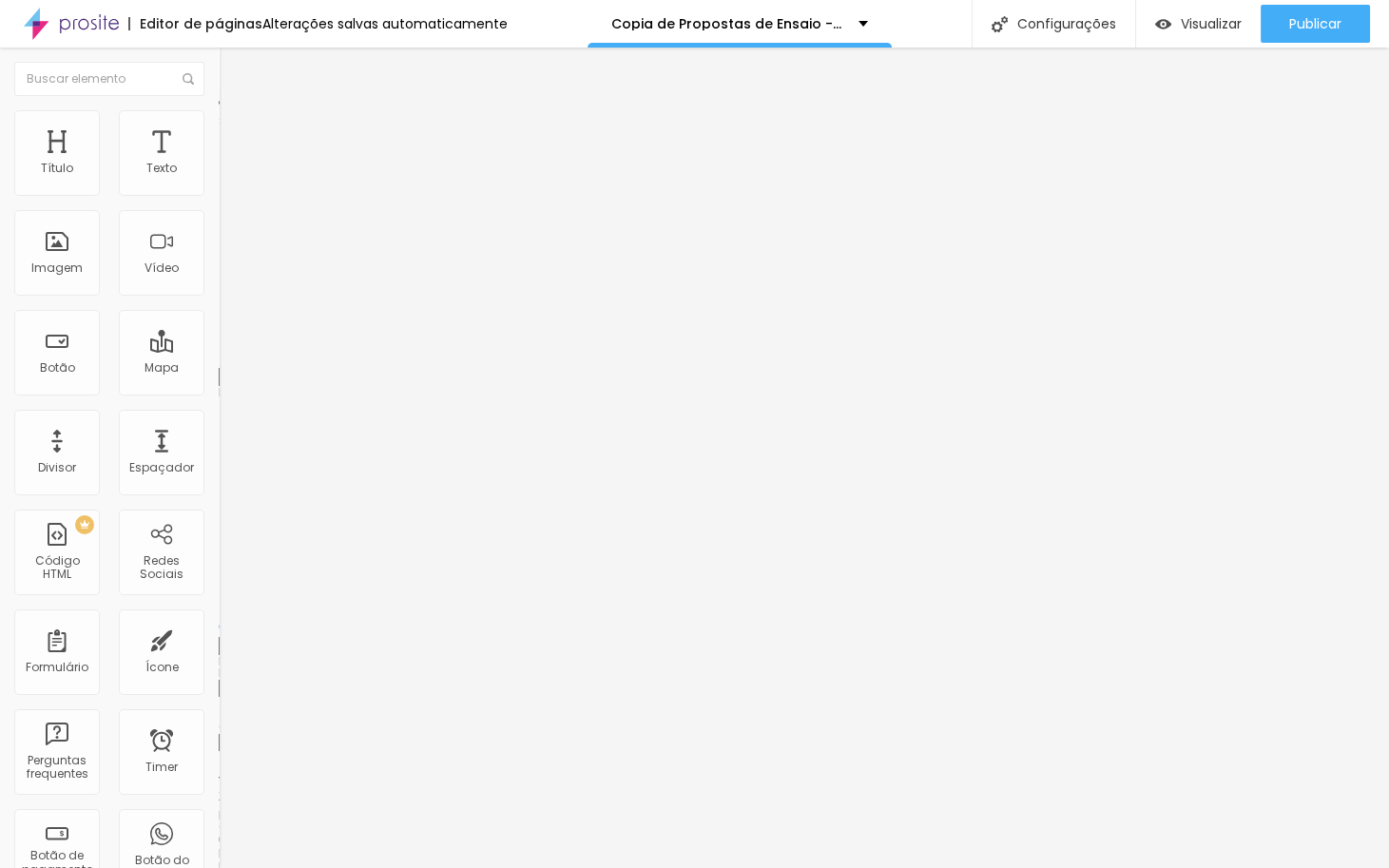 drag, startPoint x: 54, startPoint y: 224, endPoint x: 0, endPoint y: 223, distance: 54.00926 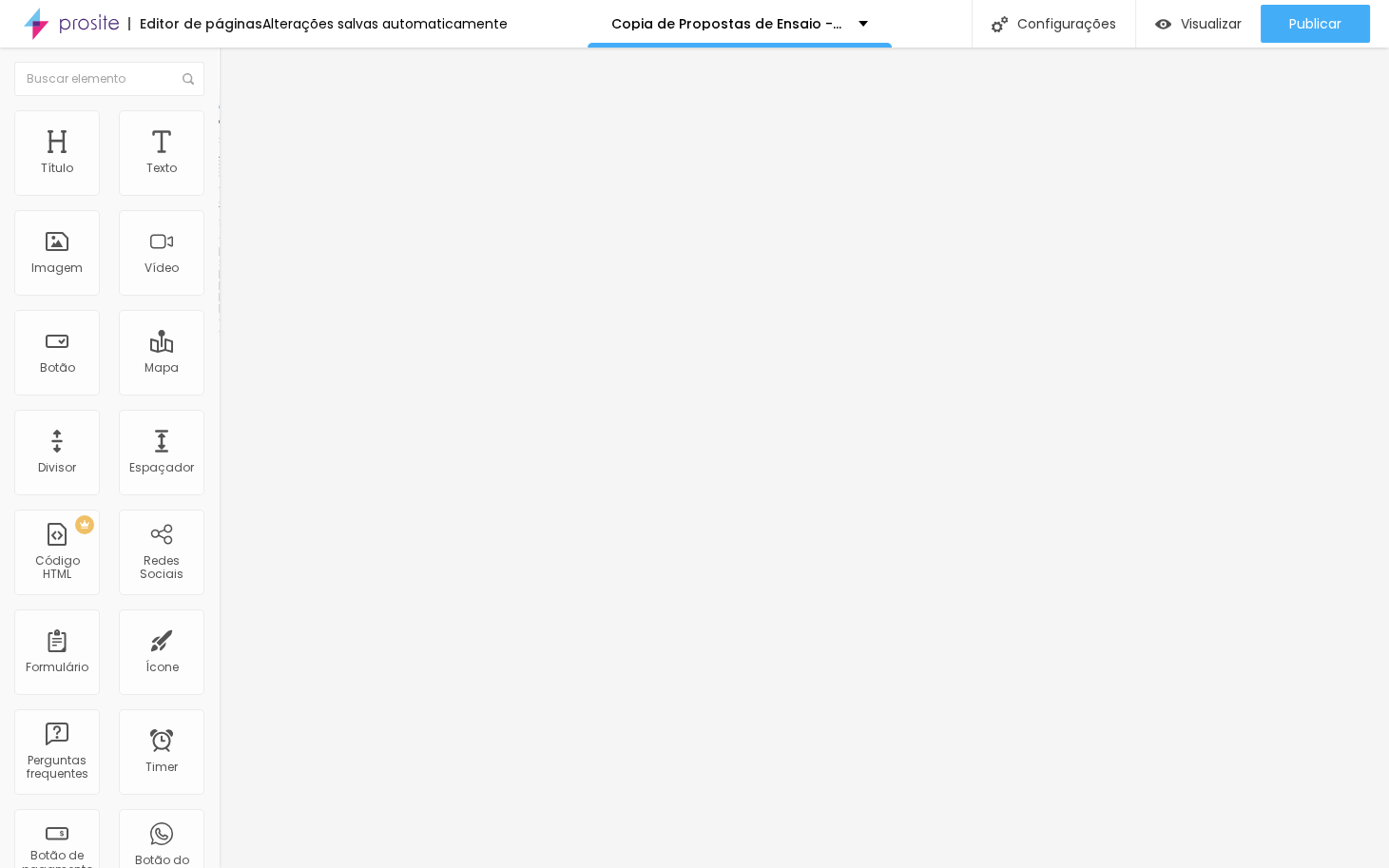click at bounding box center [227, 138] 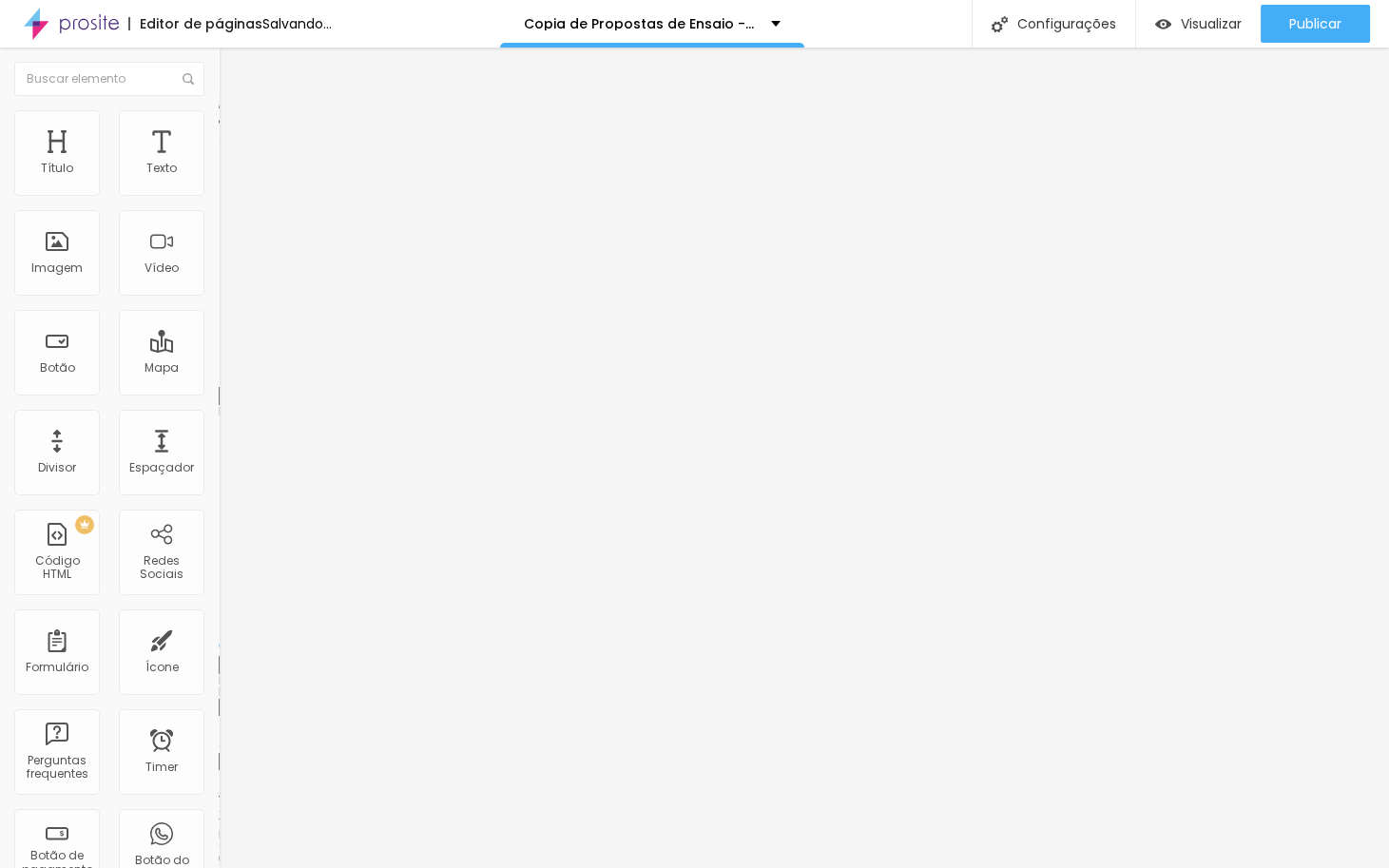drag, startPoint x: 65, startPoint y: 228, endPoint x: 27, endPoint y: 228, distance: 38 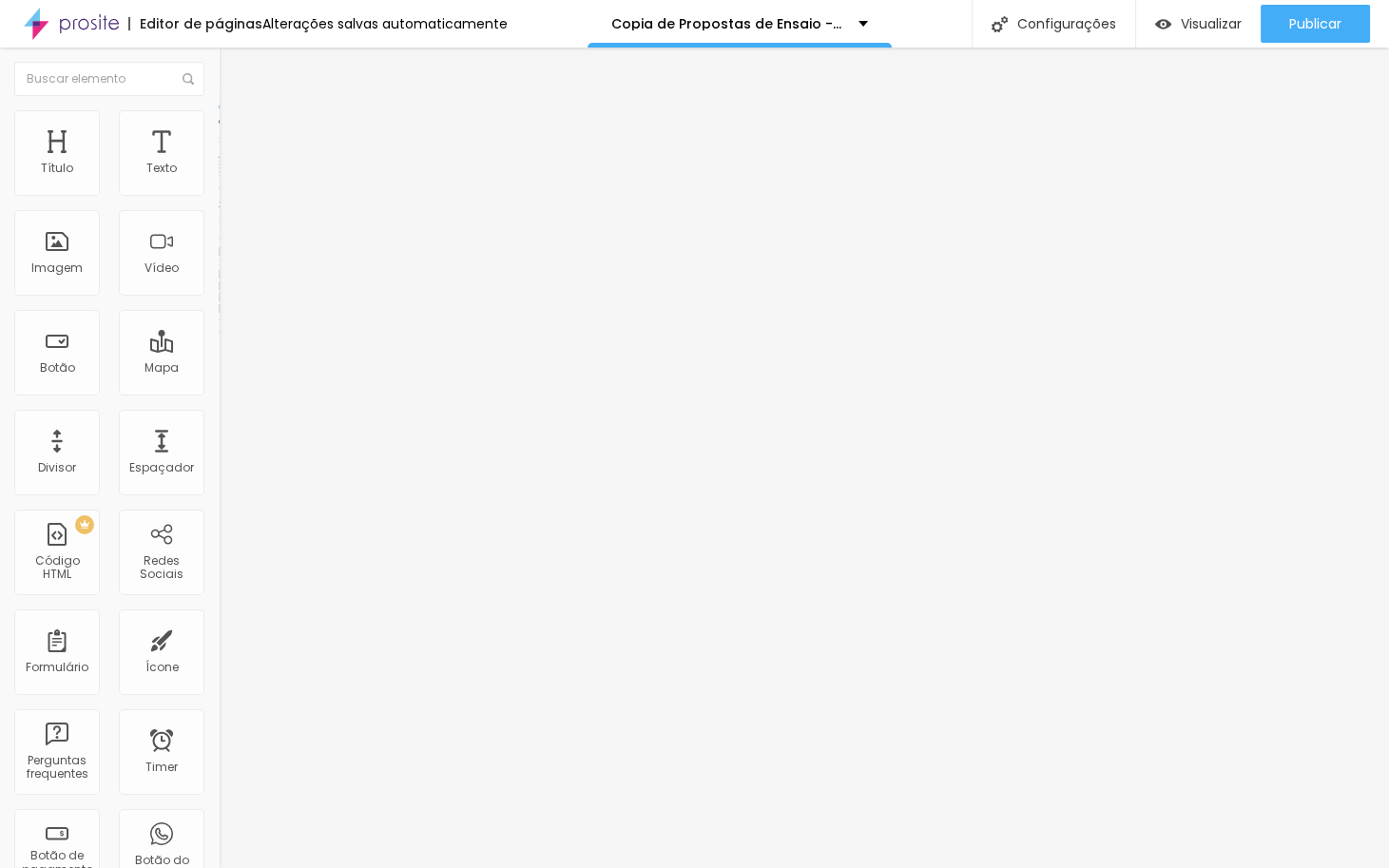 click at bounding box center [227, 138] 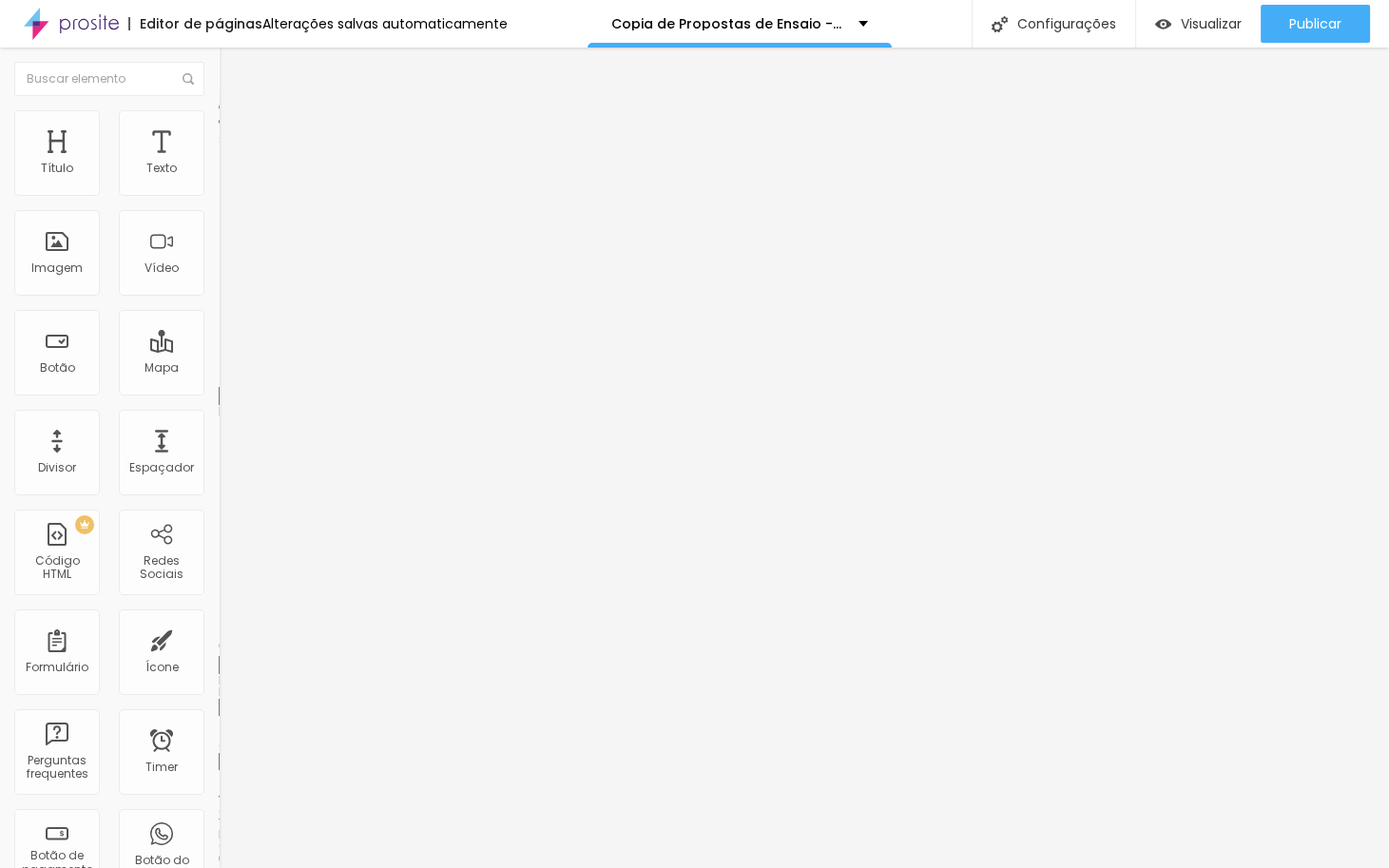 drag, startPoint x: 69, startPoint y: 227, endPoint x: 0, endPoint y: 225, distance: 69.02898 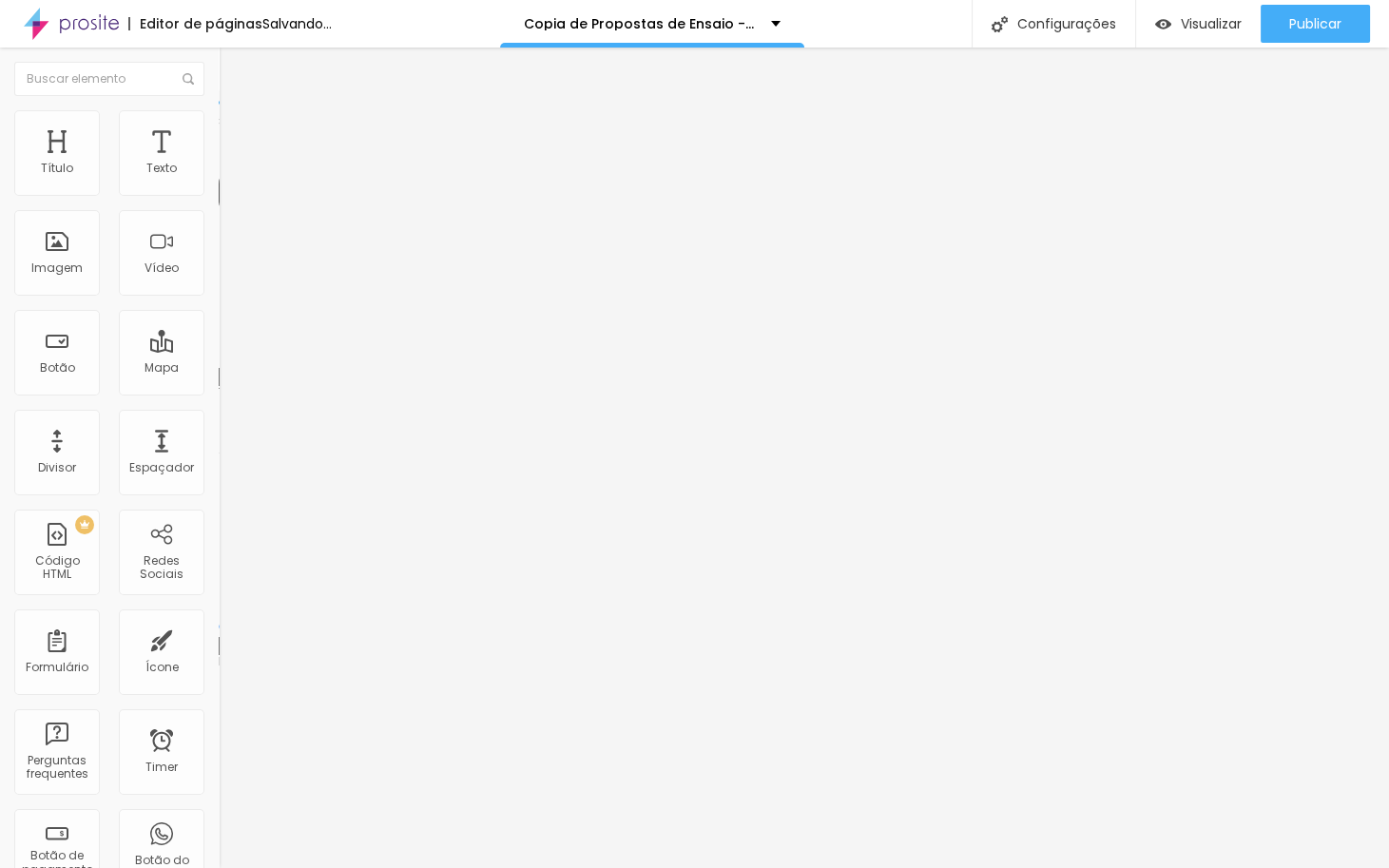 click on "Avançado" at bounding box center [328, 120] 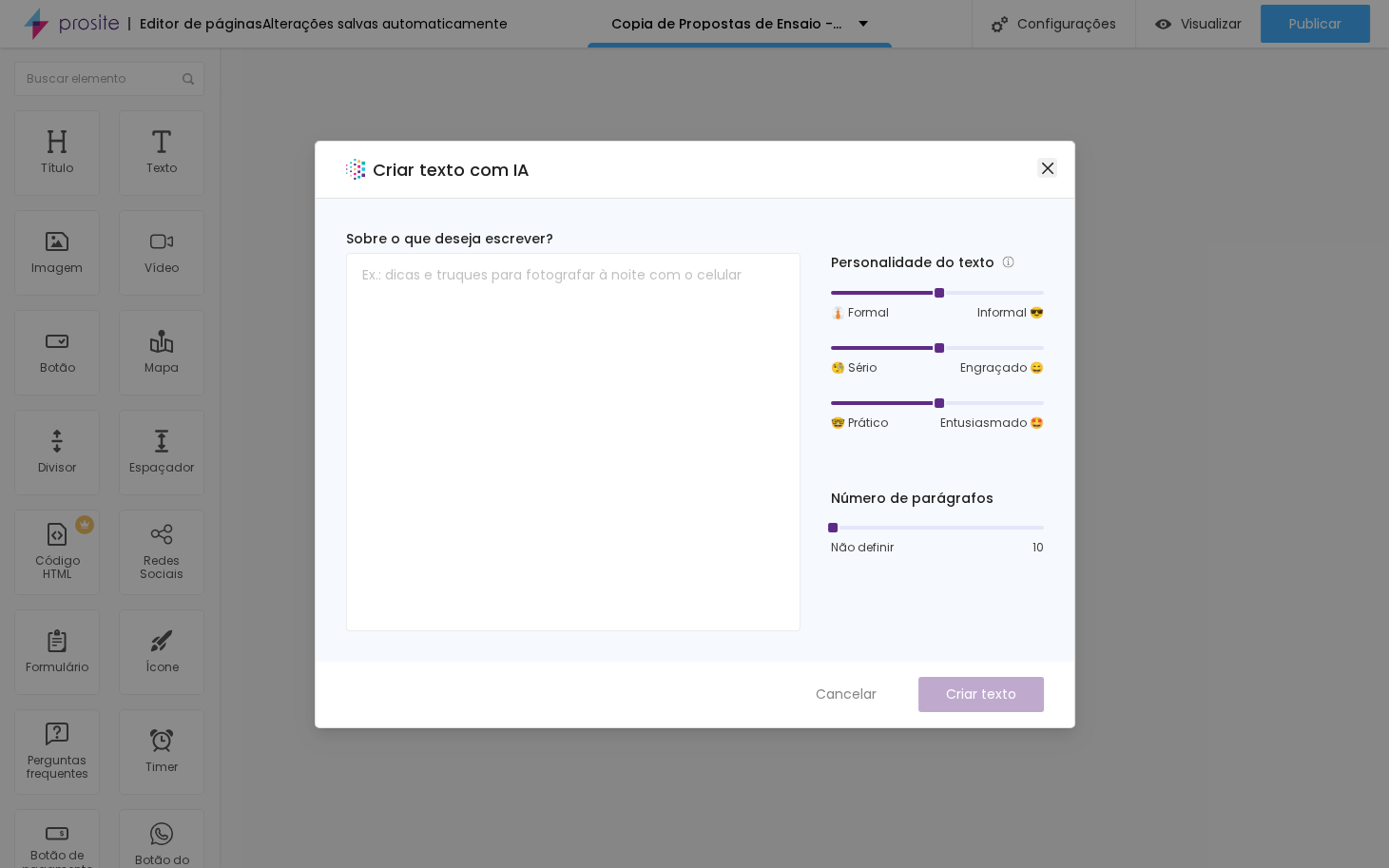 click 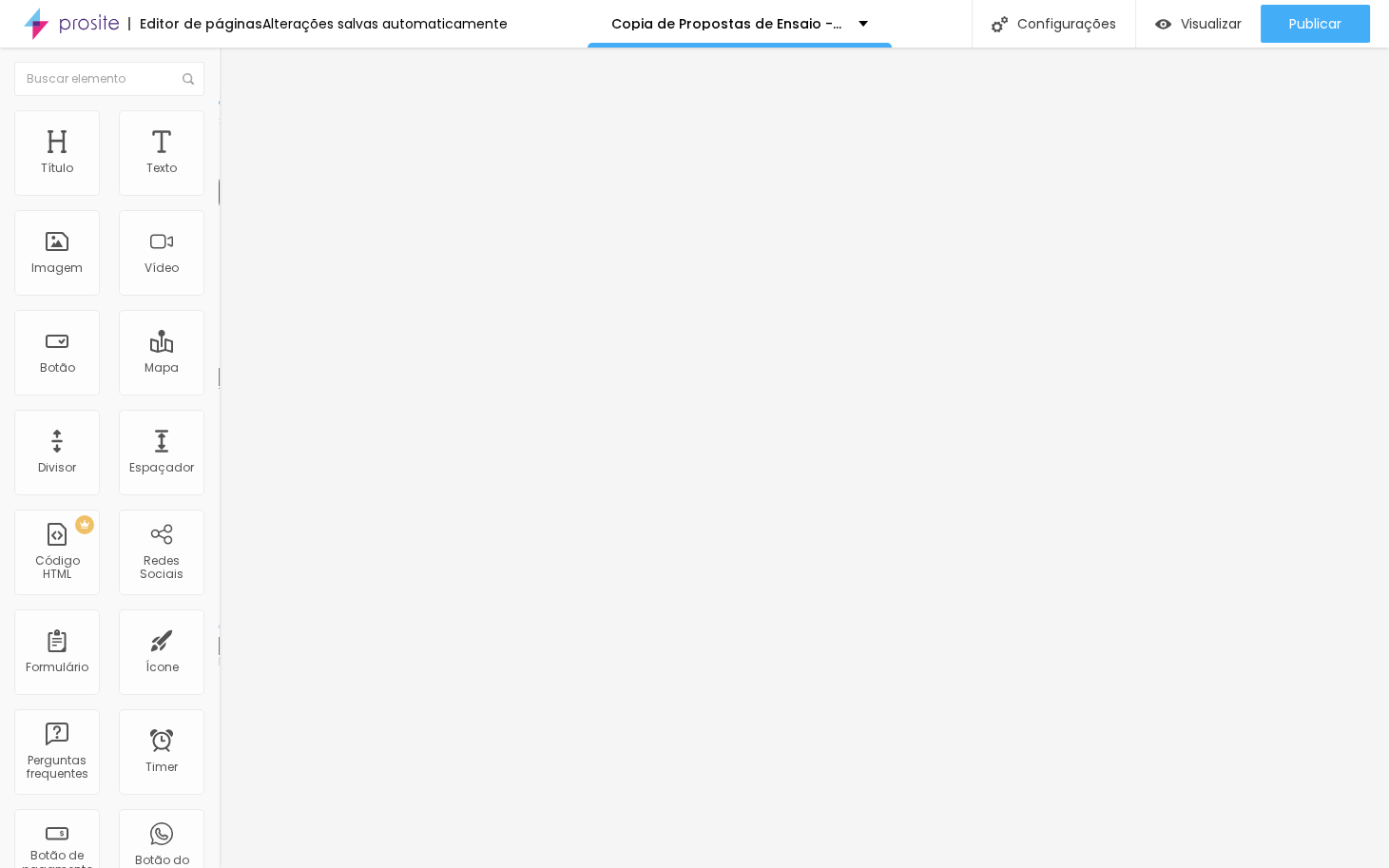 drag, startPoint x: 62, startPoint y: 183, endPoint x: 78, endPoint y: 185, distance: 16.124515 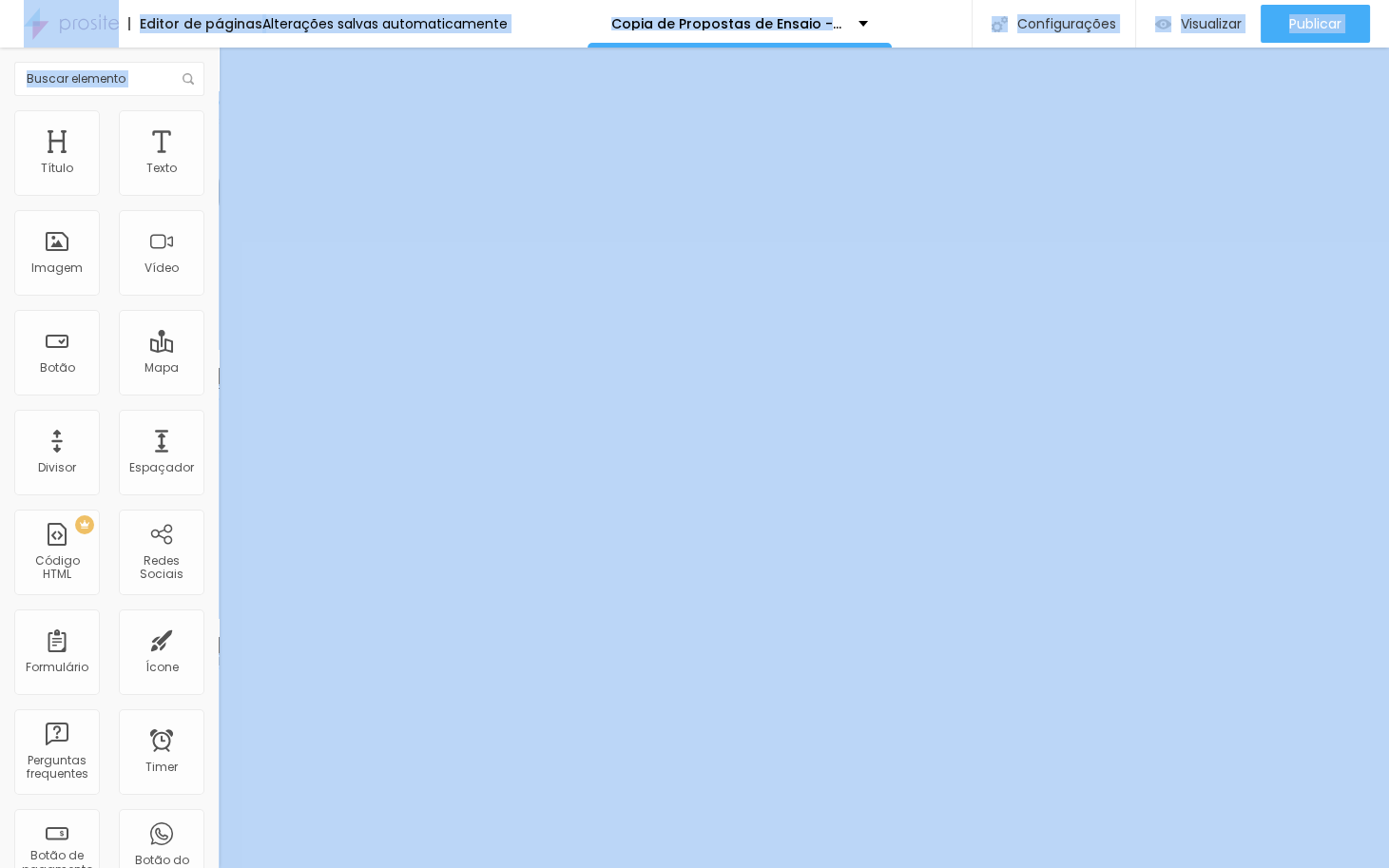 drag, startPoint x: 45, startPoint y: 229, endPoint x: 76, endPoint y: 228, distance: 31.01612 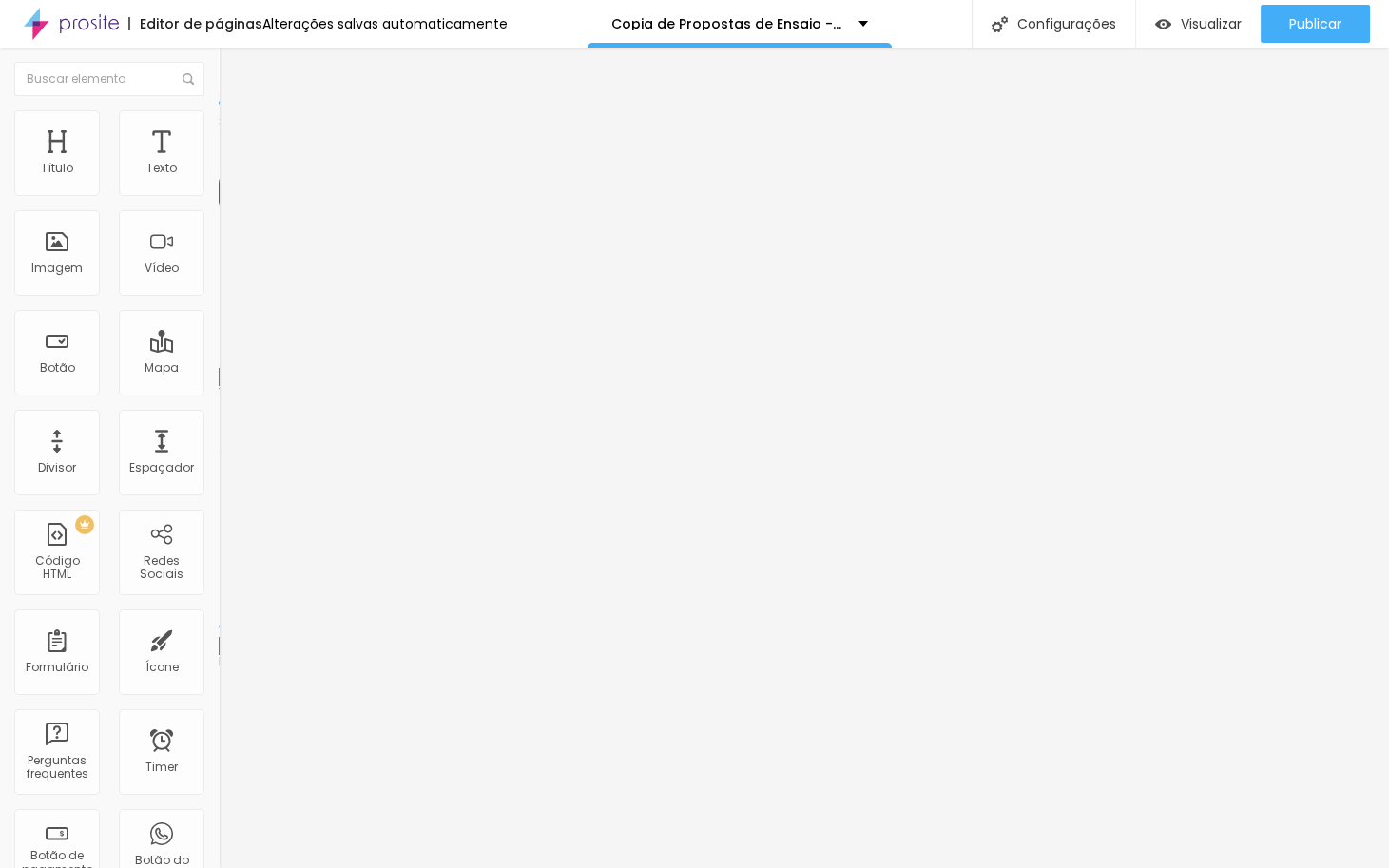 click on "Avançado" at bounding box center (328, 120) 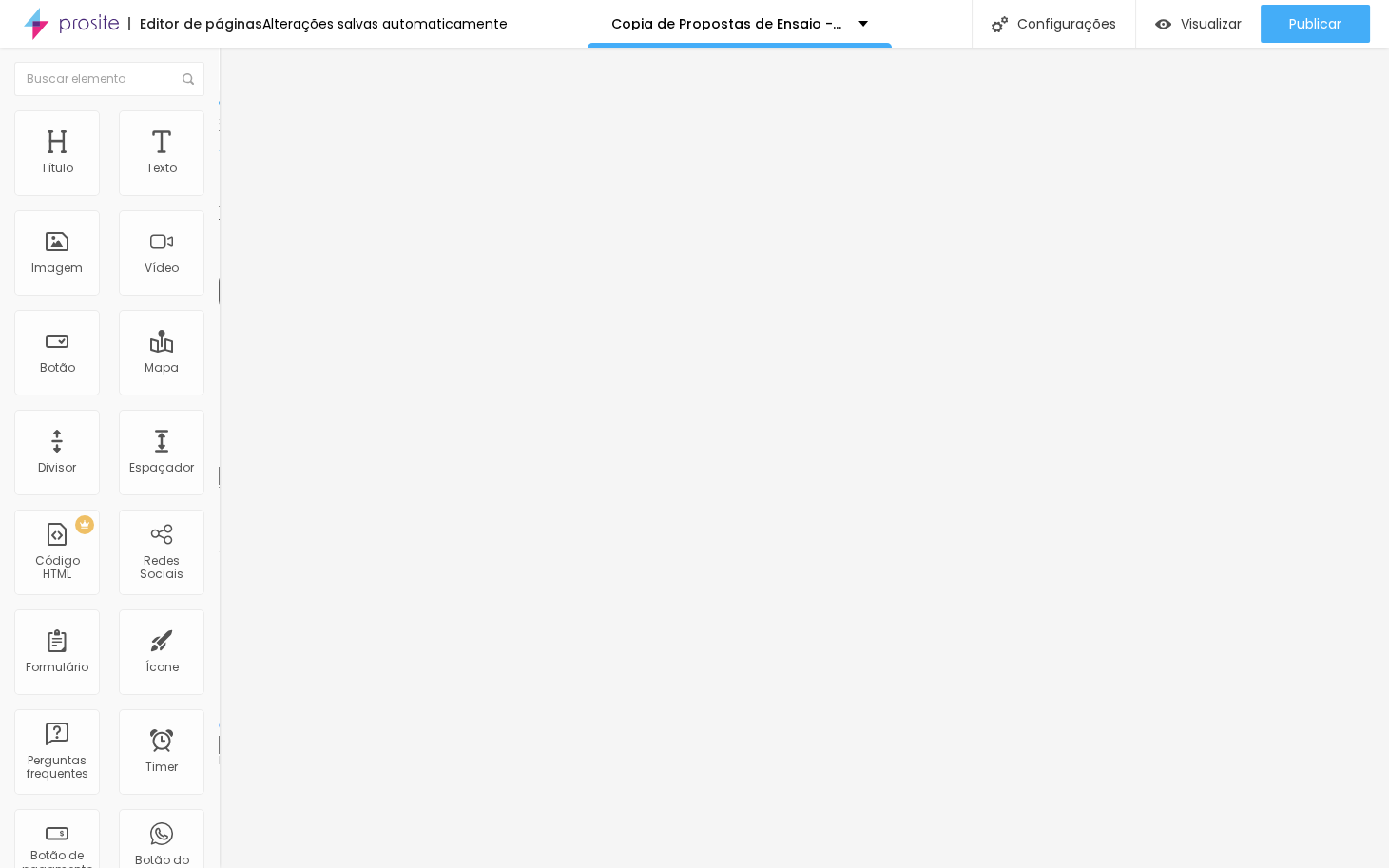 click on "Avançado" at bounding box center (267, 123) 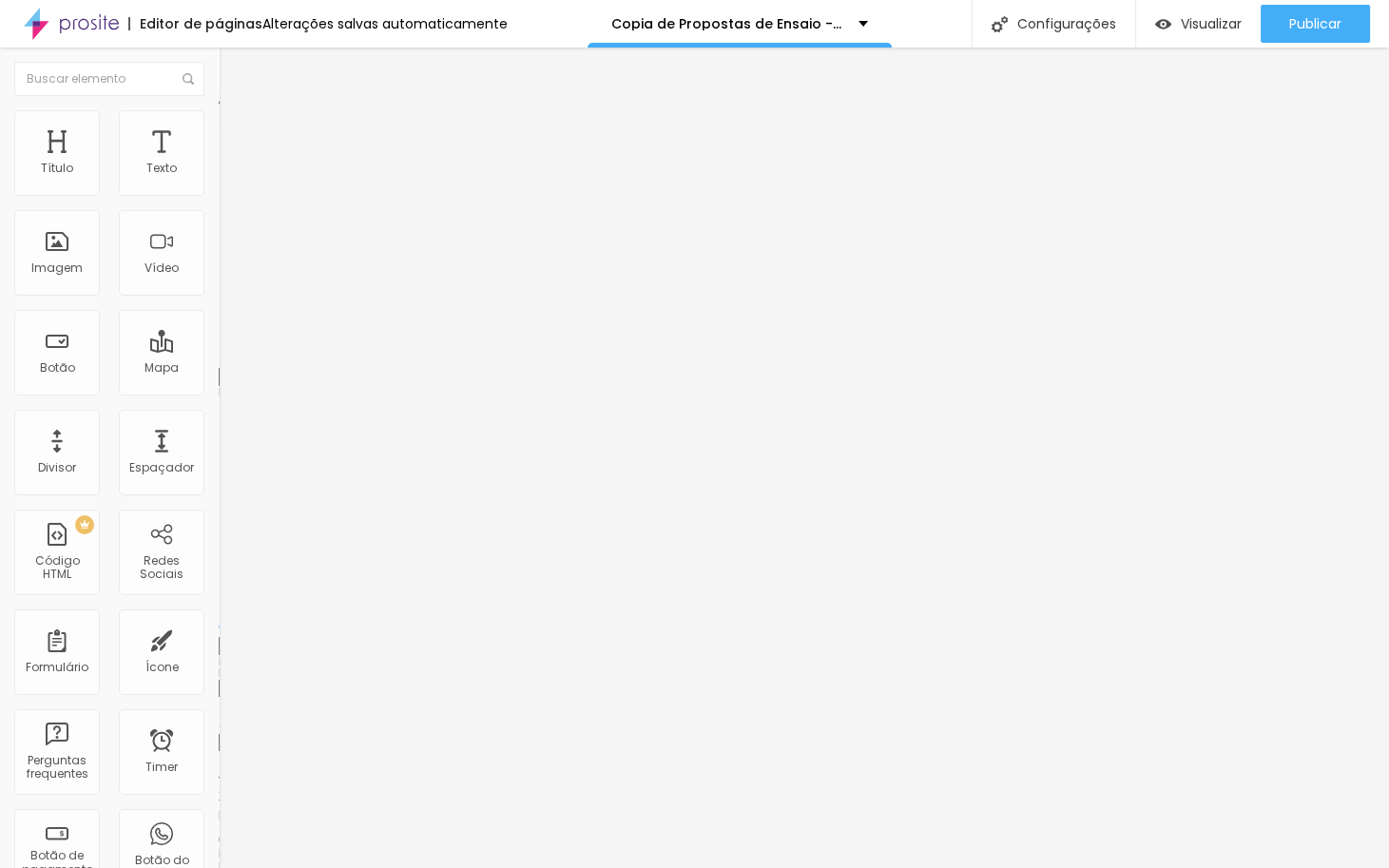 click at bounding box center [280, 357] 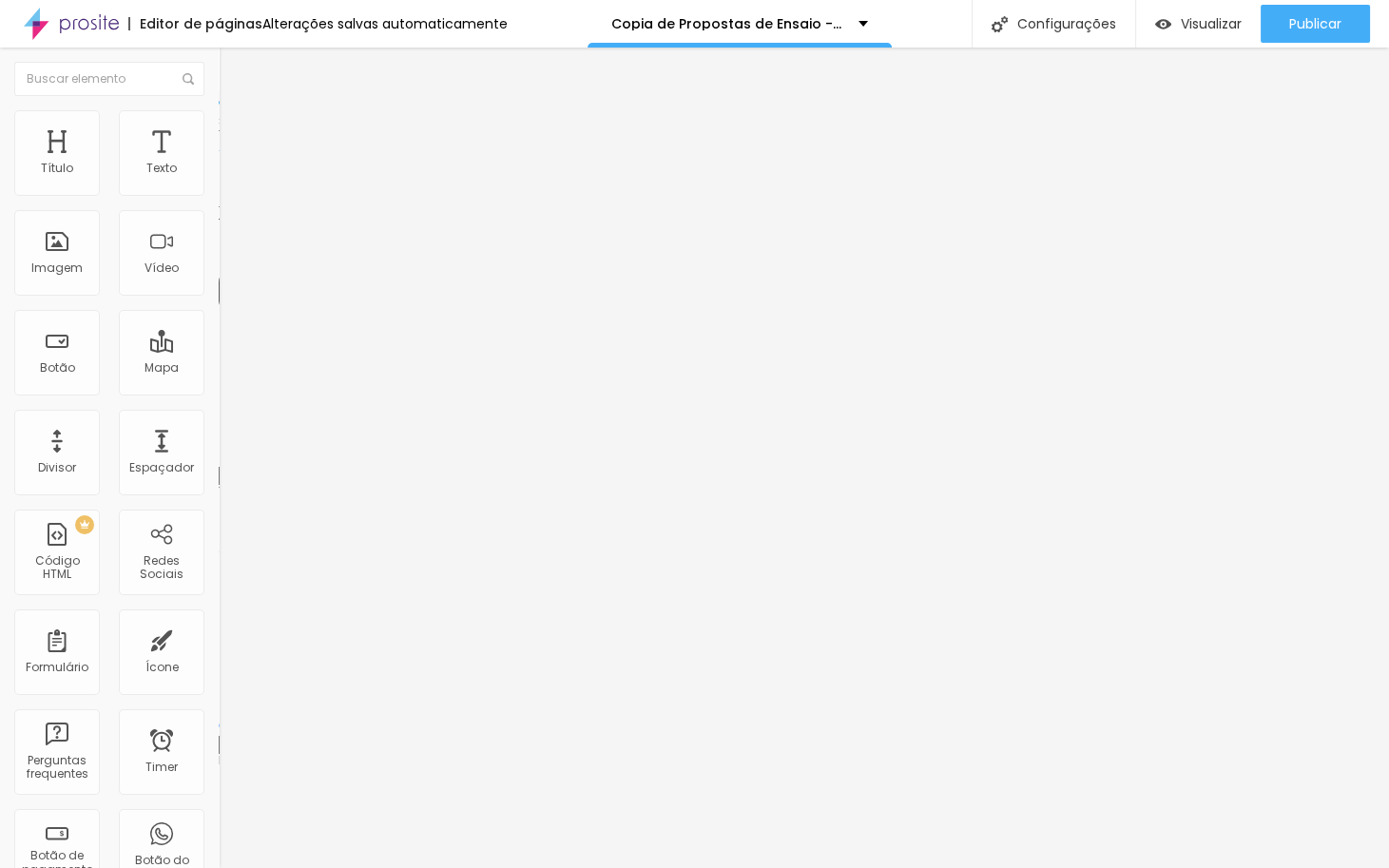 click at bounding box center (227, 119) 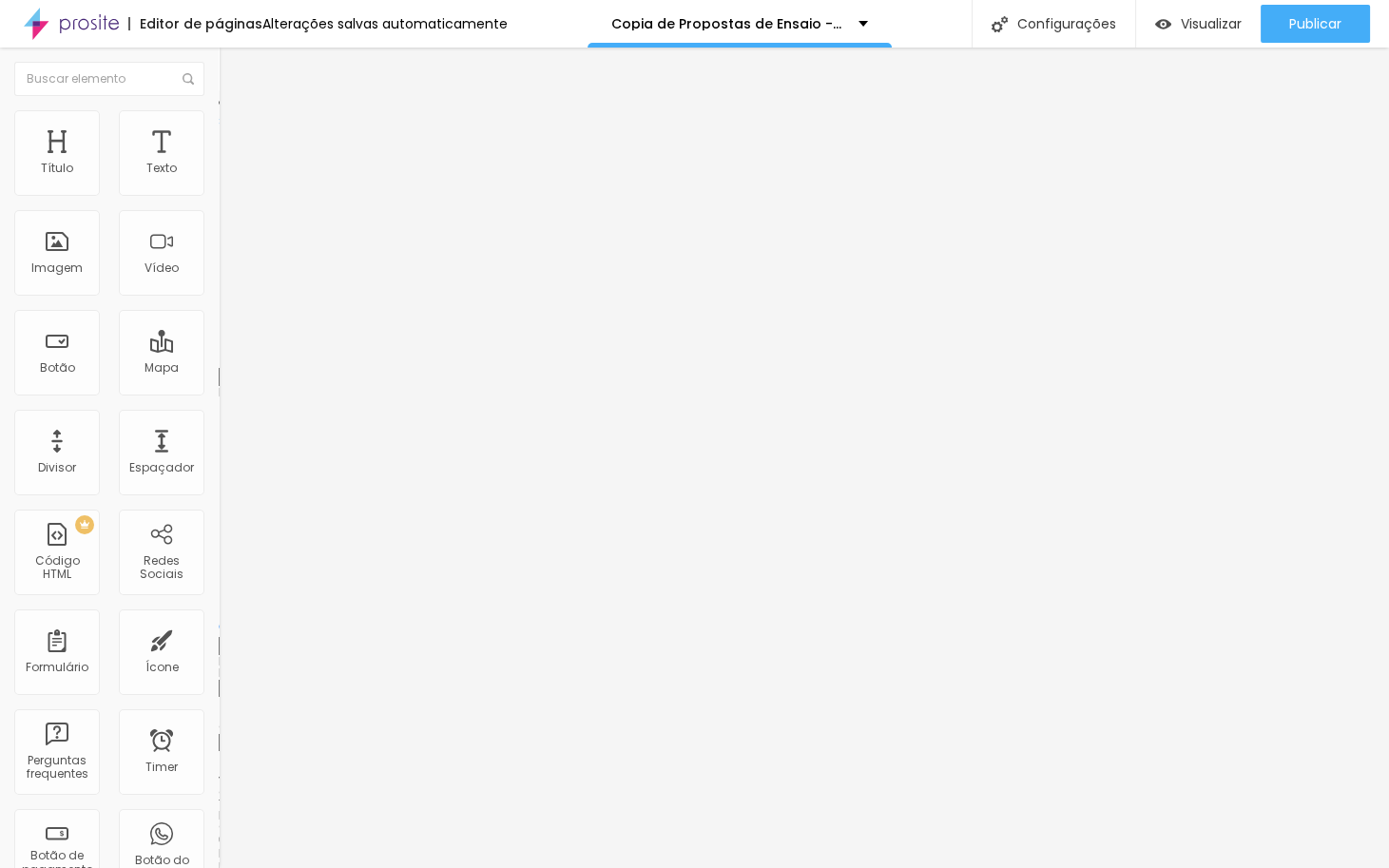click at bounding box center (280, 357) 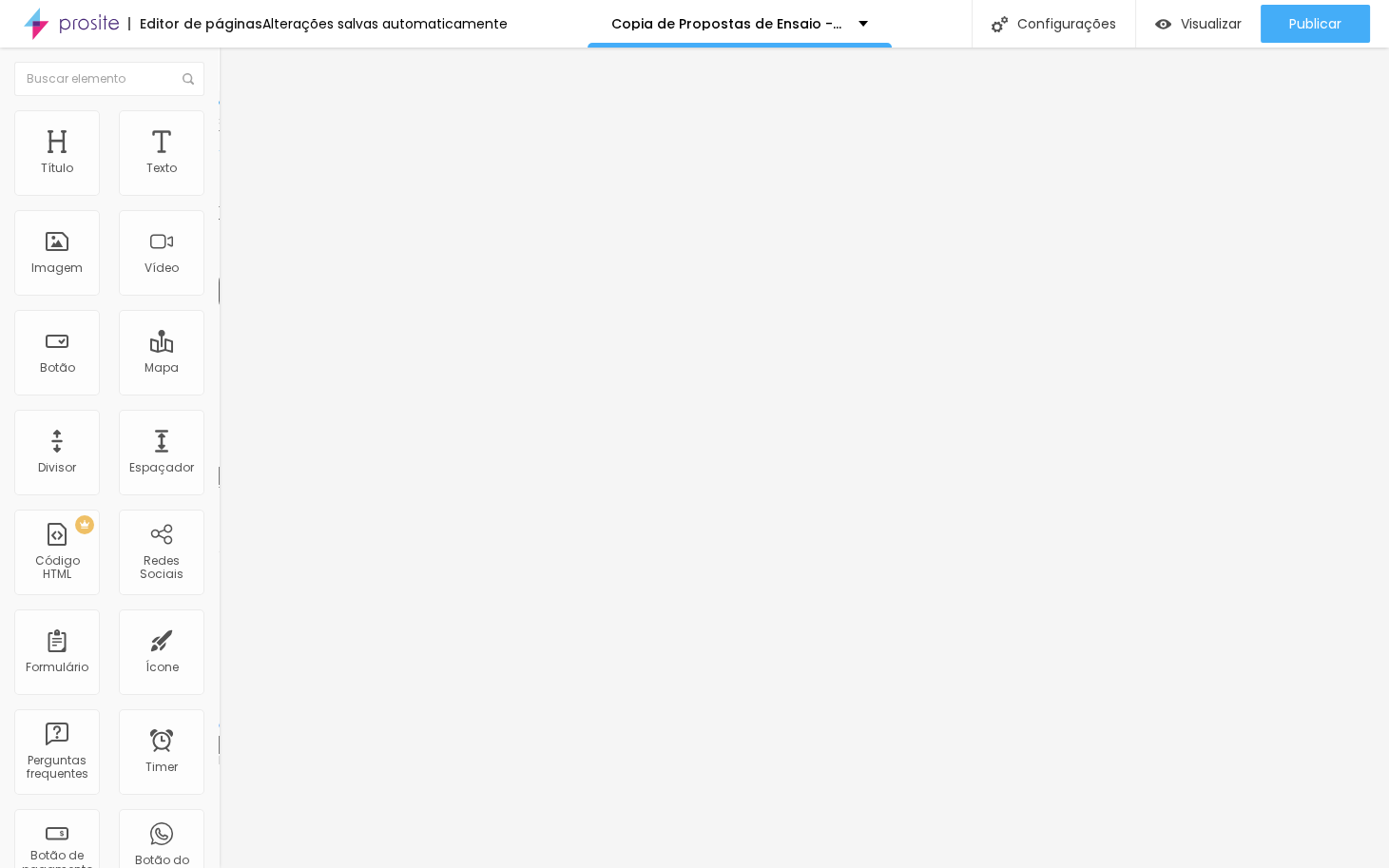 click on "Avançado" at bounding box center [267, 123] 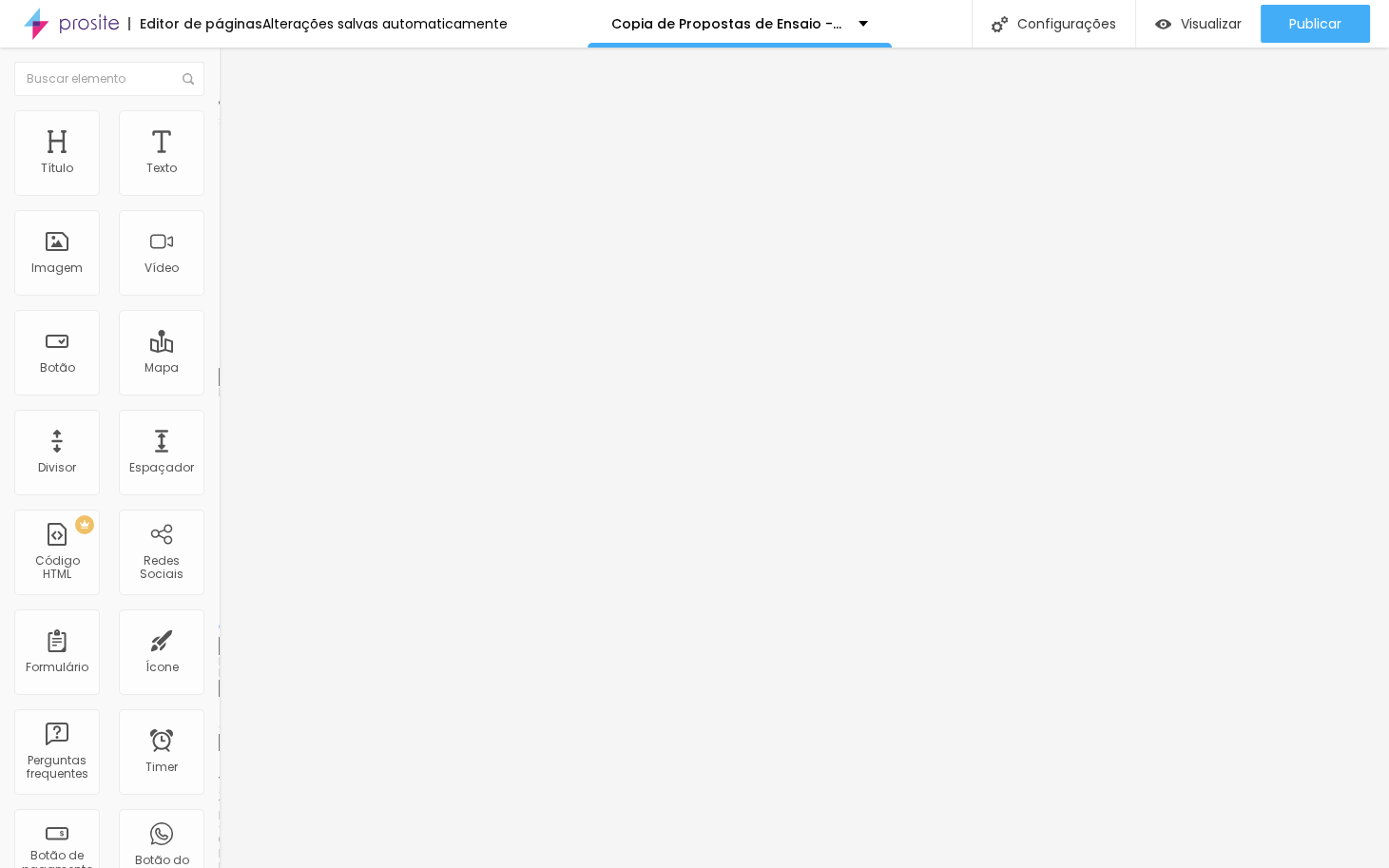 click at bounding box center (280, 357) 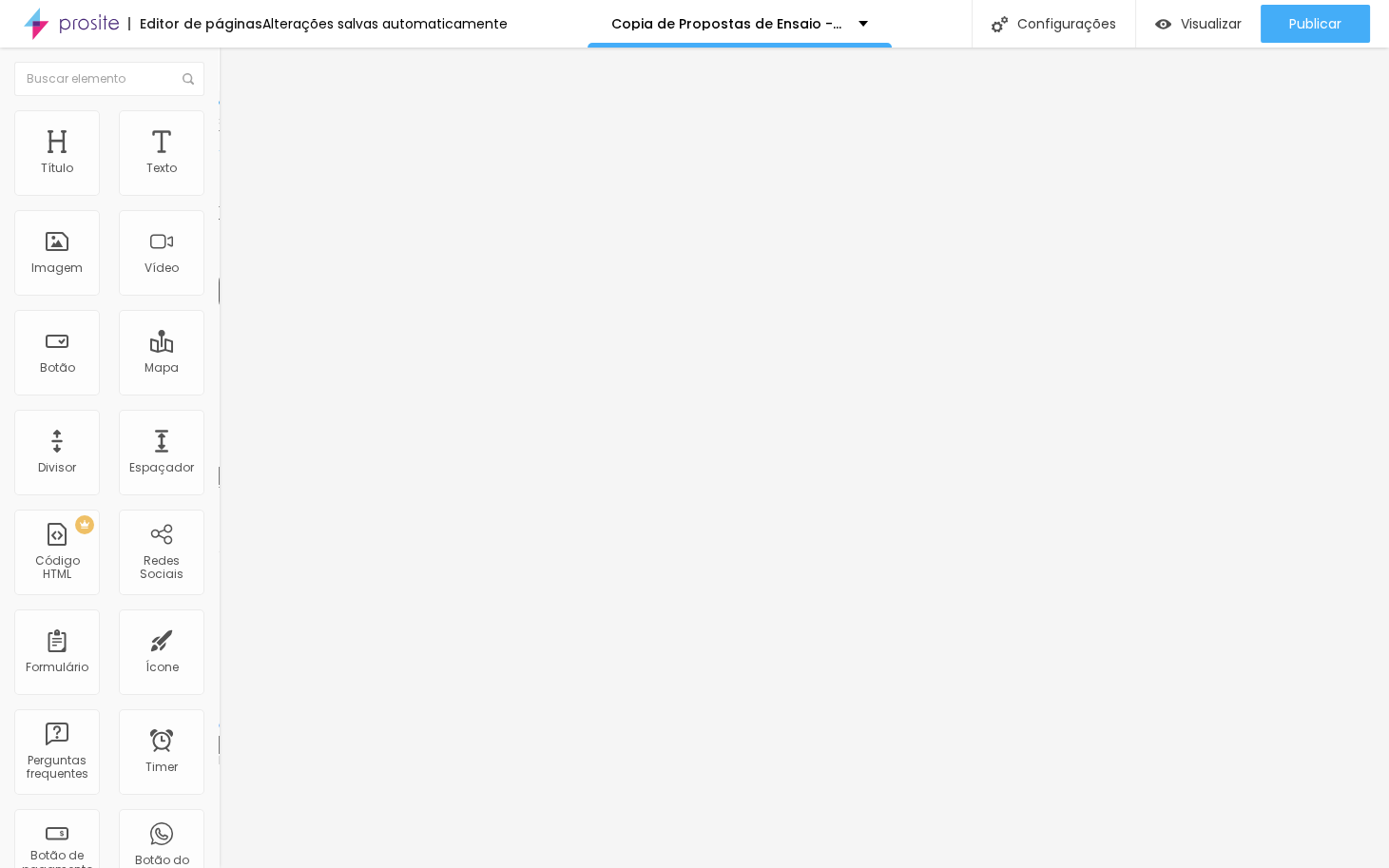 click at bounding box center (227, 119) 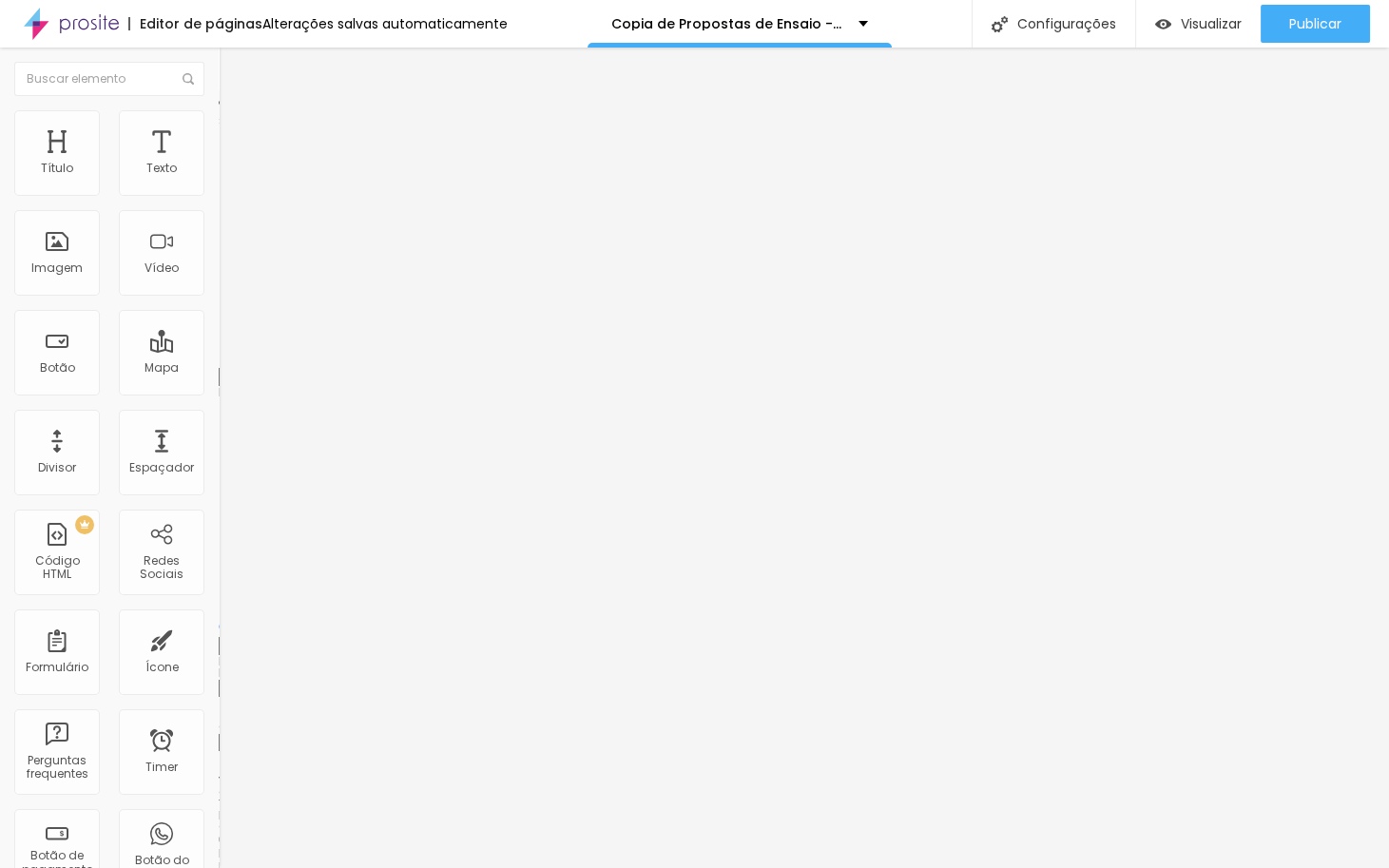 click at bounding box center [280, 357] 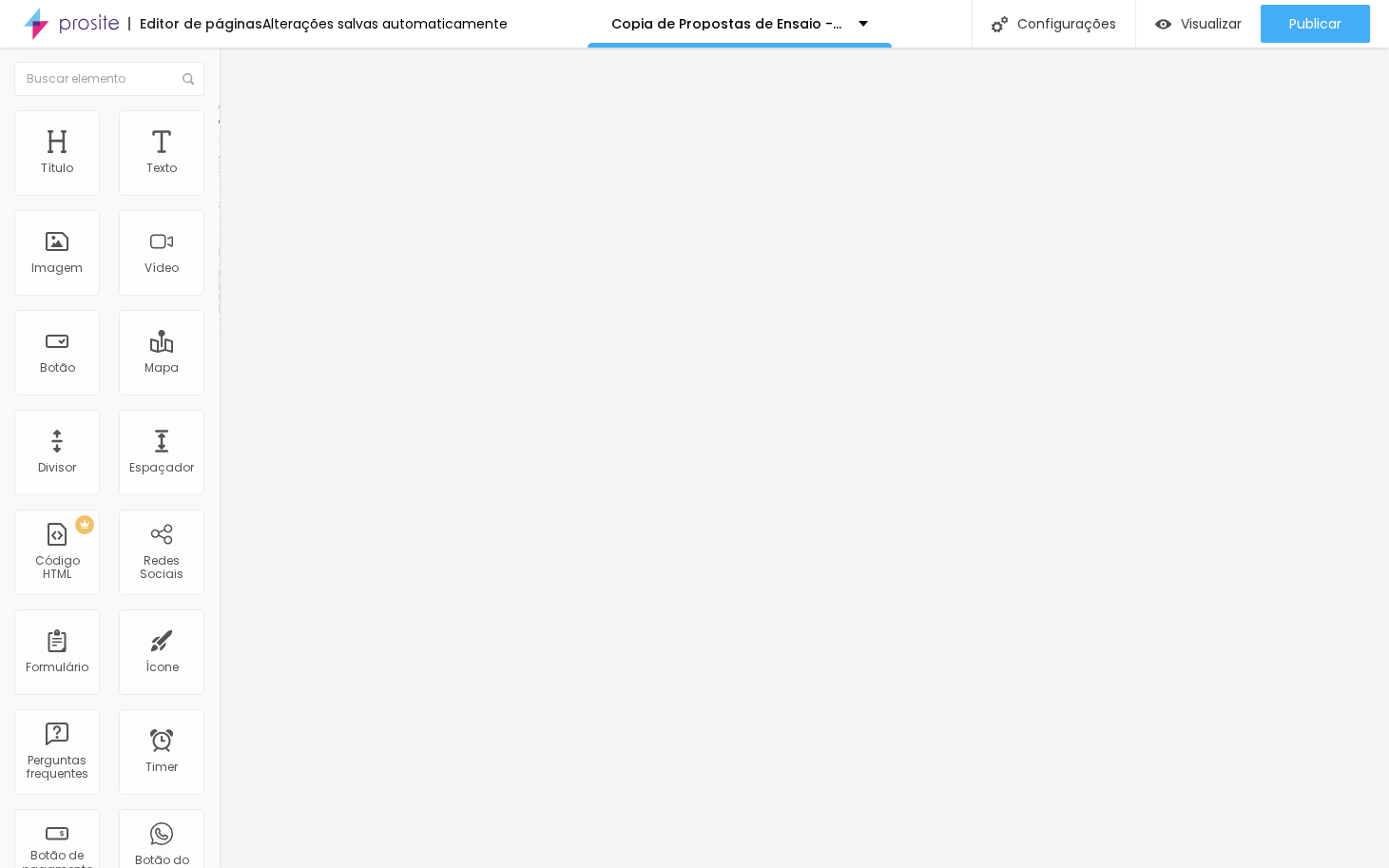 click on "Avançado" at bounding box center [328, 139] 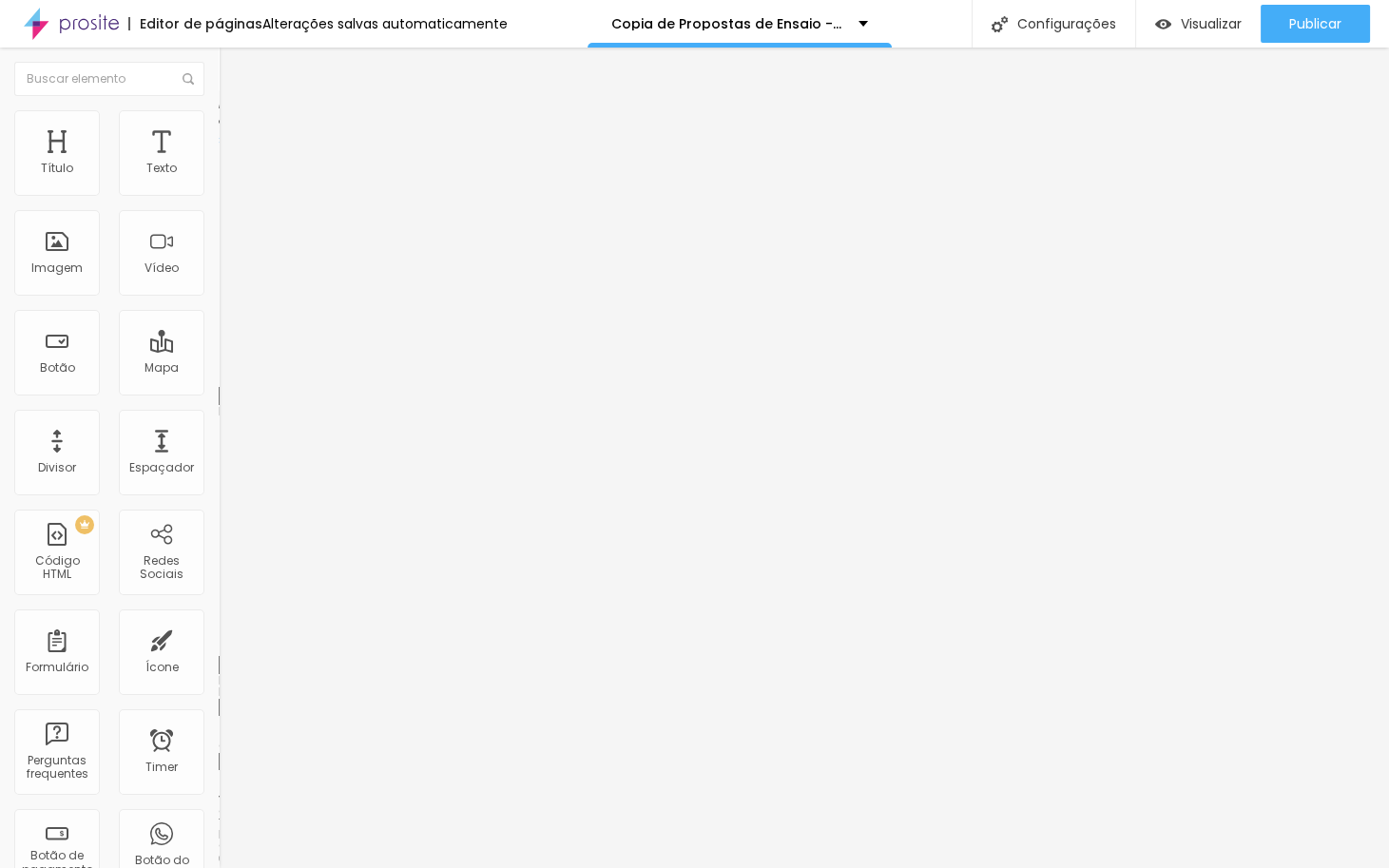 drag, startPoint x: 44, startPoint y: 224, endPoint x: 68, endPoint y: 222, distance: 24.083189 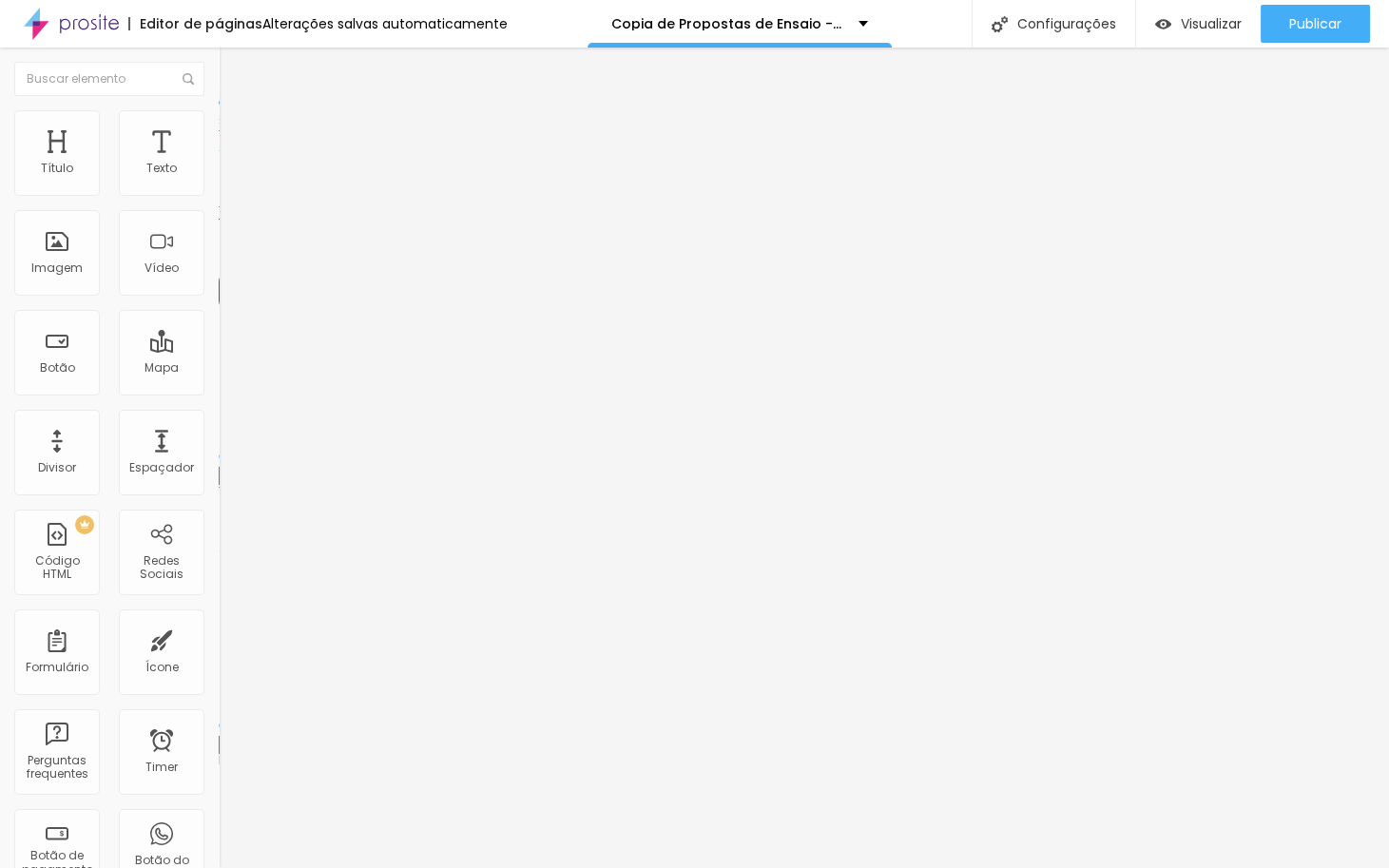 click at bounding box center [280, 456] 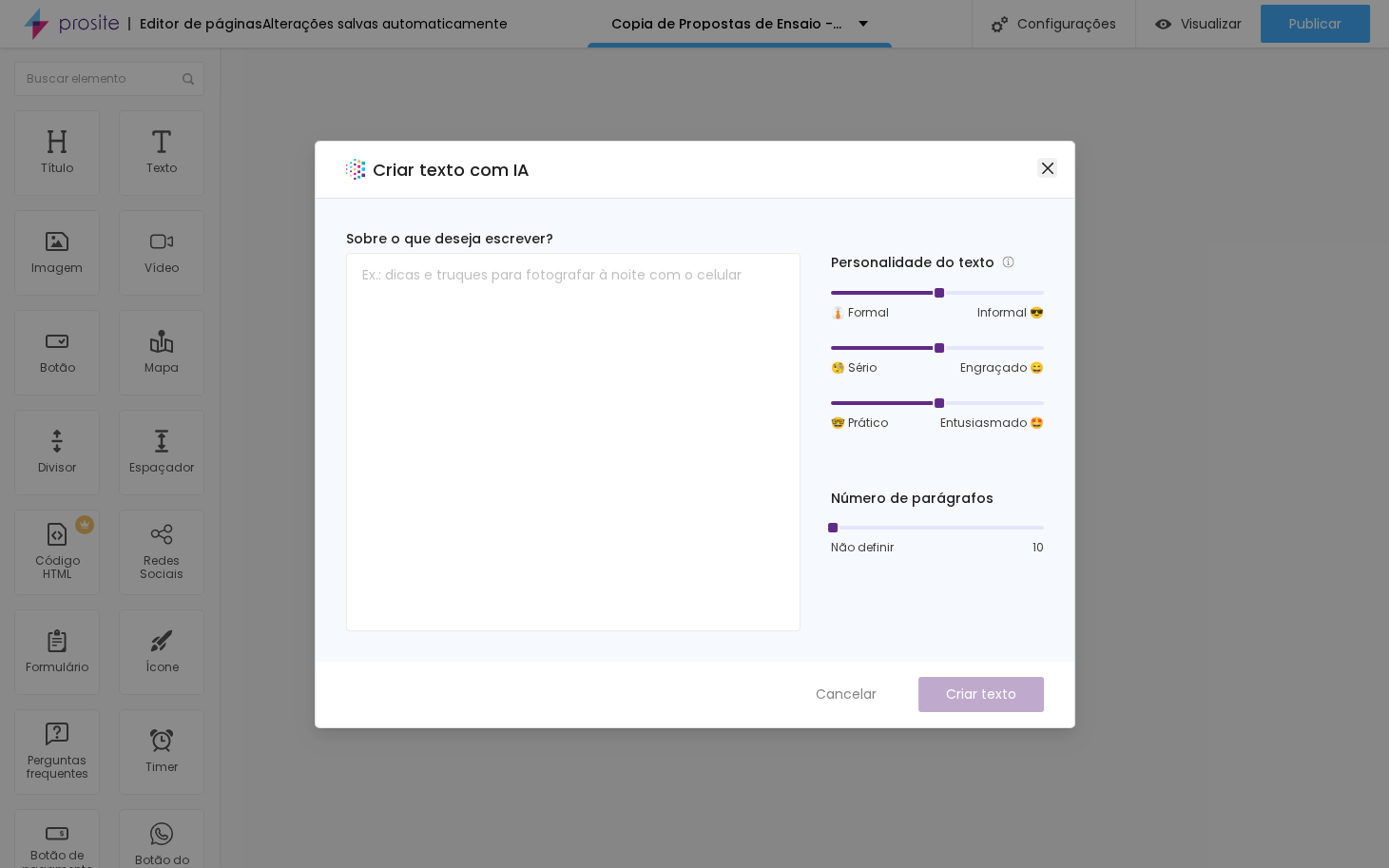 click 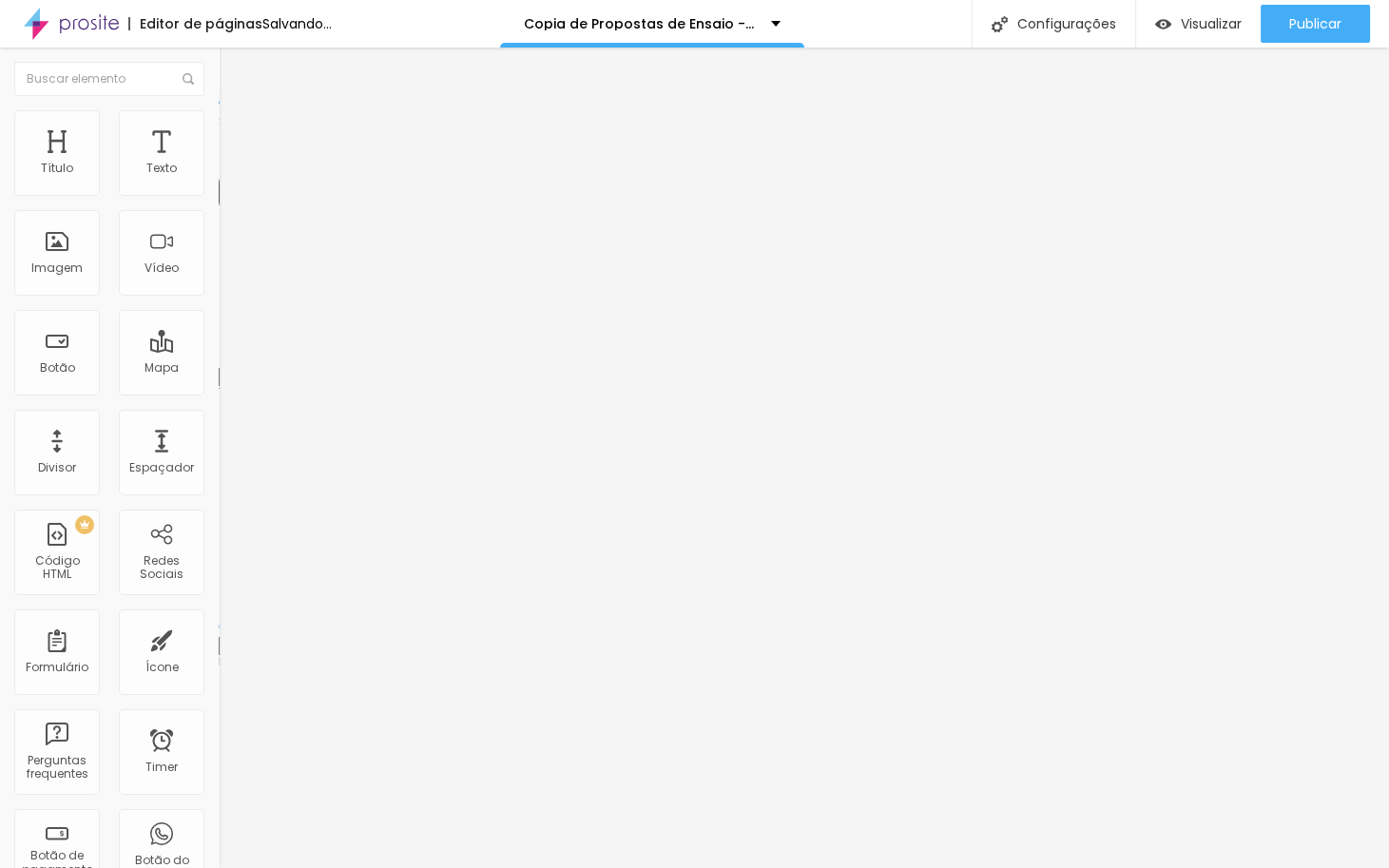drag, startPoint x: 82, startPoint y: 183, endPoint x: 62, endPoint y: 183, distance: 20 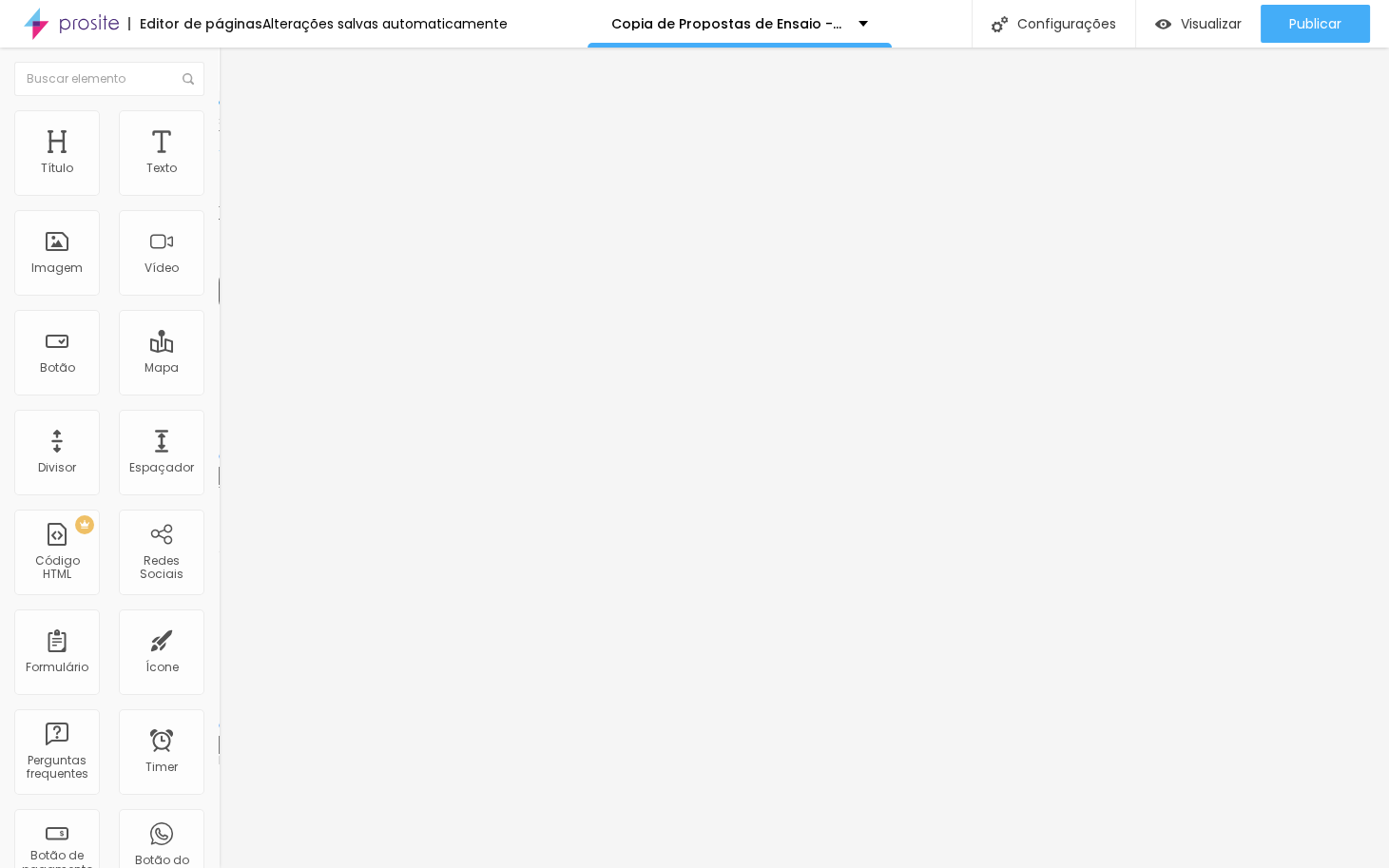 drag, startPoint x: 44, startPoint y: 397, endPoint x: 29, endPoint y: 396, distance: 15.033296 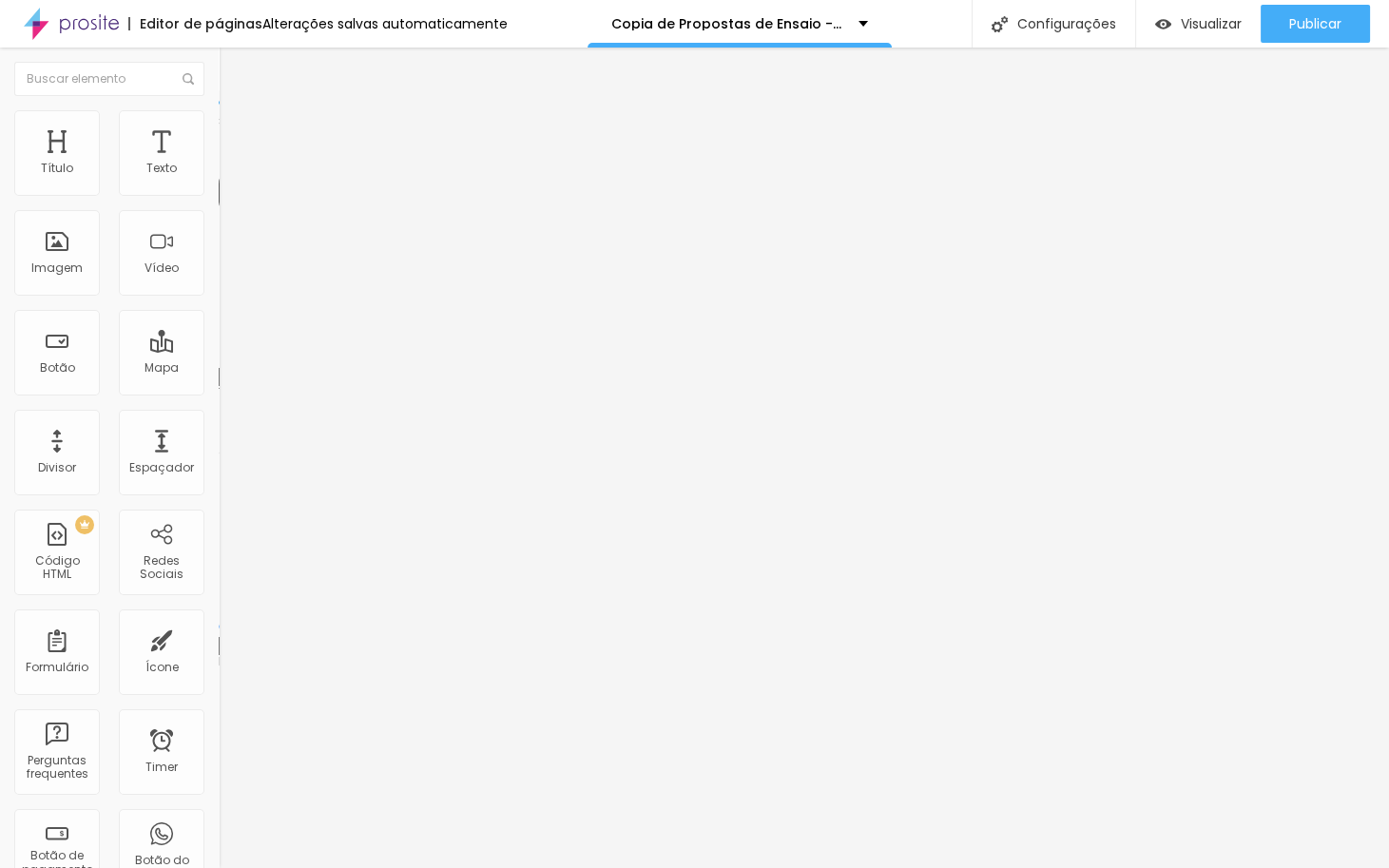 drag, startPoint x: 83, startPoint y: 183, endPoint x: 64, endPoint y: 183, distance: 19 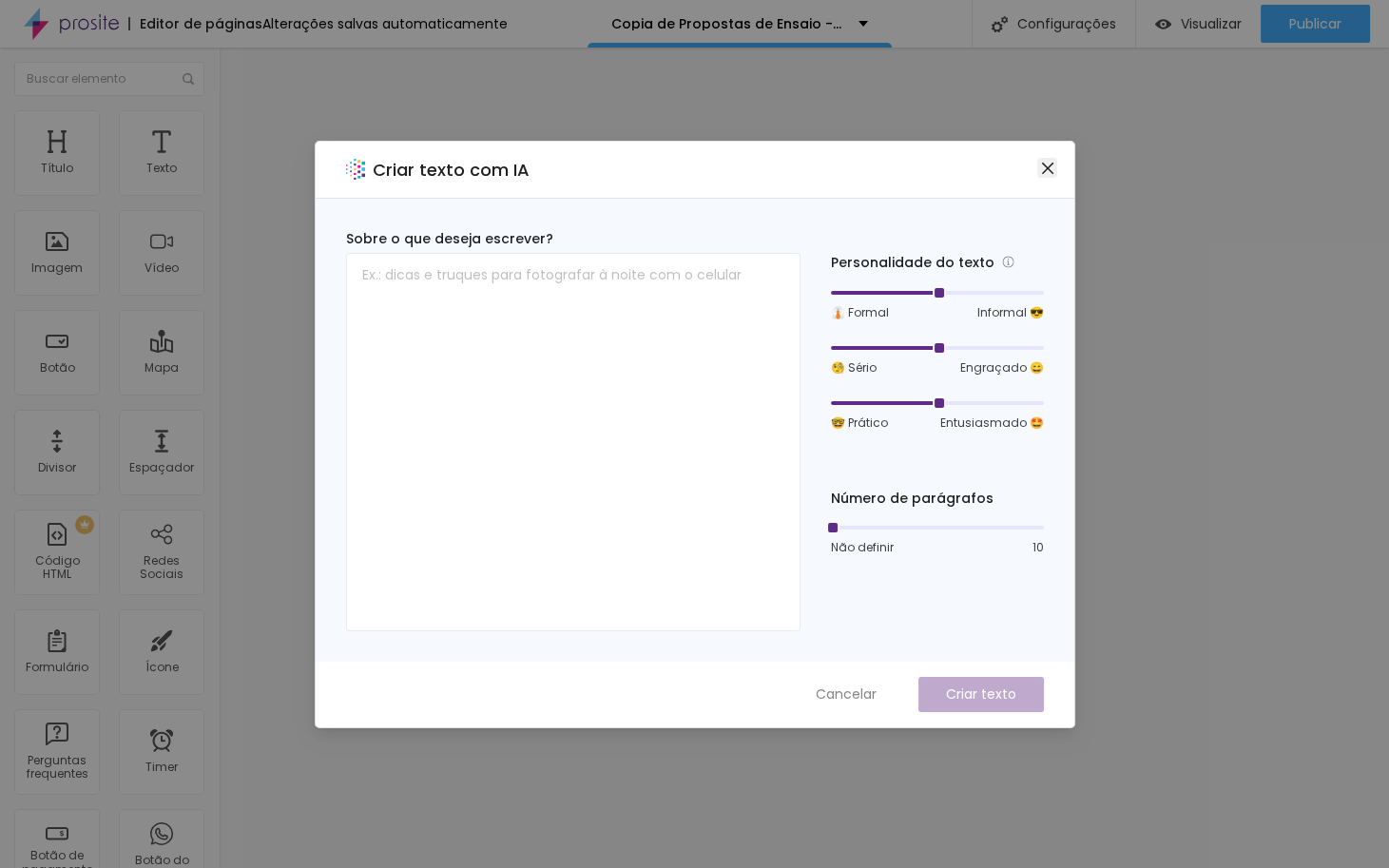 click at bounding box center (1047, 167) 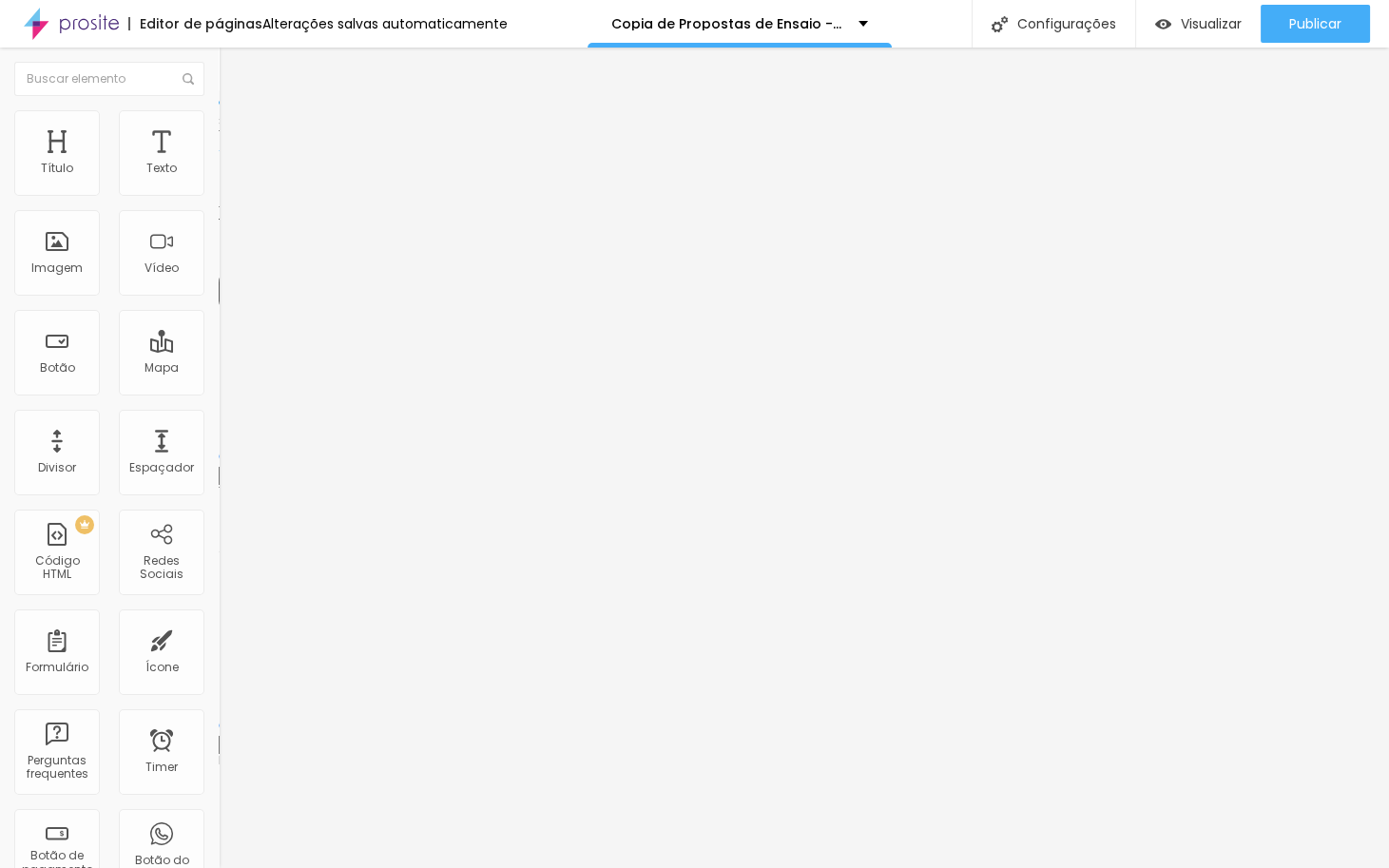 drag, startPoint x: 44, startPoint y: 400, endPoint x: 23, endPoint y: 400, distance: 21 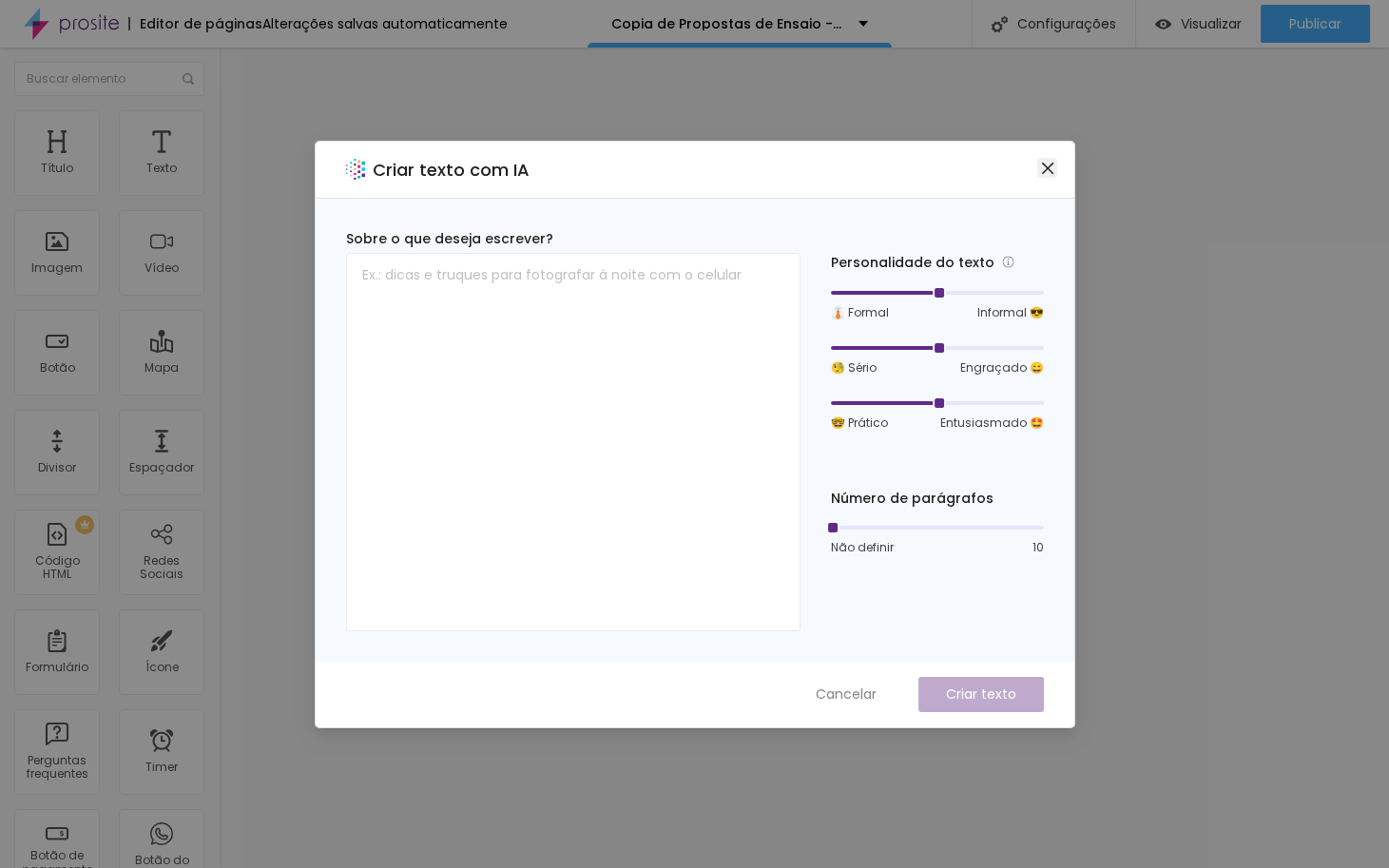 click 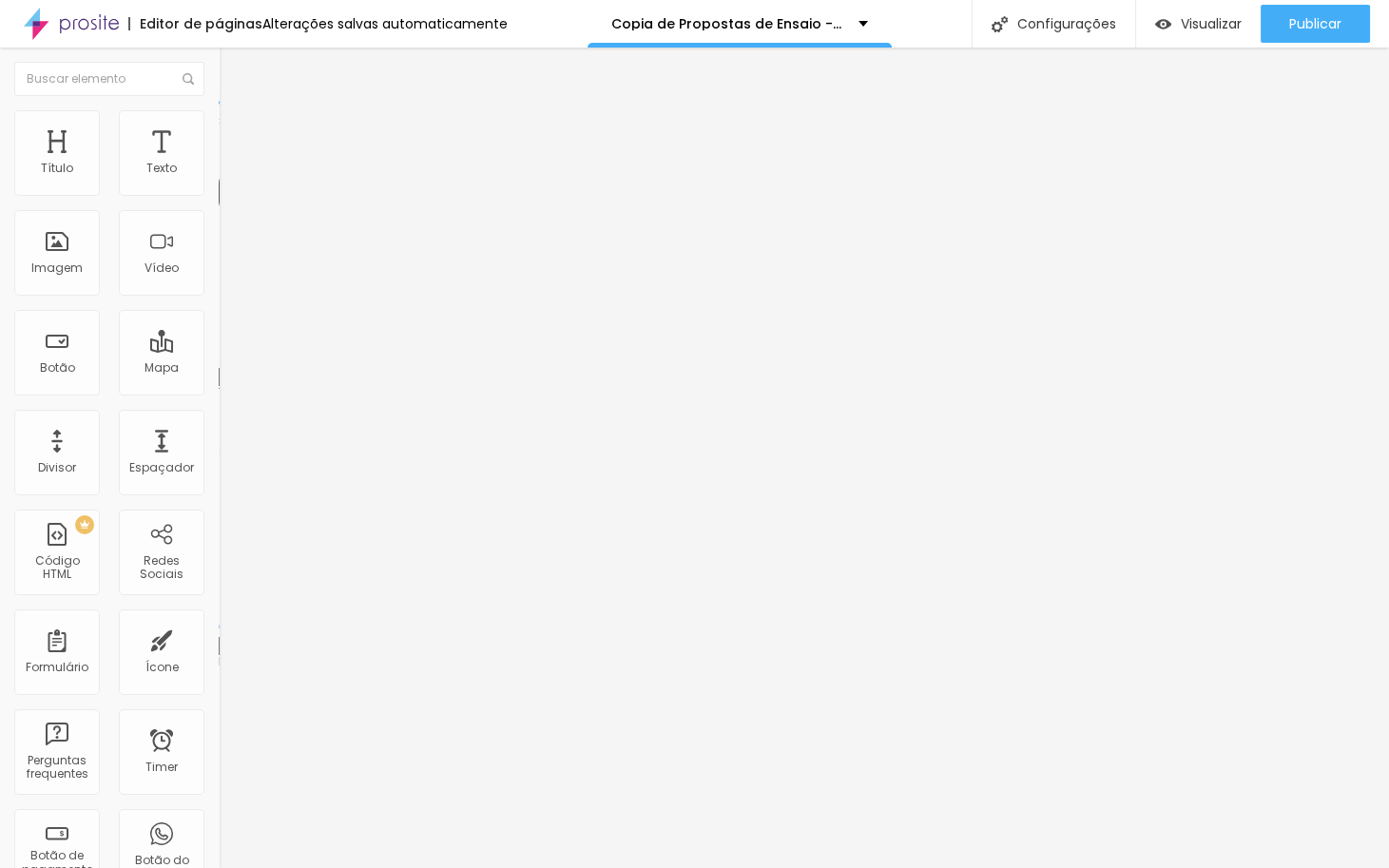 drag, startPoint x: 77, startPoint y: 187, endPoint x: 64, endPoint y: 186, distance: 13.038405 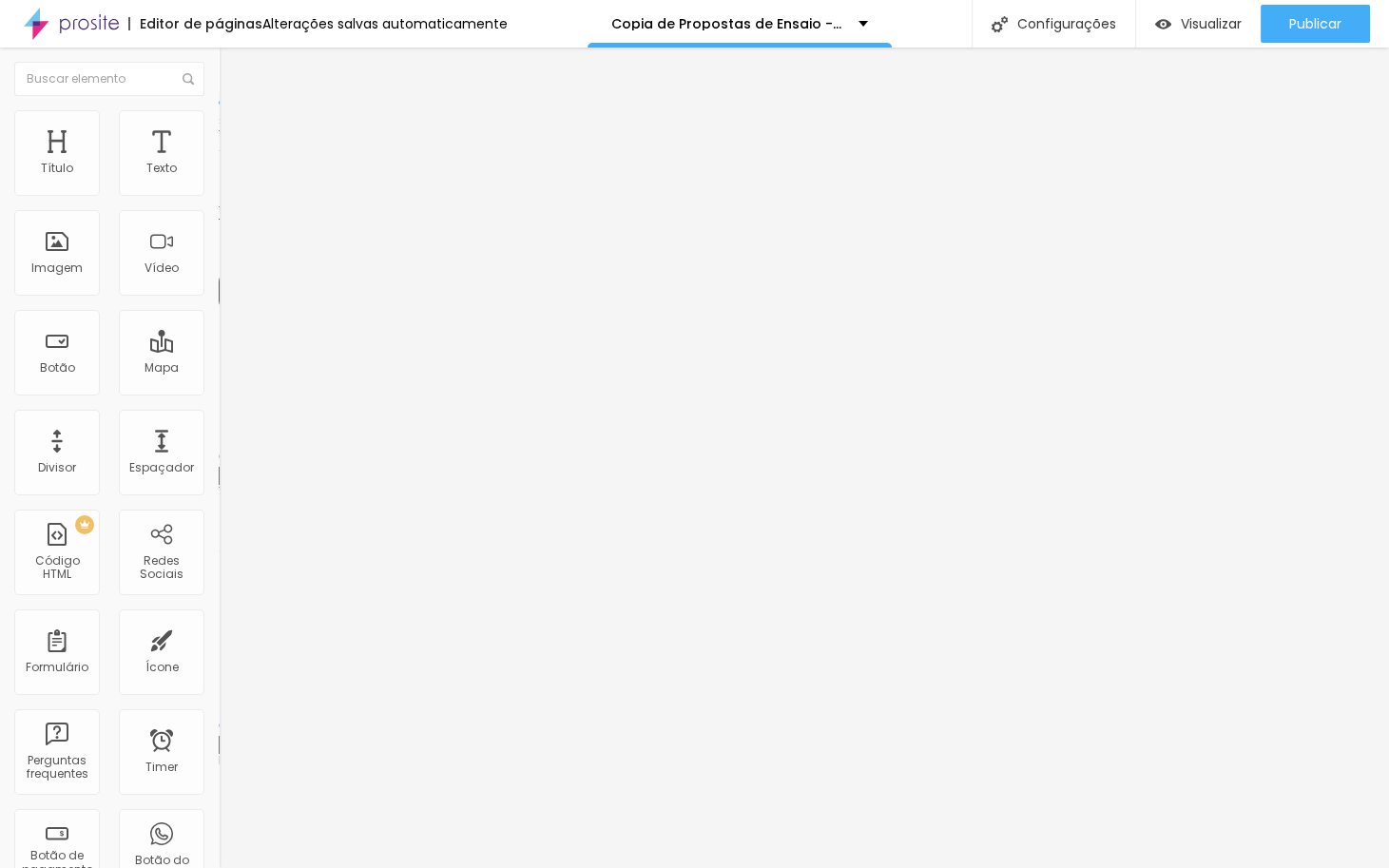drag, startPoint x: 46, startPoint y: 399, endPoint x: 12, endPoint y: 399, distance: 34 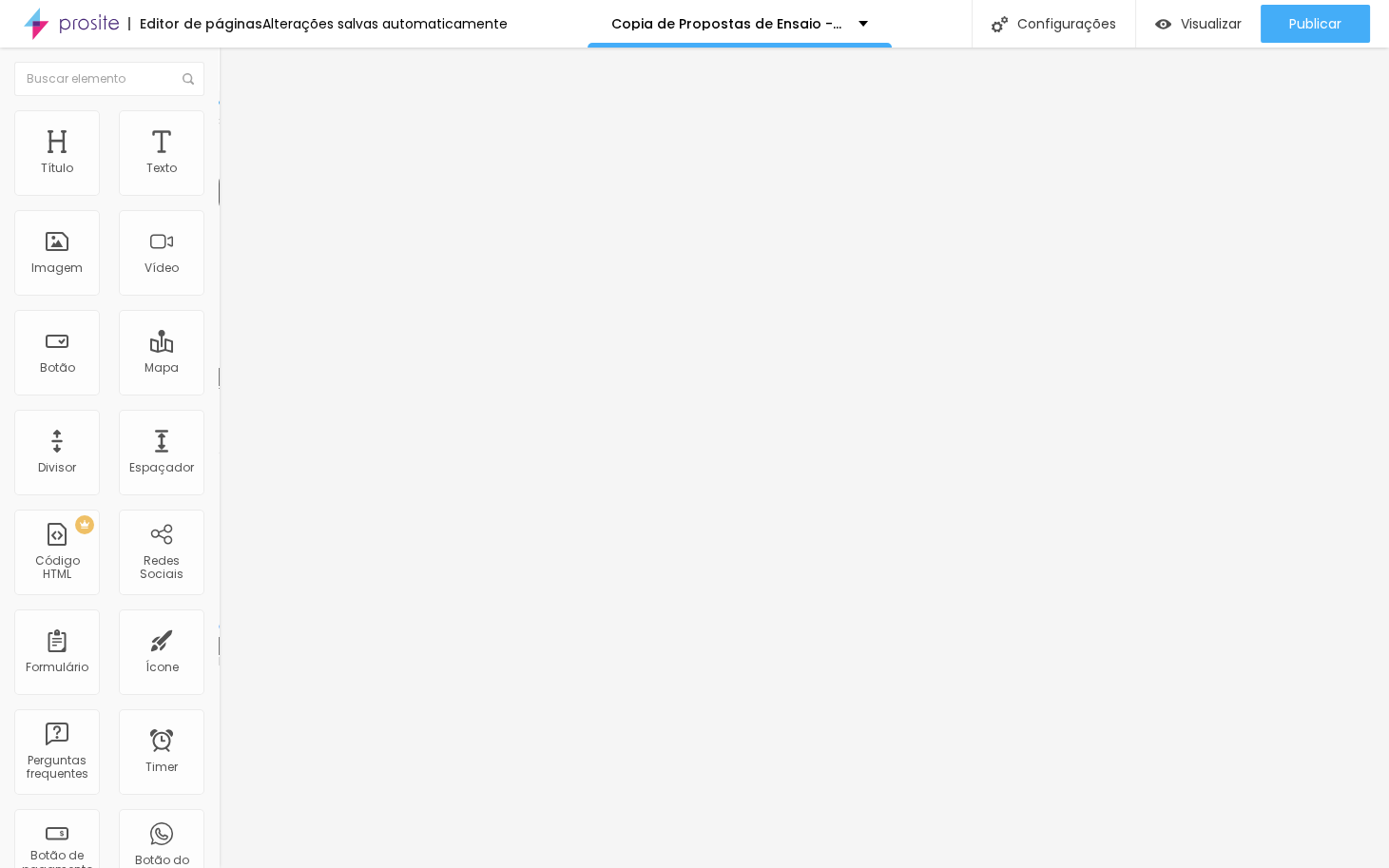 drag, startPoint x: 81, startPoint y: 185, endPoint x: 62, endPoint y: 184, distance: 19.026298 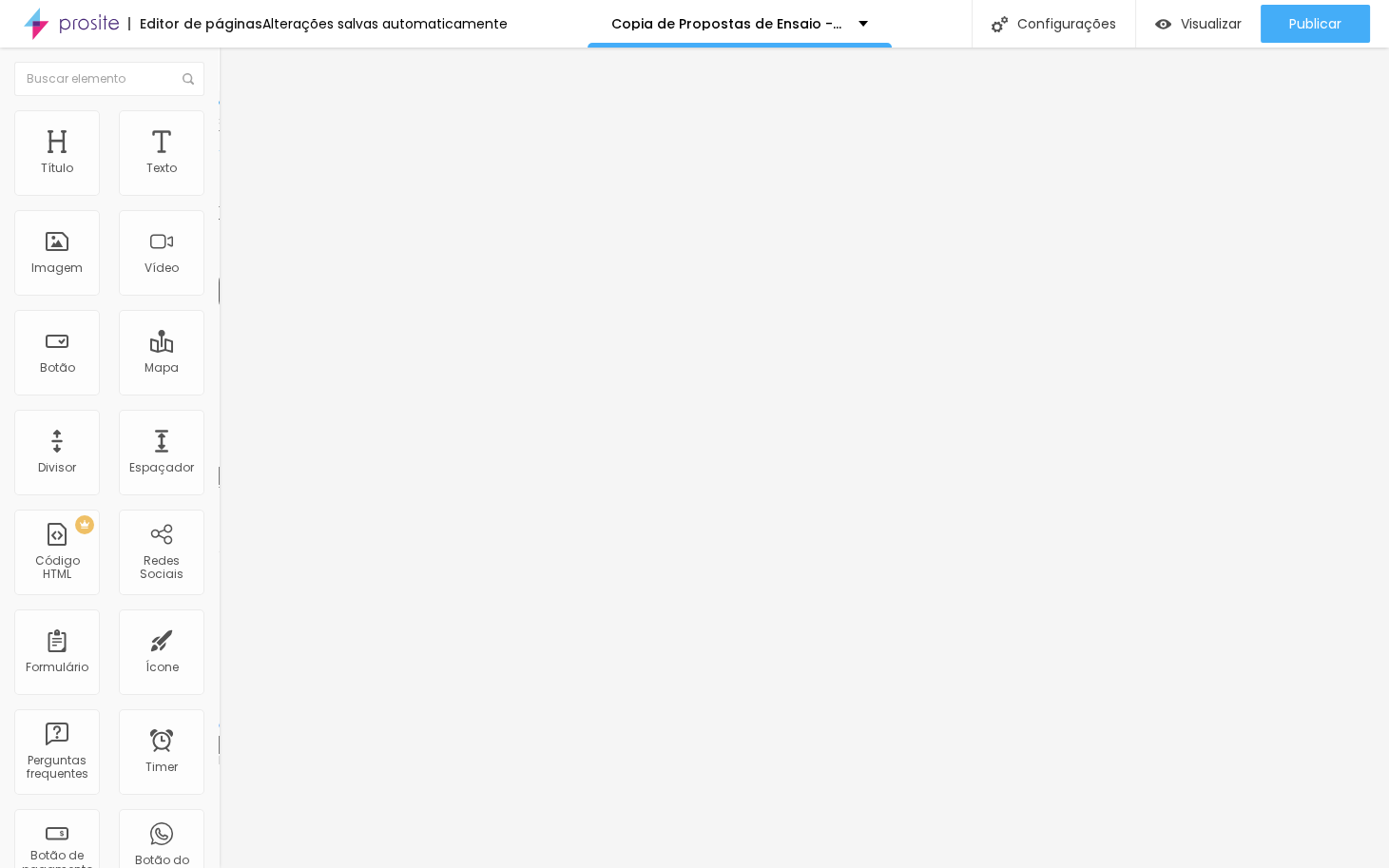 click at bounding box center (227, 119) 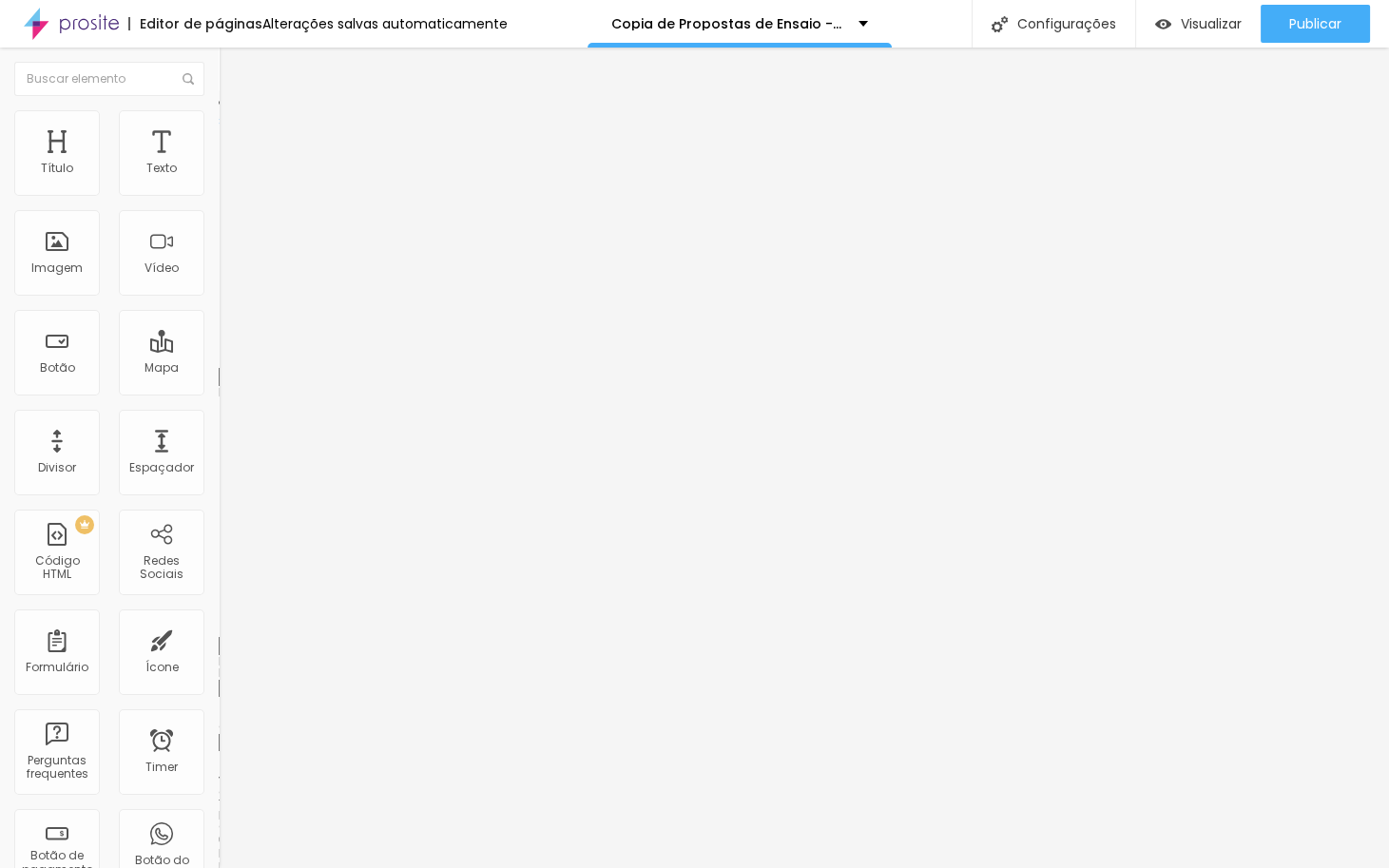 click on "Estilo" at bounding box center (328, 101) 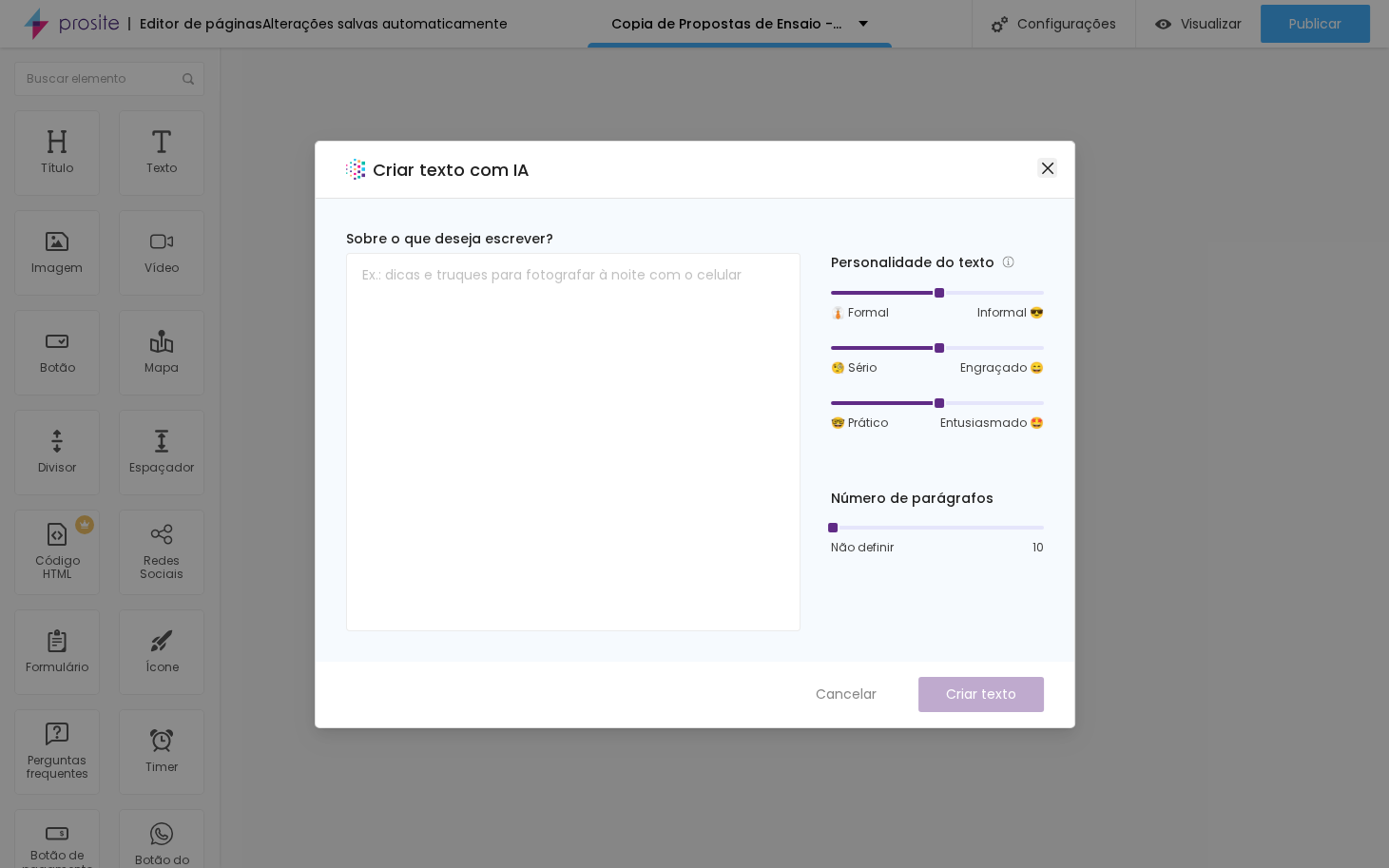 click 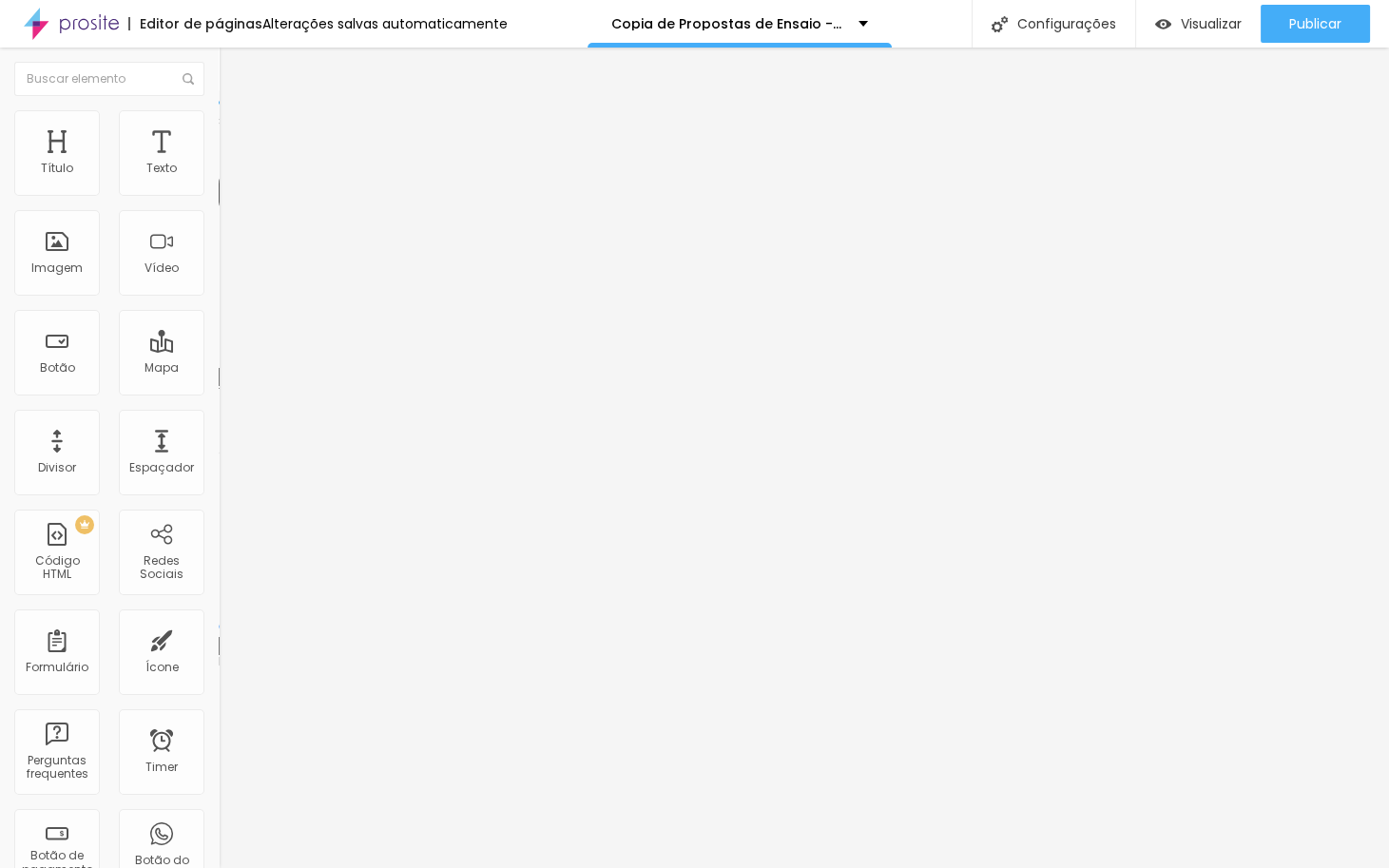 drag, startPoint x: 63, startPoint y: 183, endPoint x: 106, endPoint y: 183, distance: 43 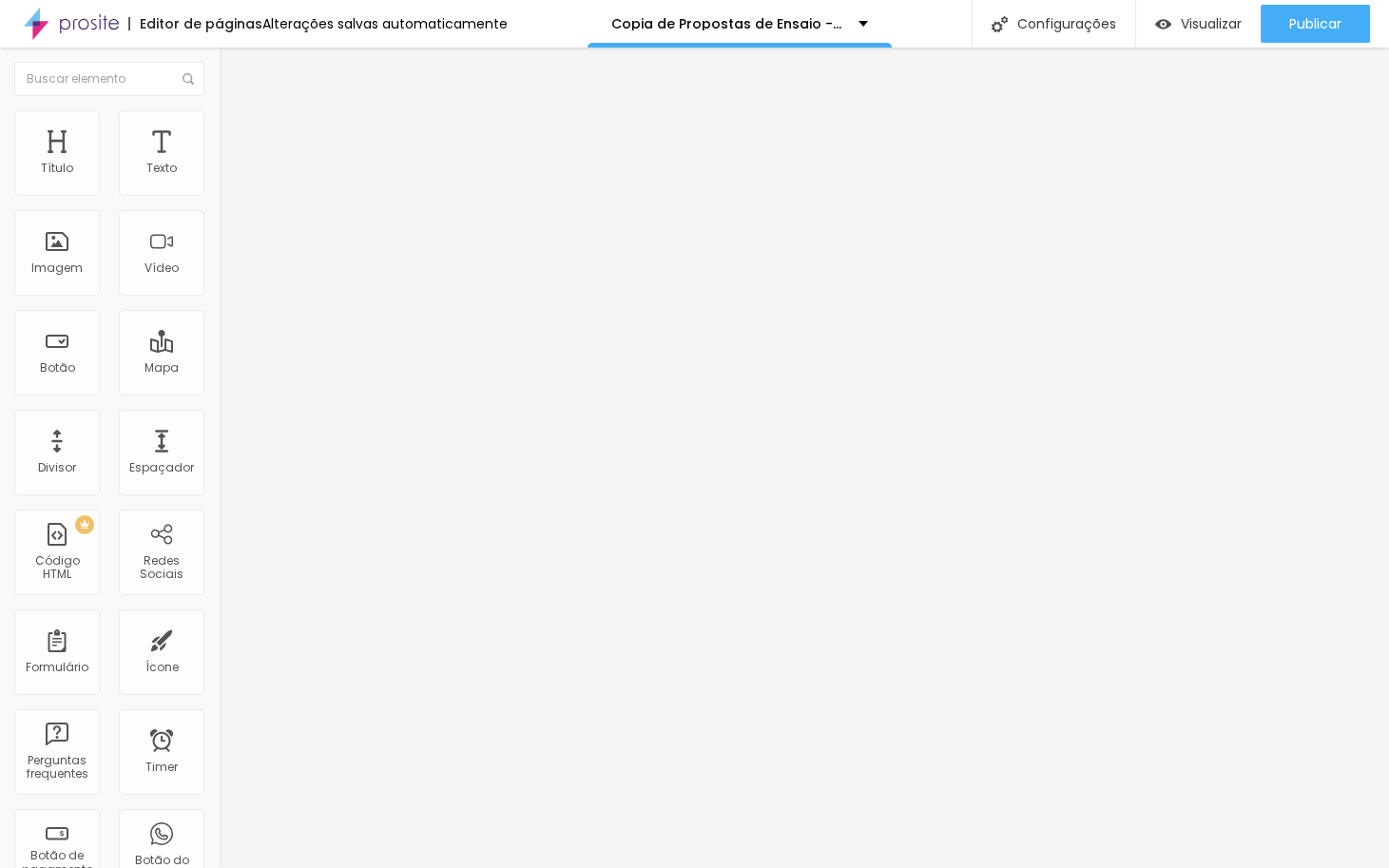 scroll, scrollTop: 0, scrollLeft: 0, axis: both 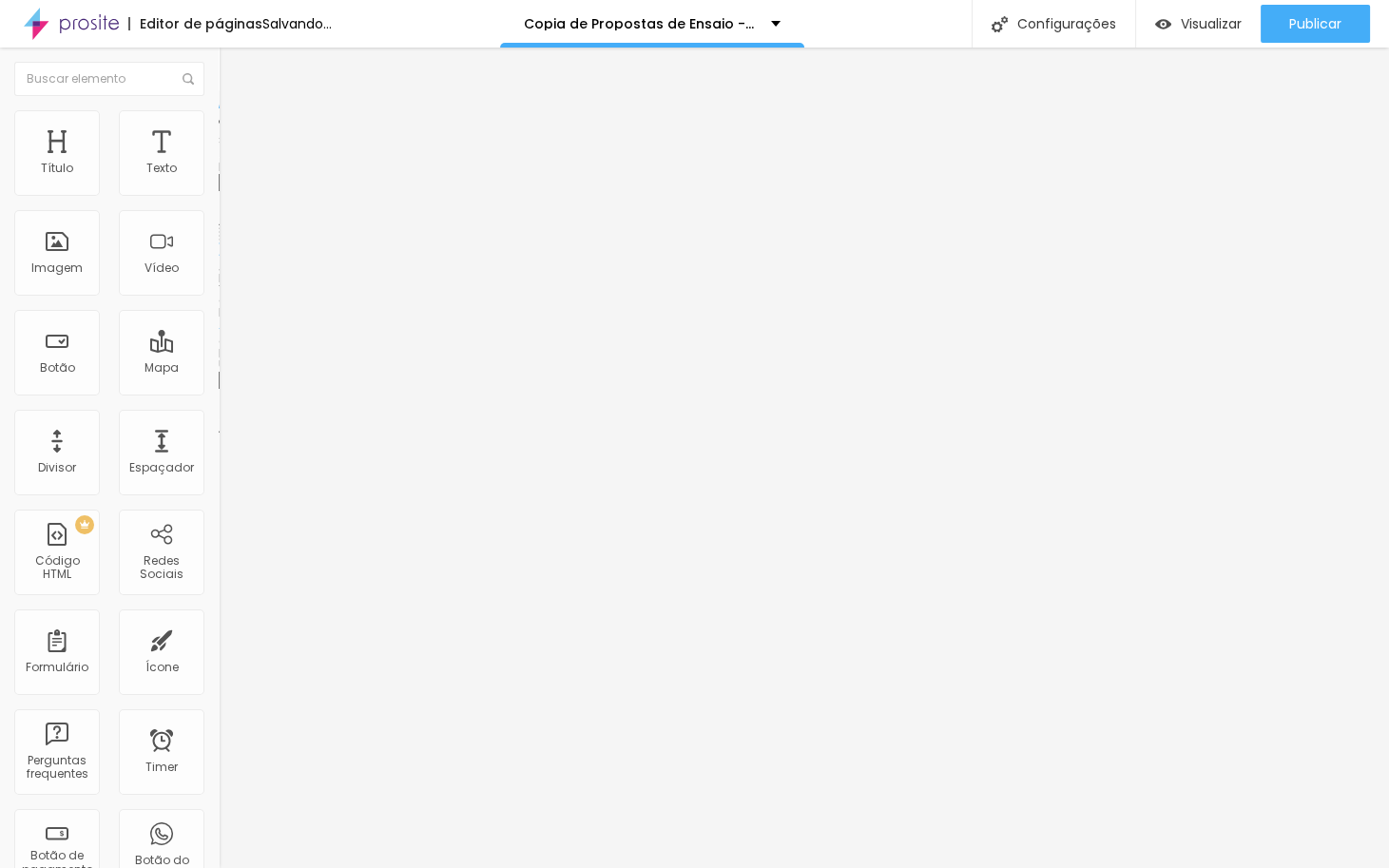 click on "Trocar imagem" at bounding box center (270, 155) 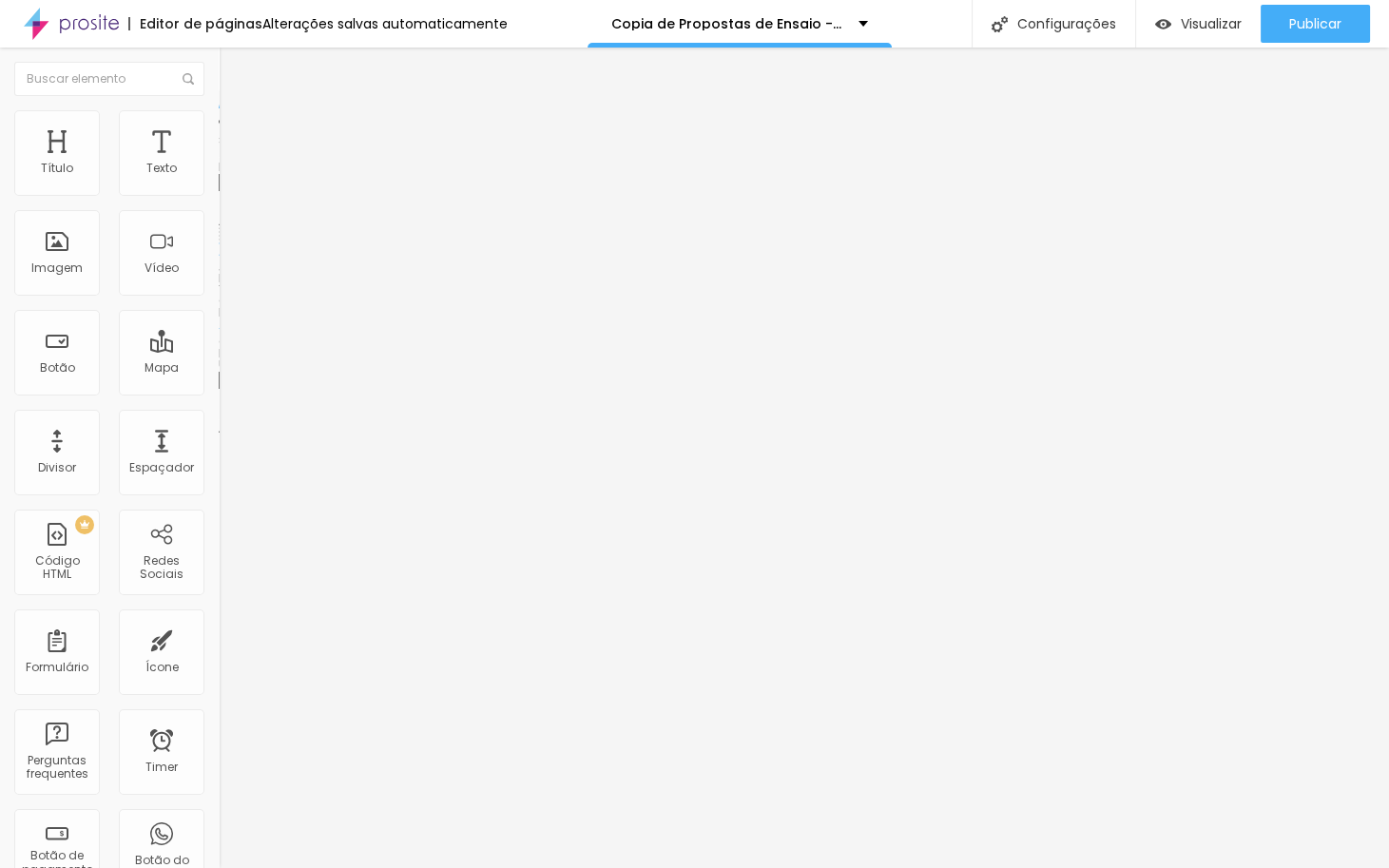 scroll, scrollTop: 2700, scrollLeft: 0, axis: vertical 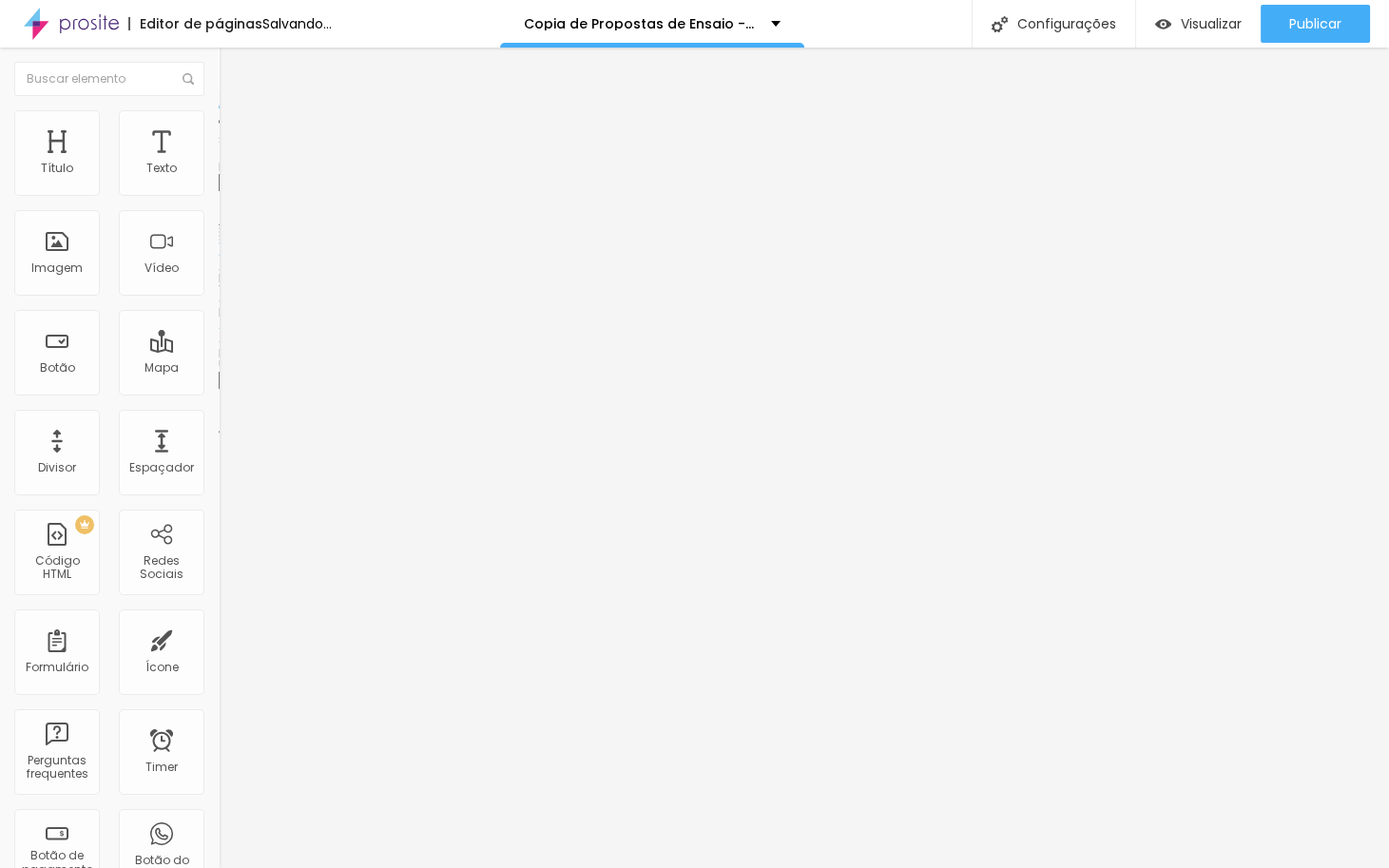 click on "Trocar imagem" at bounding box center [270, 155] 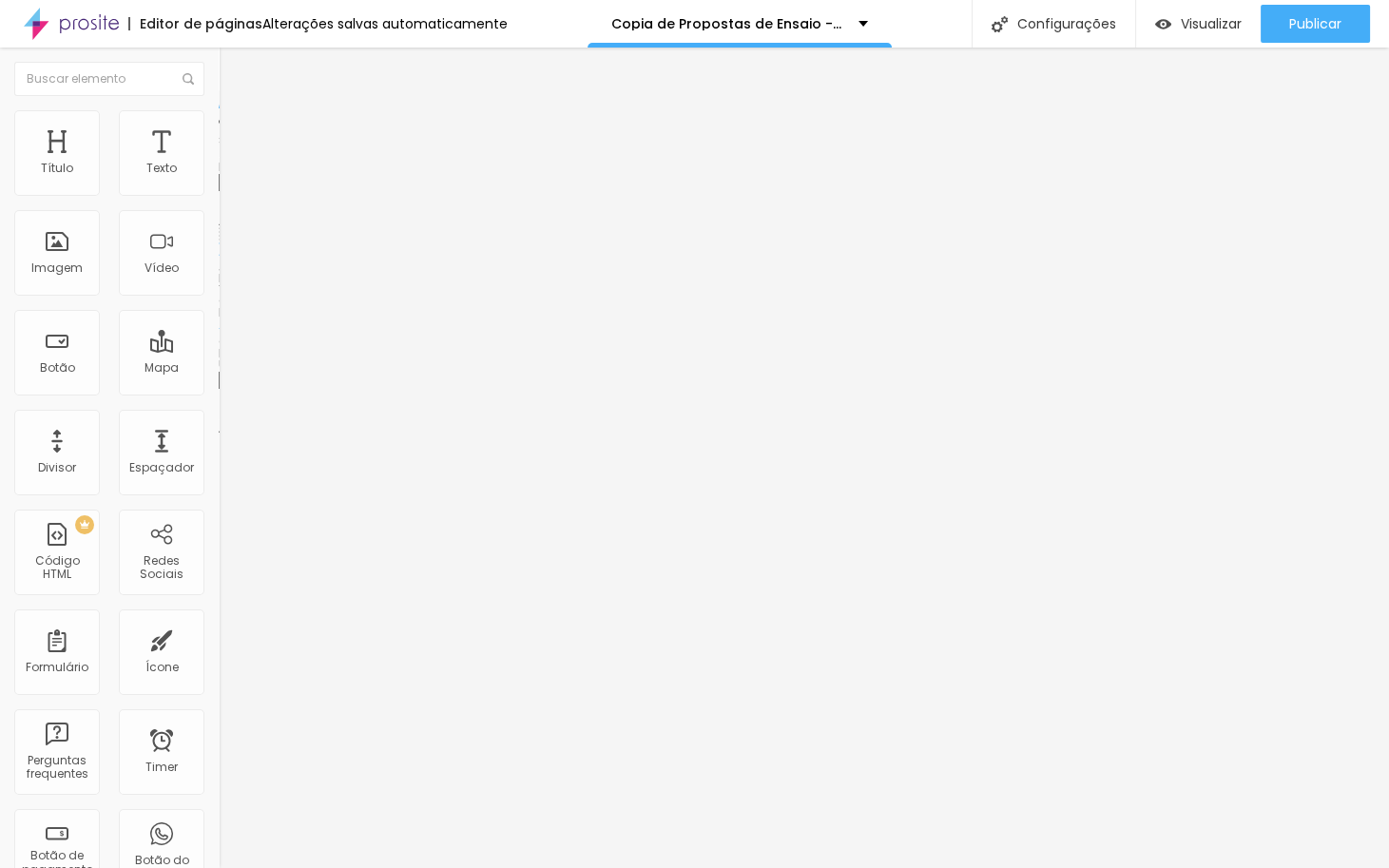 click at bounding box center [33, 925] 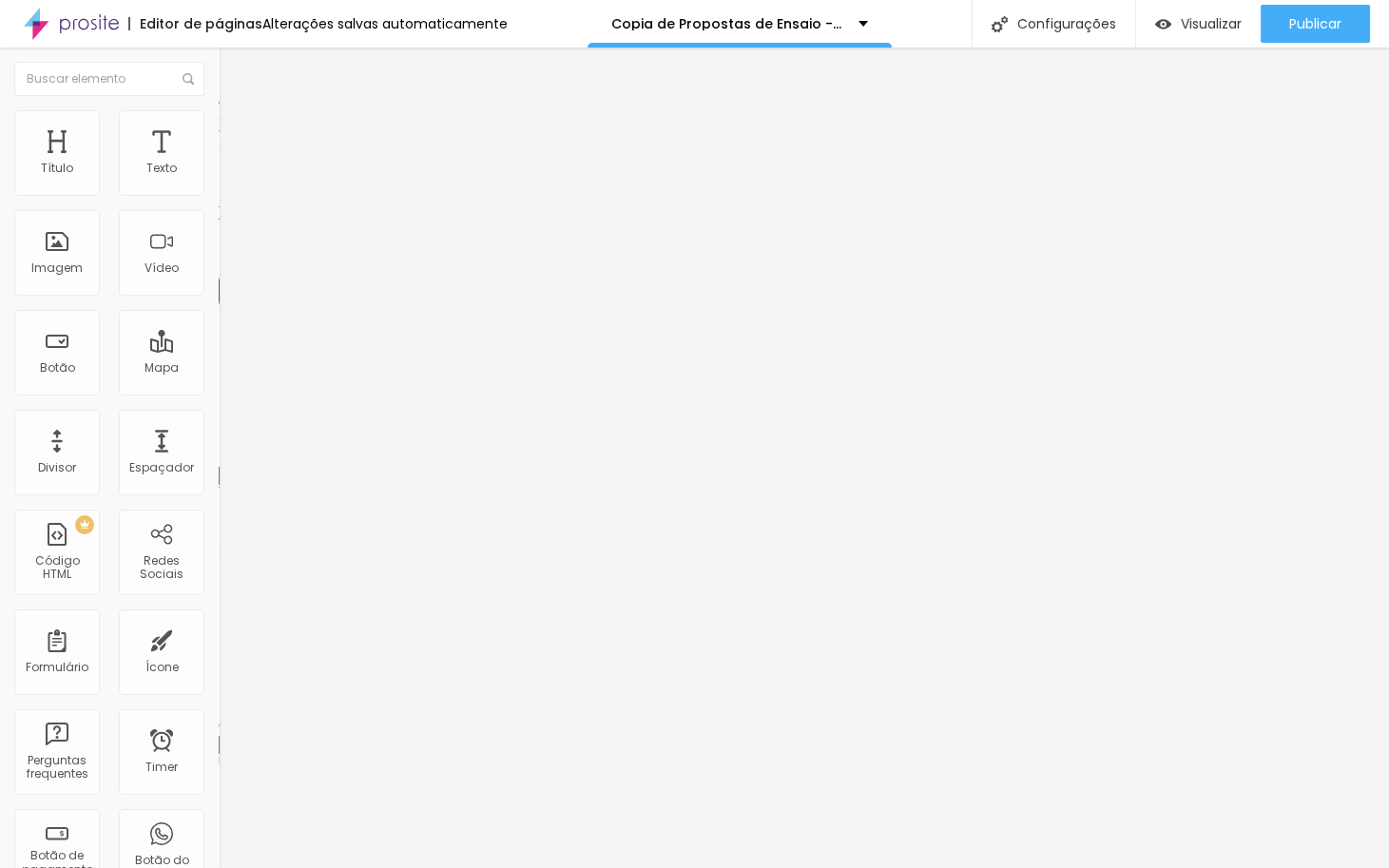click on "Avançado" at bounding box center (267, 123) 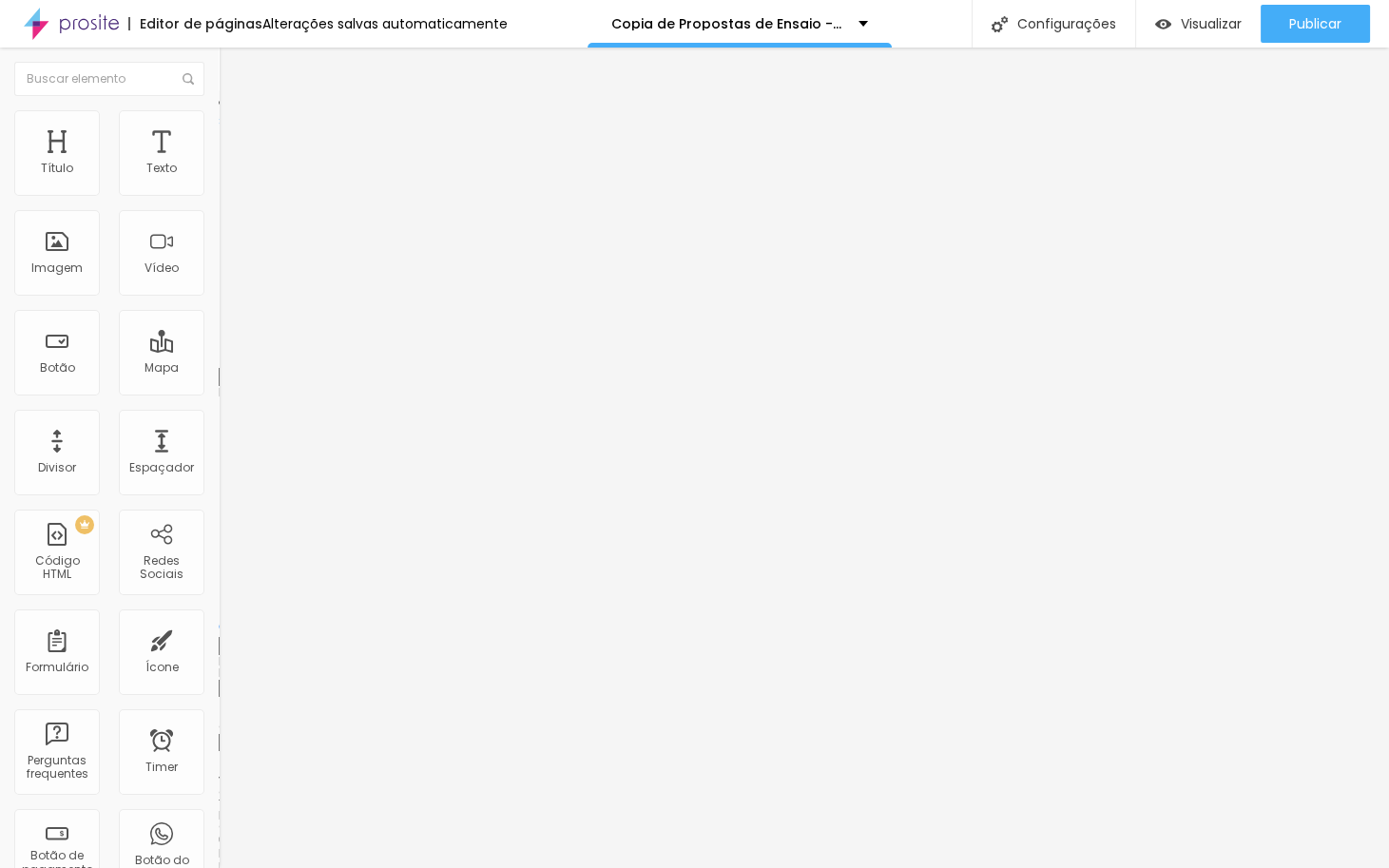 type on "5" 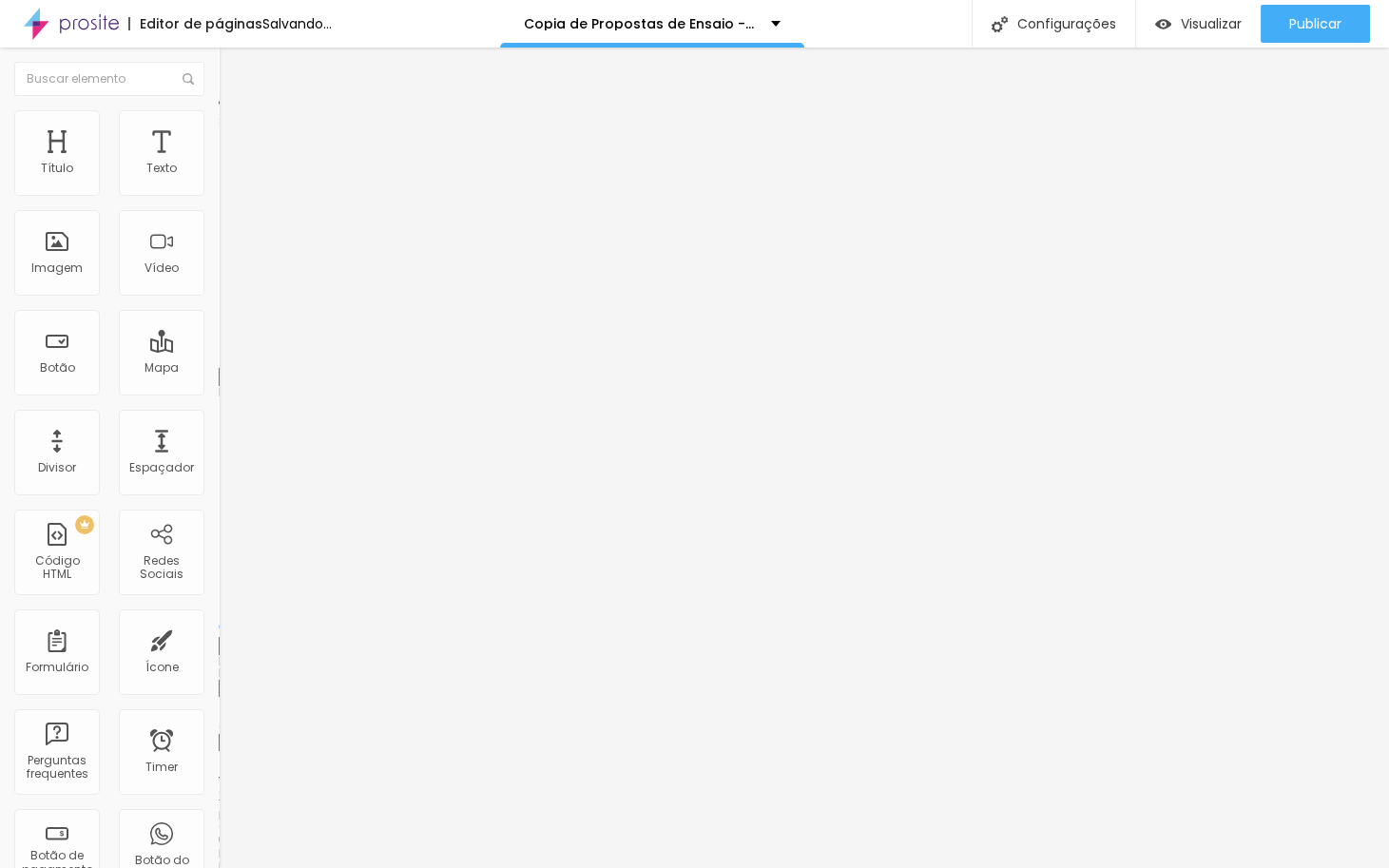 type on "4" 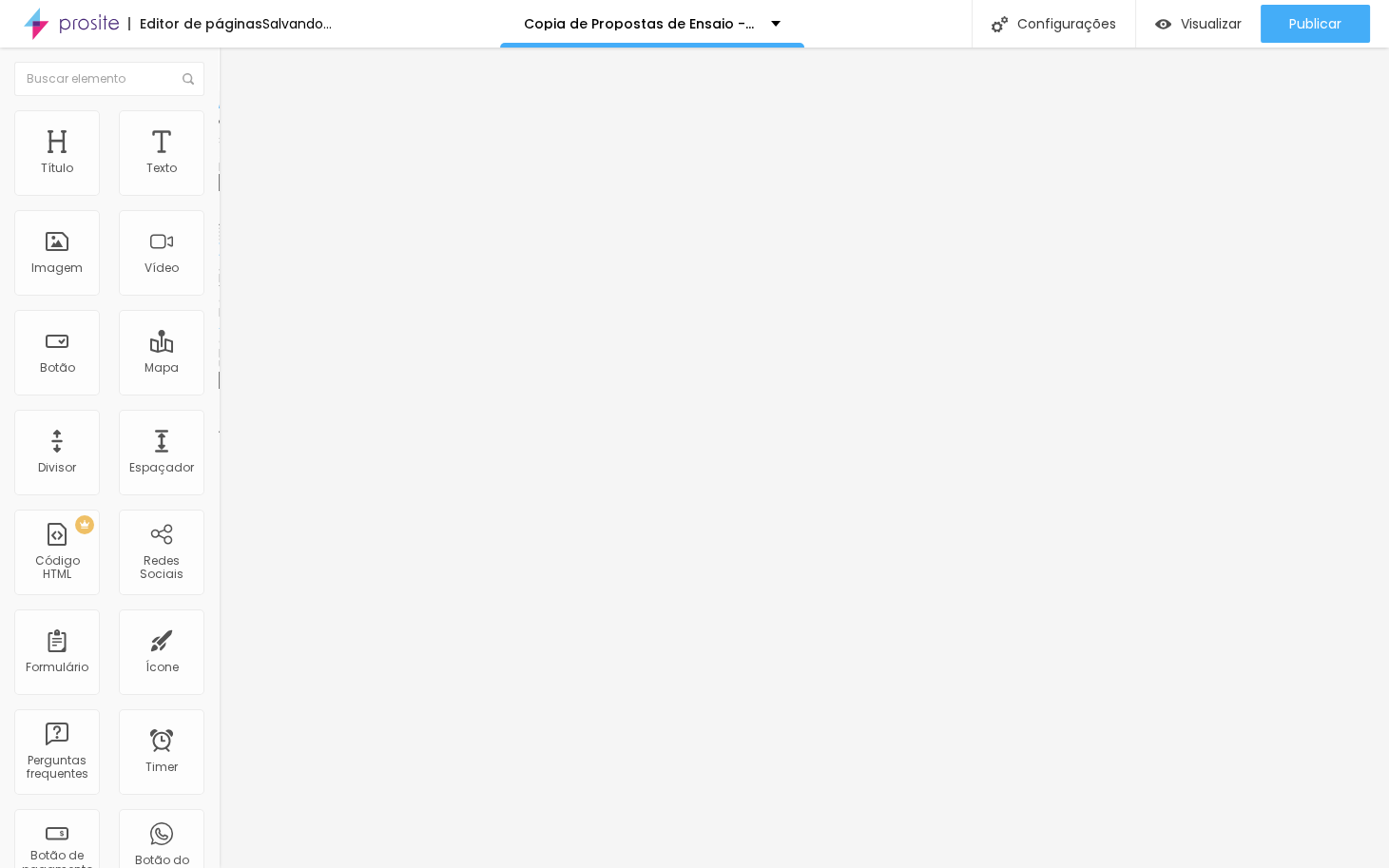 click on "Trocar imagem" at bounding box center (270, 155) 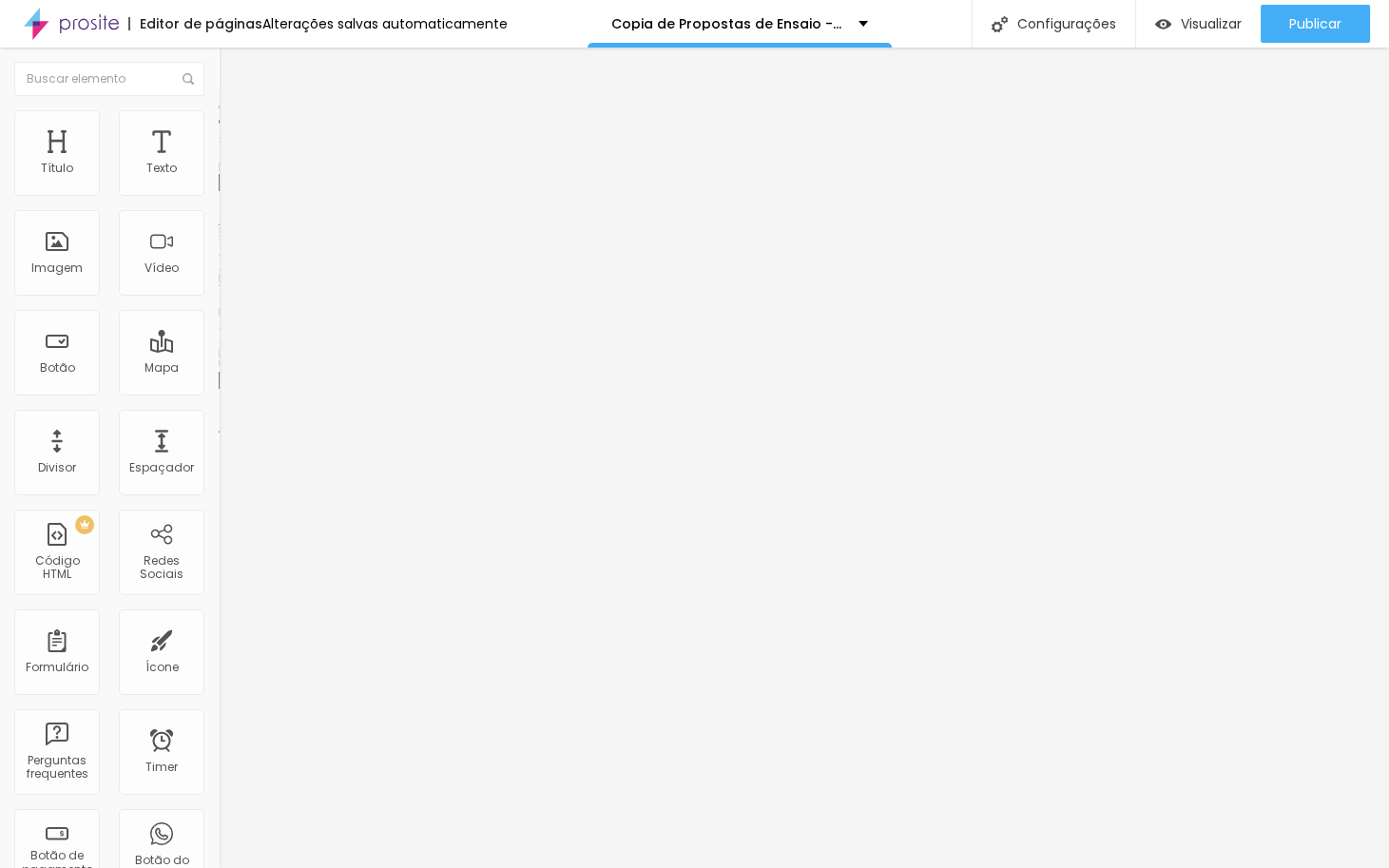 click on "Upload" at bounding box center [63, 926] 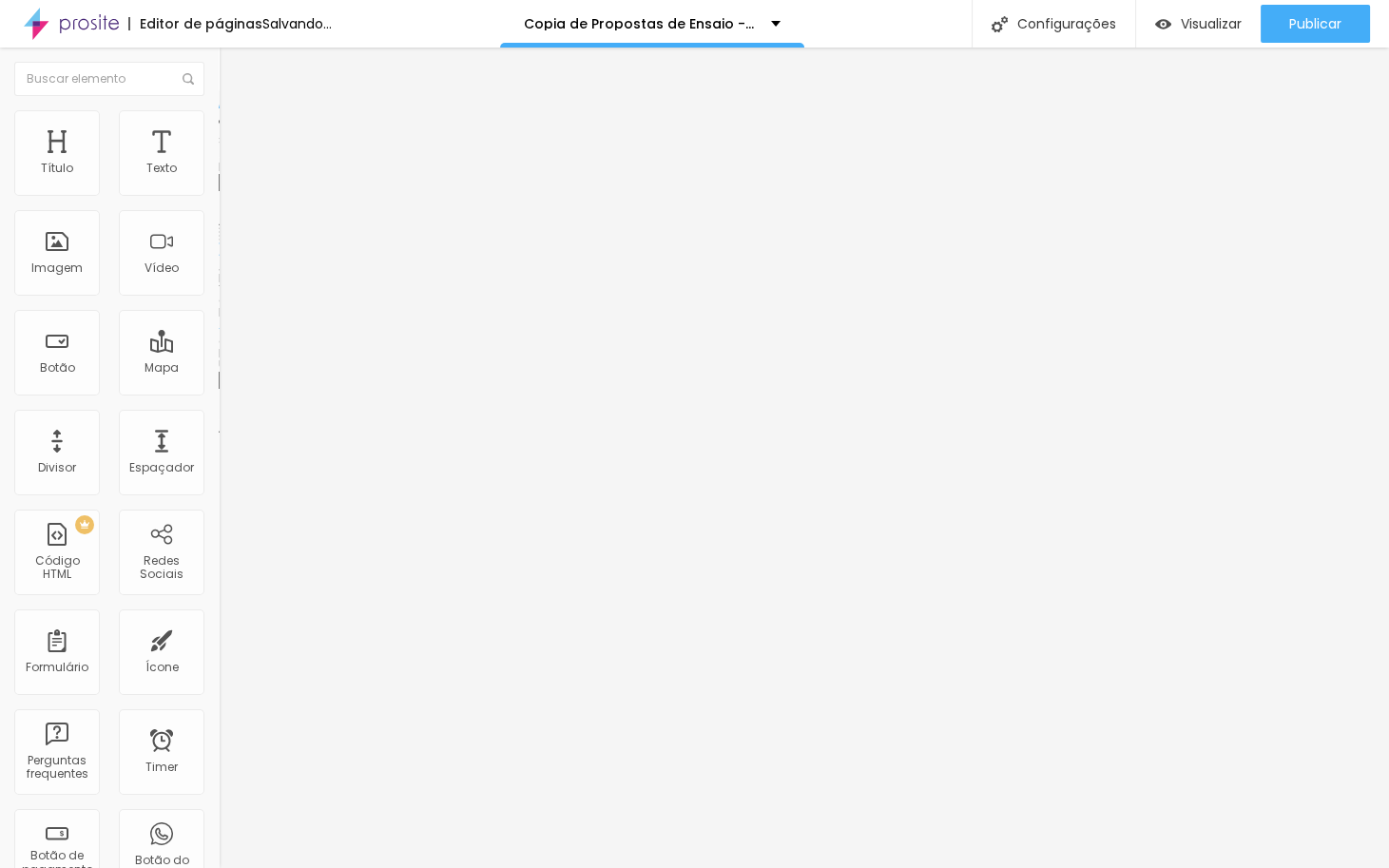 click on "Trocar imagem" at bounding box center (270, 155) 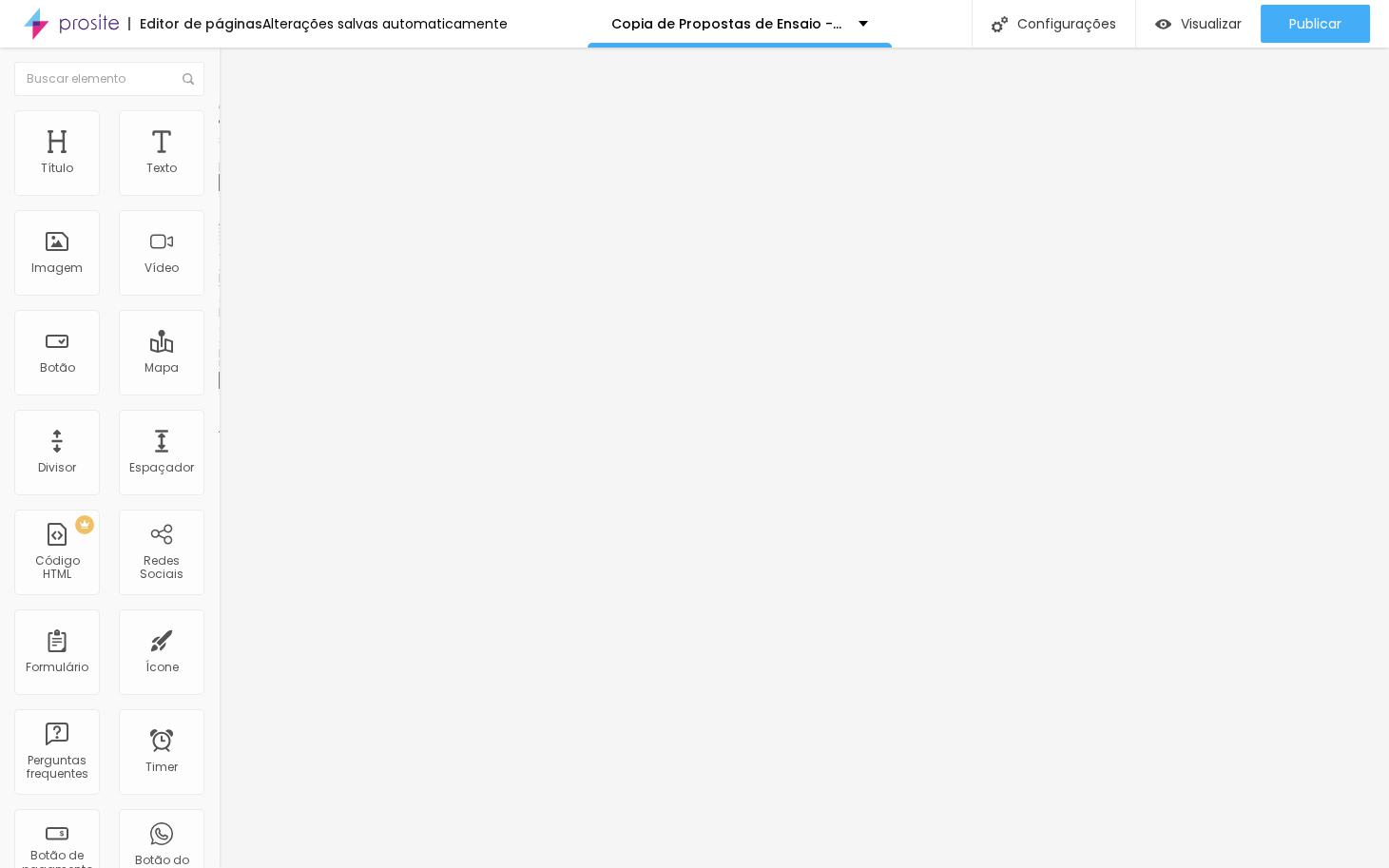 scroll, scrollTop: 1478, scrollLeft: 0, axis: vertical 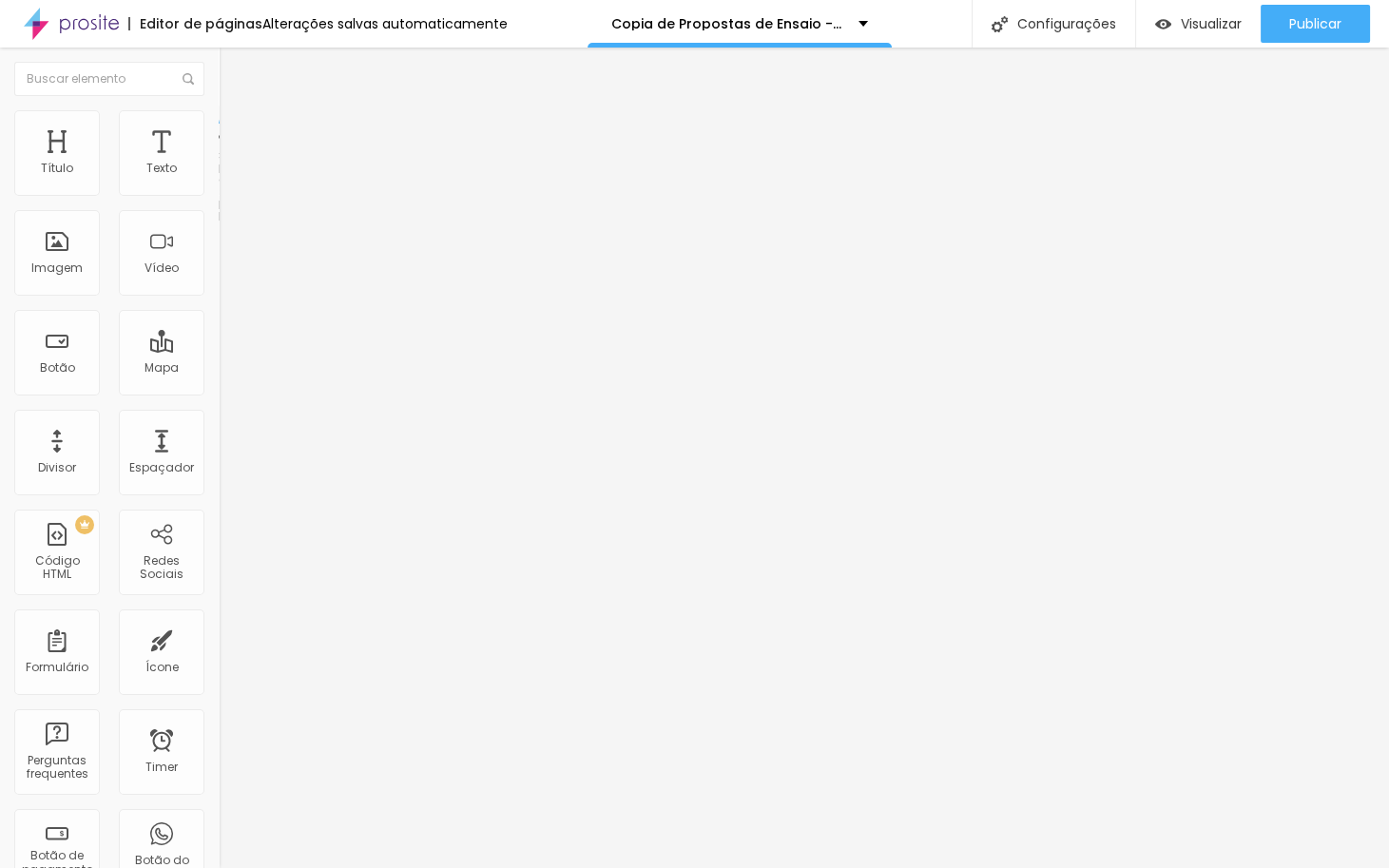 click on "Editar perguntas" at bounding box center [273, 193] 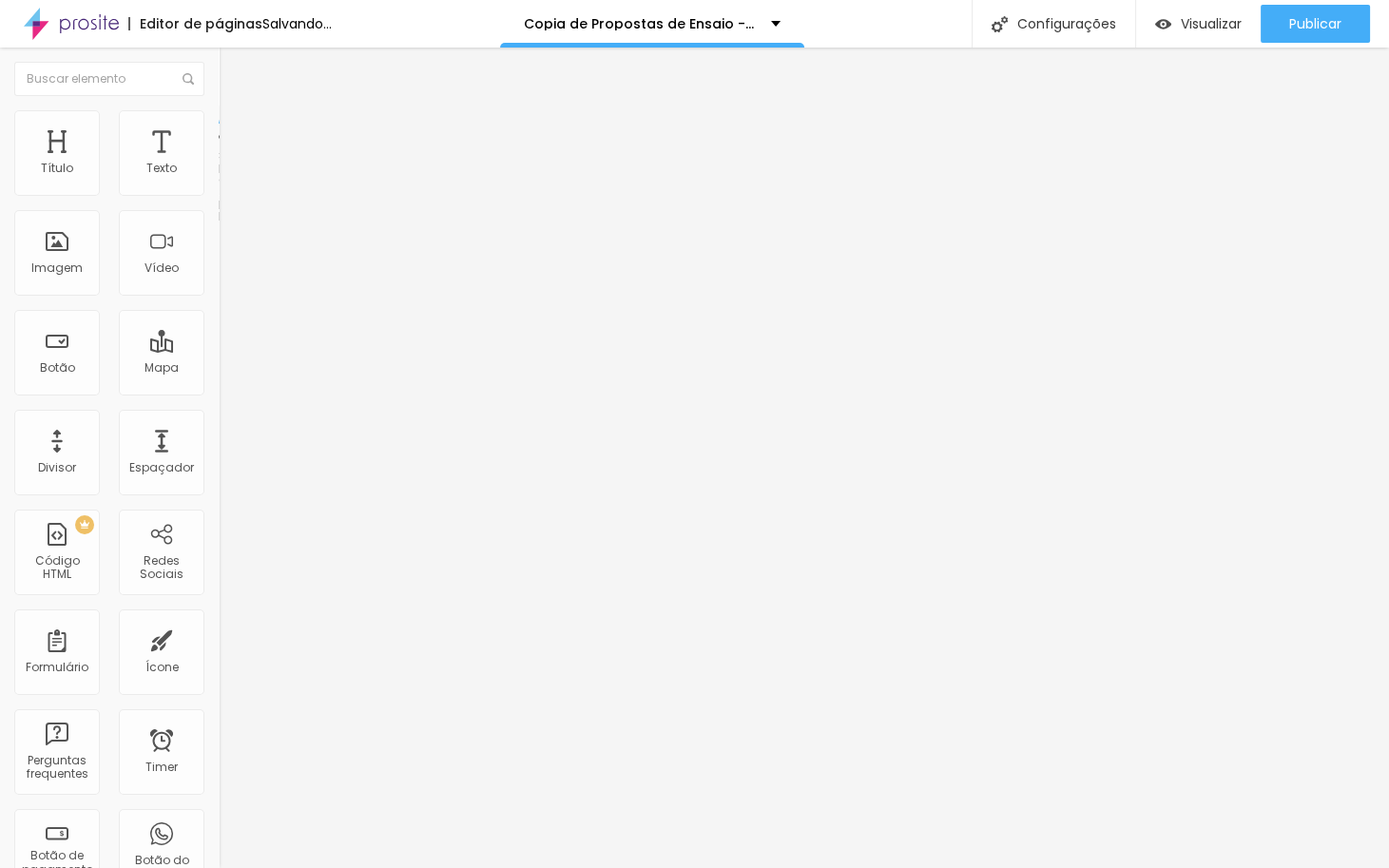 click on "Editar perguntas" at bounding box center [273, 193] 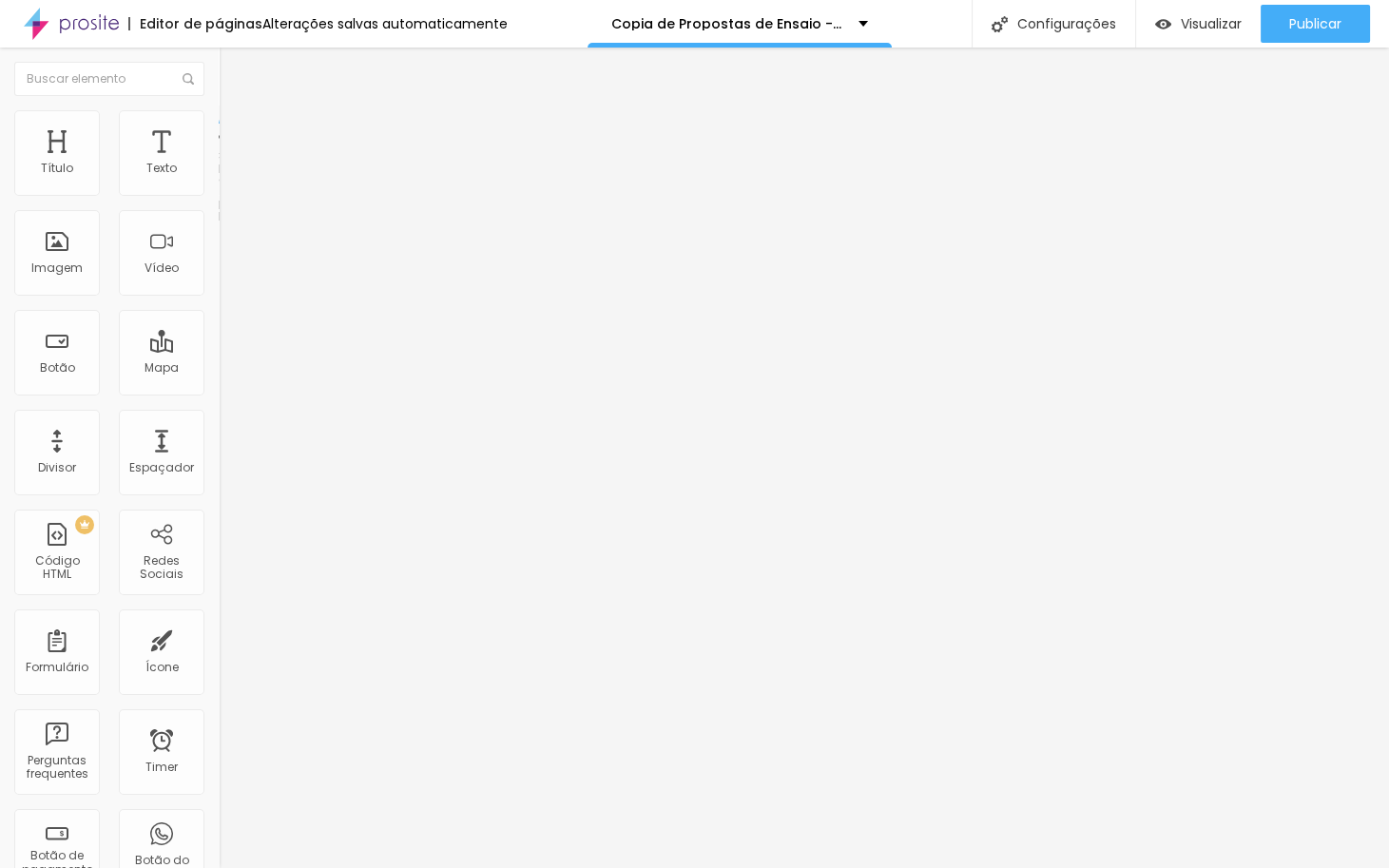 click on "É possível contratar fotos extras?" at bounding box center [104, 1035] 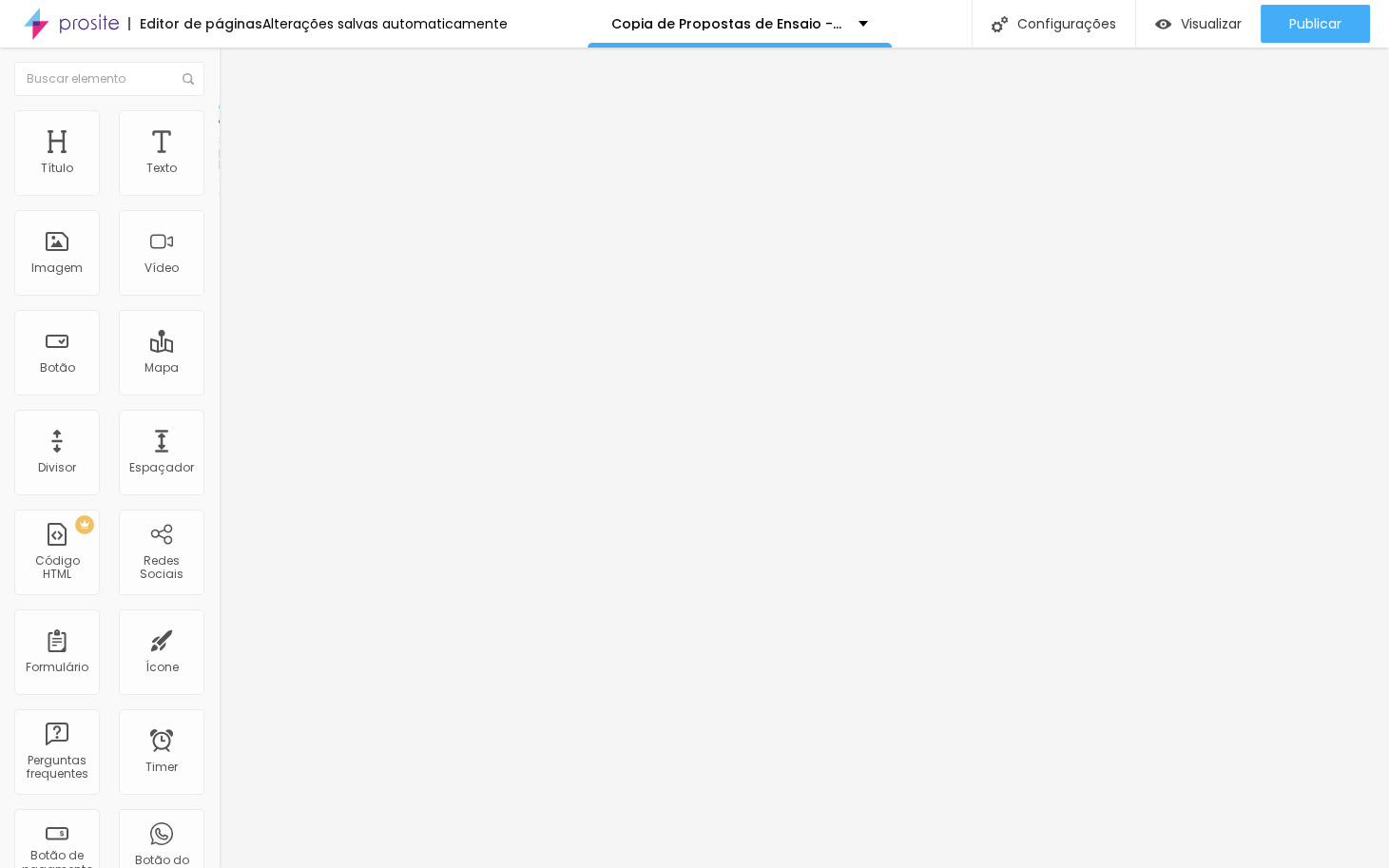 click at bounding box center [227, 138] 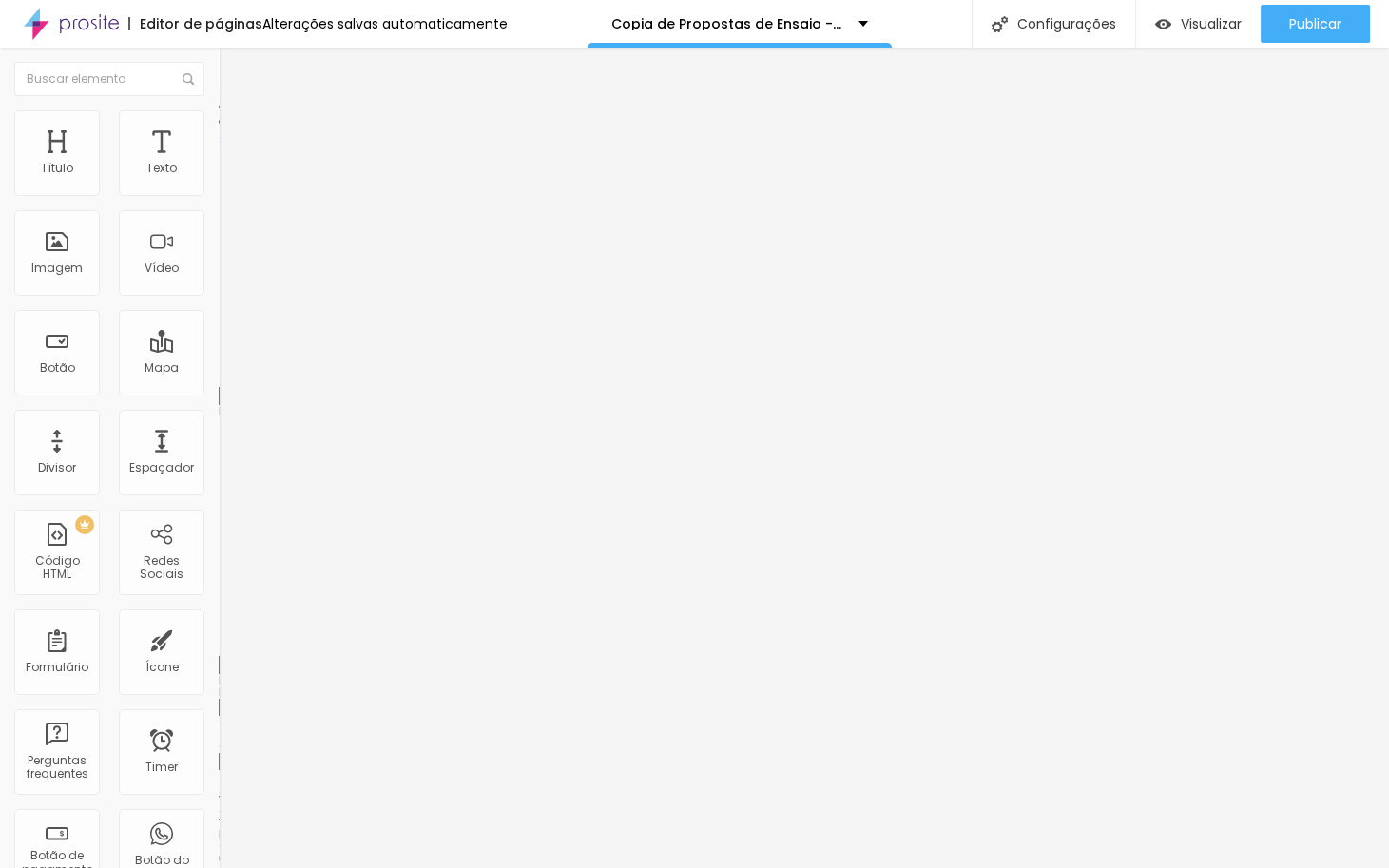 click at bounding box center (227, 119) 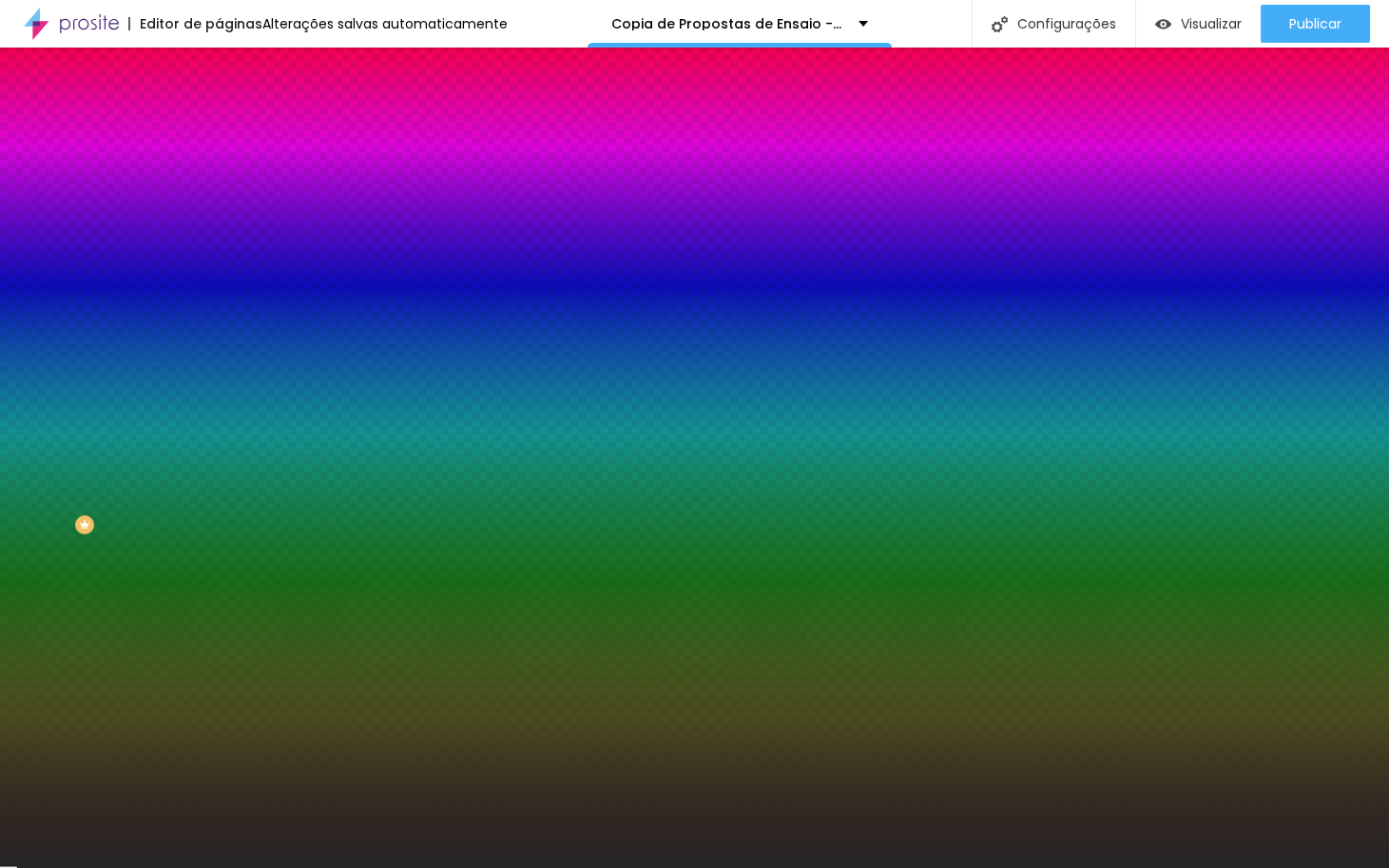 click on "ATIVO" at bounding box center [318, 295] 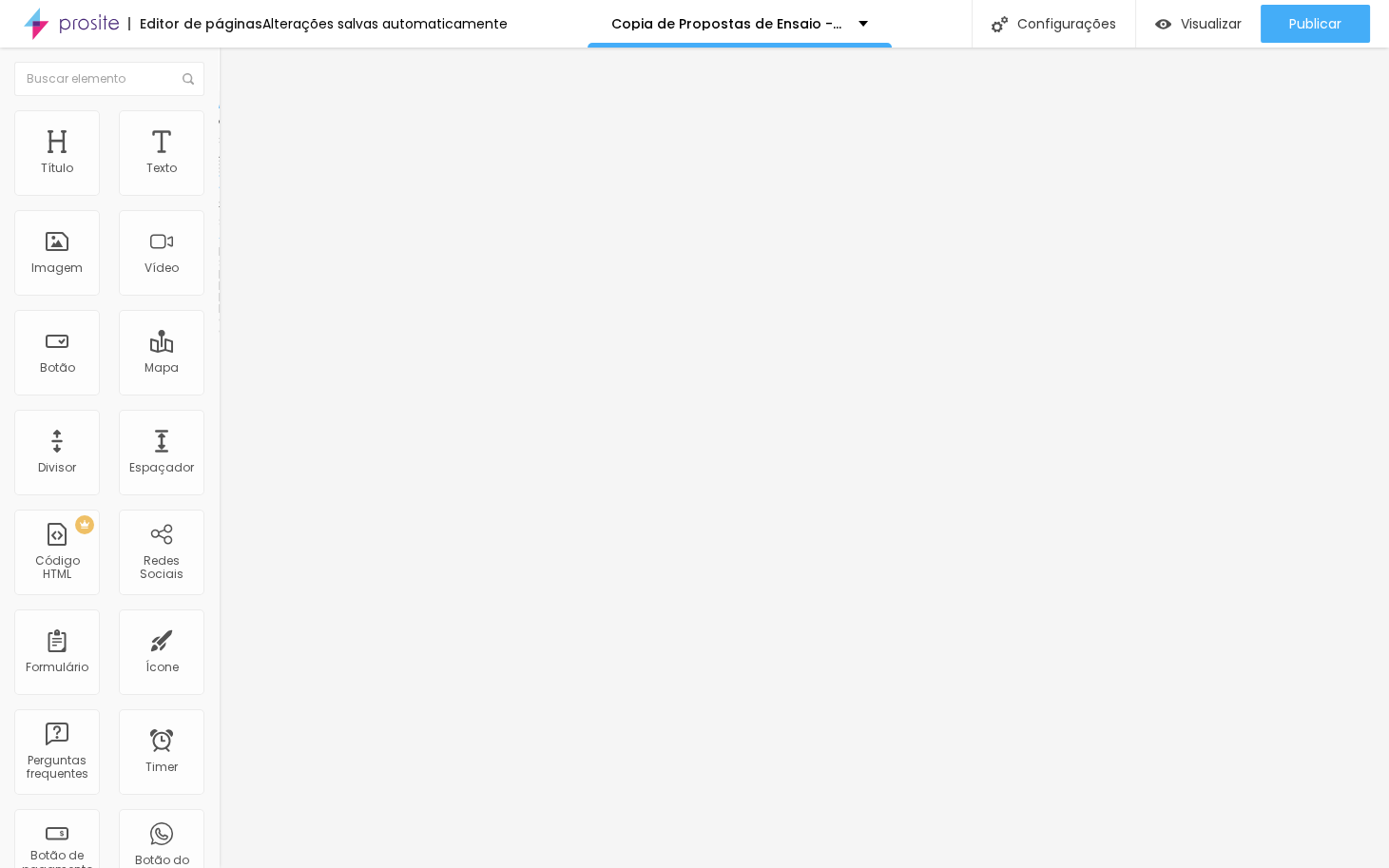 click on "Estilo" at bounding box center (328, 120) 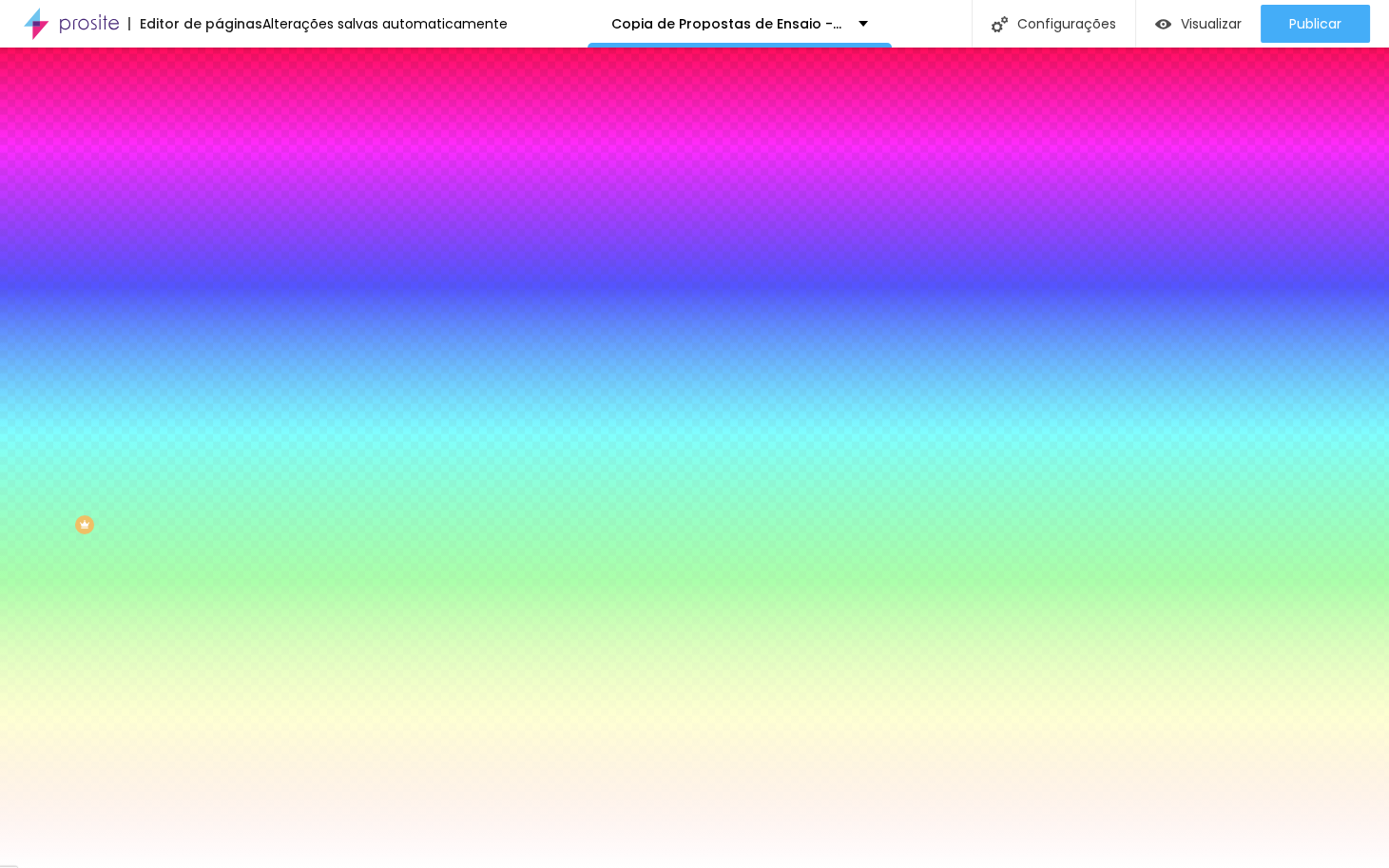 type on "49" 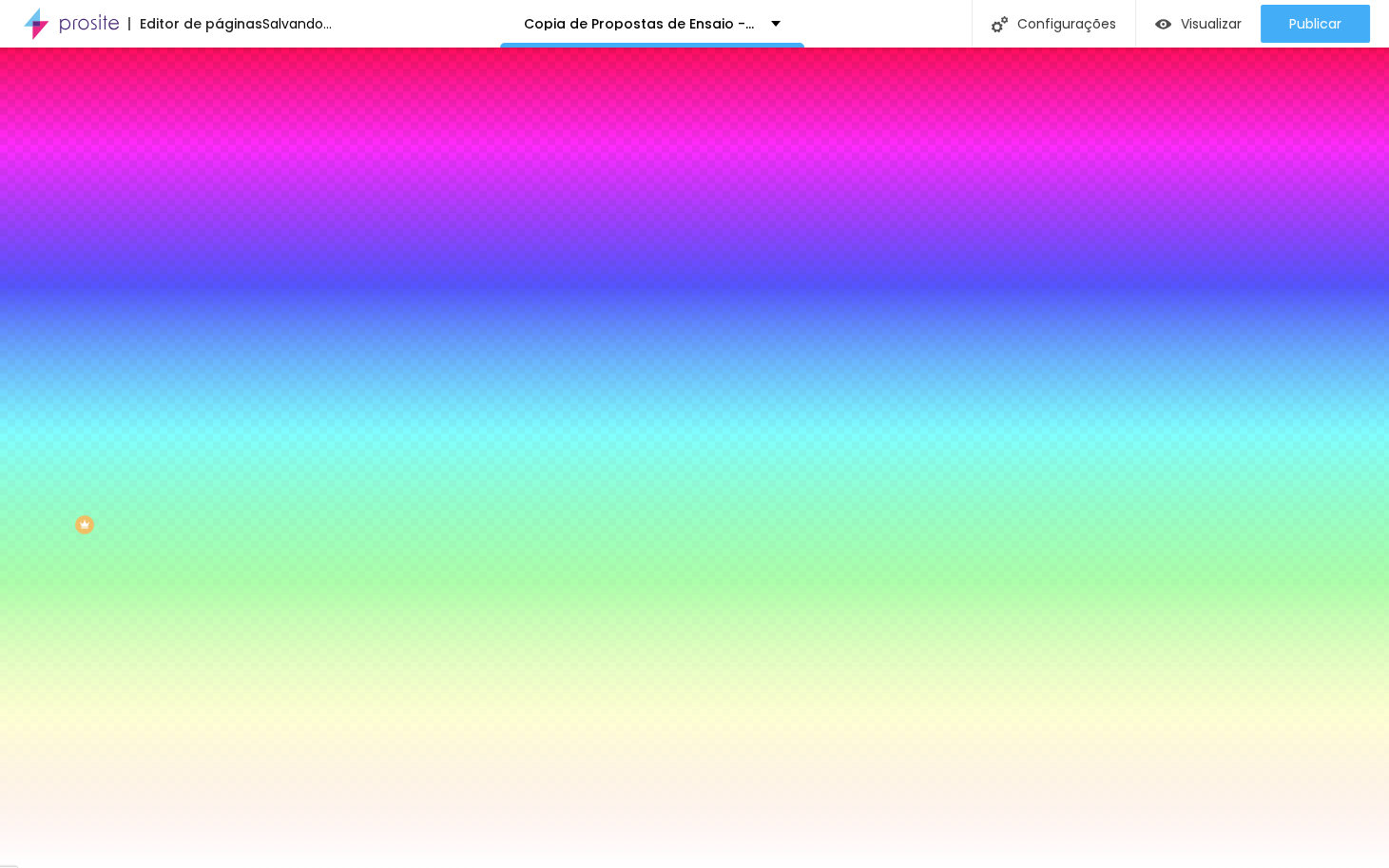 type on "26" 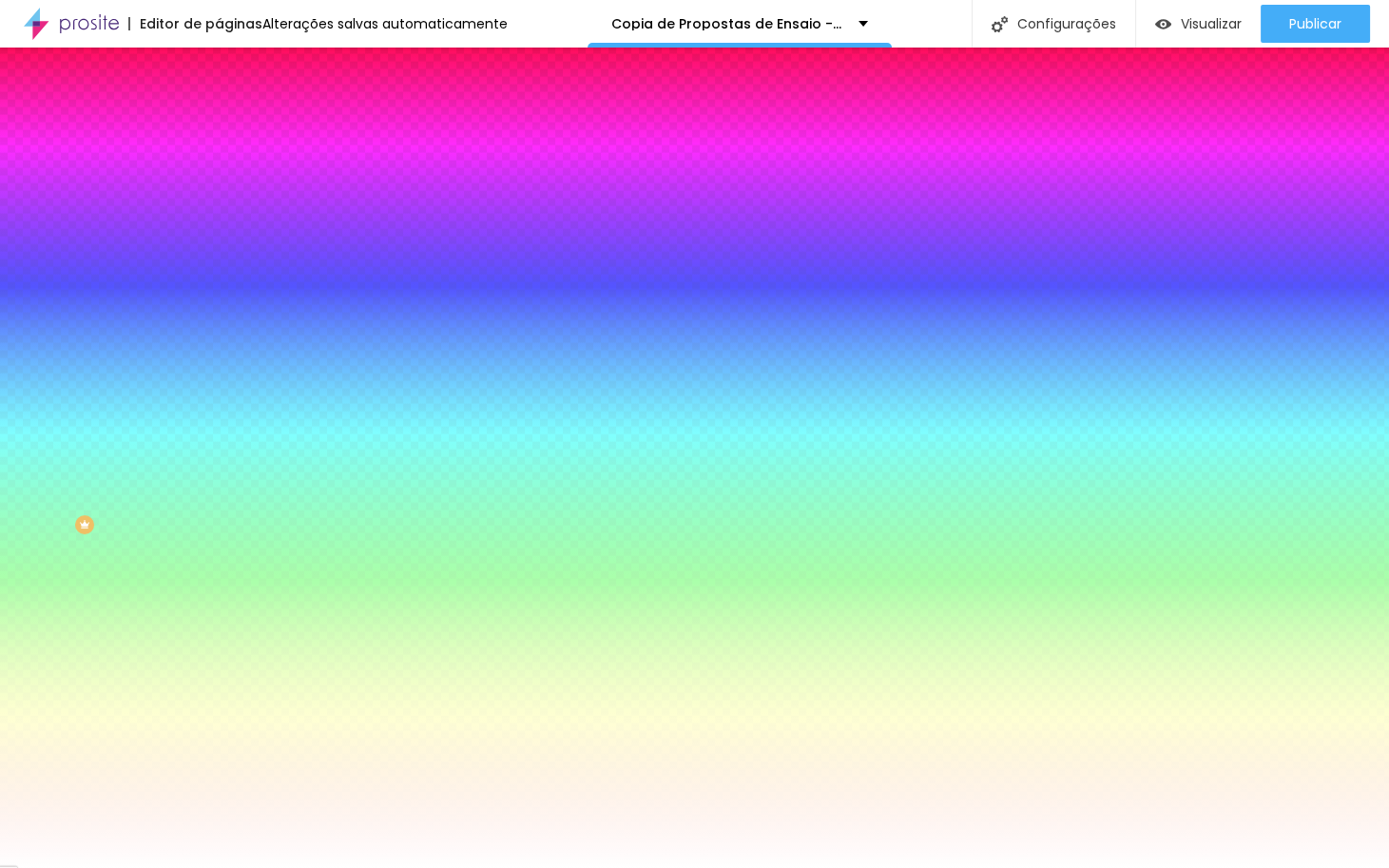 type on "27" 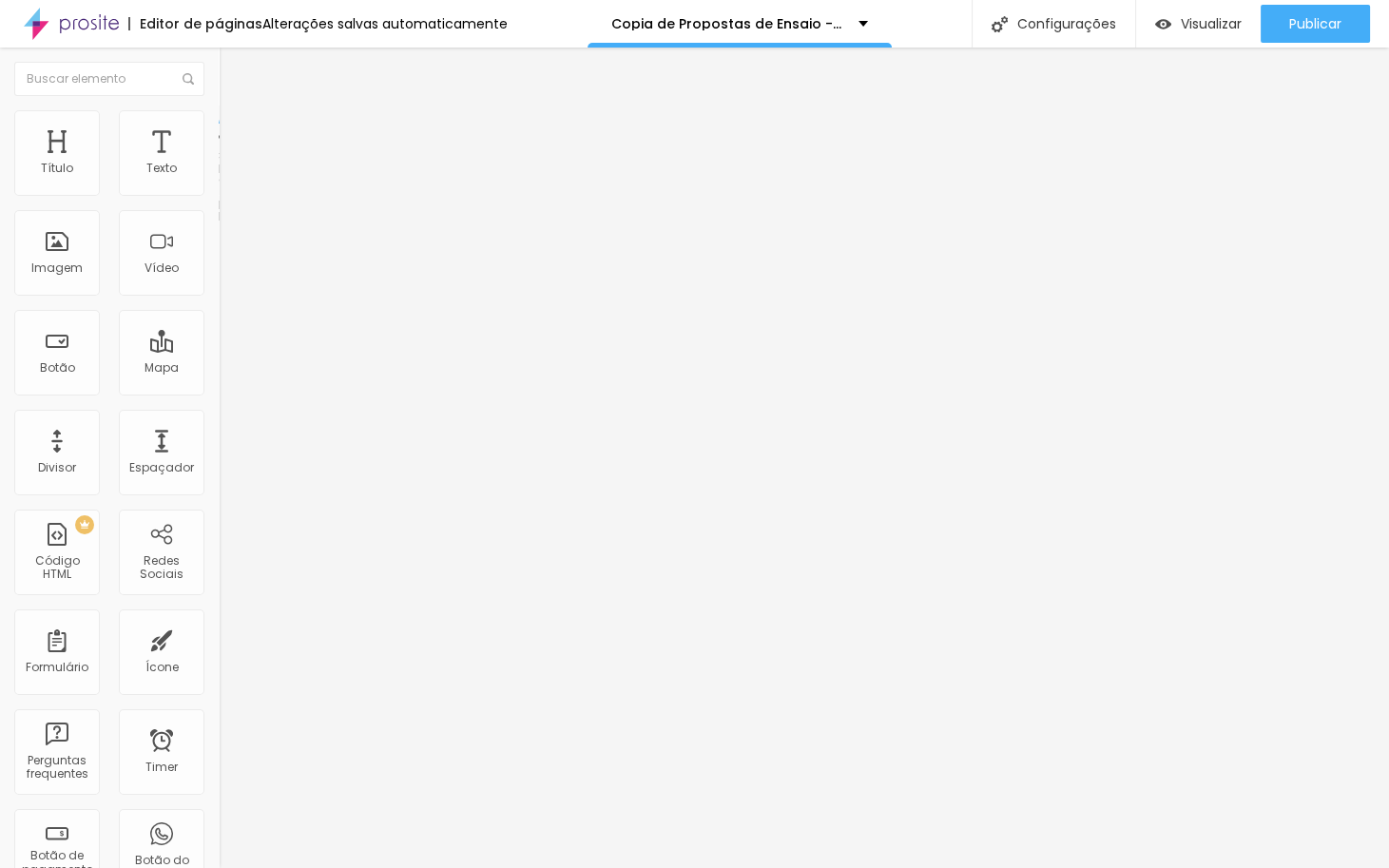 scroll, scrollTop: 0, scrollLeft: 0, axis: both 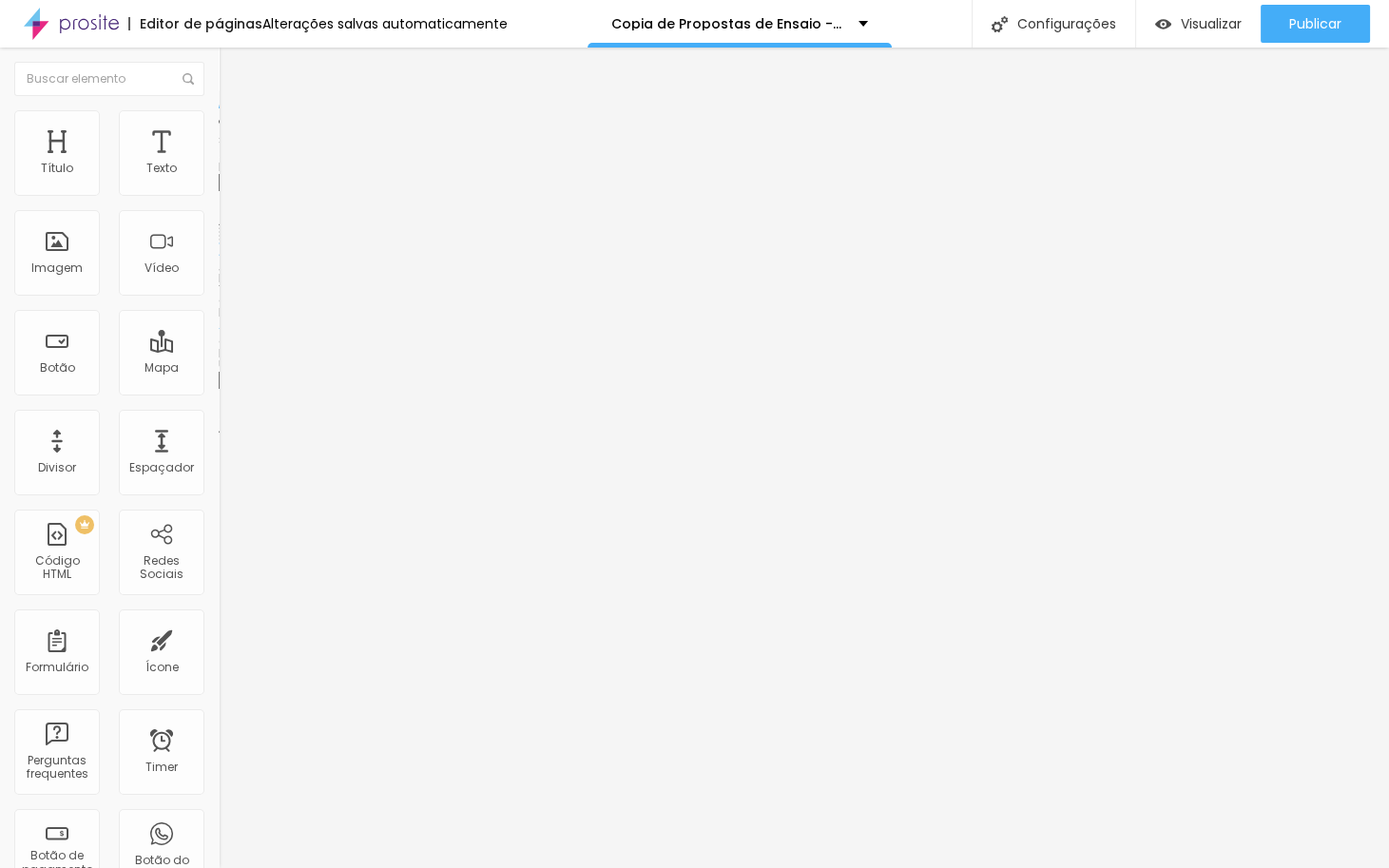 click on "Trocar imagem" at bounding box center (270, 155) 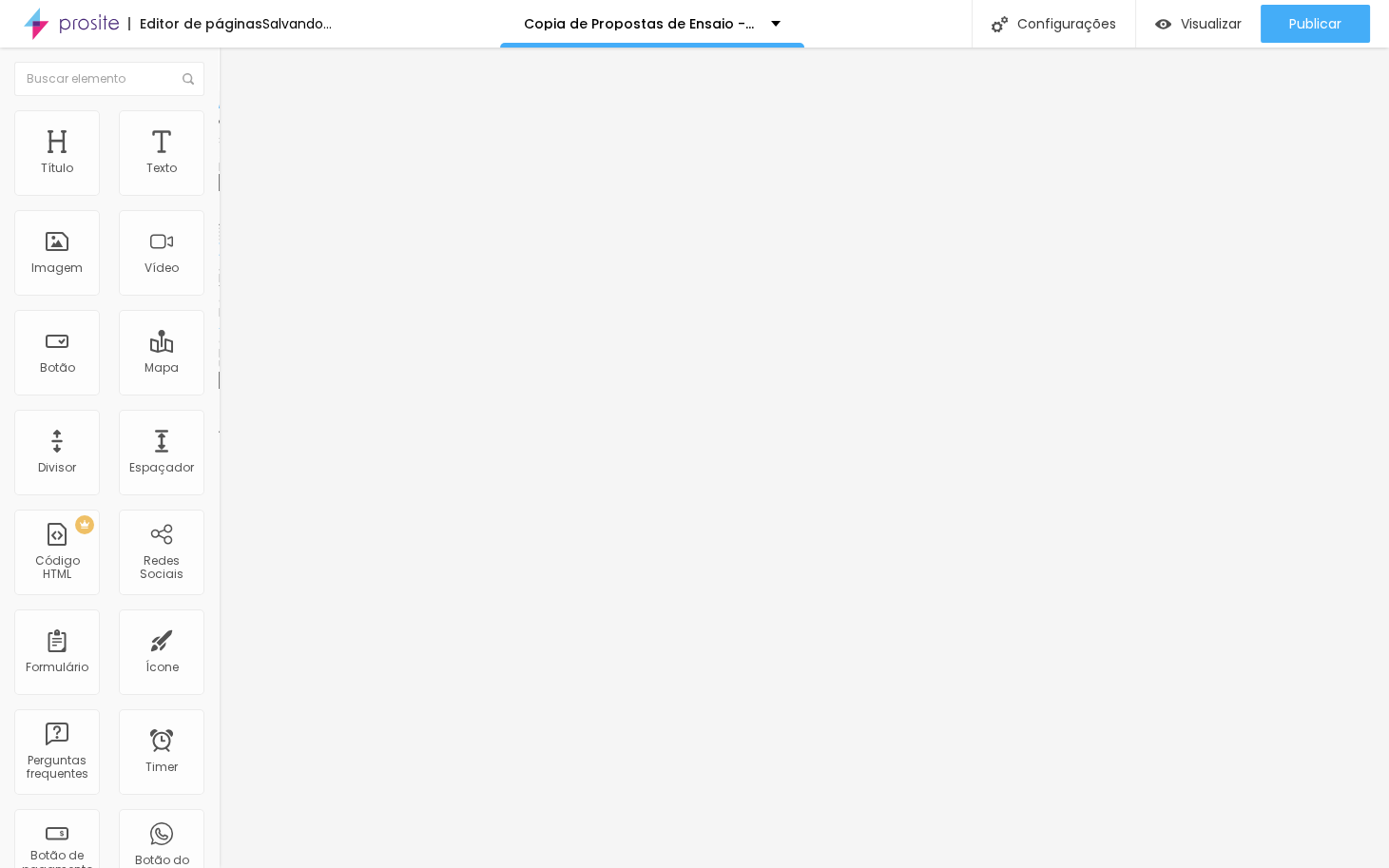 click on "Trocar imagem" at bounding box center [270, 155] 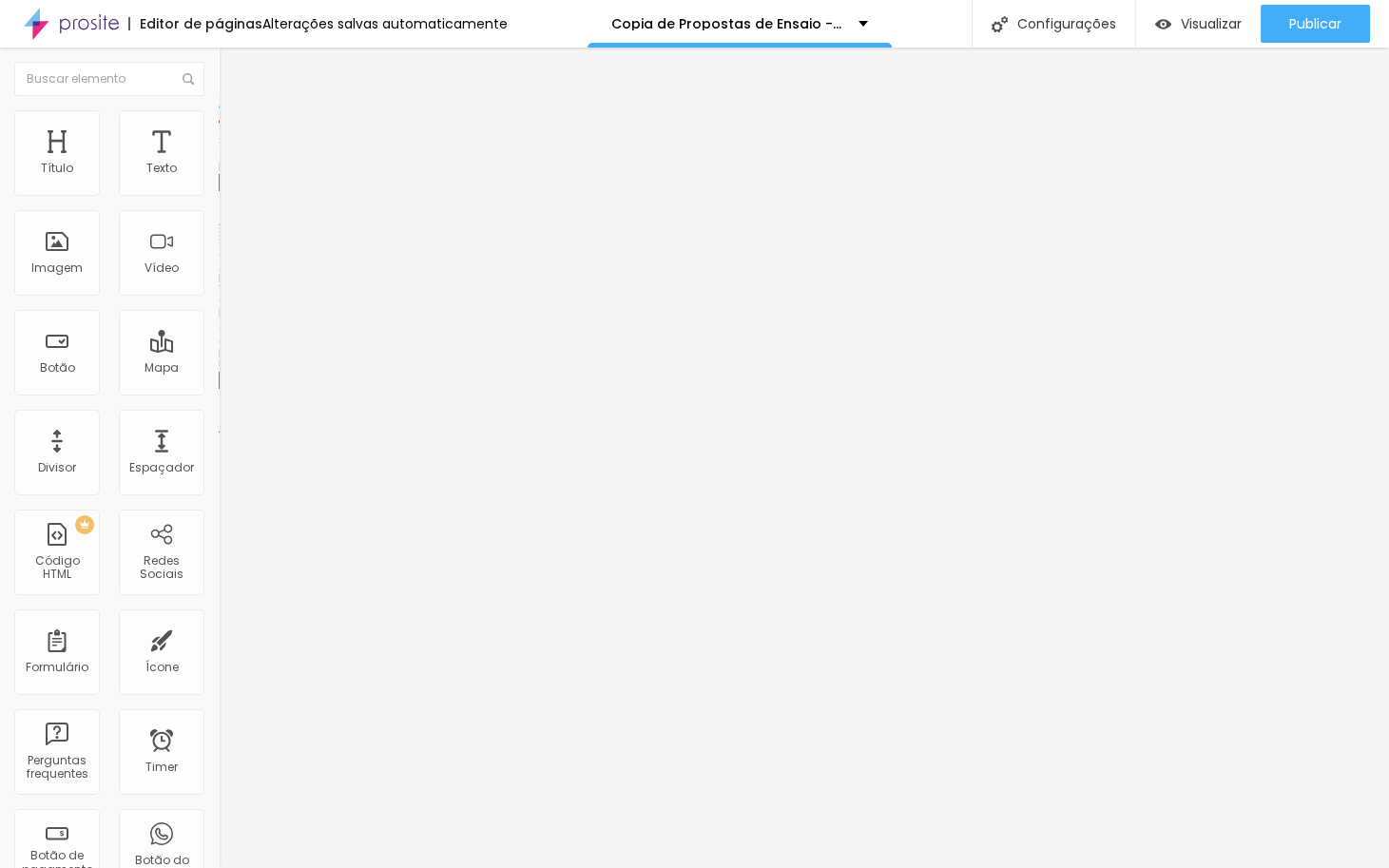 click on "Upload" at bounding box center [63, 926] 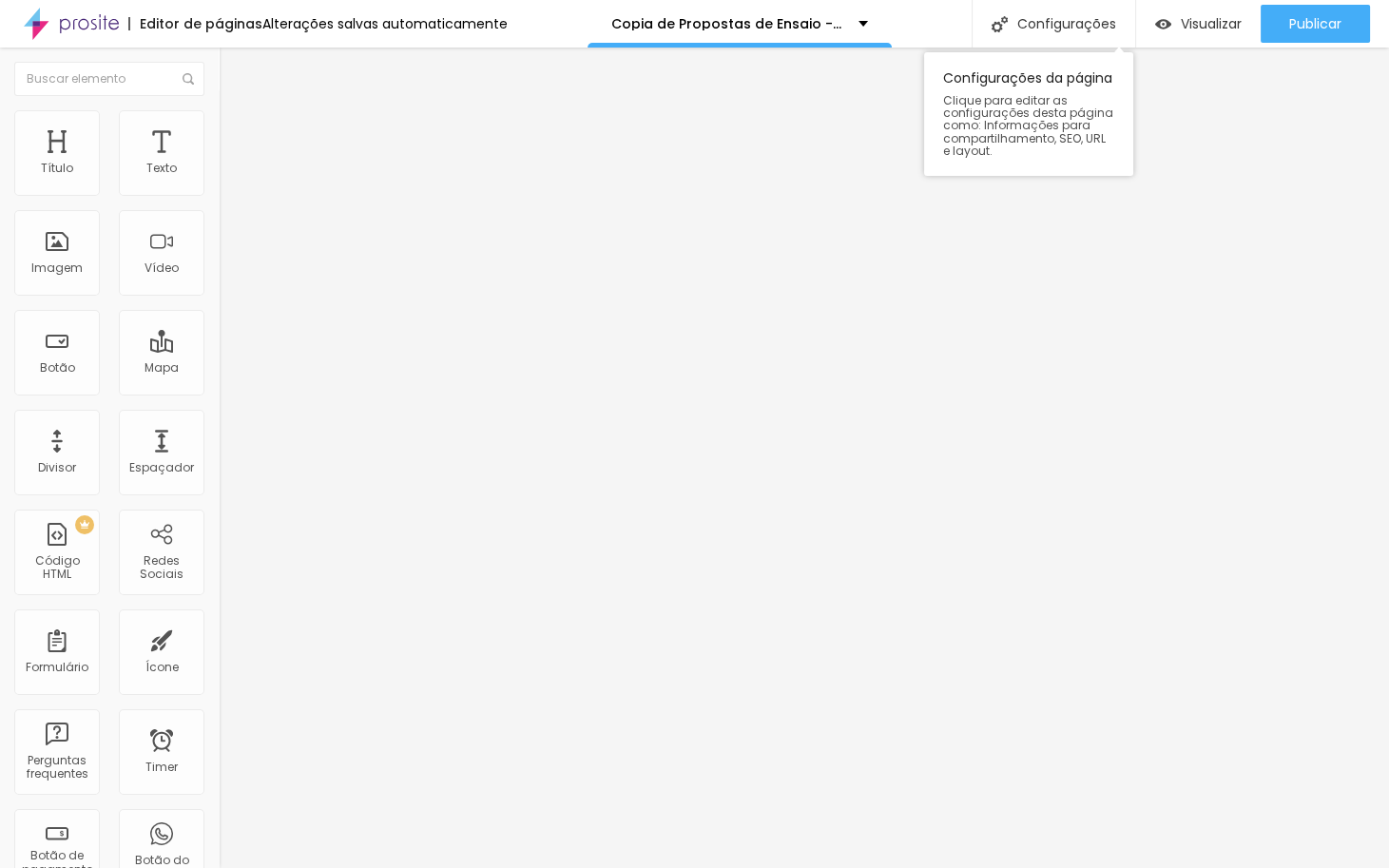 scroll, scrollTop: 0, scrollLeft: 0, axis: both 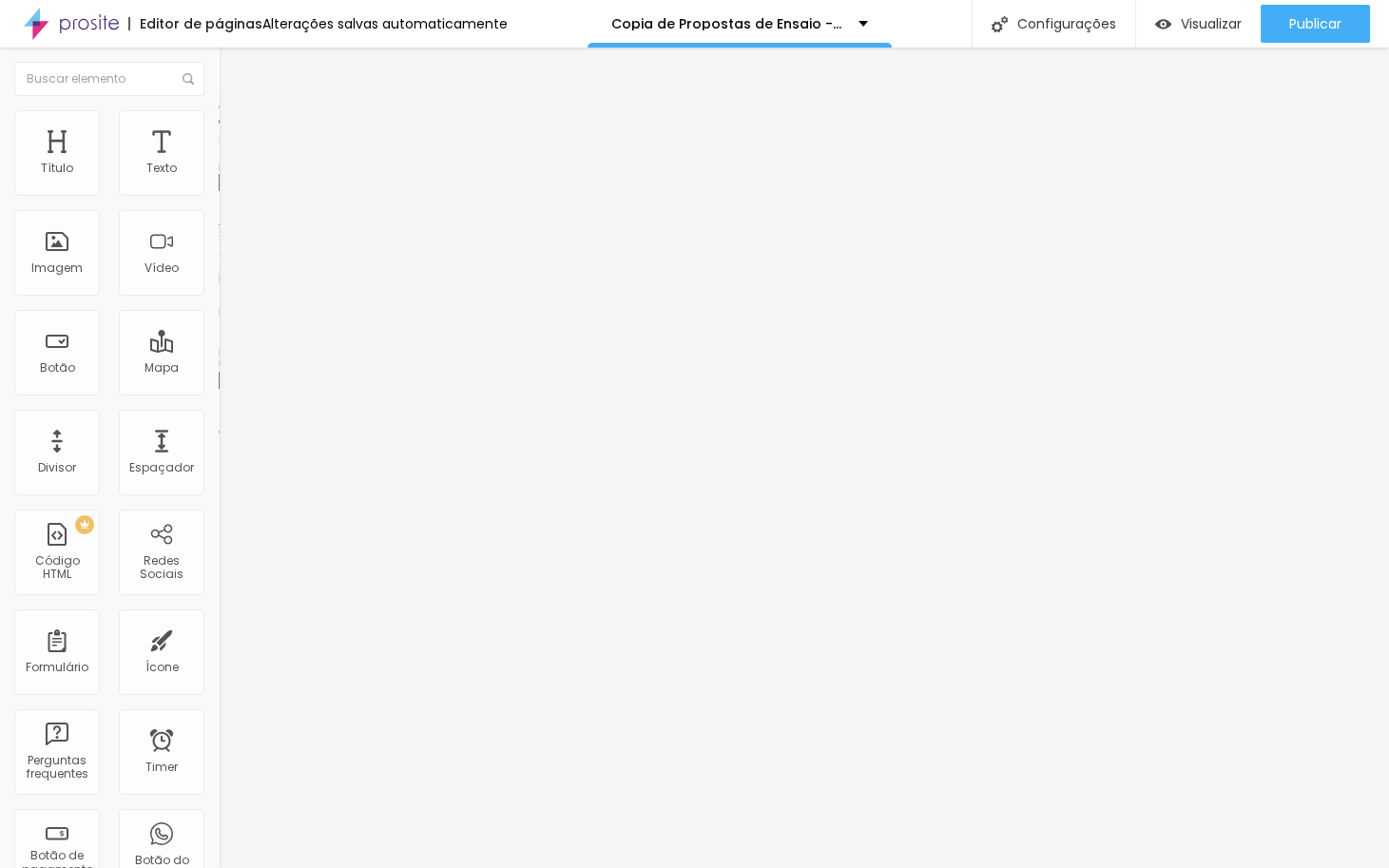click on "Adicionar imagem" at bounding box center [280, 155] 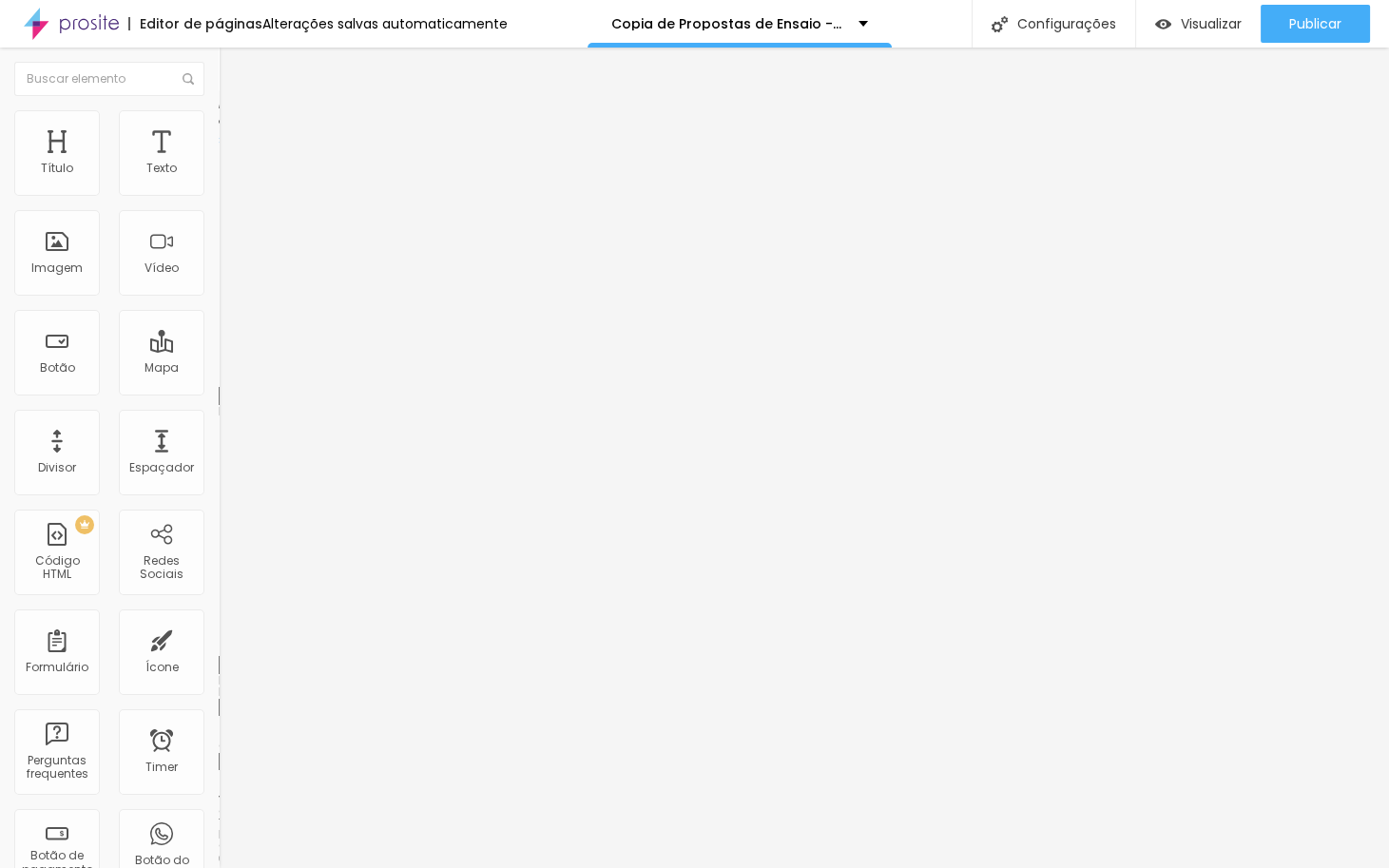 click on "Estilo" at bounding box center [250, 123] 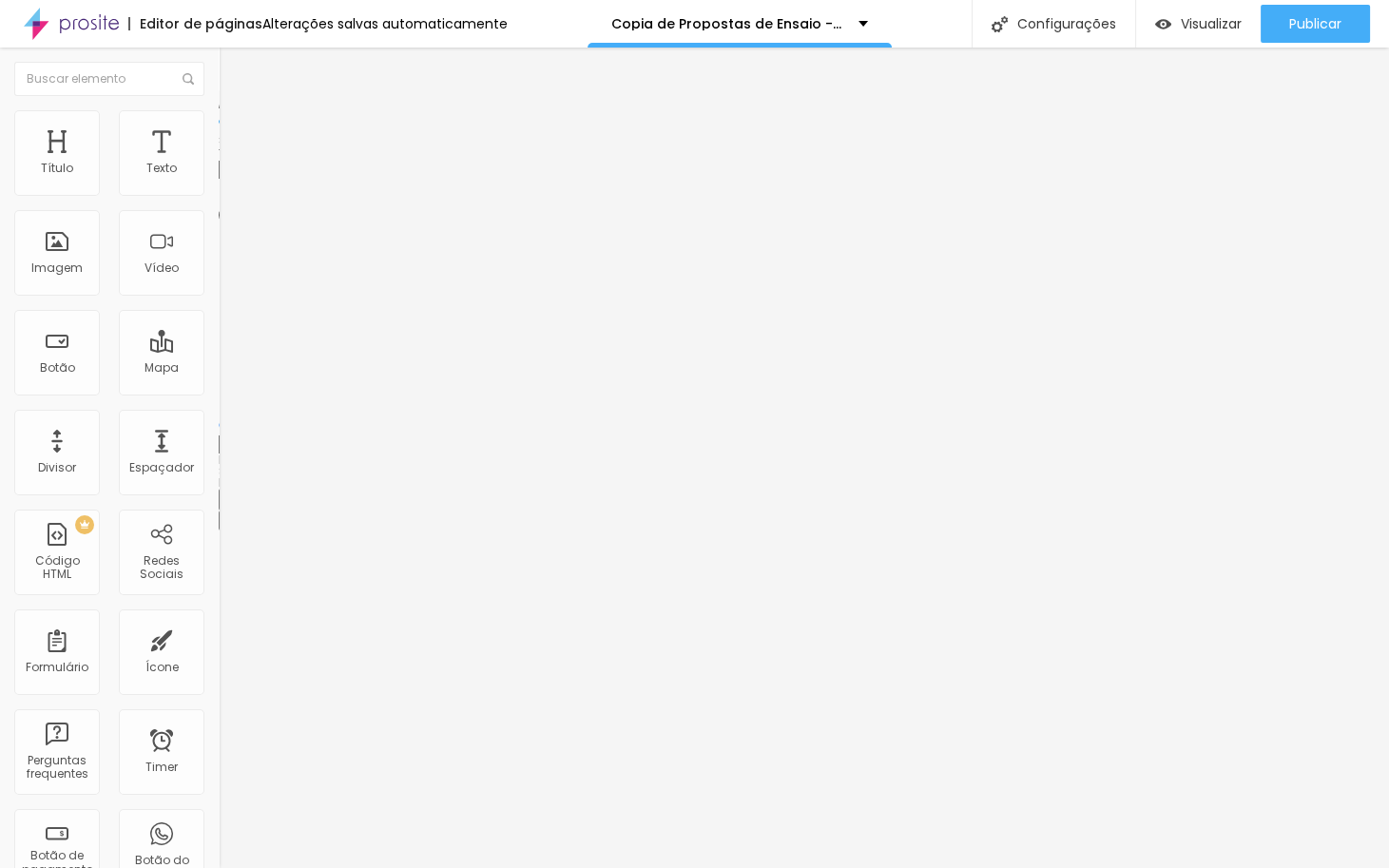 type on "95" 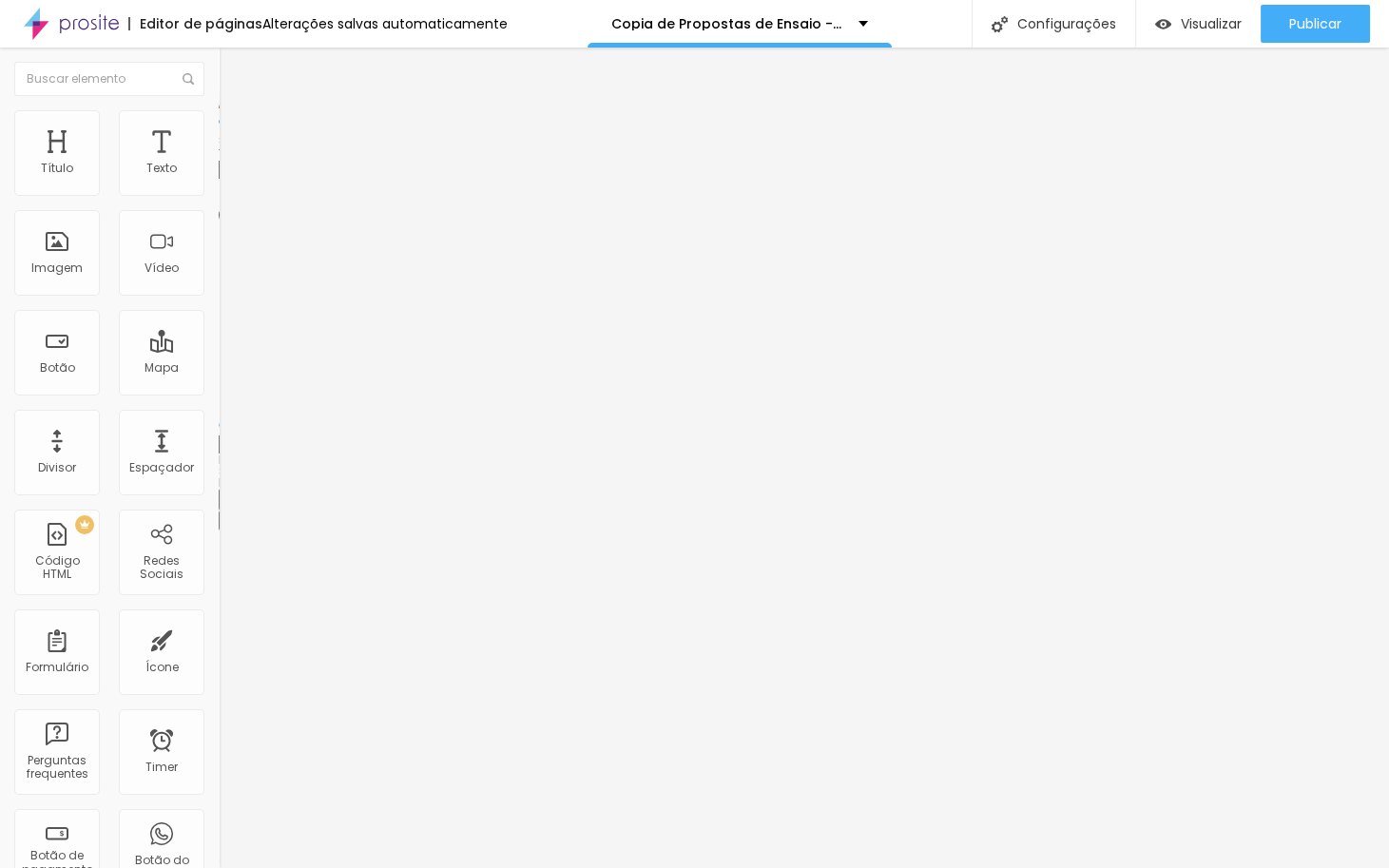 type on "65" 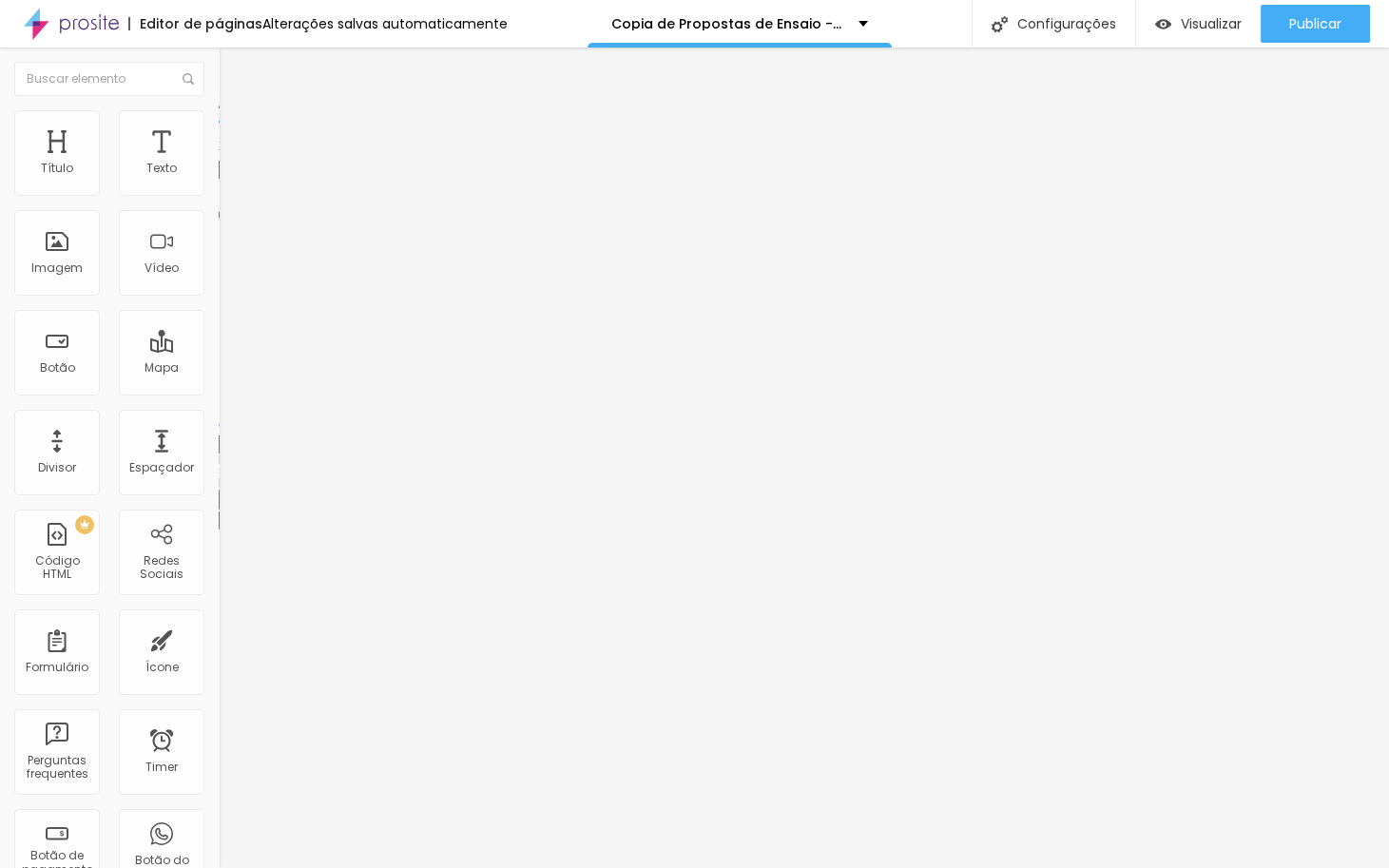 type on "60" 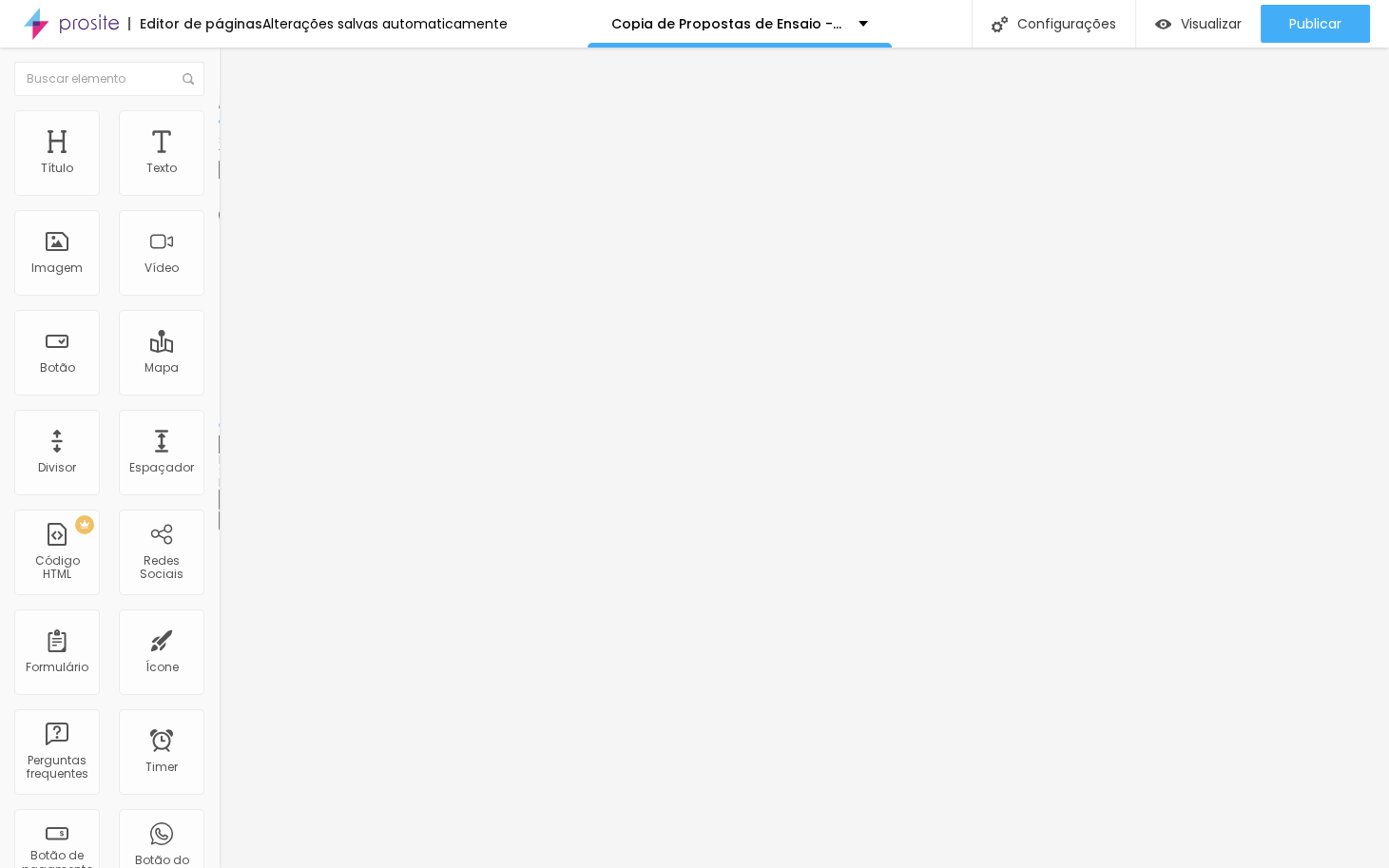 type on "55" 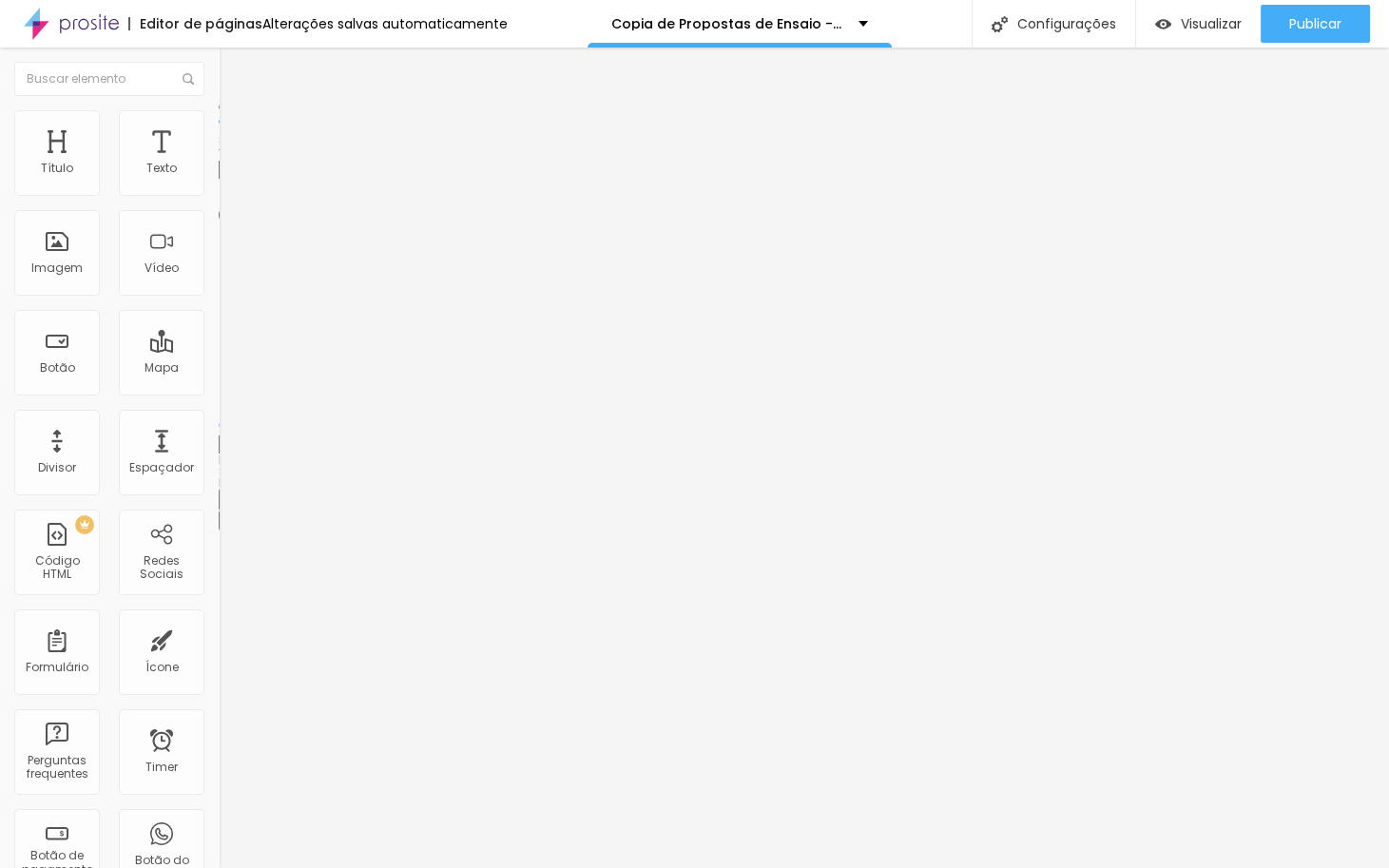 type on "55" 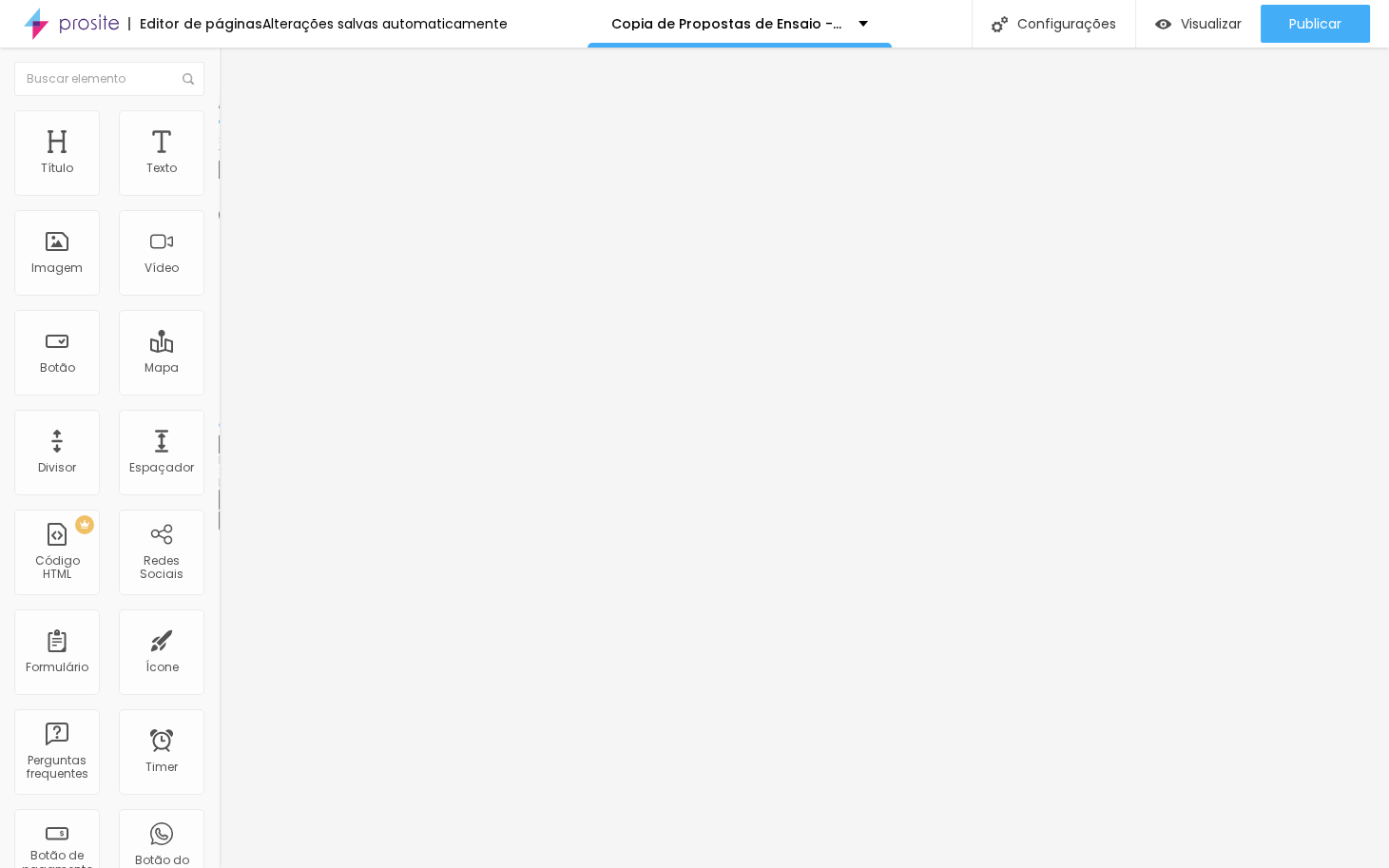 type on "50" 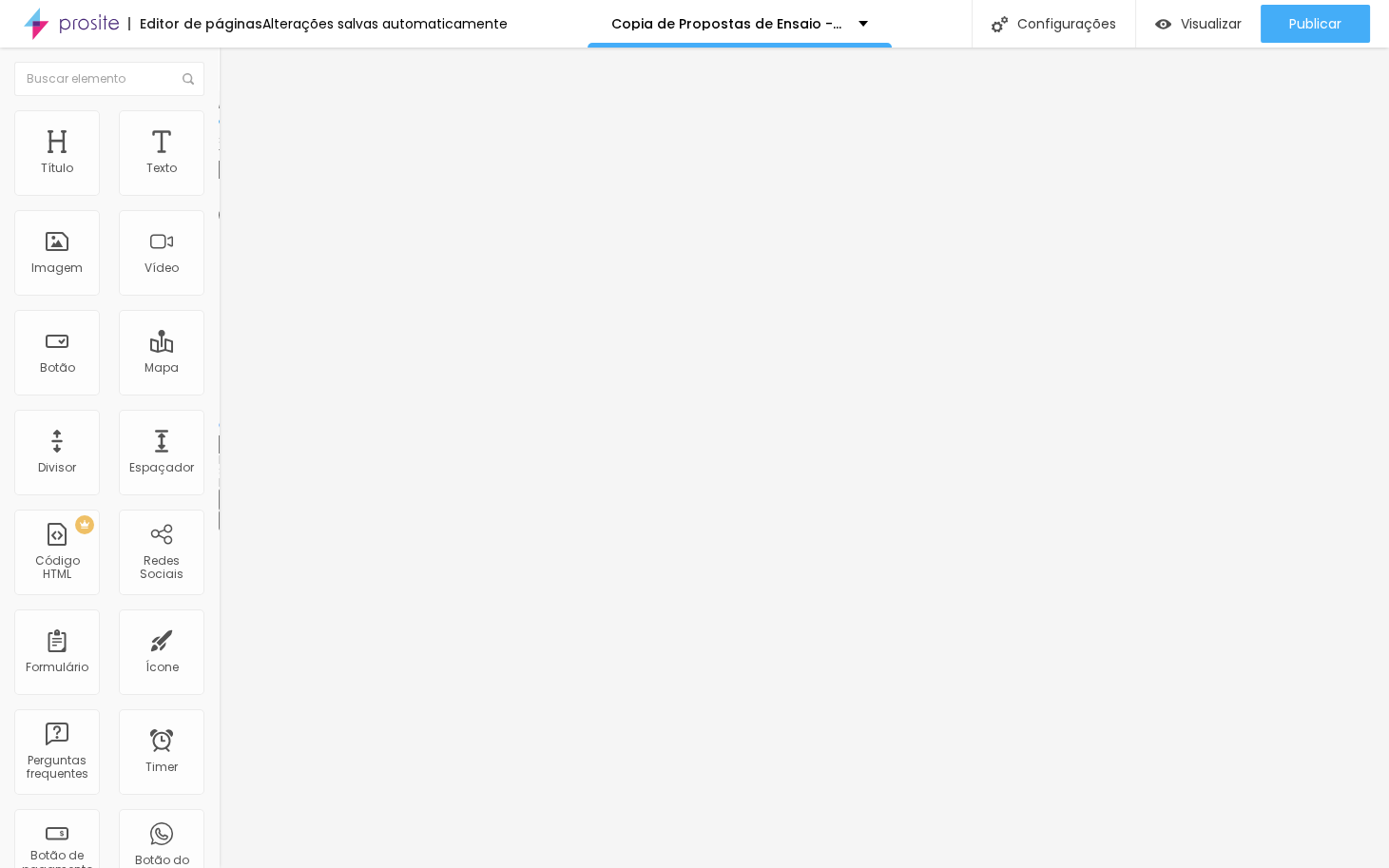 type on "50" 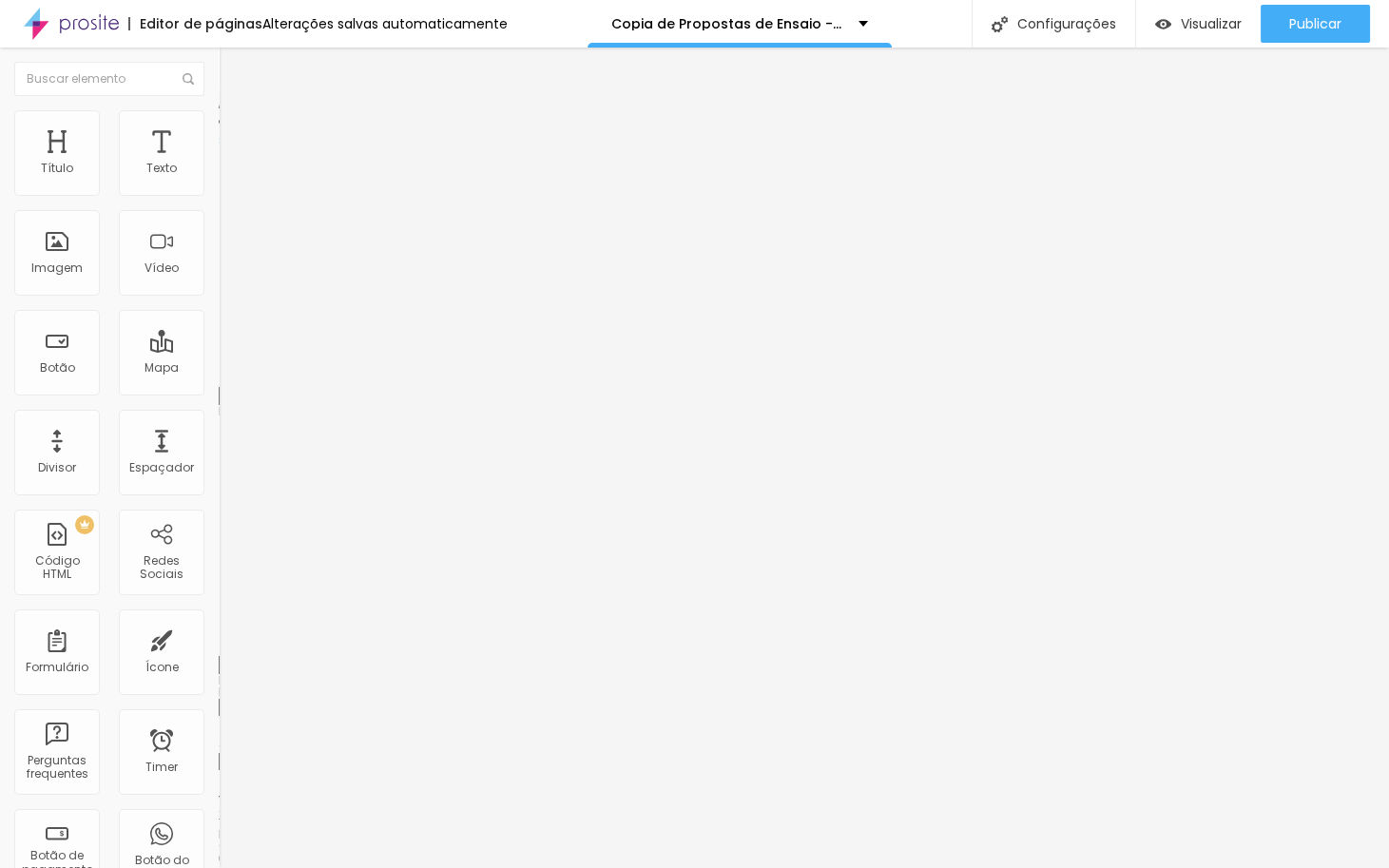 click on "Estilo" at bounding box center [328, 120] 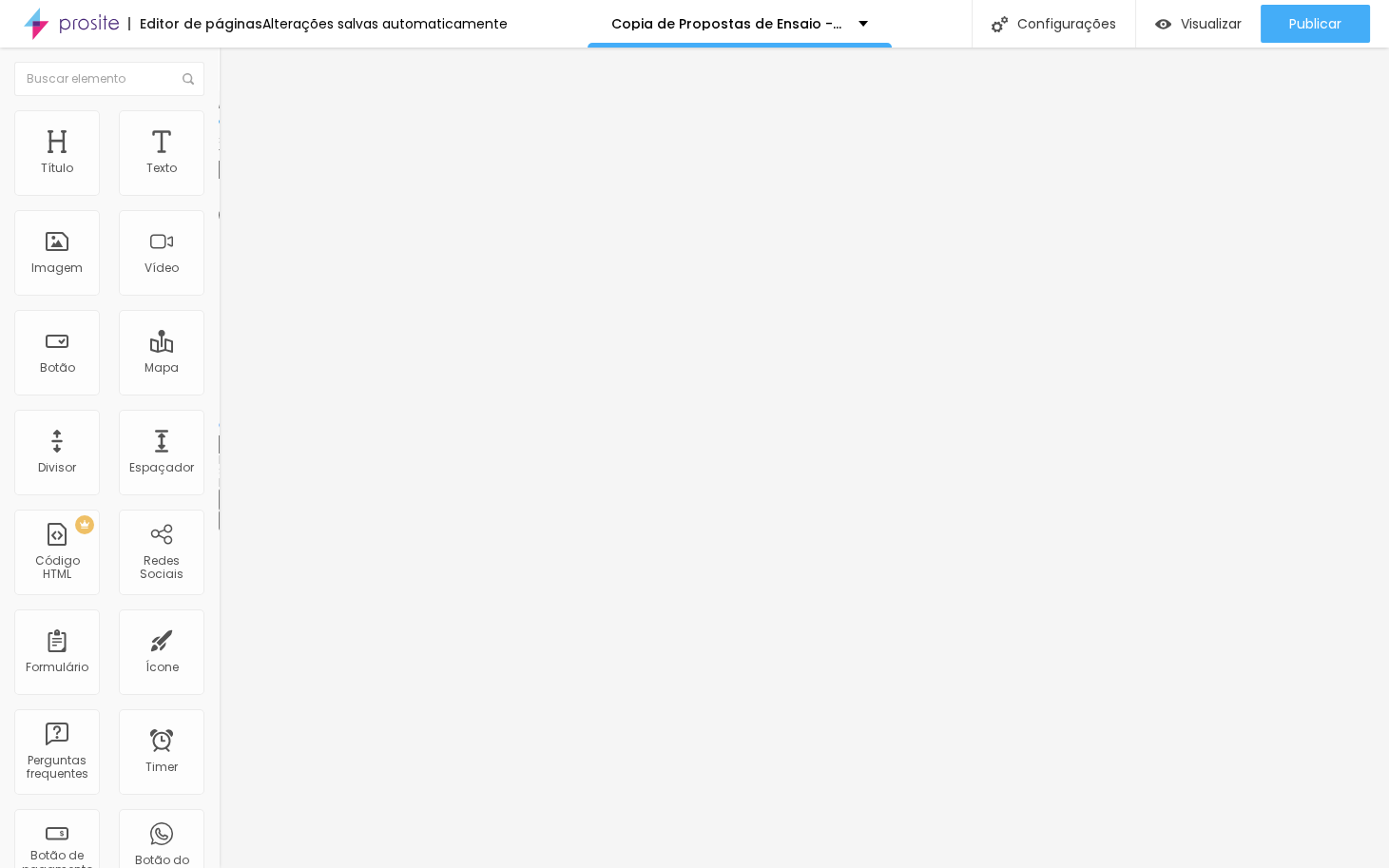 click on "Conteúdo" at bounding box center (265, 104) 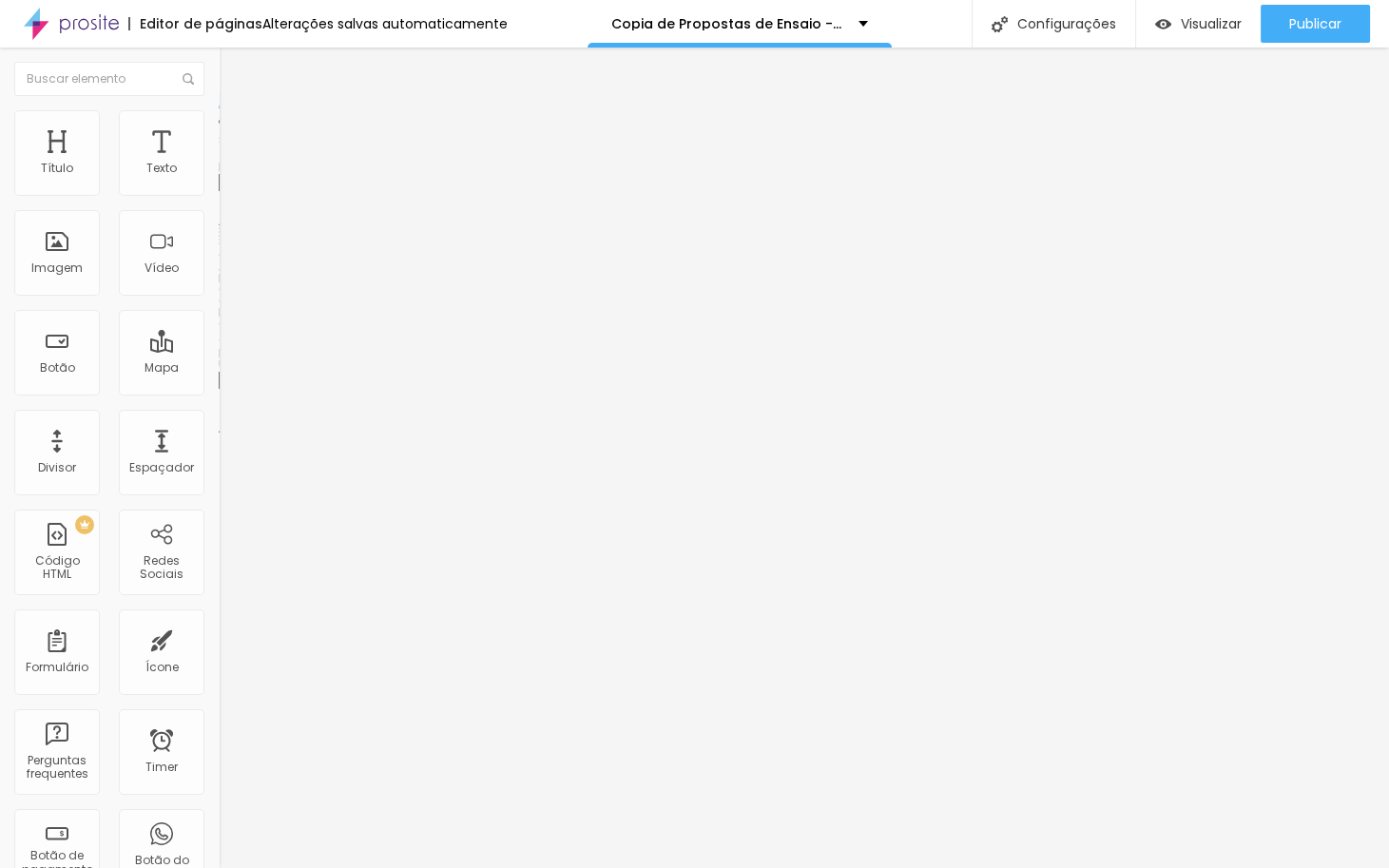 click on "Avançado" at bounding box center [328, 139] 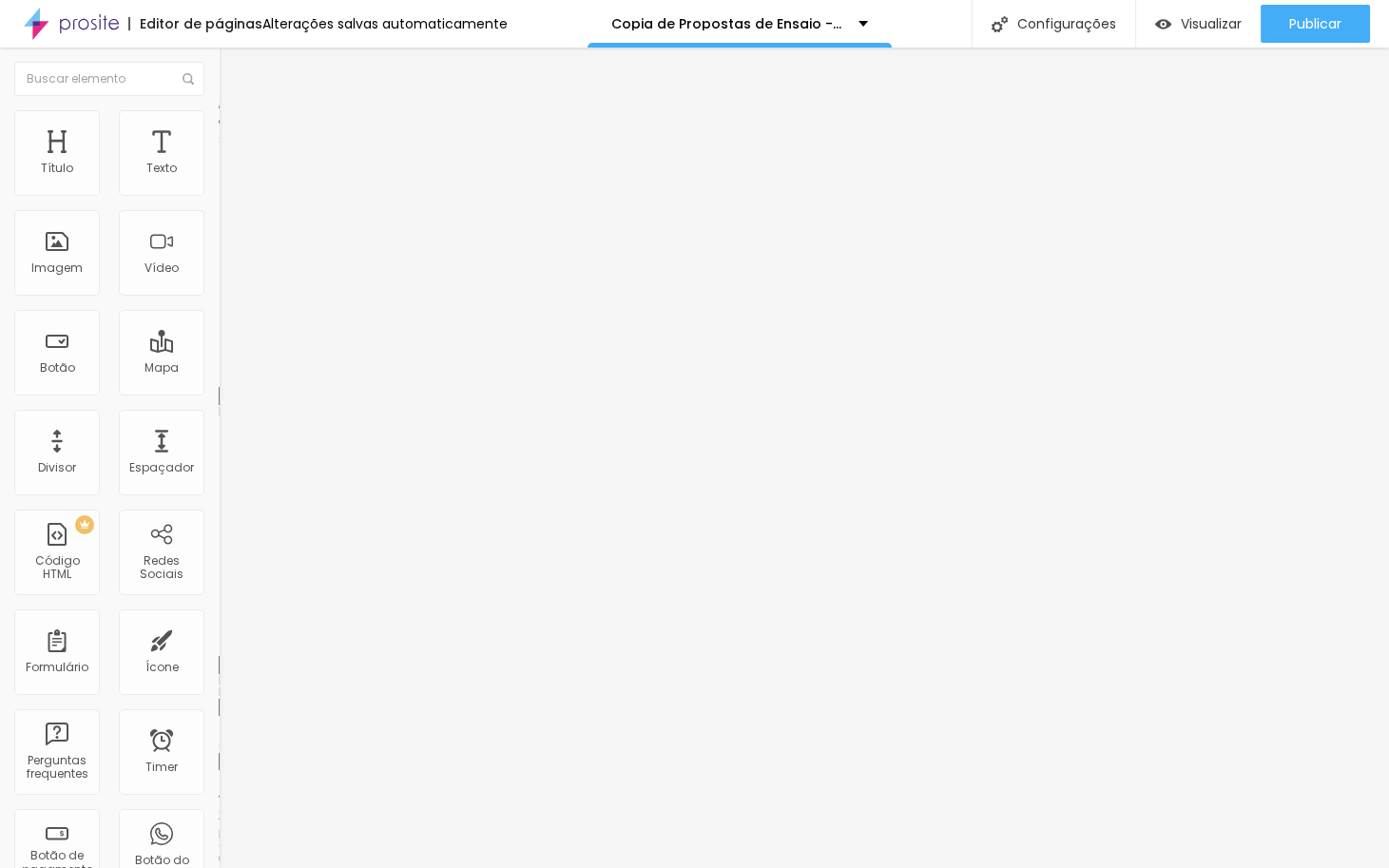 click on "Estilo" at bounding box center [328, 120] 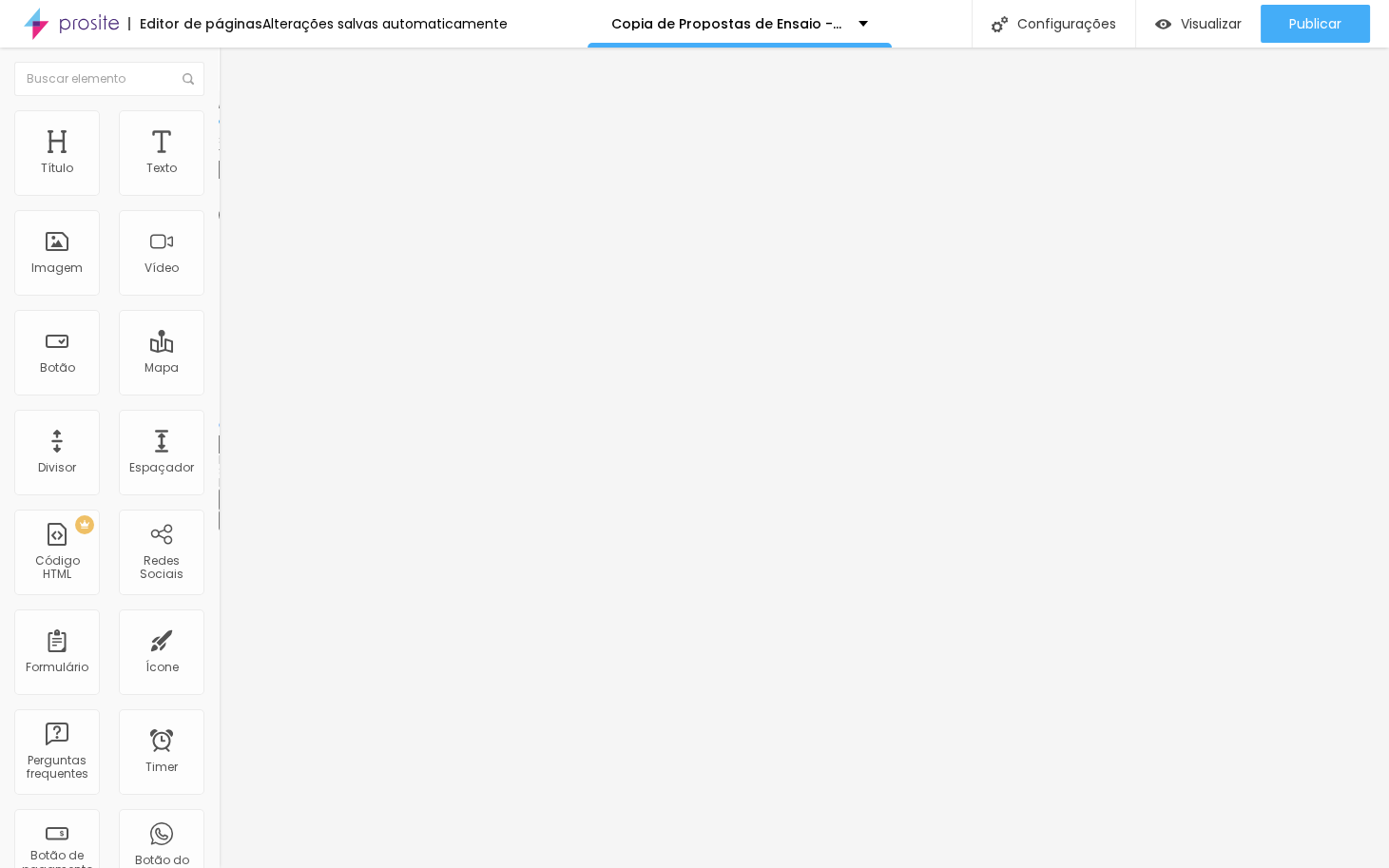 click on "Avançado" at bounding box center [328, 139] 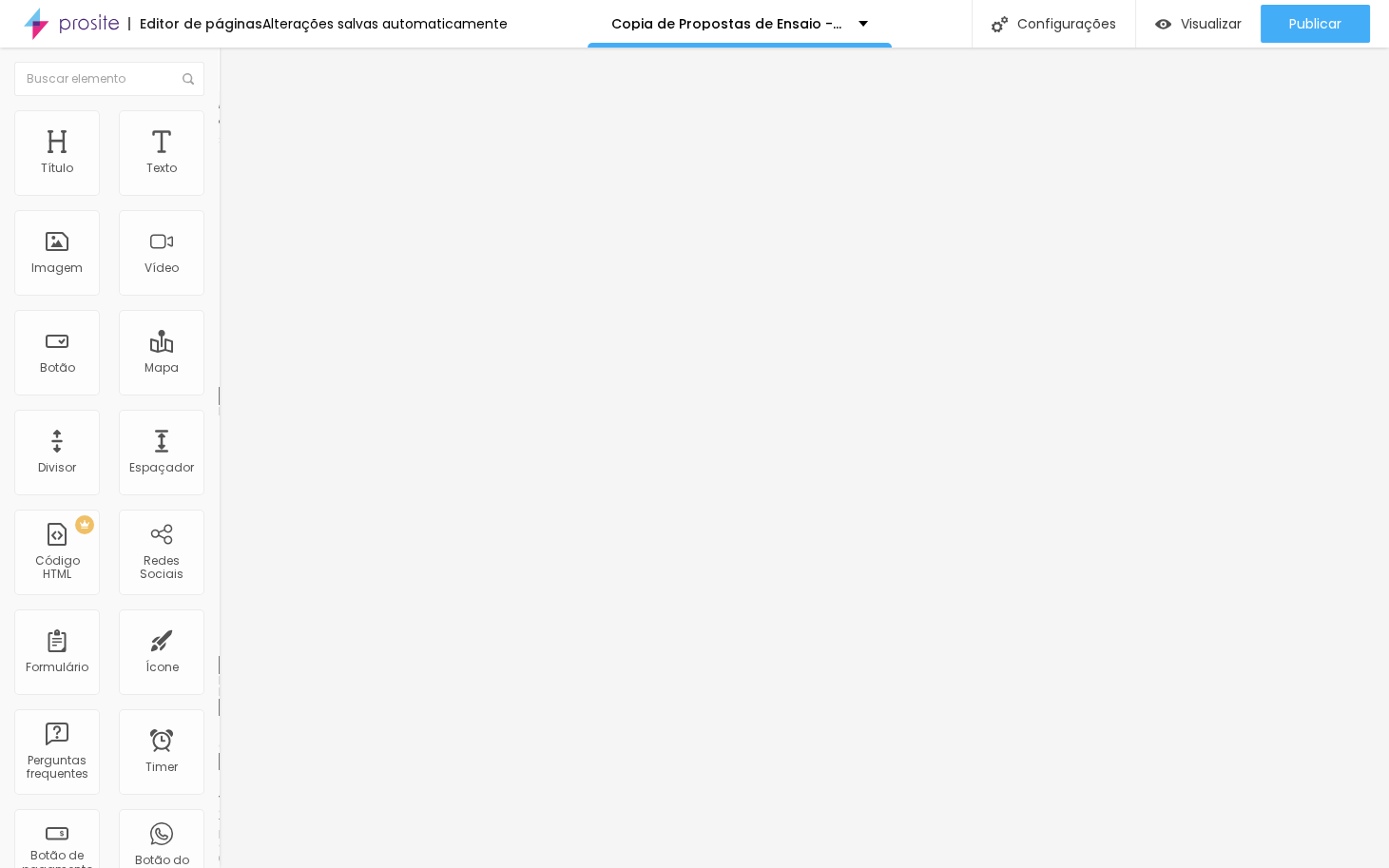 click on "Conteúdo" at bounding box center (265, 104) 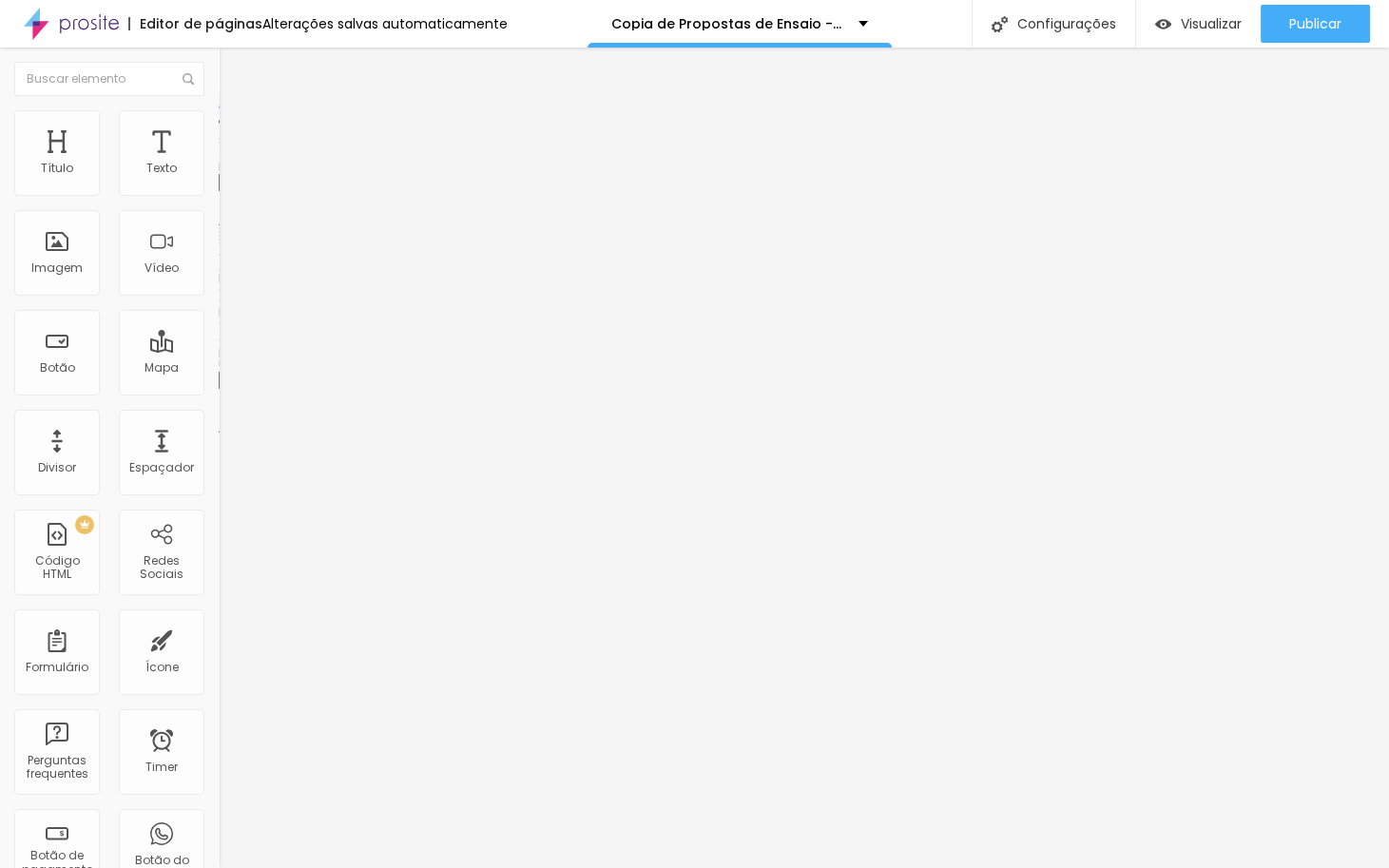 click on "Original" at bounding box center [241, 289] 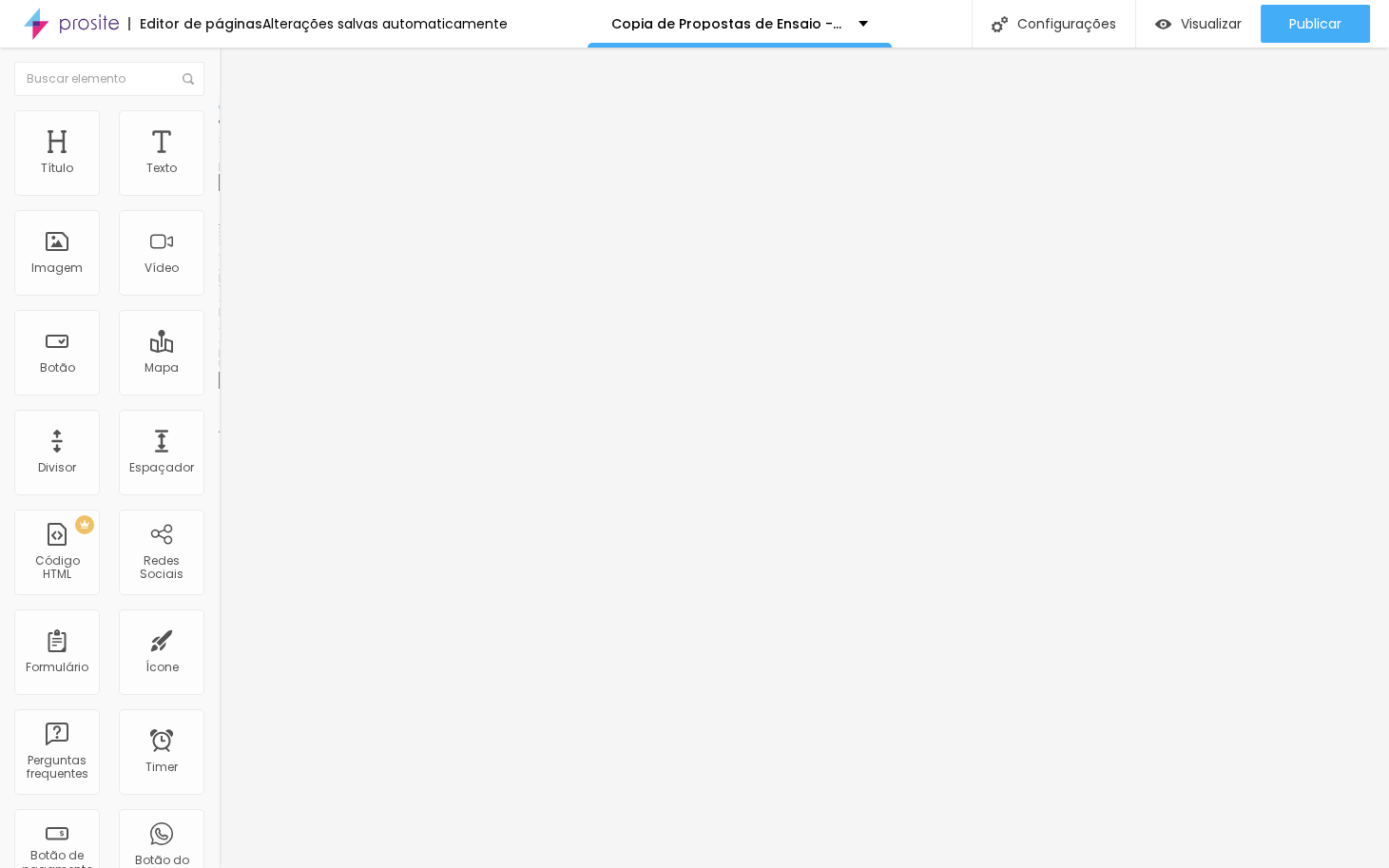 click at bounding box center [227, 138] 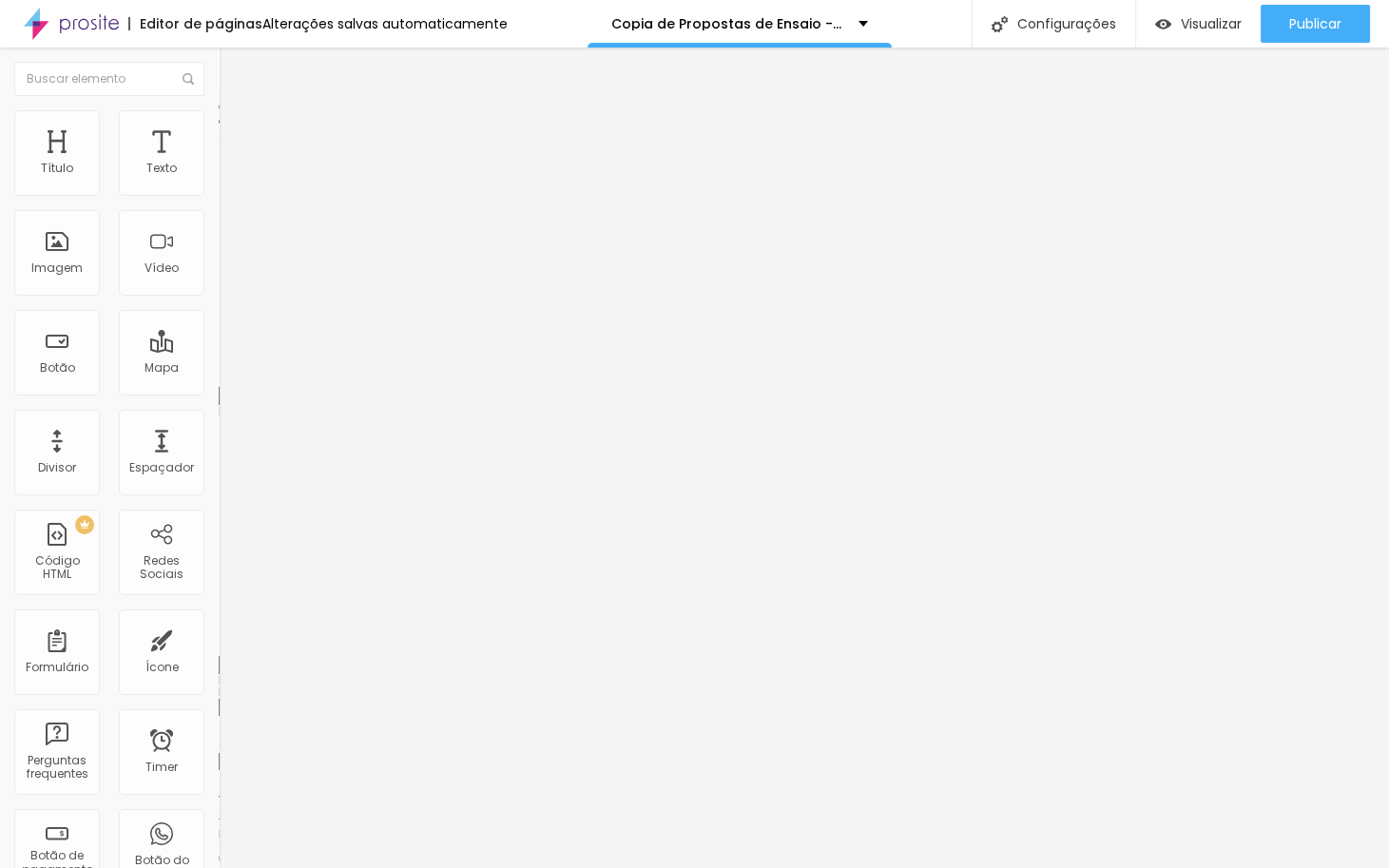 click on "Estilo" at bounding box center [250, 123] 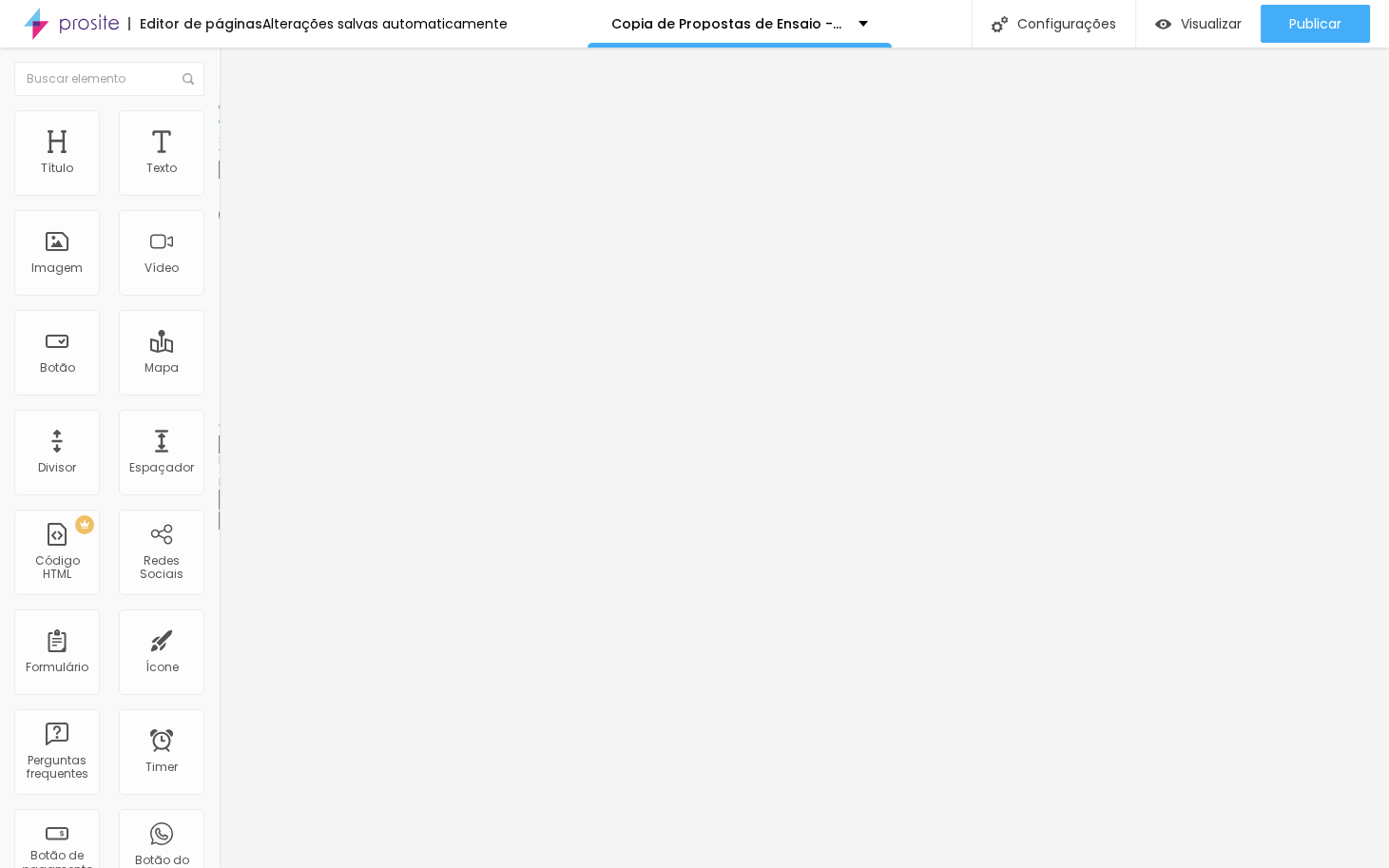 type on "55" 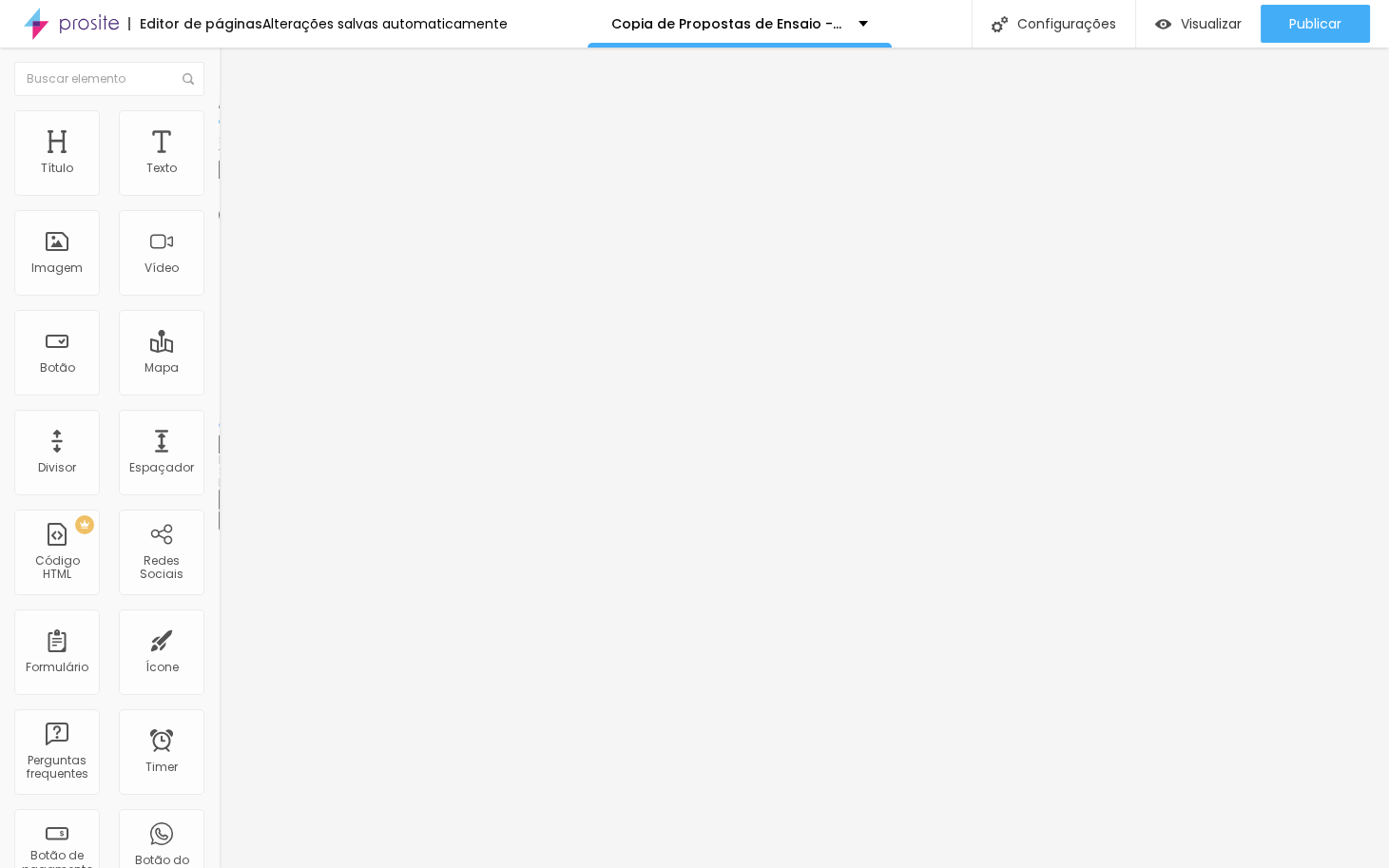 type on "55" 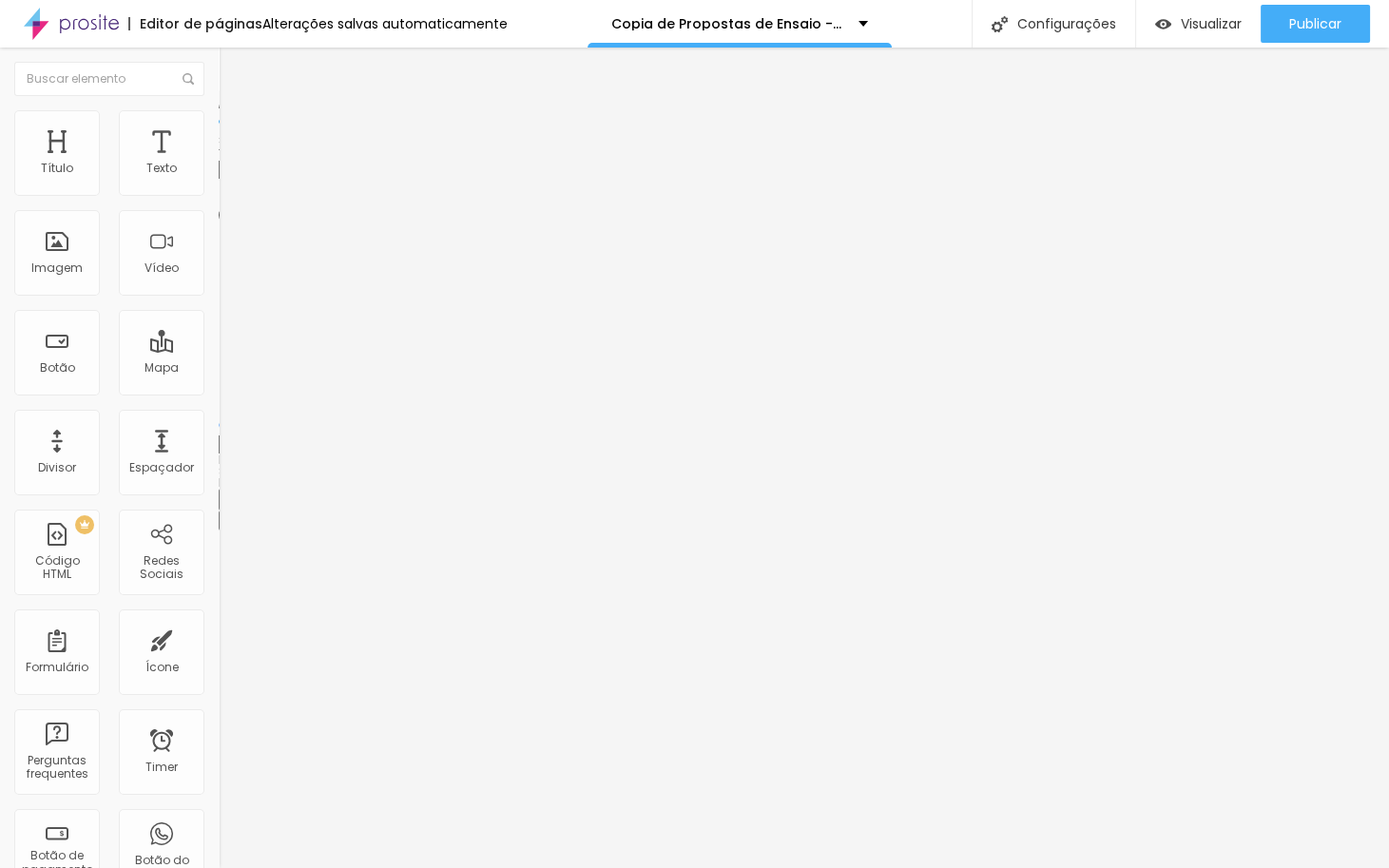 type on "75" 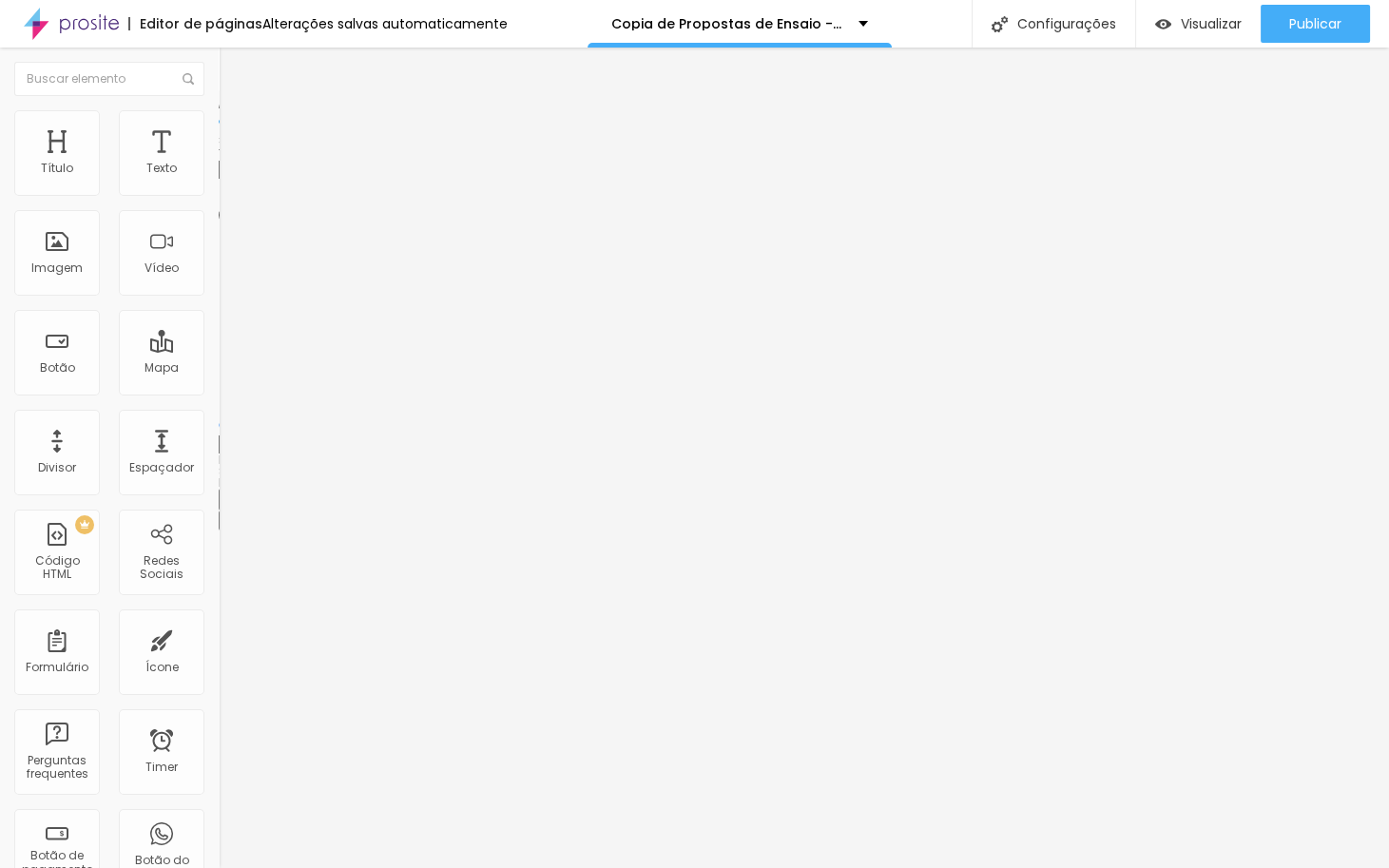 type on "75" 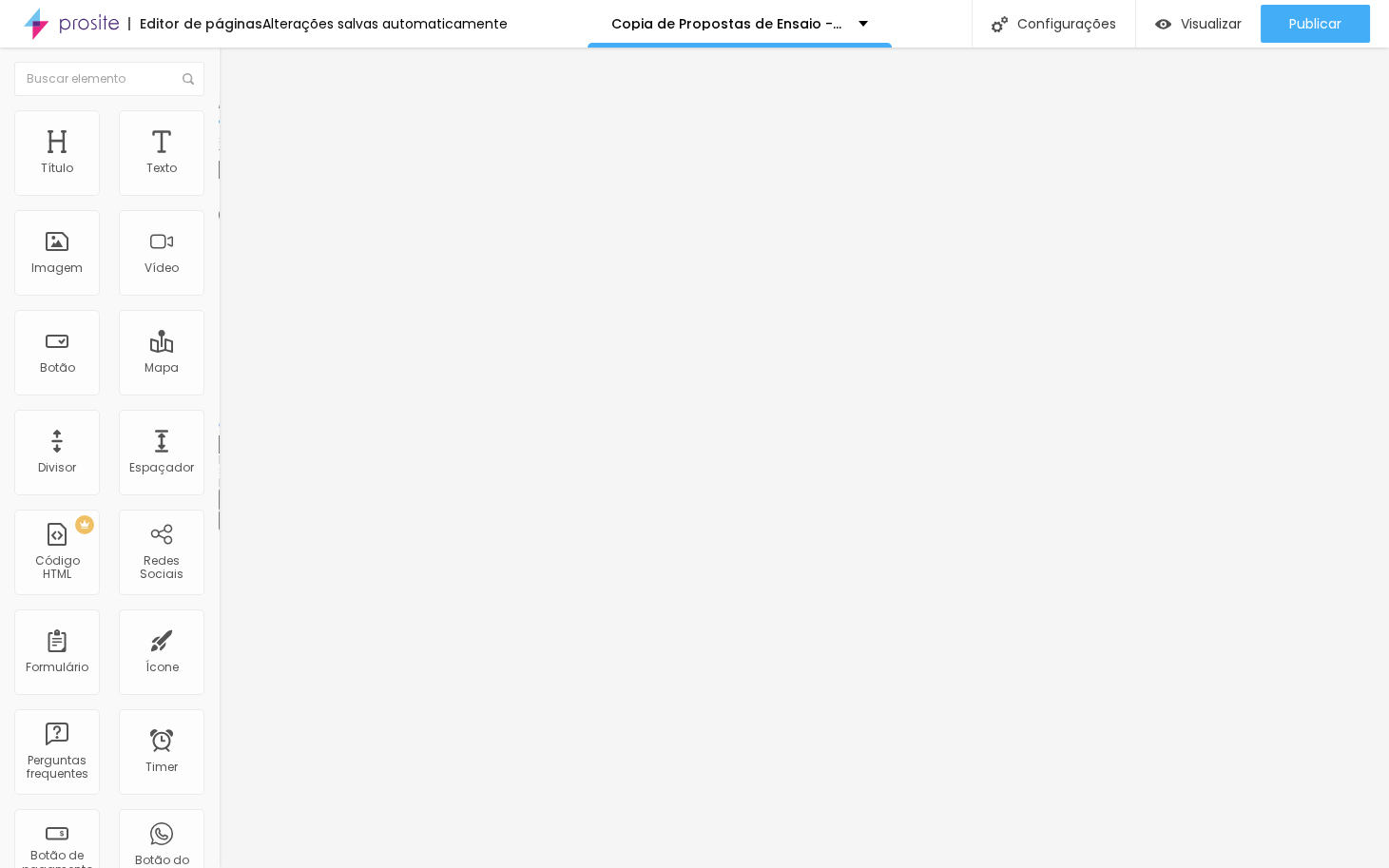 type on "85" 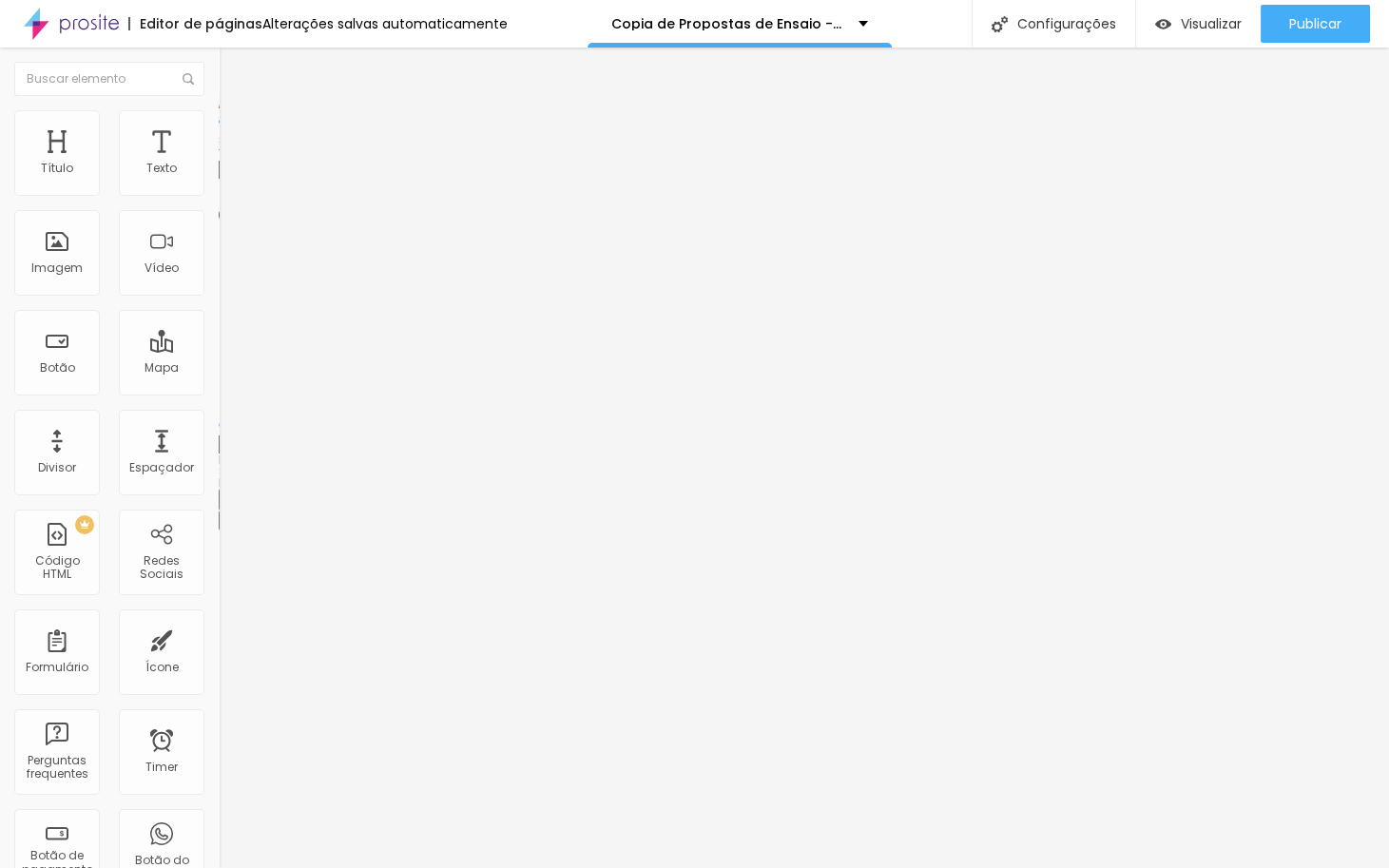 type on "85" 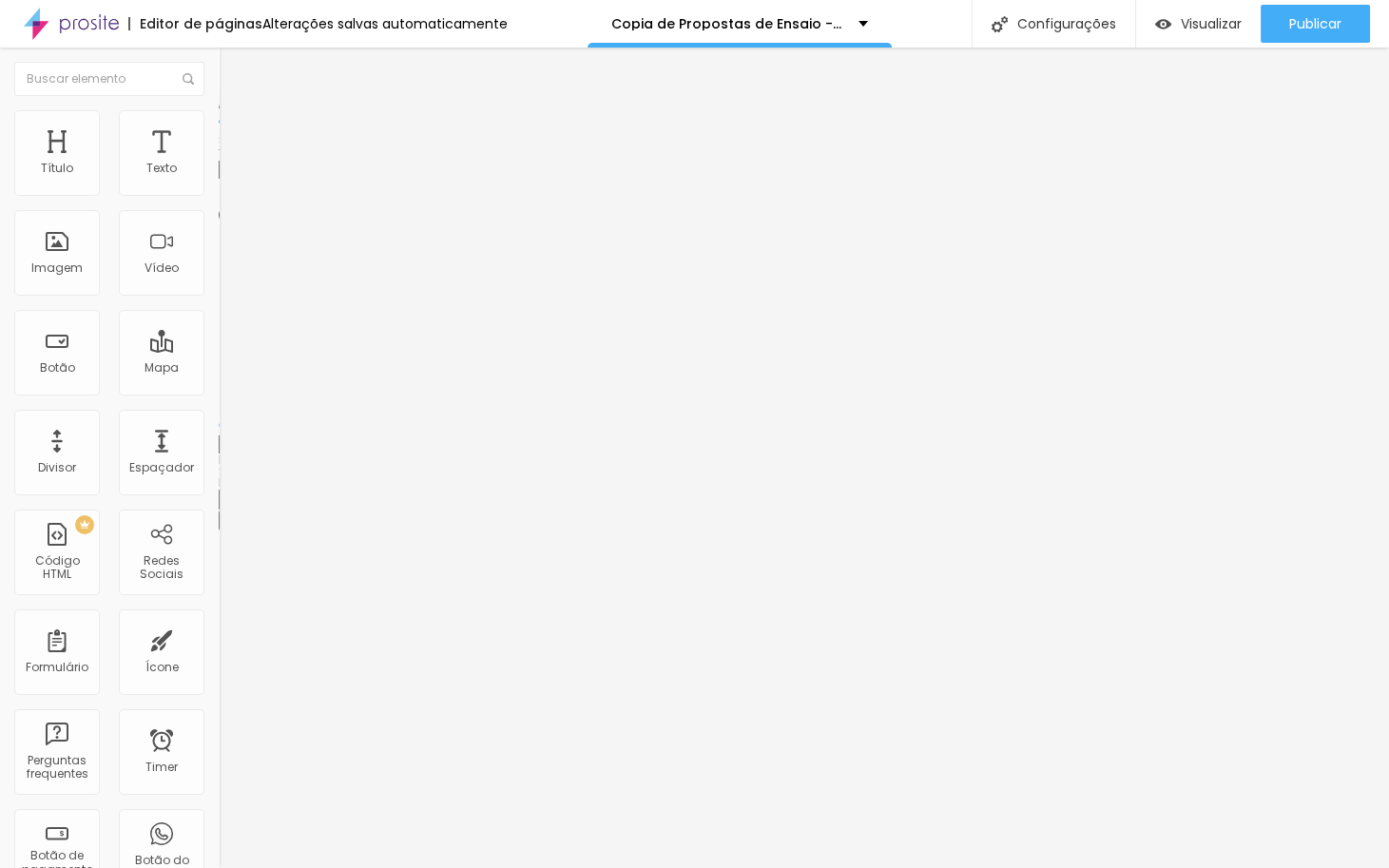 type on "90" 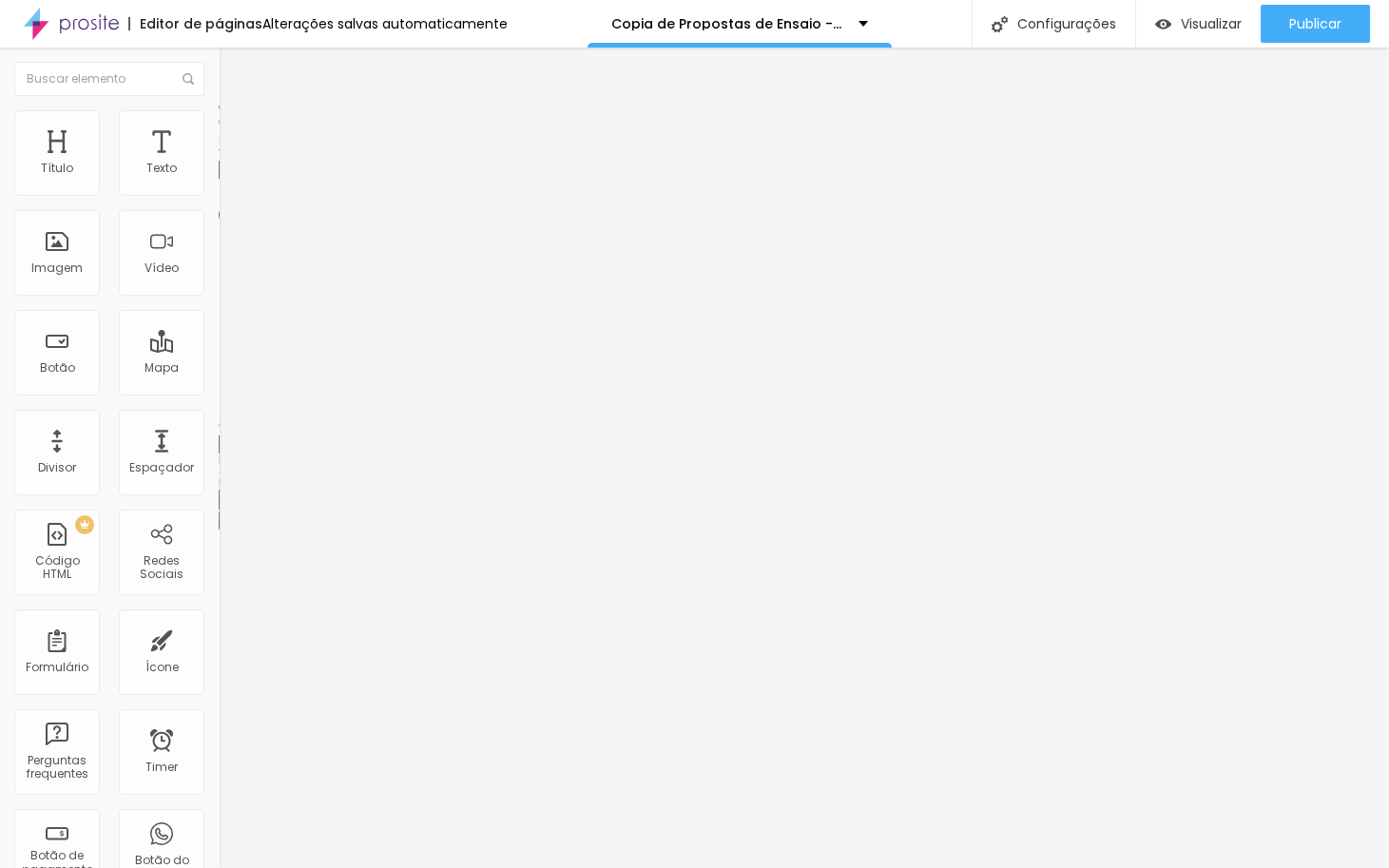 type on "95" 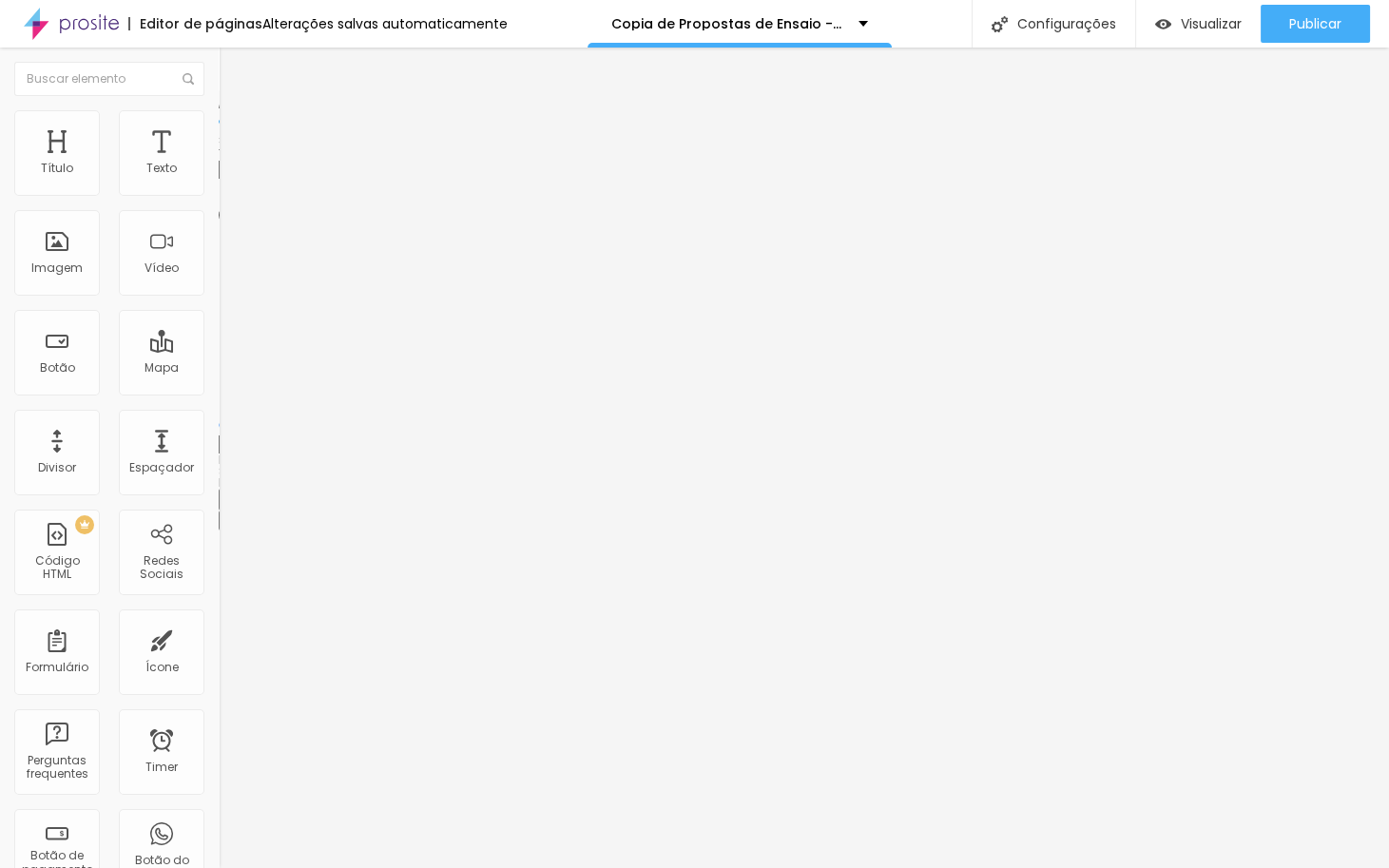 type on "95" 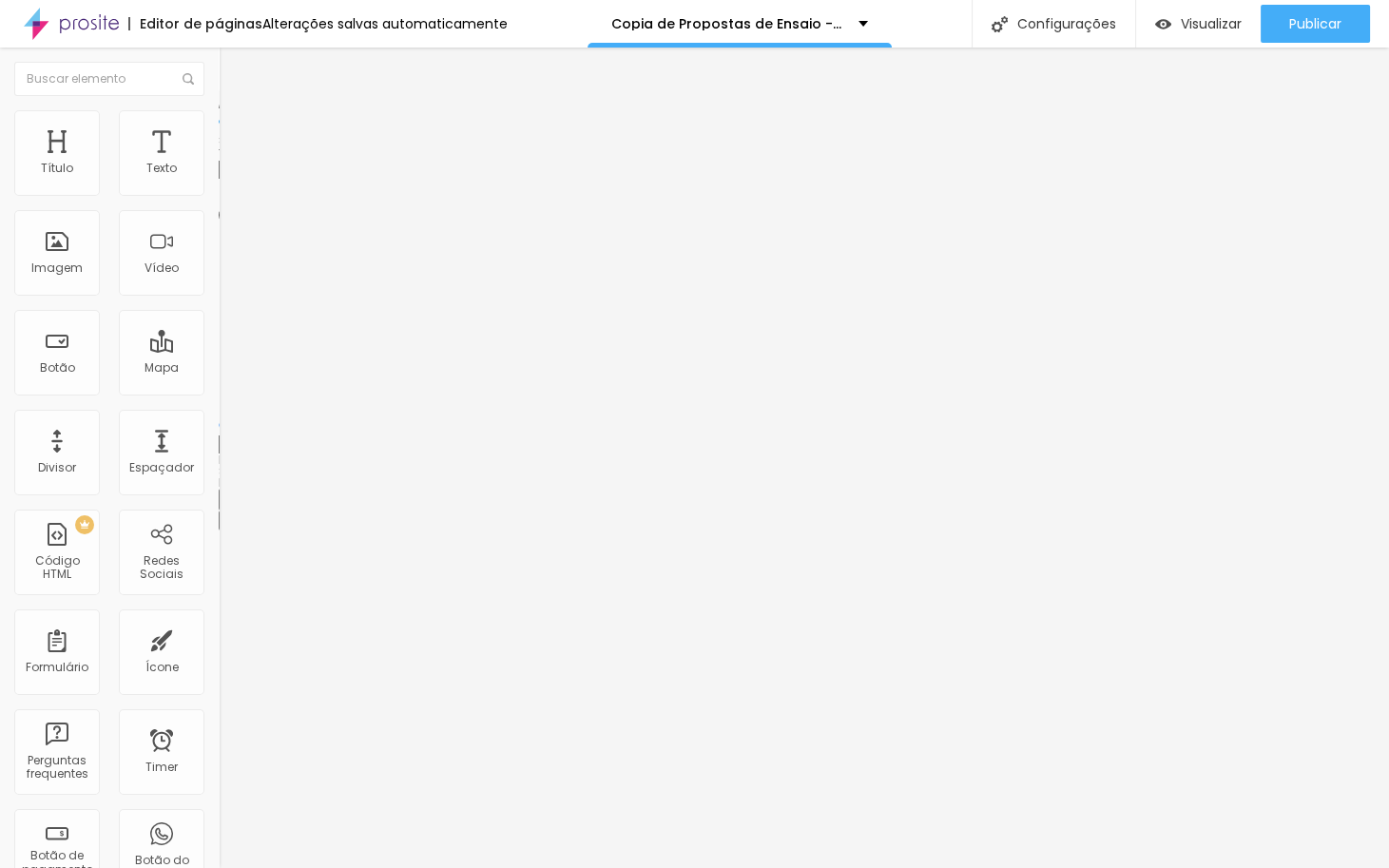 type on "100" 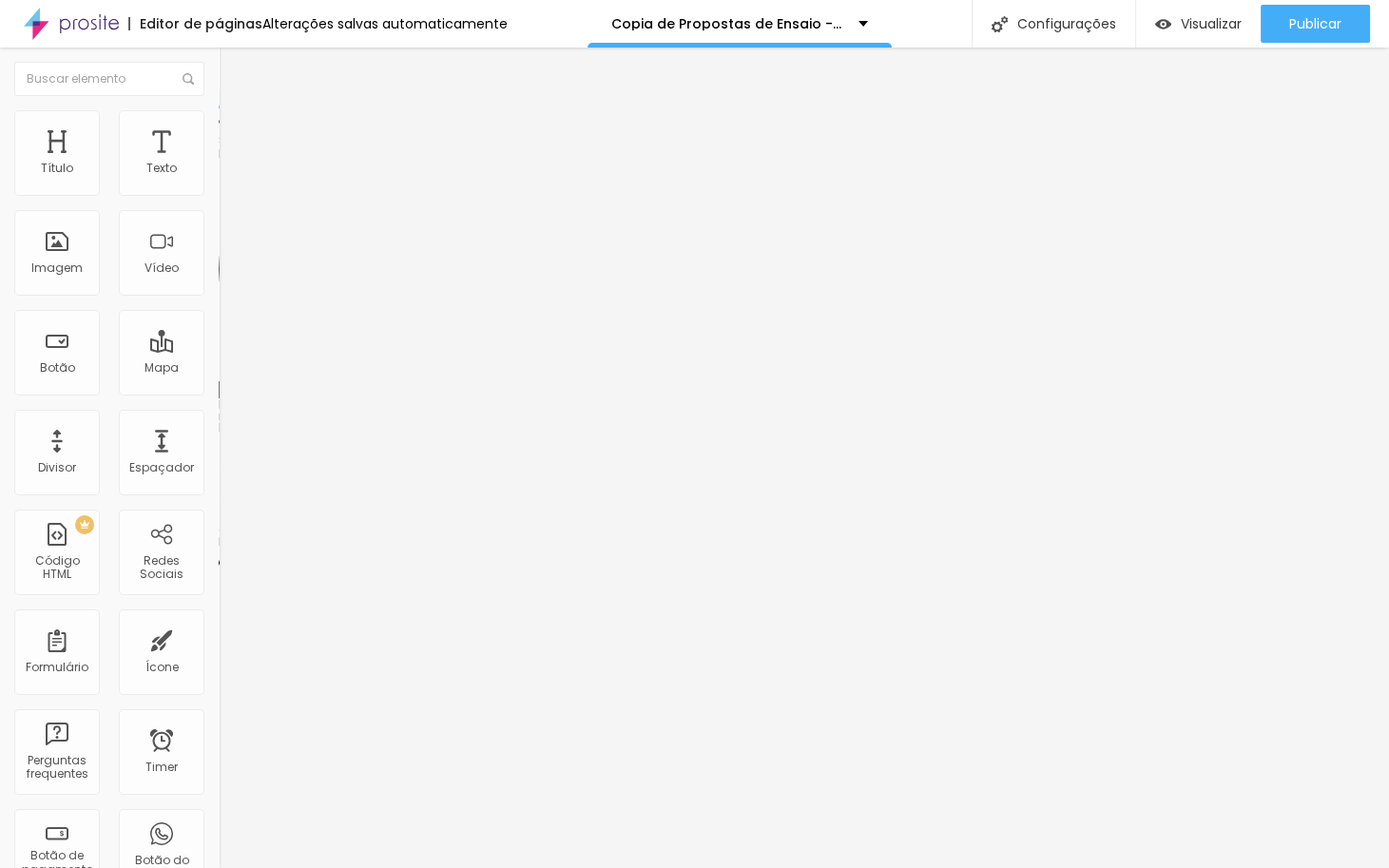 click at bounding box center [223, 438] 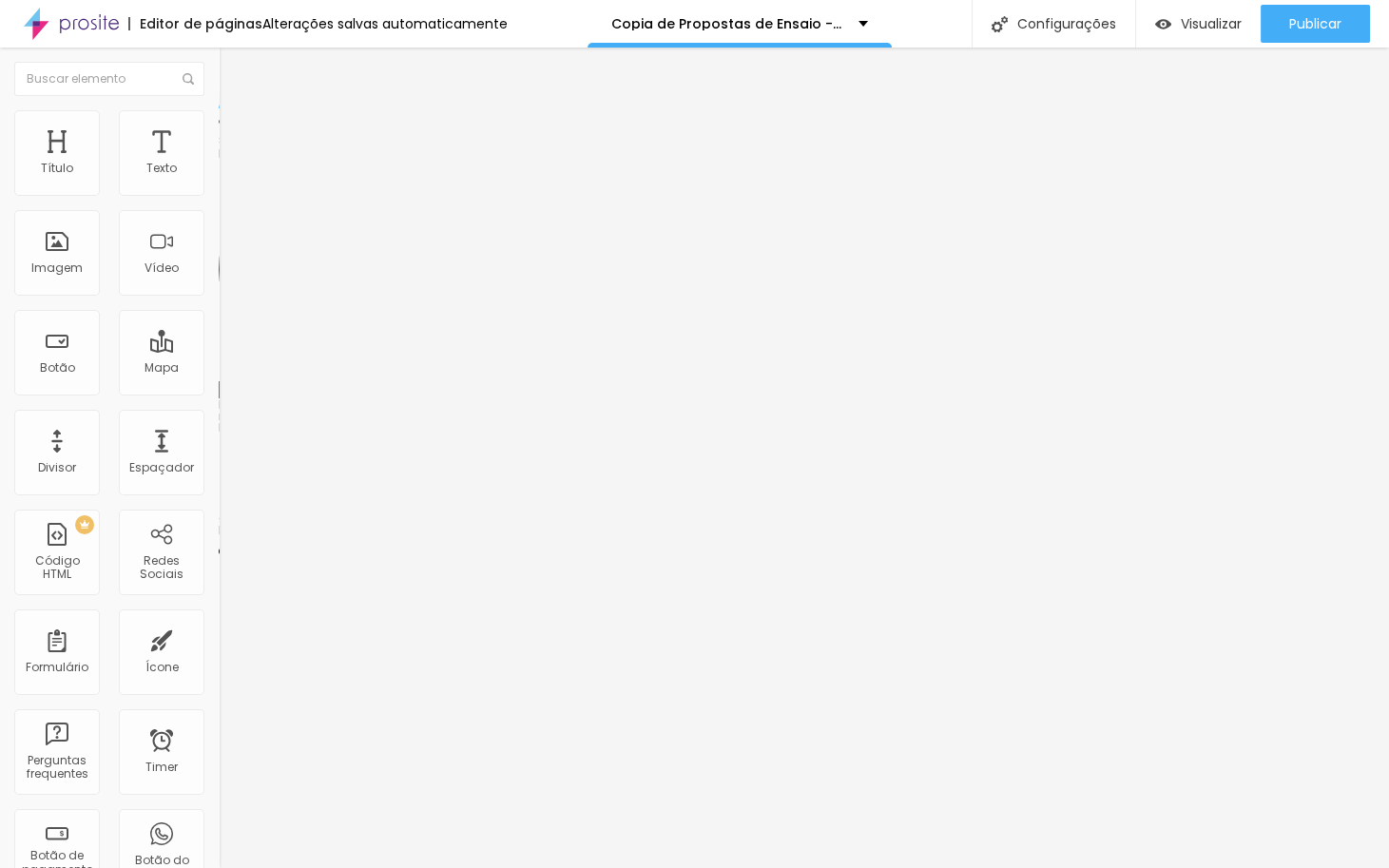 click at bounding box center (328, 434) 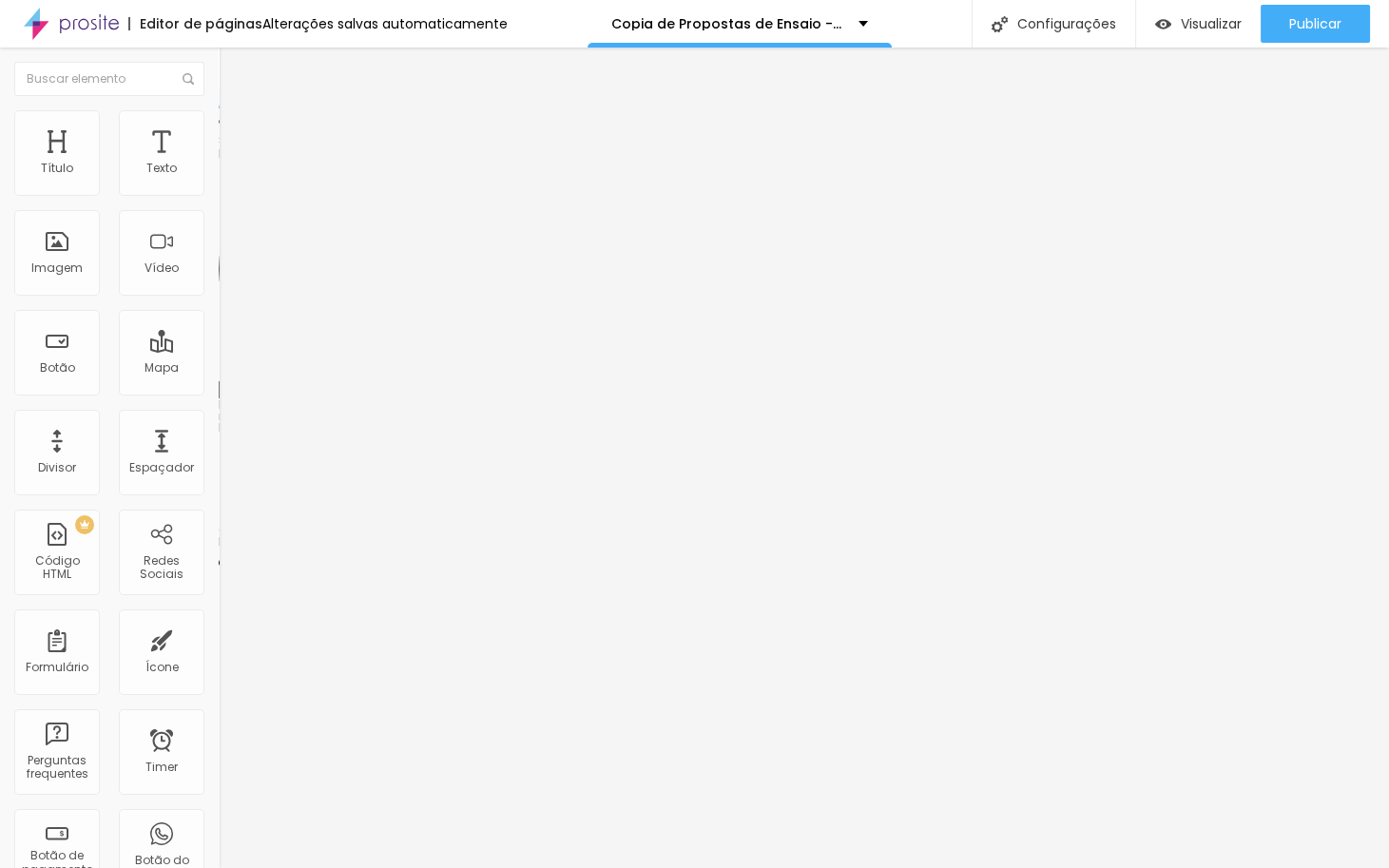 click at bounding box center (223, 438) 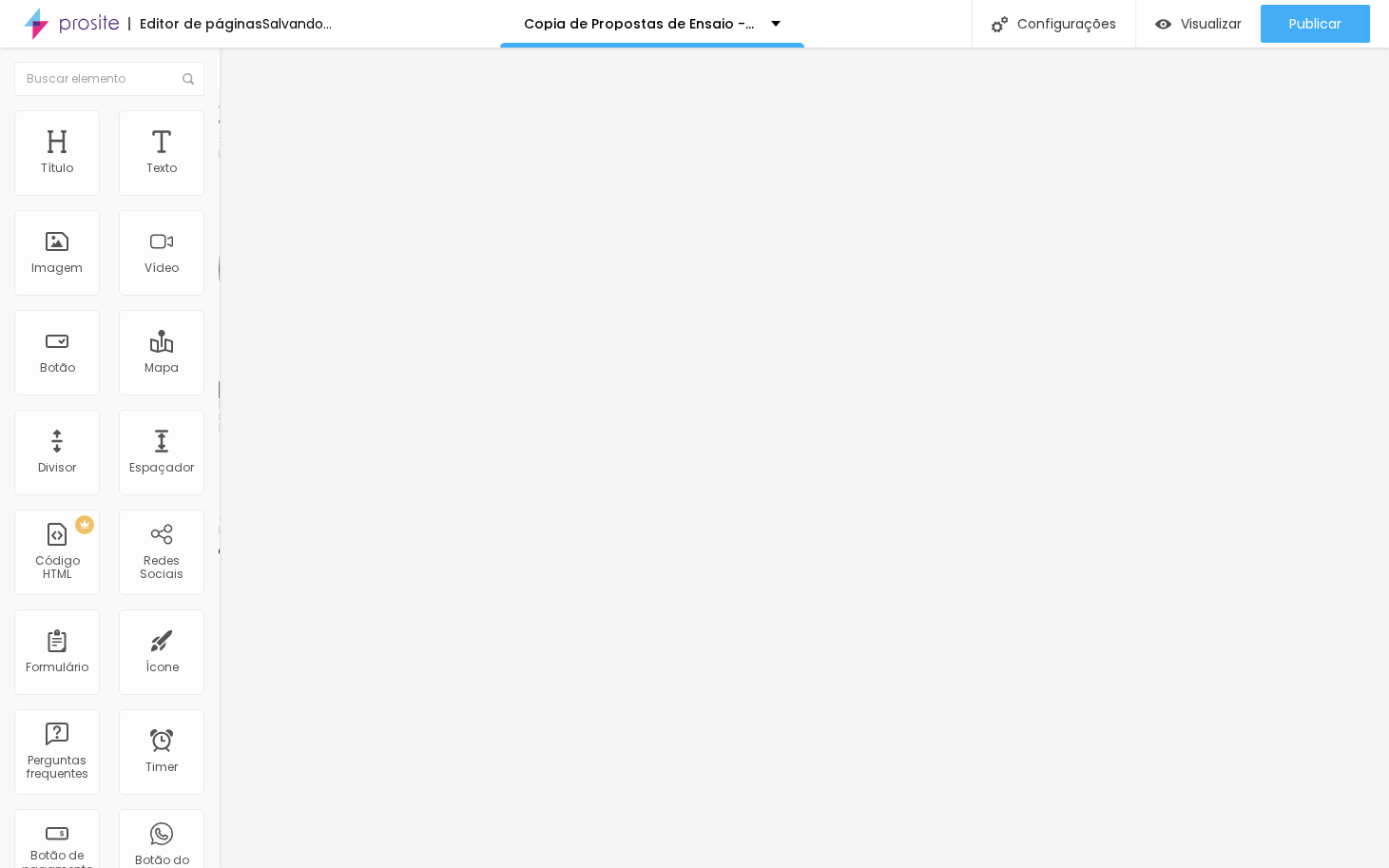 click at bounding box center (328, 434) 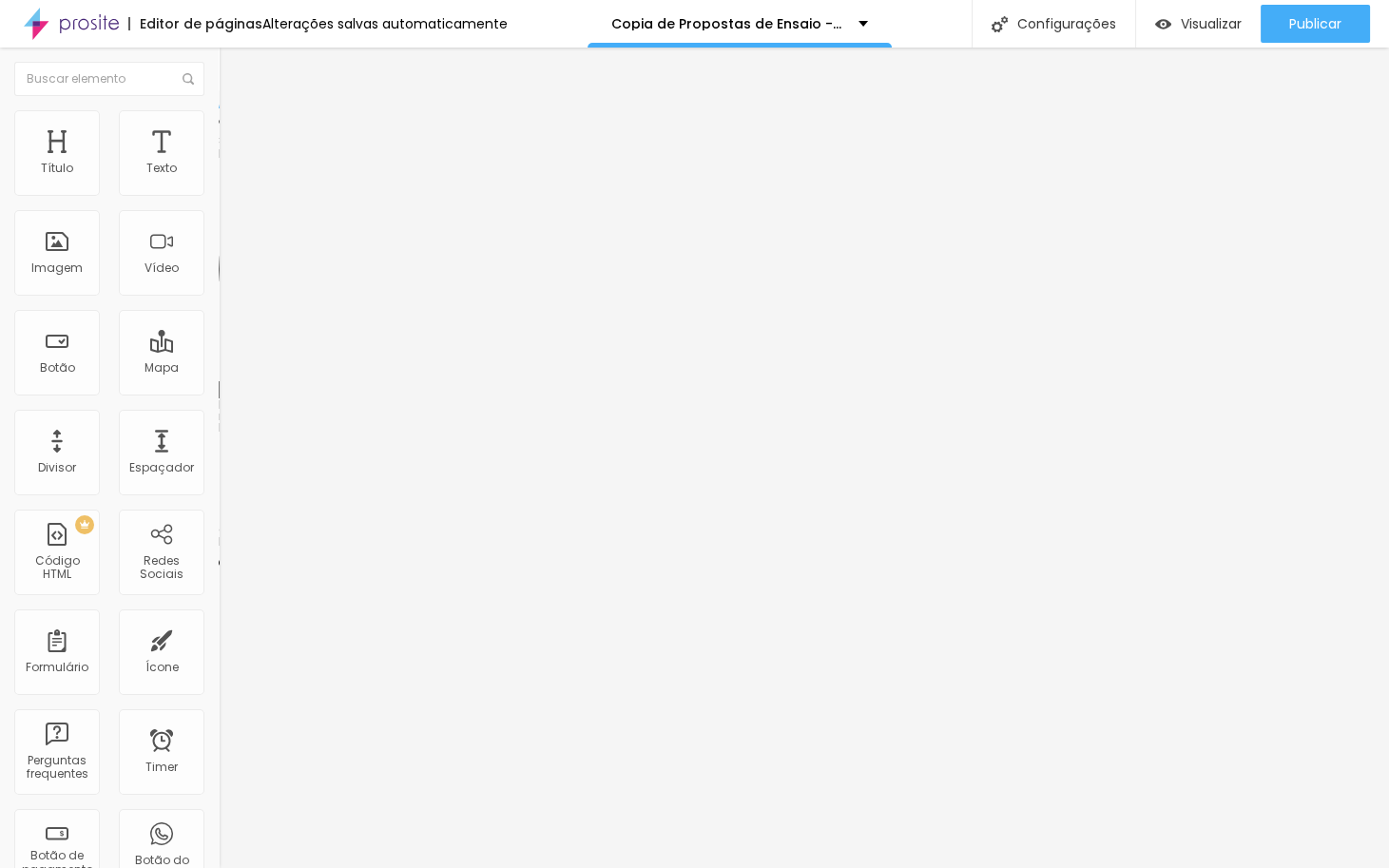 click at bounding box center (223, 469) 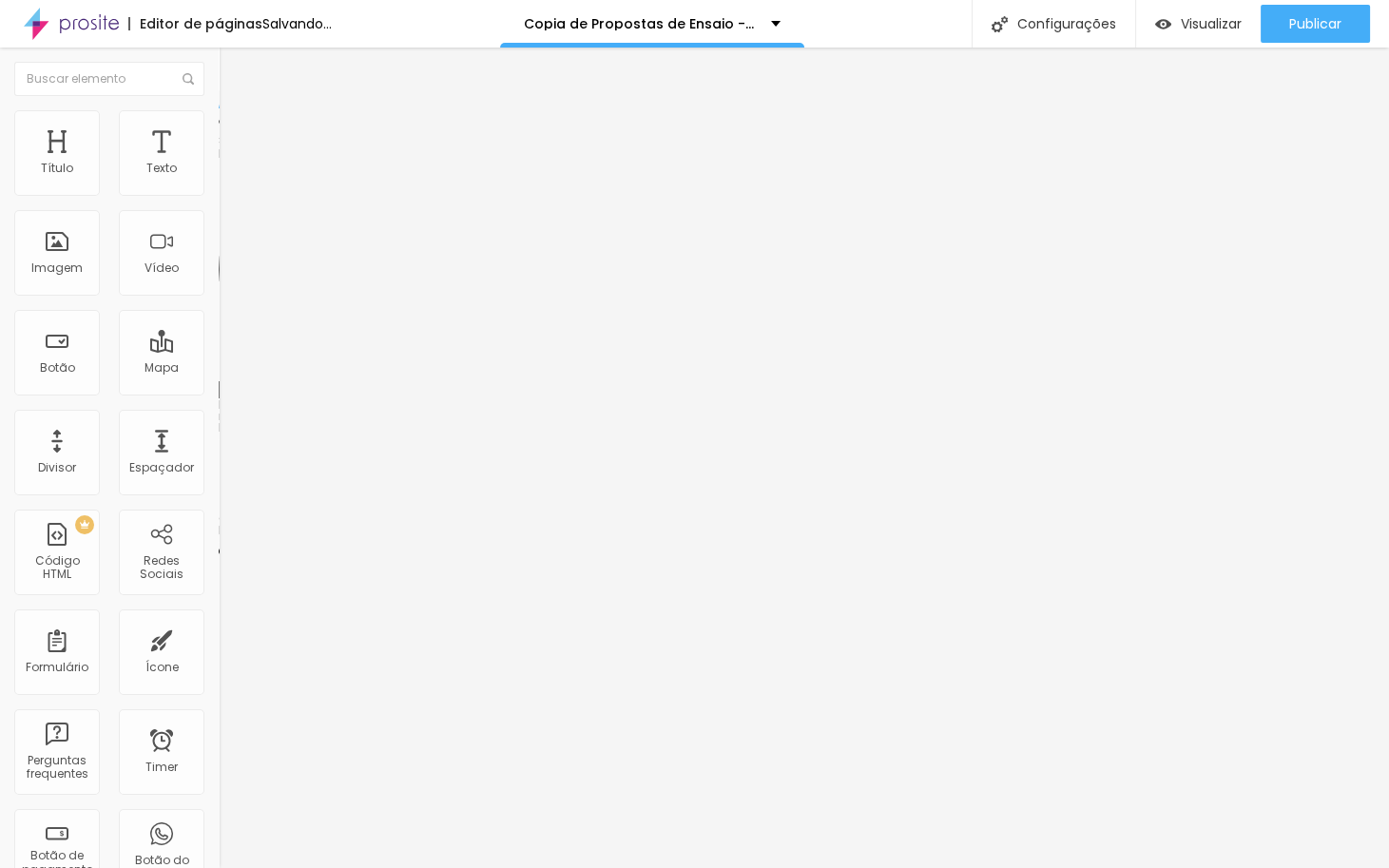 click at bounding box center [328, 464] 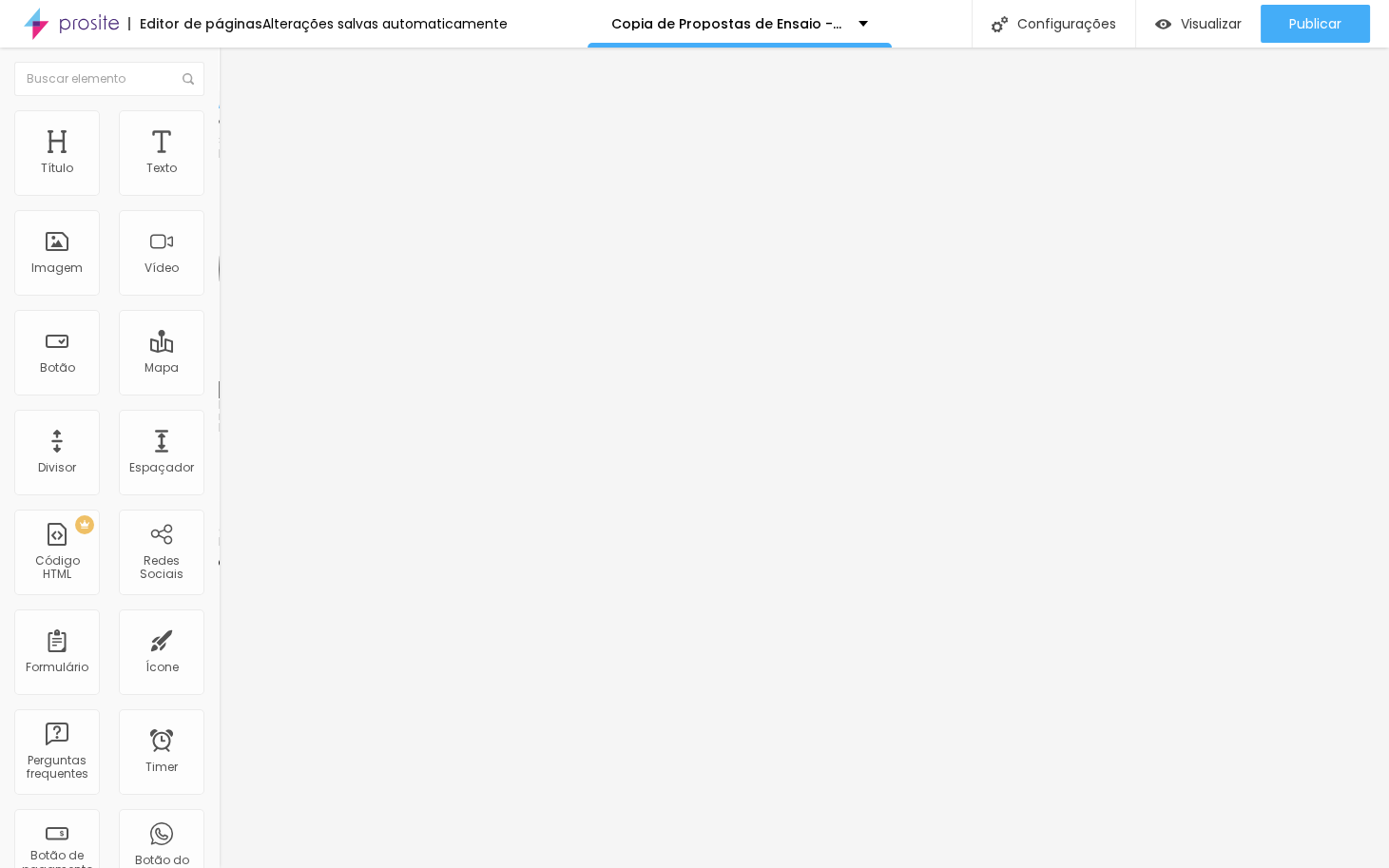 click at bounding box center (223, 499) 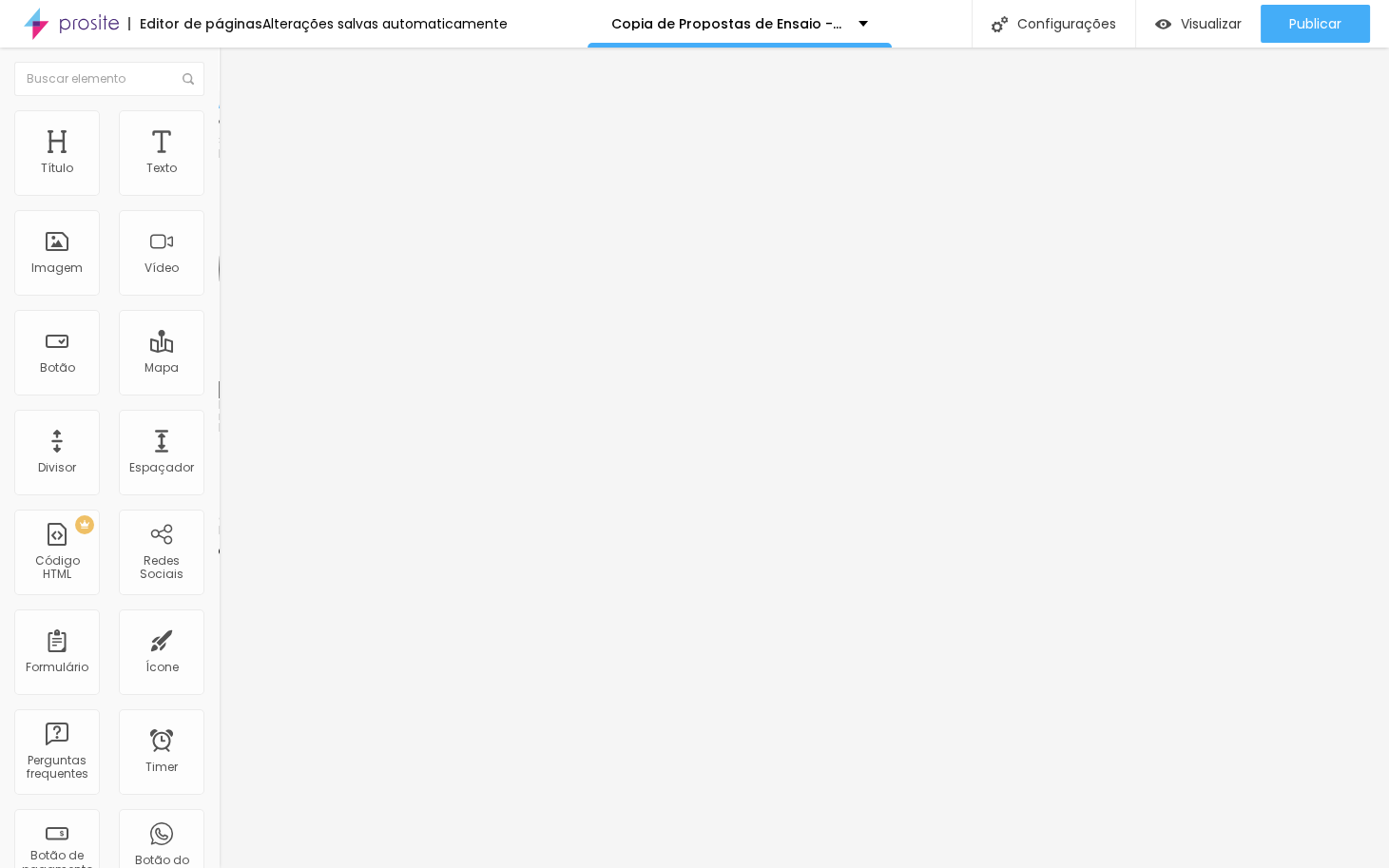 click at bounding box center [328, 494] 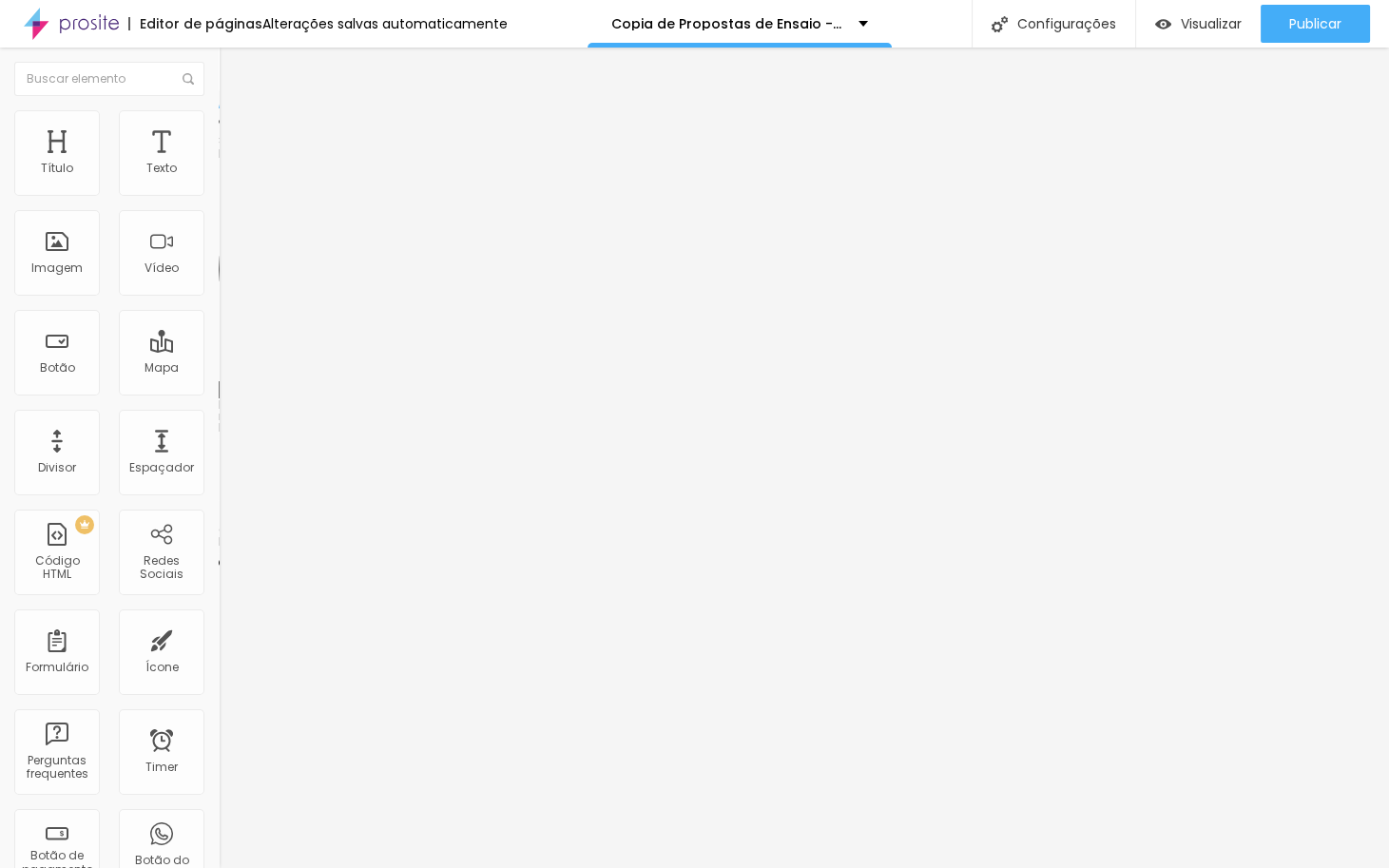 click at bounding box center (223, 552) 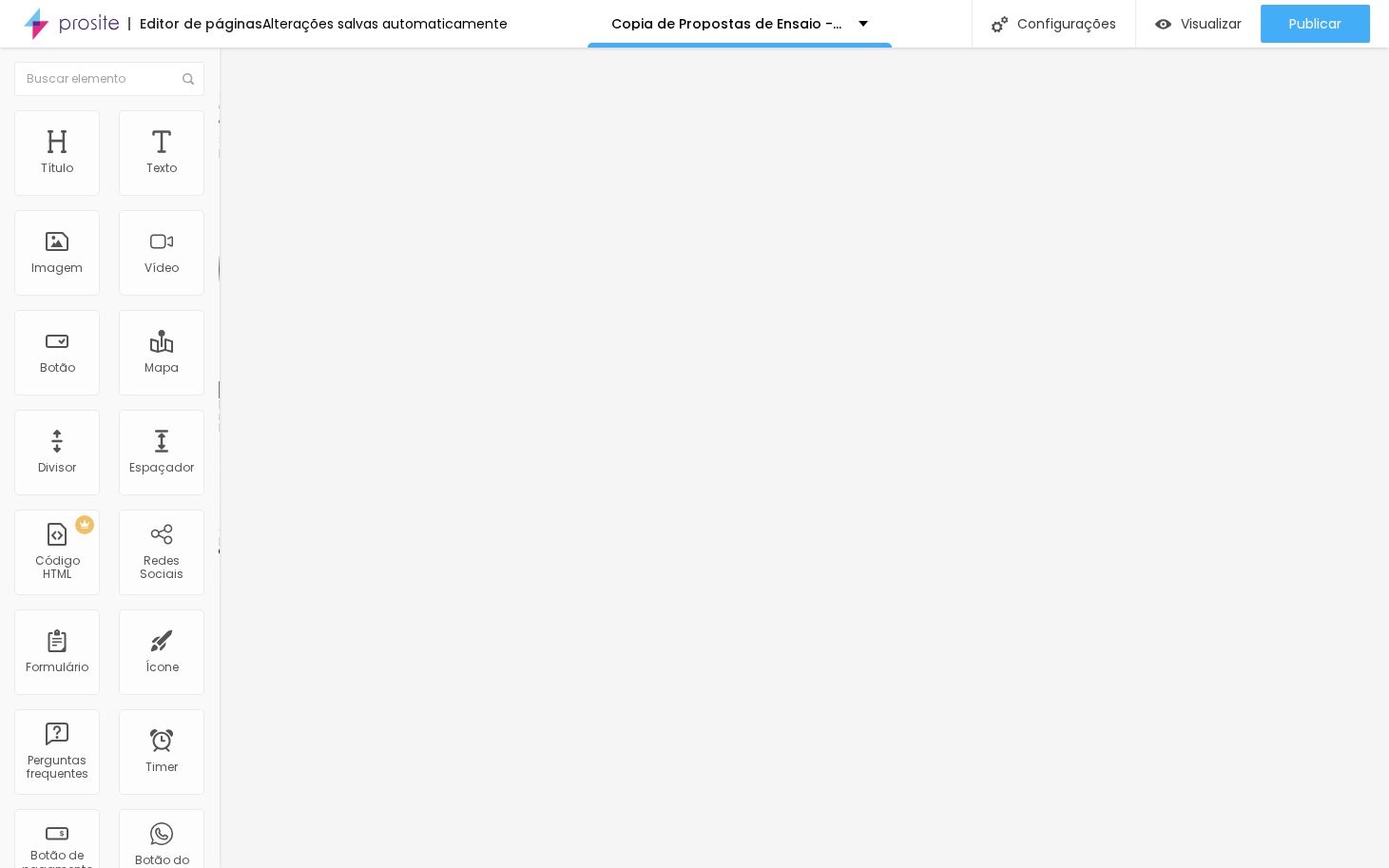 click at bounding box center (328, 548) 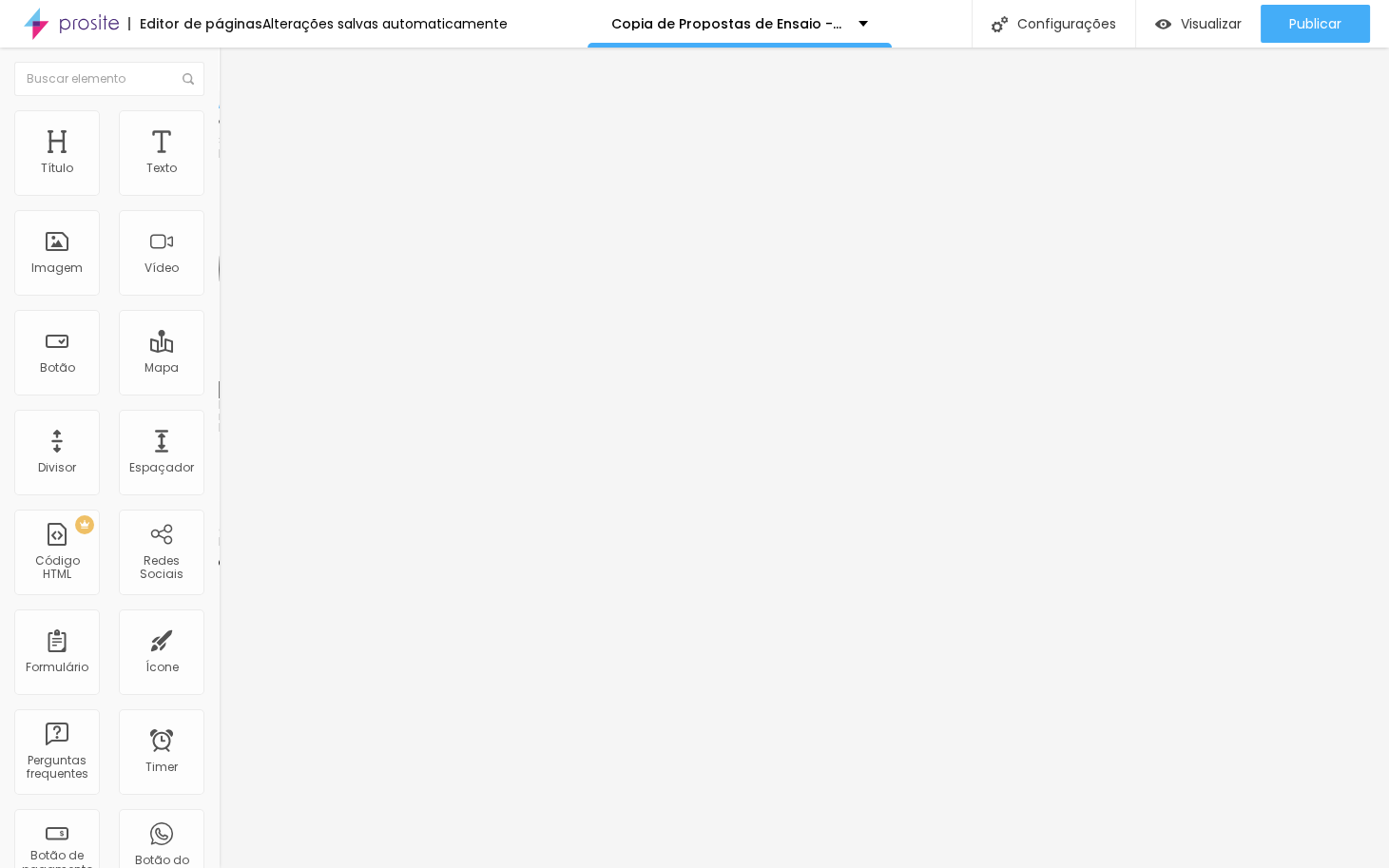 click at bounding box center [223, 583] 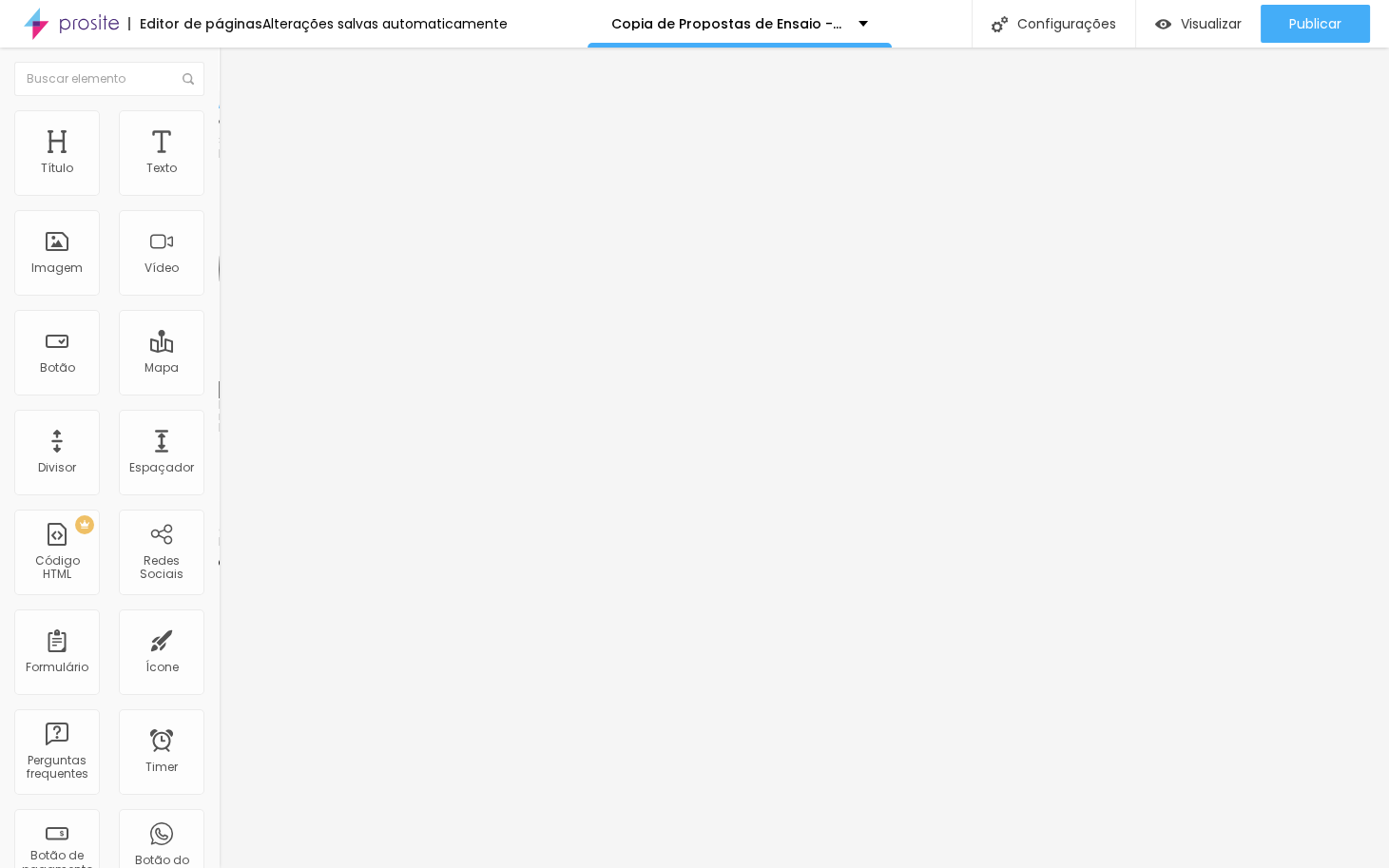 click at bounding box center (328, 578) 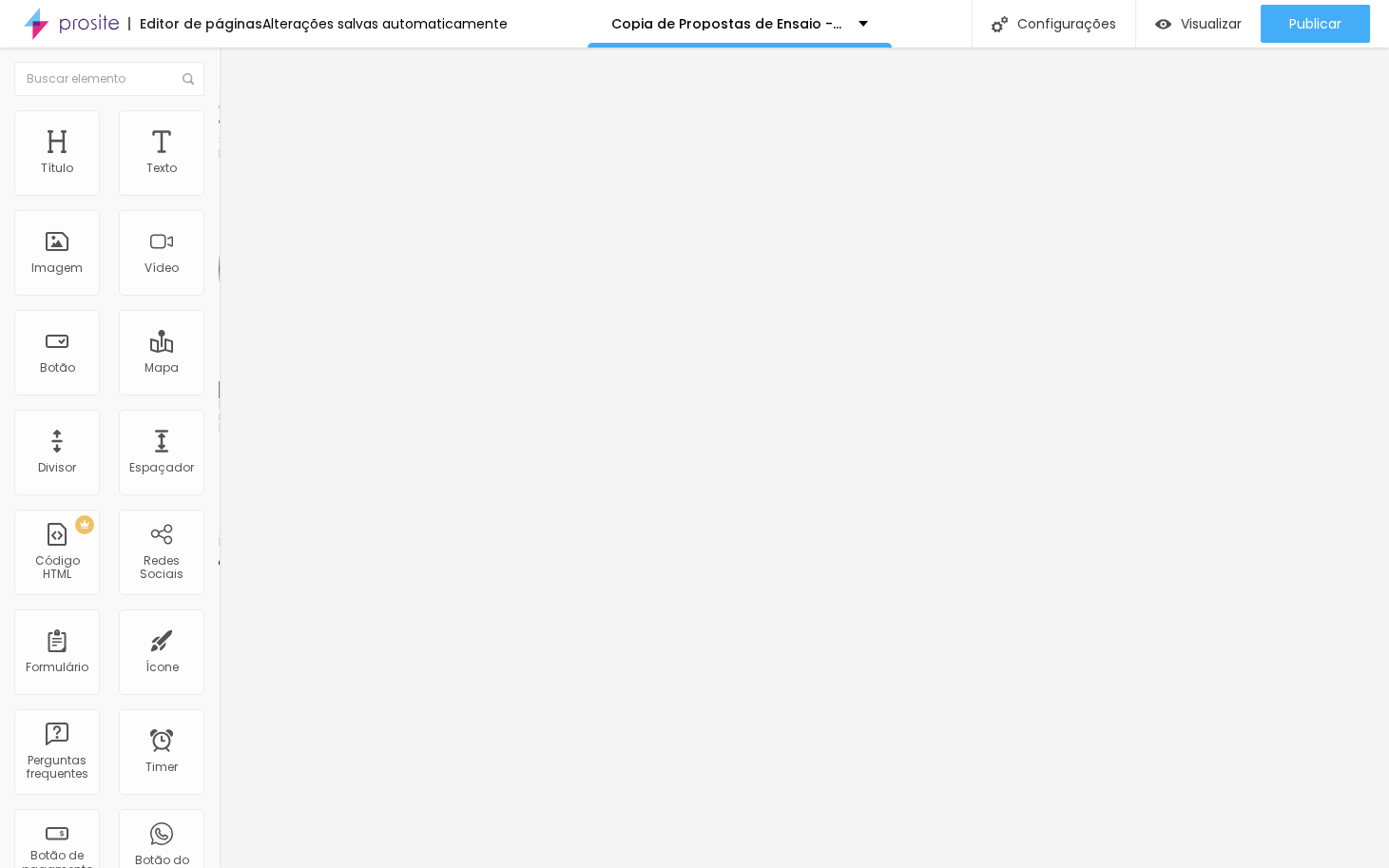 click at bounding box center (328, 608) 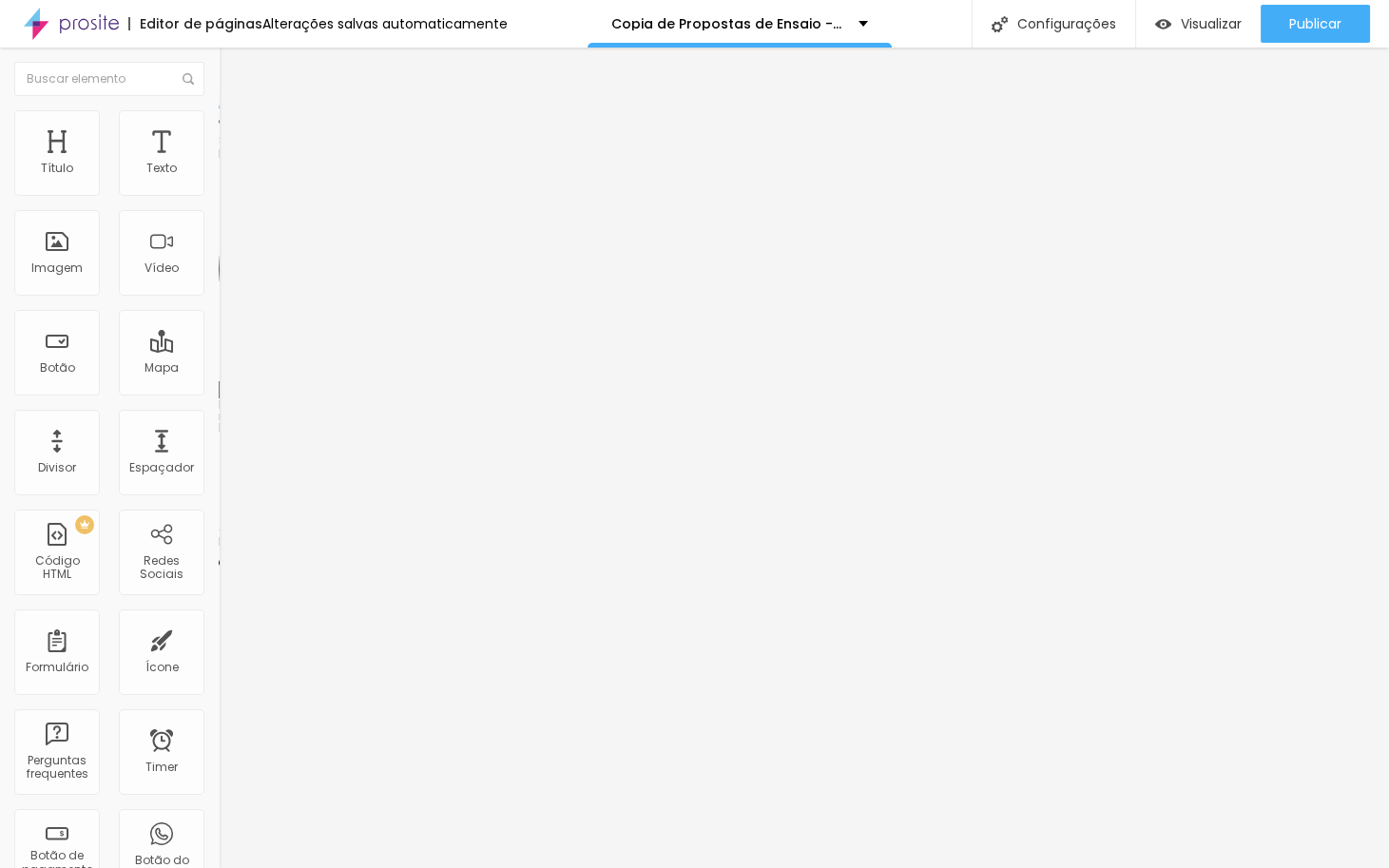 click at bounding box center (223, 613) 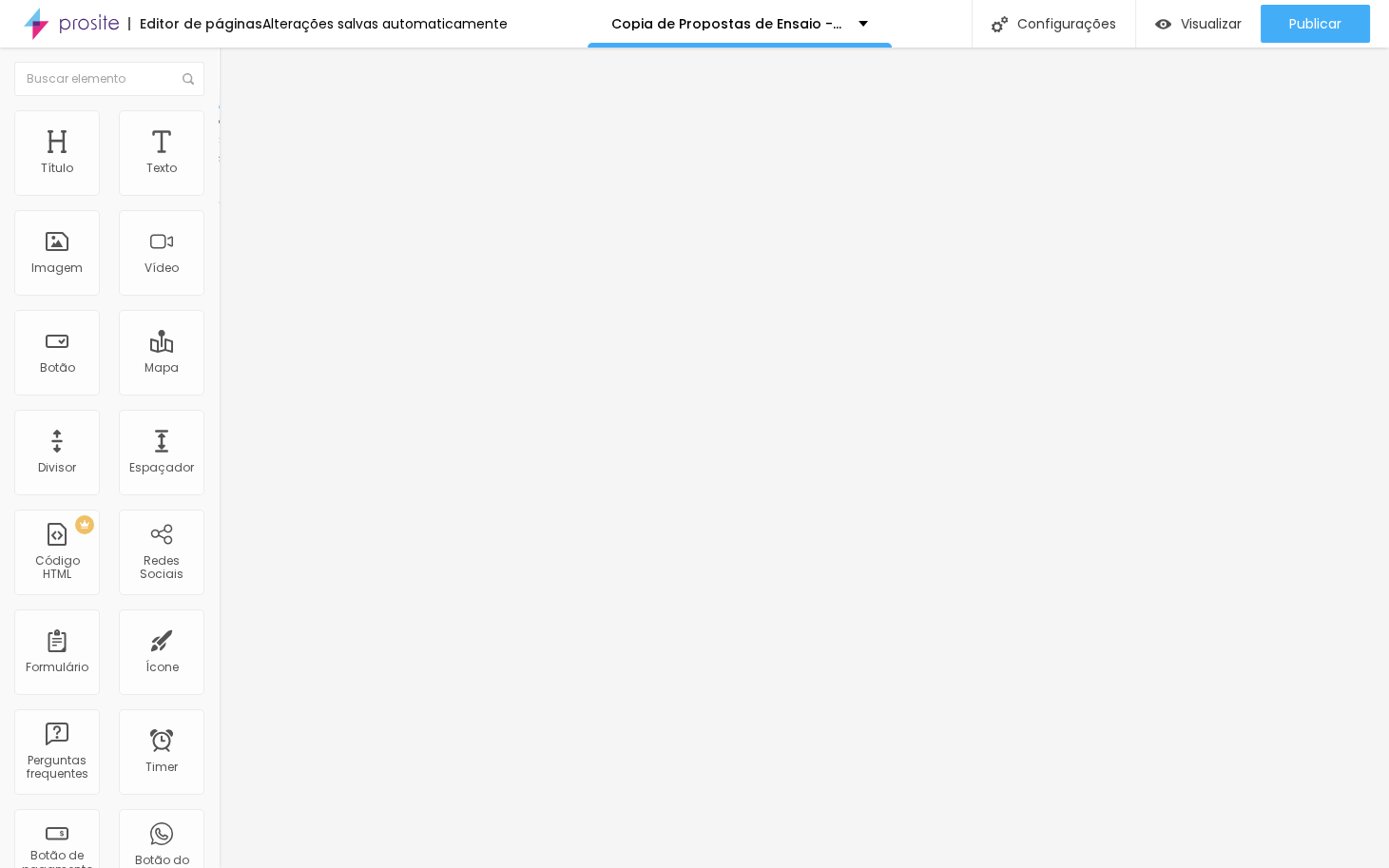 click on "Estilo" at bounding box center (250, 123) 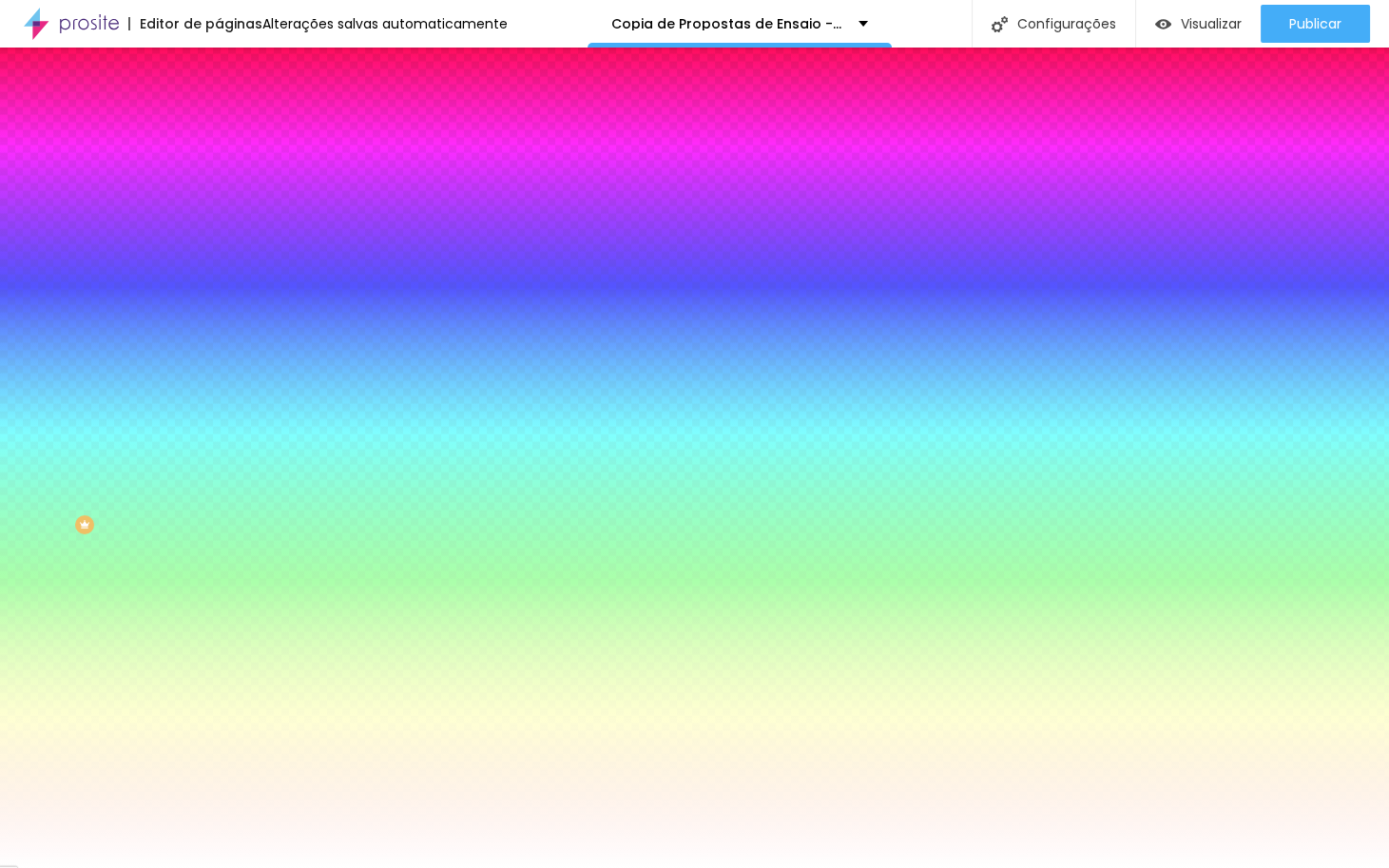 click on "Avançado" at bounding box center (328, 139) 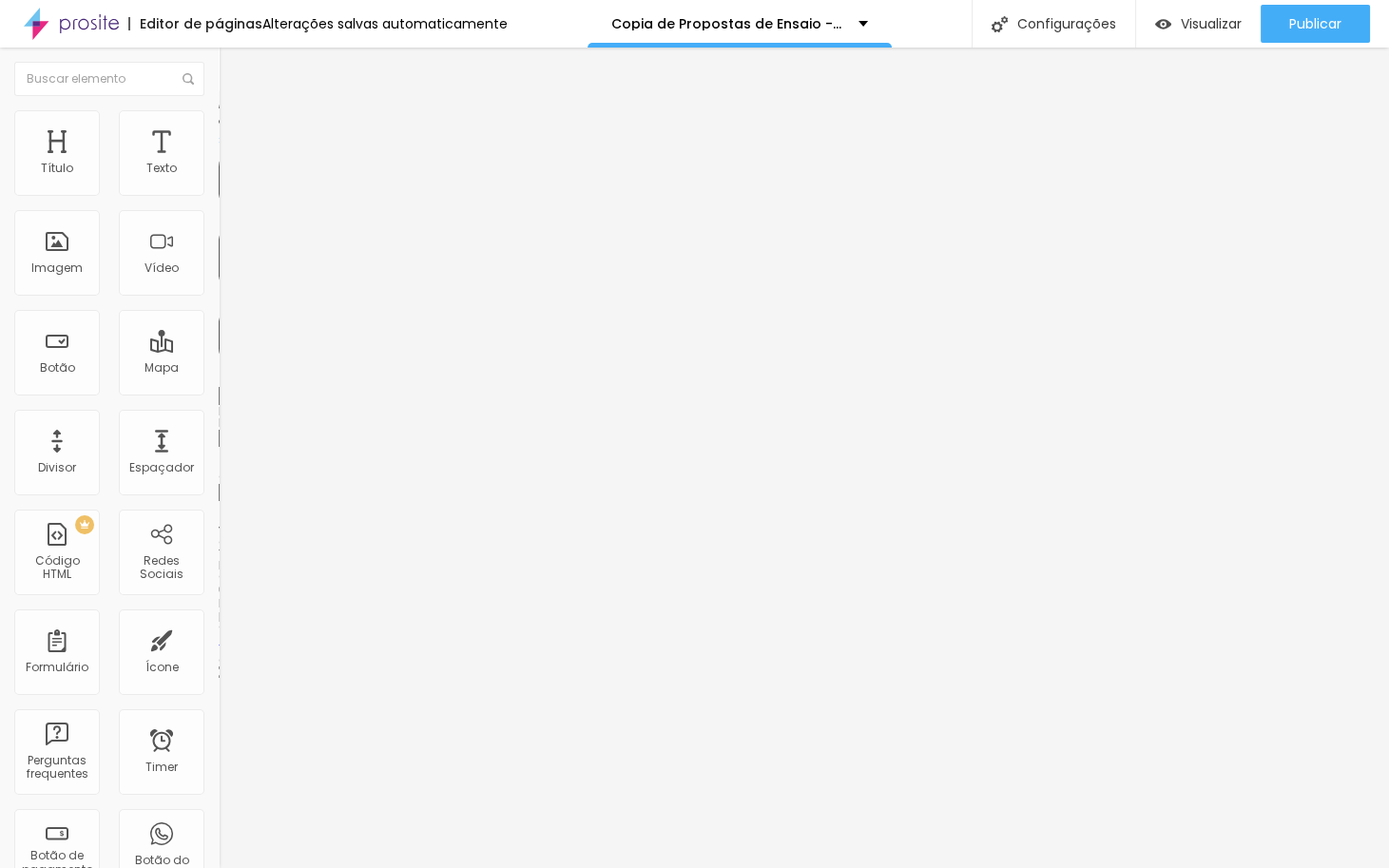 click at bounding box center [227, 119] 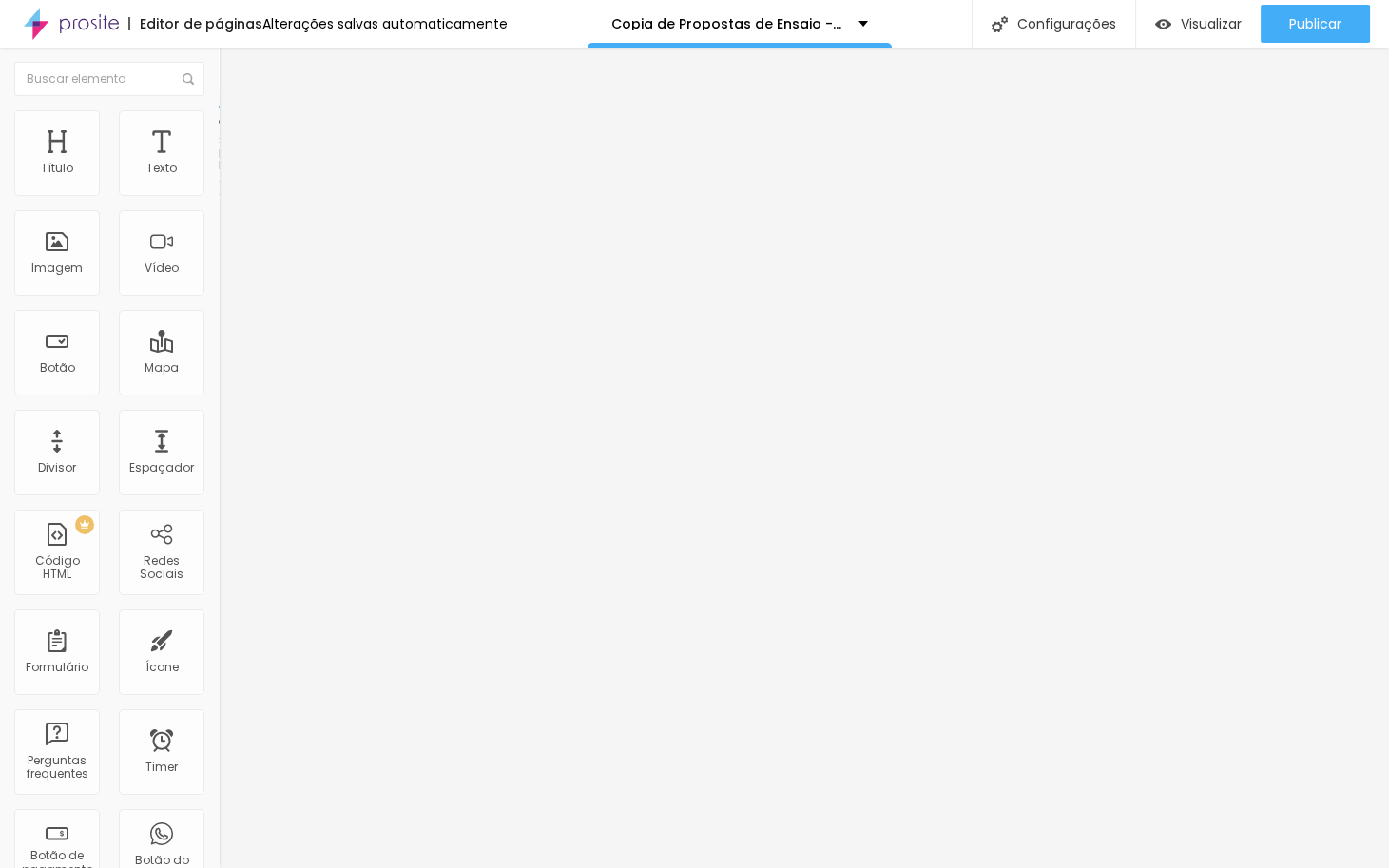 click on "Estilo" at bounding box center [250, 123] 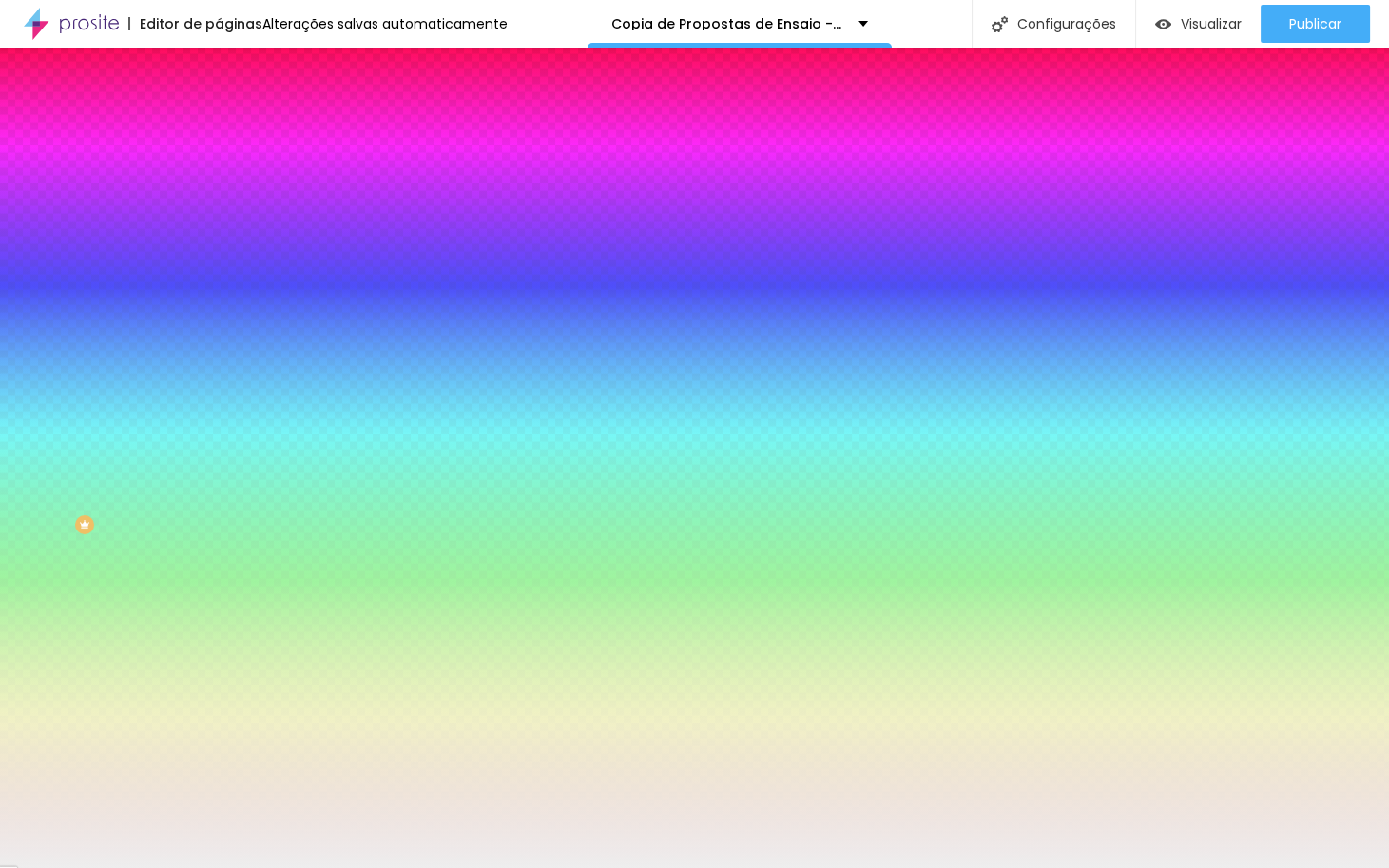 click on "DESATIVADO" at bounding box center [337, 295] 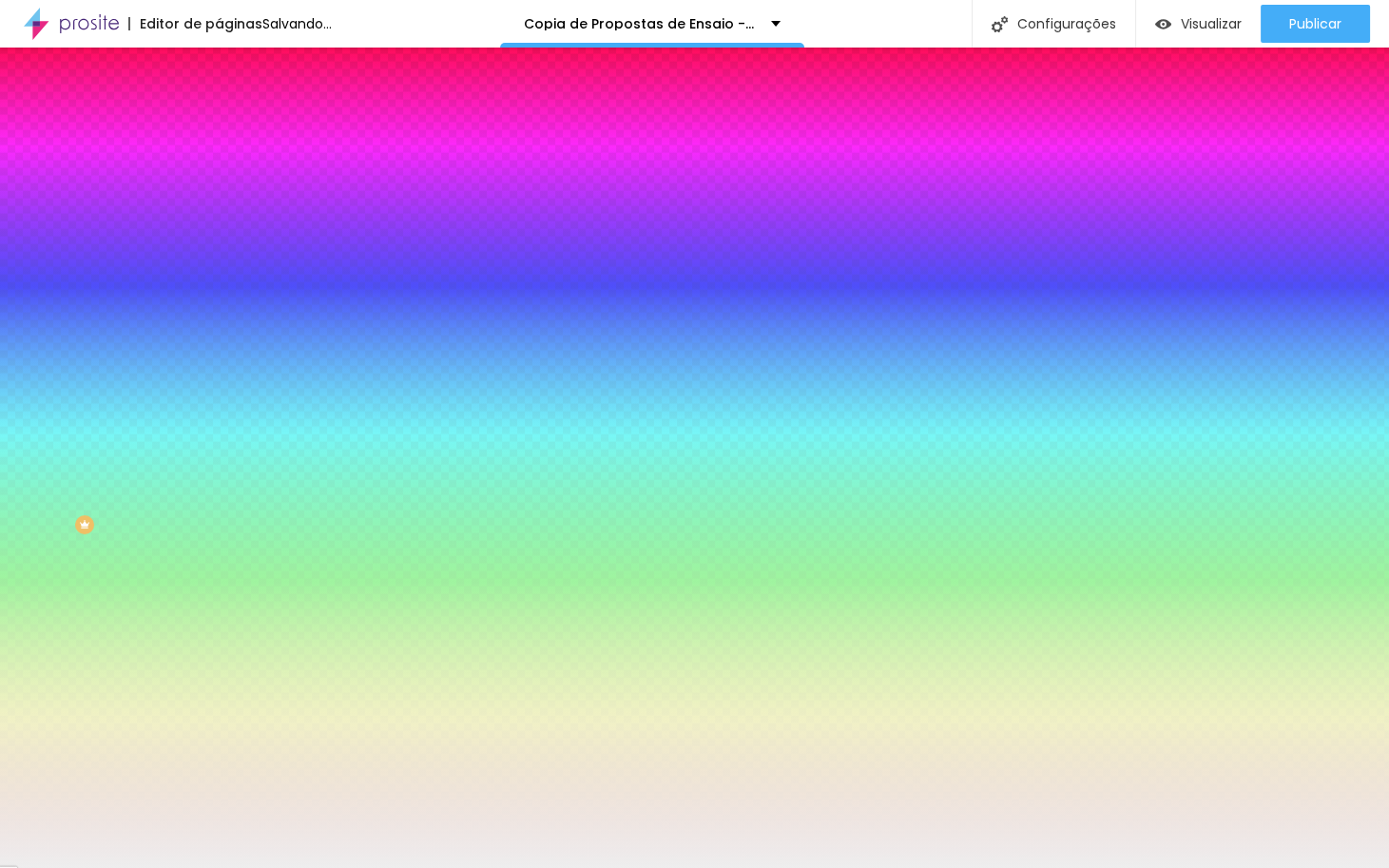 type on "105" 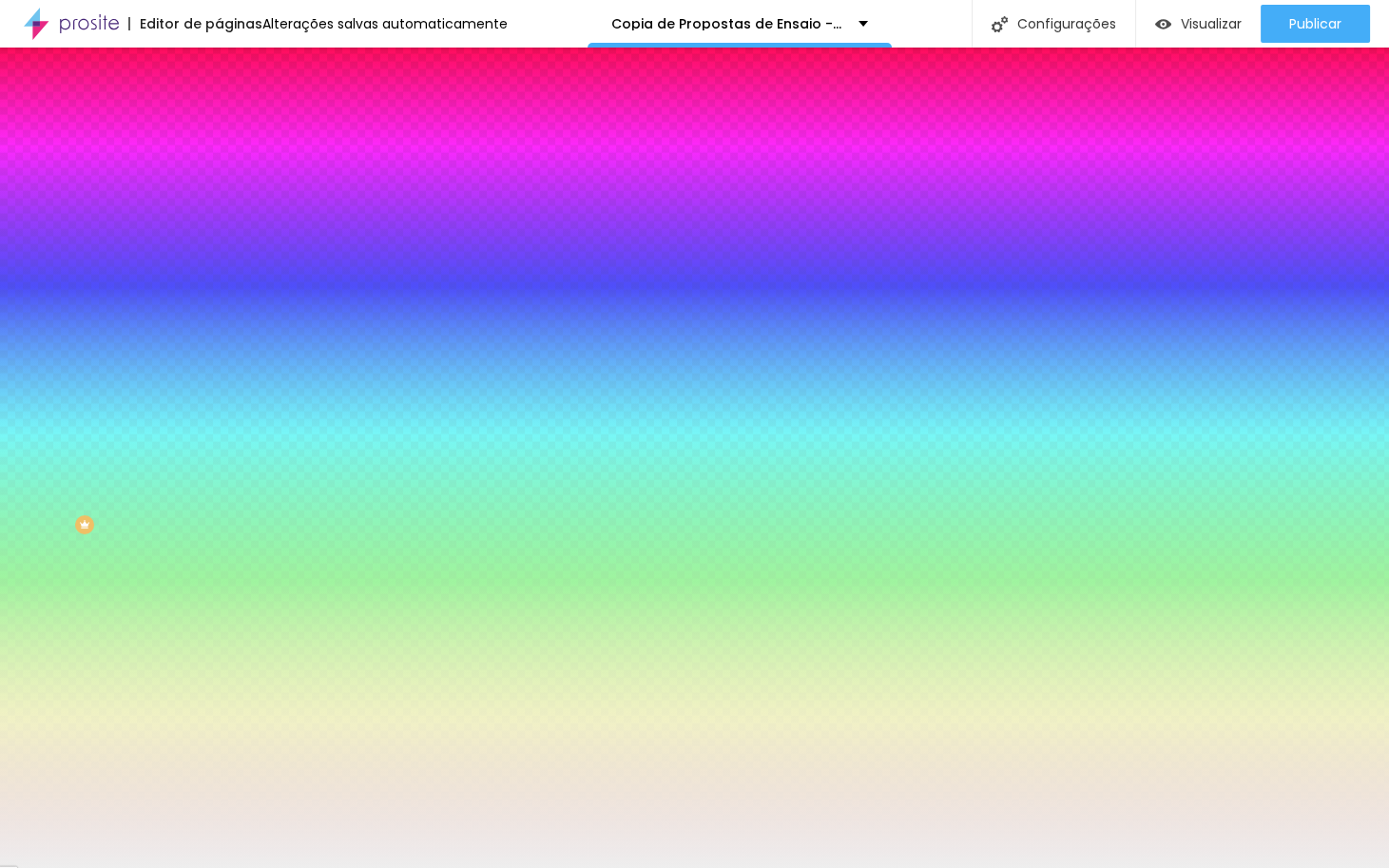 type on "135" 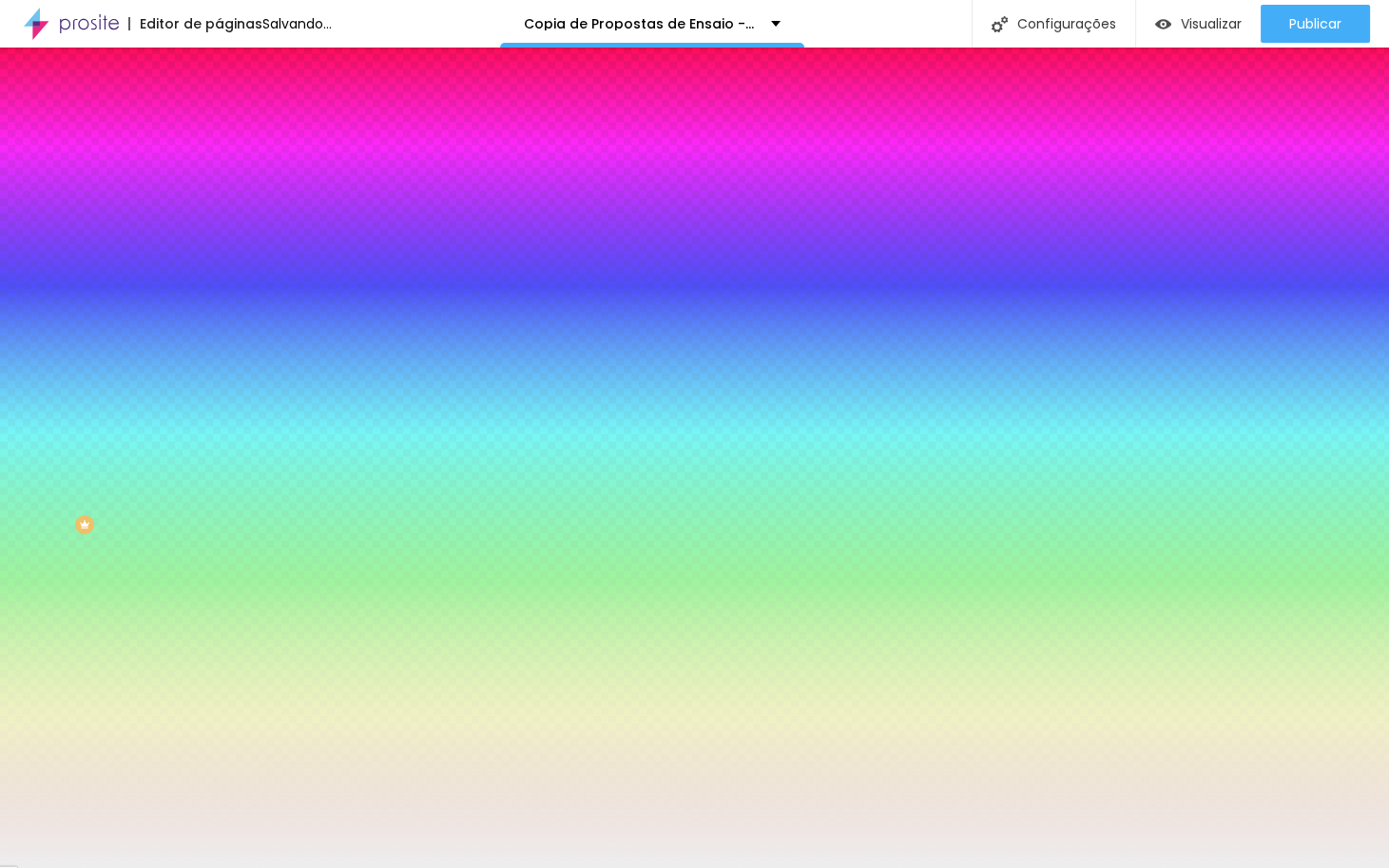 type on "70" 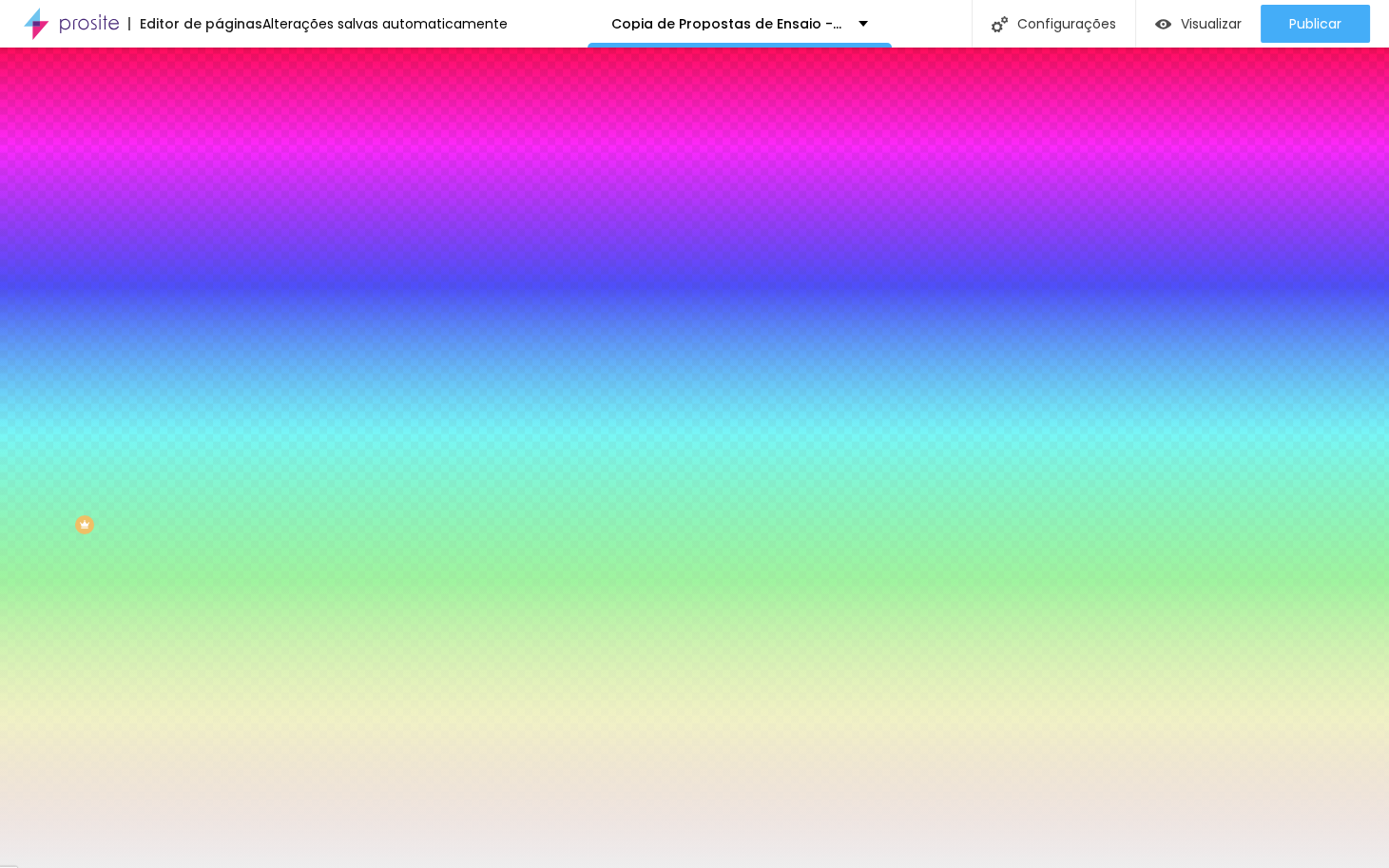 drag, startPoint x: 231, startPoint y: 682, endPoint x: 193, endPoint y: 675, distance: 38.63936 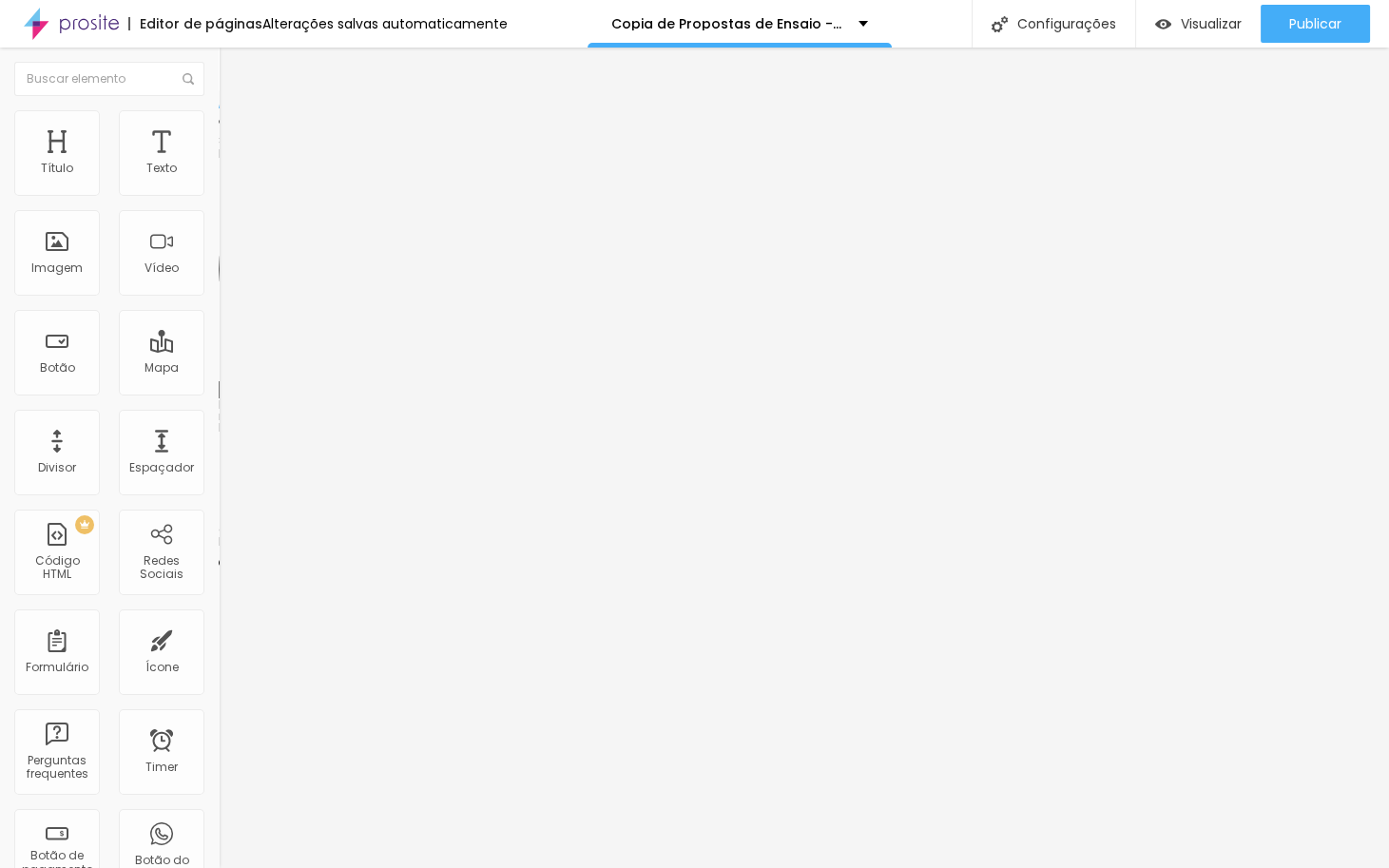 click at bounding box center [227, 119] 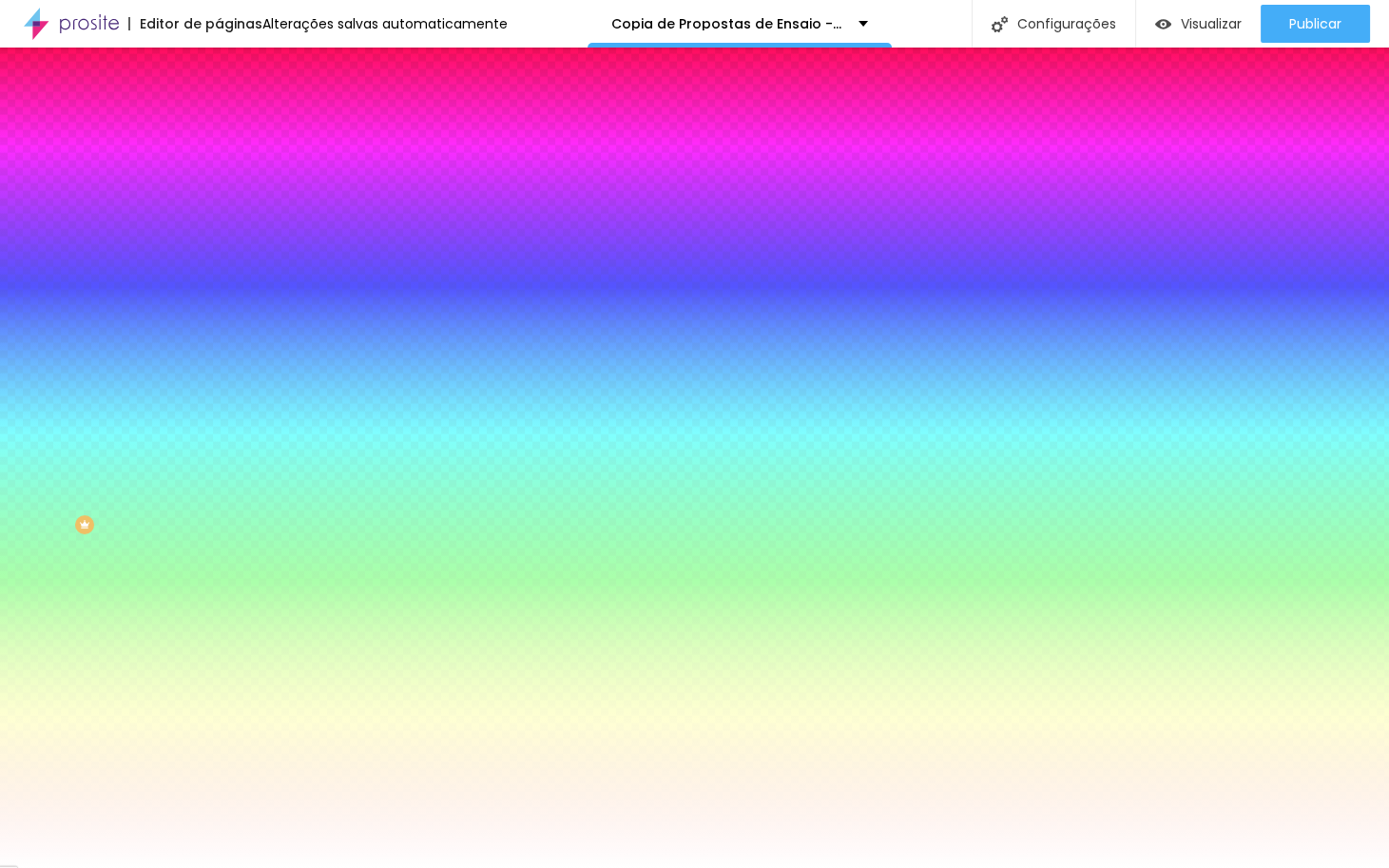 click at bounding box center [328, 315] 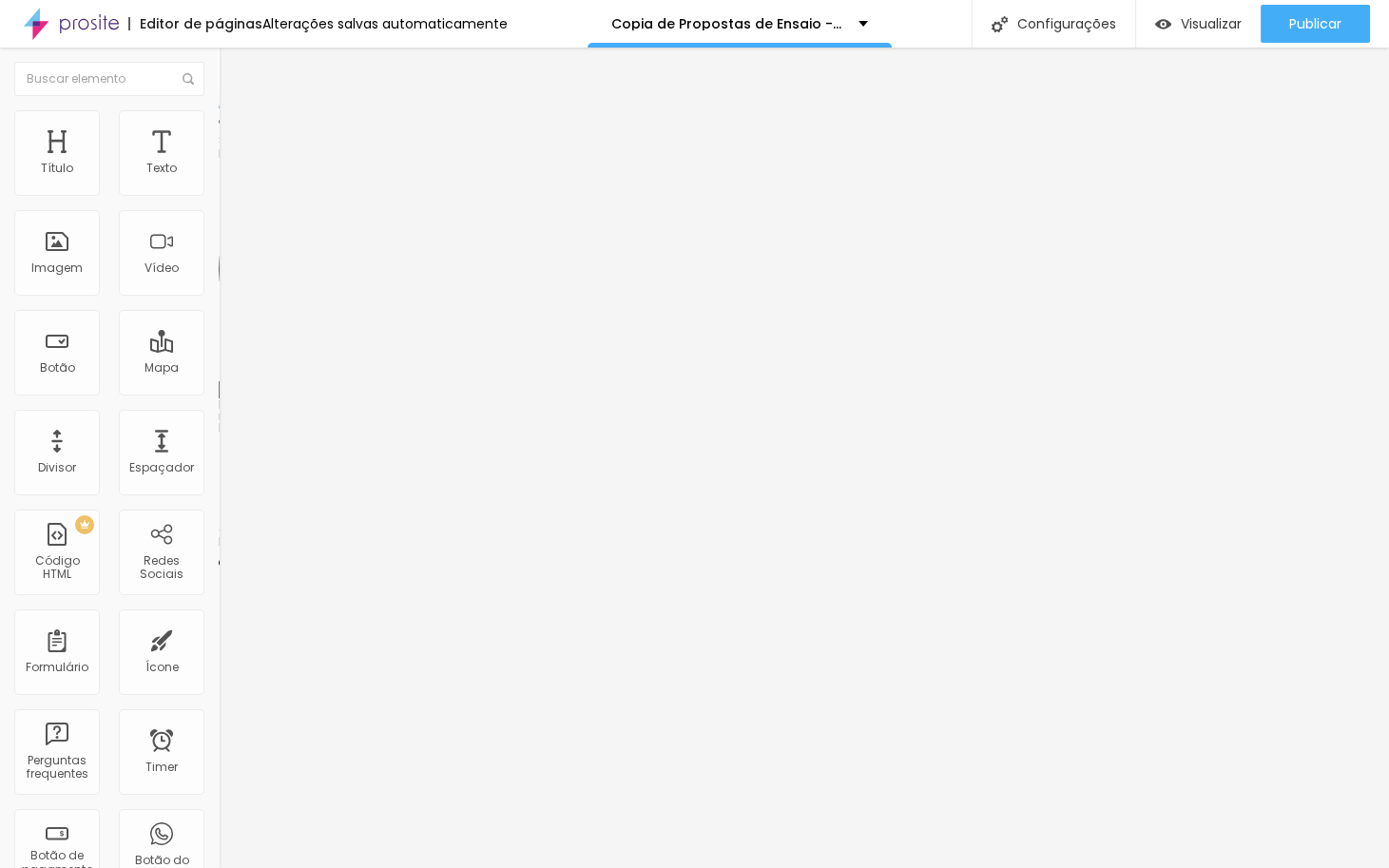 click at bounding box center (227, 119) 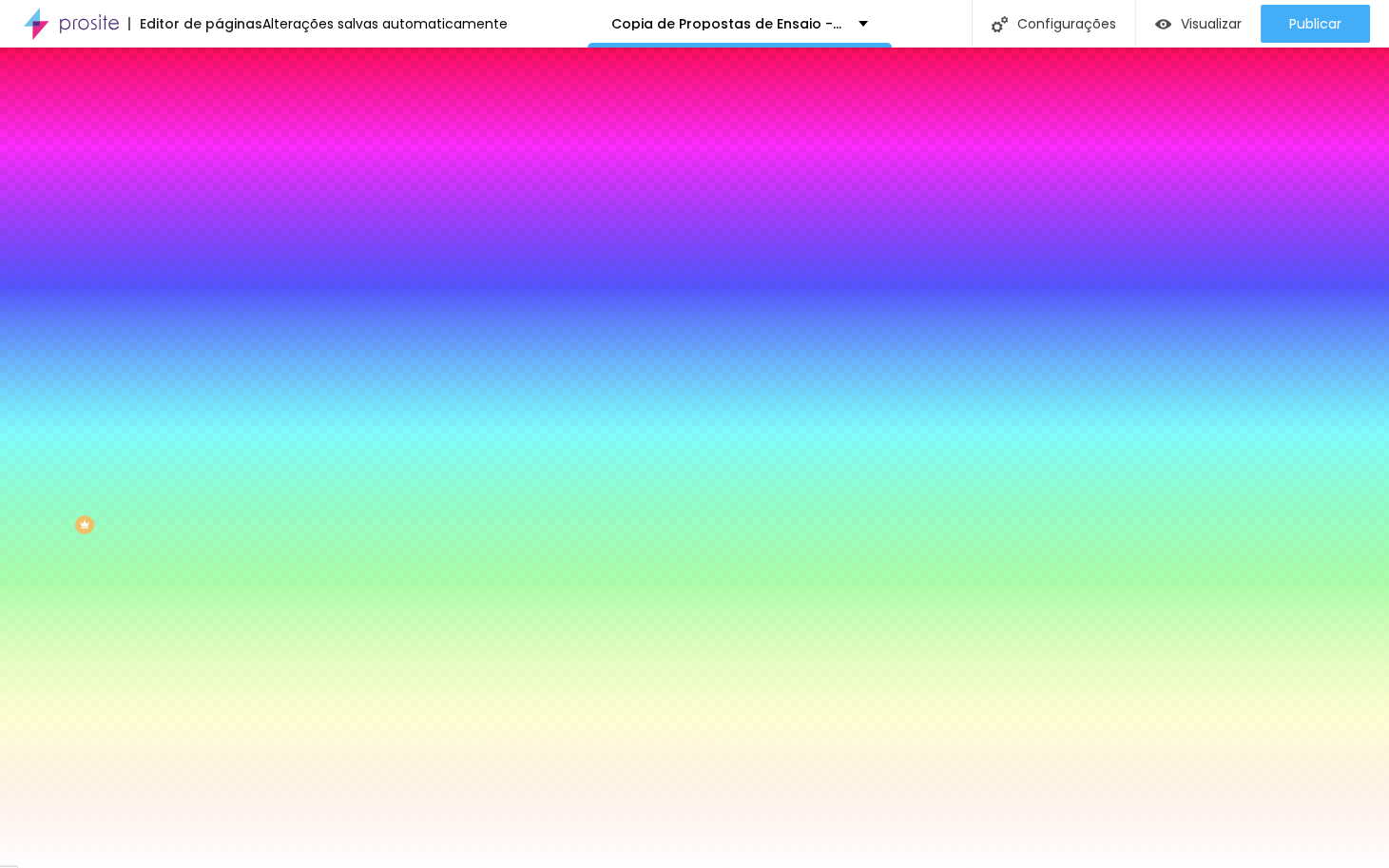 click 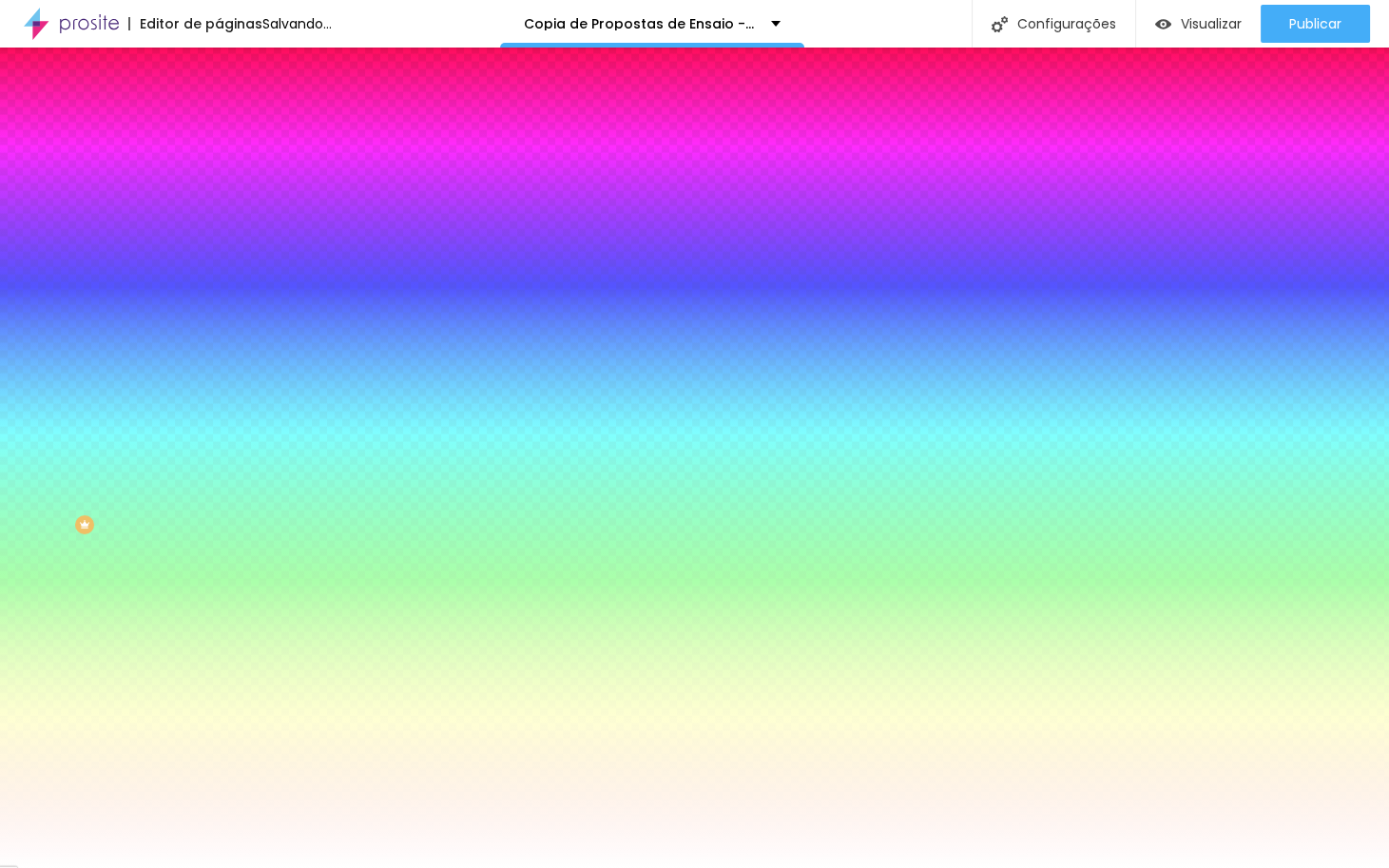 type on "27" 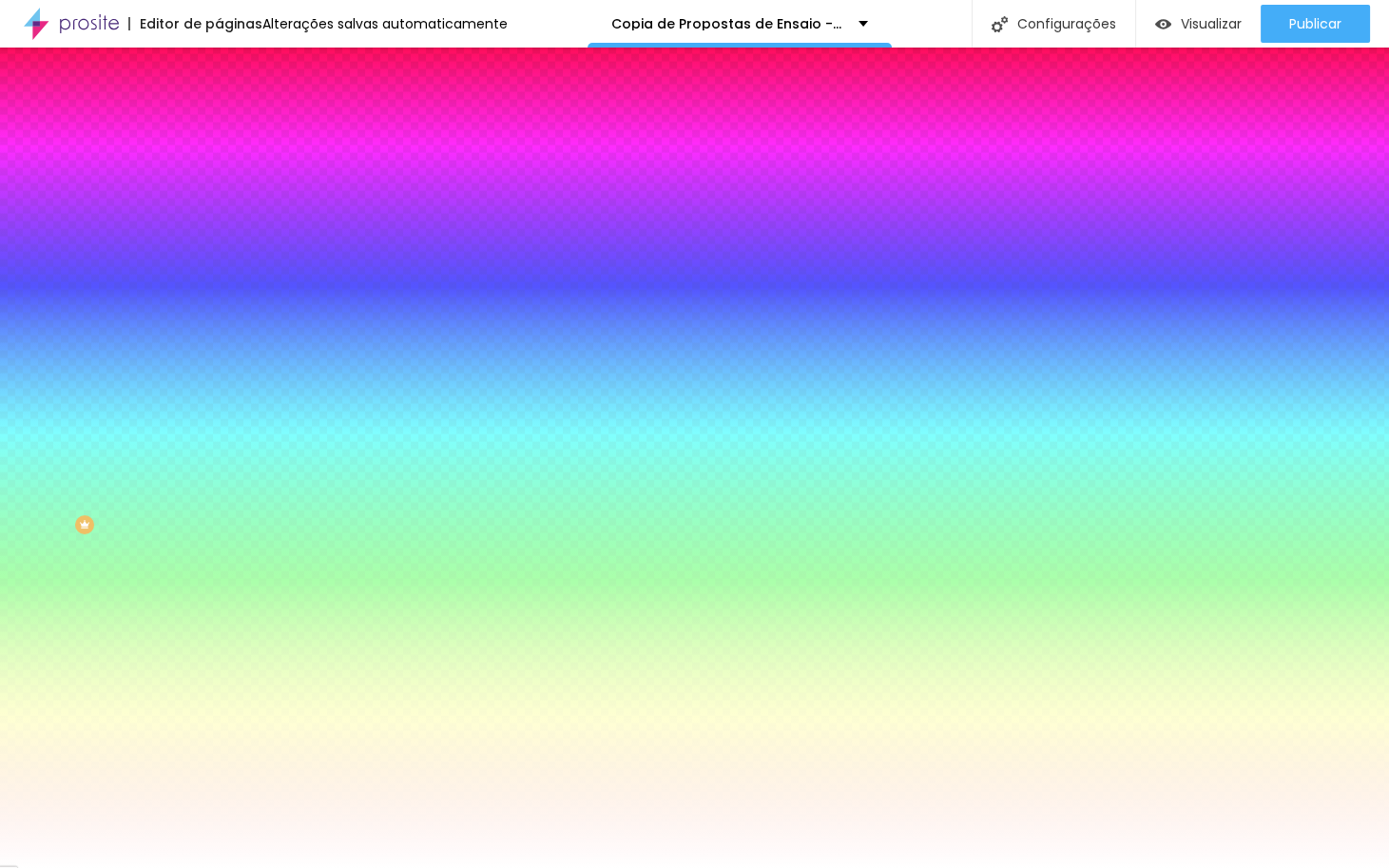 drag, startPoint x: 206, startPoint y: 446, endPoint x: 280, endPoint y: 462, distance: 75.709973 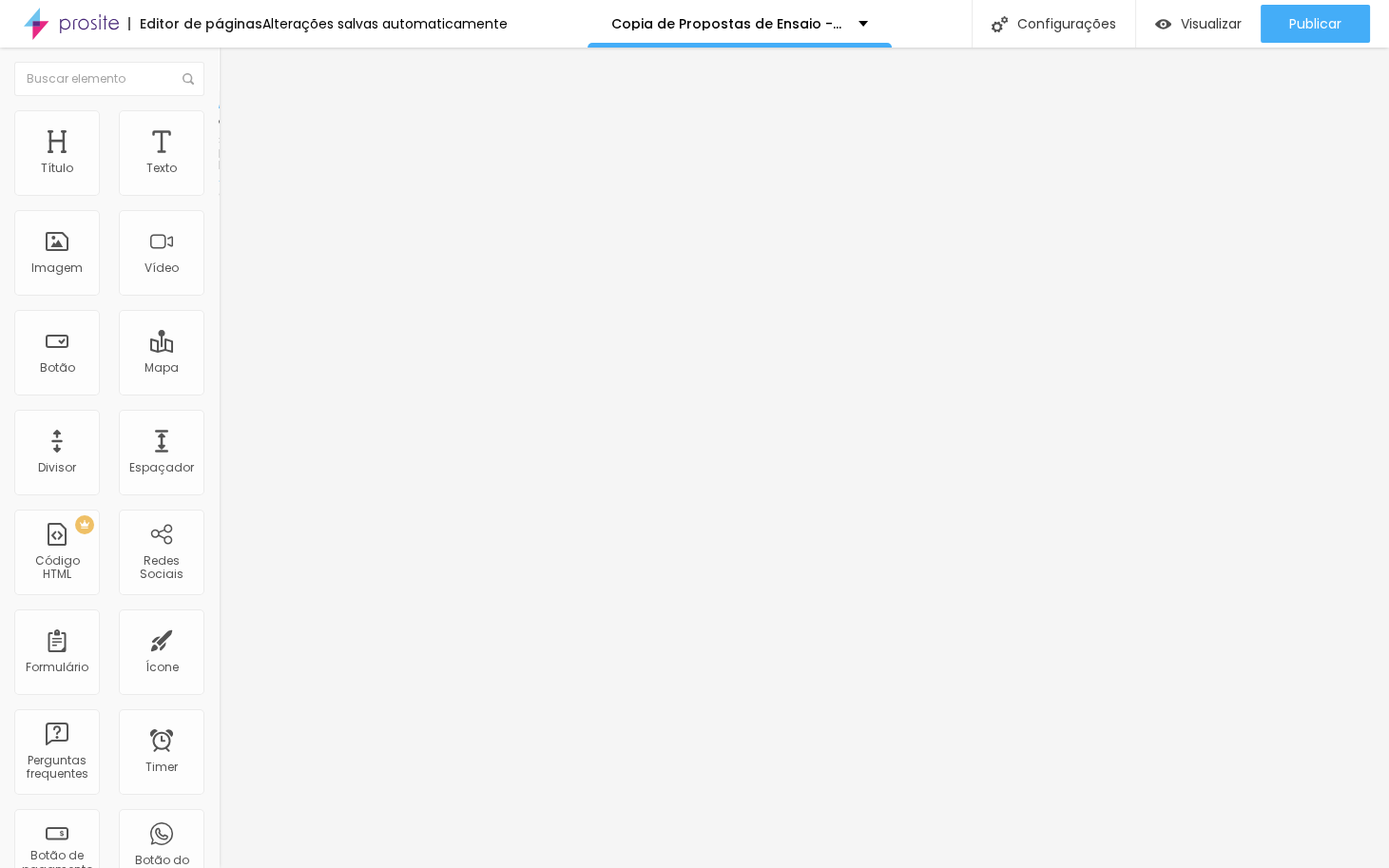 click on "Encaixotado" at bounding box center (256, 164) 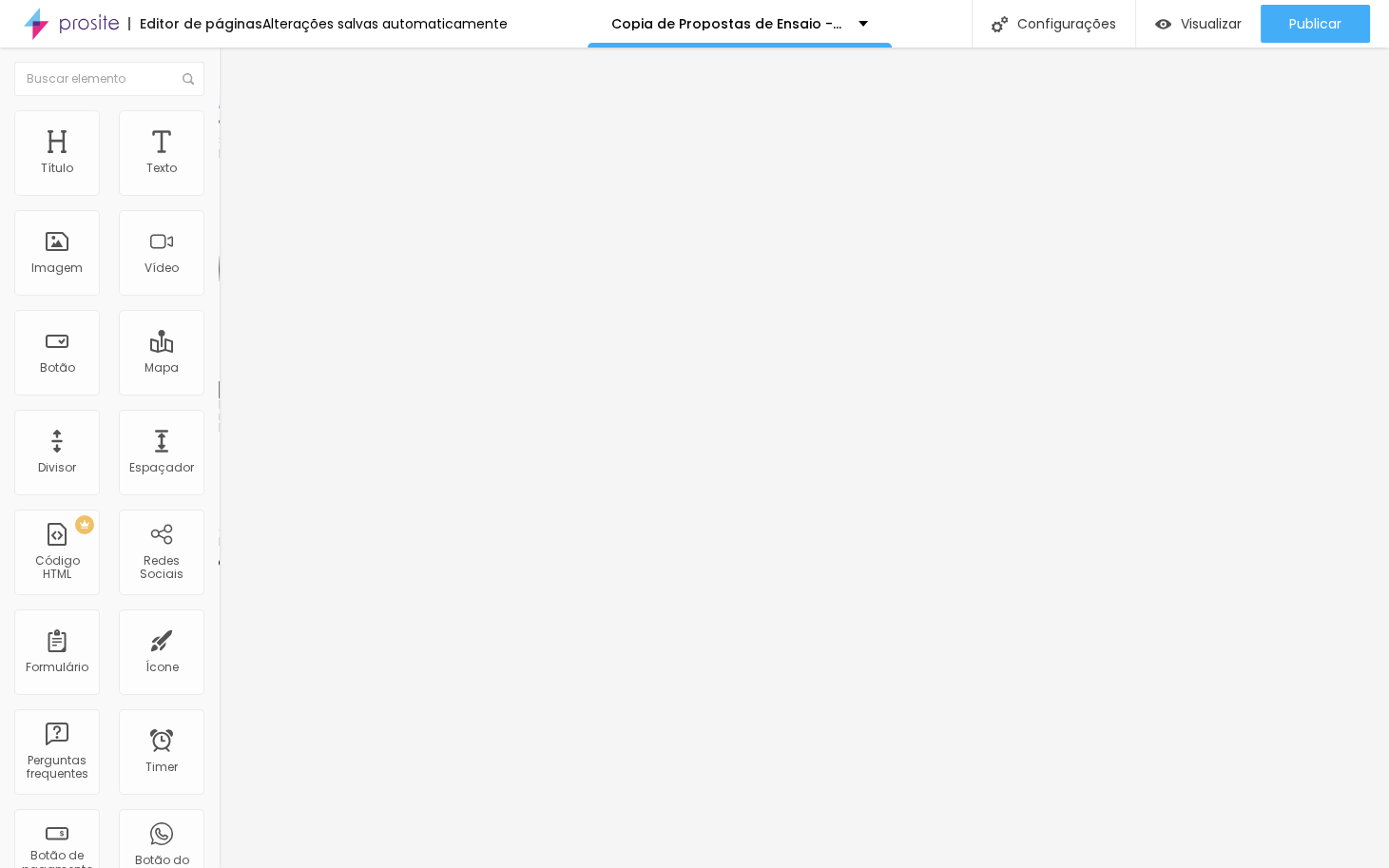 click at bounding box center (227, 119) 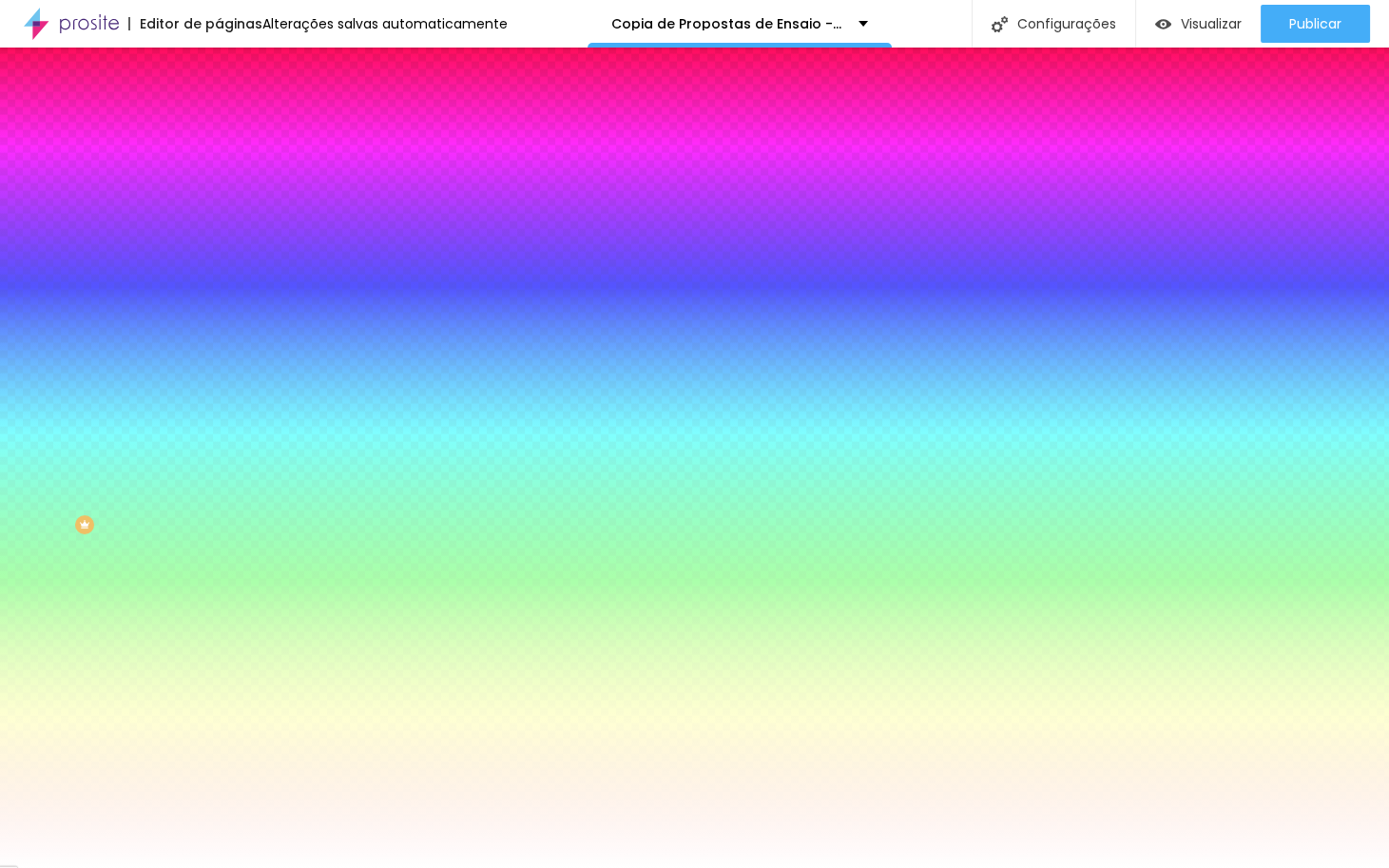 click at bounding box center (328, 483) 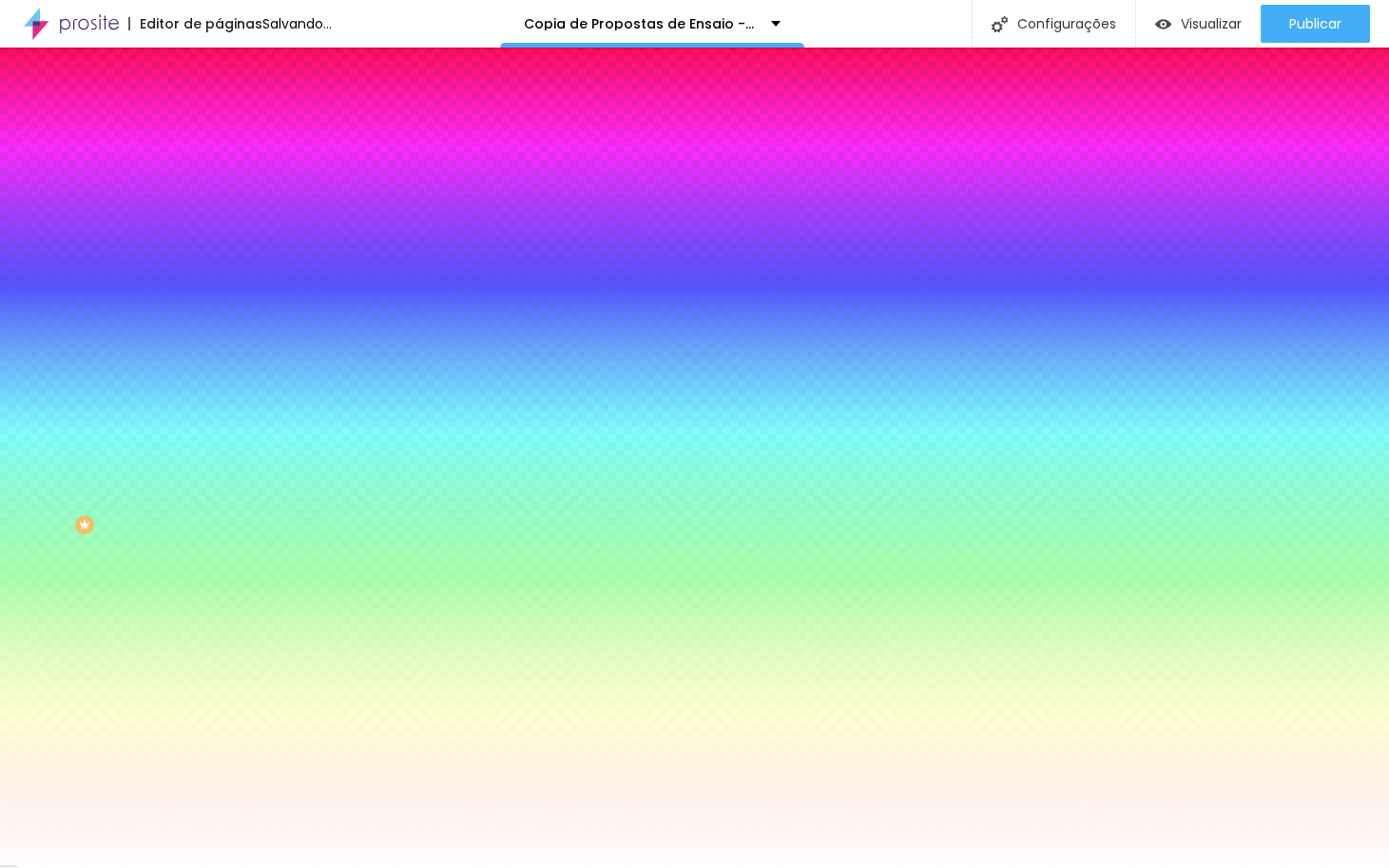 drag, startPoint x: 119, startPoint y: 523, endPoint x: 53, endPoint y: 526, distance: 66.068147 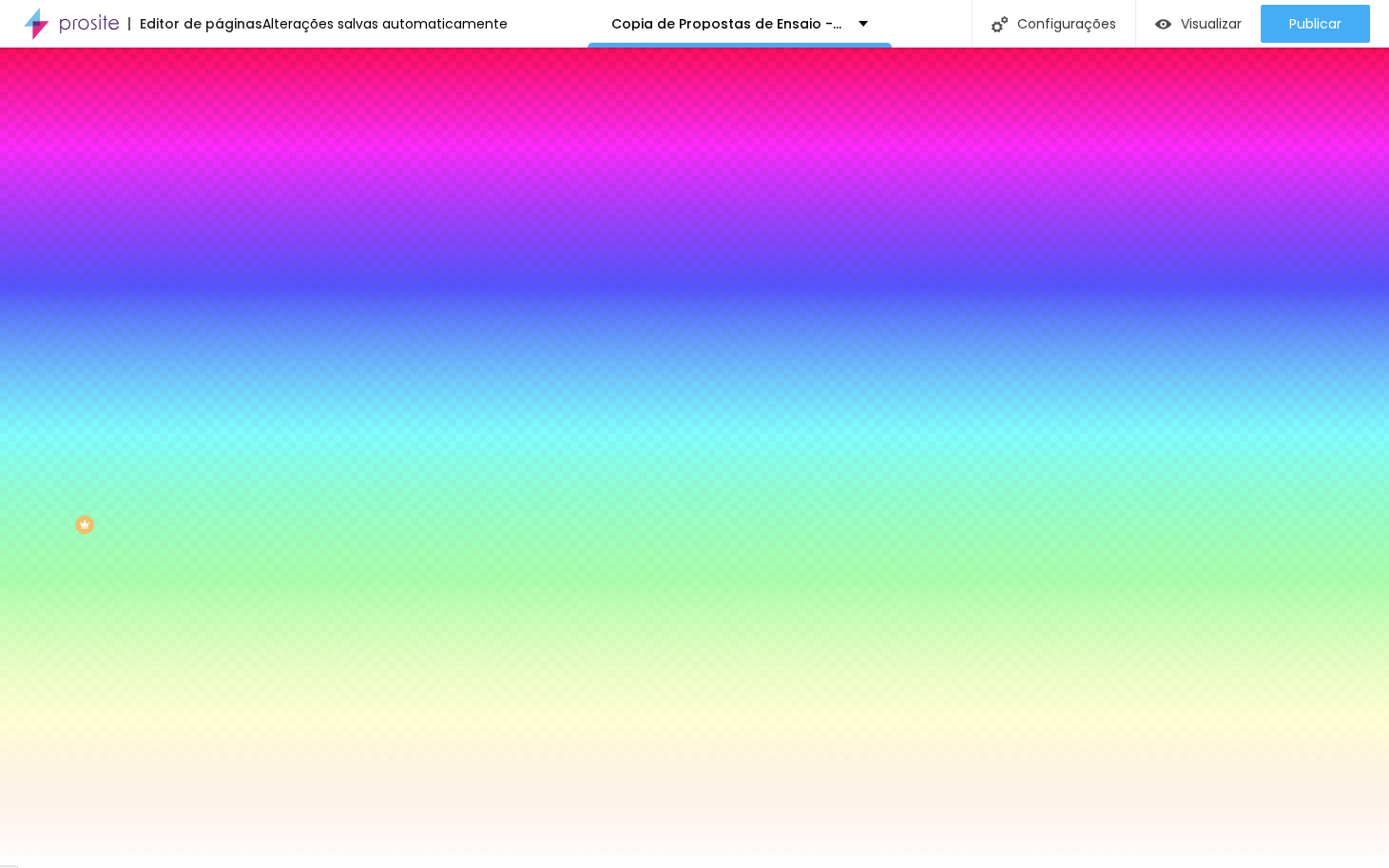 drag, startPoint x: 159, startPoint y: 510, endPoint x: 164, endPoint y: 471, distance: 39.3192 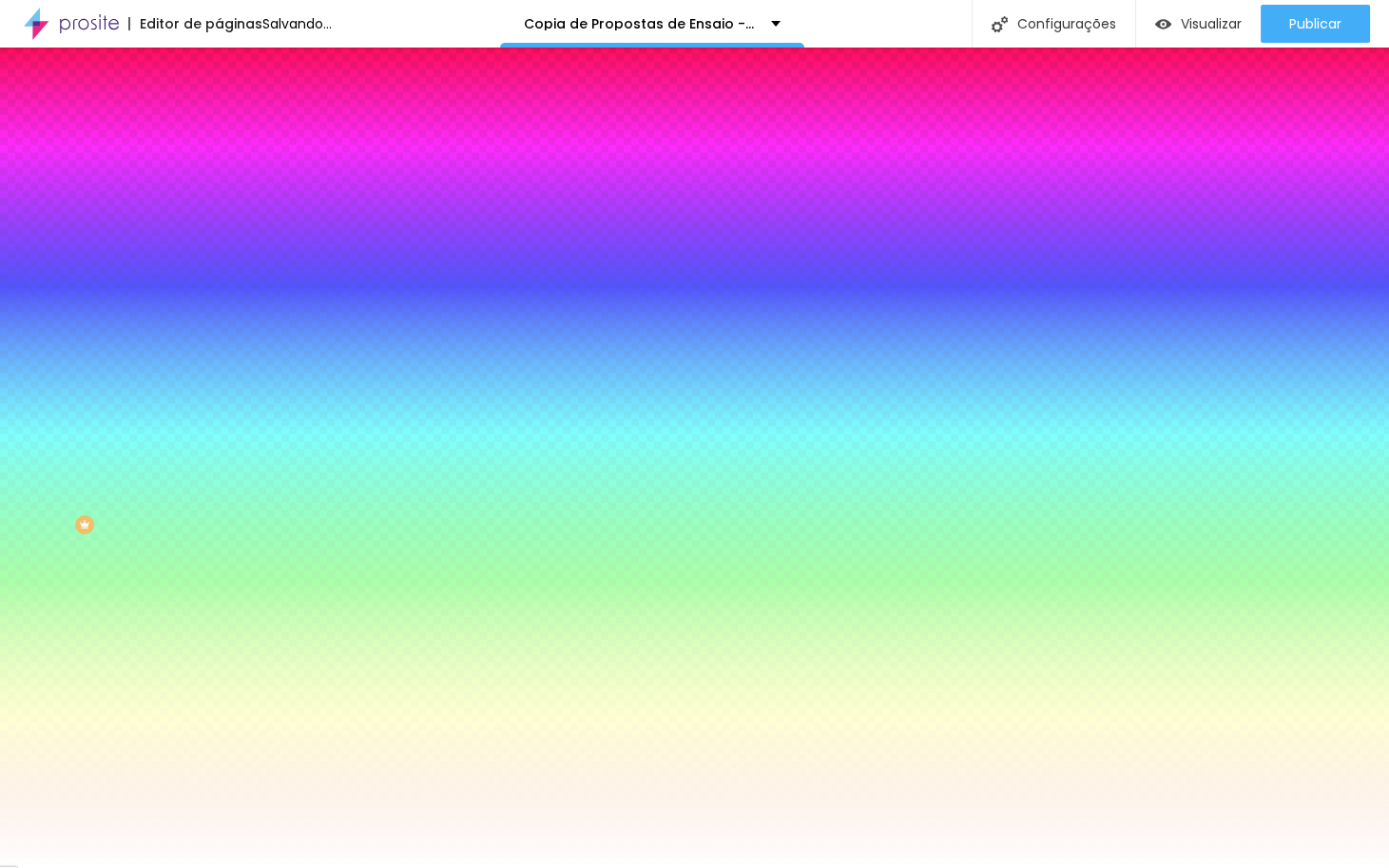 drag, startPoint x: 158, startPoint y: 485, endPoint x: 162, endPoint y: 596, distance: 111.07205 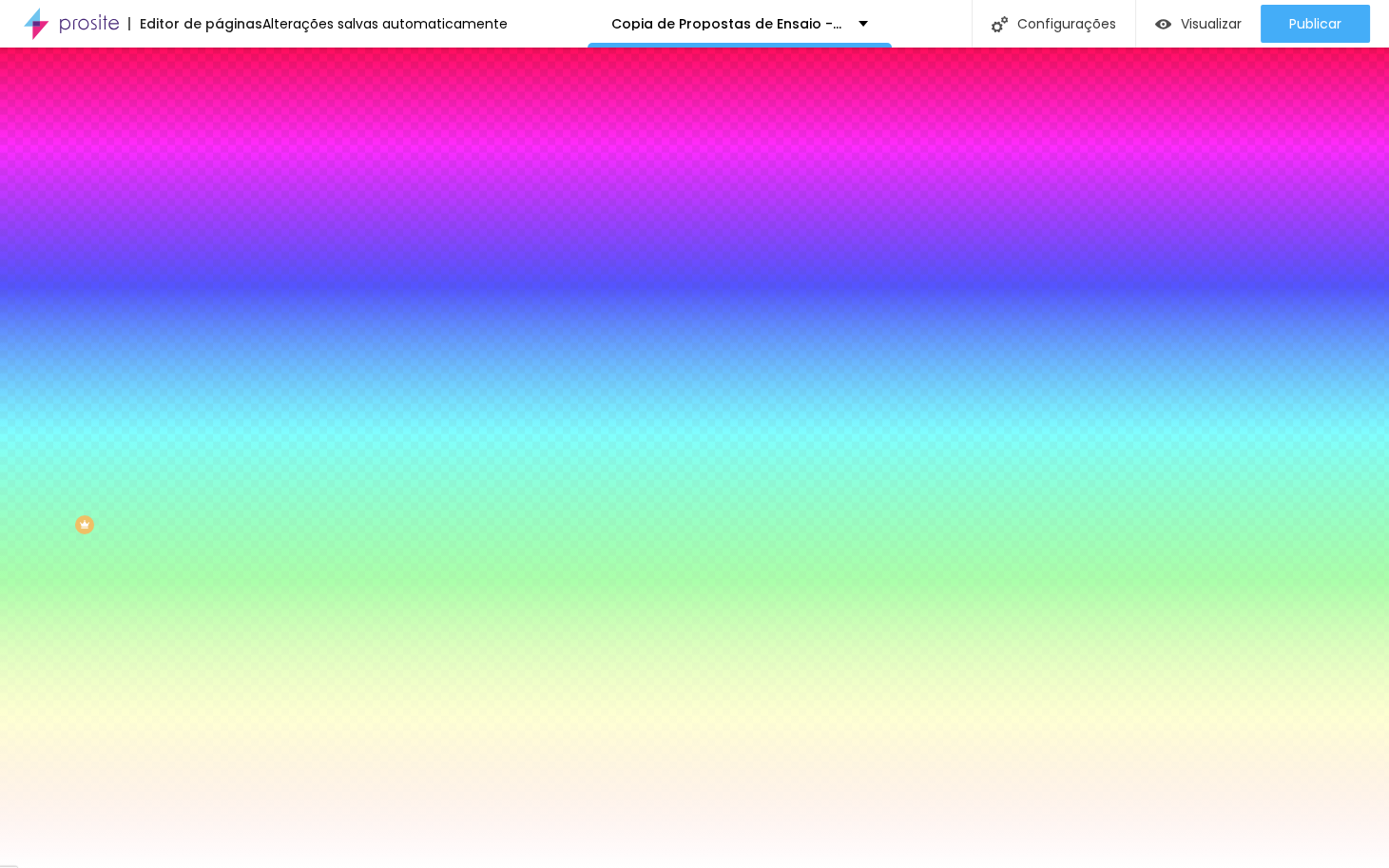 click at bounding box center (2, 733) 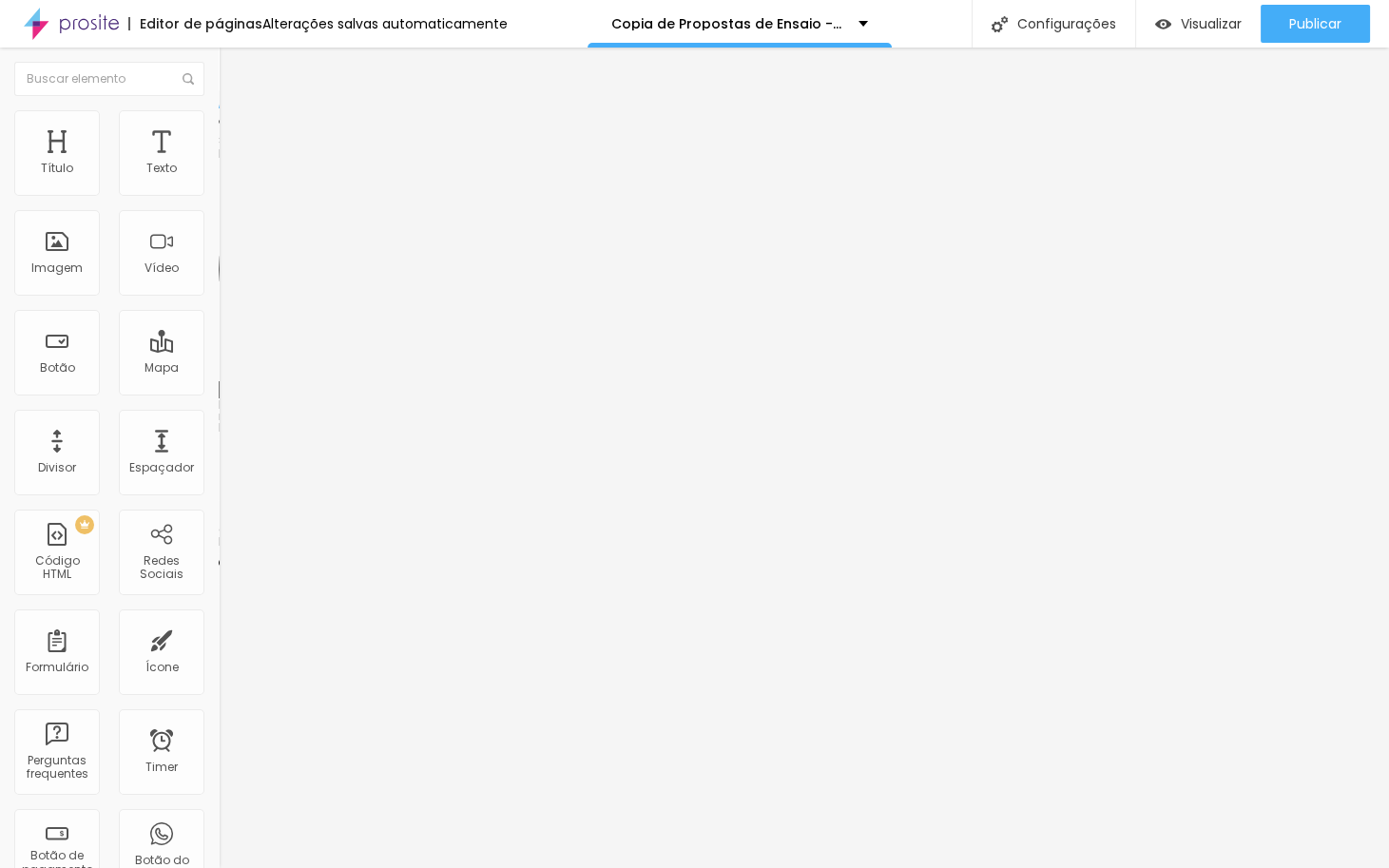 click at bounding box center [328, 548] 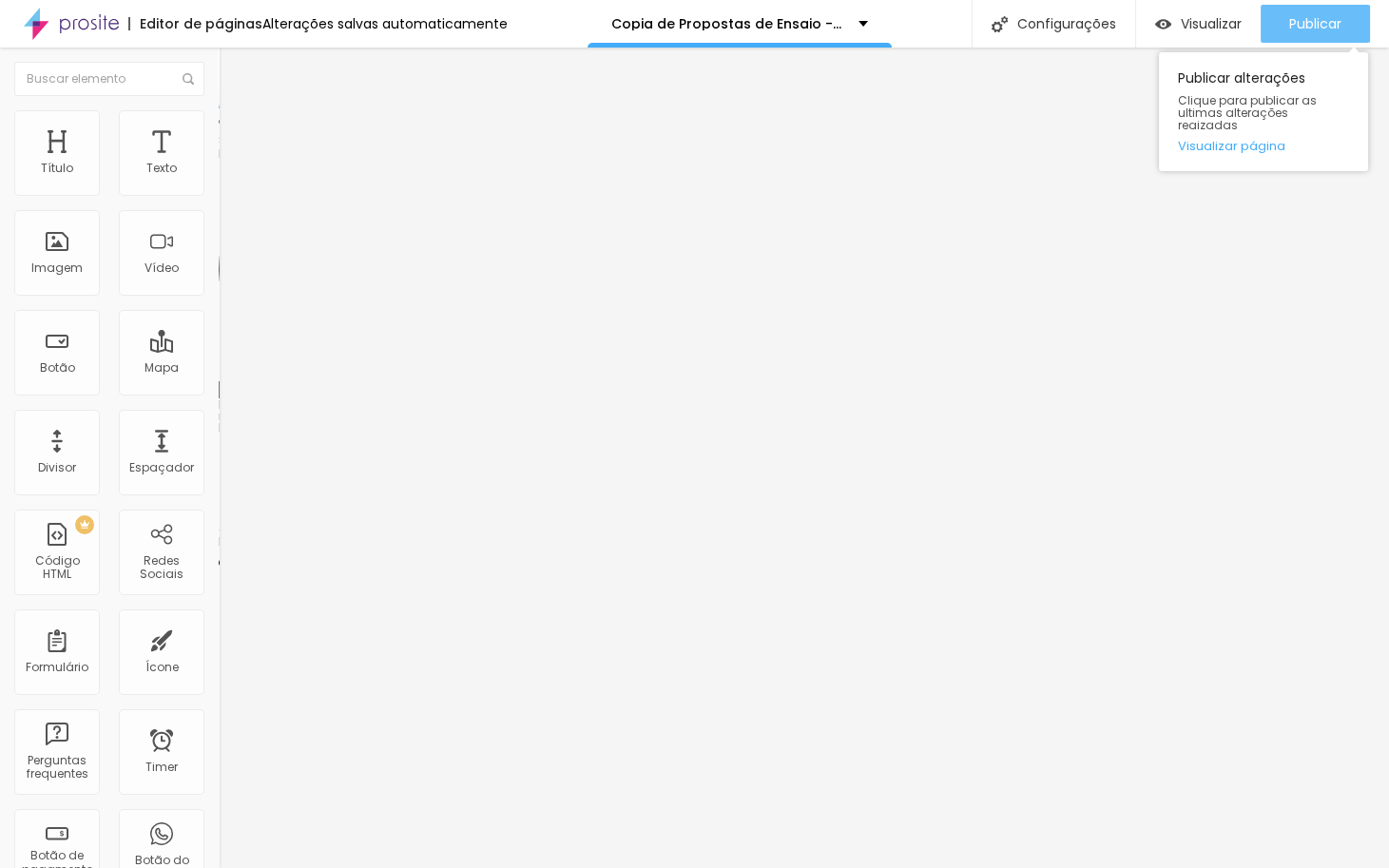 click on "Publicar" at bounding box center (1315, 24) 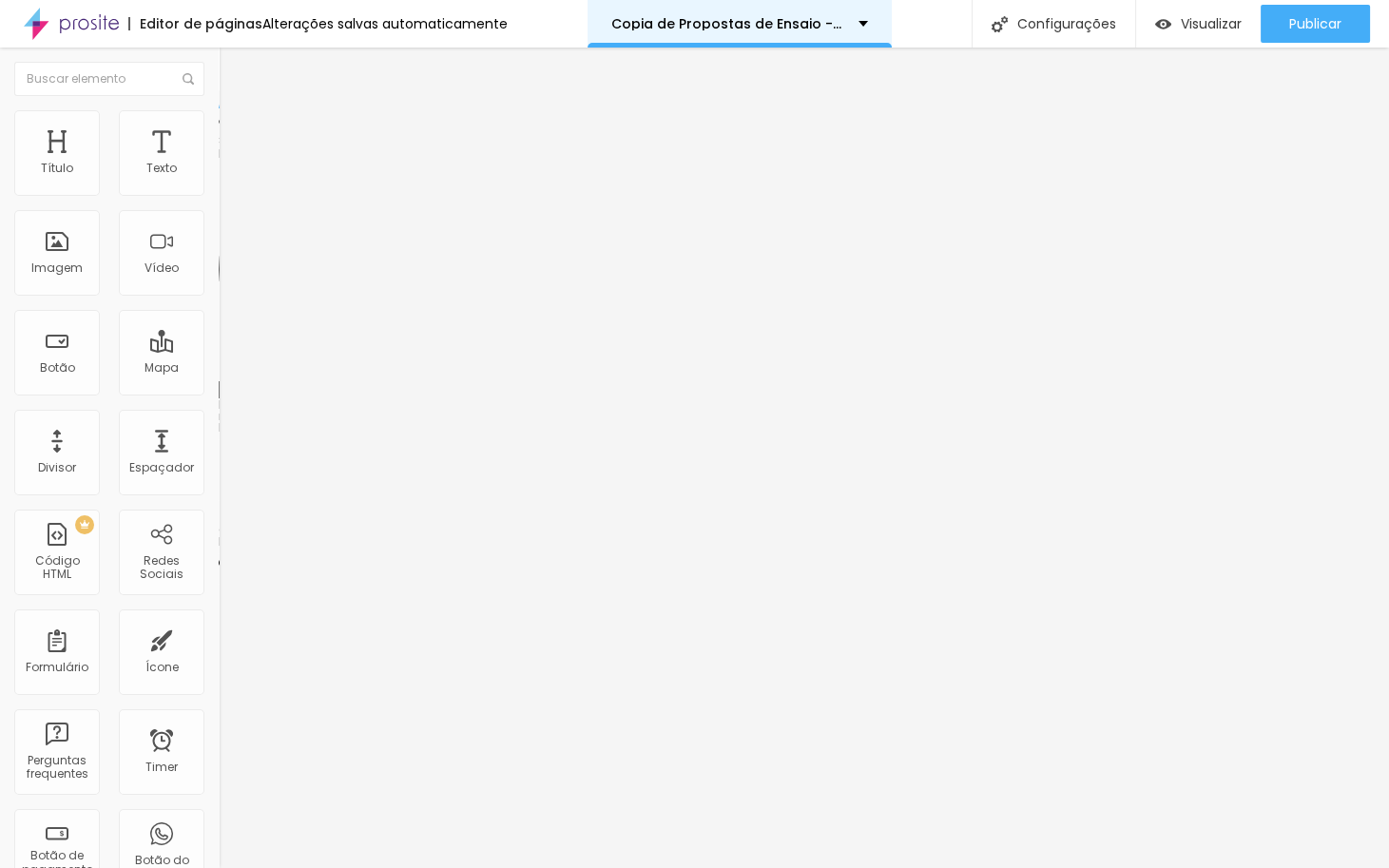 scroll, scrollTop: 0, scrollLeft: 0, axis: both 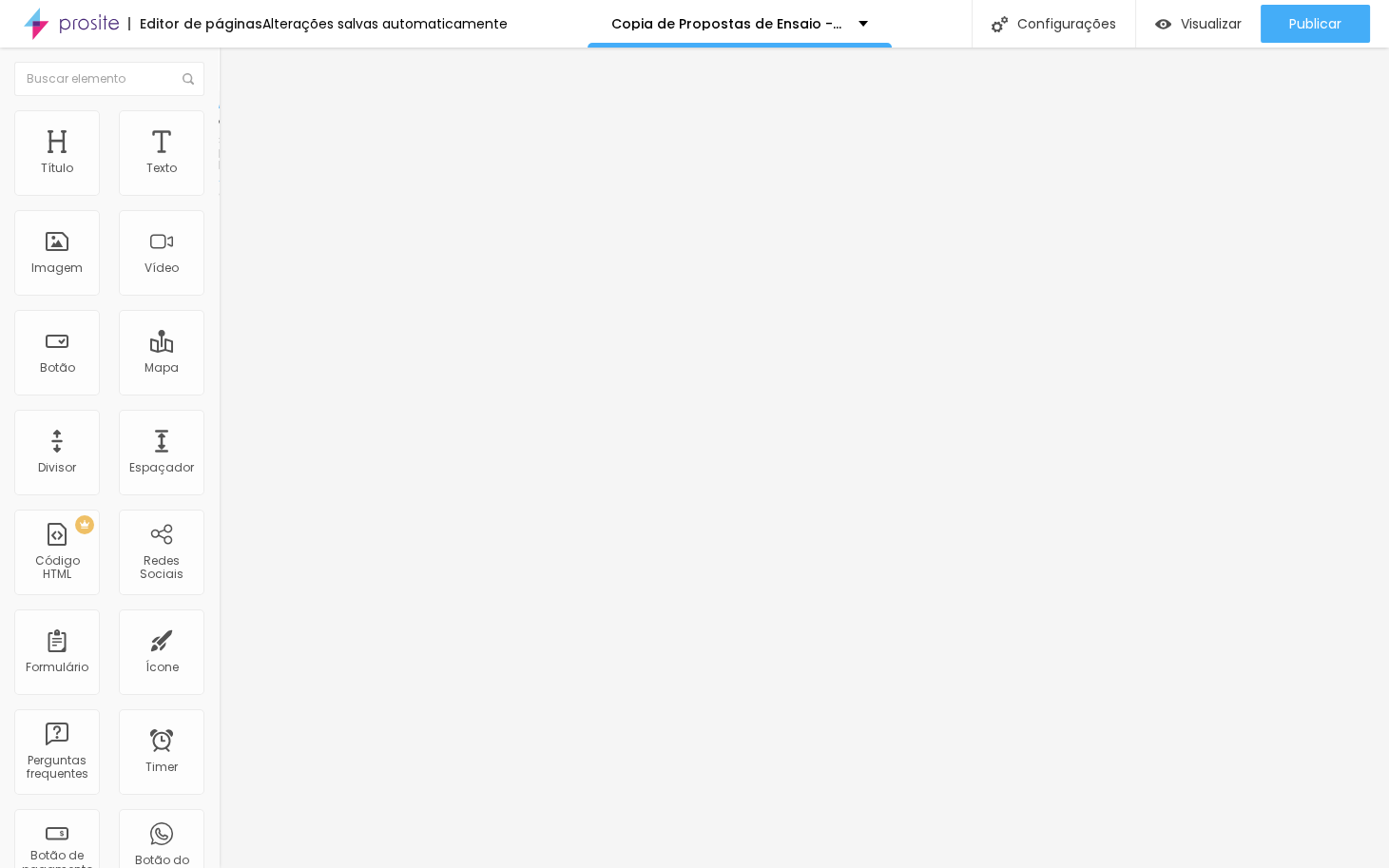 click on "Estilo" at bounding box center (328, 120) 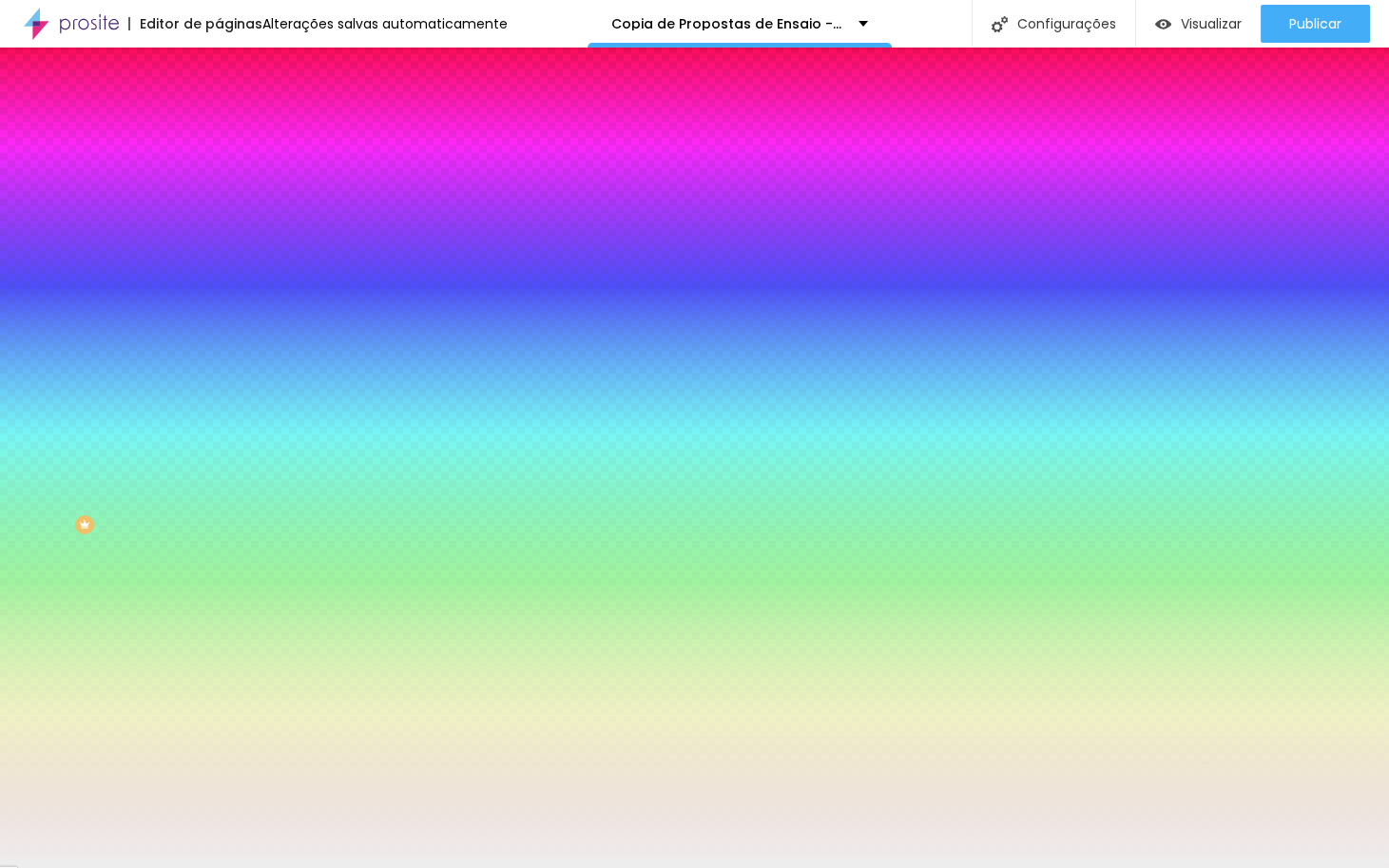 click at bounding box center [328, 259] 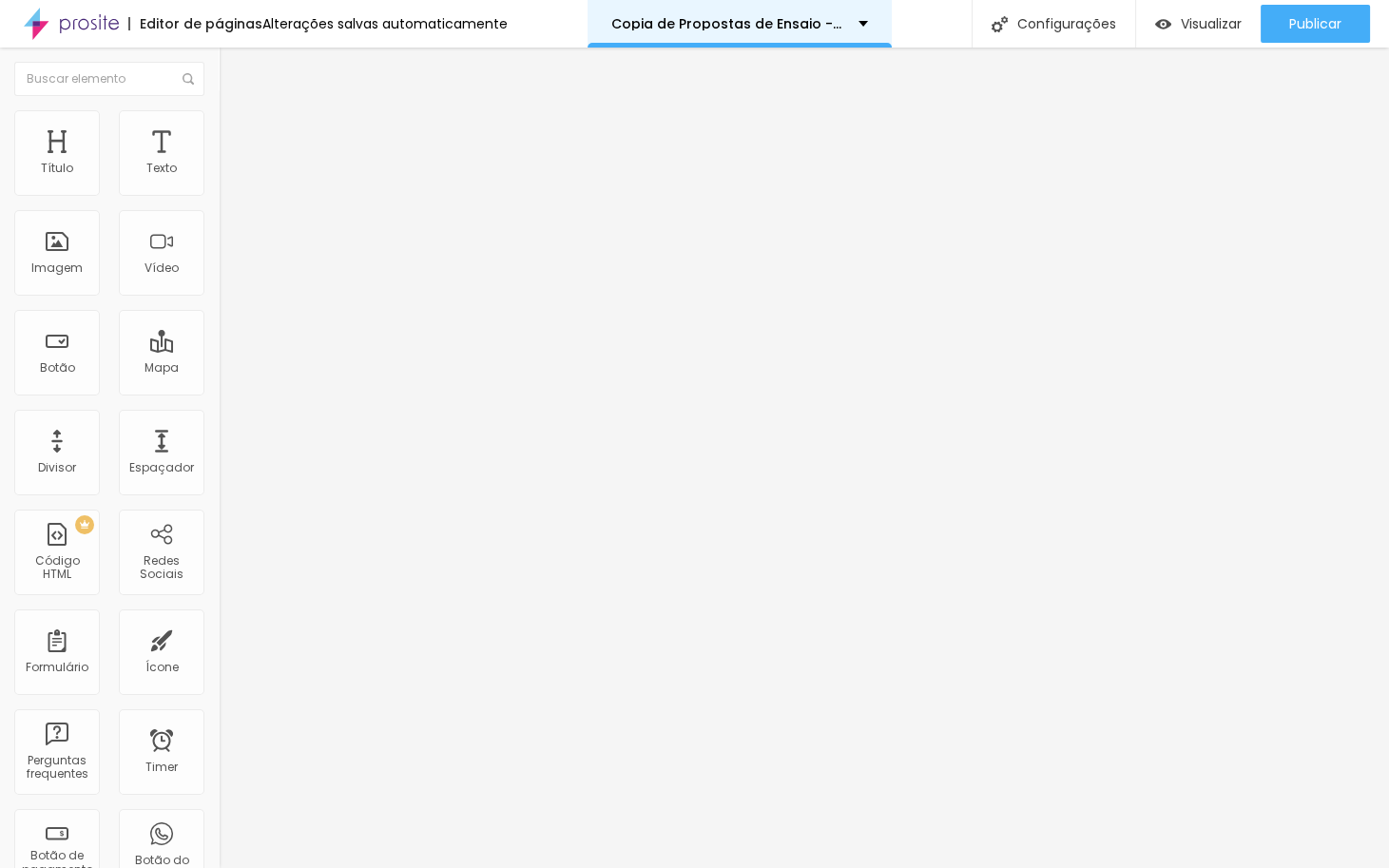 scroll, scrollTop: 0, scrollLeft: 0, axis: both 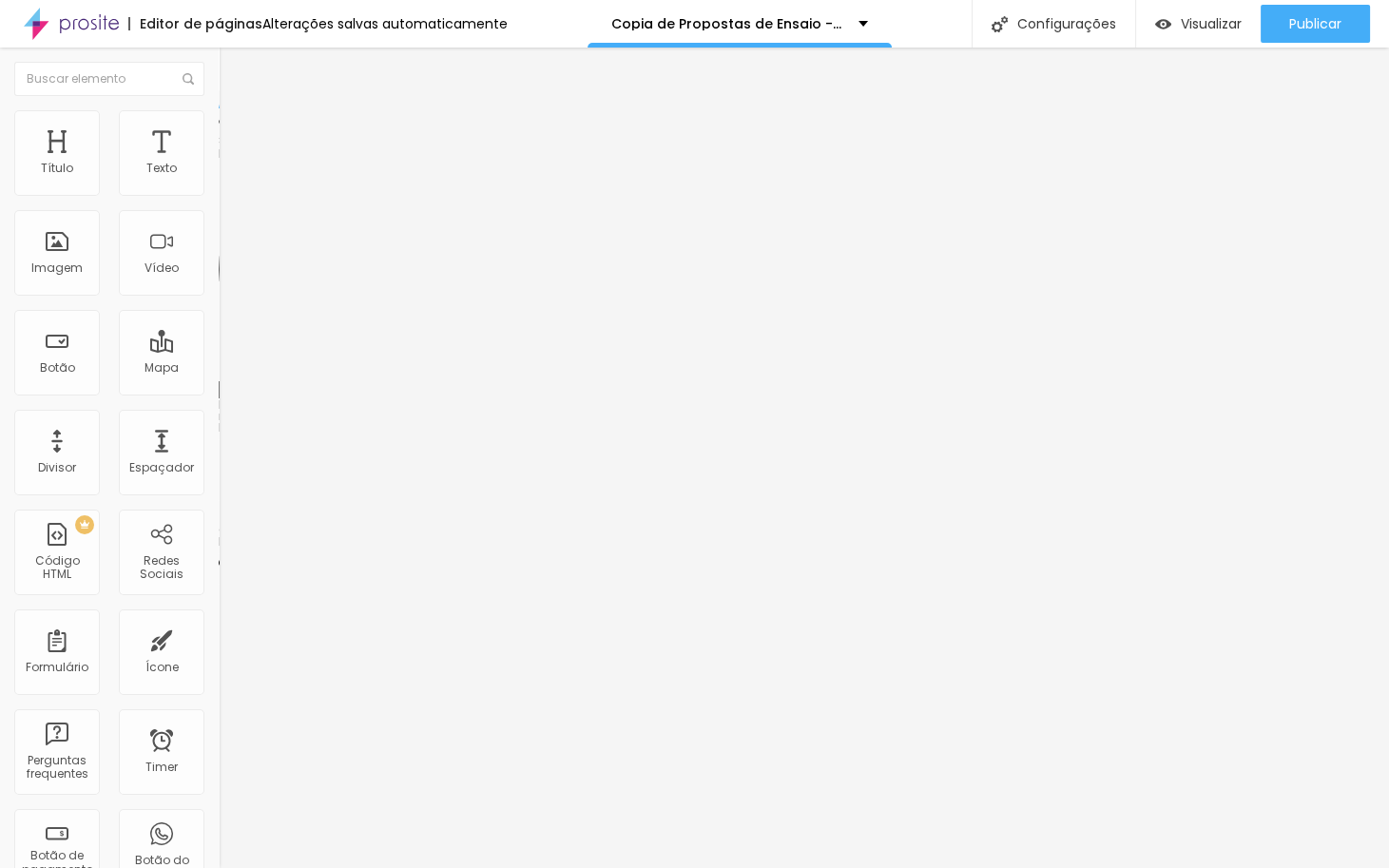 click at bounding box center (227, 119) 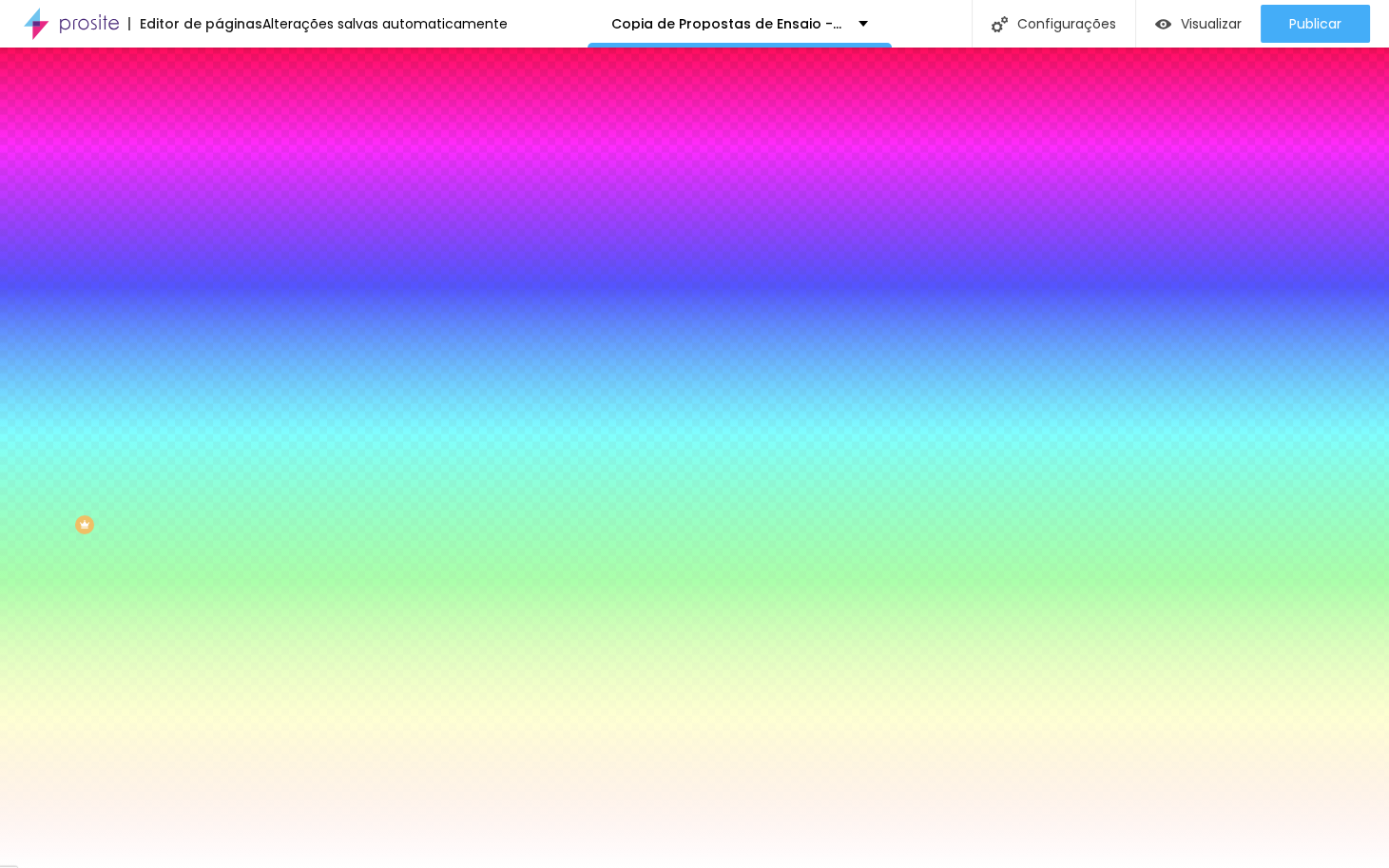 click at bounding box center [232, 258] 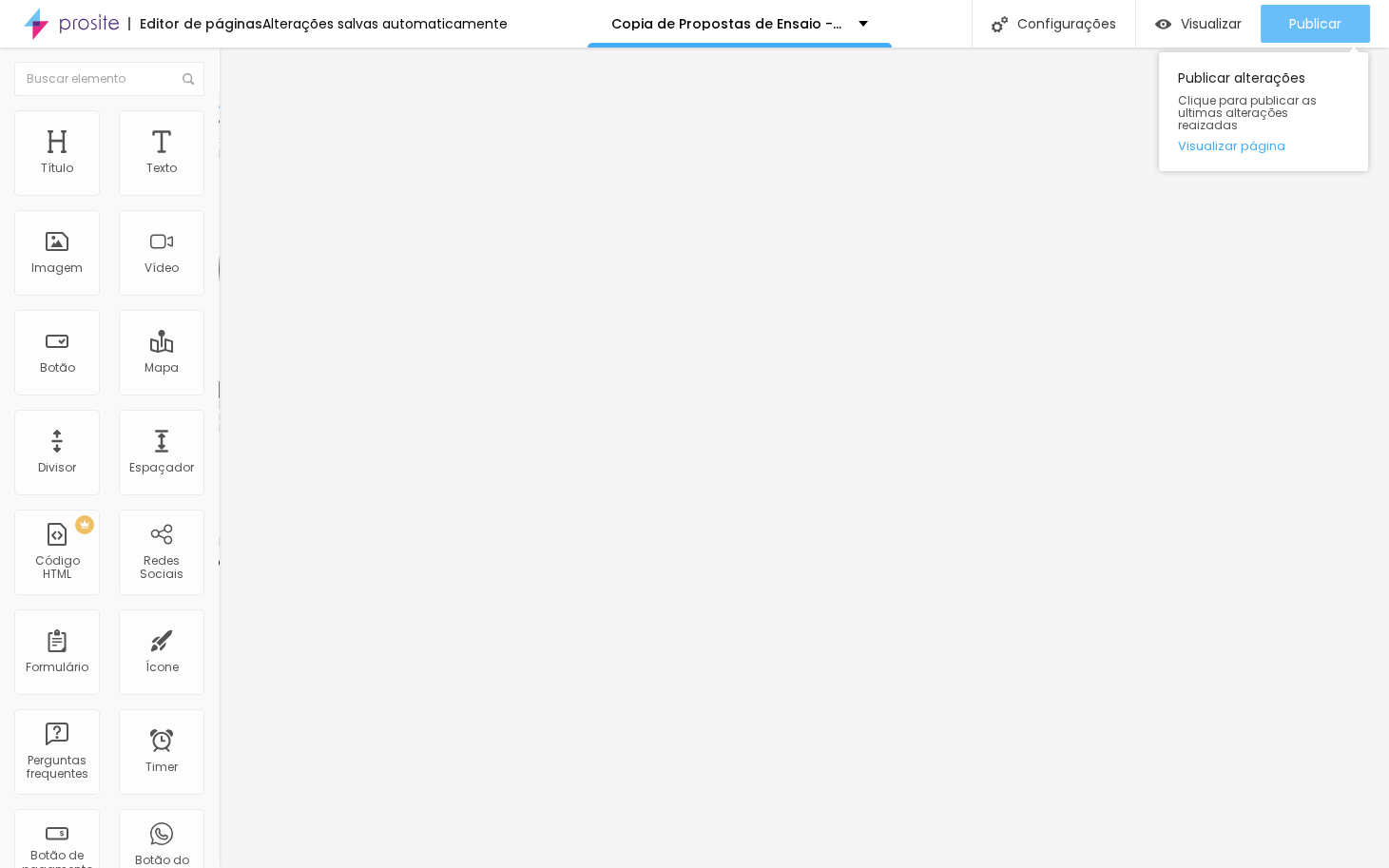 click on "Publicar" at bounding box center [1315, 24] 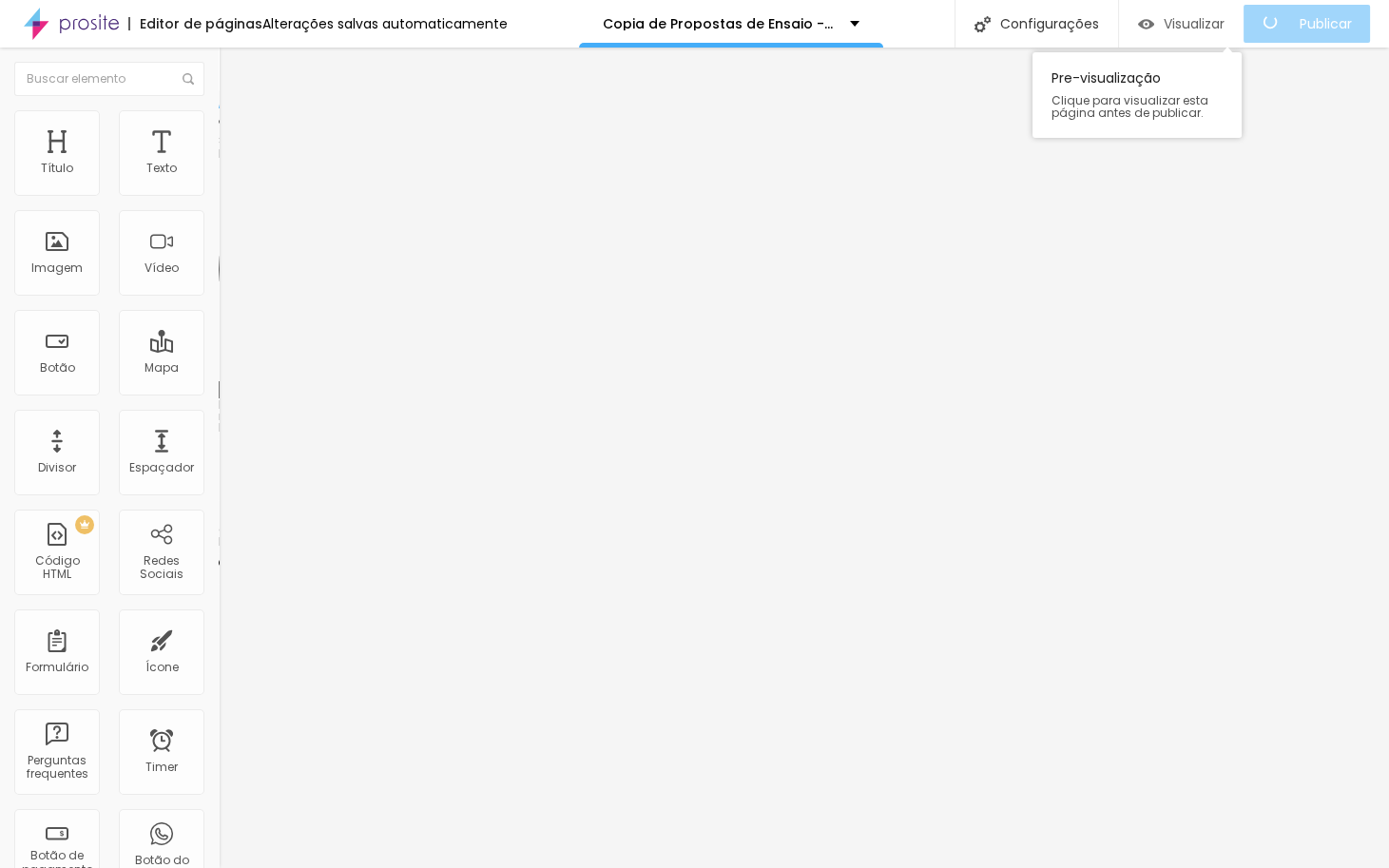 click on "Visualizar" at bounding box center [1181, 24] 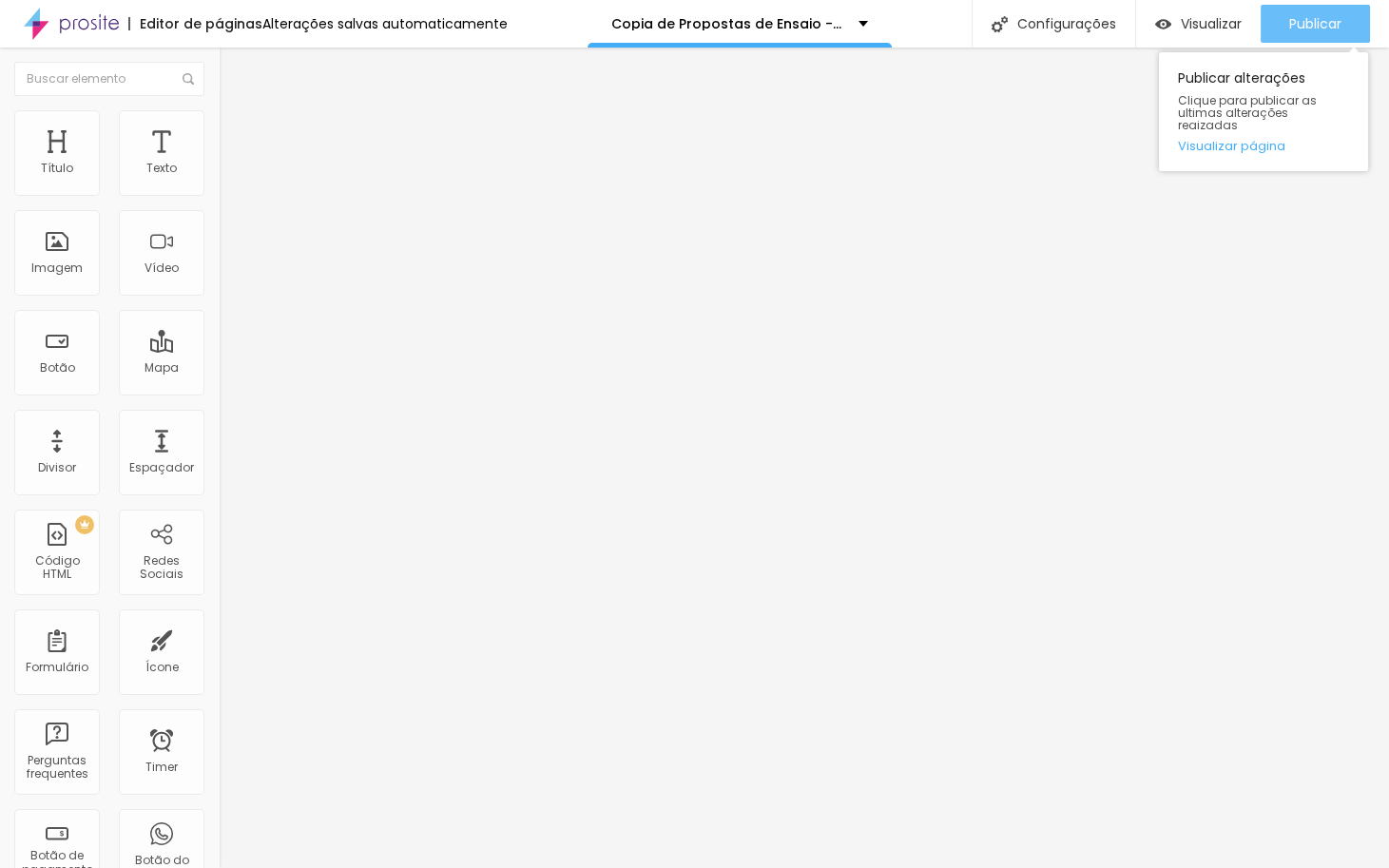 click on "Publicar" at bounding box center (1315, 24) 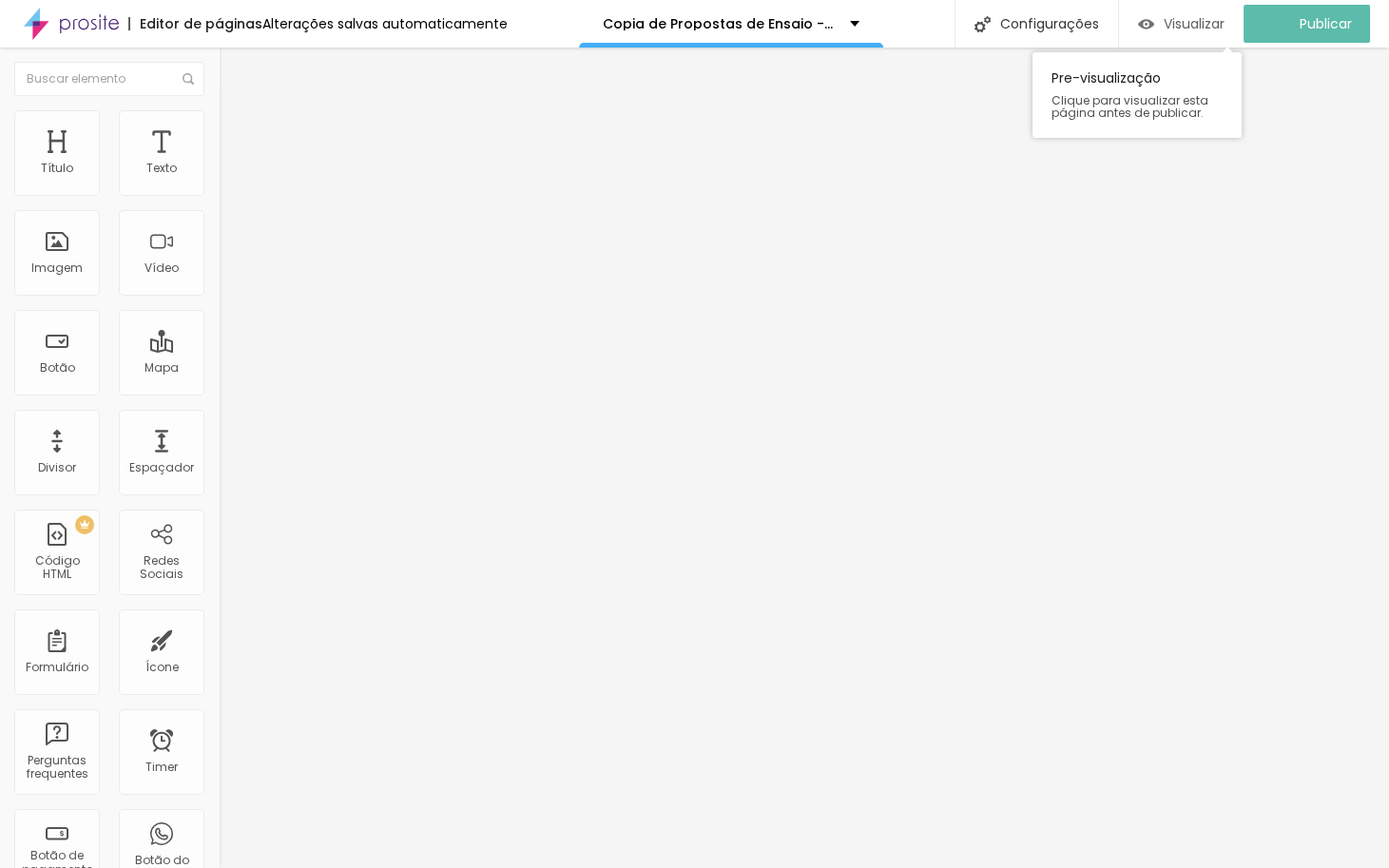 click on "Visualizar" at bounding box center [1194, 24] 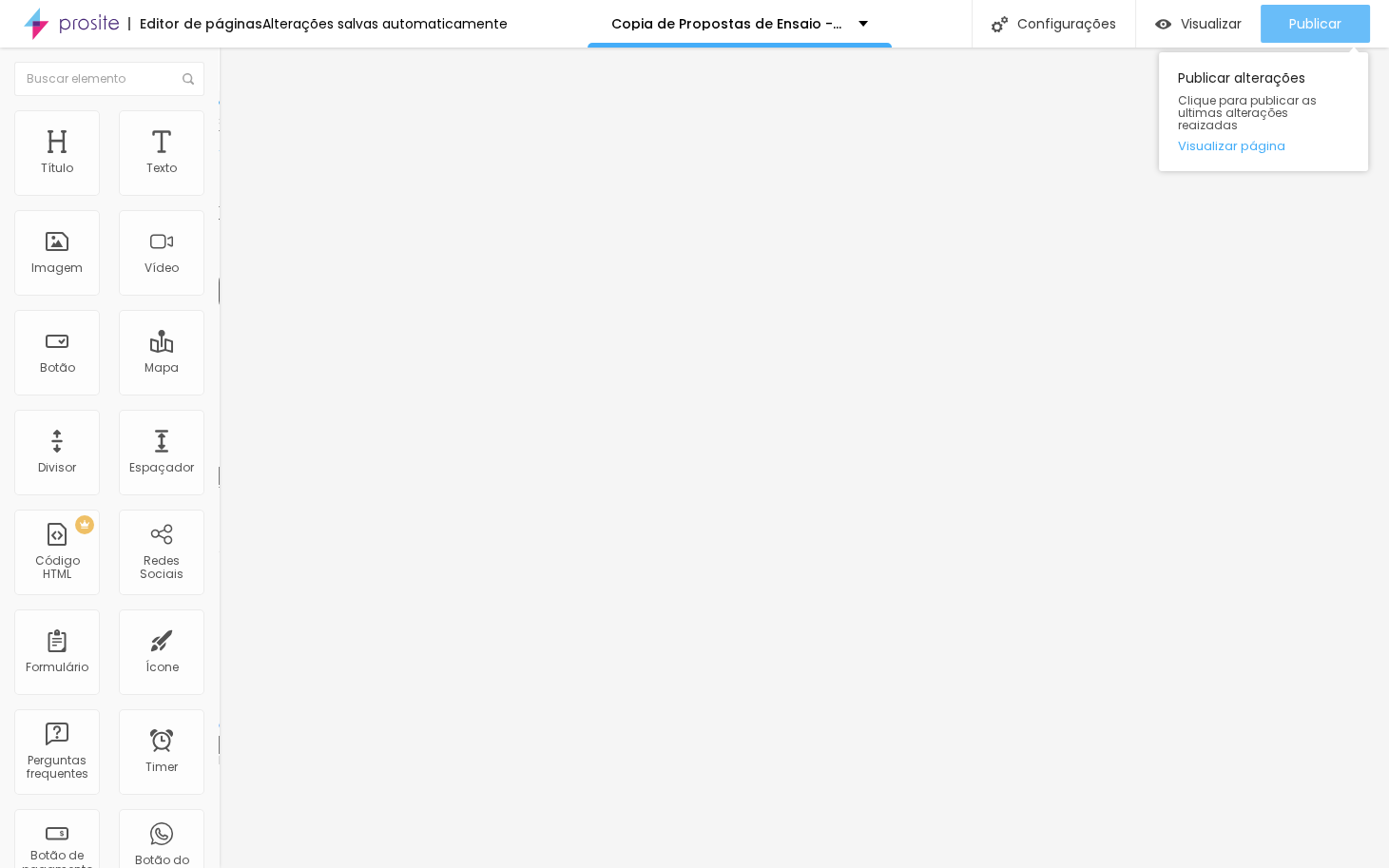 click on "Publicar" at bounding box center (1315, 24) 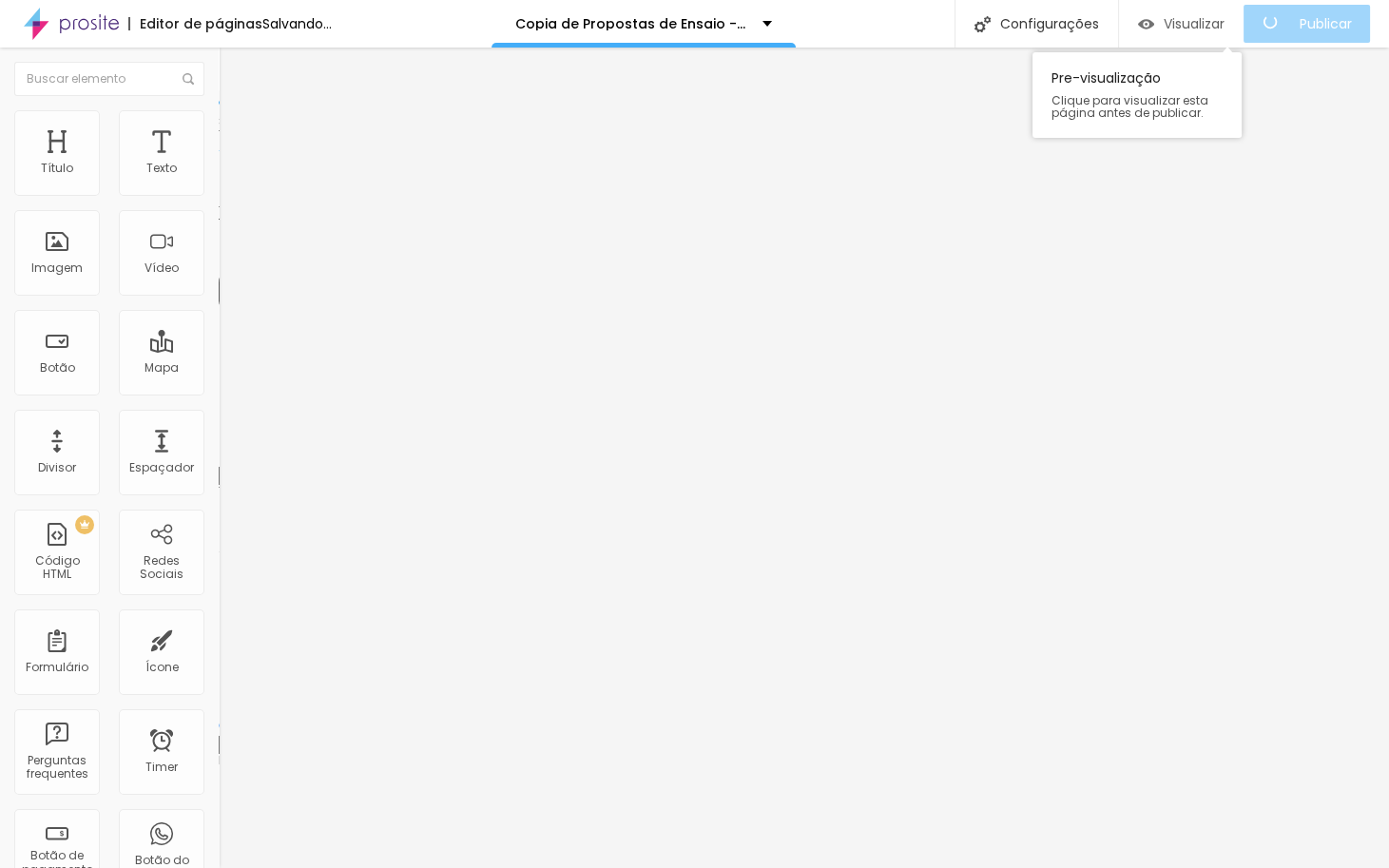 click on "Visualizar" at bounding box center (1194, 24) 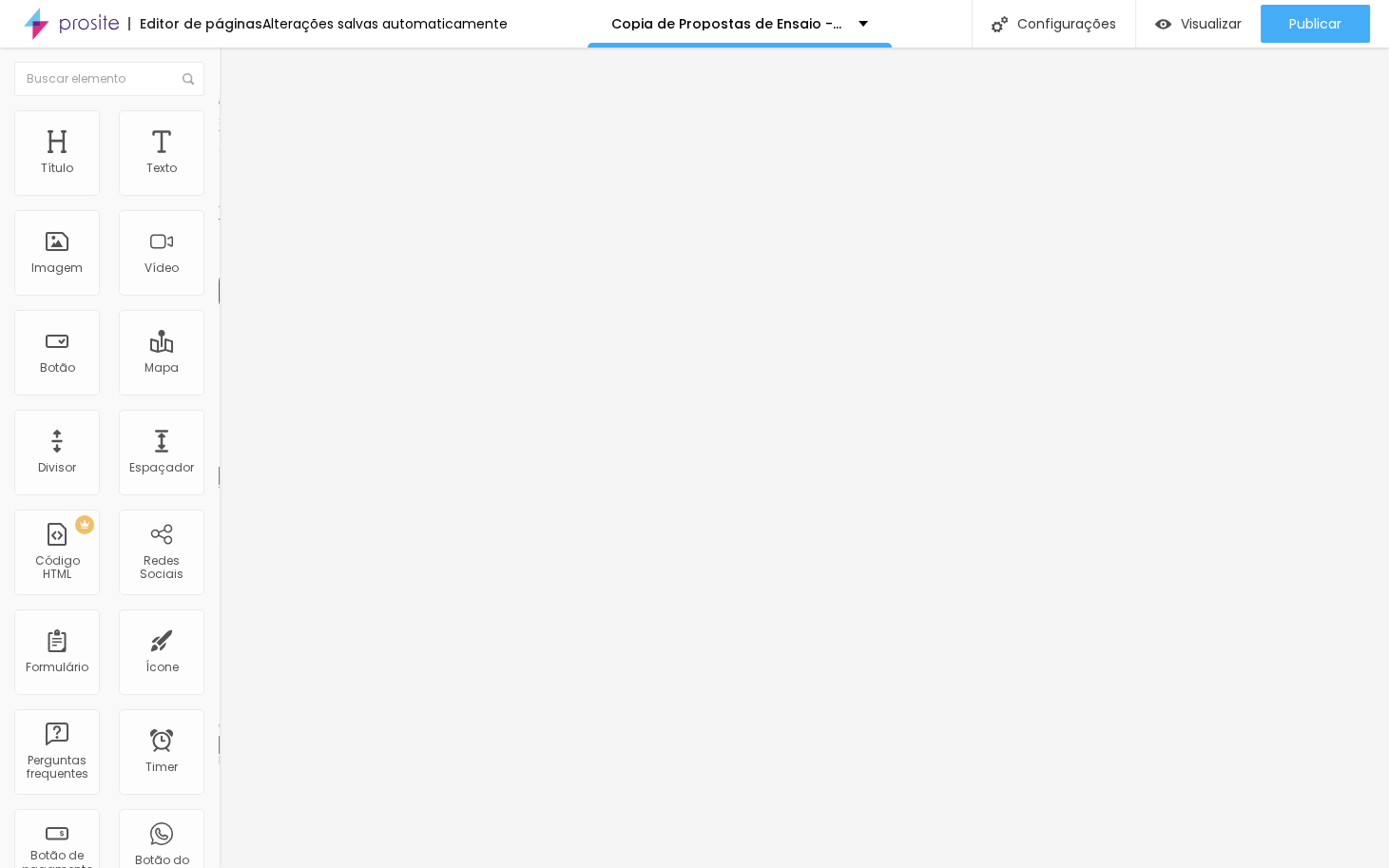 click at bounding box center [227, 119] 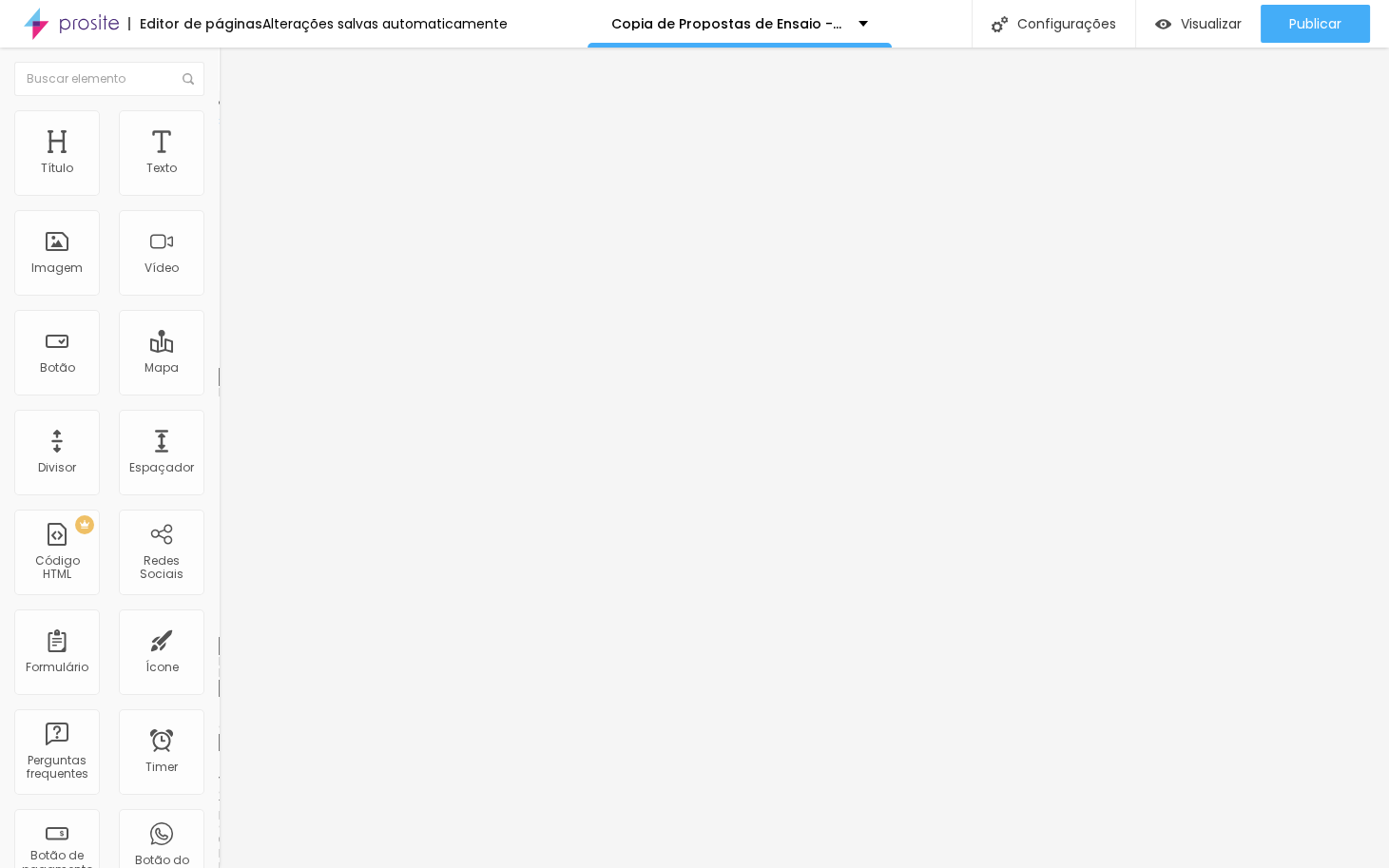 click on "Estilo" at bounding box center [328, 101] 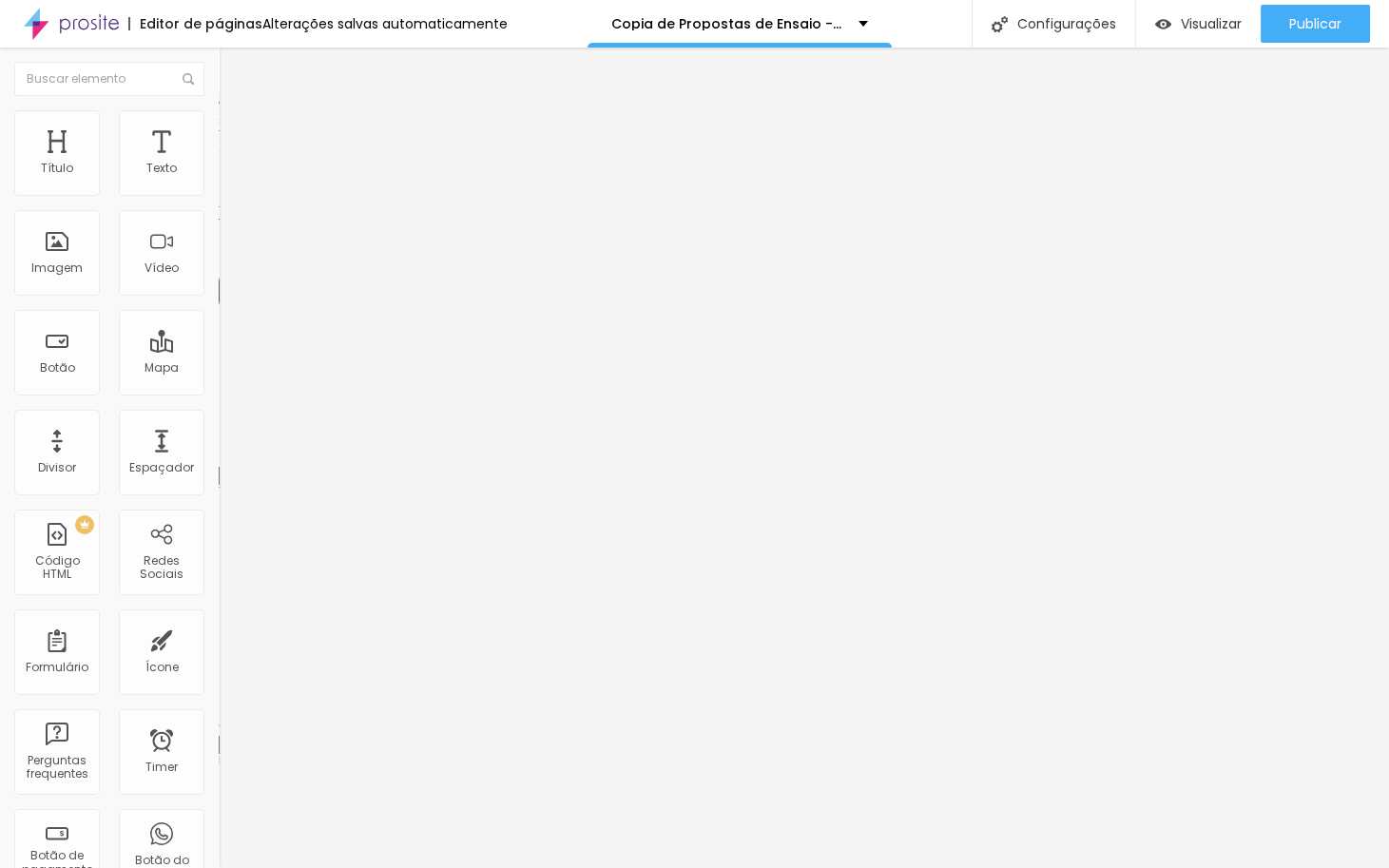 click on "Titulo 2" at bounding box center (249, 167) 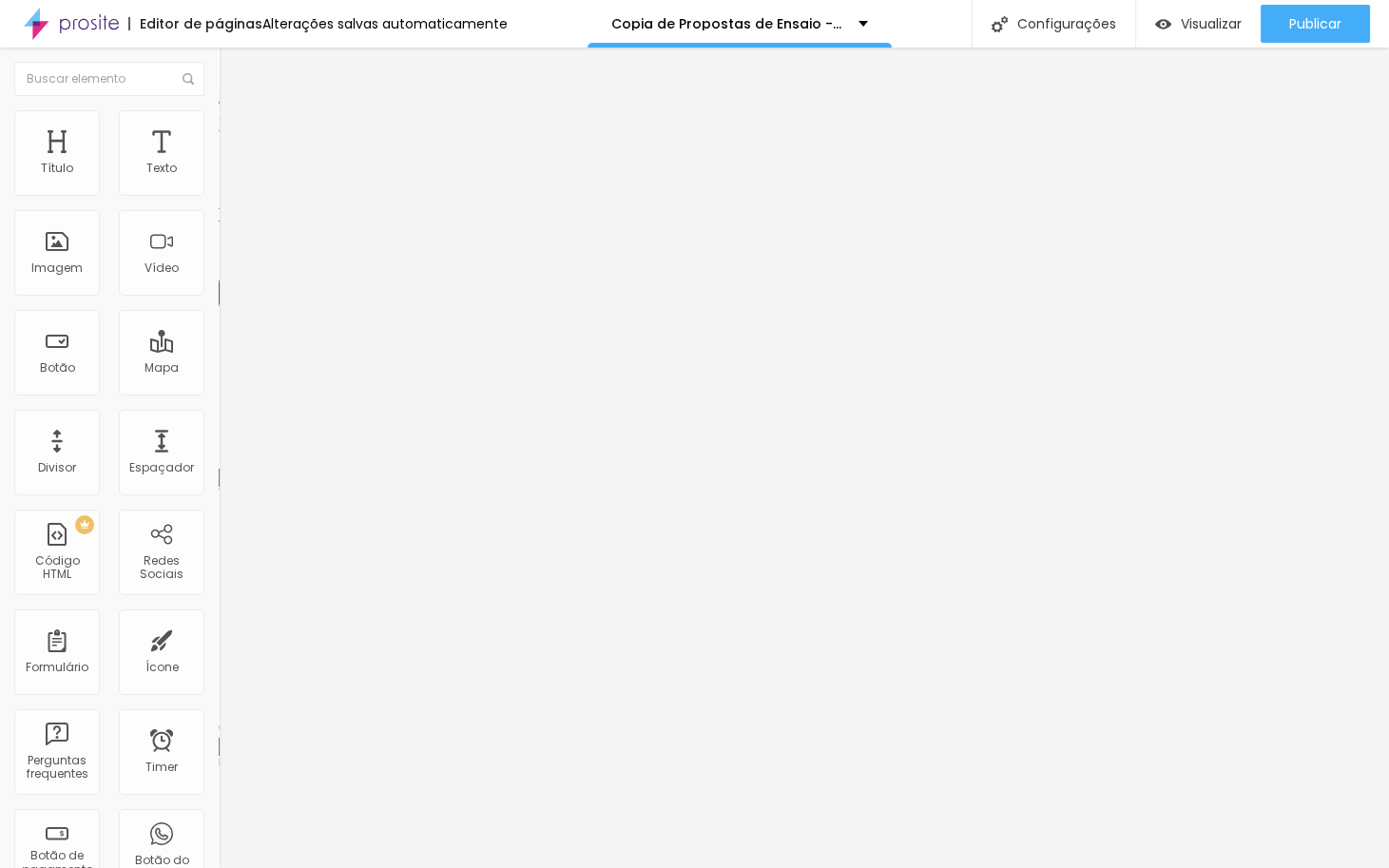 click on "Titulo 3" at bounding box center (245, 185) 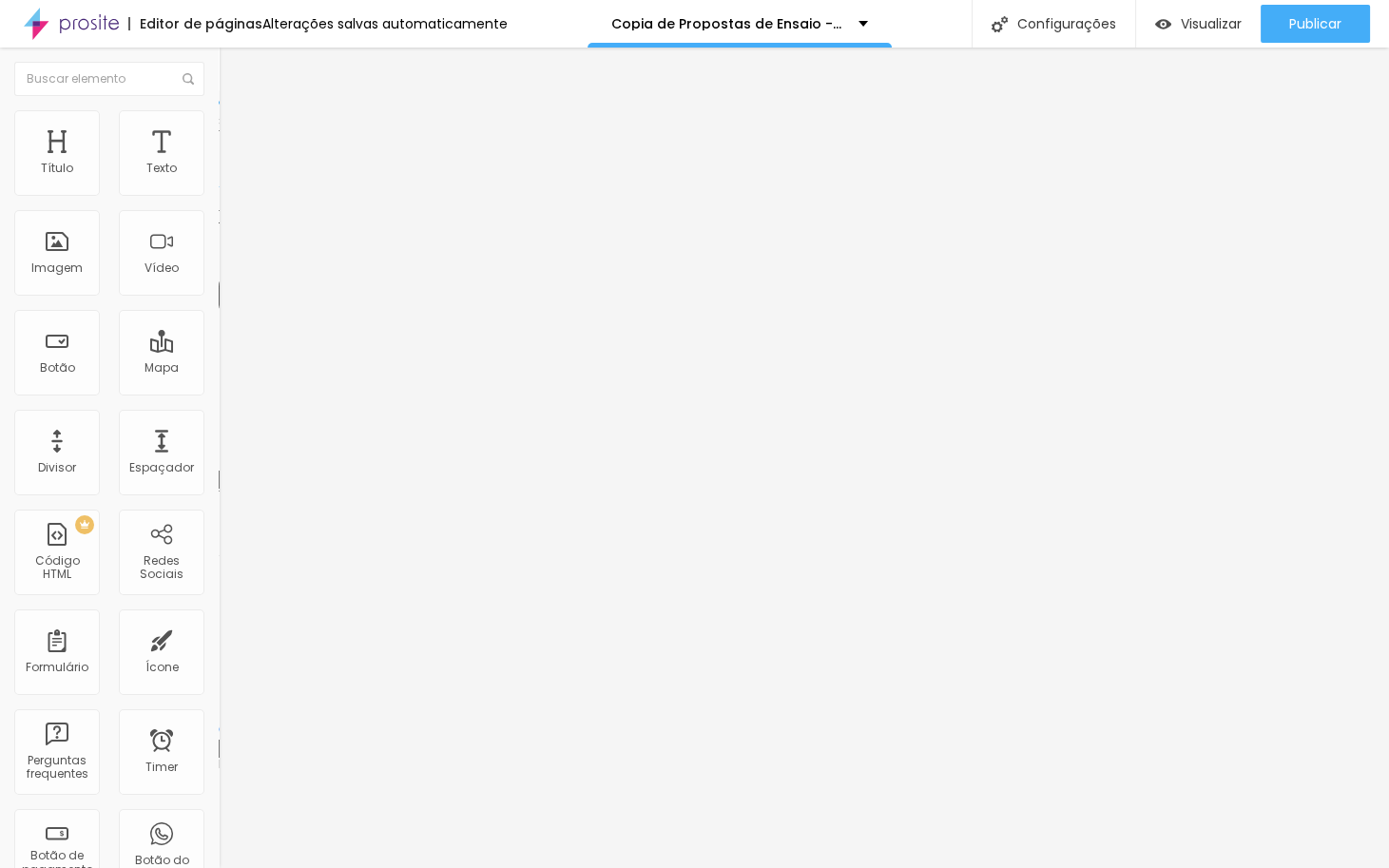 click on "Titulo 4" at bounding box center [243, 203] 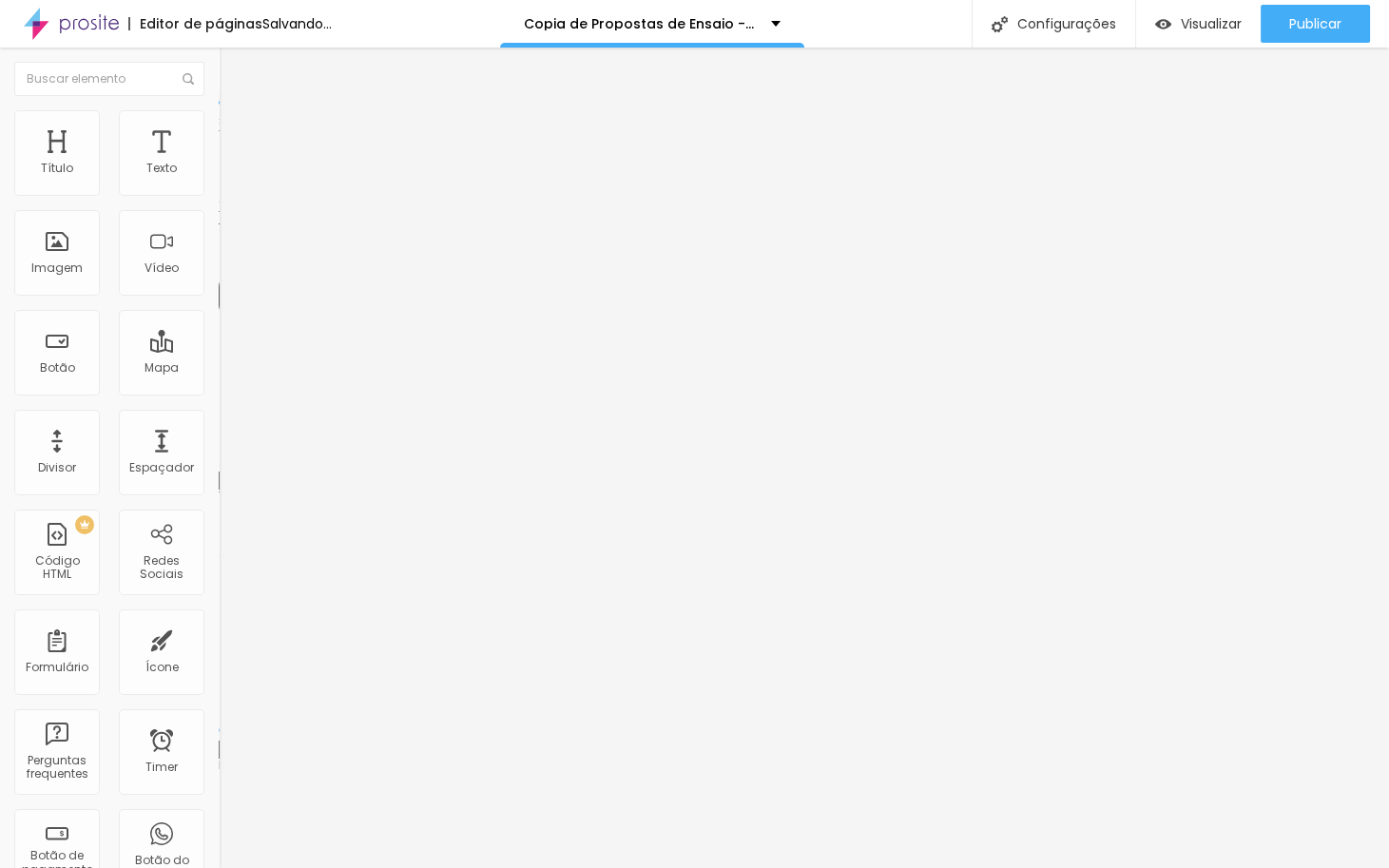 click on "Titulo 5" at bounding box center (240, 215) 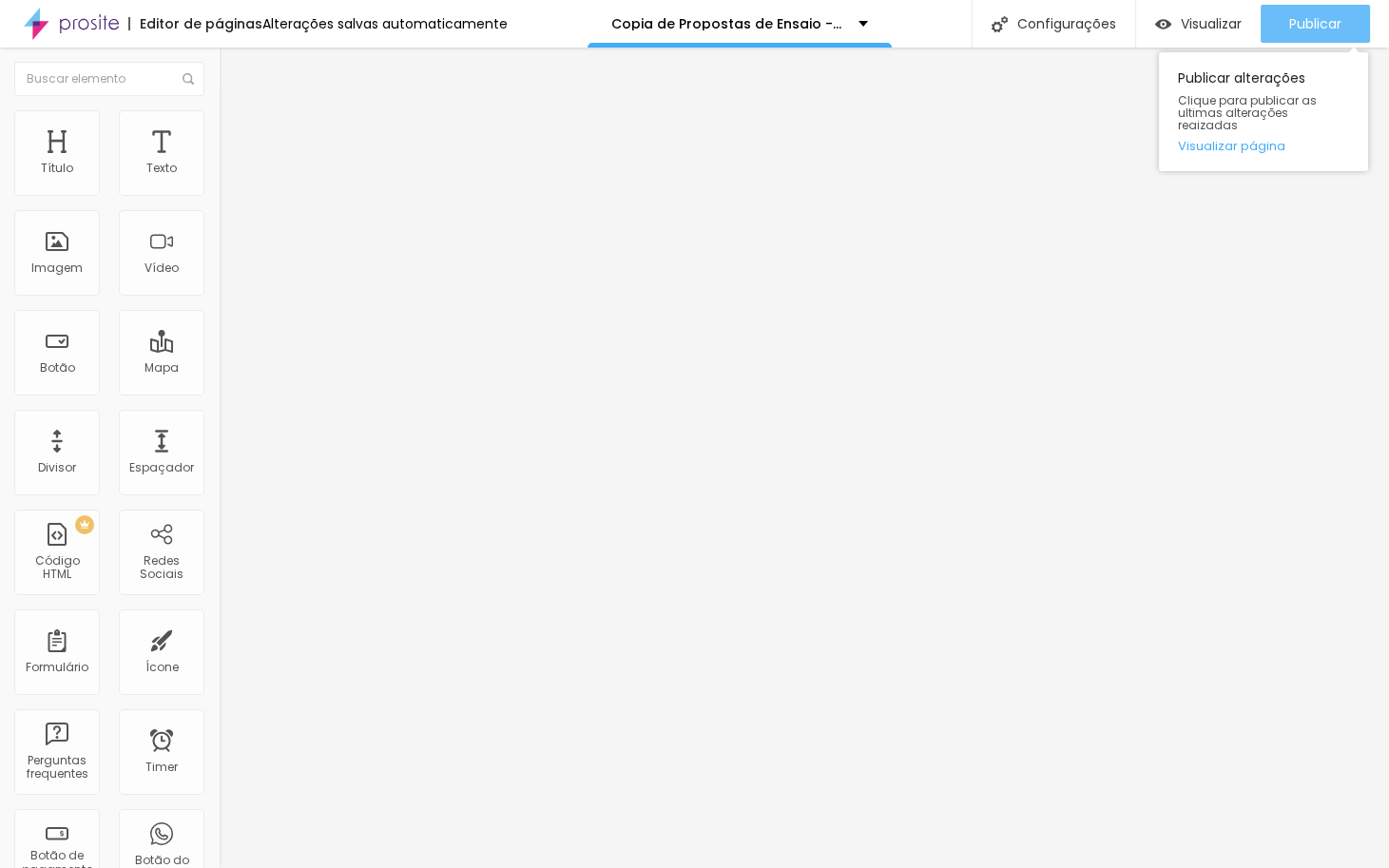 click on "Publicar" at bounding box center (1315, 24) 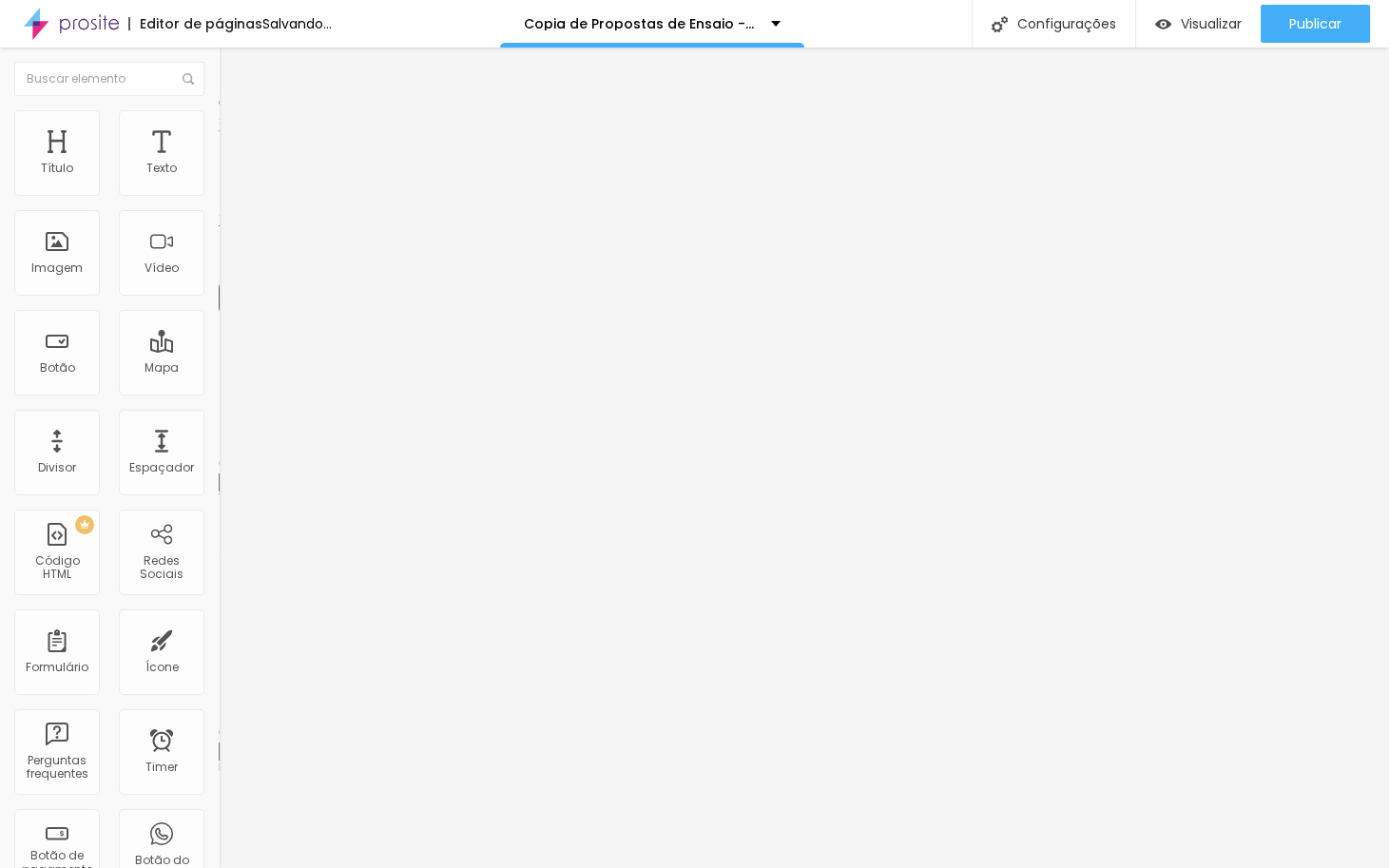 click at bounding box center [280, 463] 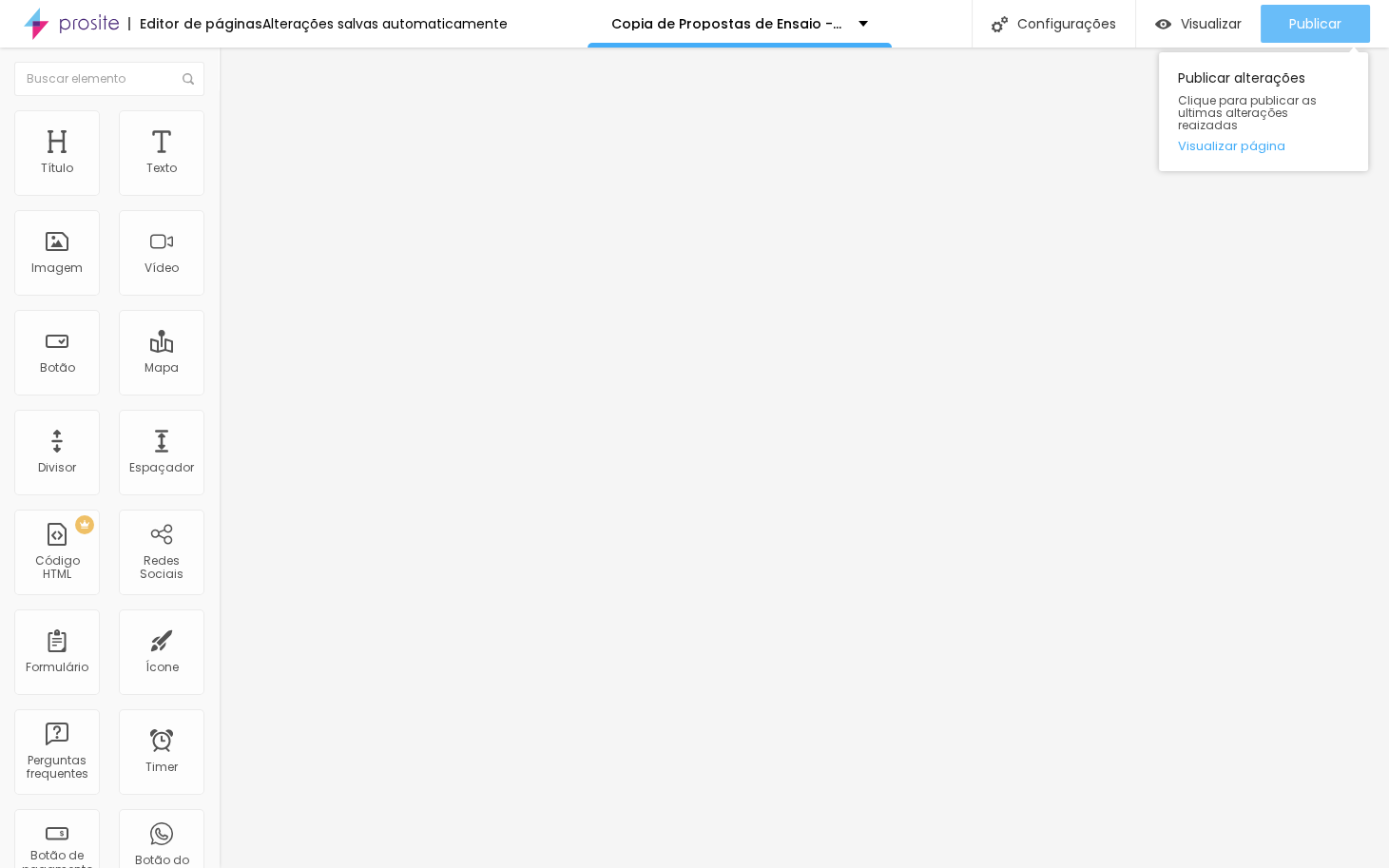 click on "Publicar" at bounding box center (1315, 24) 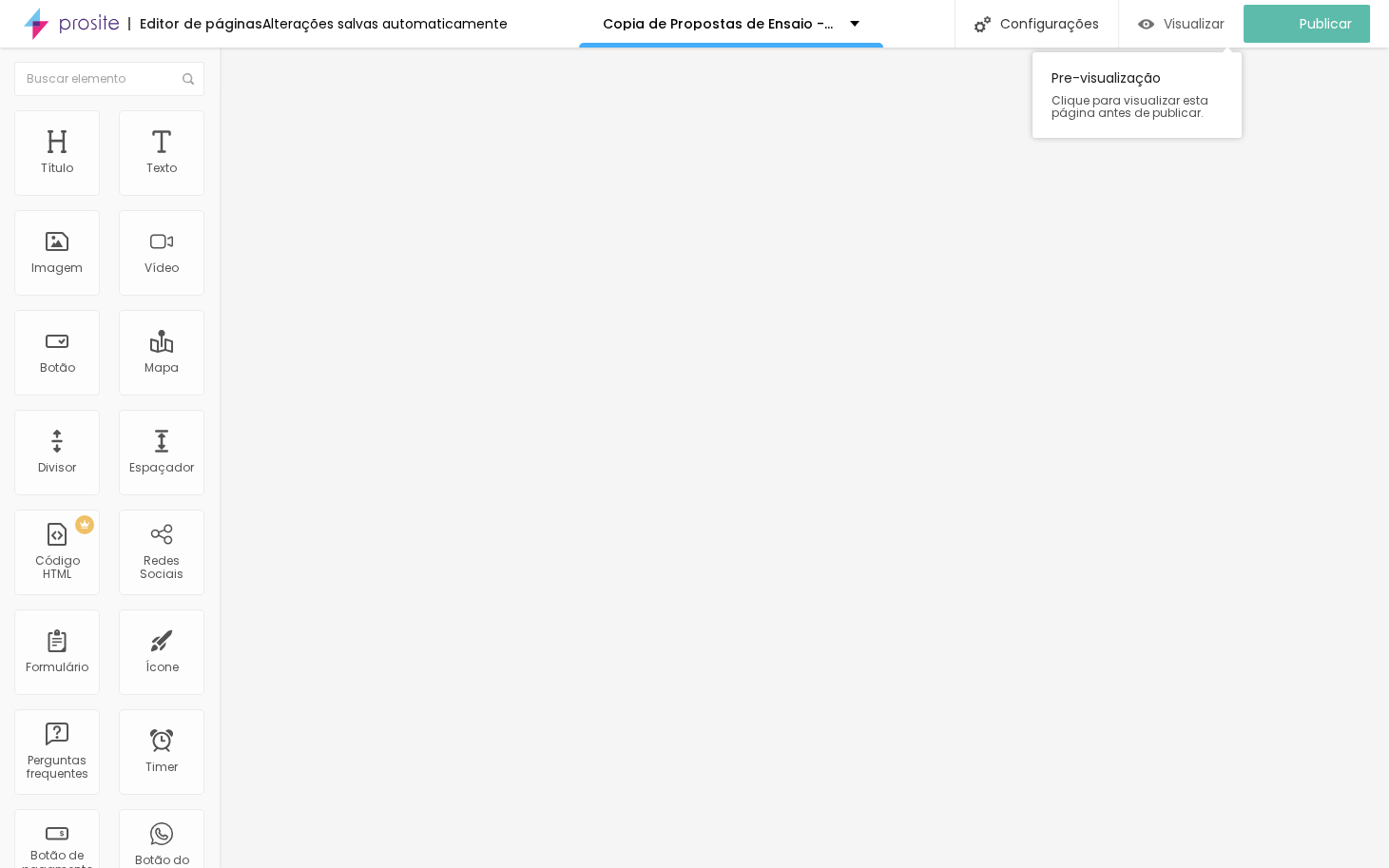 click on "Visualizar" at bounding box center [1194, 24] 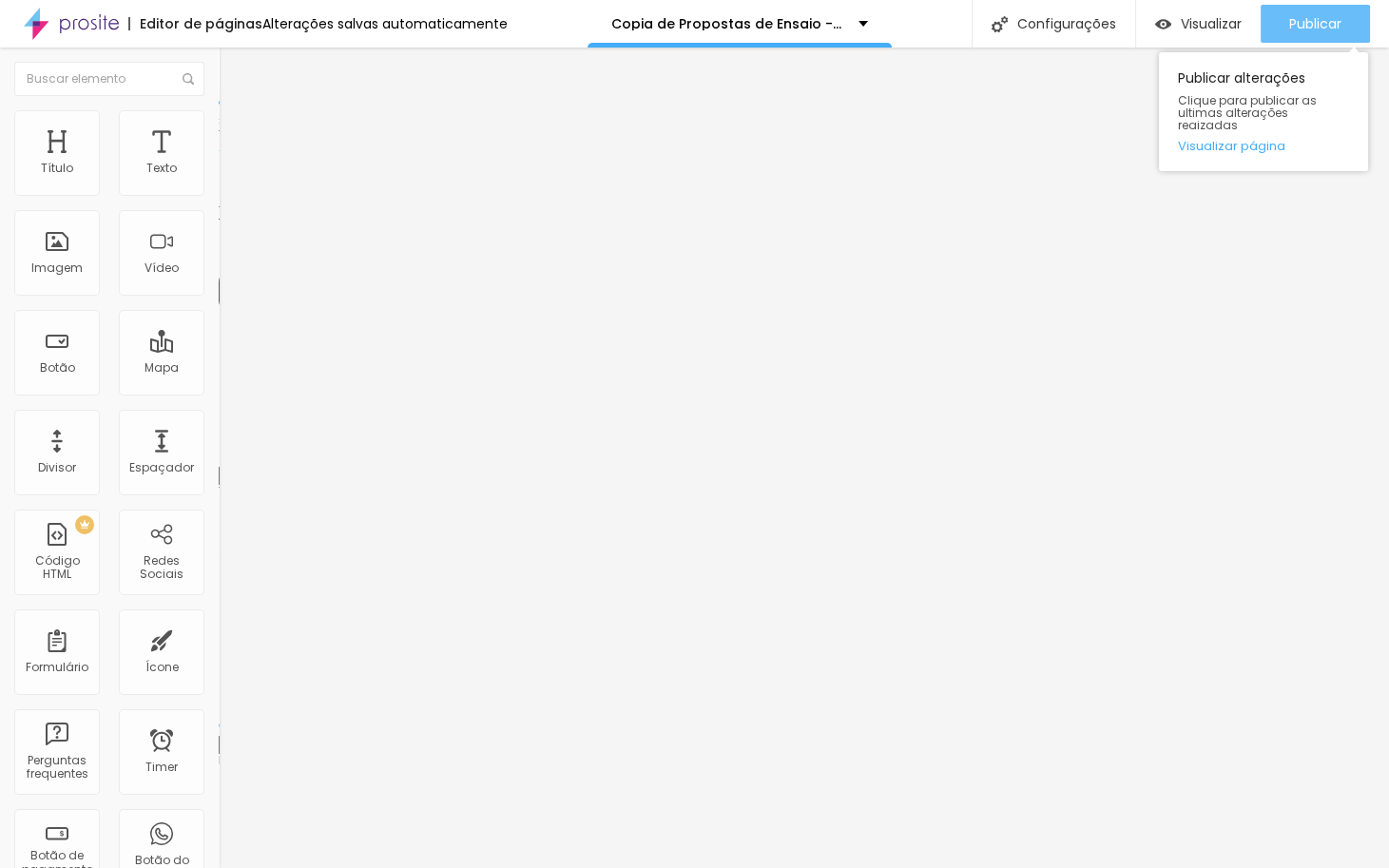 click on "Publicar" at bounding box center [1315, 24] 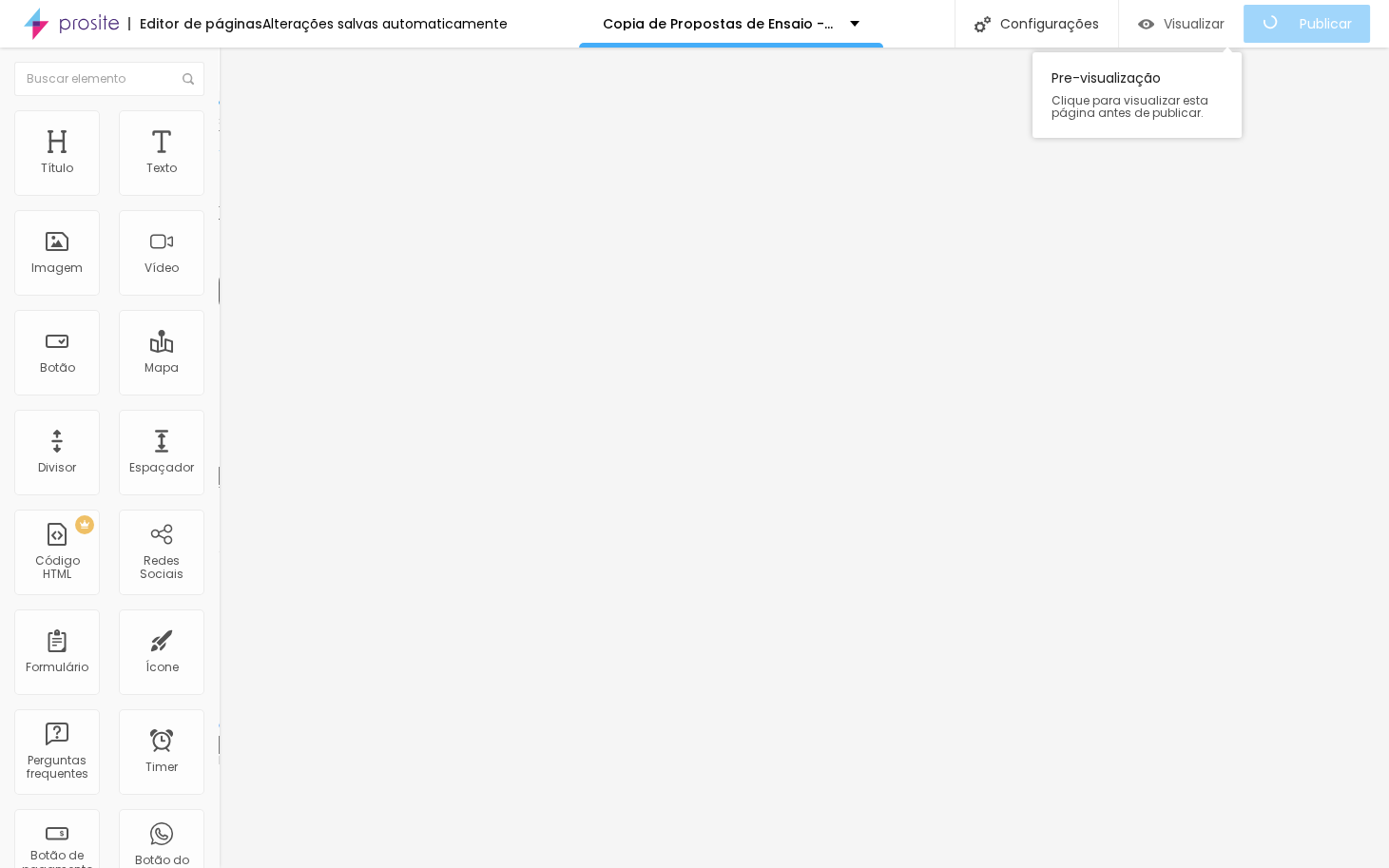 click on "Visualizar" at bounding box center [1194, 24] 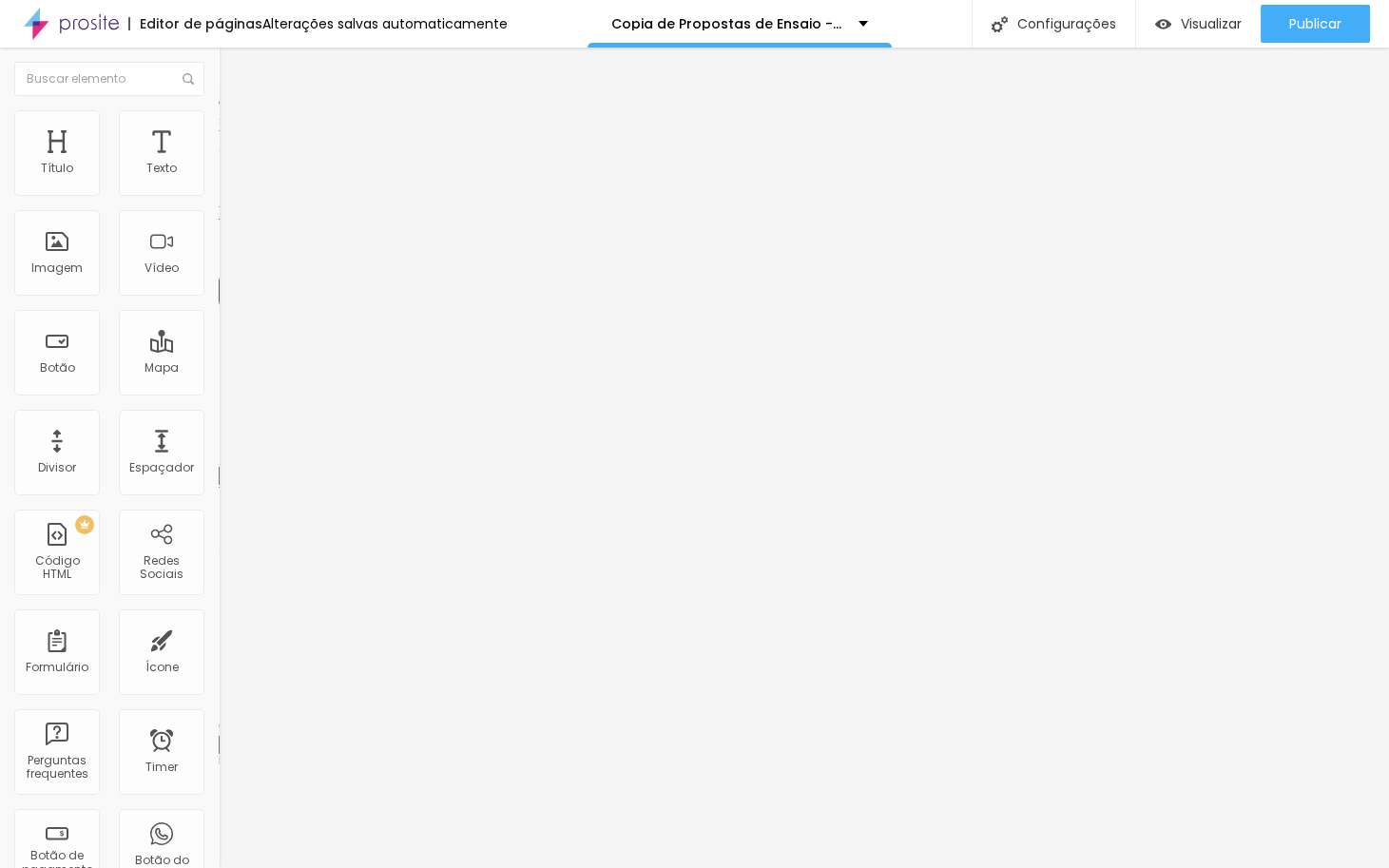 drag, startPoint x: 106, startPoint y: 476, endPoint x: 80, endPoint y: 471, distance: 26.476405 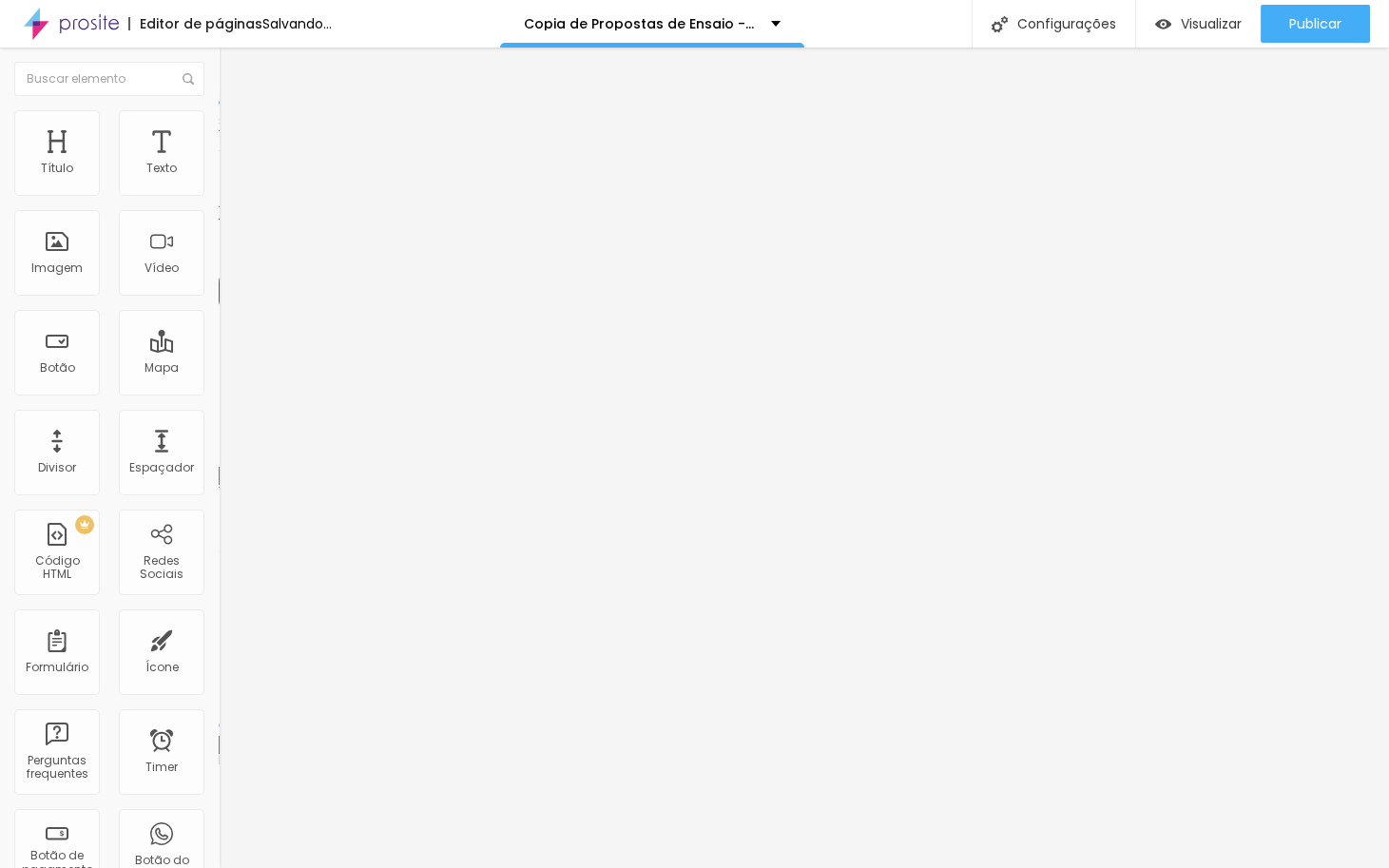 drag, startPoint x: 107, startPoint y: 475, endPoint x: 85, endPoint y: 473, distance: 22.090722 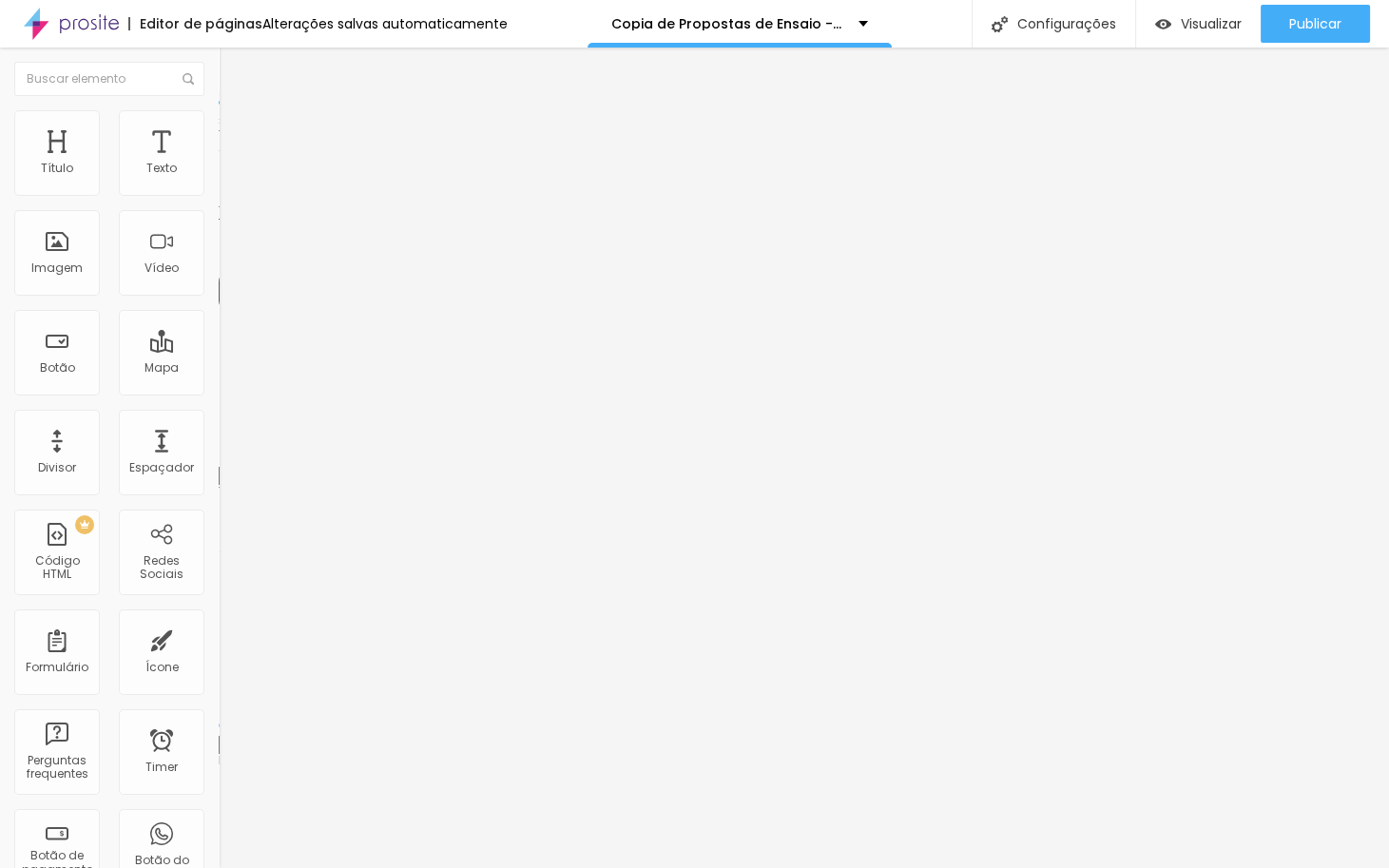 drag, startPoint x: 107, startPoint y: 480, endPoint x: 86, endPoint y: 479, distance: 21.023796 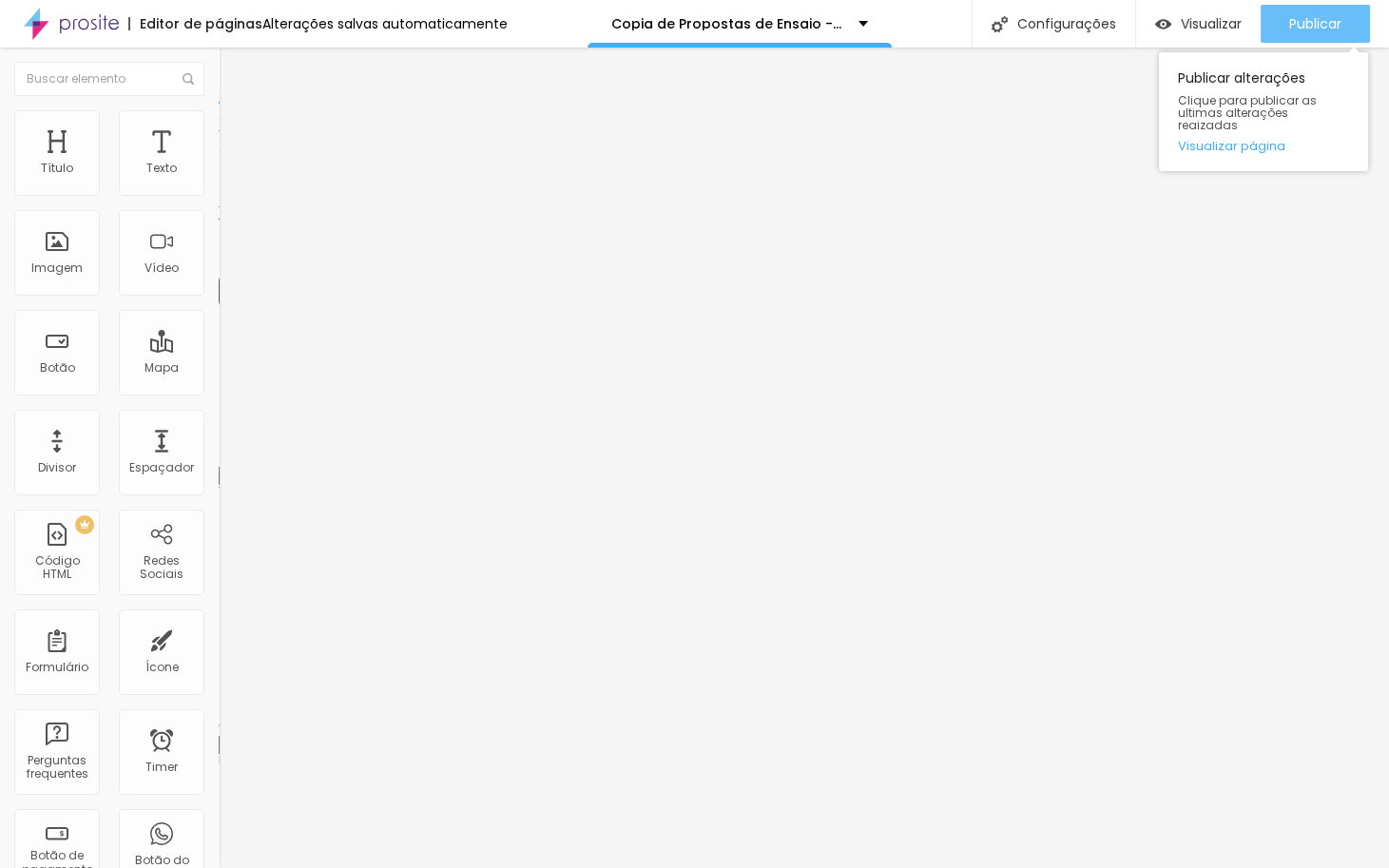 click on "Publicar" at bounding box center (1315, 24) 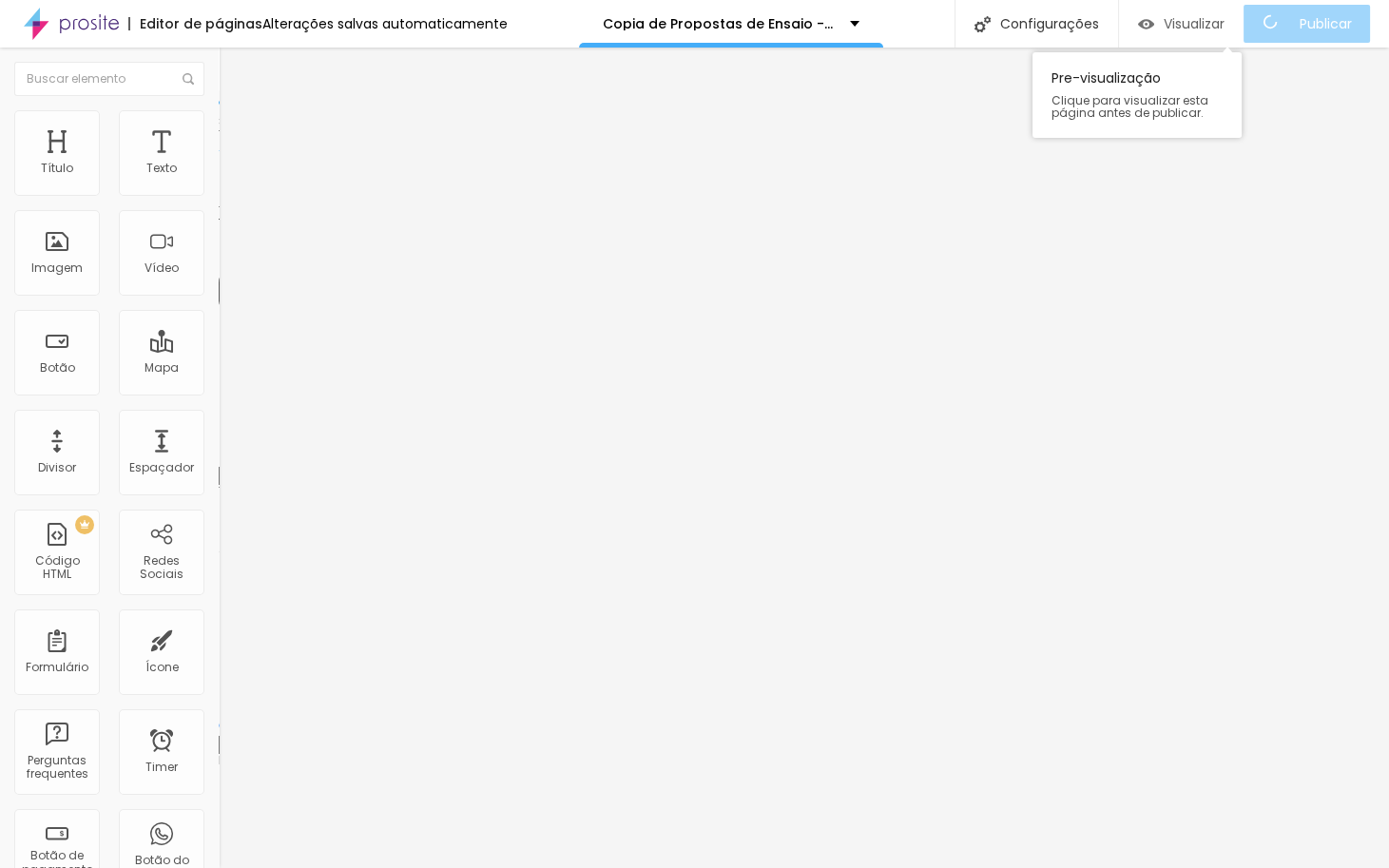 click on "Visualizar" at bounding box center [1194, 24] 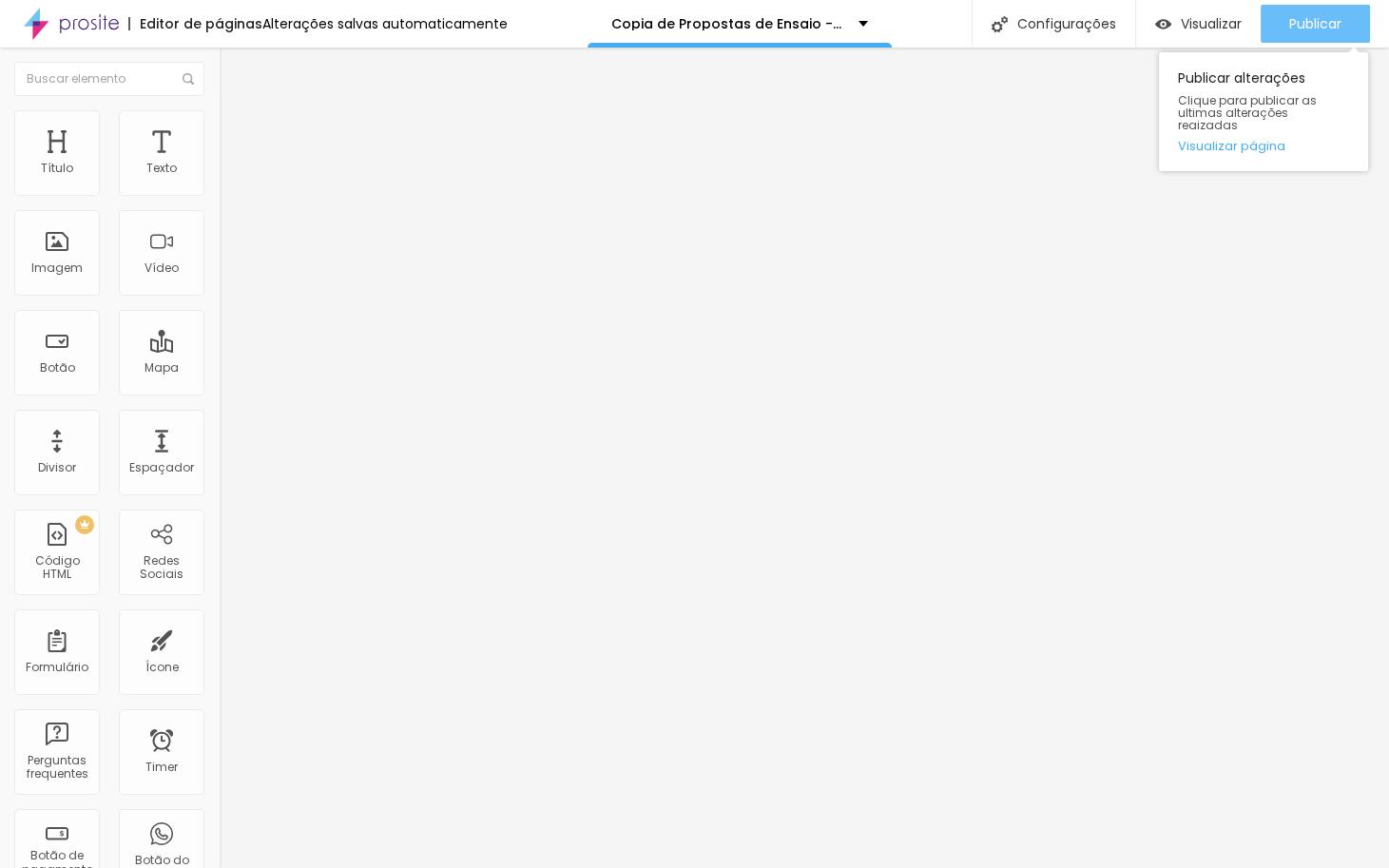 click on "Publicar" at bounding box center (1315, 24) 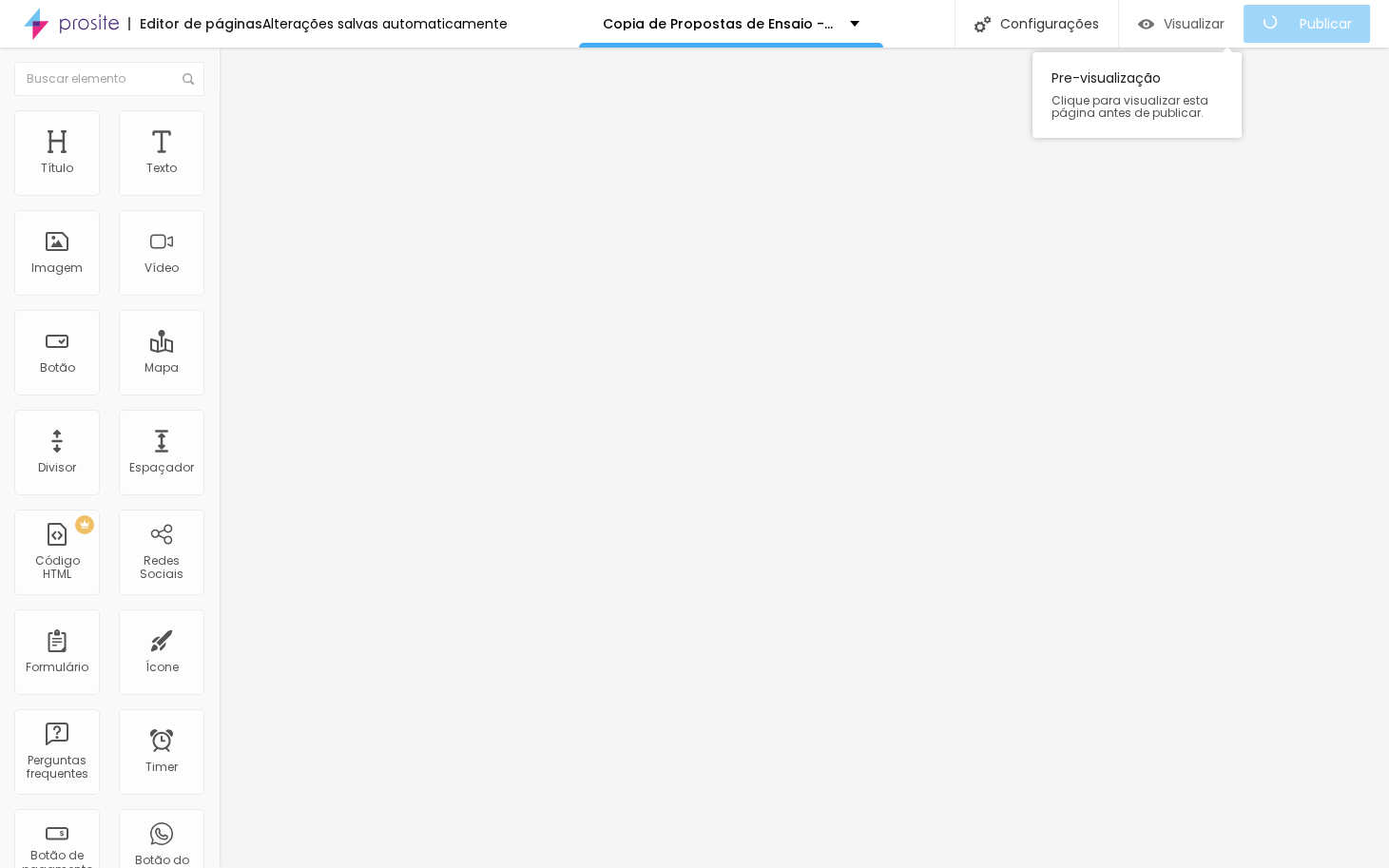 click on "Visualizar" at bounding box center (1194, 24) 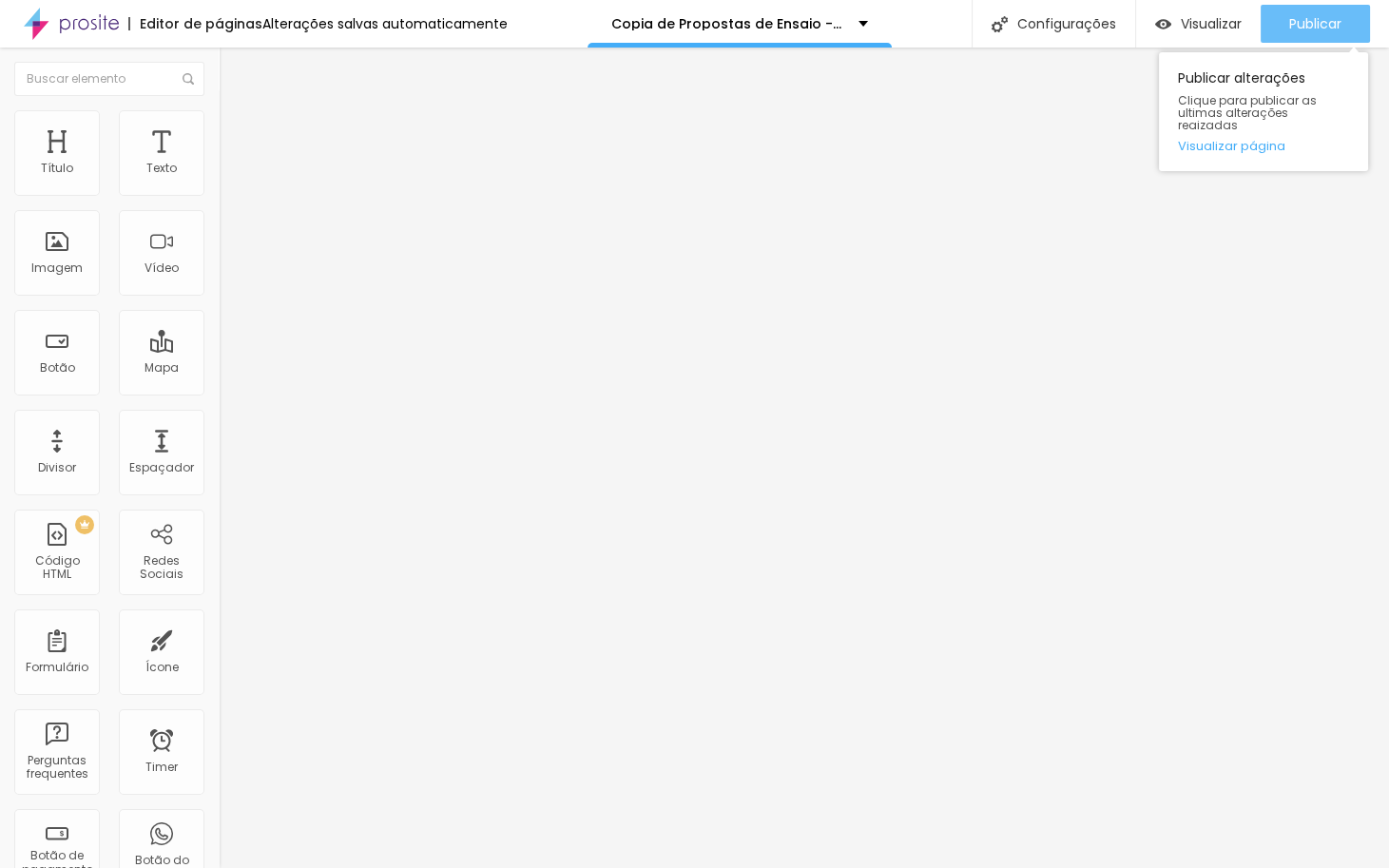 click on "Publicar" at bounding box center [1315, 24] 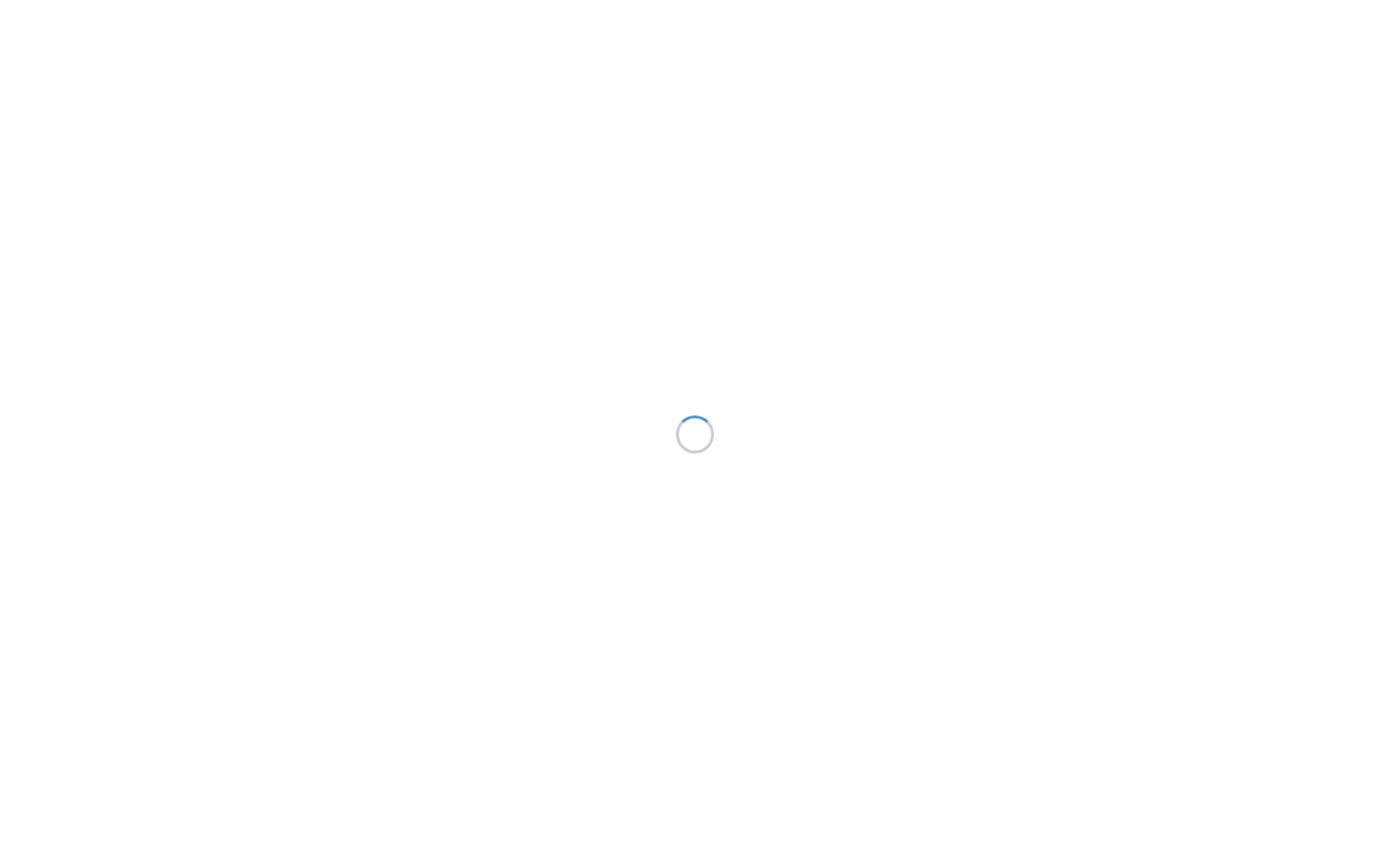 scroll, scrollTop: 0, scrollLeft: 0, axis: both 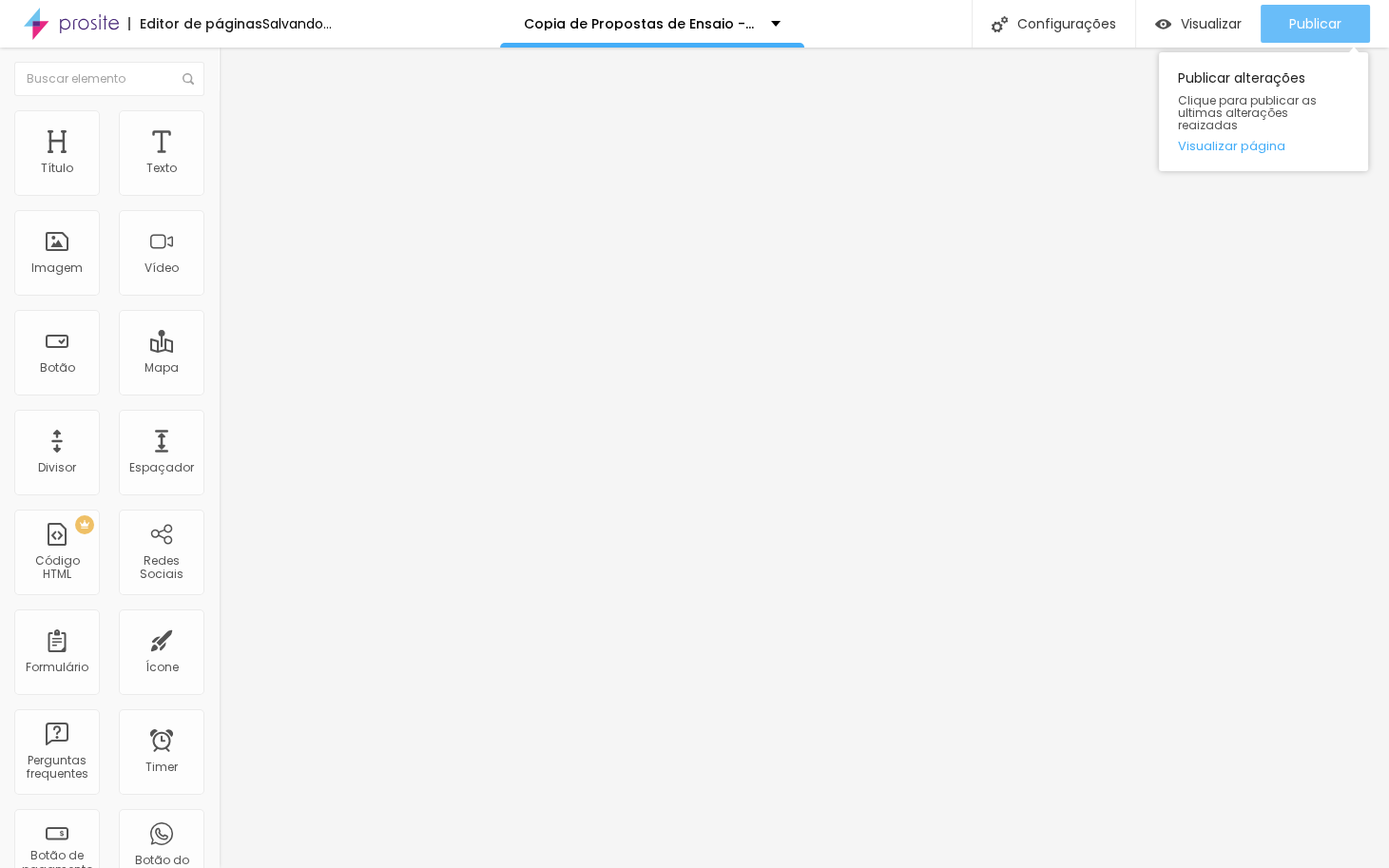 click on "Publicar" at bounding box center [1315, 24] 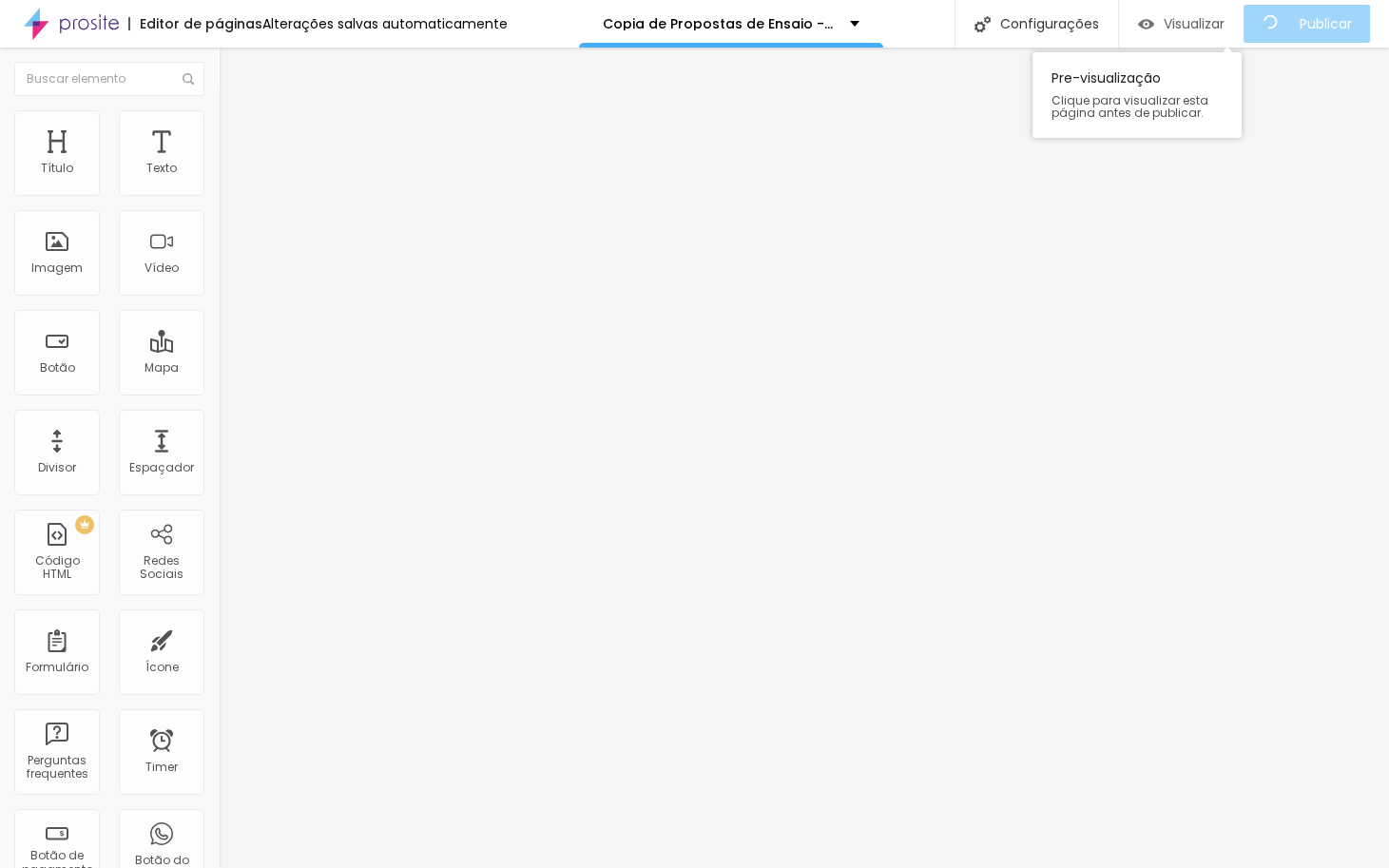 click on "Visualizar" at bounding box center [1194, 24] 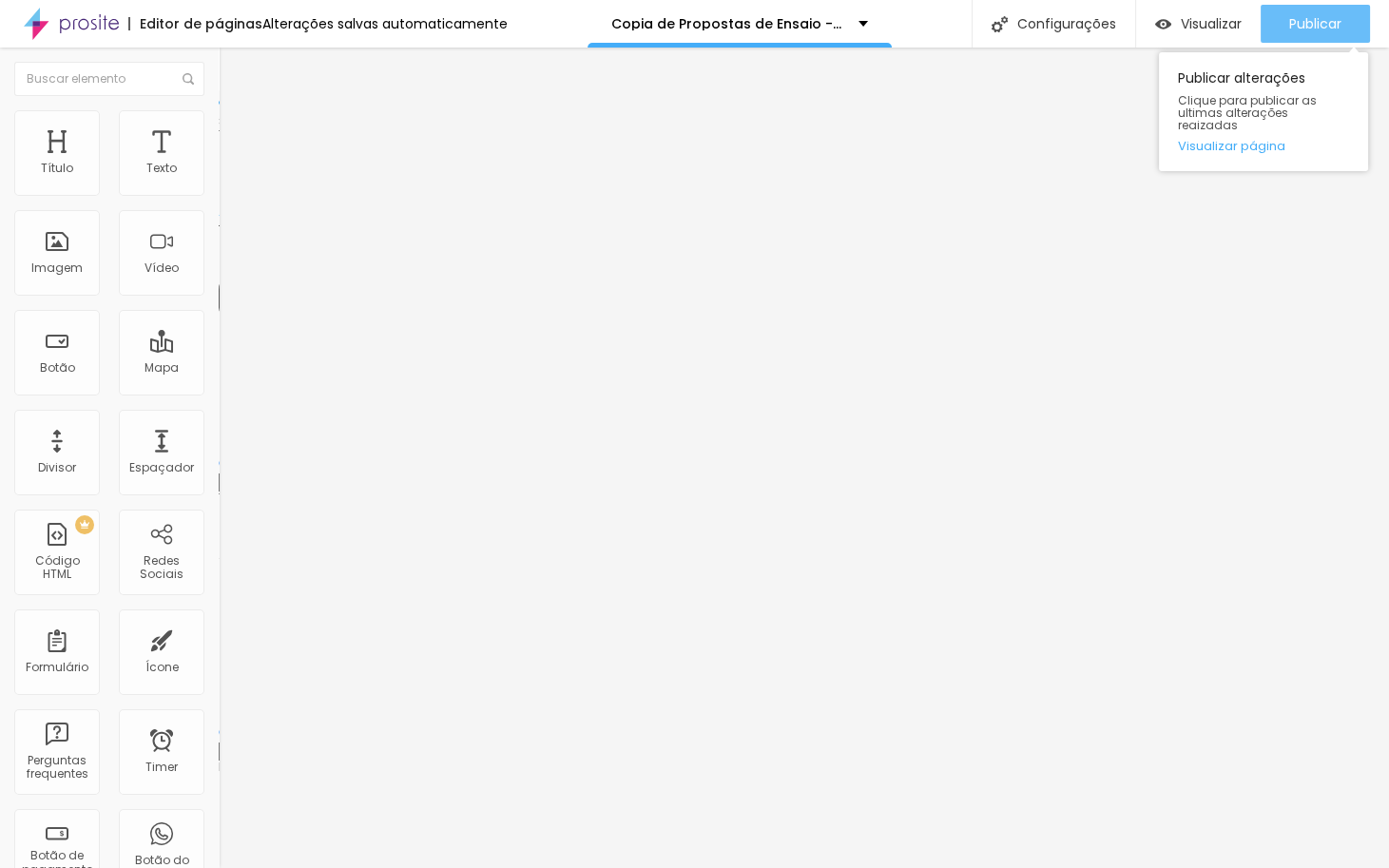 click on "Publicar" at bounding box center [1315, 24] 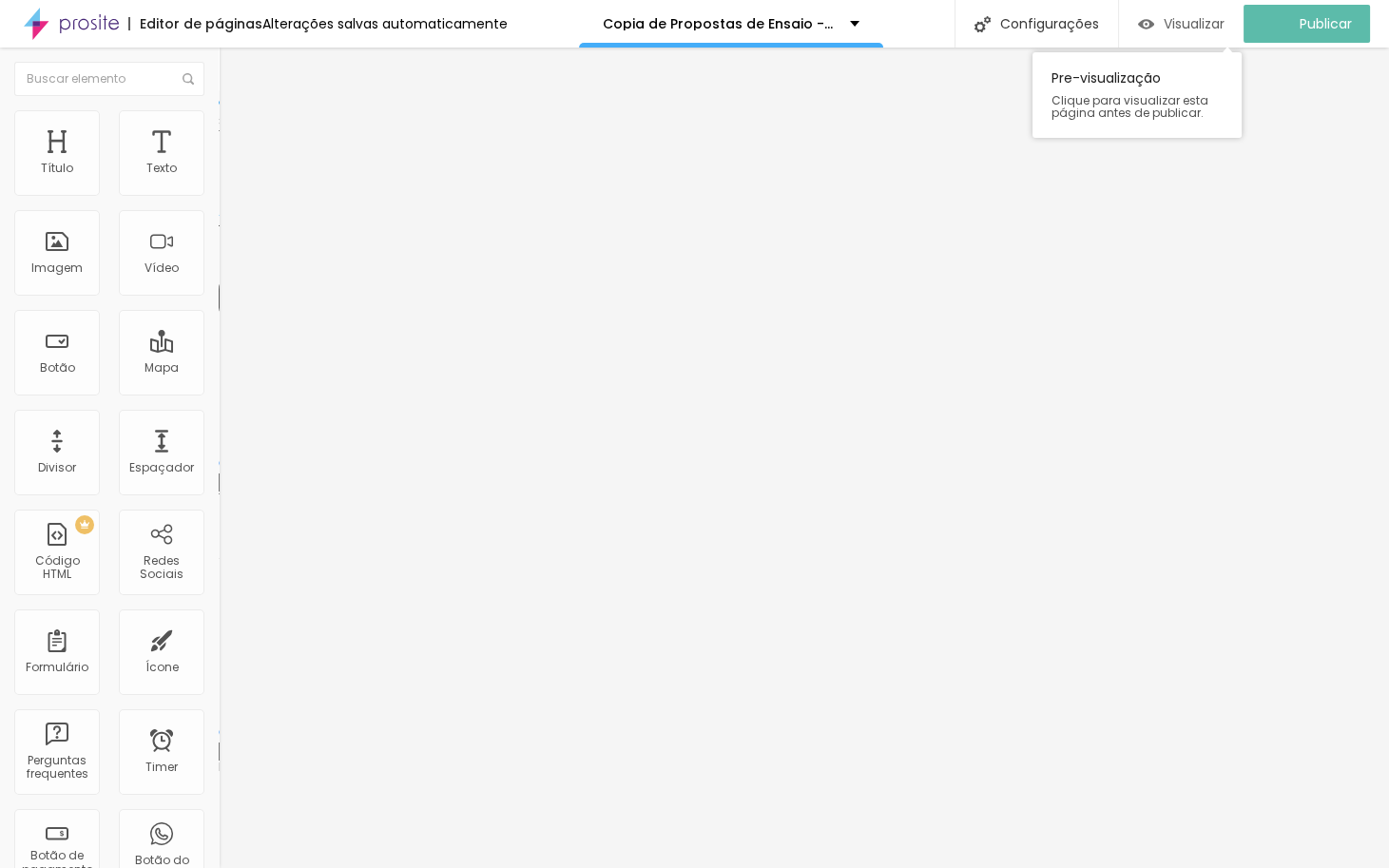 click on "Visualizar" at bounding box center [1194, 24] 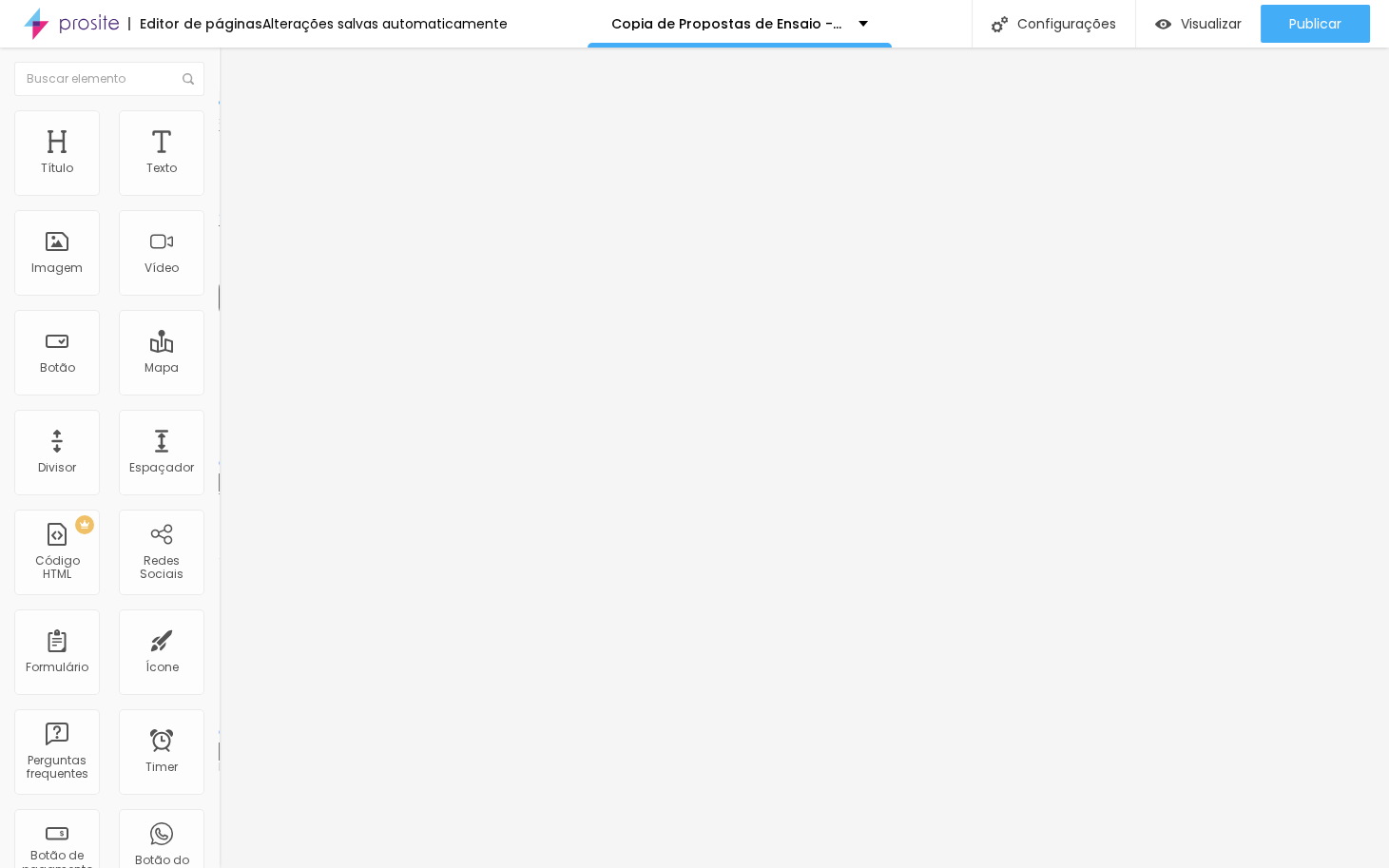 scroll, scrollTop: 0, scrollLeft: 0, axis: both 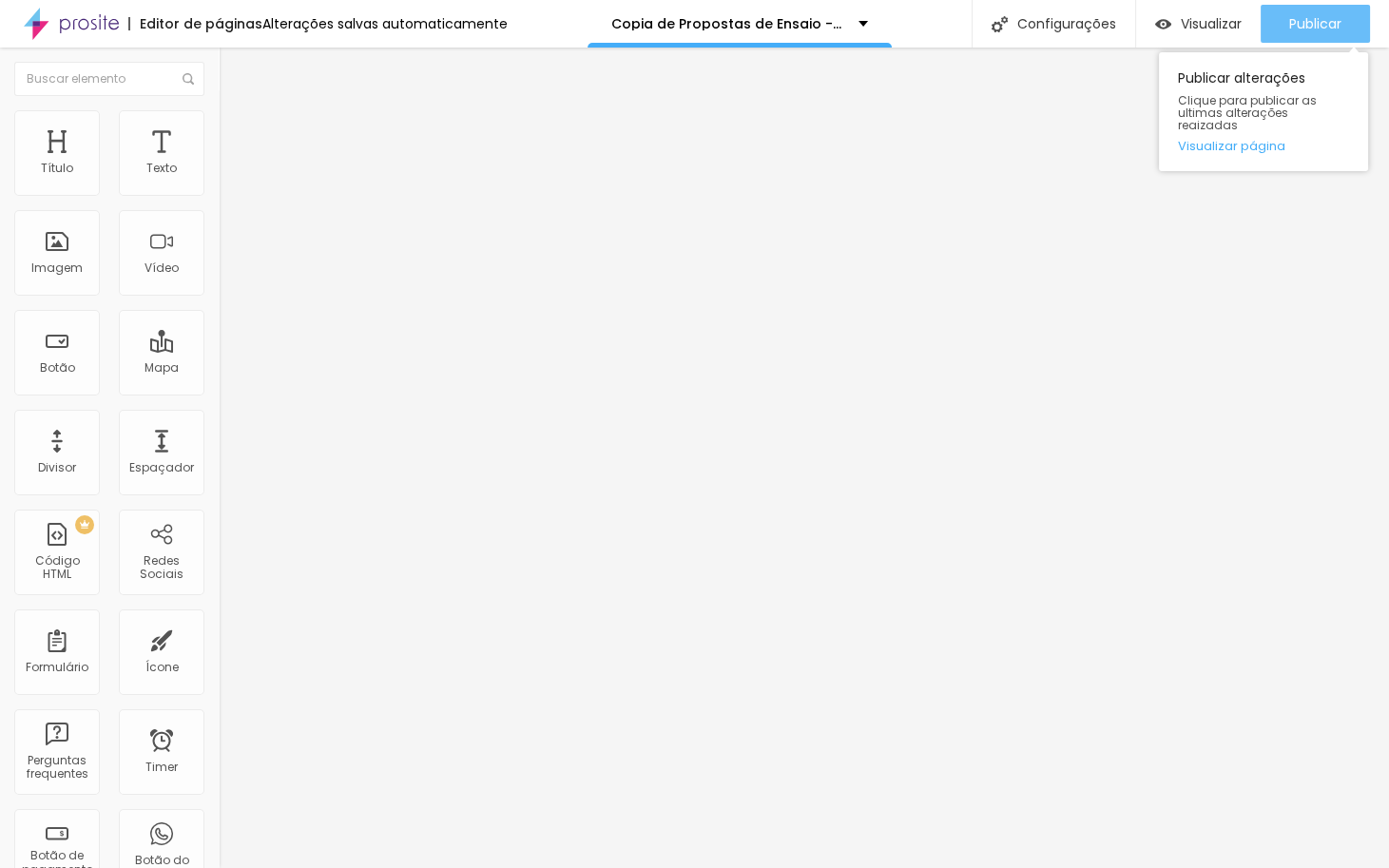 click on "Publicar" at bounding box center (1315, 24) 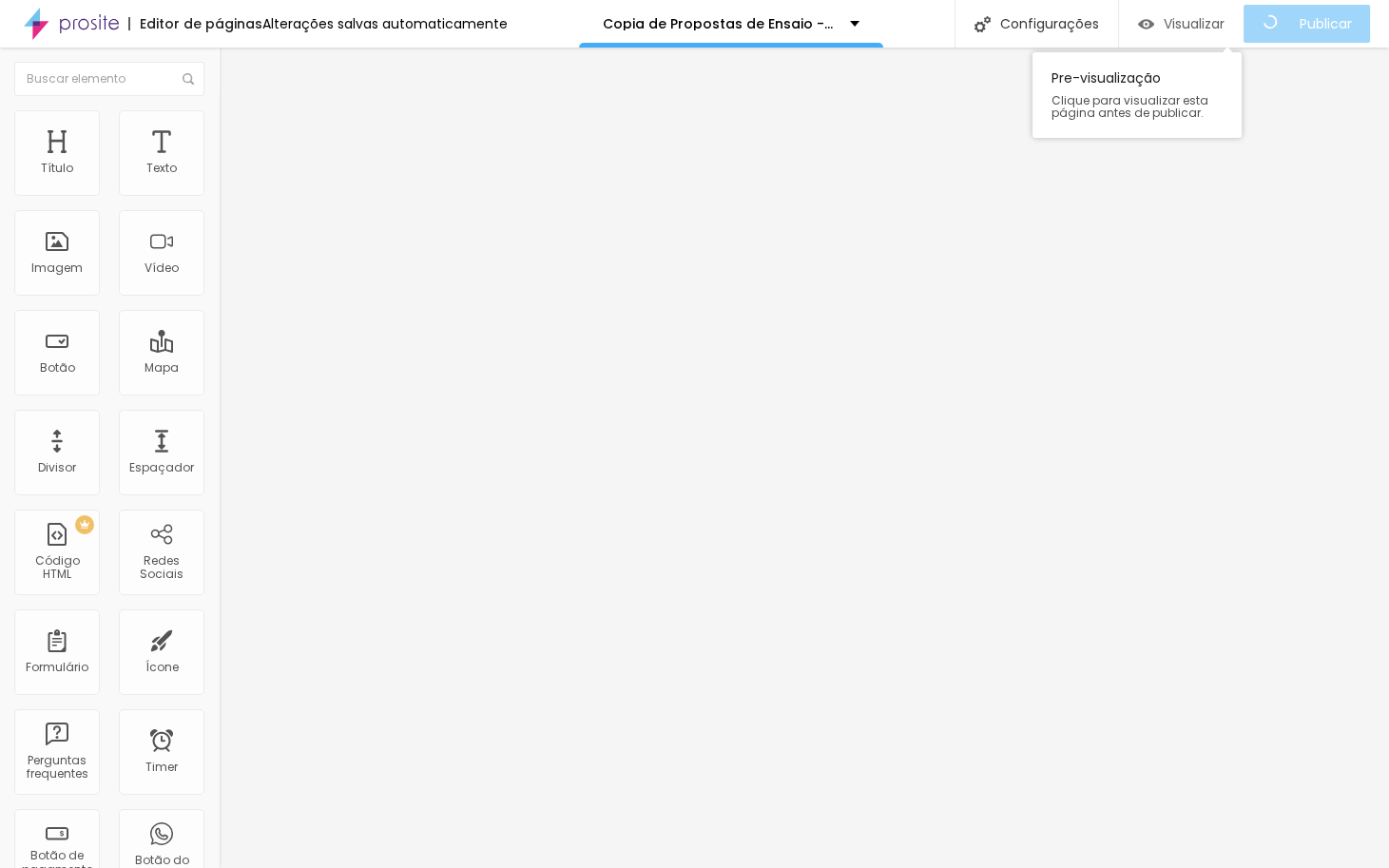 click on "Visualizar" at bounding box center [1194, 24] 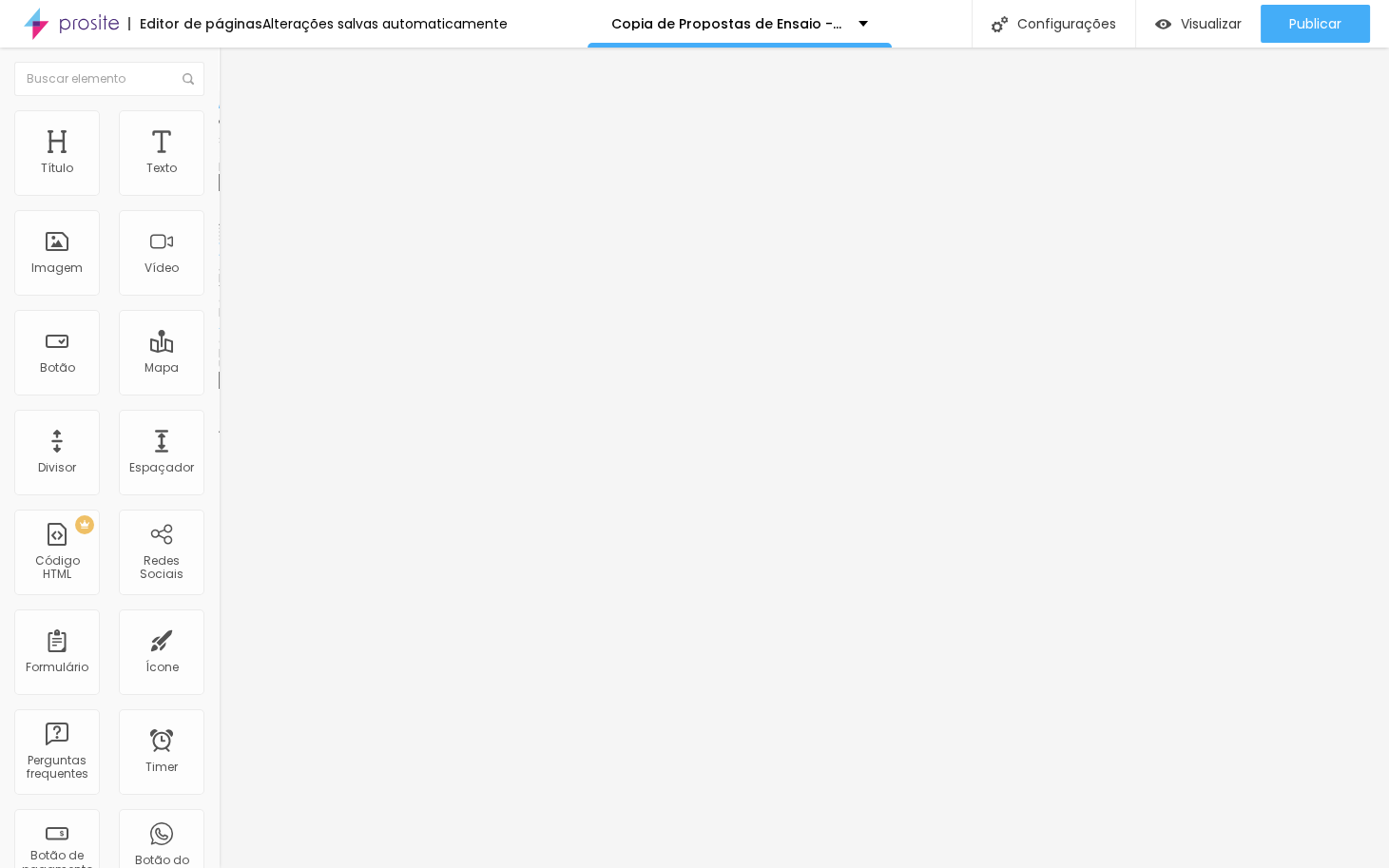 click at bounding box center (328, 154) 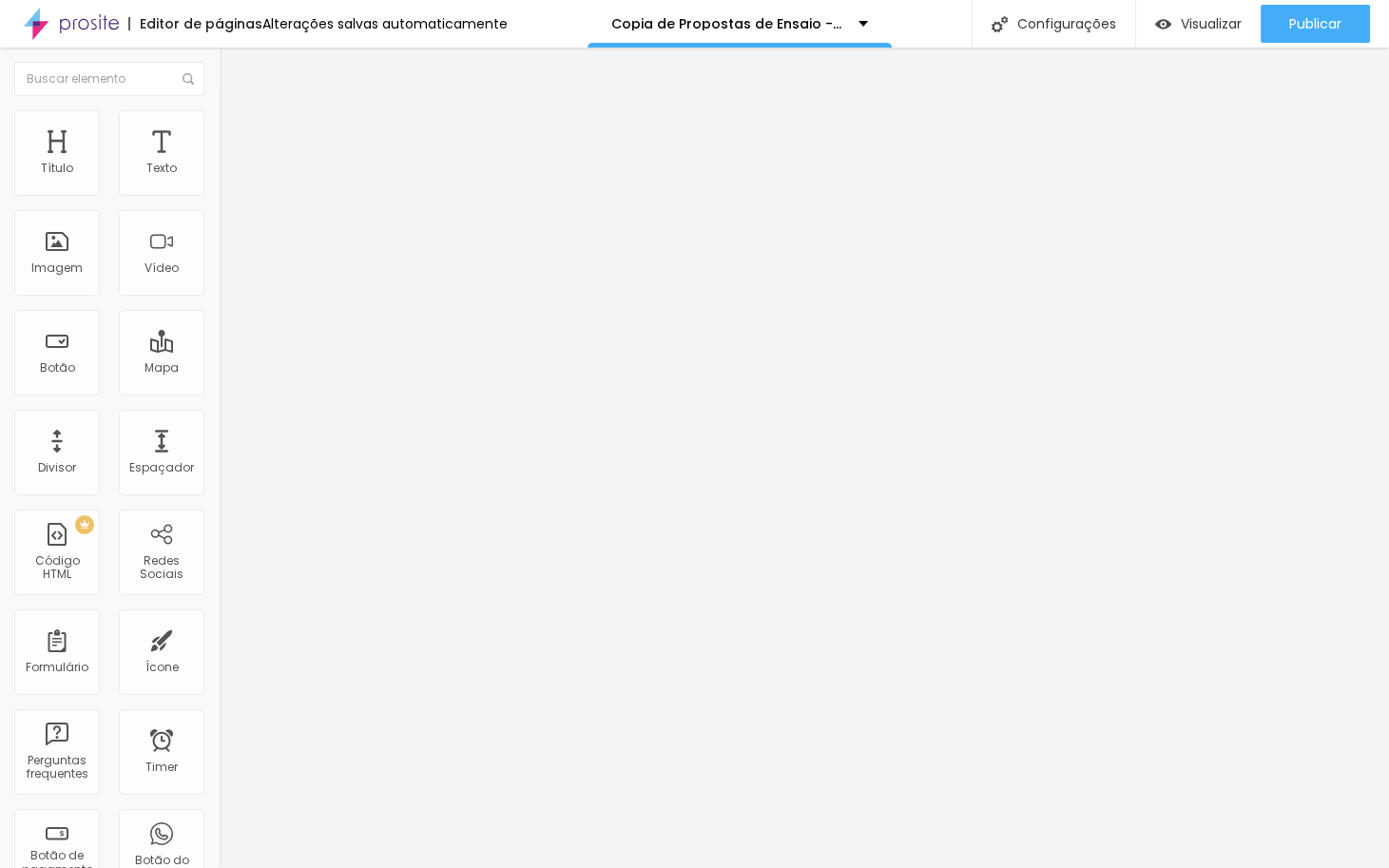 scroll, scrollTop: 0, scrollLeft: 0, axis: both 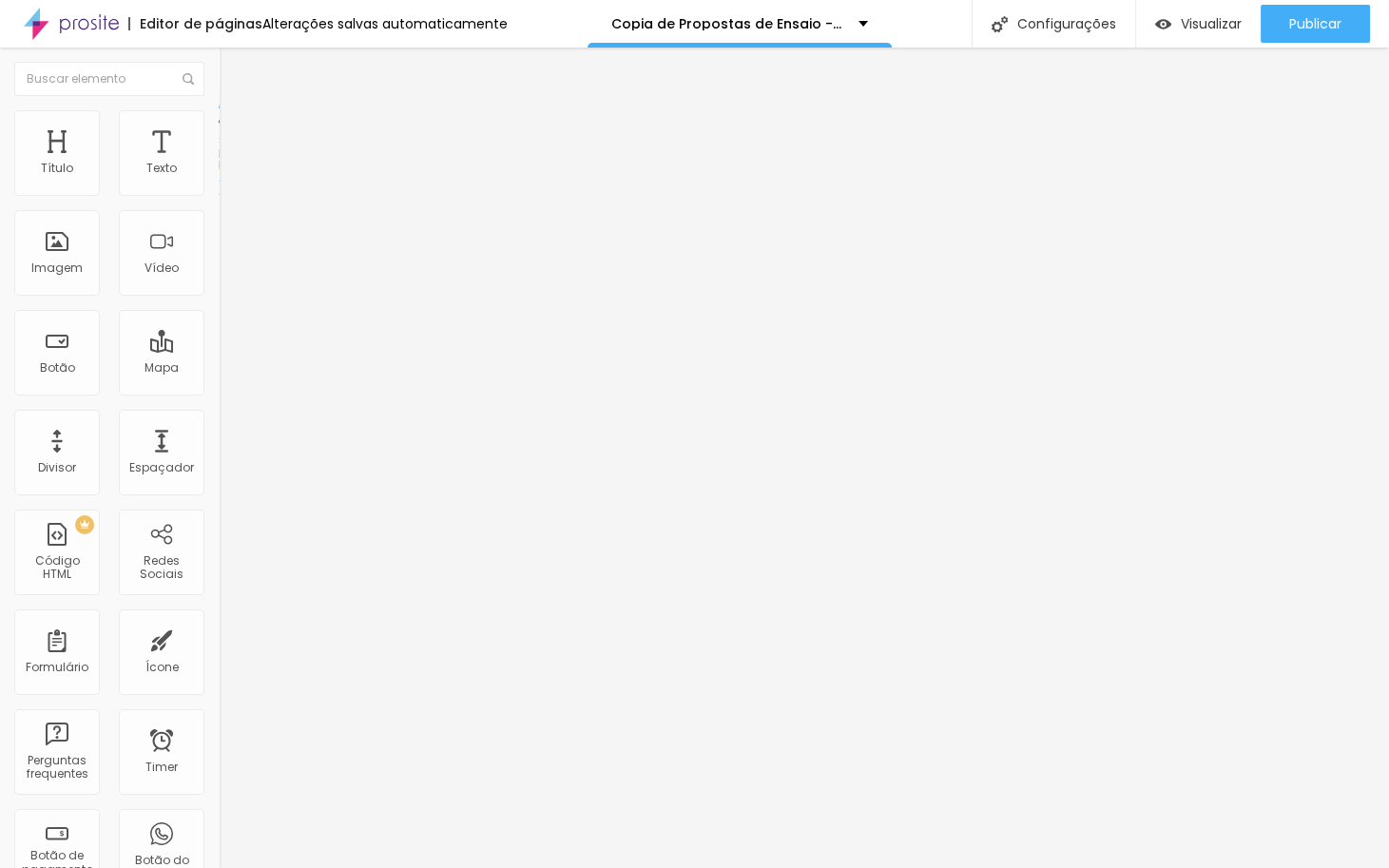 click on "Estilo" at bounding box center [328, 120] 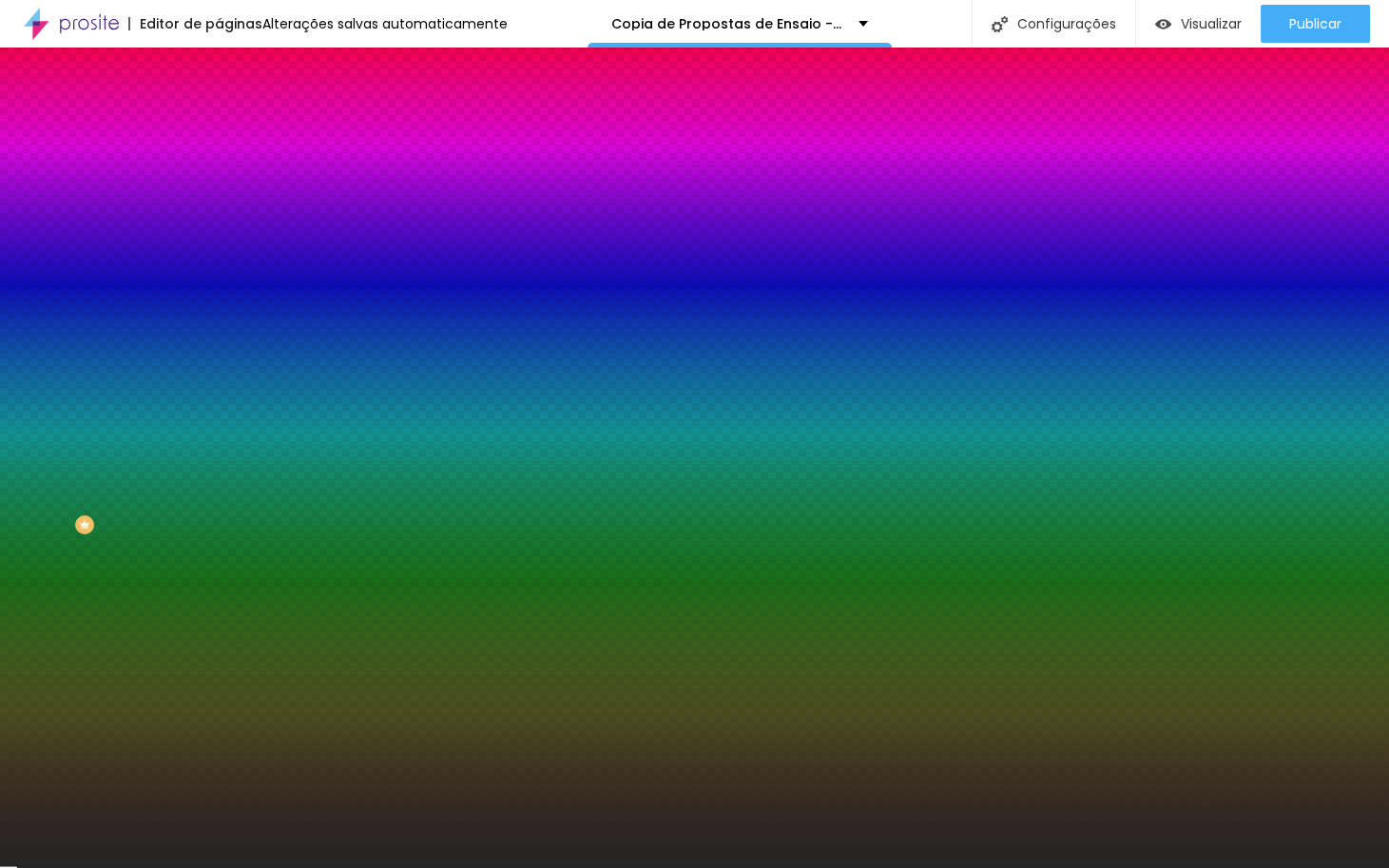 click on "Adicionar imagem" at bounding box center [280, 166] 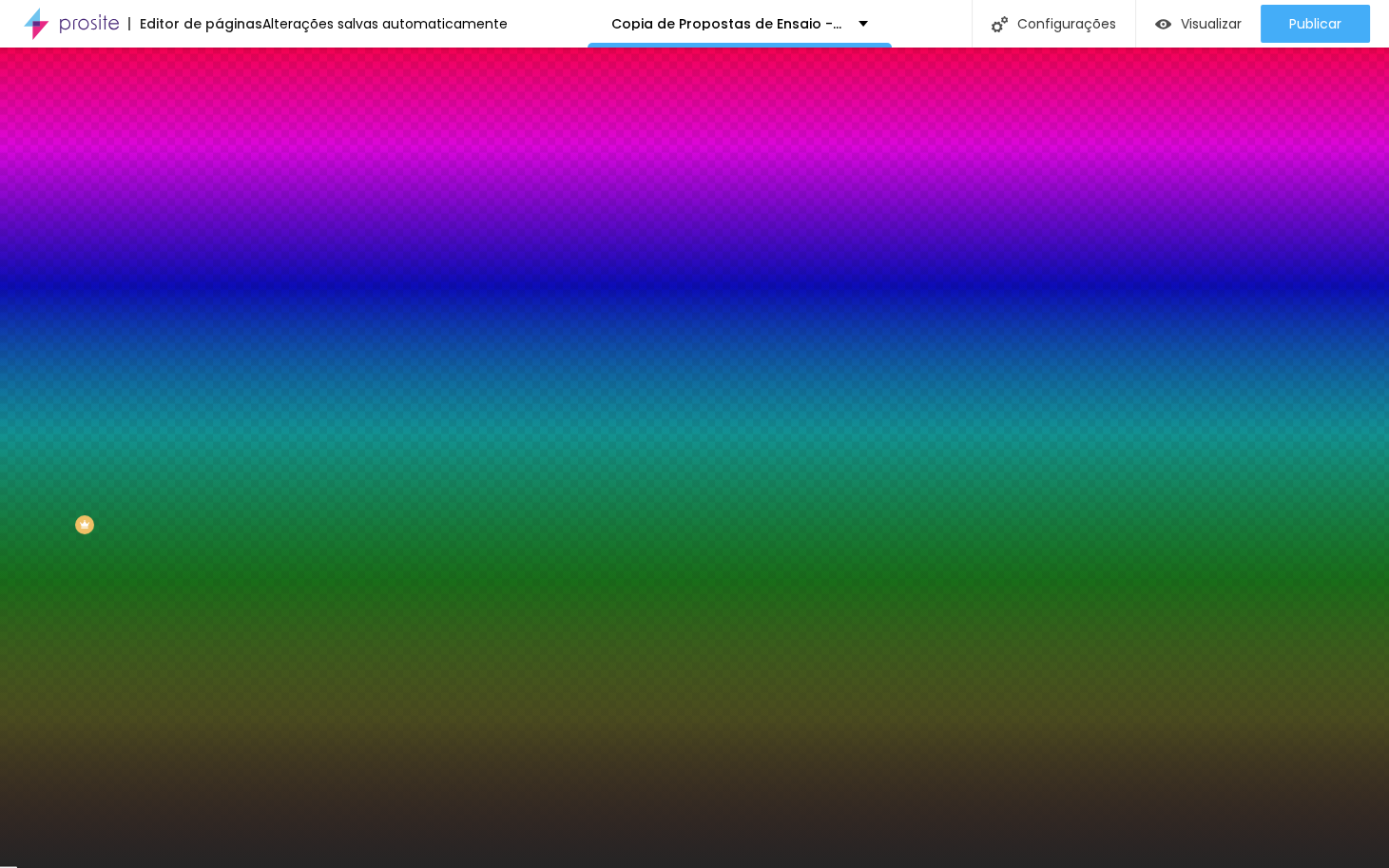 scroll, scrollTop: 465, scrollLeft: 0, axis: vertical 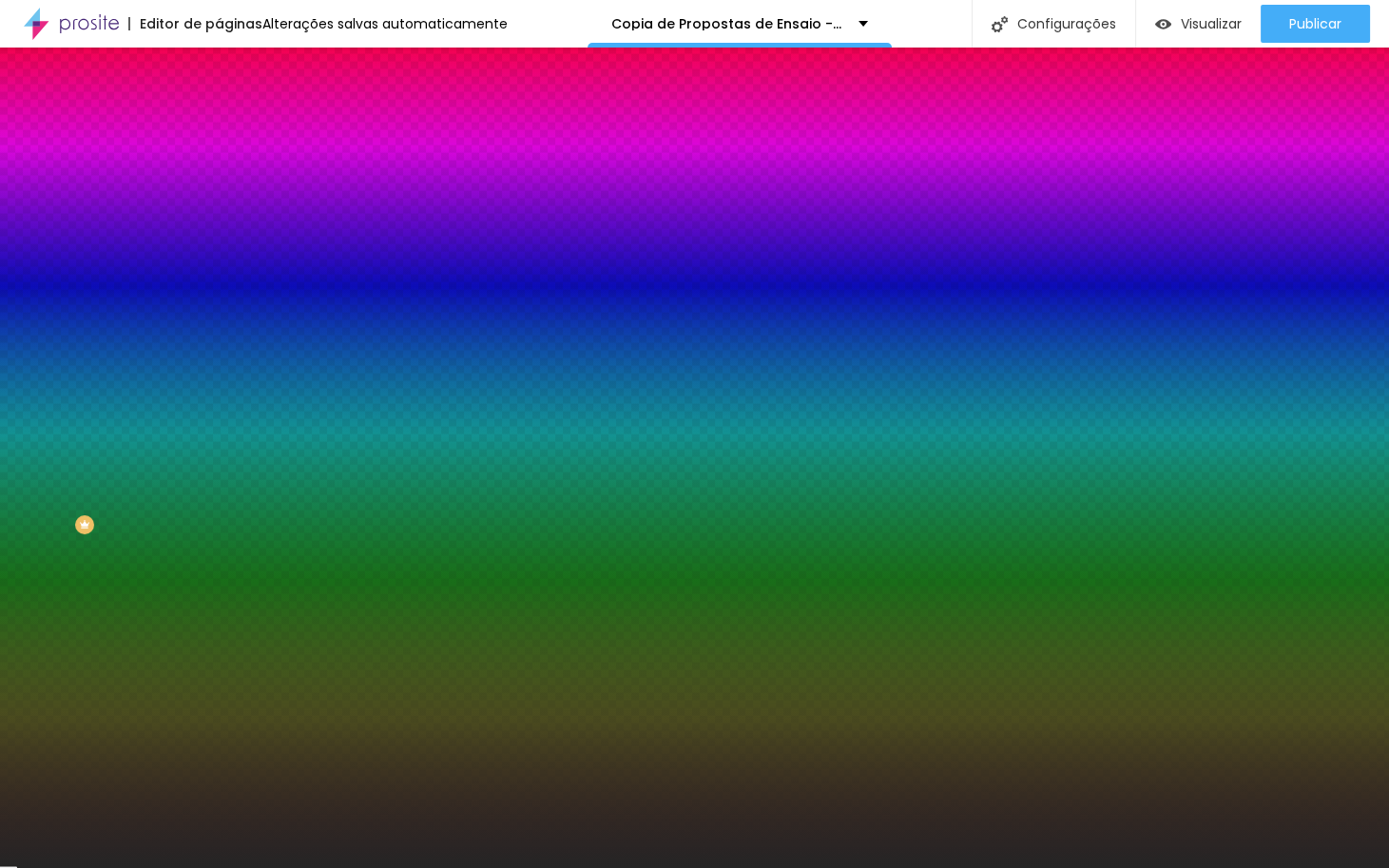 click at bounding box center [328, 259] 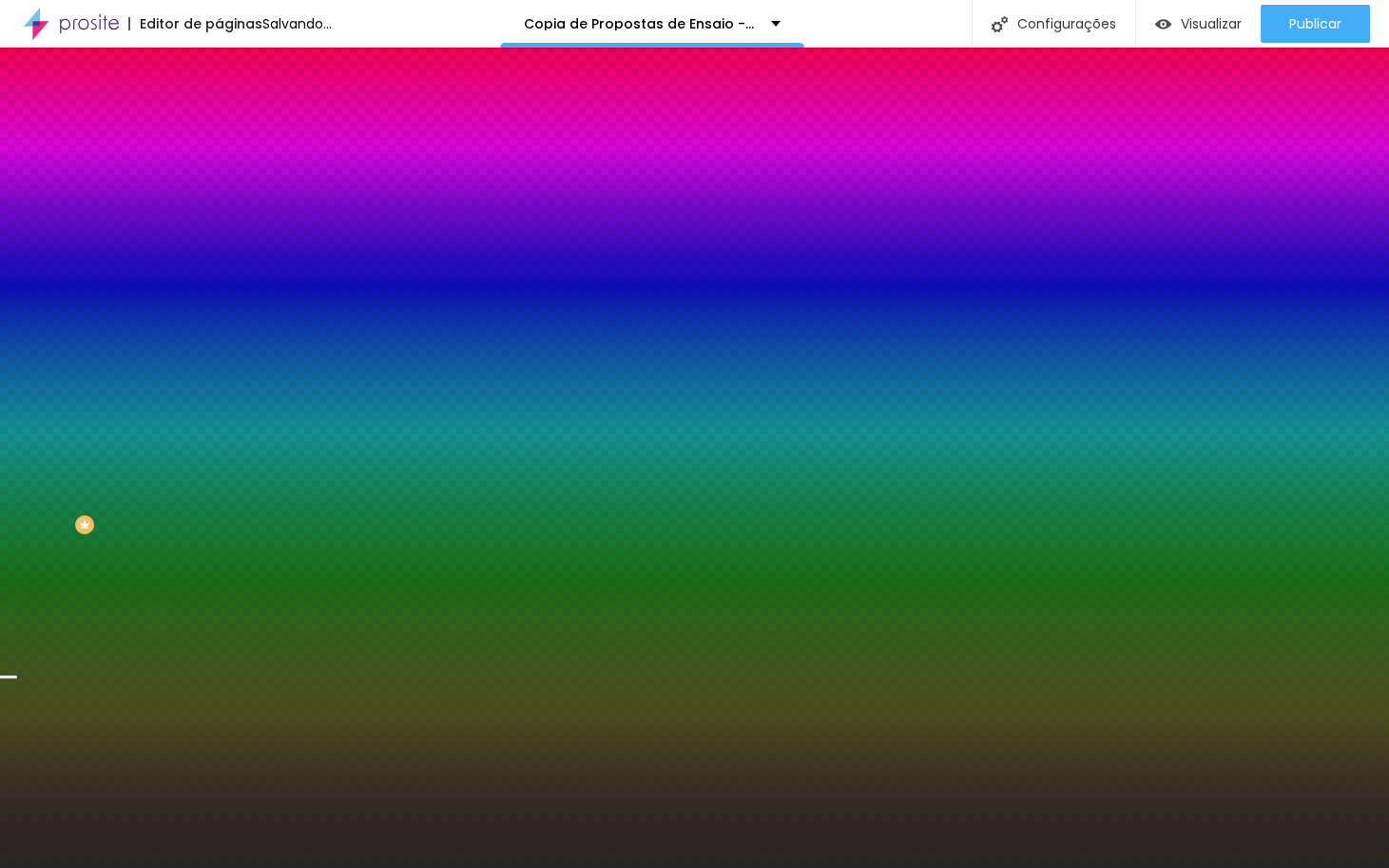 drag, startPoint x: 193, startPoint y: 508, endPoint x: 196, endPoint y: 478, distance: 30.149627 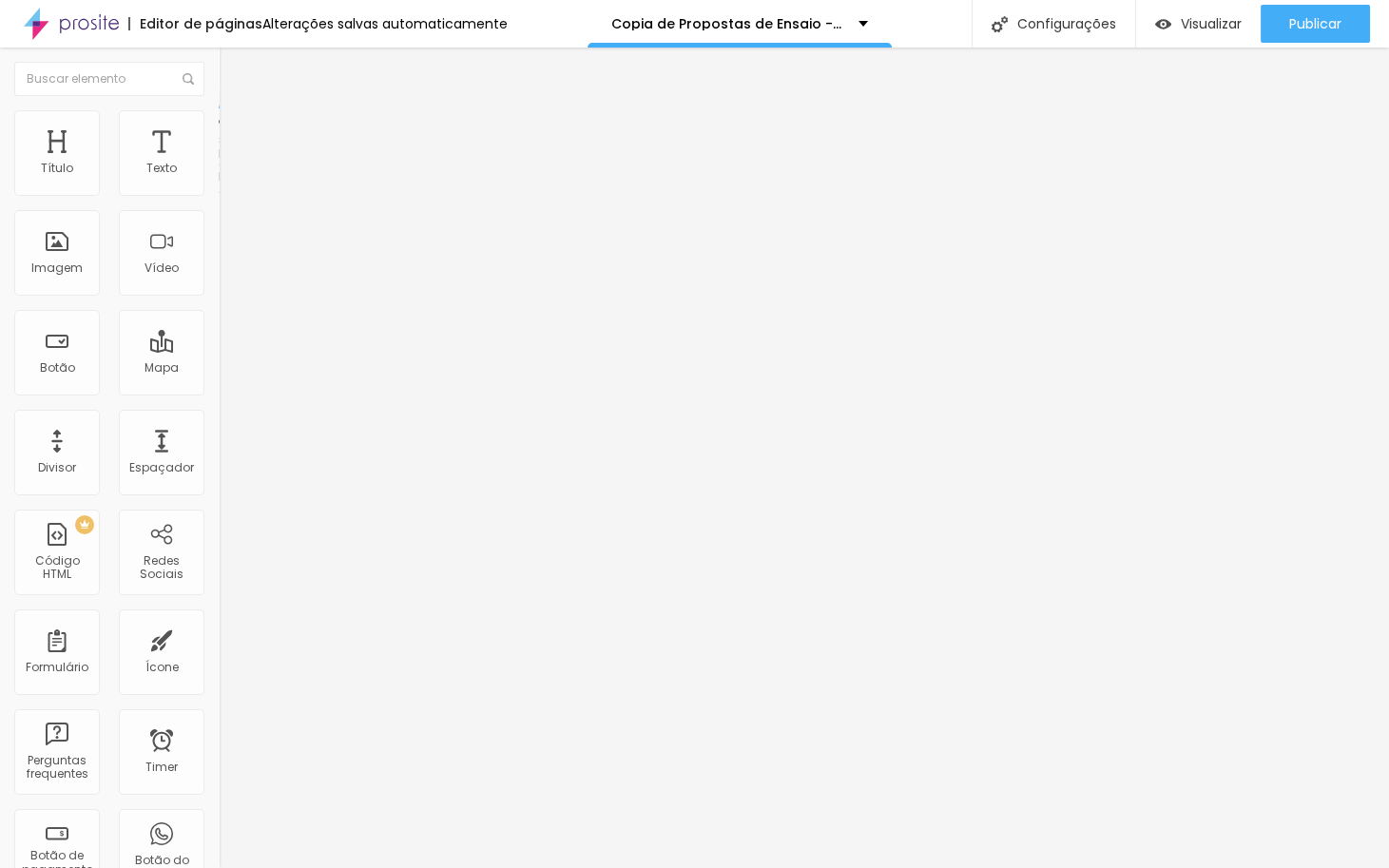 click on "Estilo" at bounding box center (250, 123) 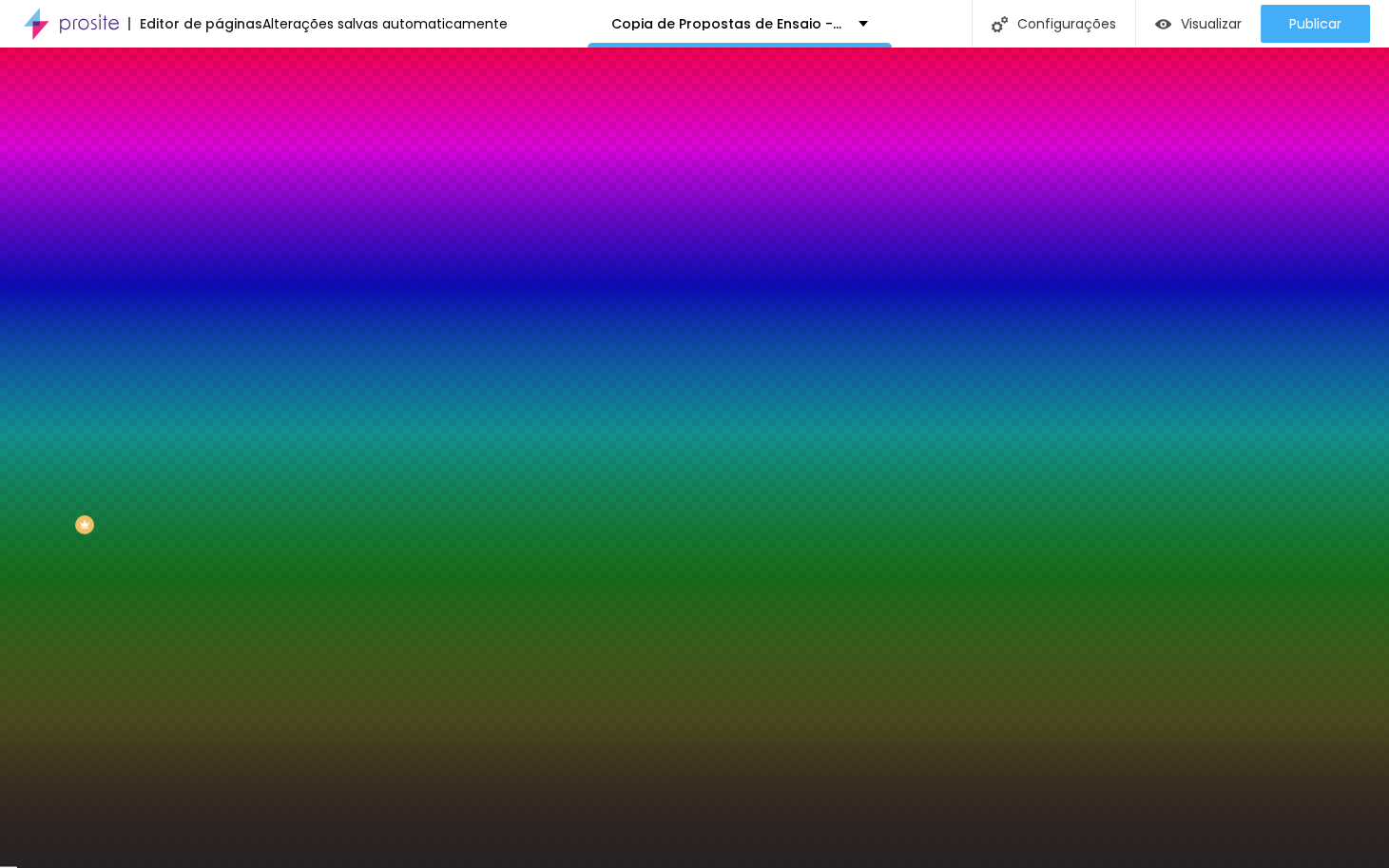 drag, startPoint x: 201, startPoint y: 343, endPoint x: 127, endPoint y: 340, distance: 74.06079 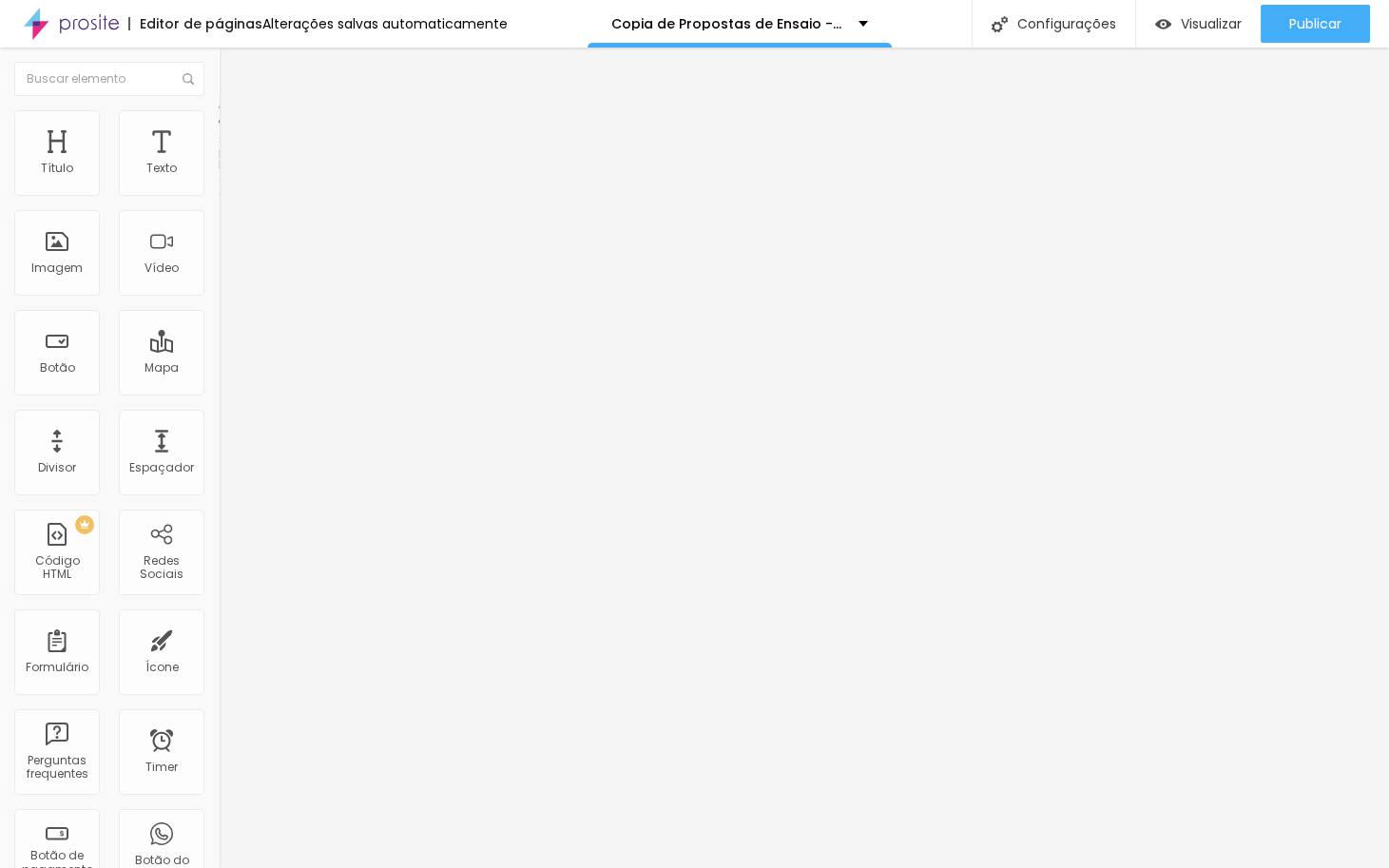 click at bounding box center (227, 119) 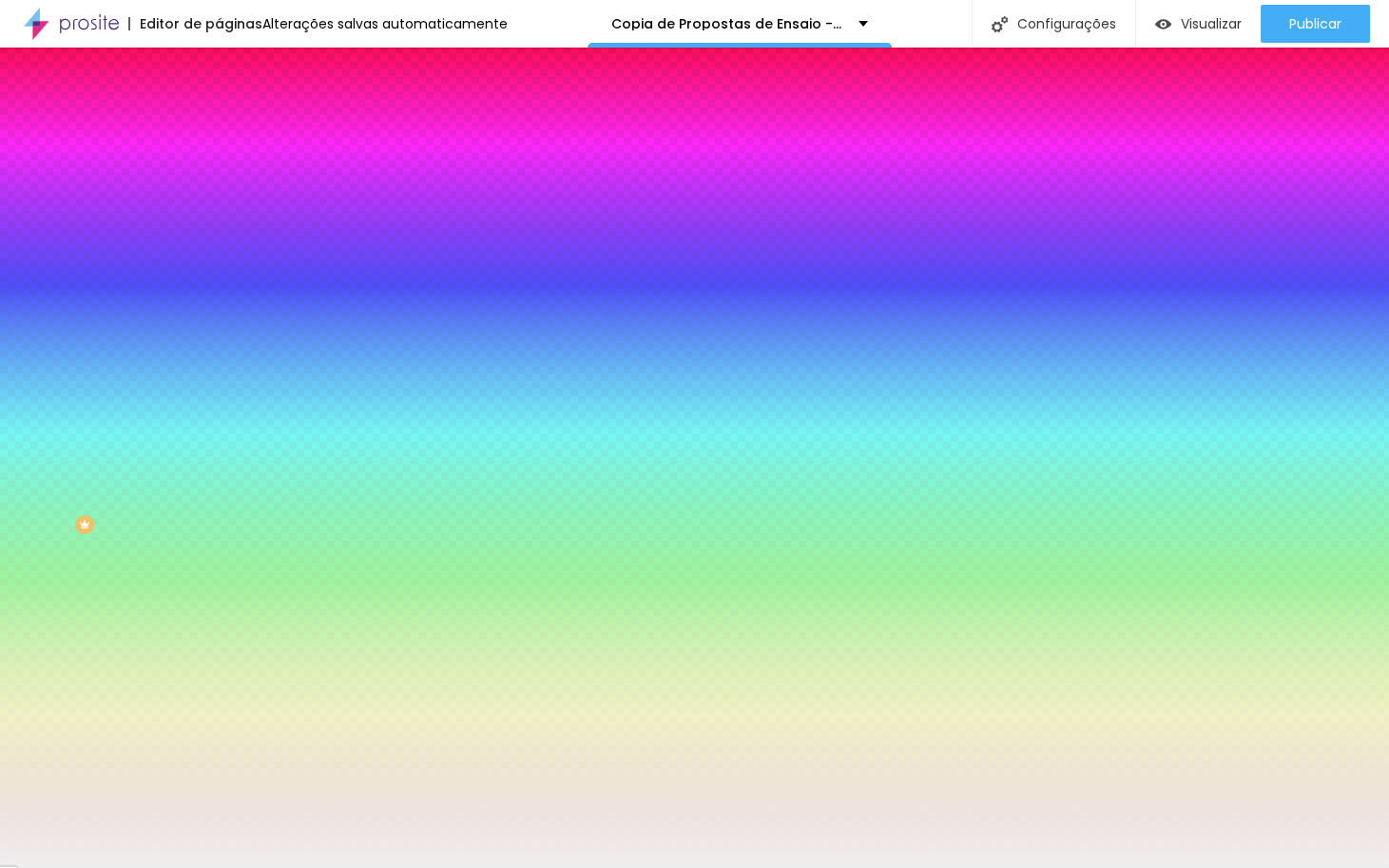 drag, startPoint x: 201, startPoint y: 345, endPoint x: 114, endPoint y: 337, distance: 87.36704 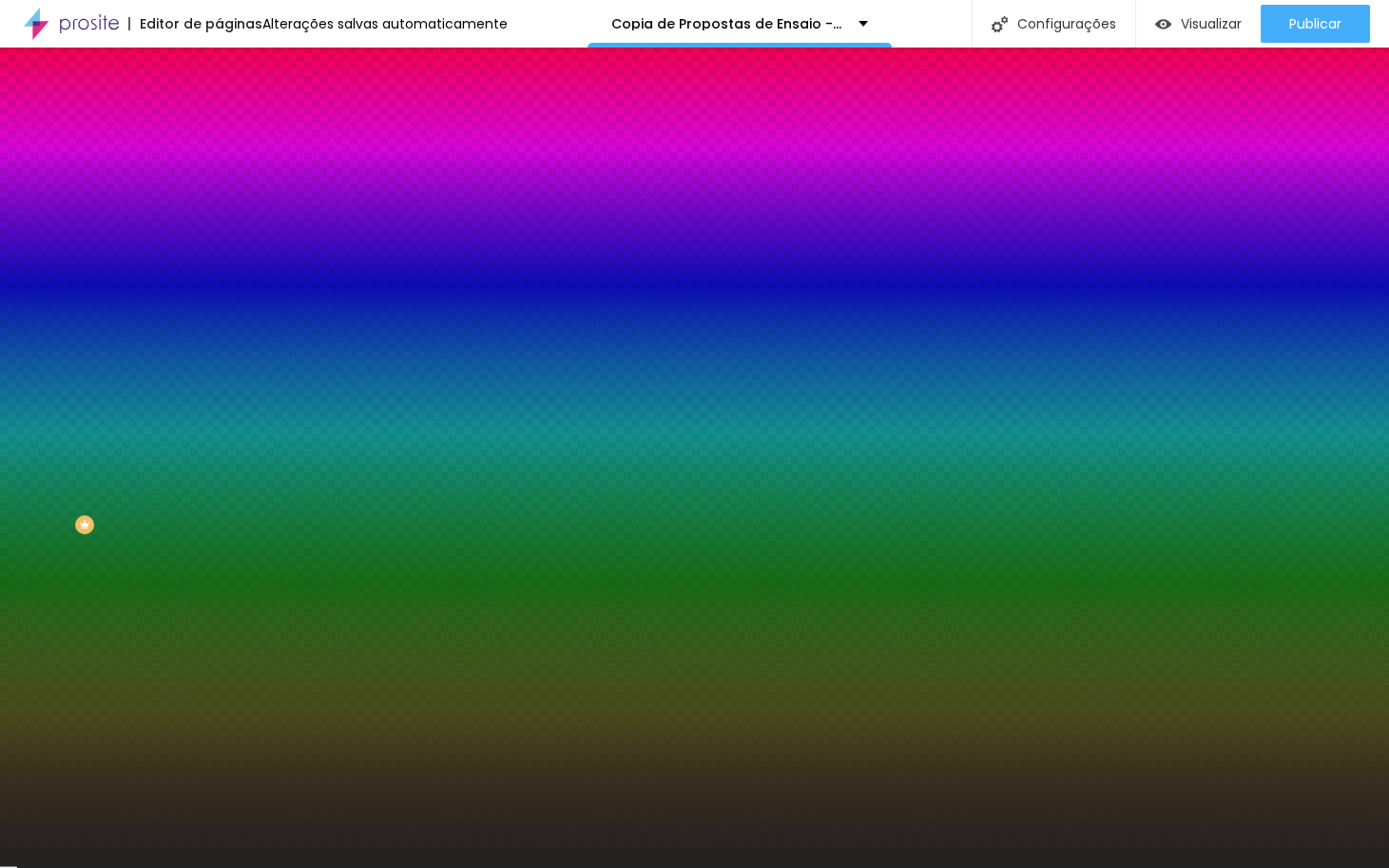 type on "#232323" 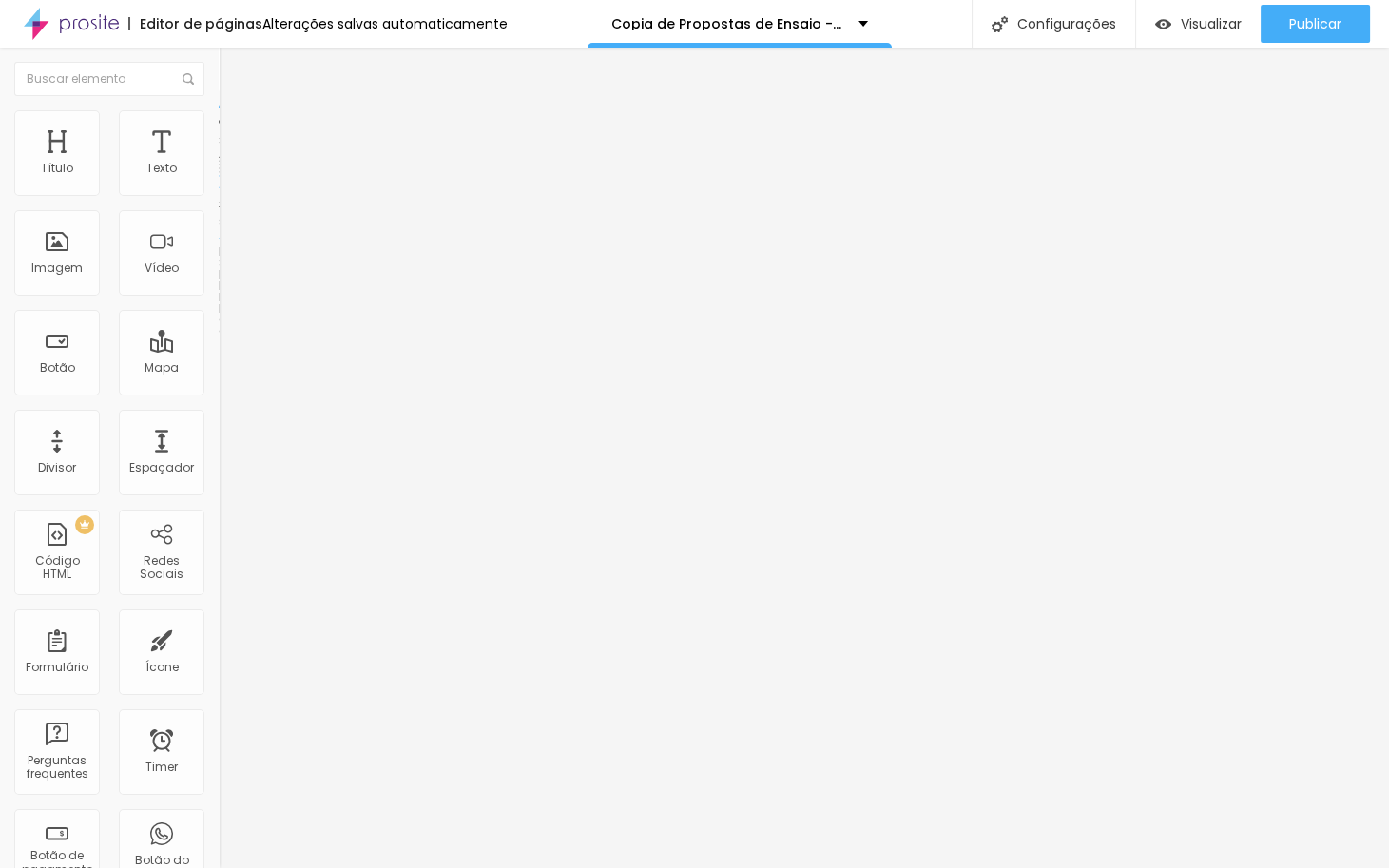 click at bounding box center (227, 119) 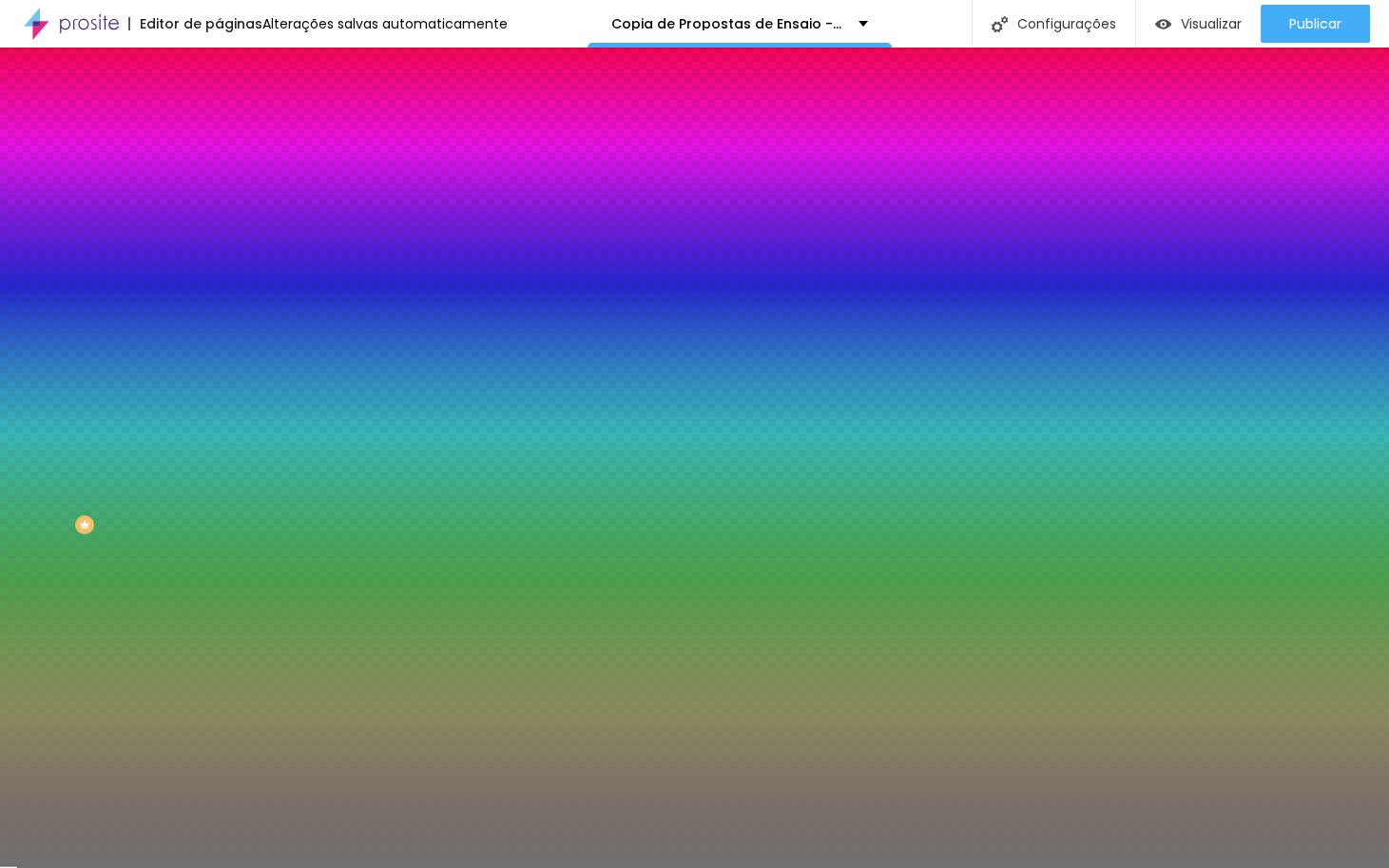 click at bounding box center (328, 182) 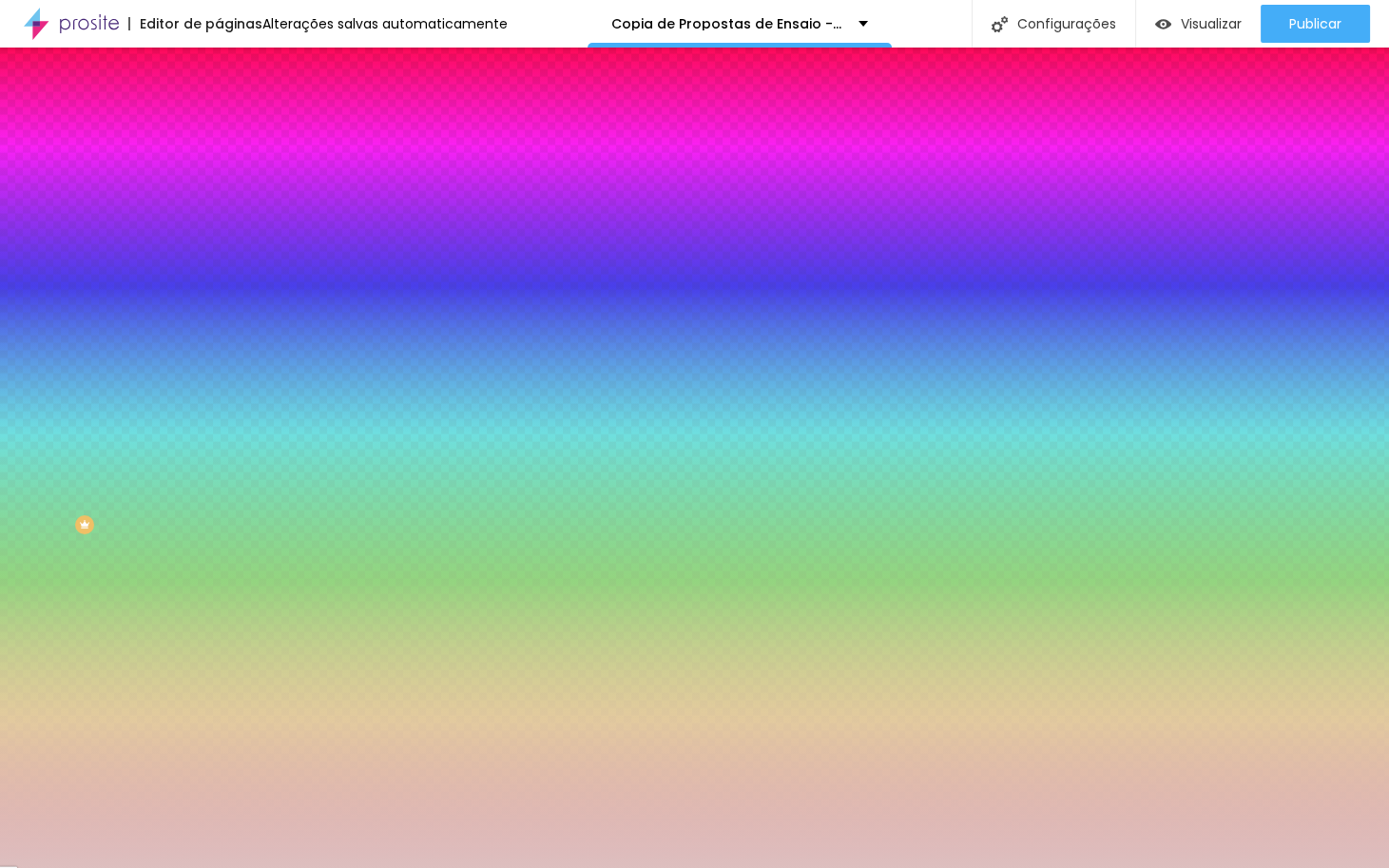 type on "#FFFFFF" 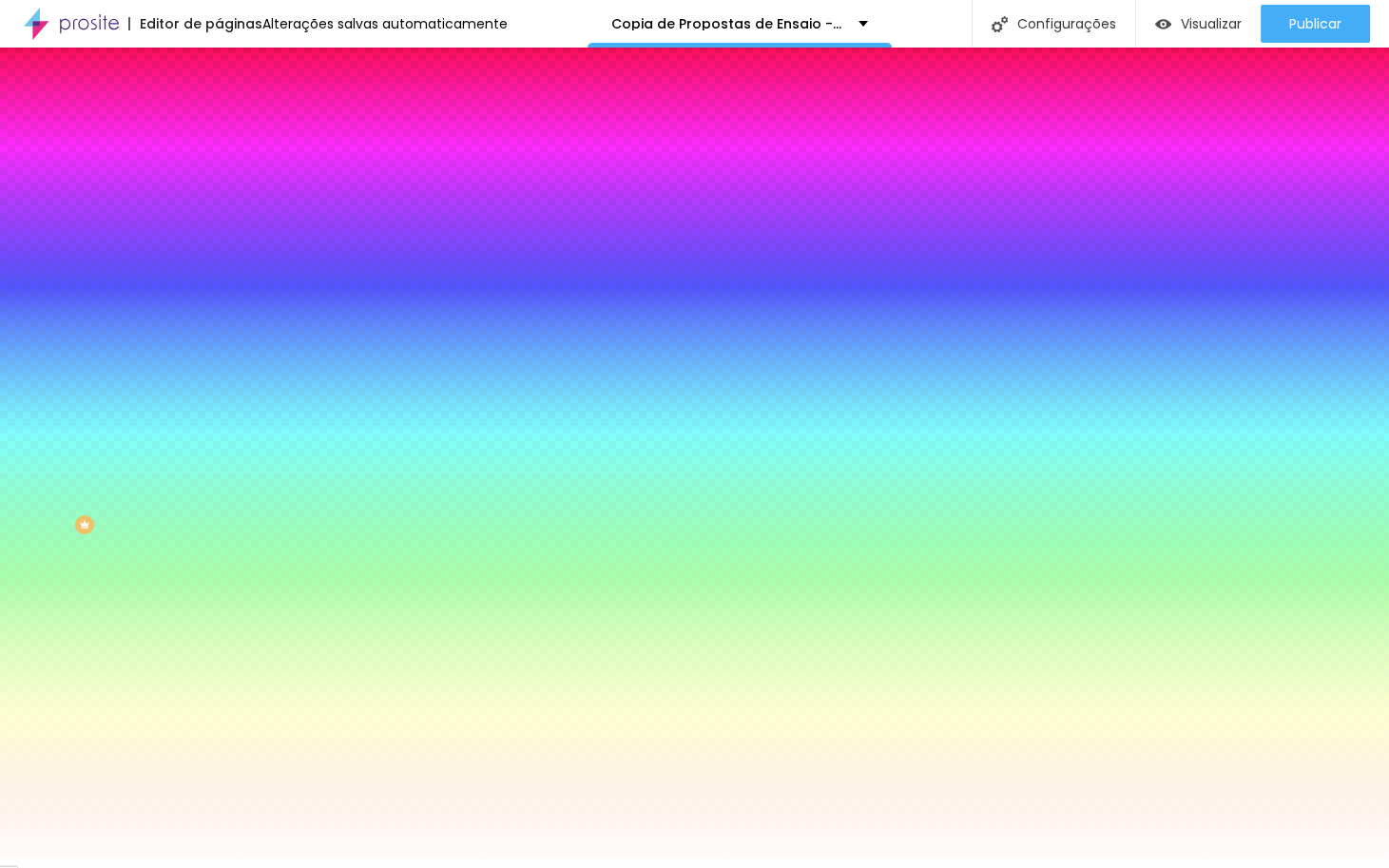 drag, startPoint x: 47, startPoint y: 233, endPoint x: 6, endPoint y: 203, distance: 50.803543 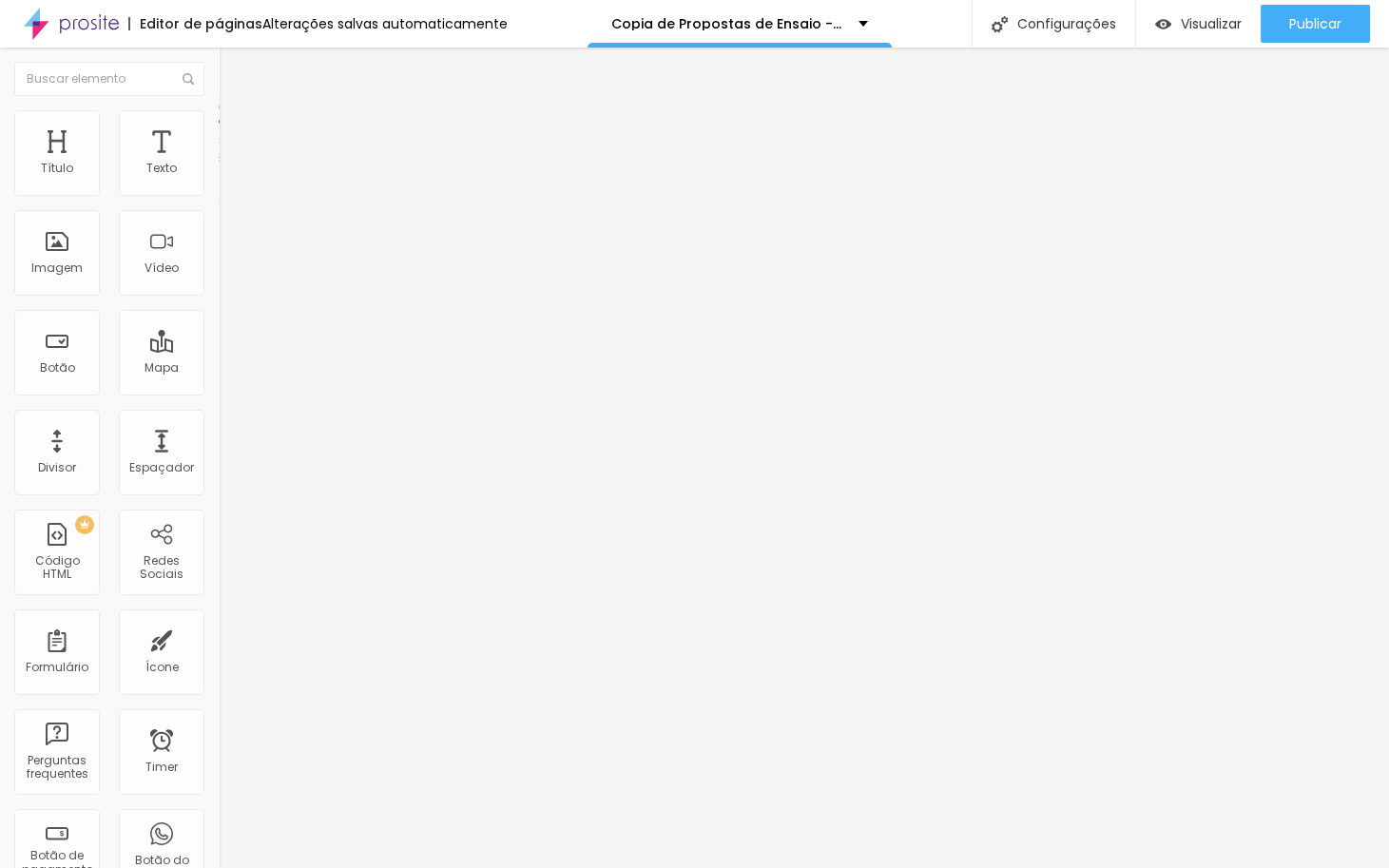 click on "Estilo" at bounding box center [328, 120] 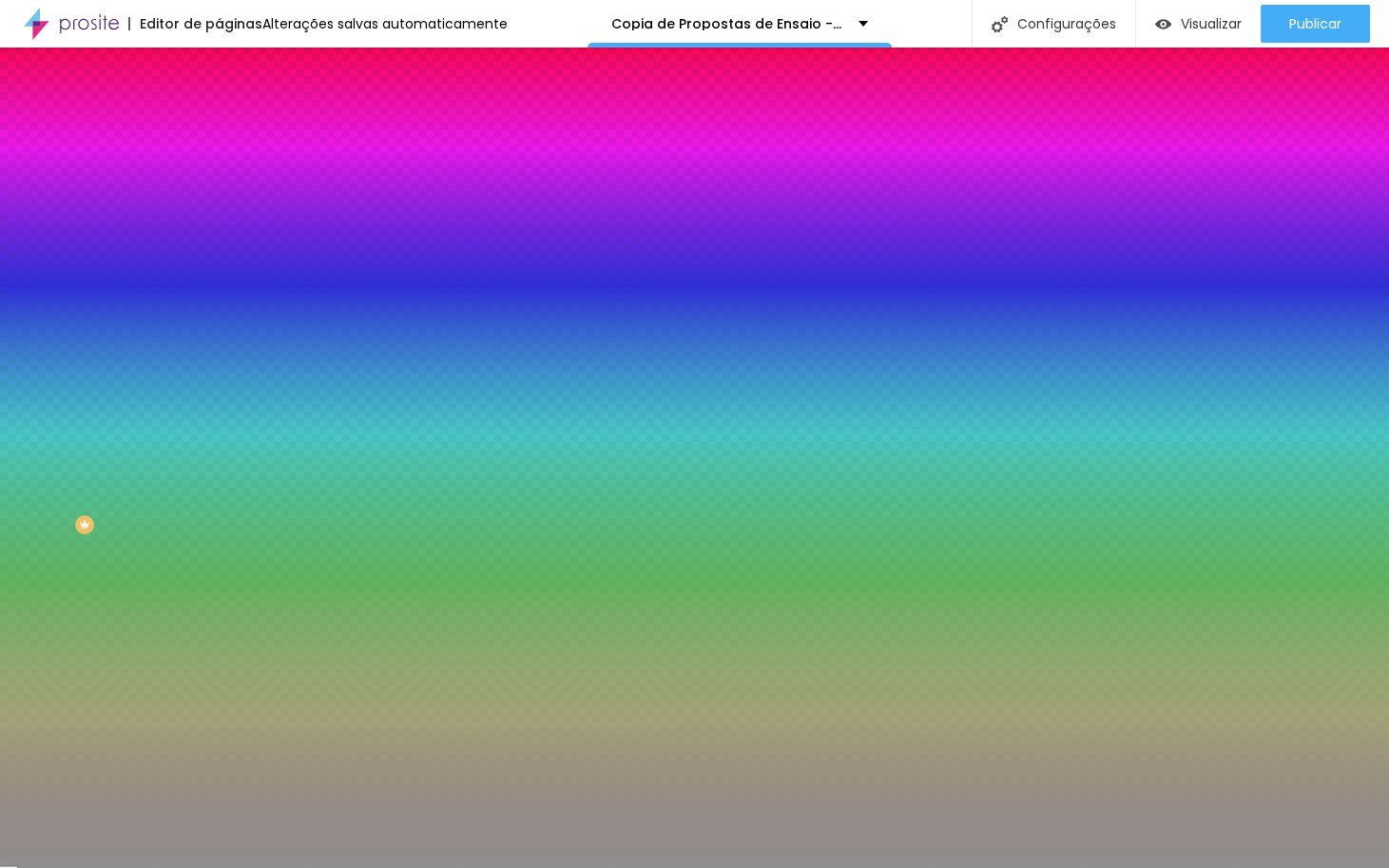 click on "#8F8F8F" at bounding box center (333, 191) 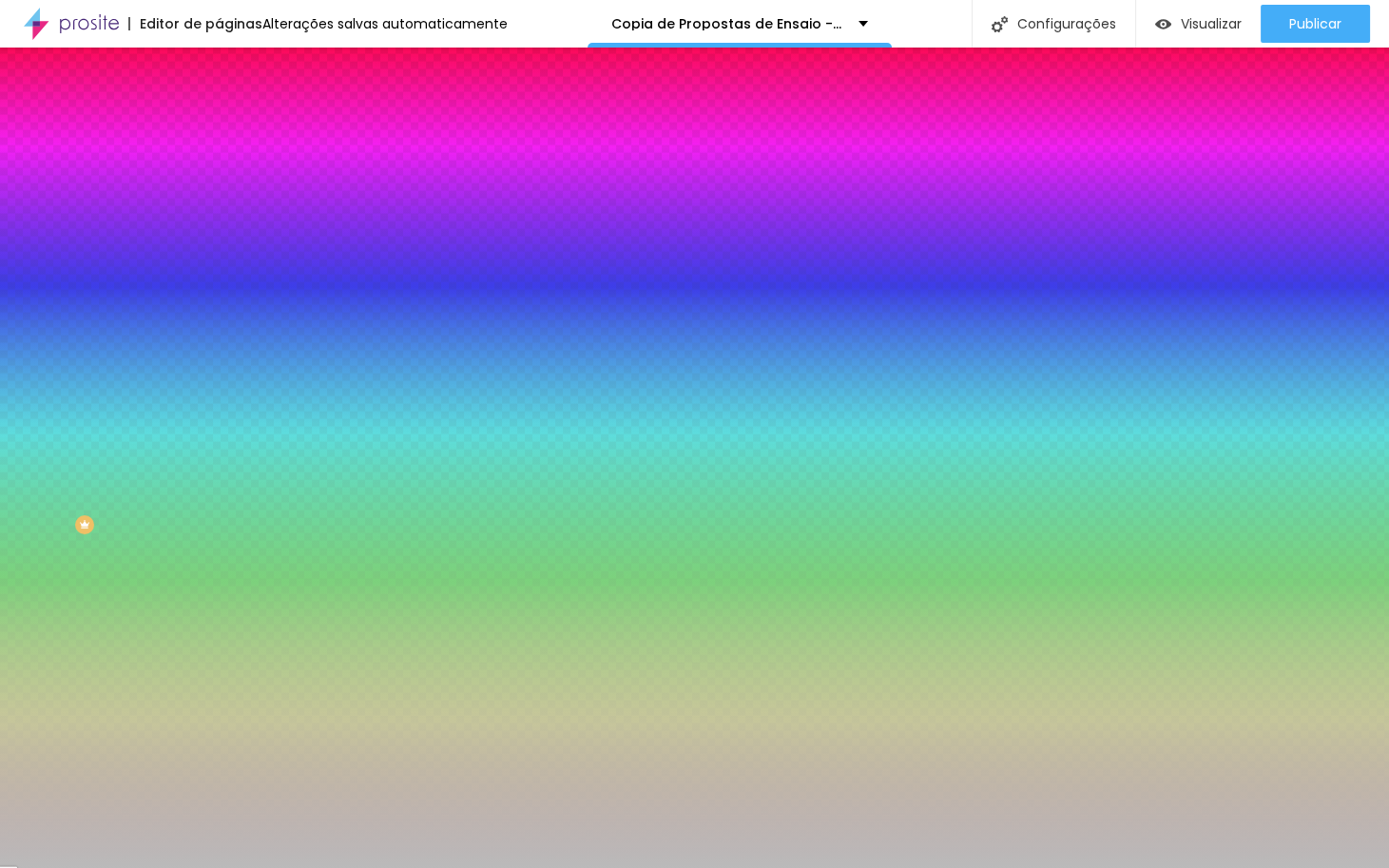 type on "#BABABA" 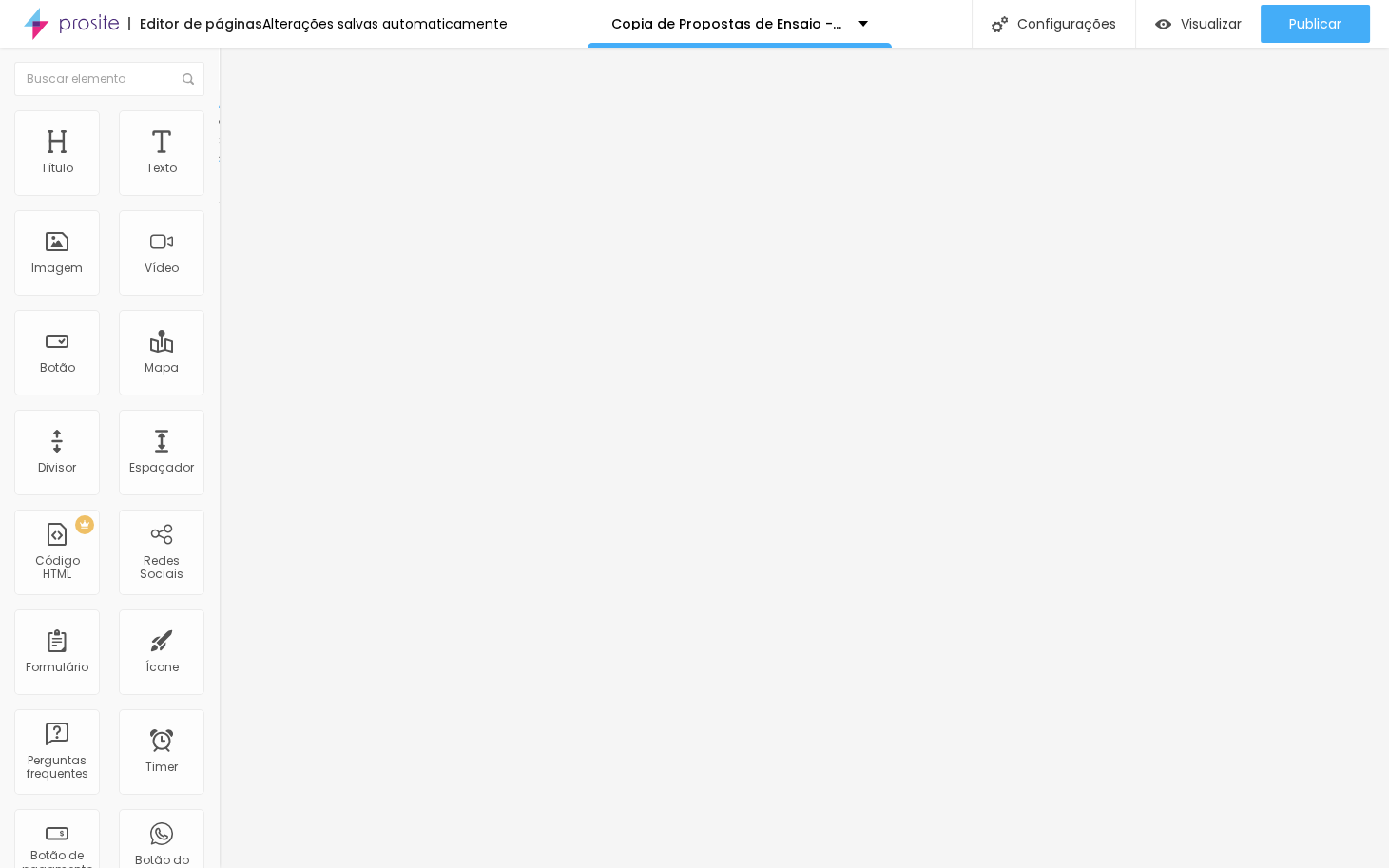 click at bounding box center (227, 119) 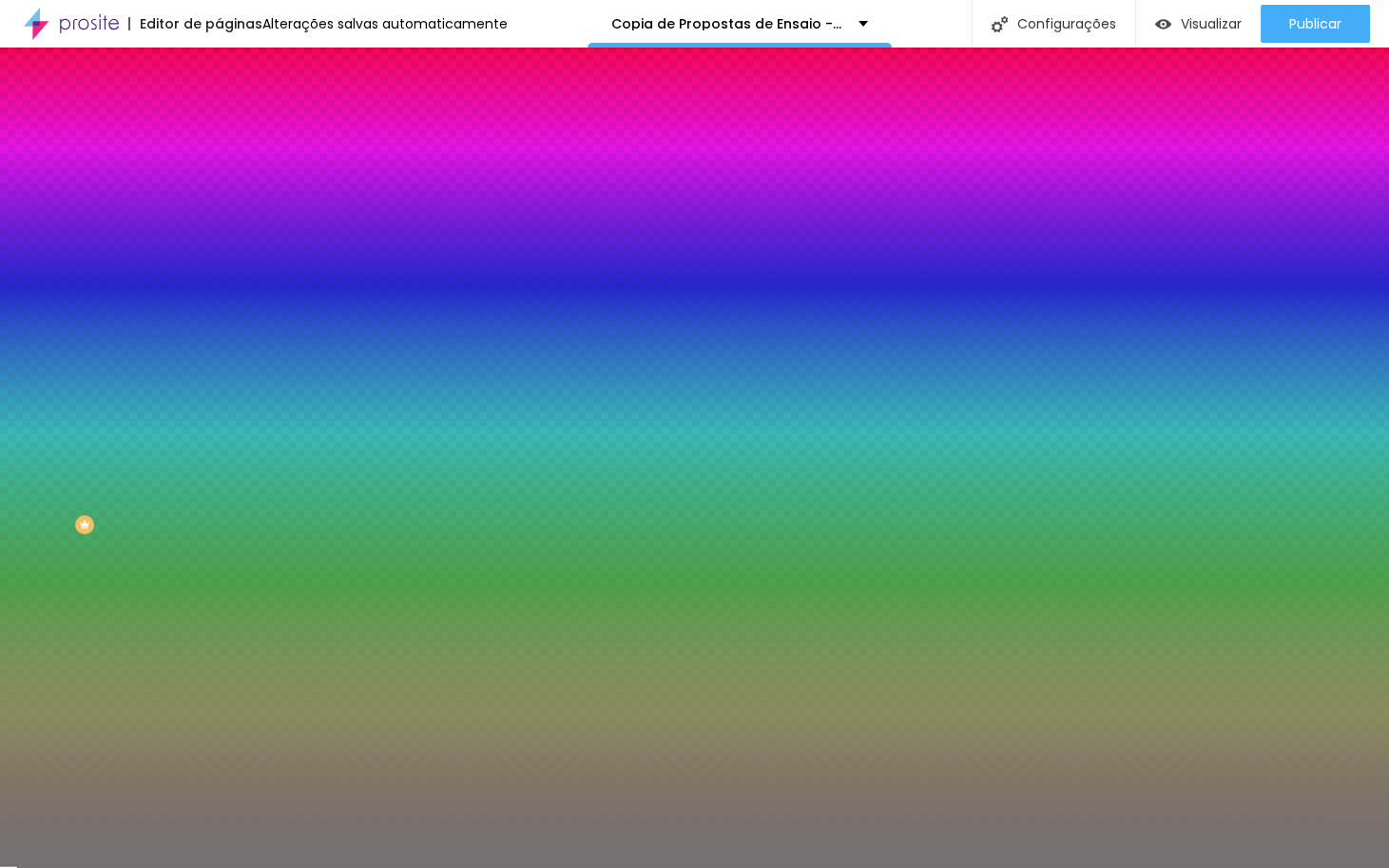 click at bounding box center [328, 182] 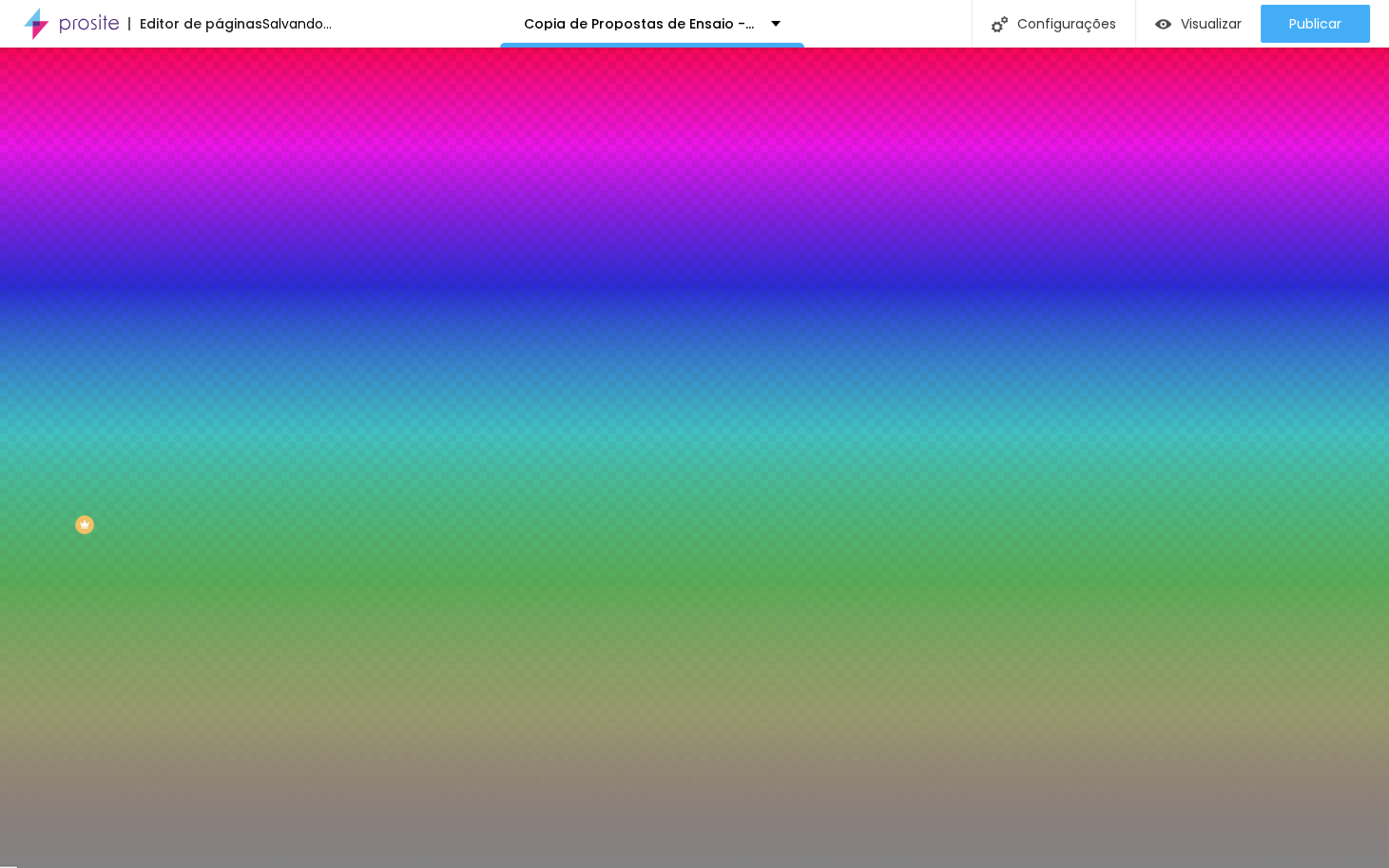 type on "#808080" 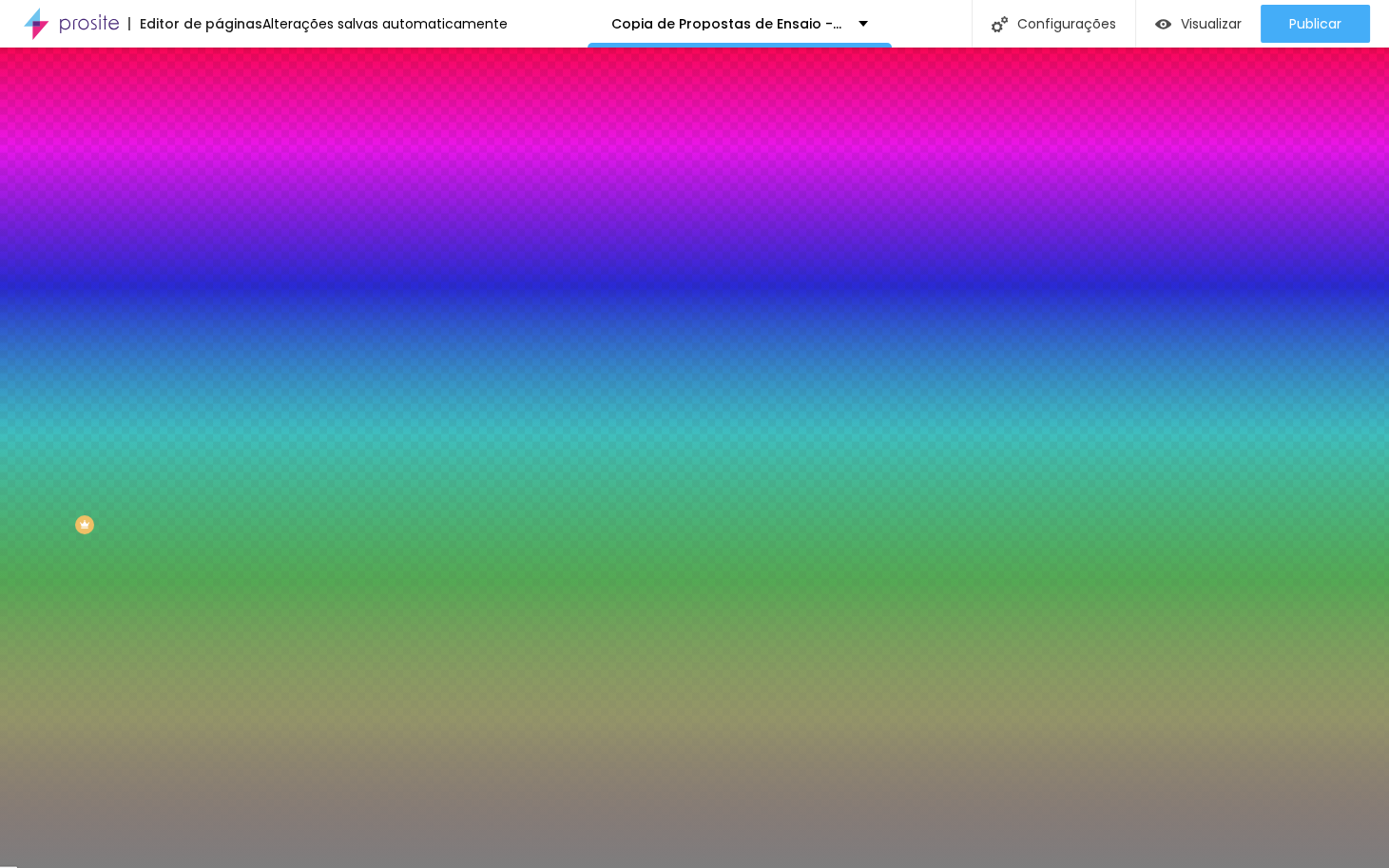 click at bounding box center (328, 201) 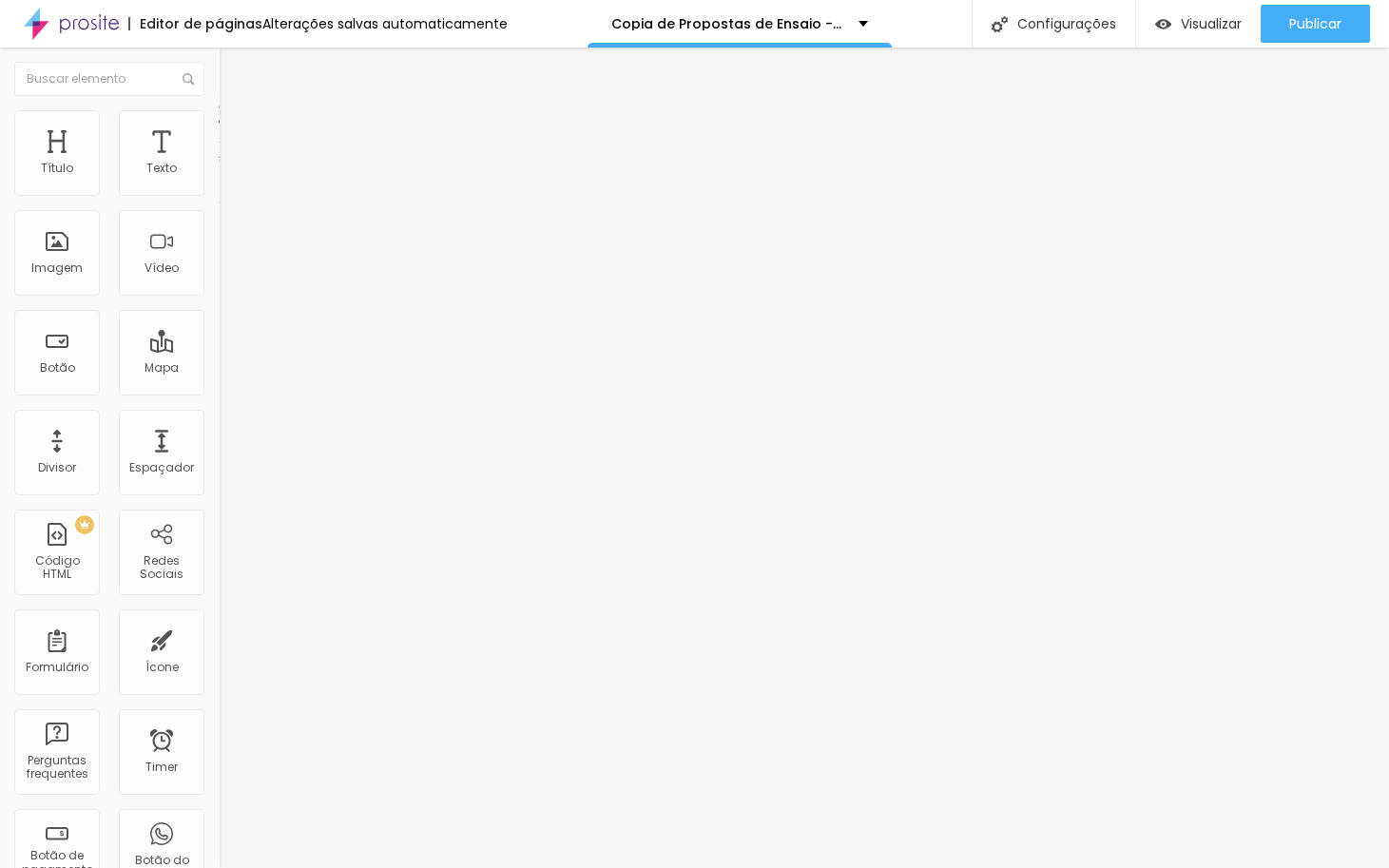 click at bounding box center (227, 119) 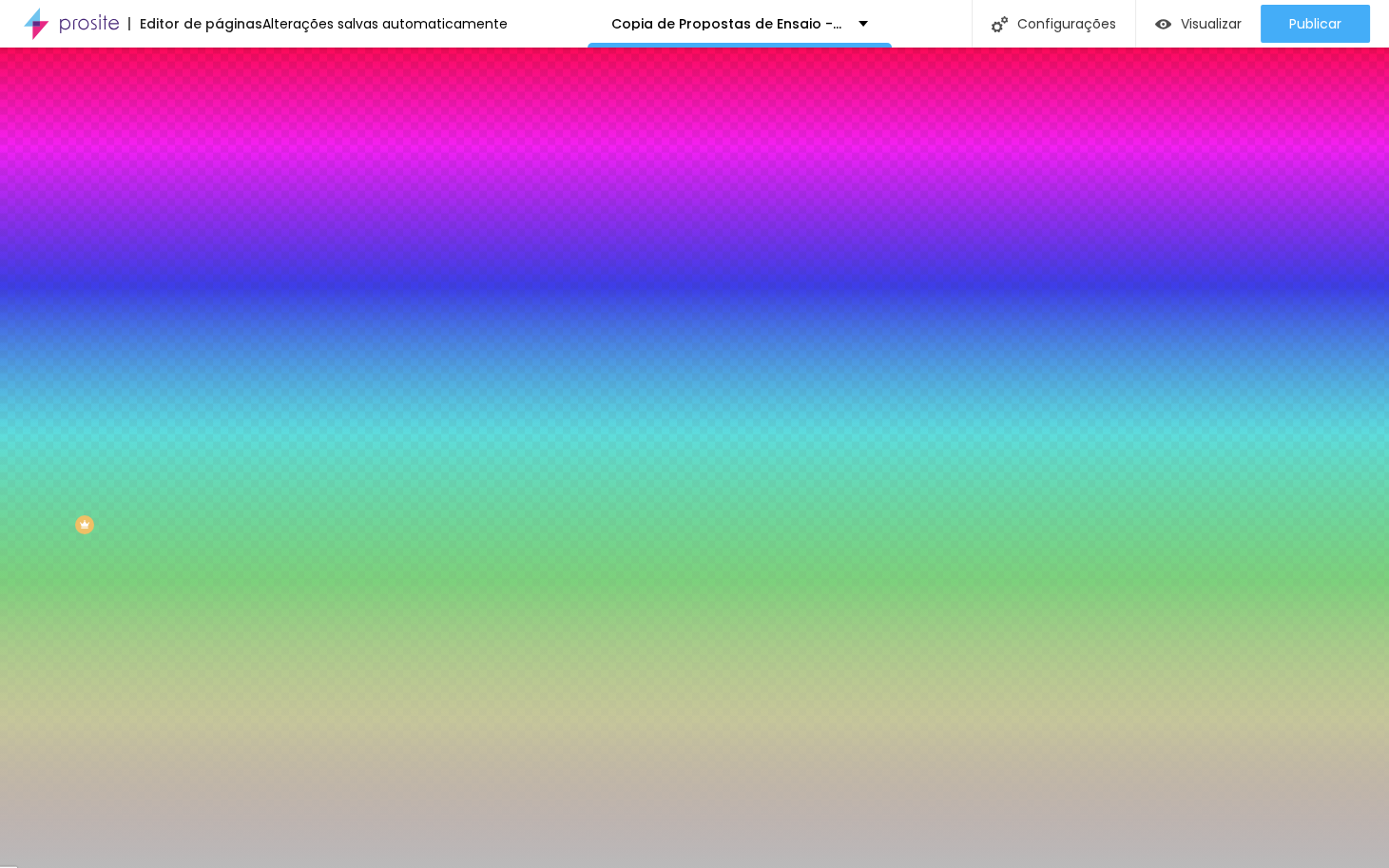 click at bounding box center (328, 182) 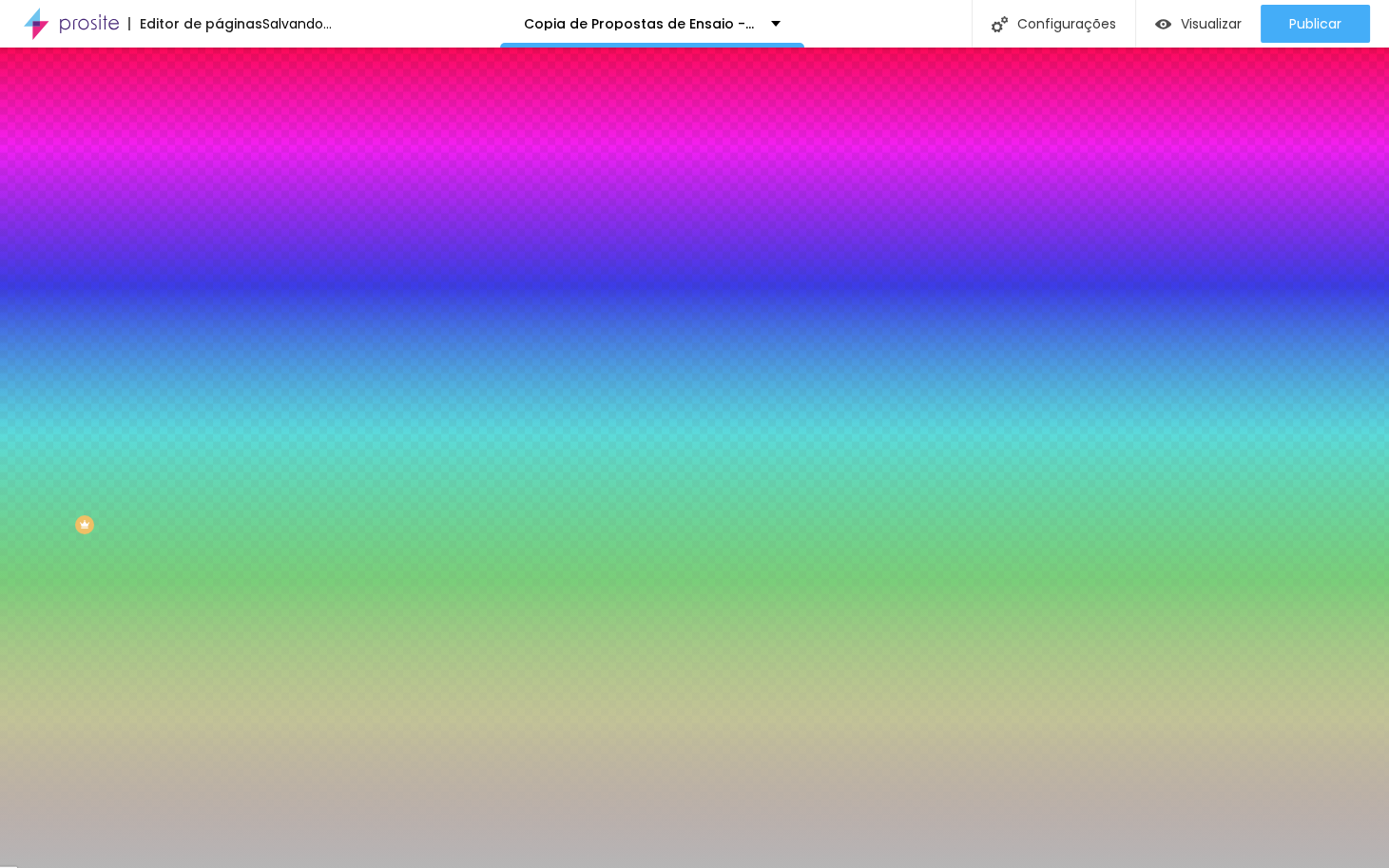 type on "#B5B5B5" 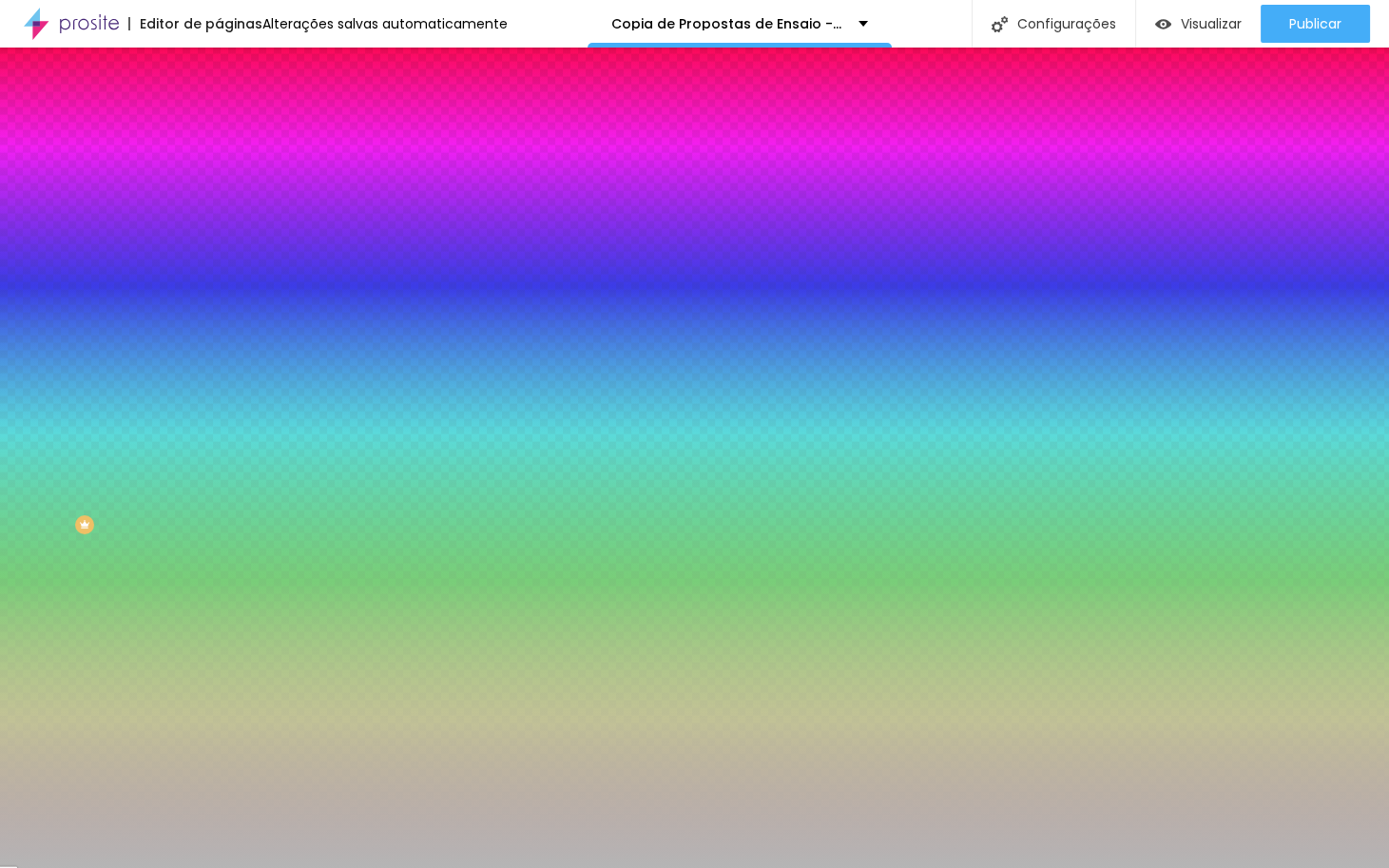 click at bounding box center [328, 201] 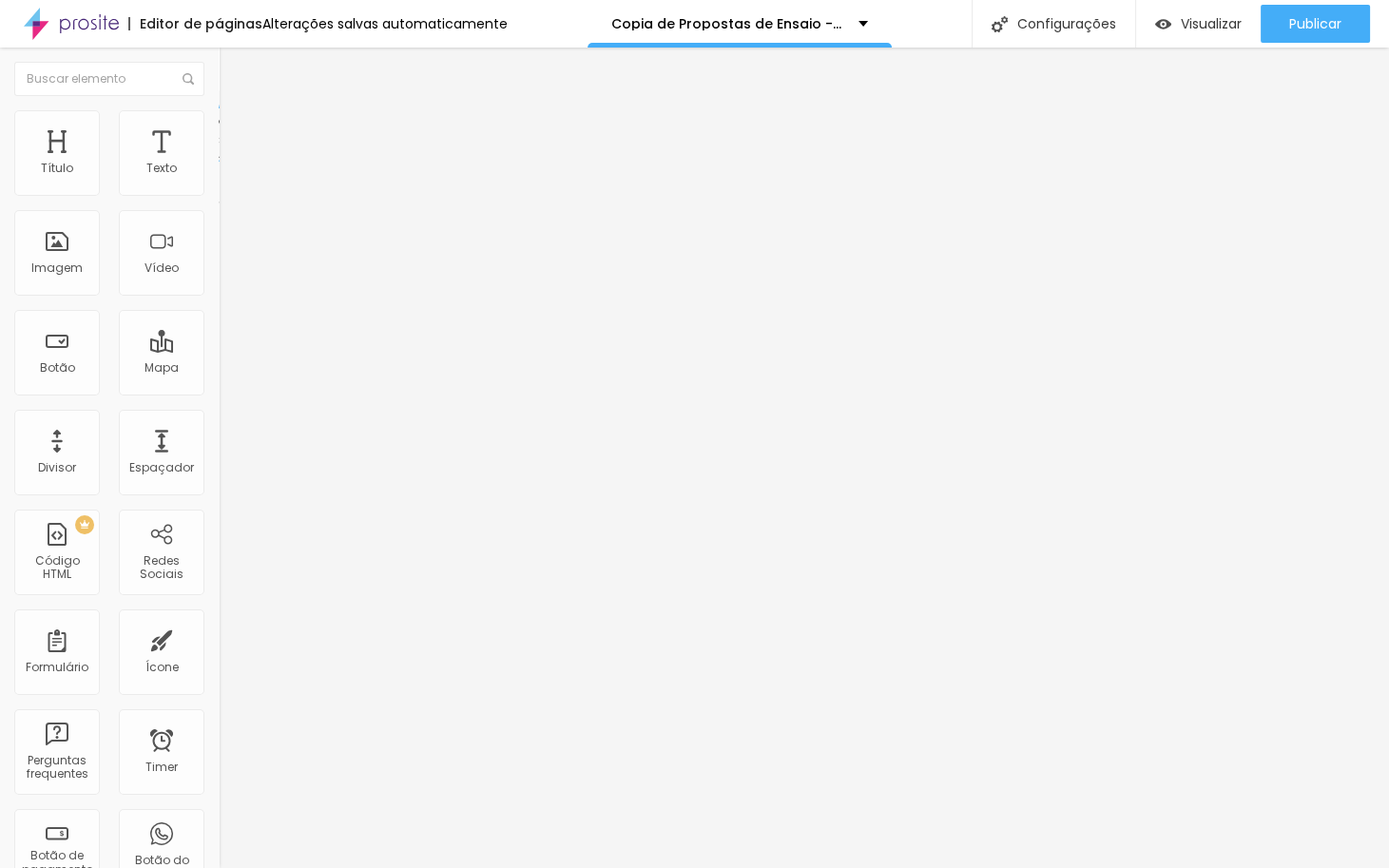 click at bounding box center [227, 119] 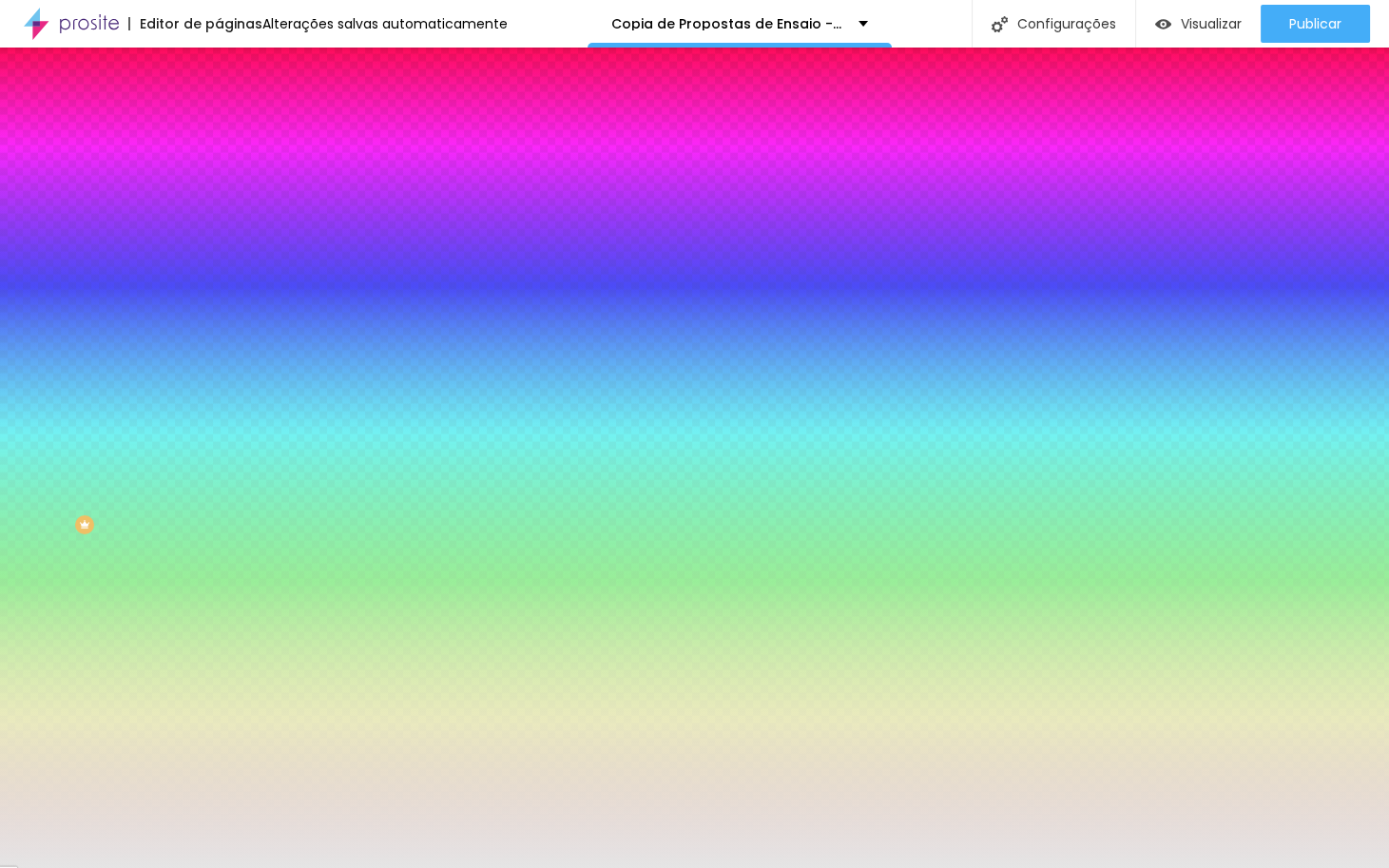 click at bounding box center (328, 182) 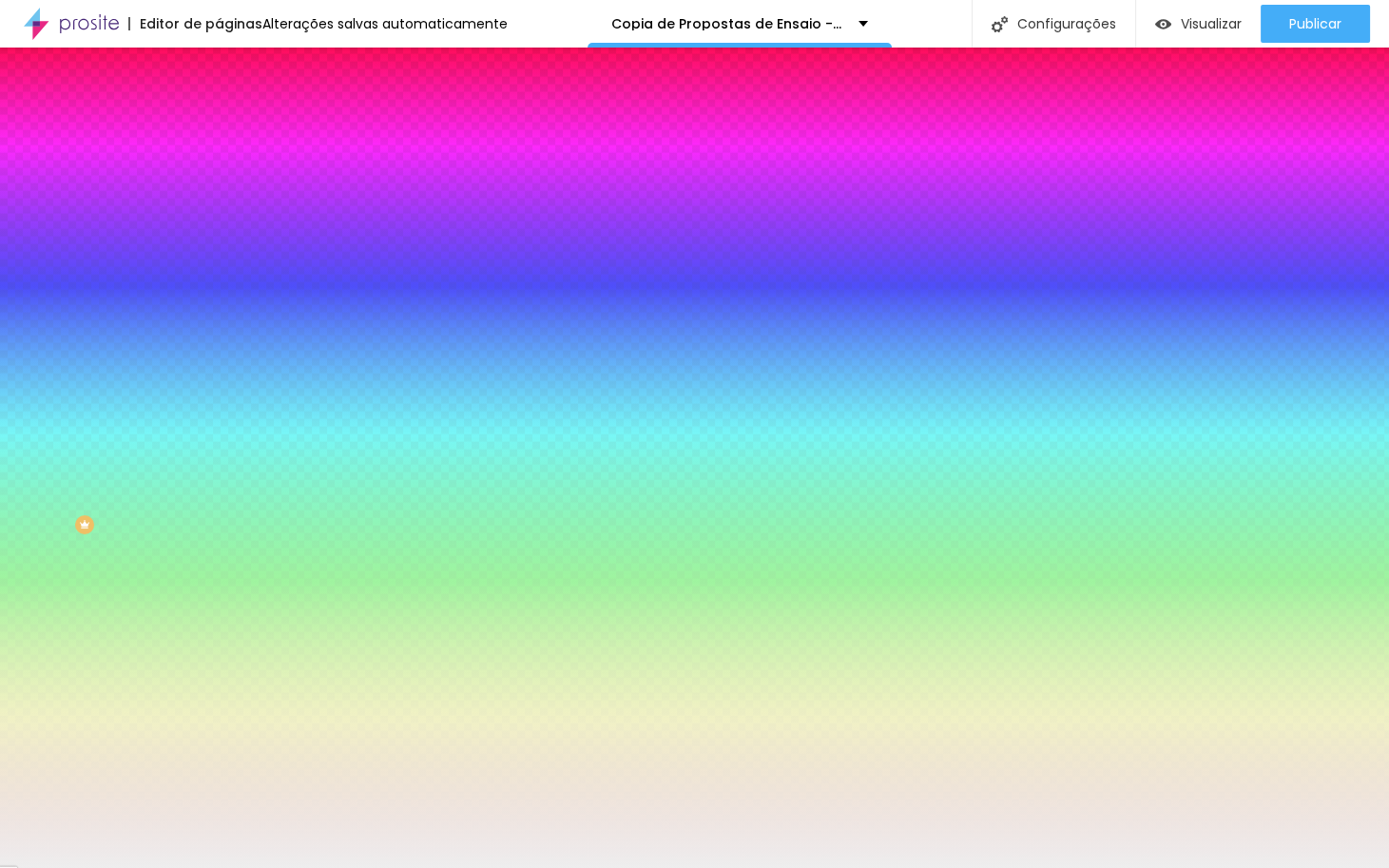 type on "#F0F0F0" 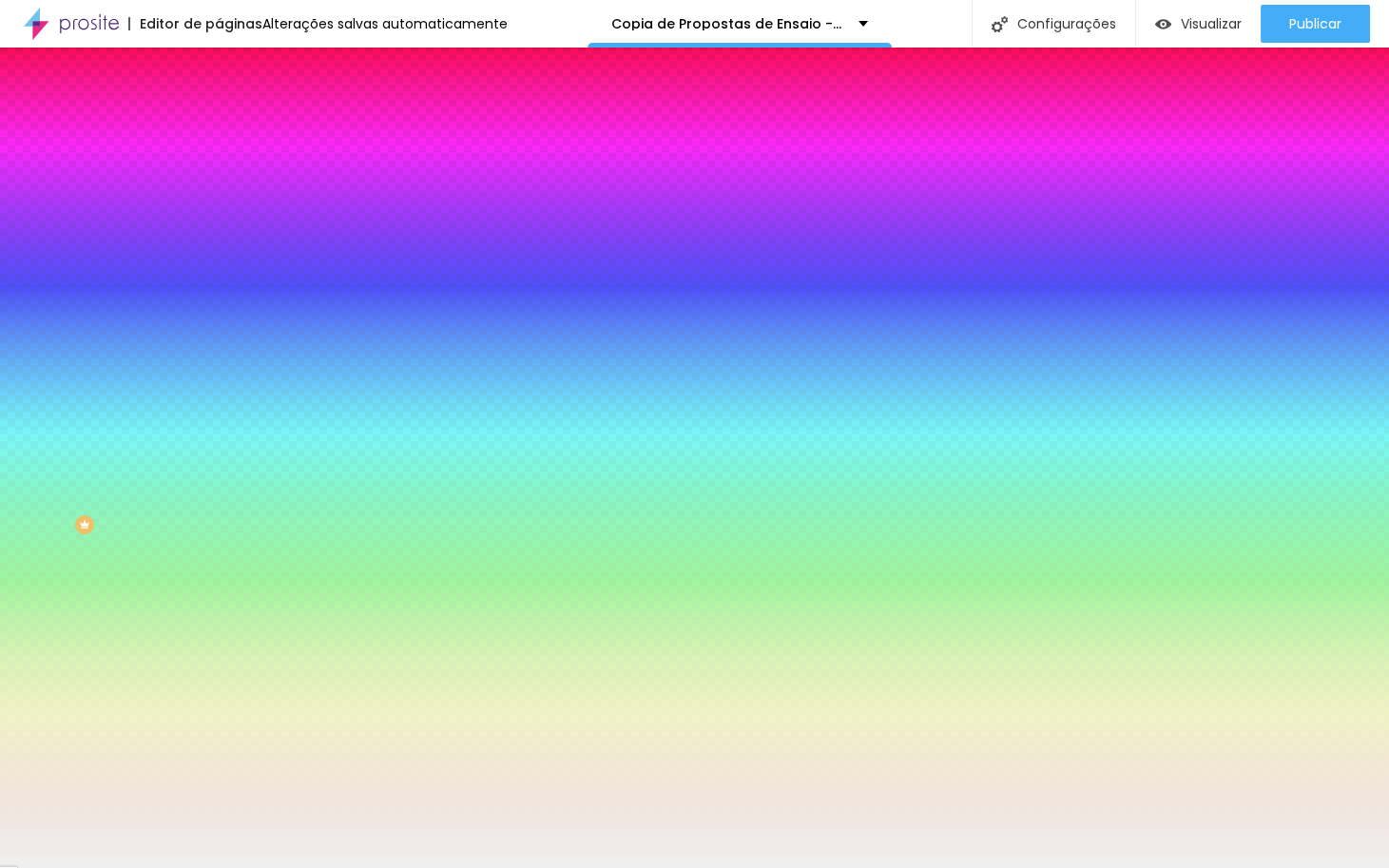 drag, startPoint x: 29, startPoint y: 228, endPoint x: 20, endPoint y: 222, distance: 10.816654 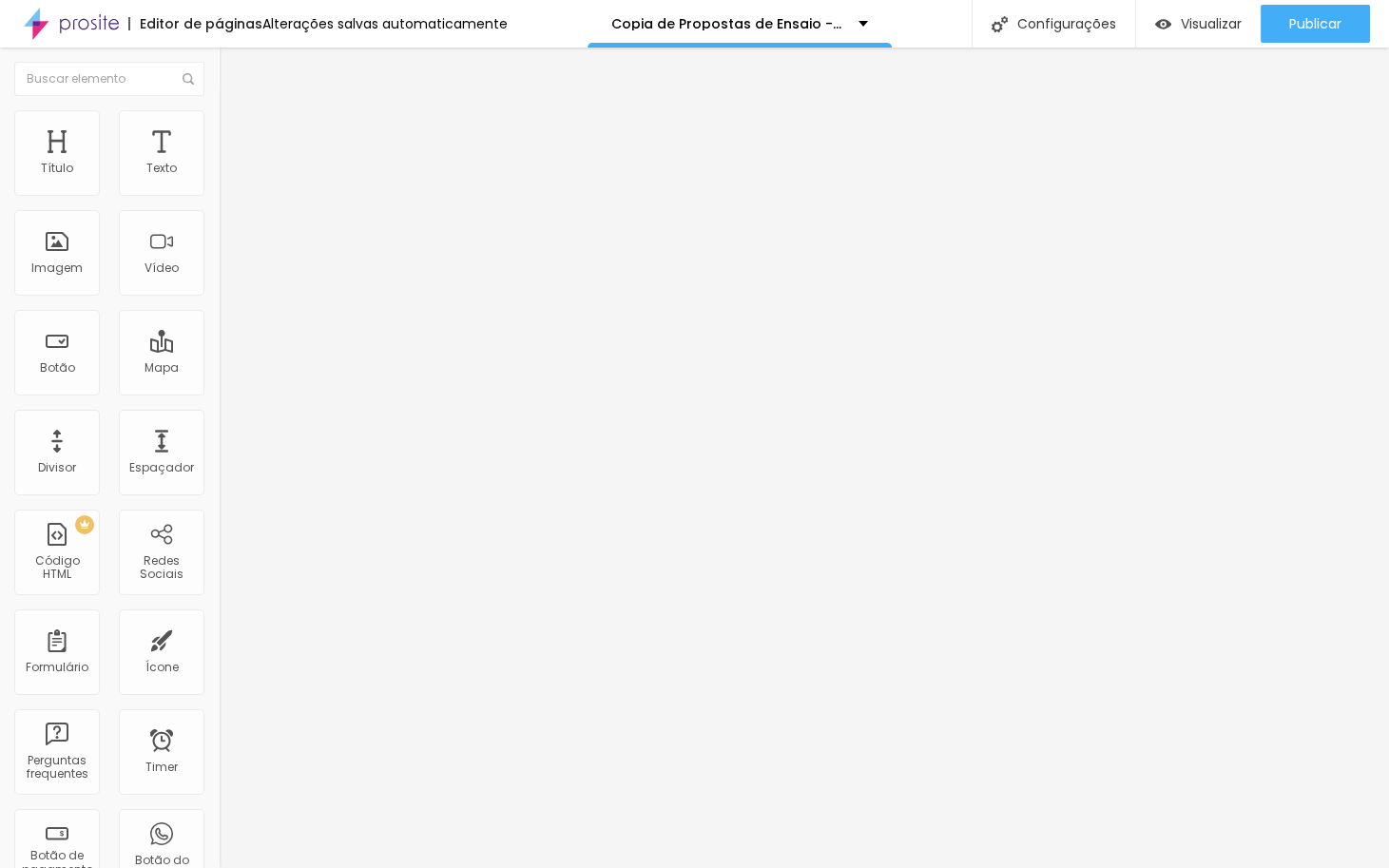 scroll, scrollTop: 0, scrollLeft: 0, axis: both 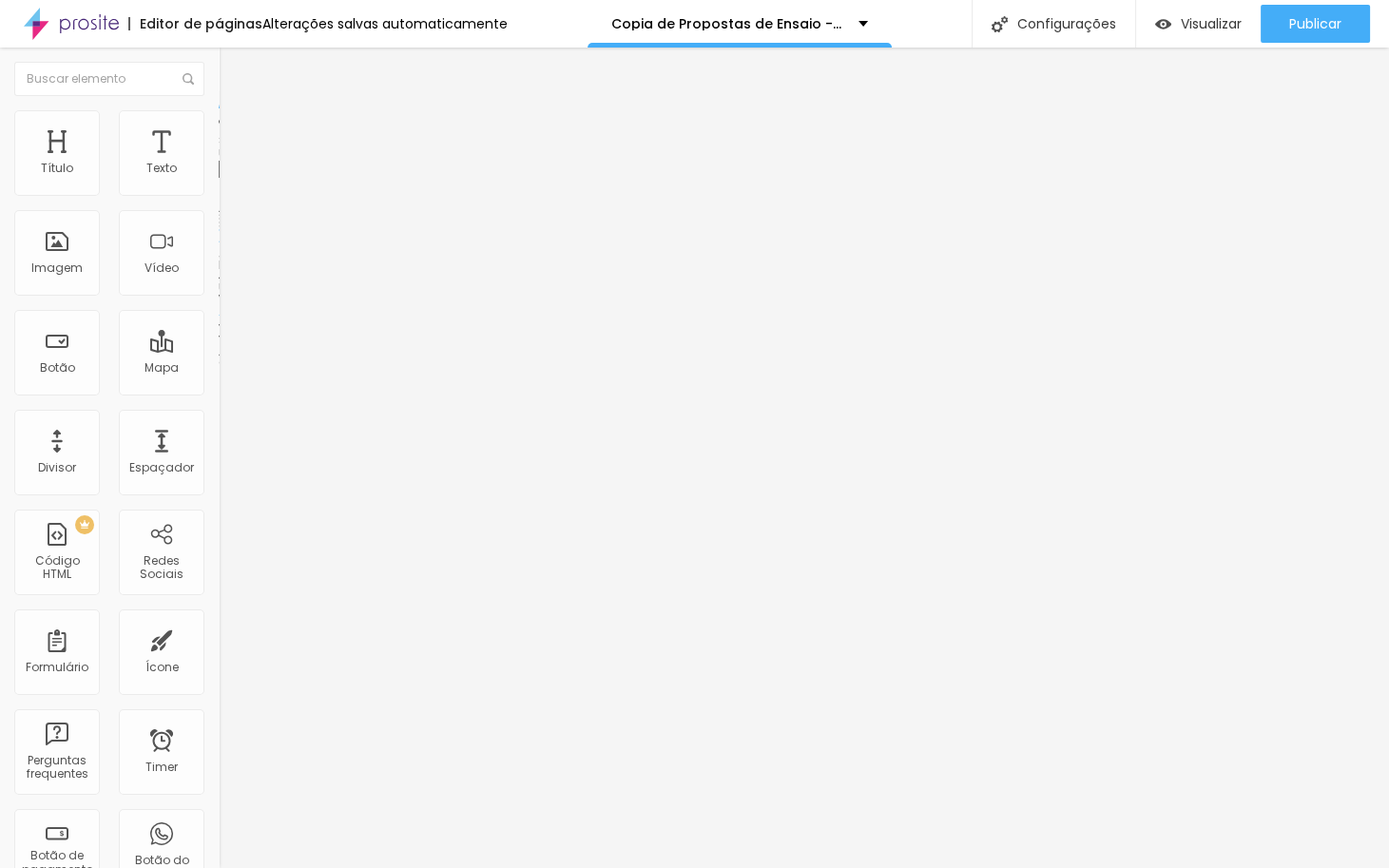 click at bounding box center (241, 69) 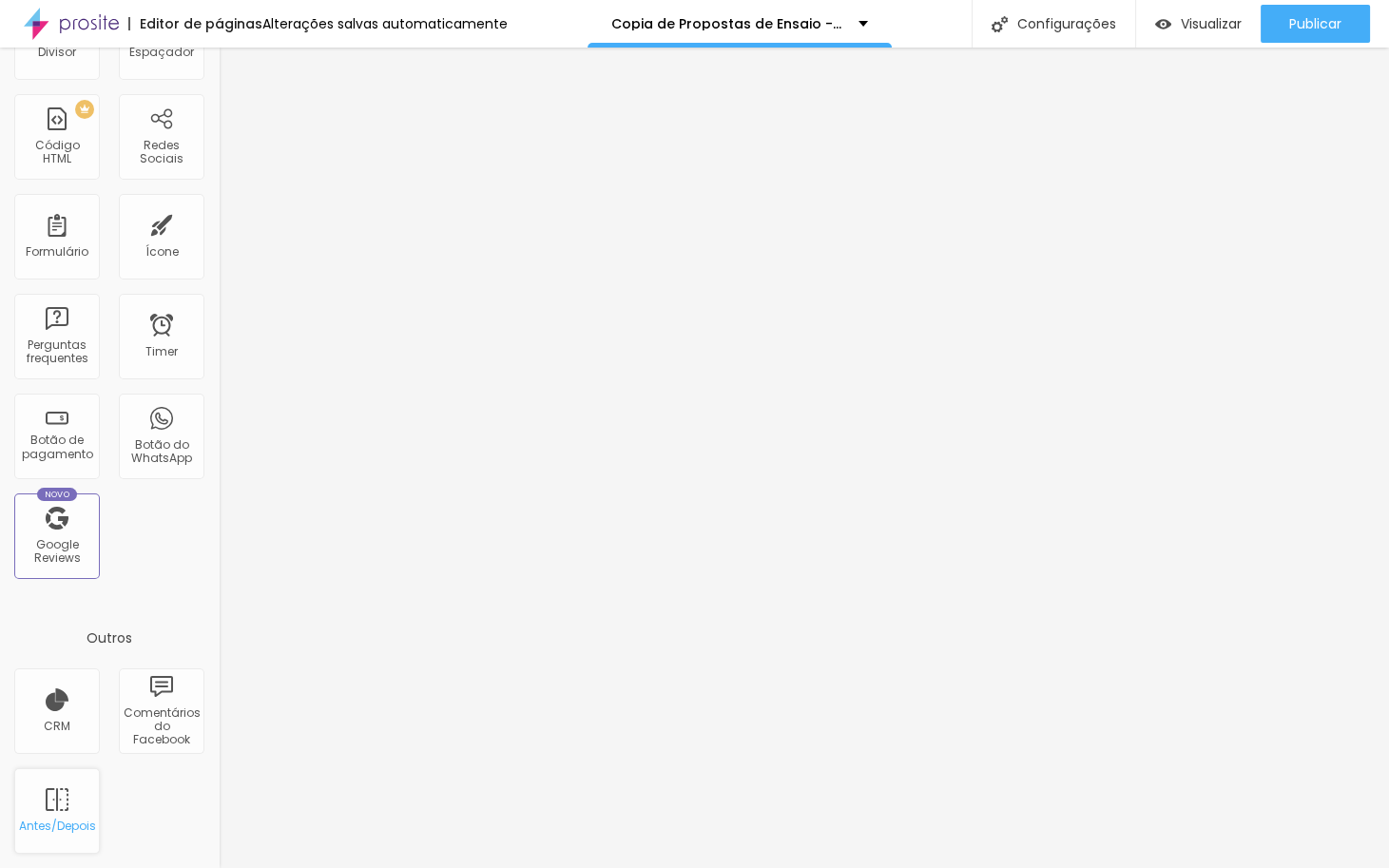 scroll, scrollTop: 418, scrollLeft: 0, axis: vertical 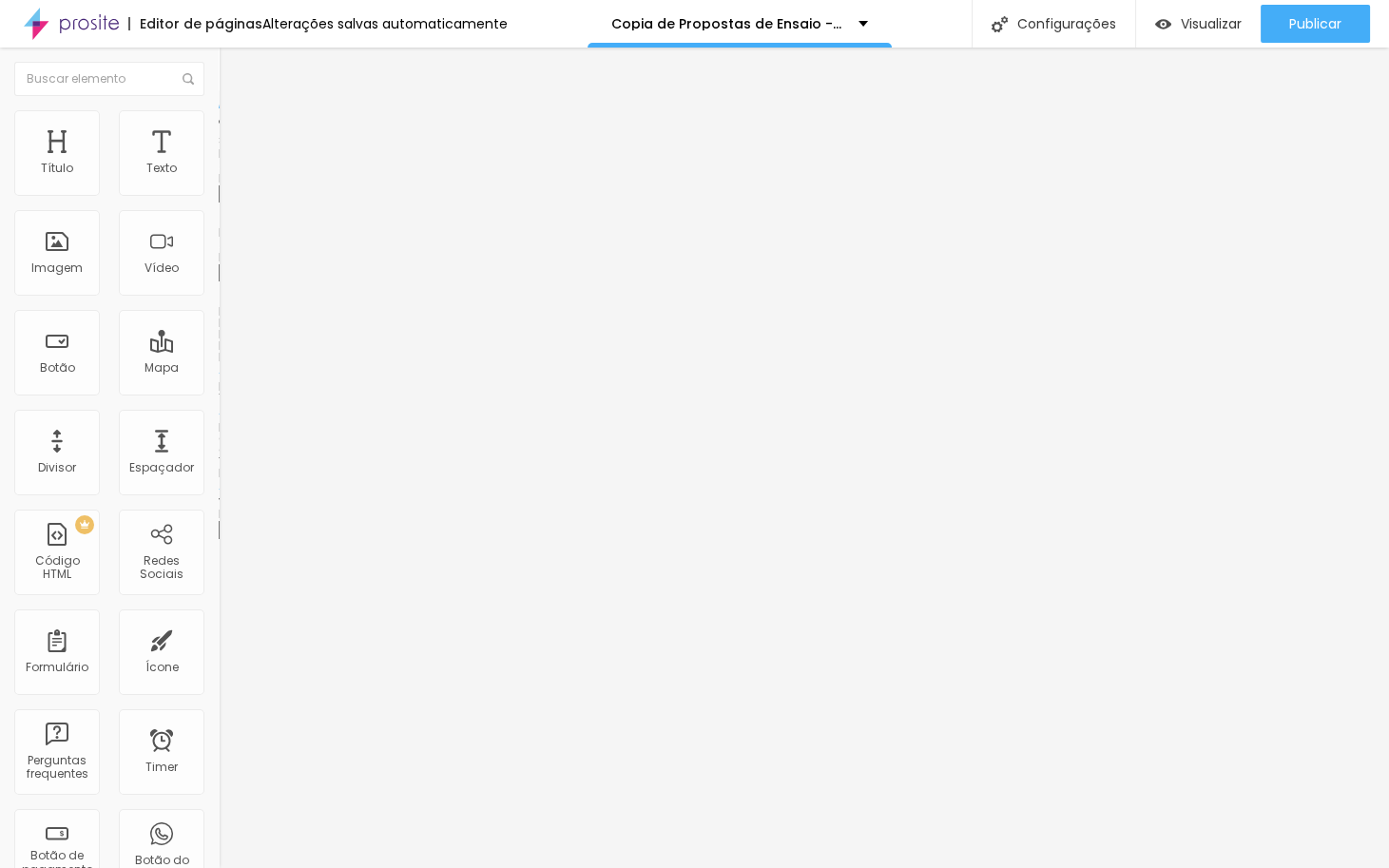 click on "16:9 Cinema" at bounding box center [255, 397] 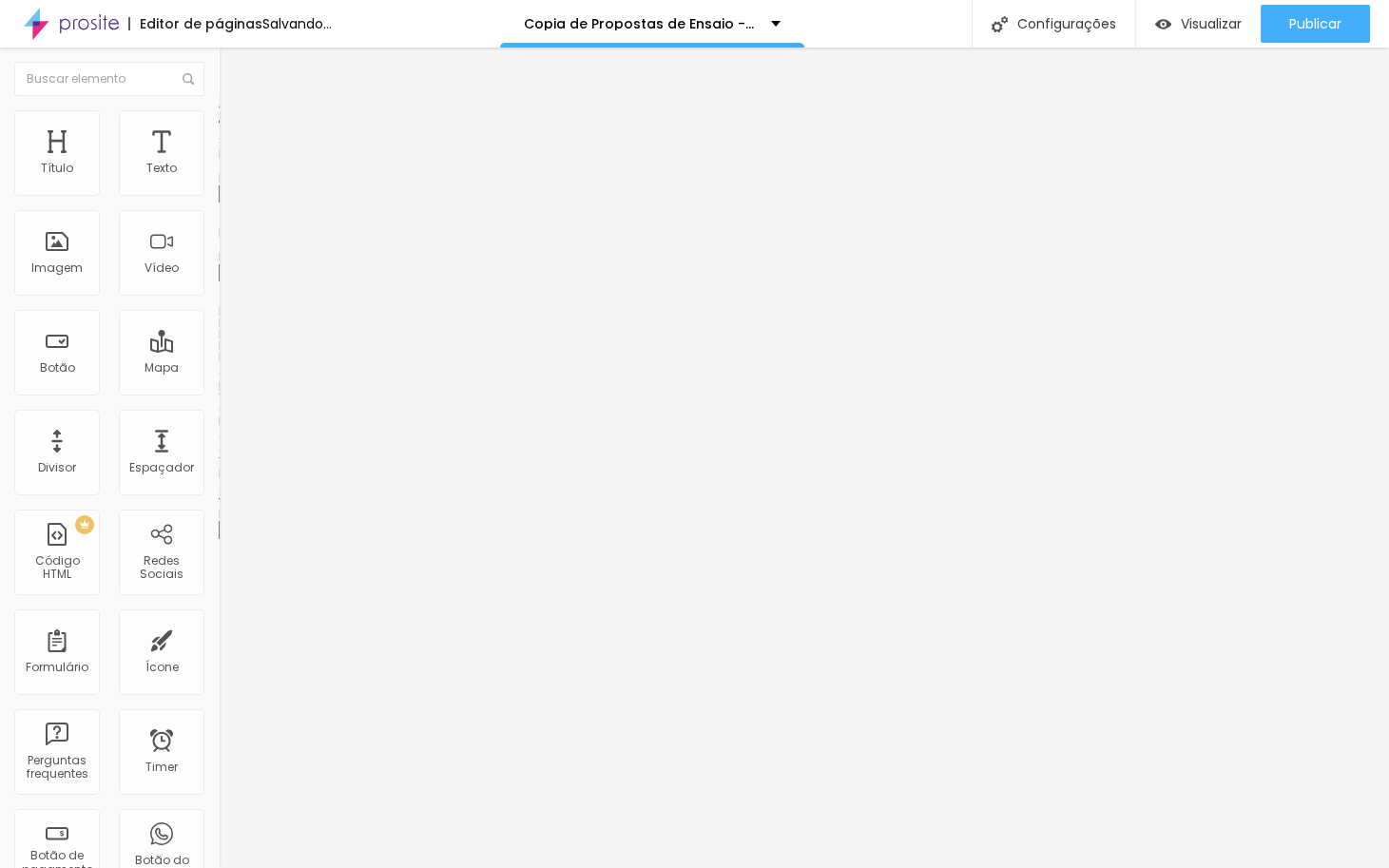 scroll, scrollTop: 0, scrollLeft: 0, axis: both 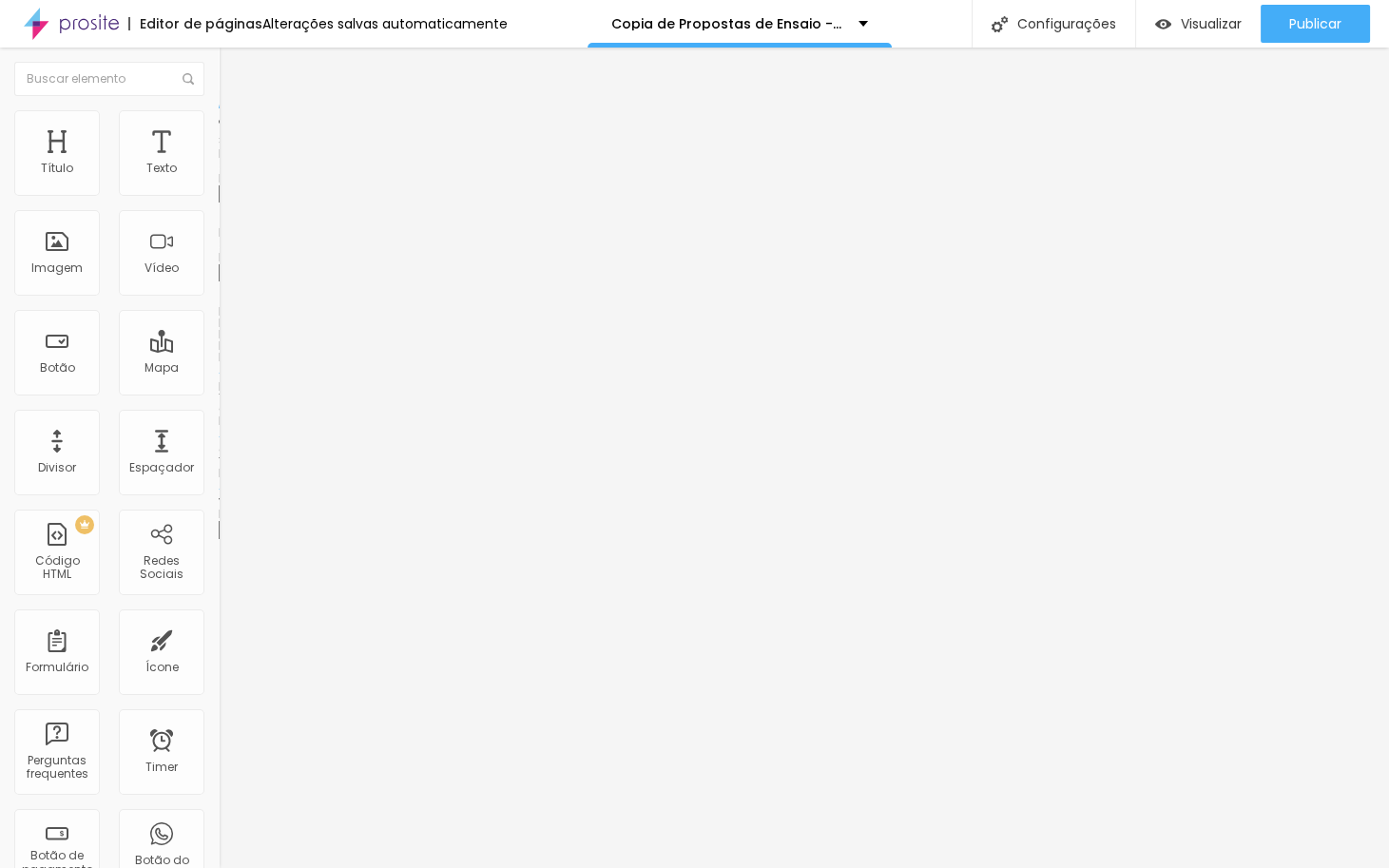 click at bounding box center (241, 69) 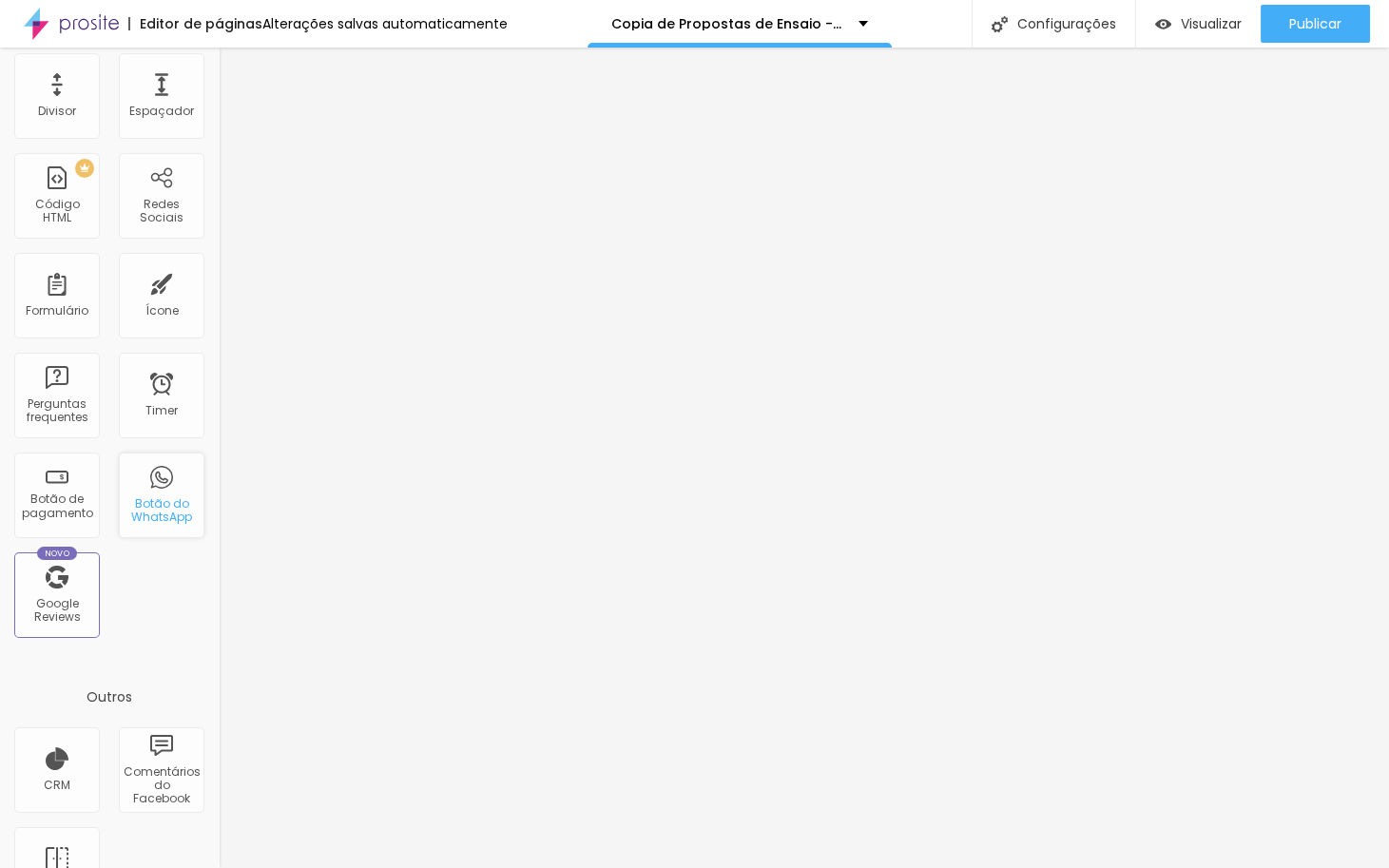scroll, scrollTop: 399, scrollLeft: 0, axis: vertical 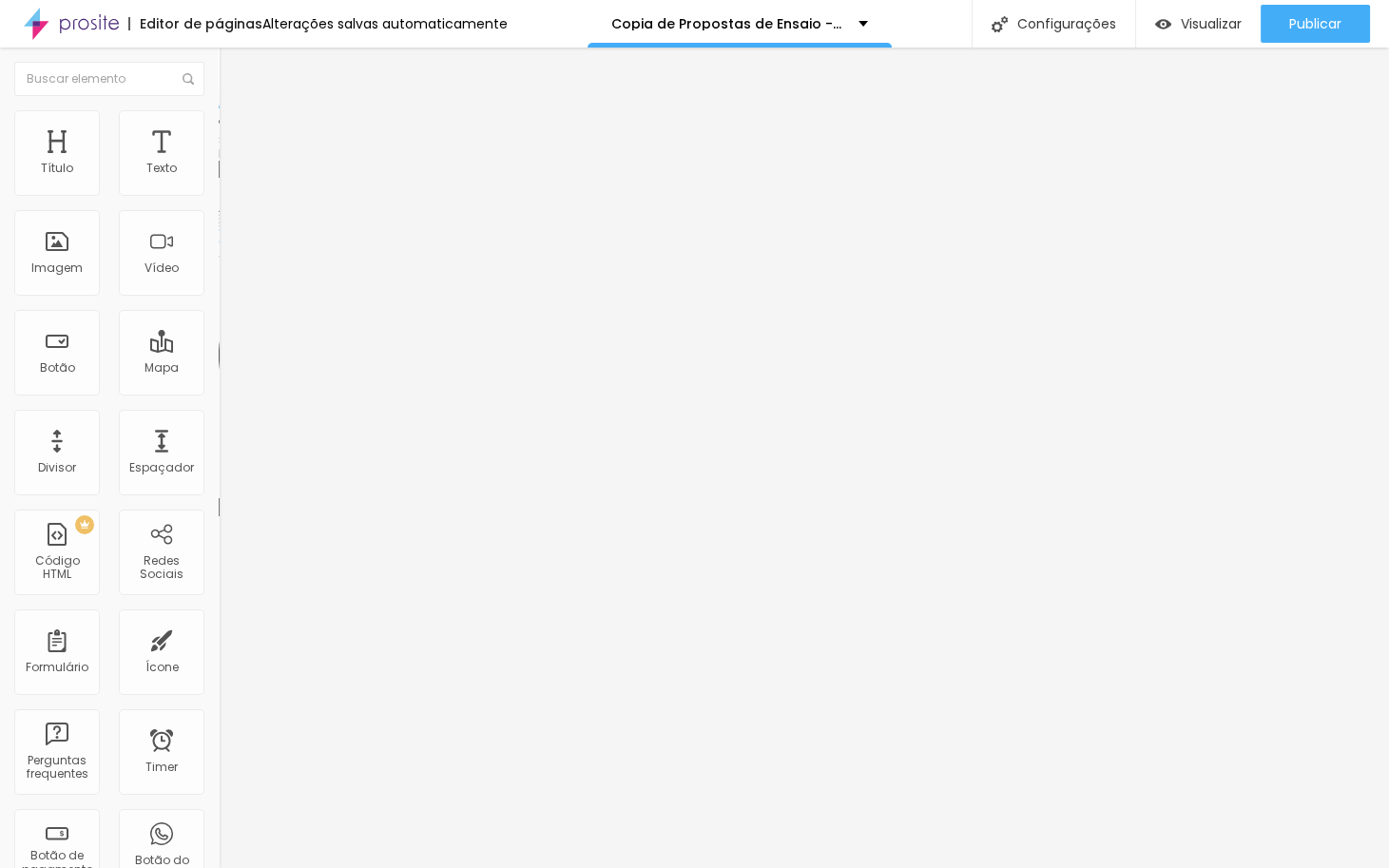 click at bounding box center [227, 138] 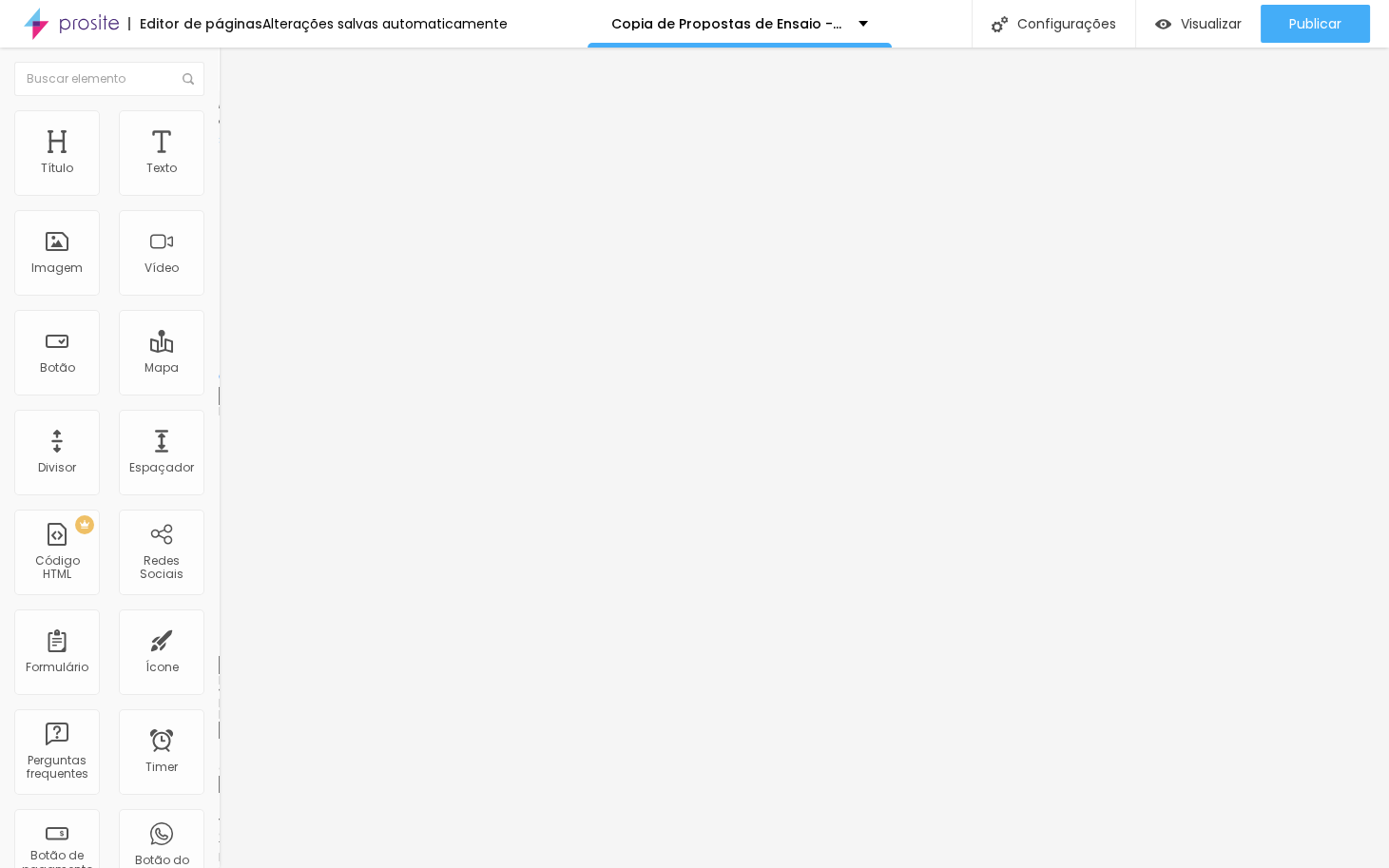 click at bounding box center (227, 119) 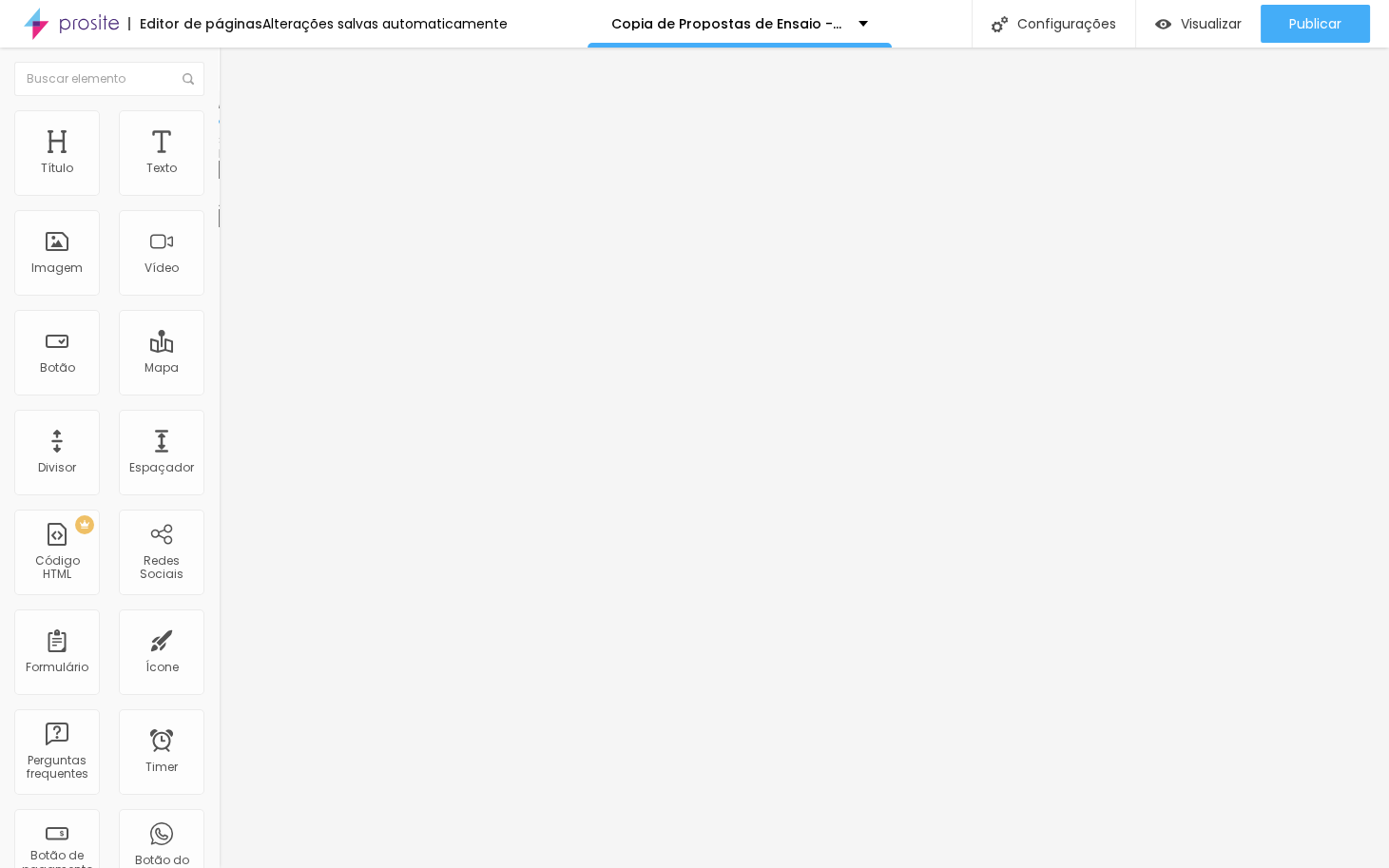 type on "75" 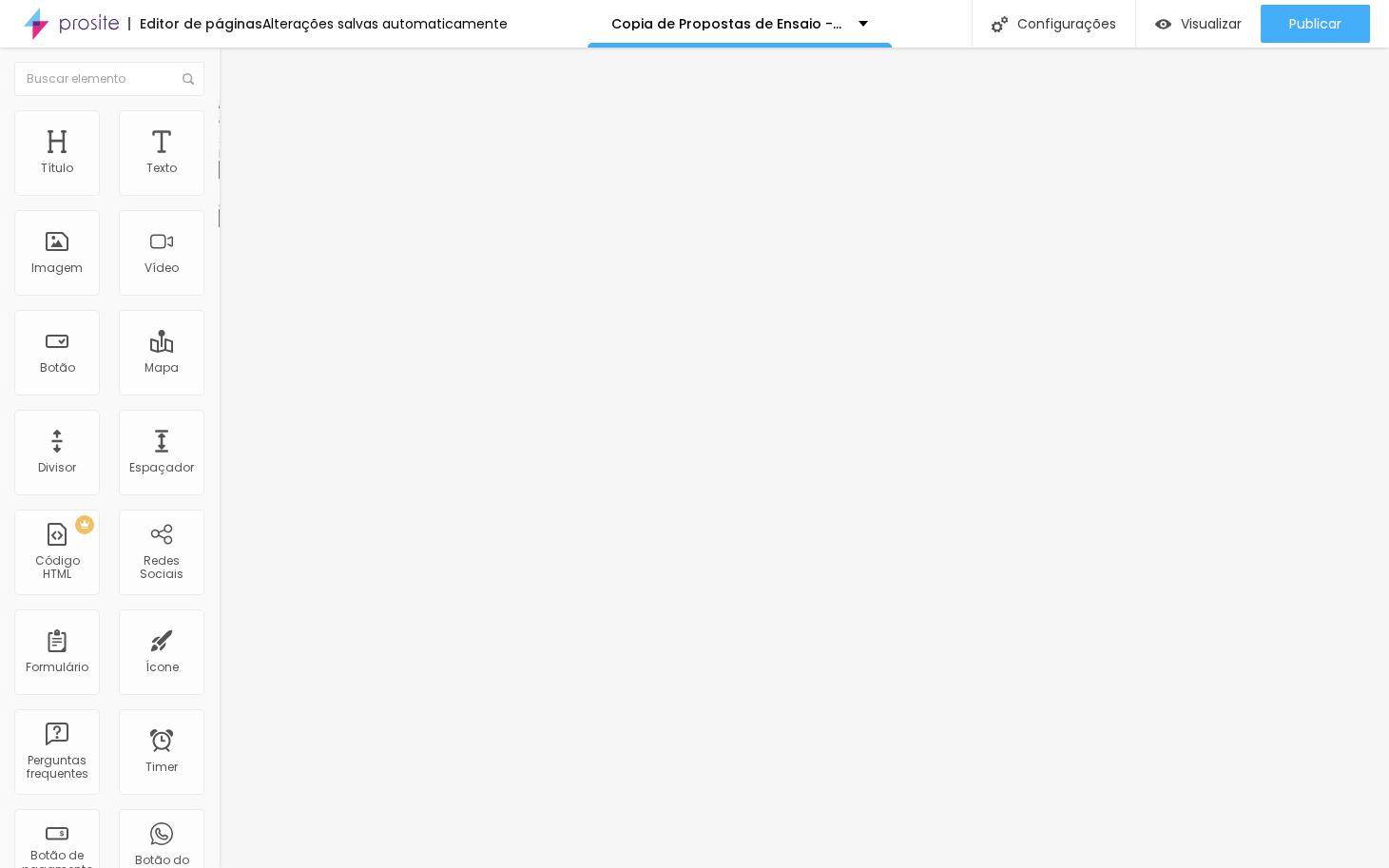 type on "70" 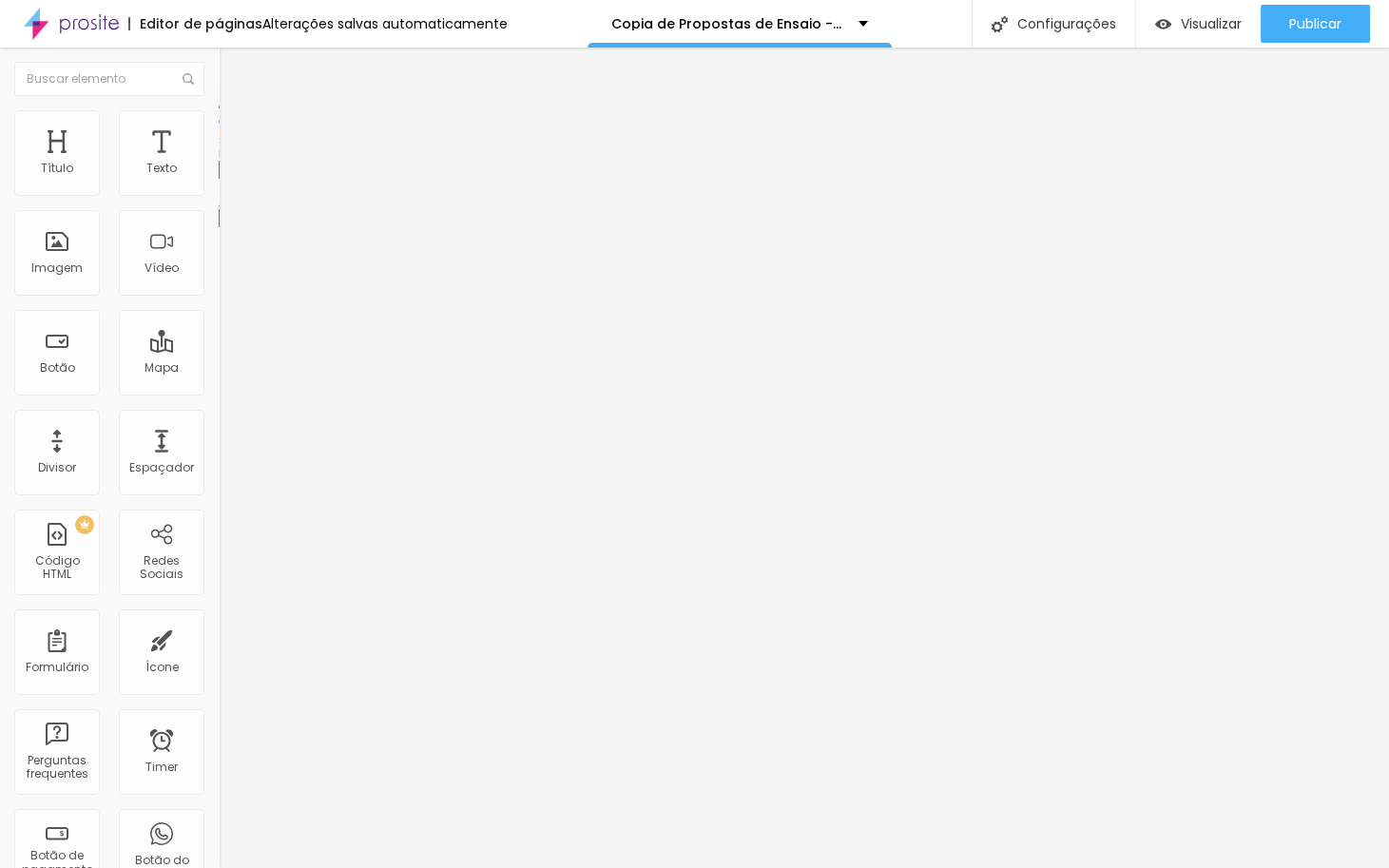 type on "70" 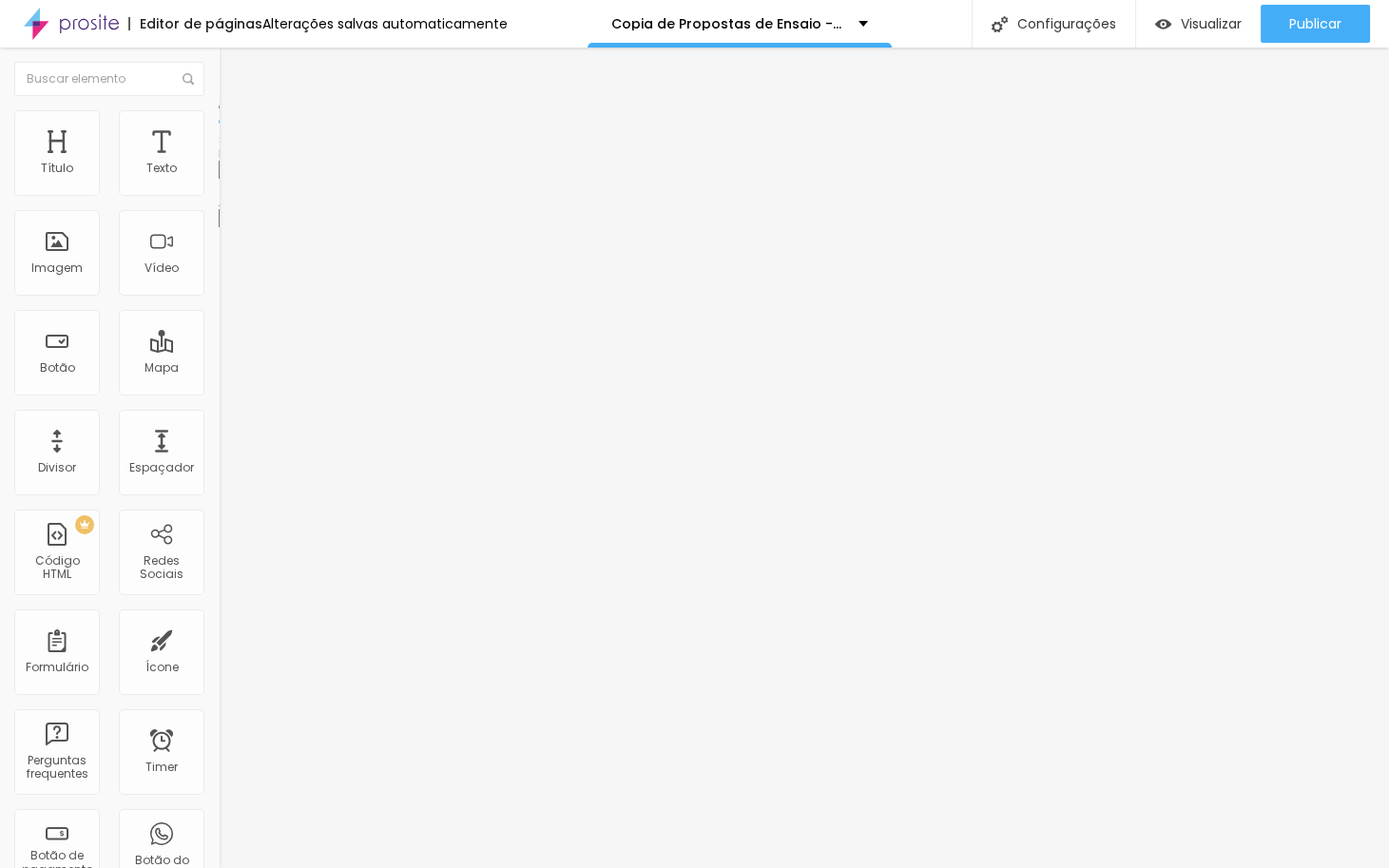 type on "505" 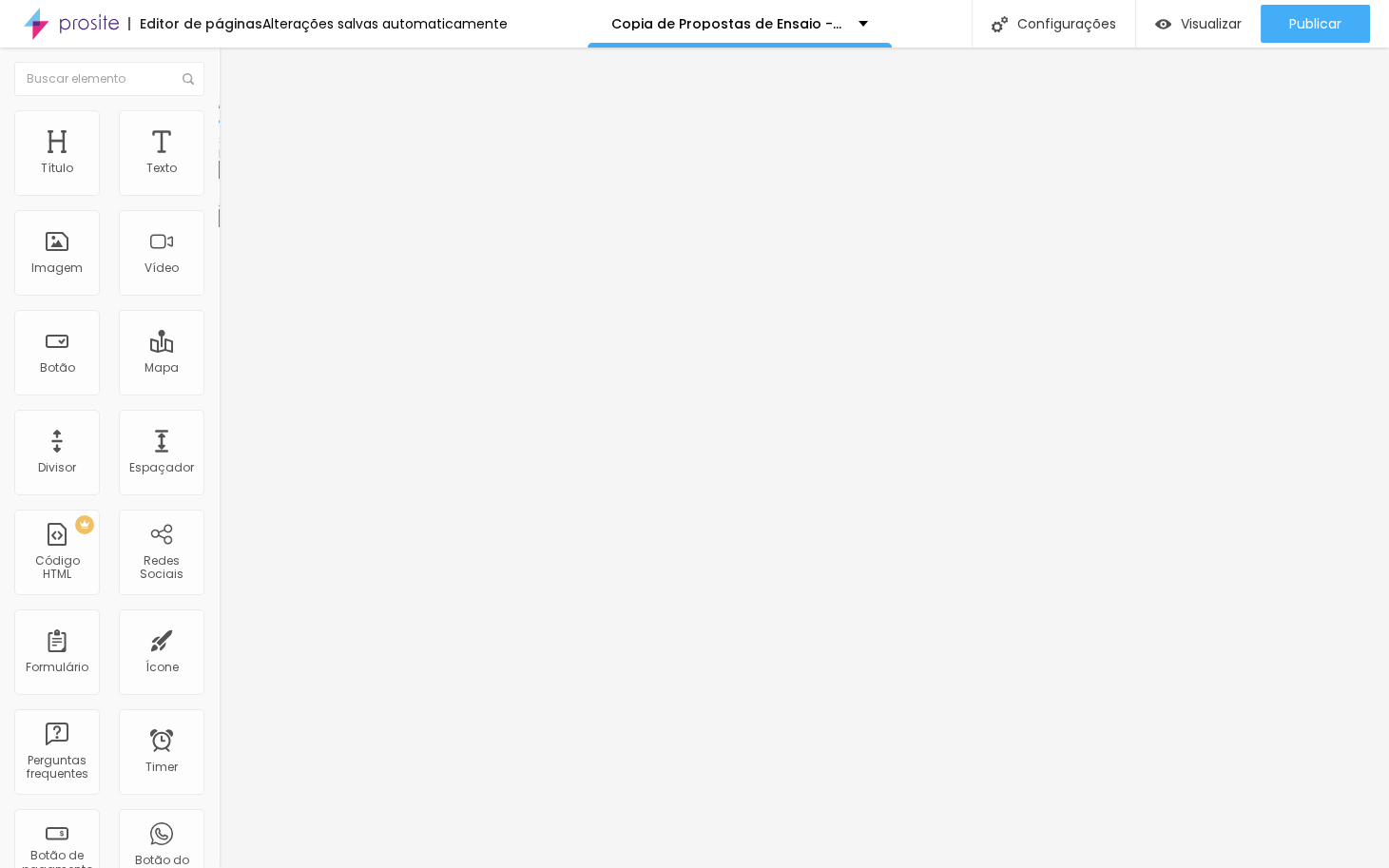type on "321" 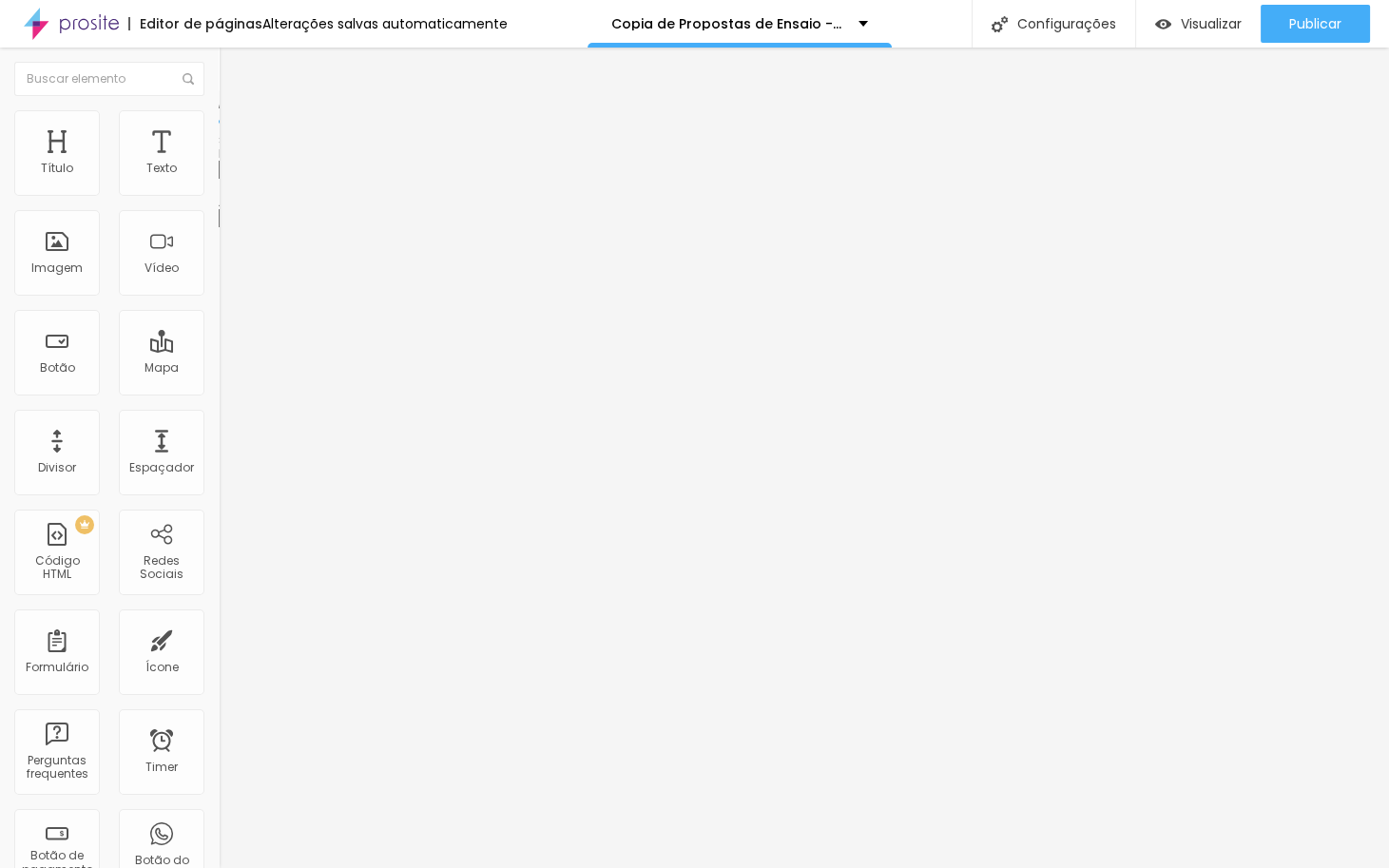 type on "321" 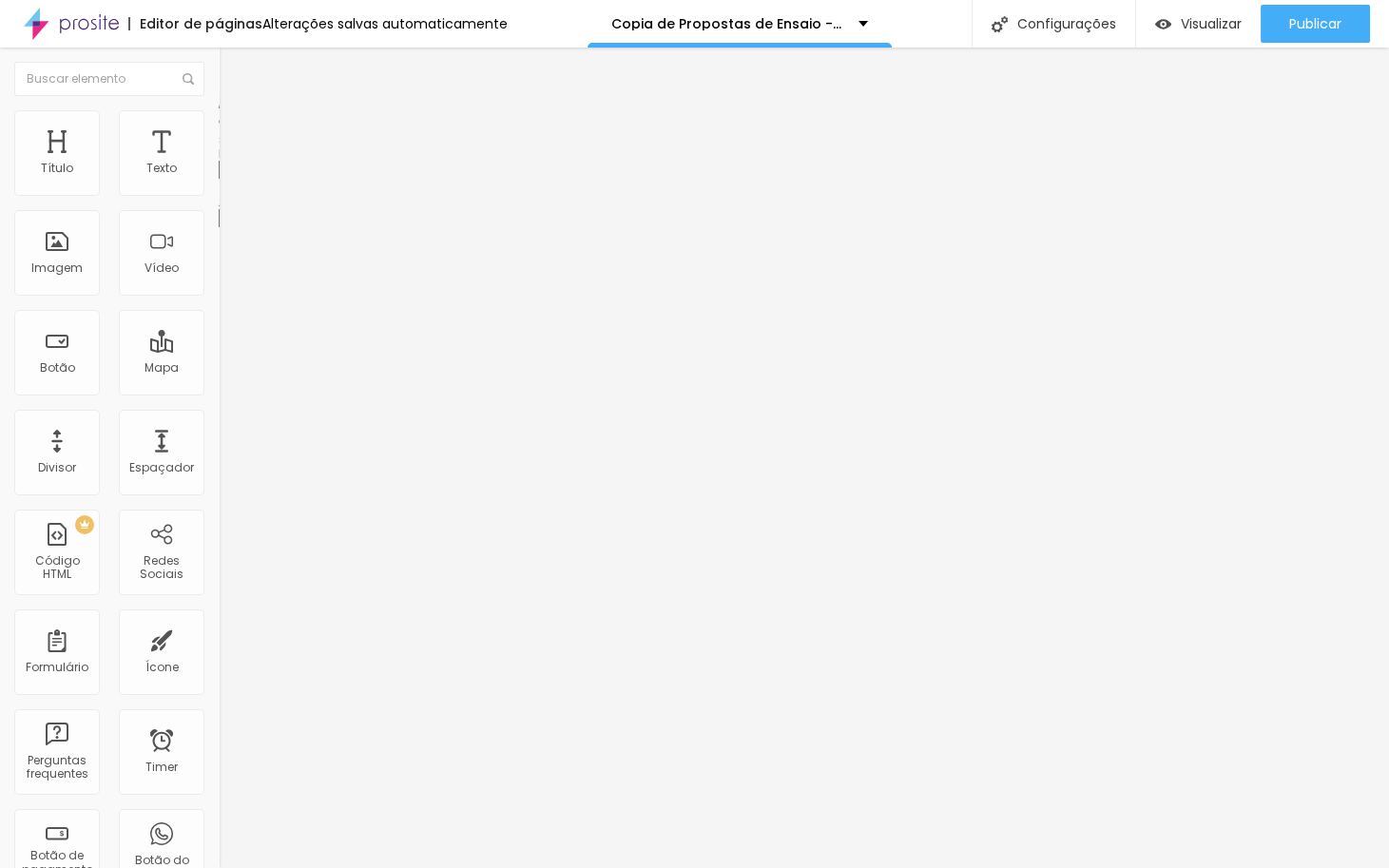 type on "318" 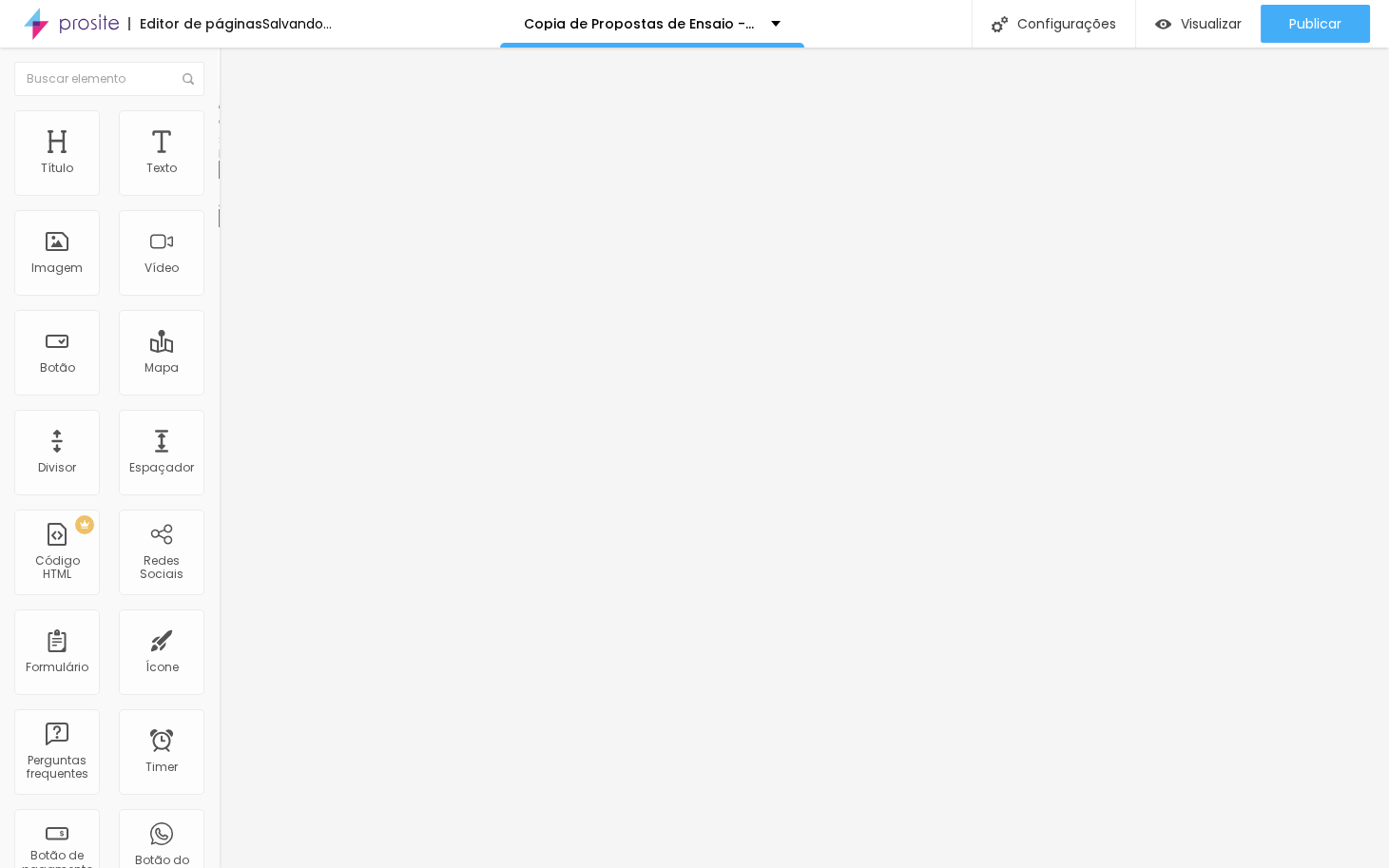 type on "308" 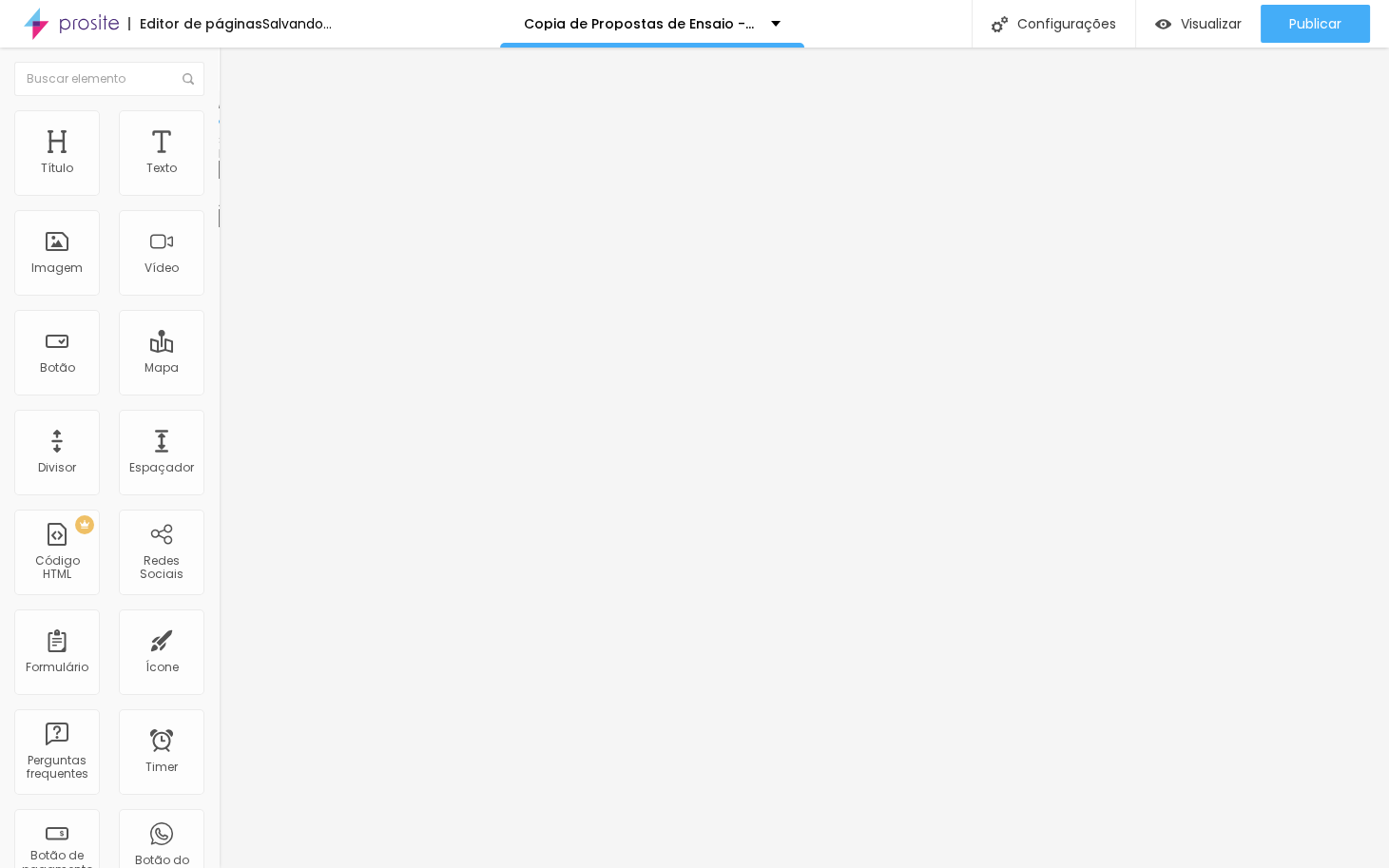 type on "308" 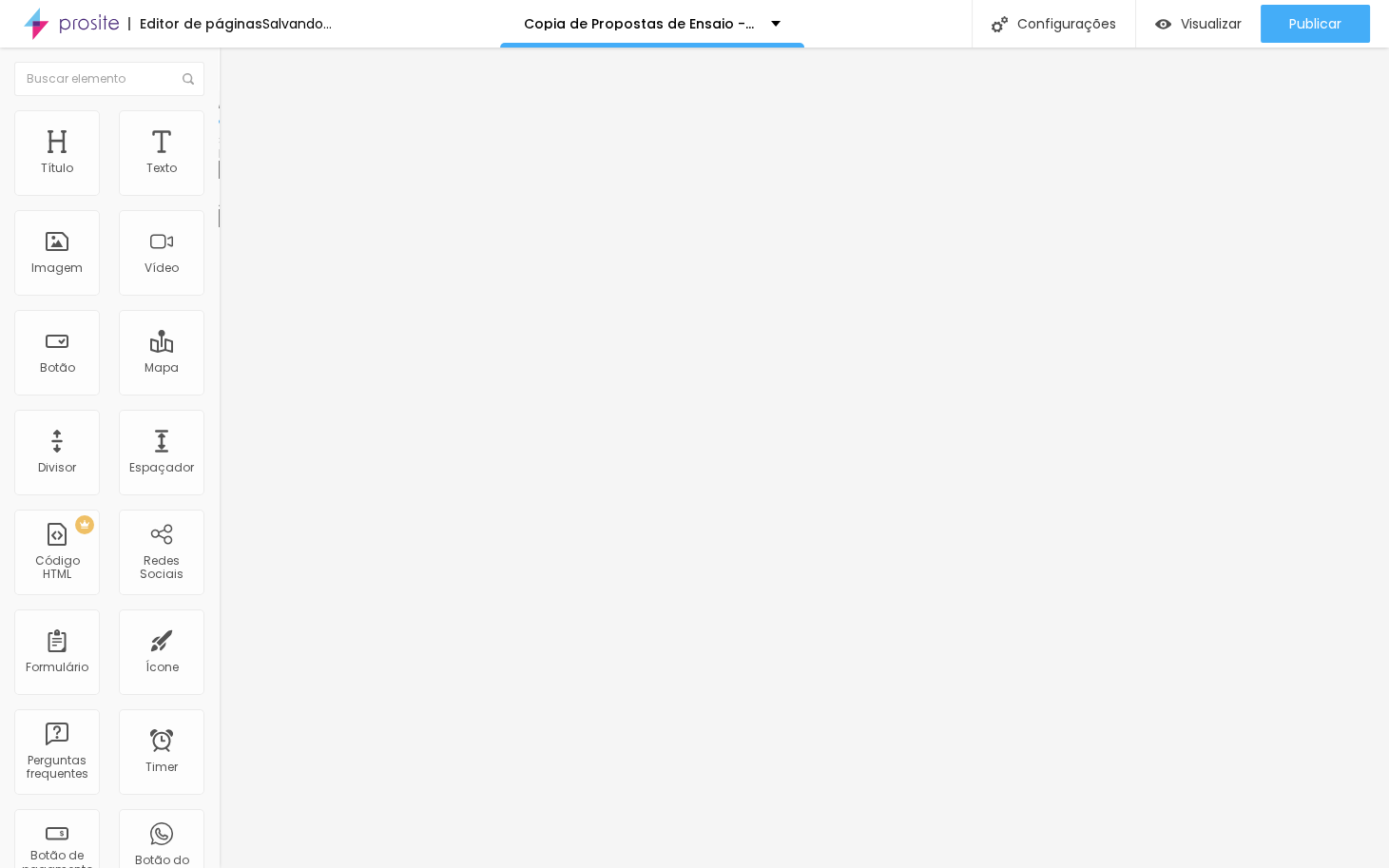 type on "304" 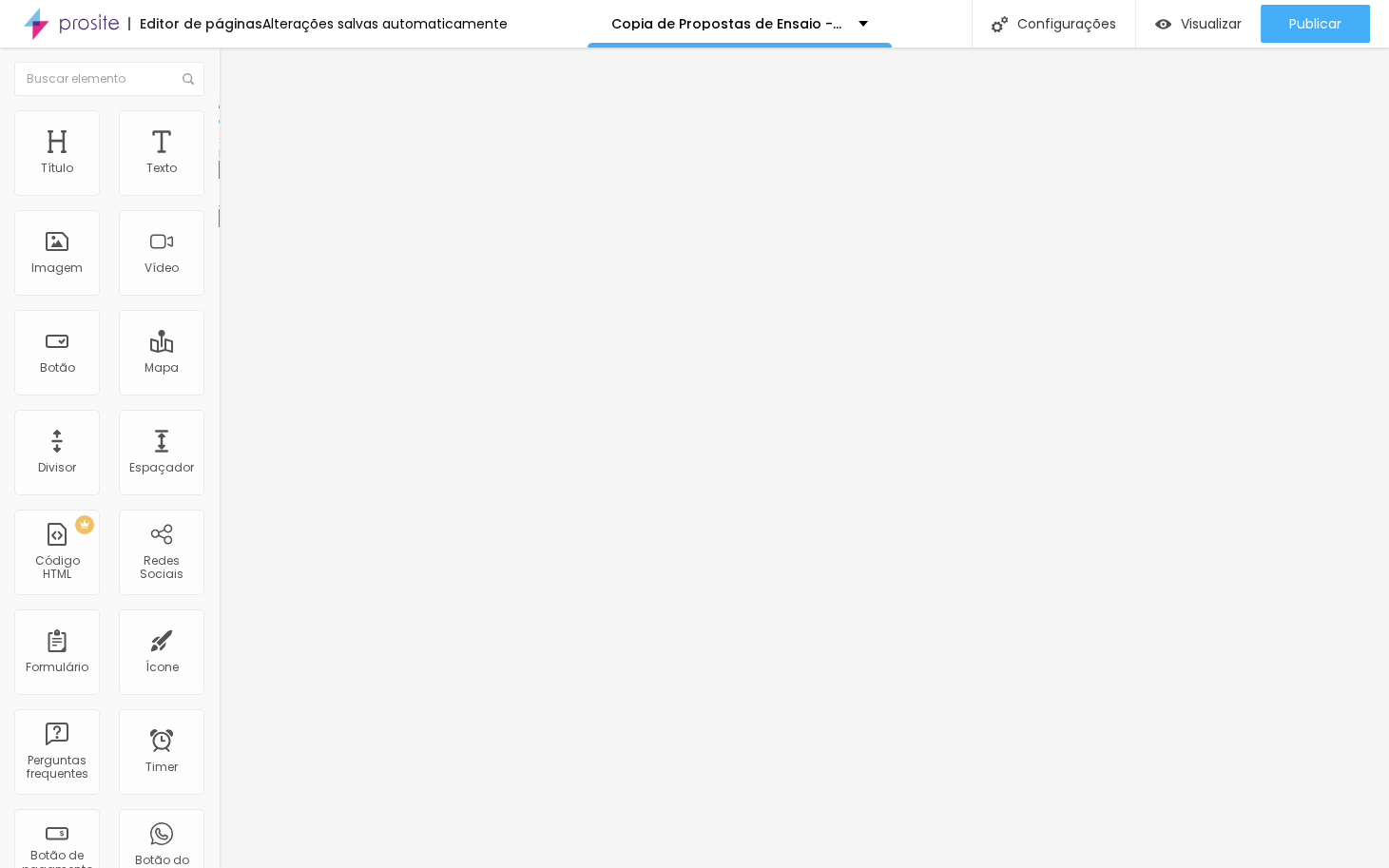 type on "294" 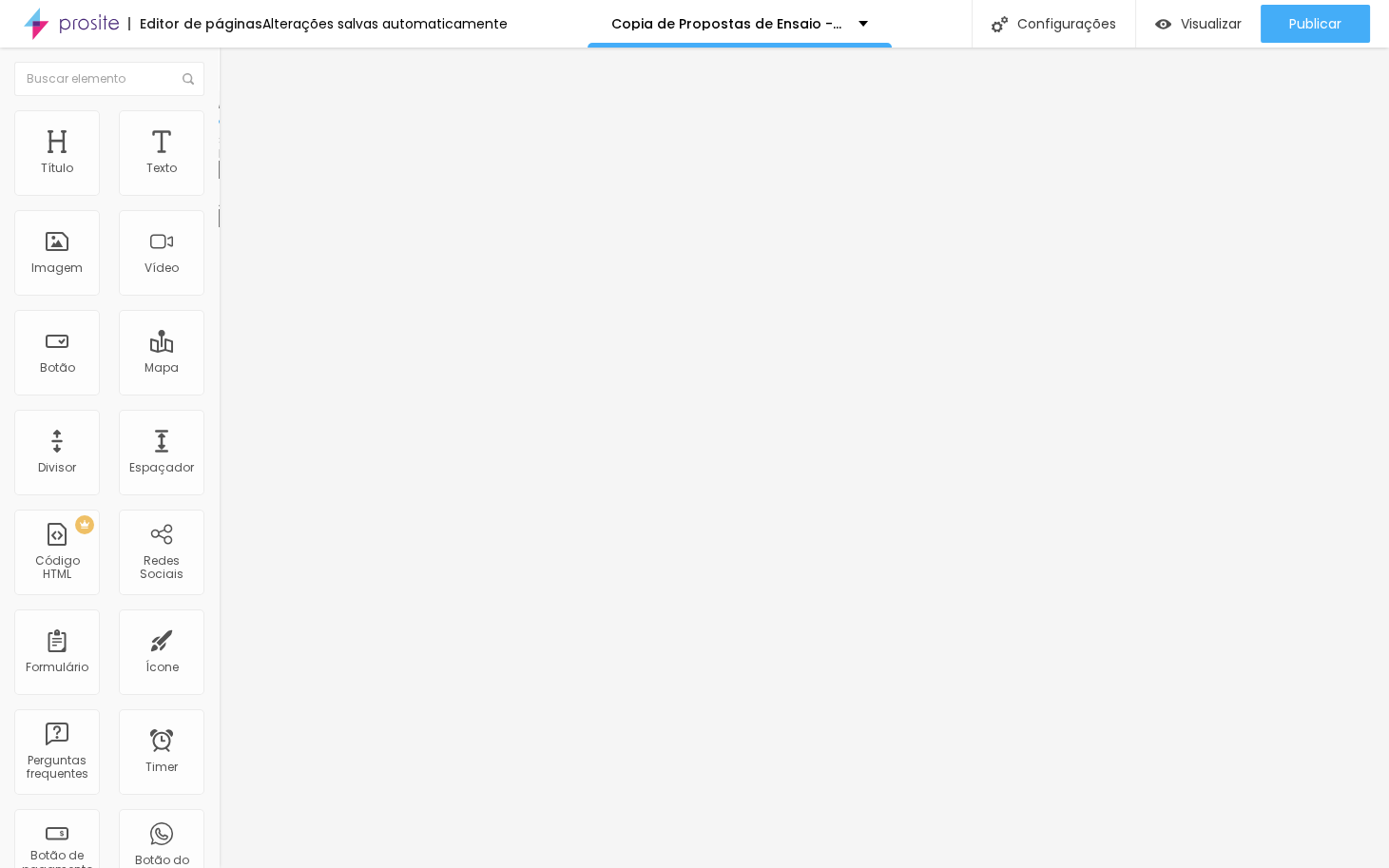 type on "308" 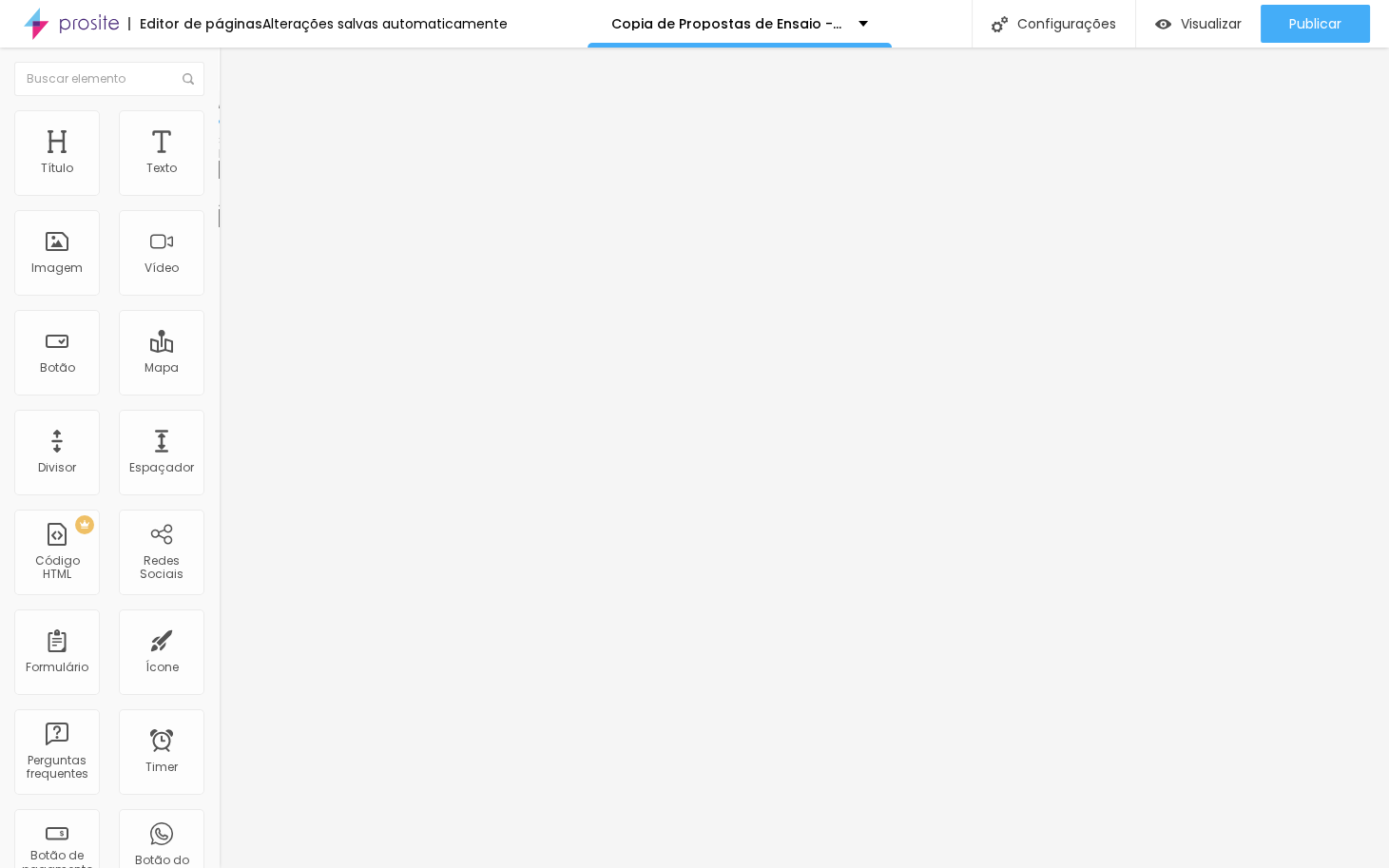 type on "308" 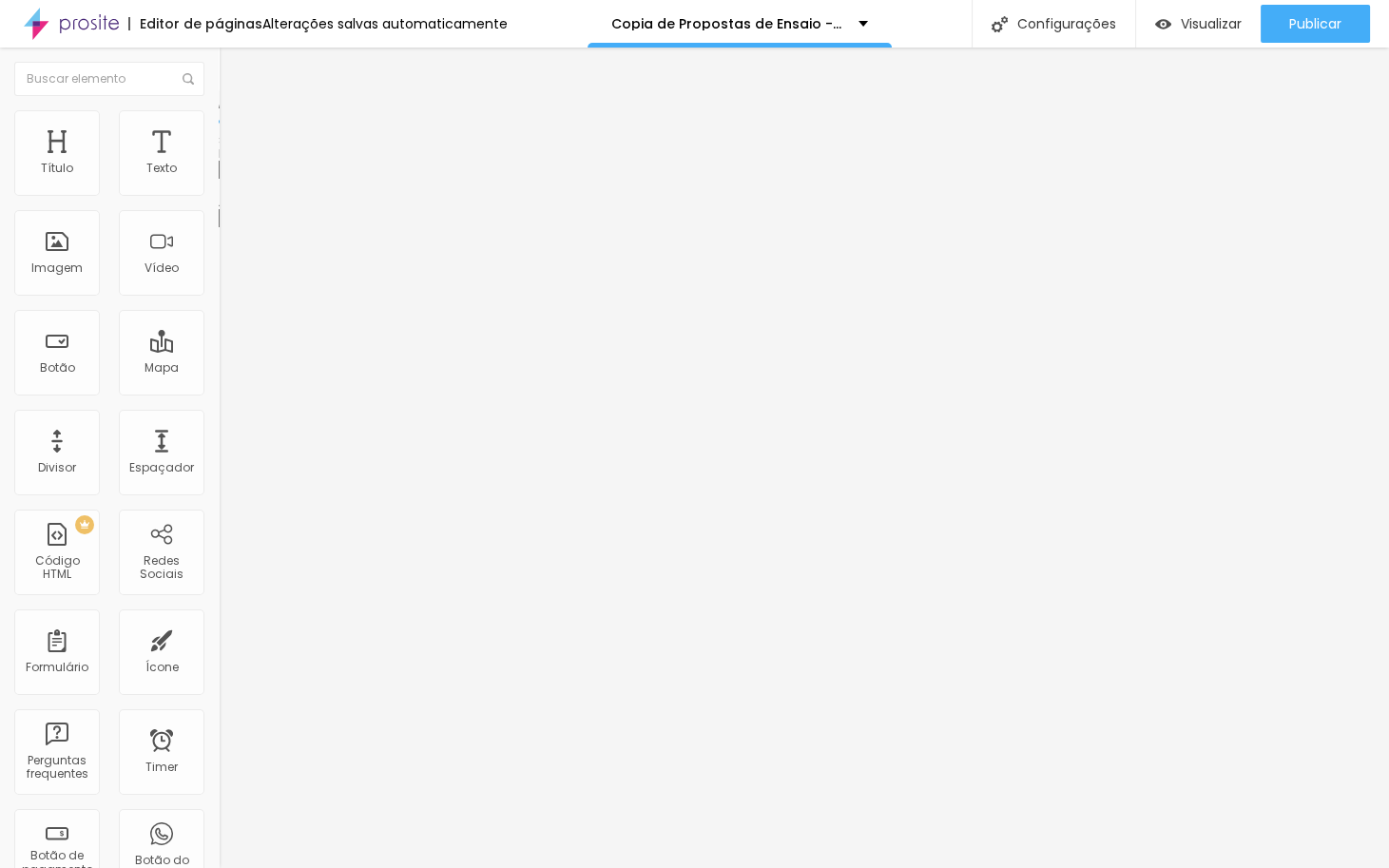 type on "311" 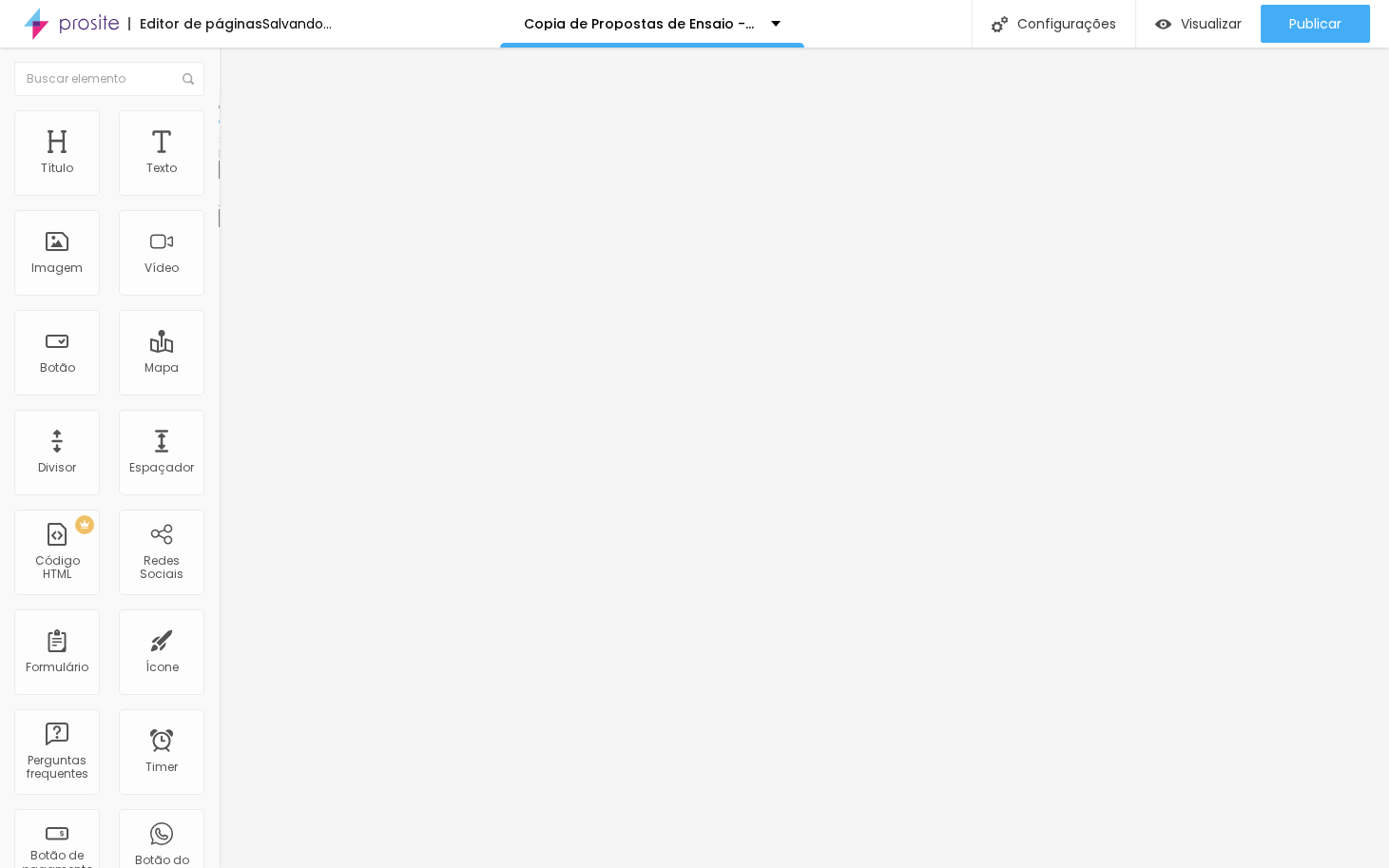 type on "318" 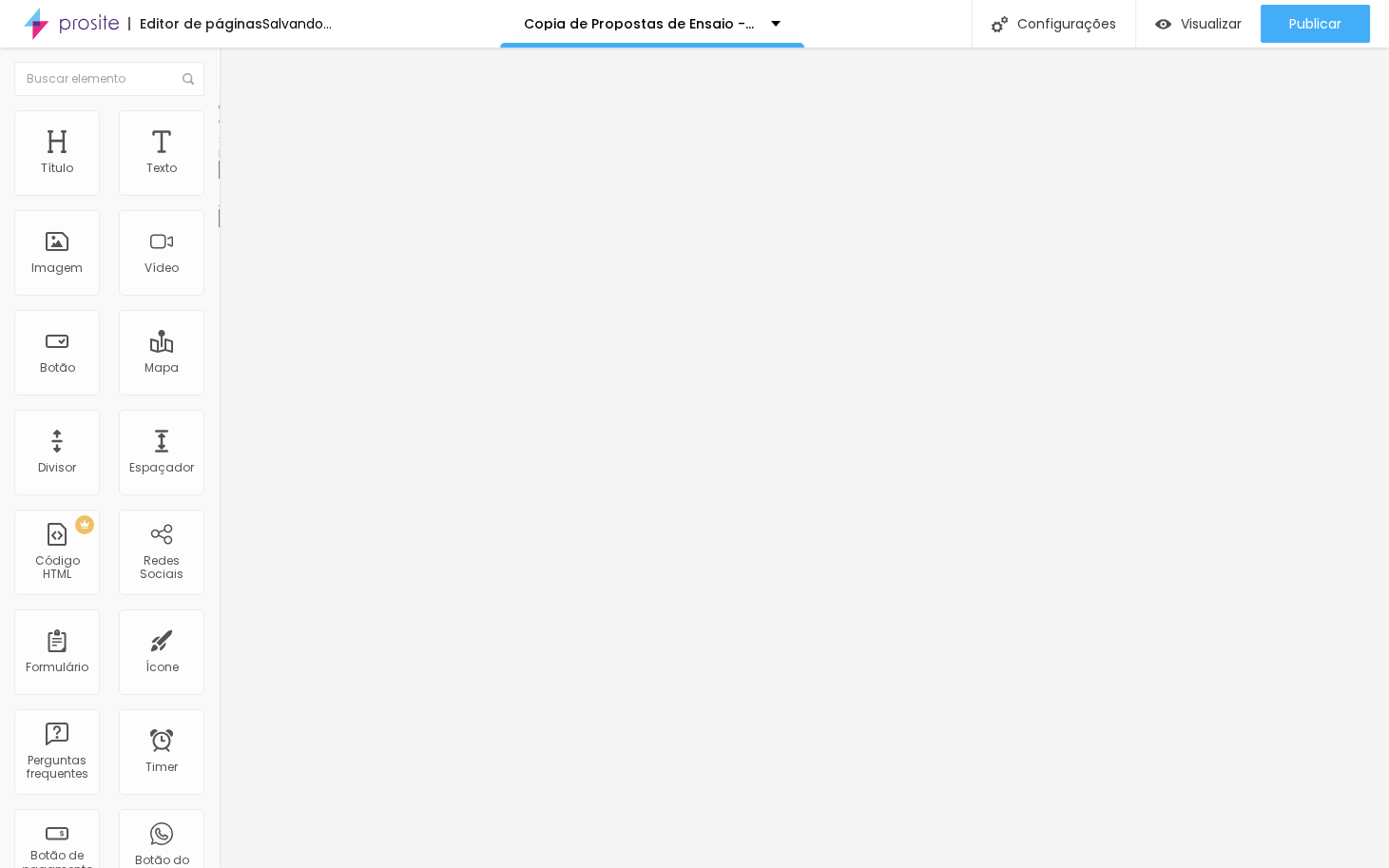 type on "318" 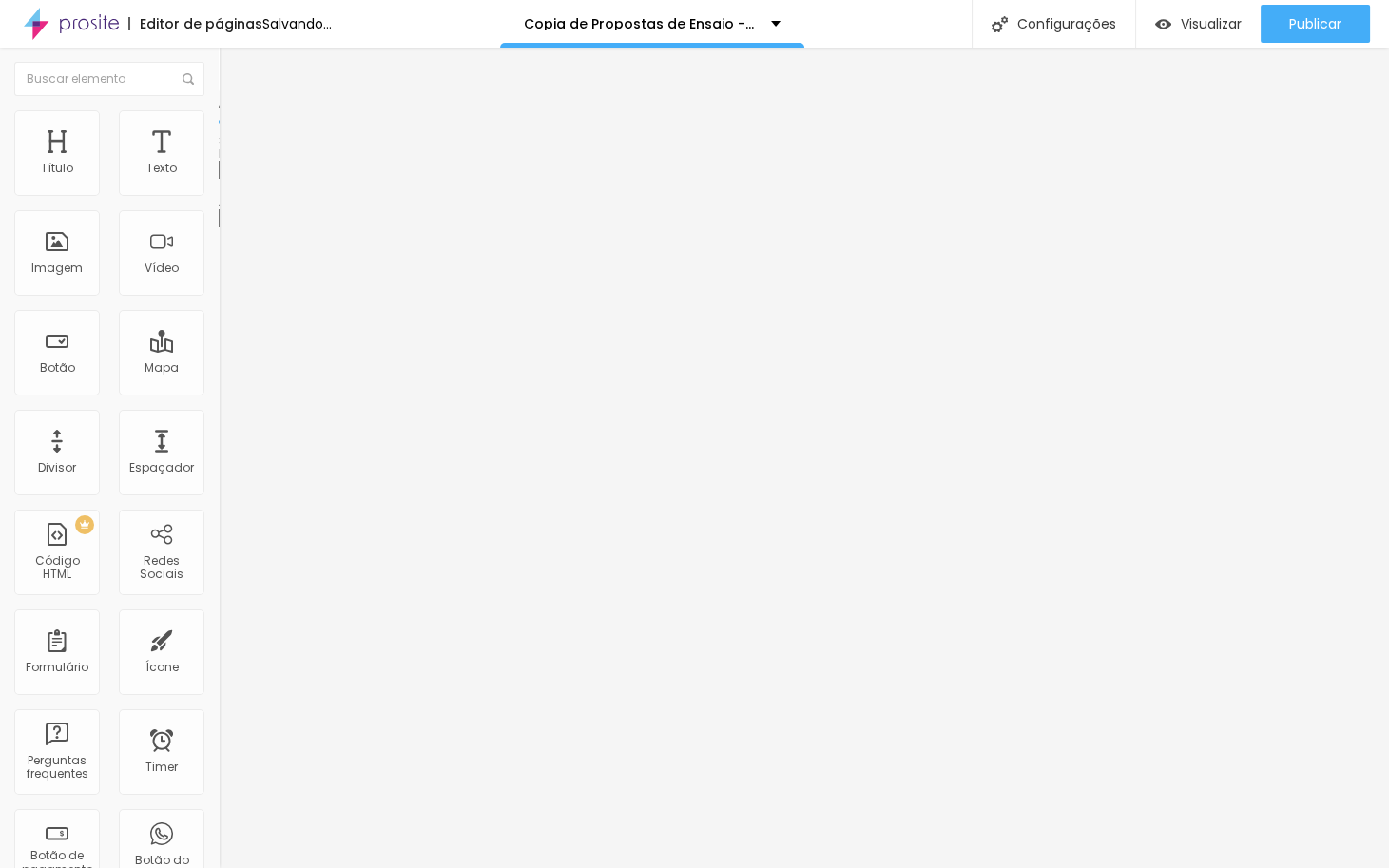 type on "314" 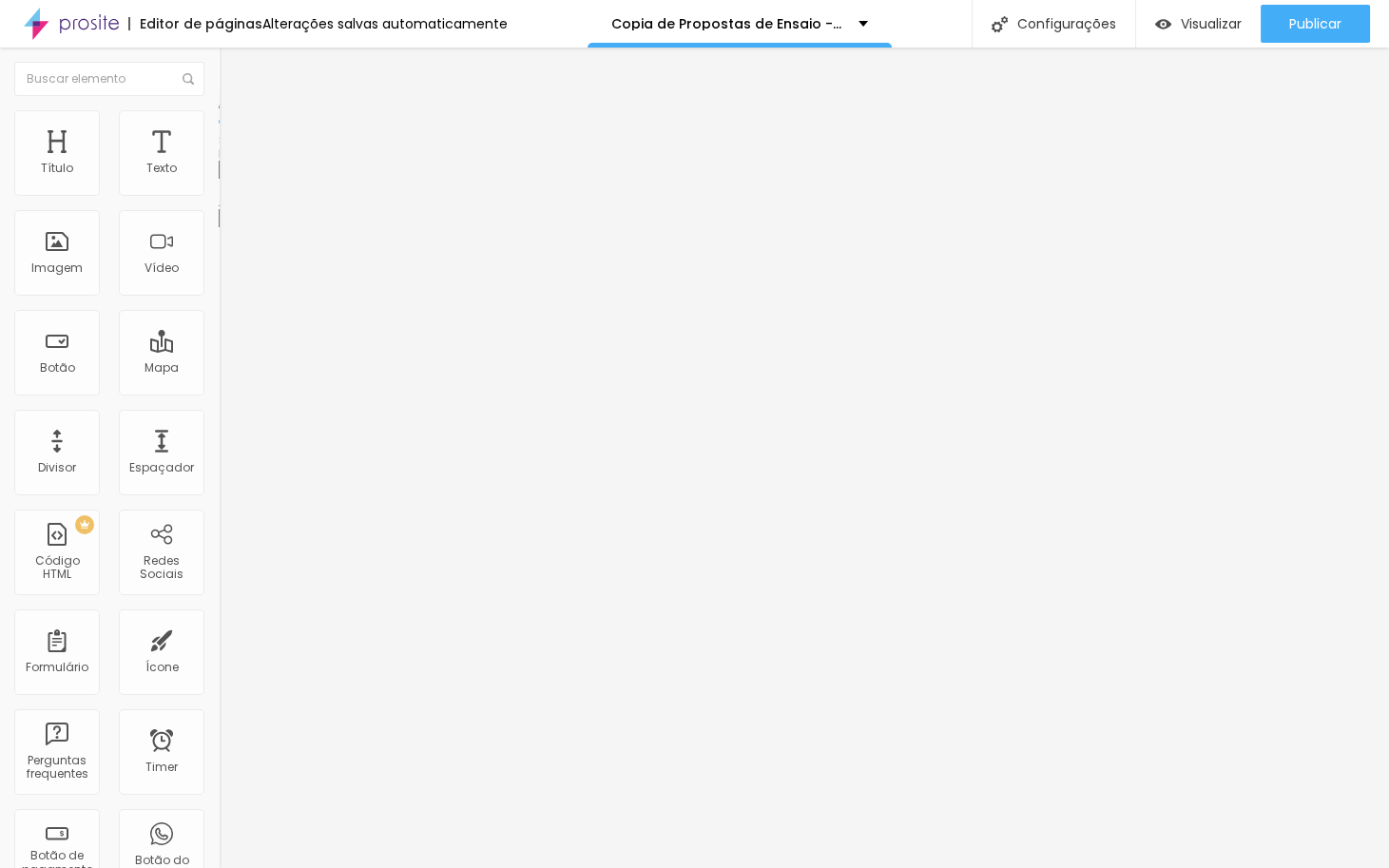 type on "308" 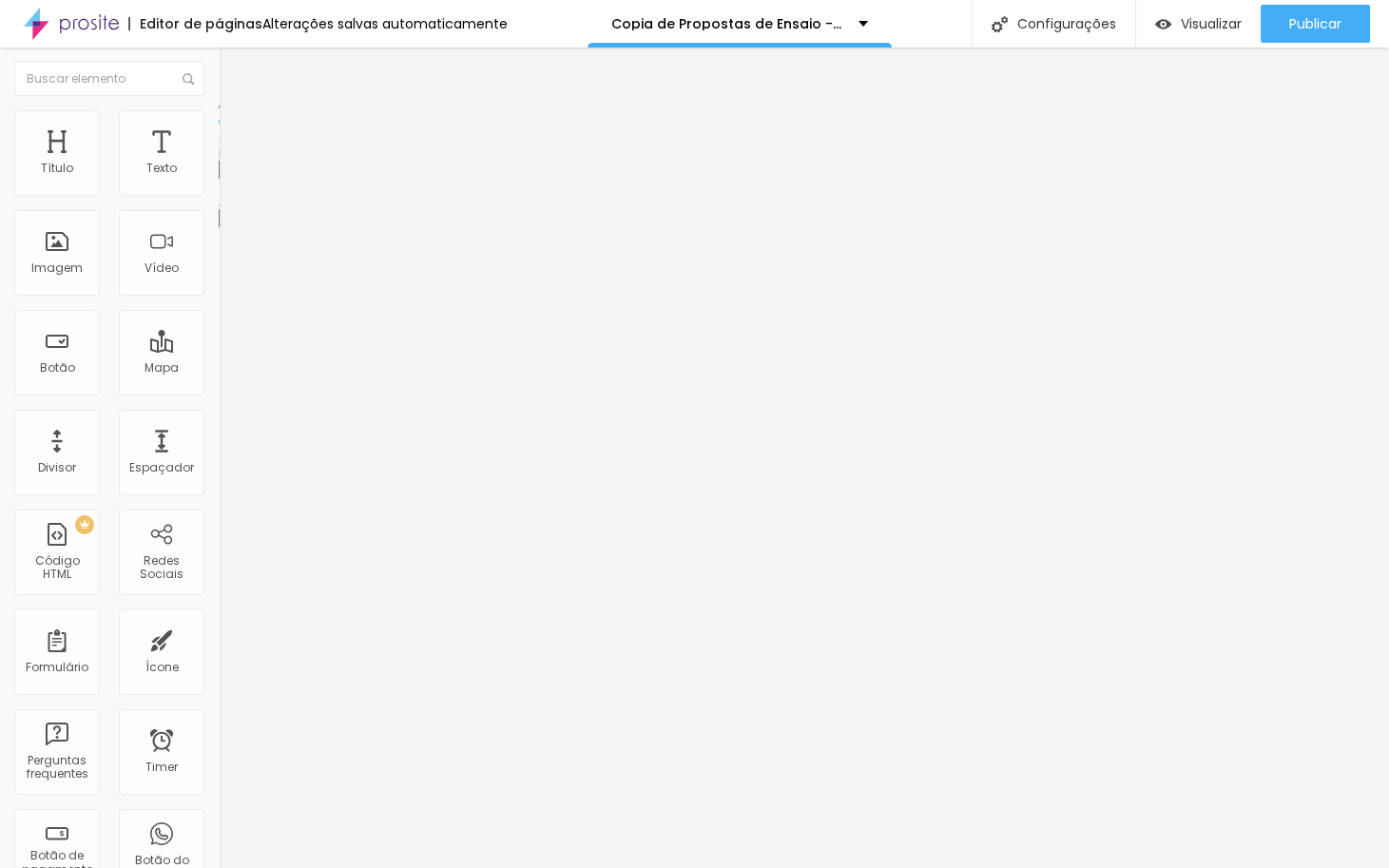 type on "298" 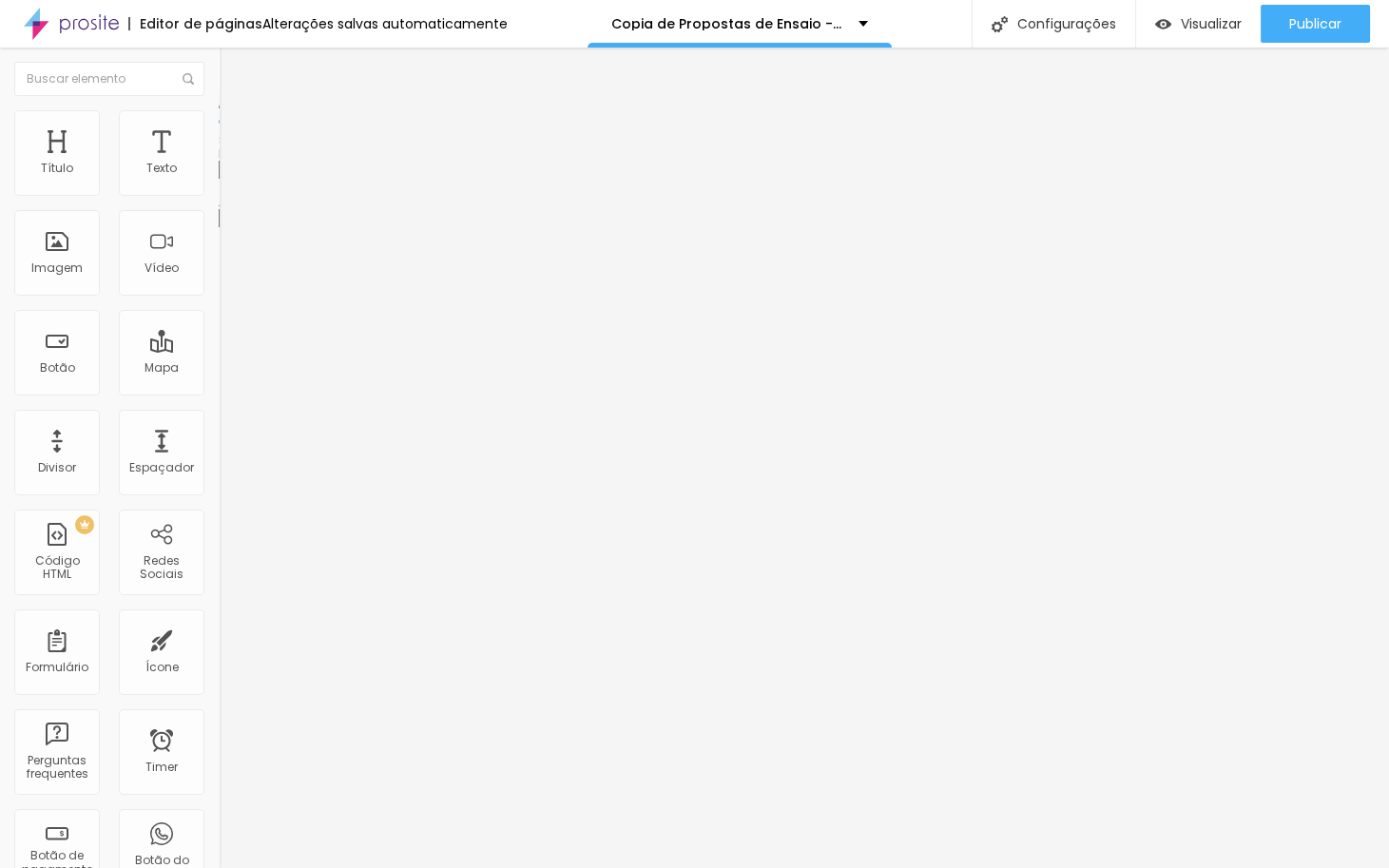 type on "298" 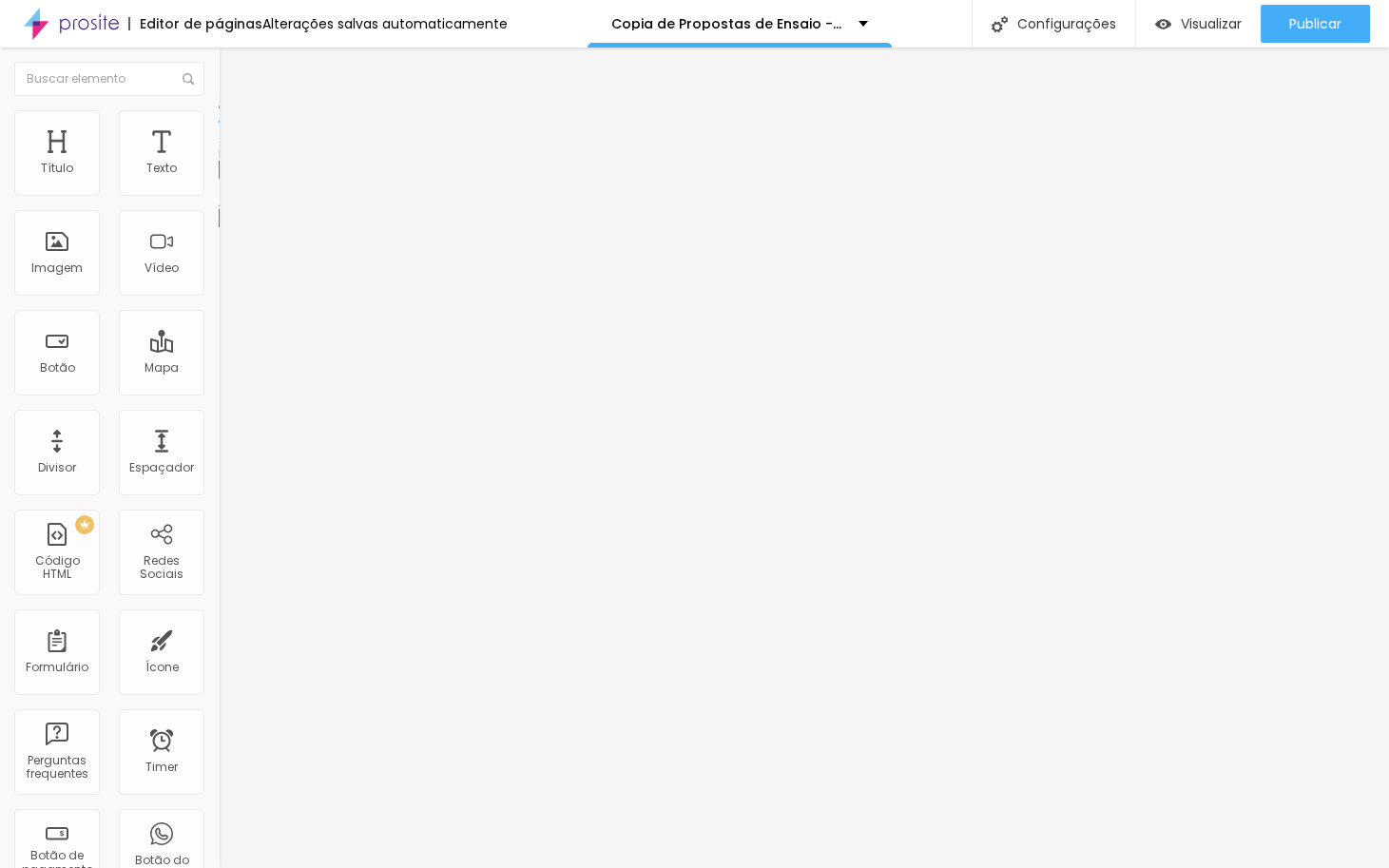 type on "301" 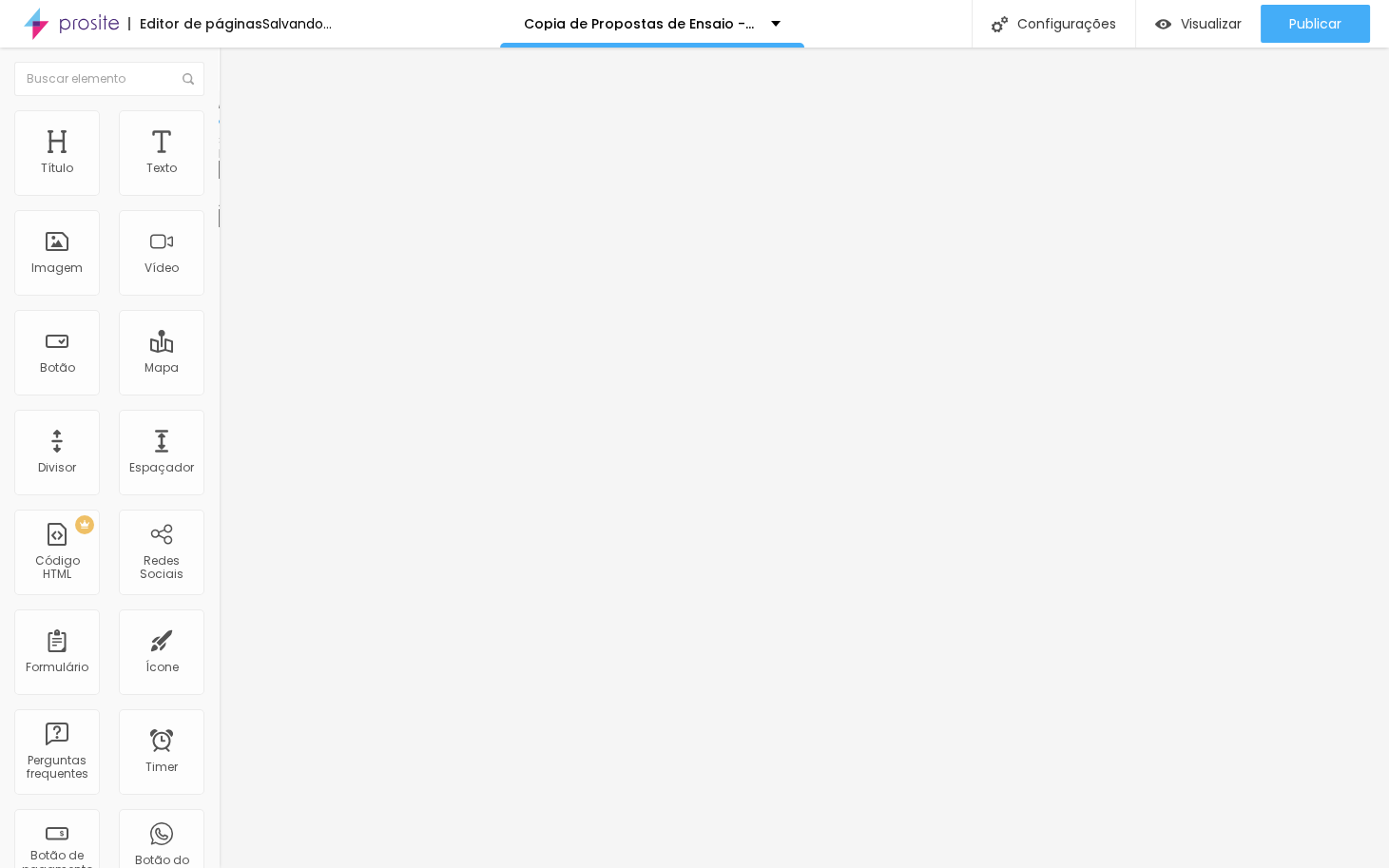 type on "304" 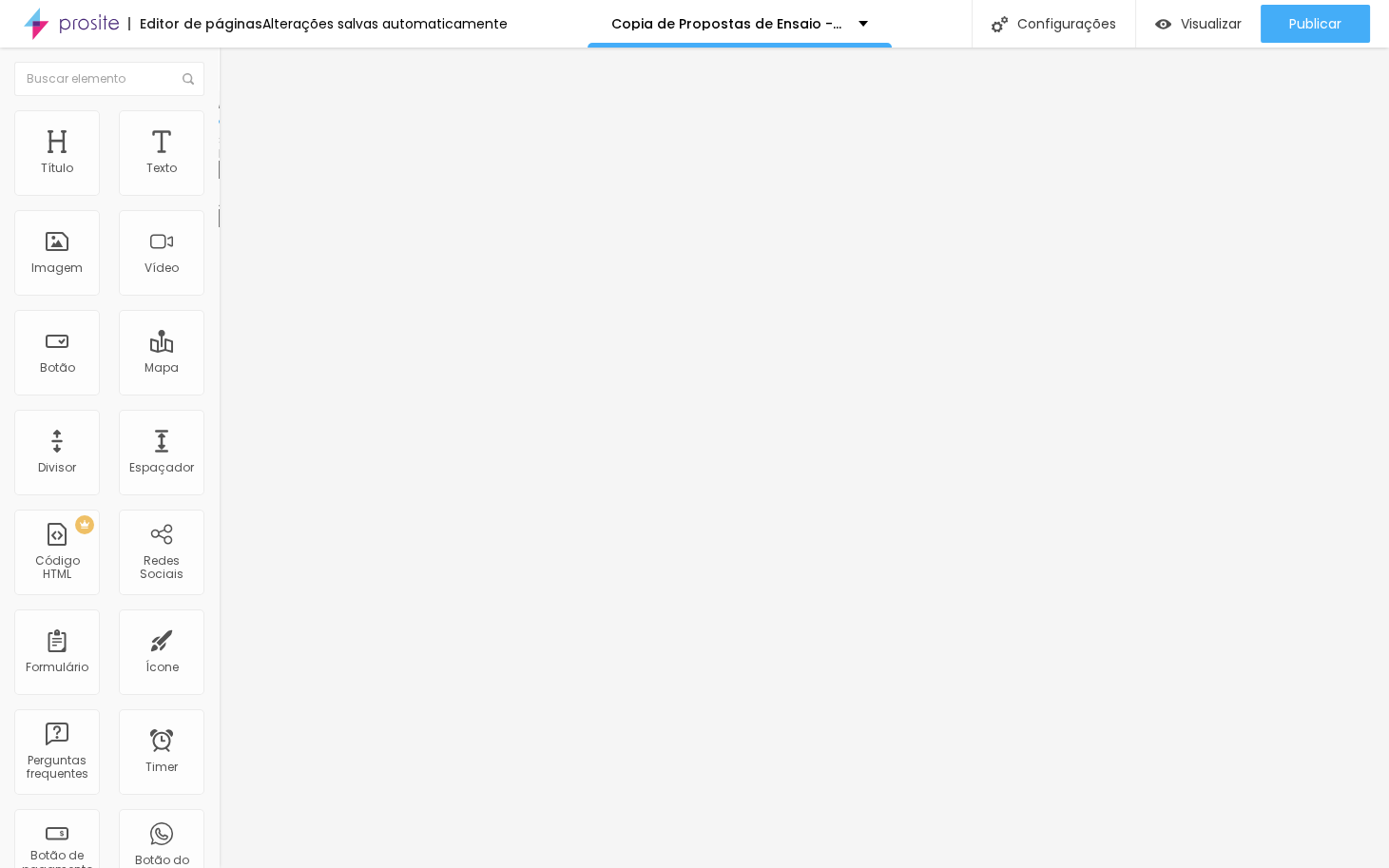 drag, startPoint x: 127, startPoint y: 263, endPoint x: 72, endPoint y: 262, distance: 55.00909 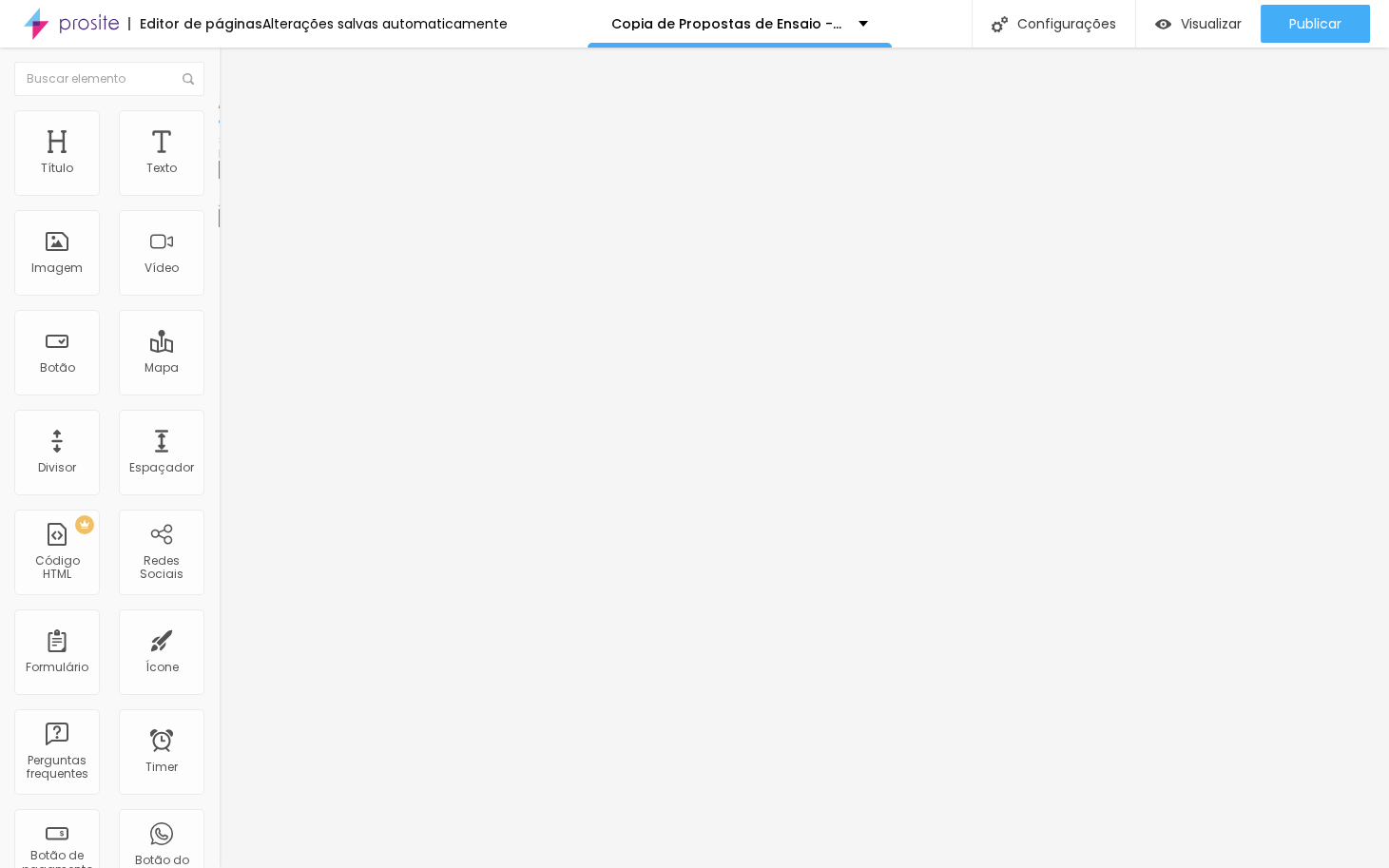 type on "85" 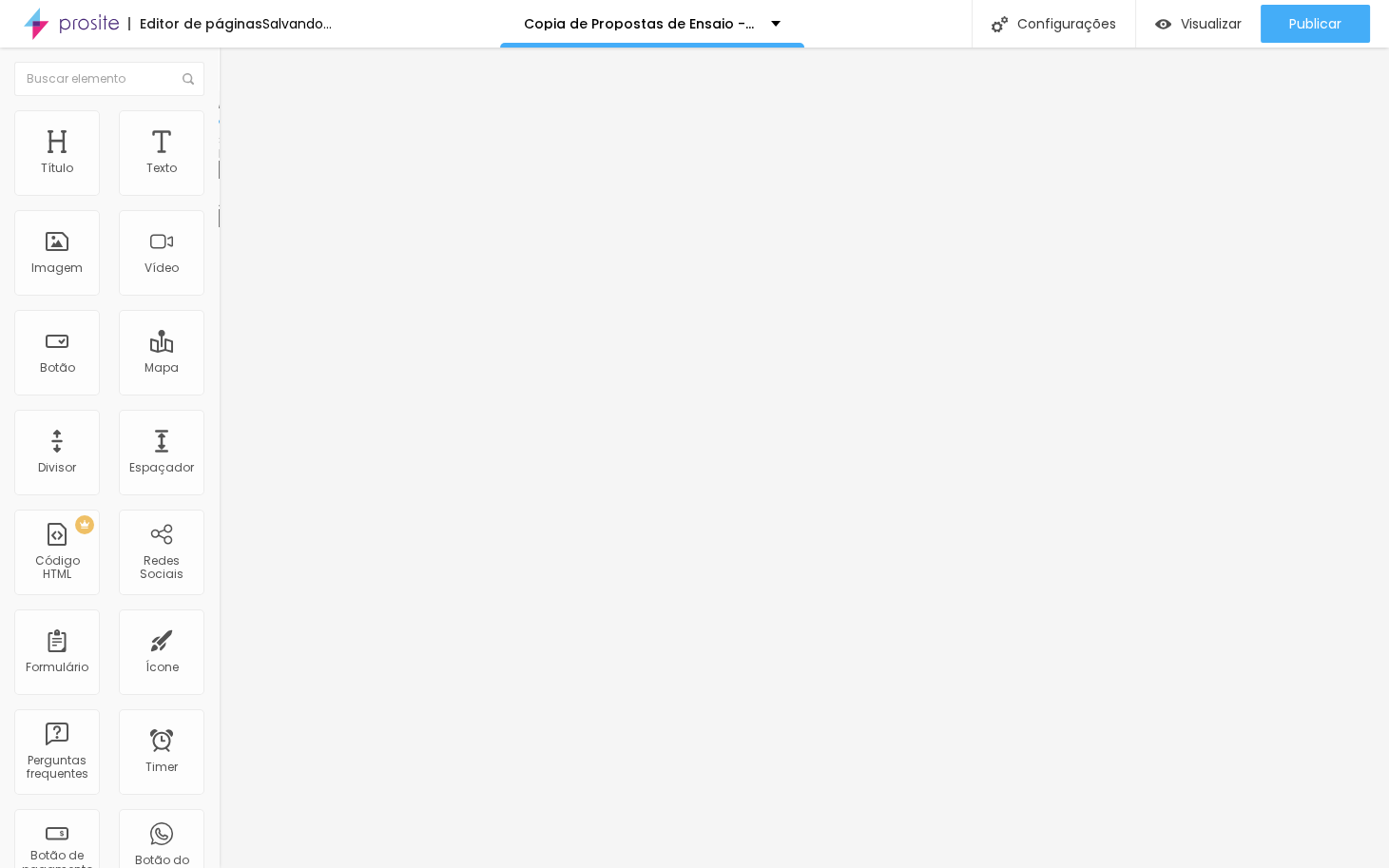 type on "100" 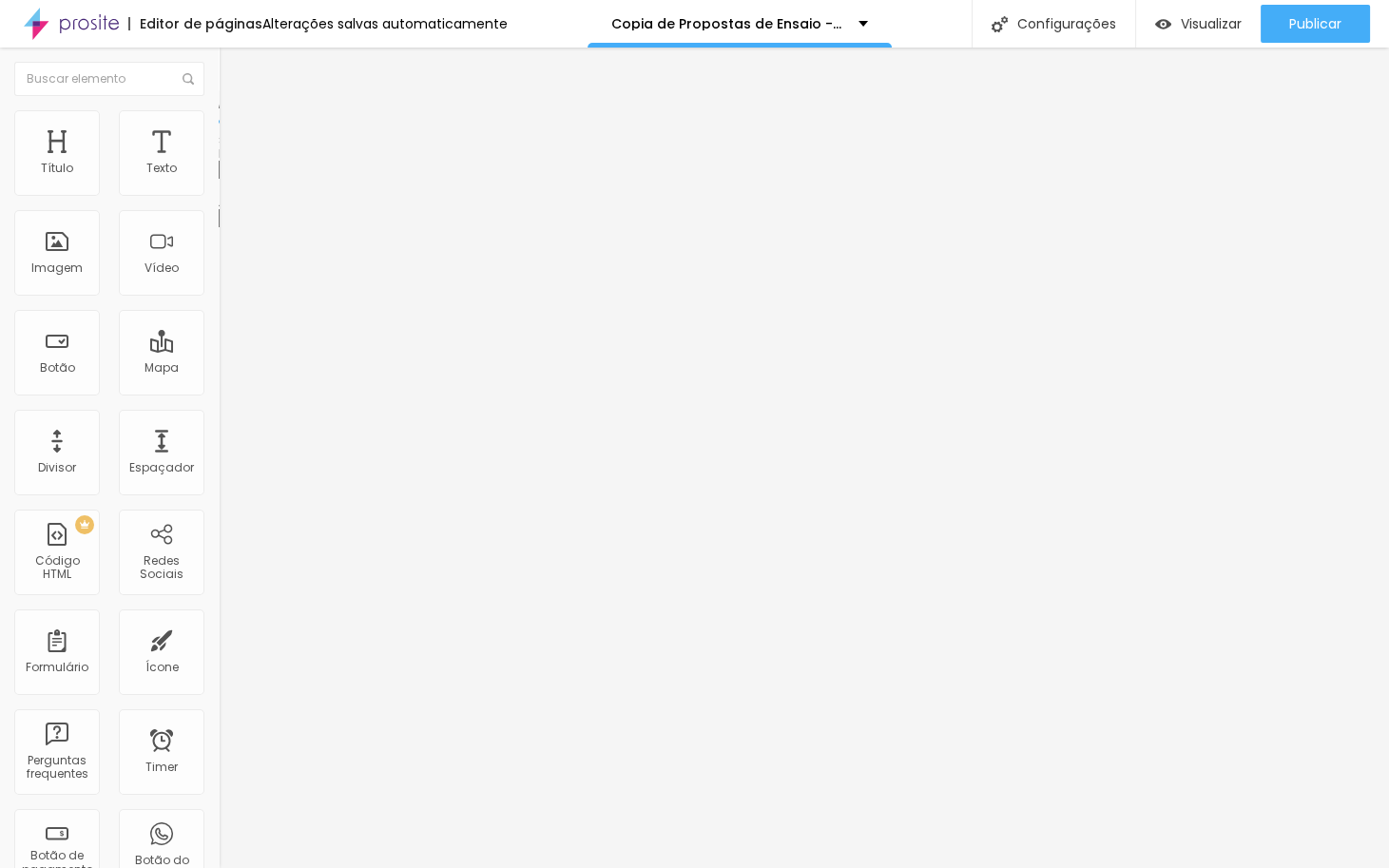 type on "95" 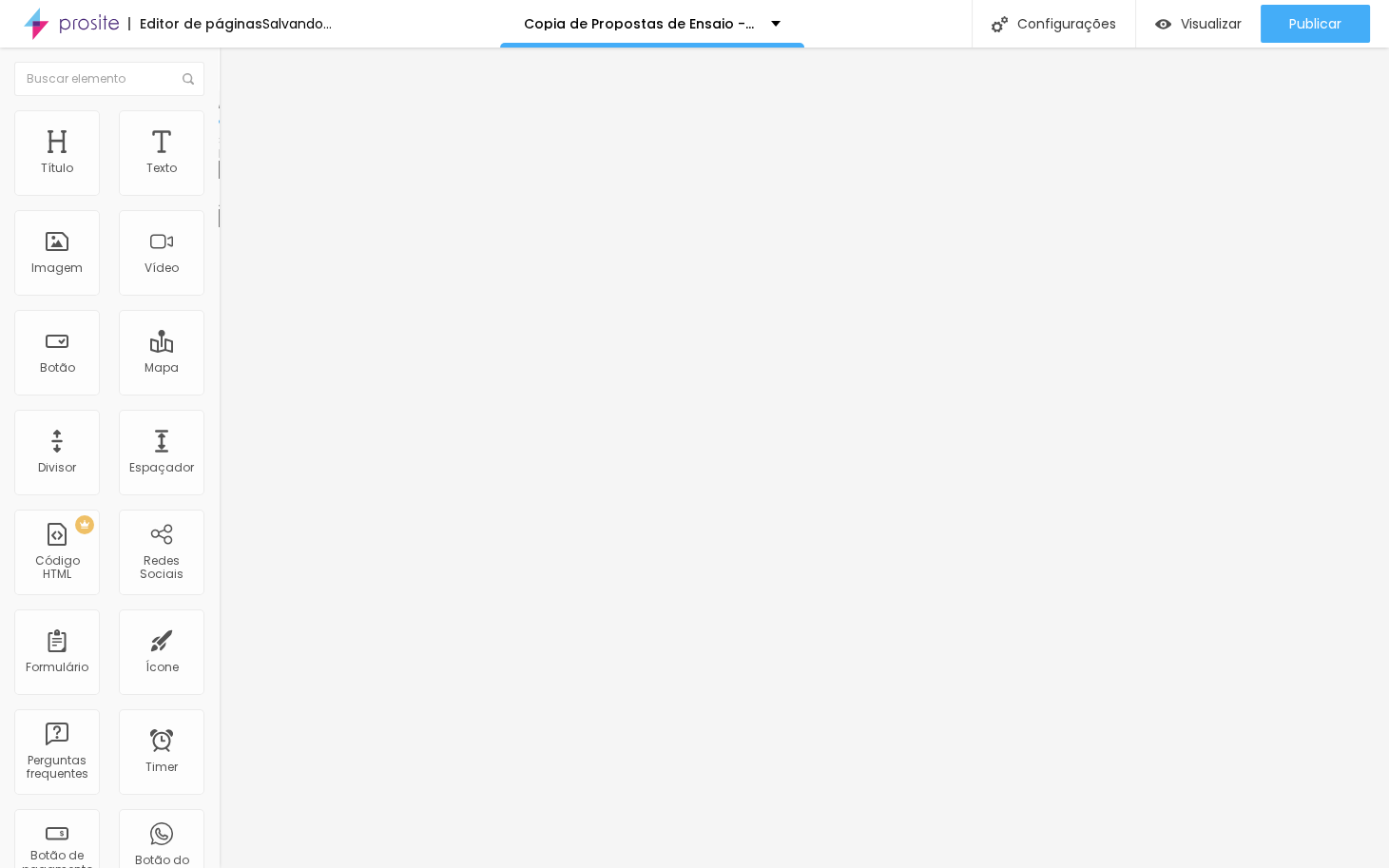 type on "70" 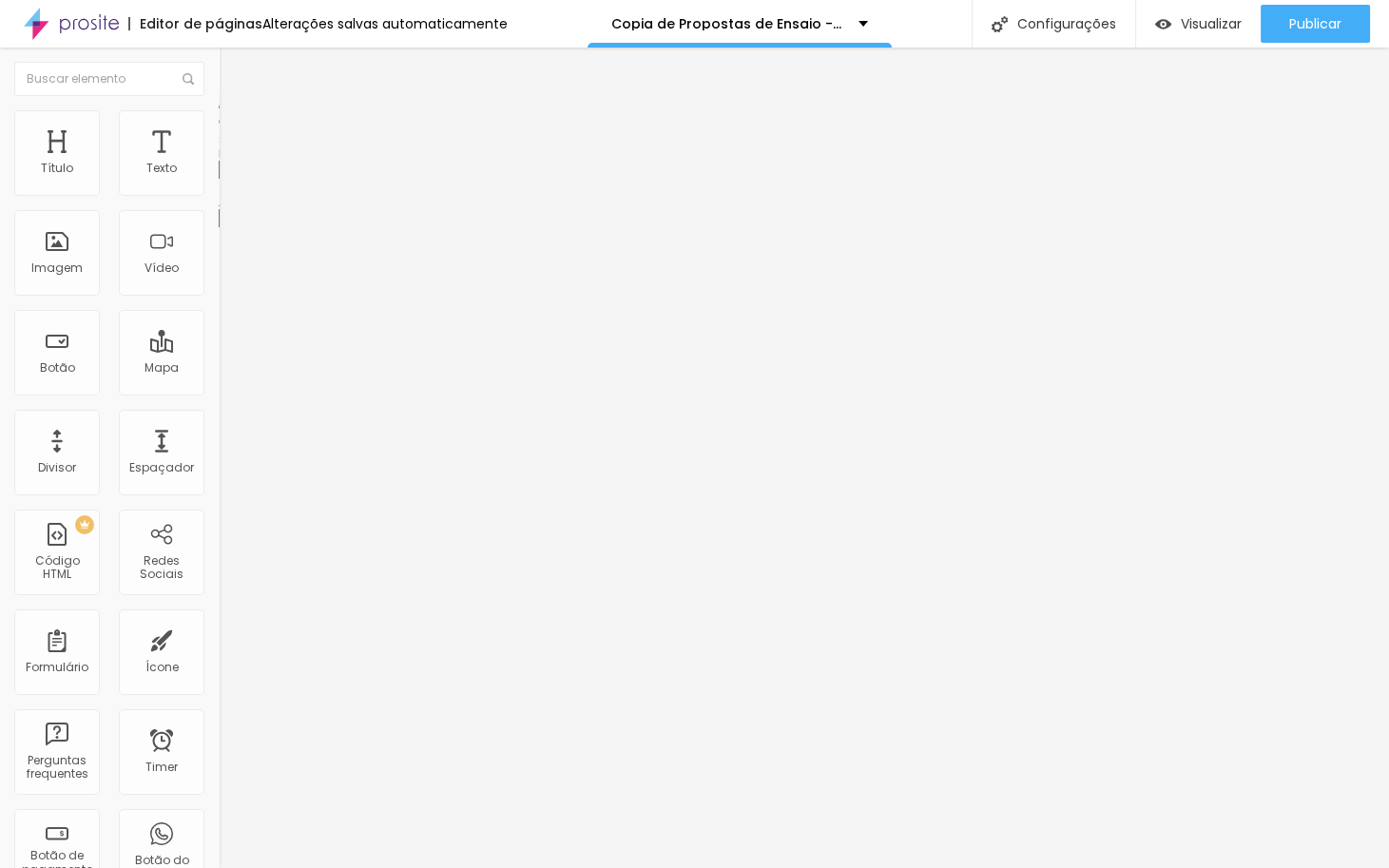 type on "75" 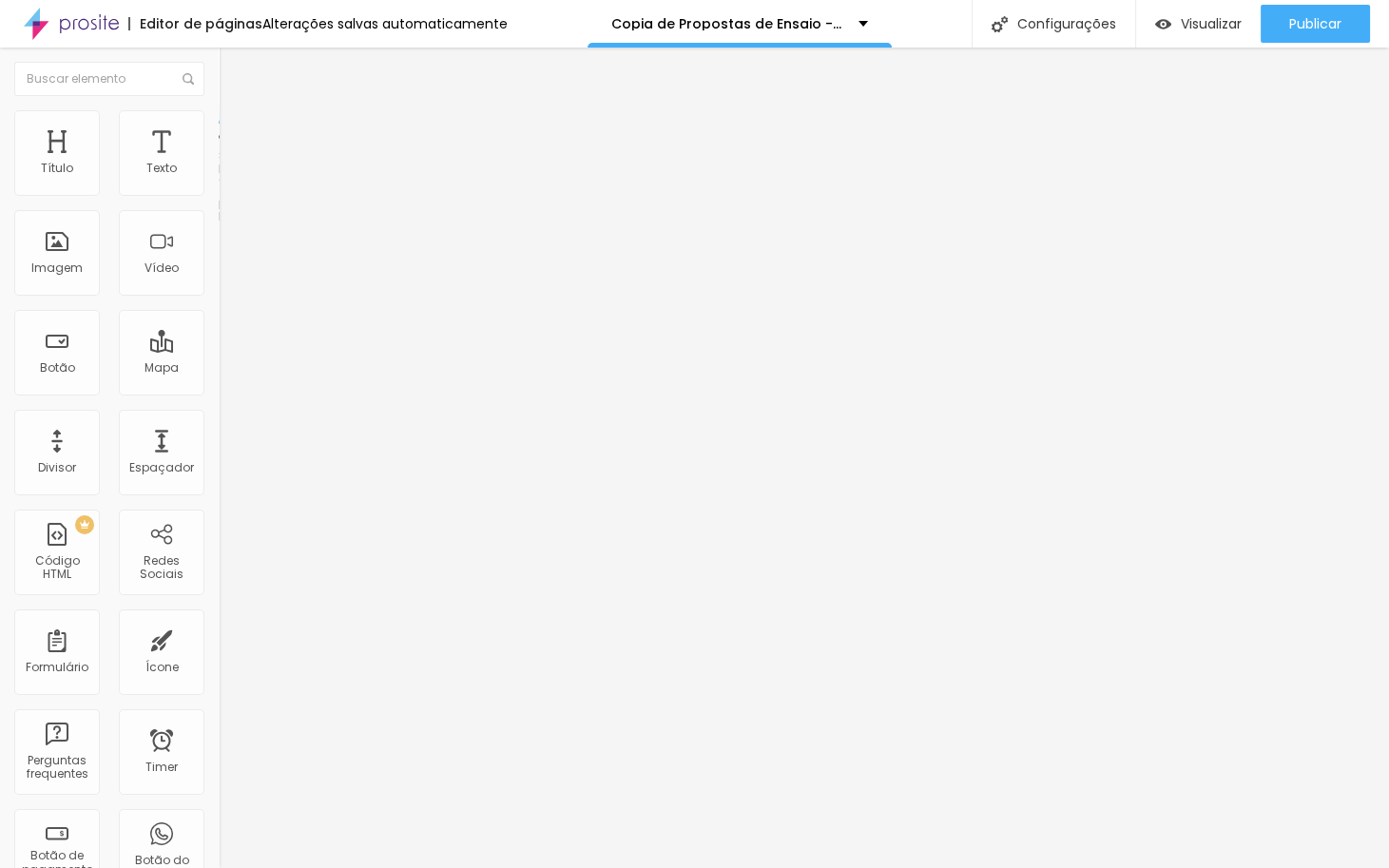 scroll, scrollTop: 0, scrollLeft: 0, axis: both 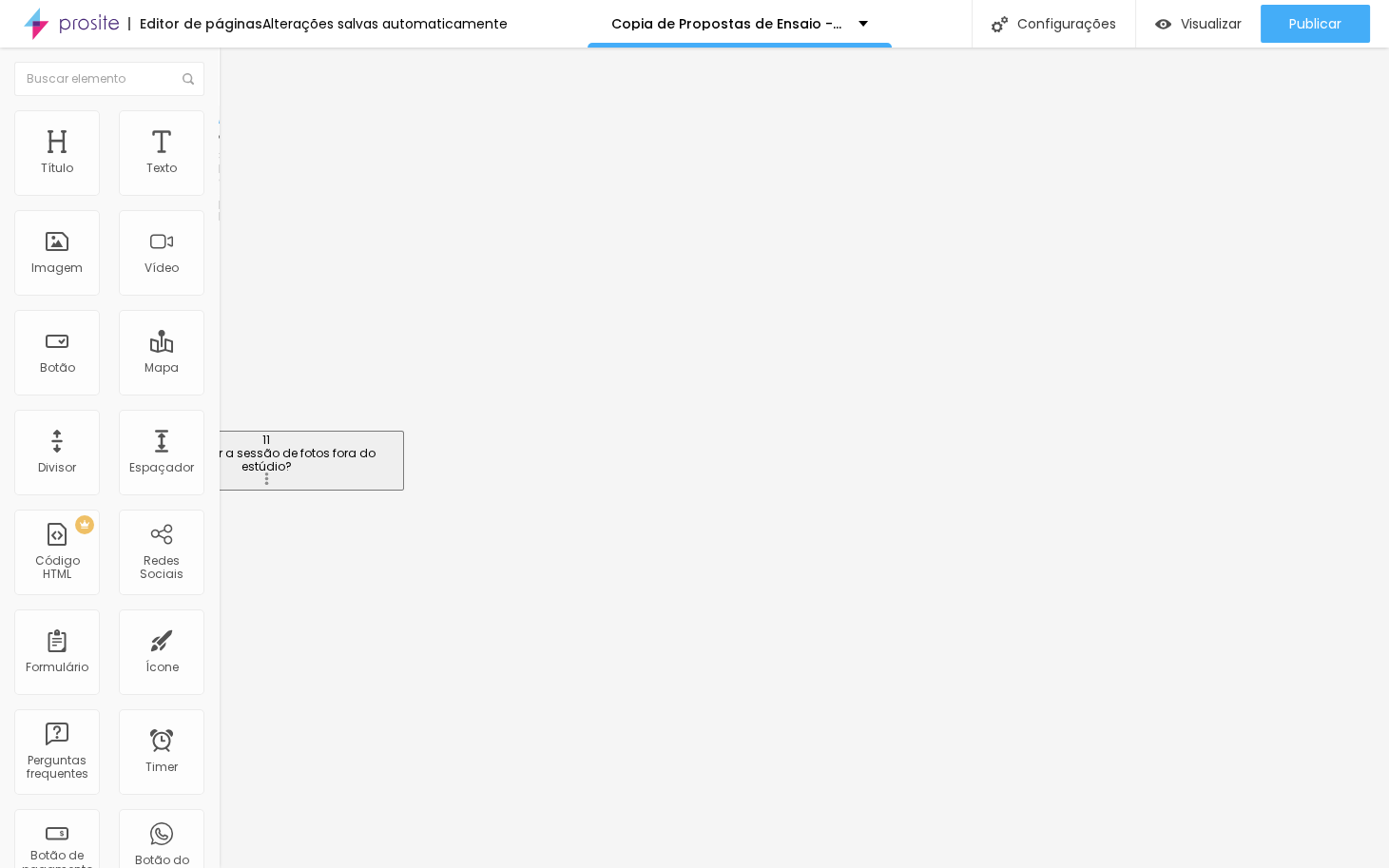 drag, startPoint x: 189, startPoint y: 688, endPoint x: 202, endPoint y: 456, distance: 232.36394 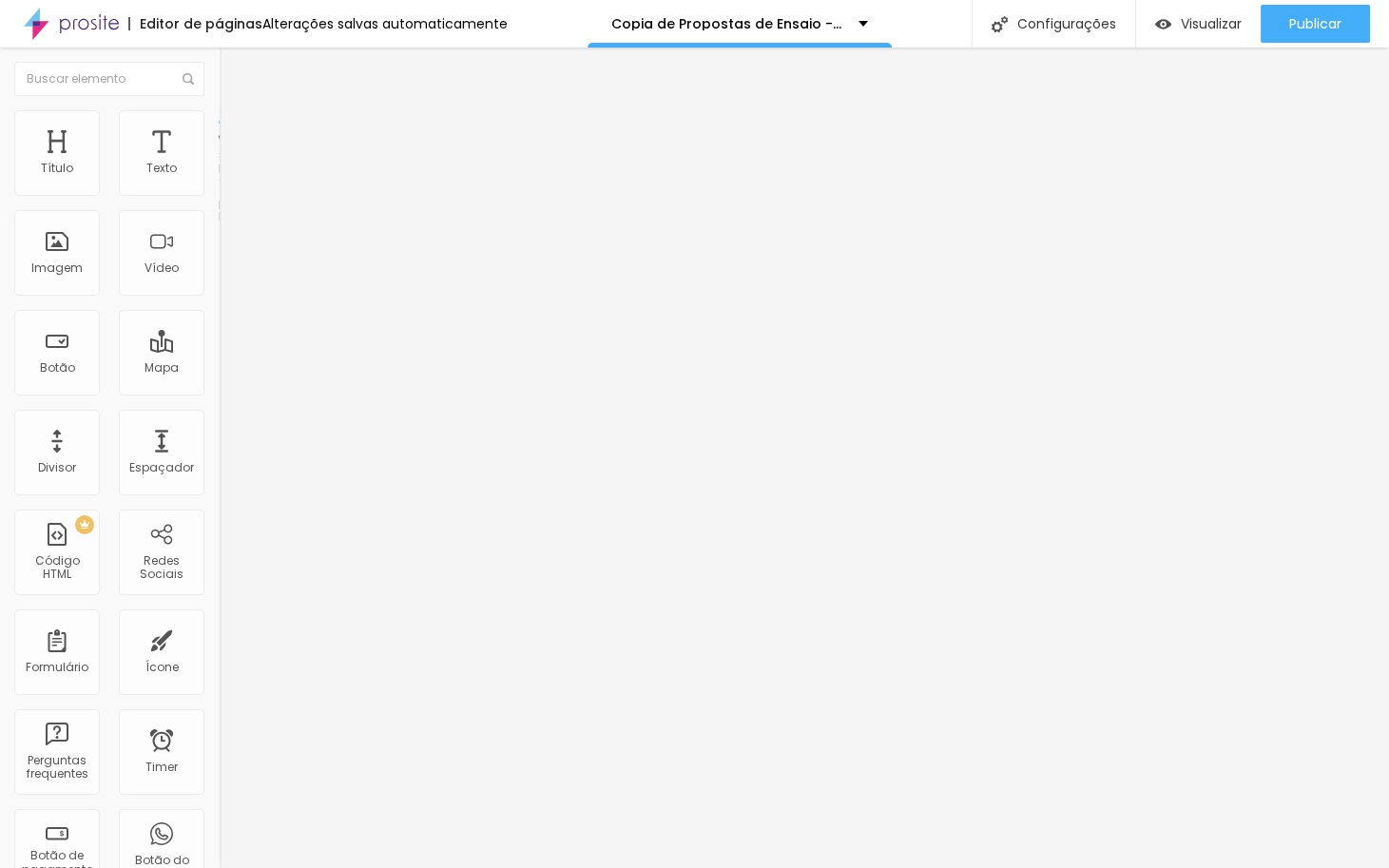 drag, startPoint x: 202, startPoint y: 456, endPoint x: 203, endPoint y: 294, distance: 162.00309 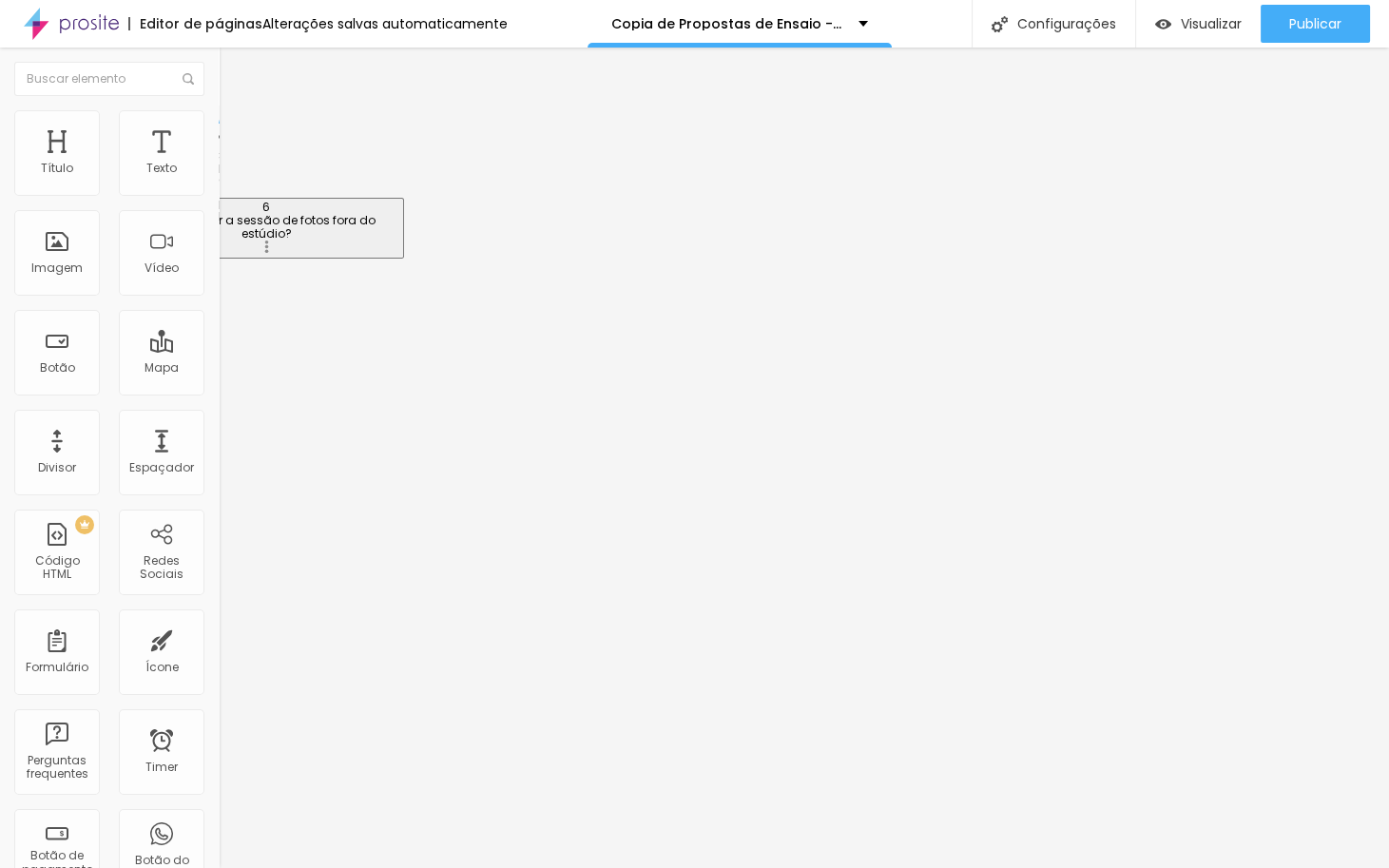 drag, startPoint x: 211, startPoint y: 437, endPoint x: 222, endPoint y: 216, distance: 221.2736 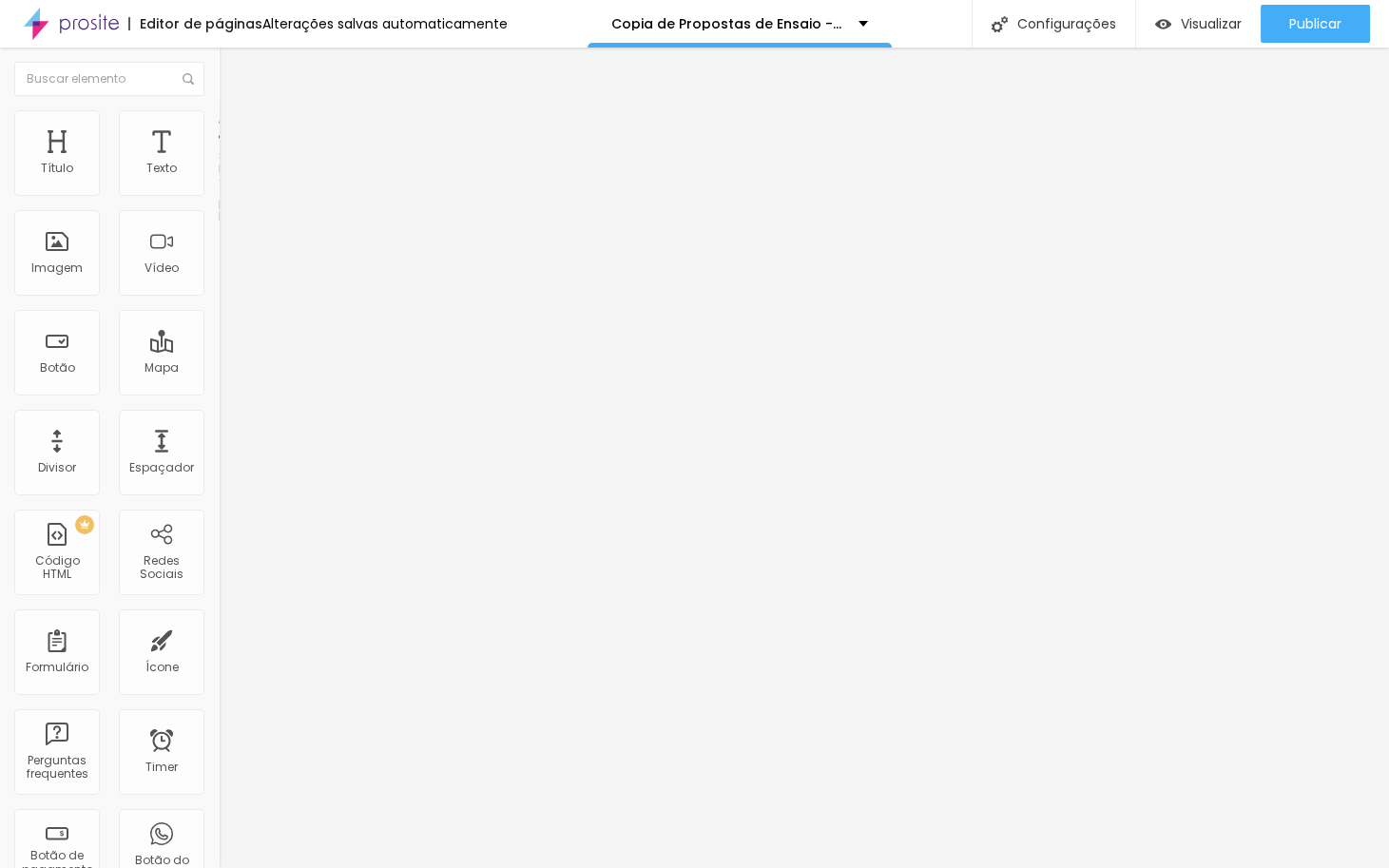 click on "Sim é possível realizar a sessão no seu próprio local como consultório, clinica, escritório ou outro espaço de sua escolha e responsabilidade. Consulte deslocamento" at bounding box center (694, 1611) 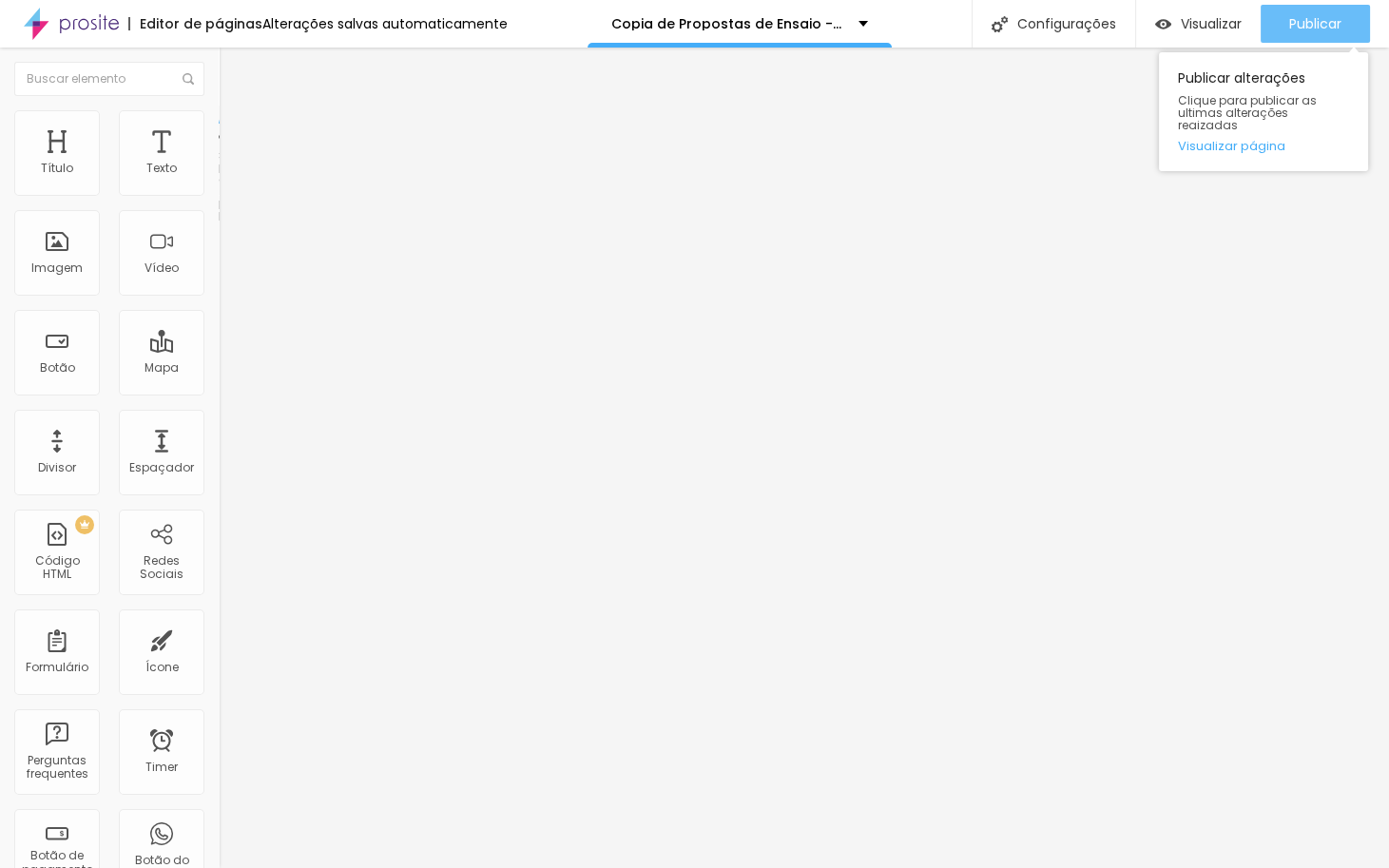 click on "Publicar" at bounding box center (1315, 24) 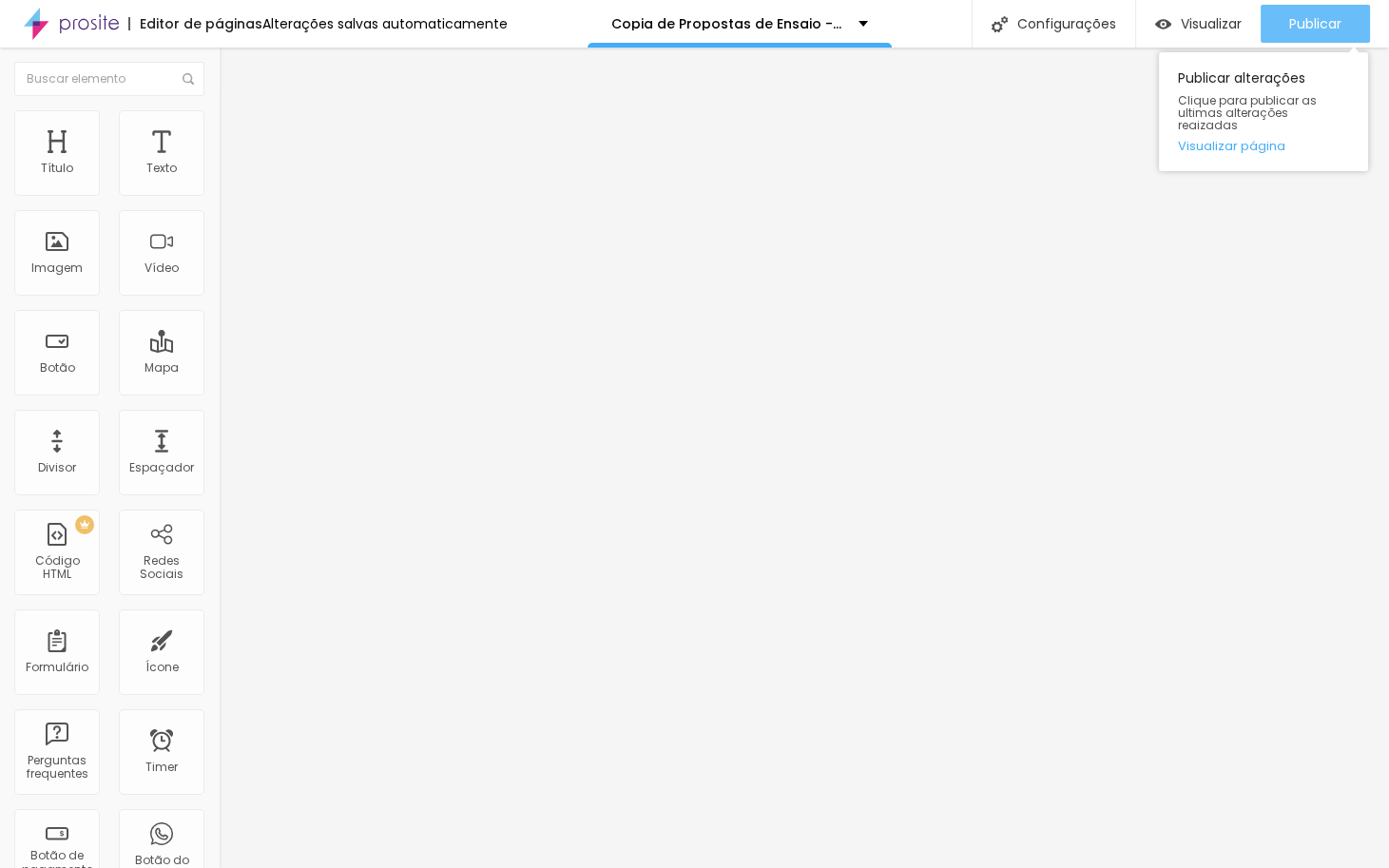 click on "Publicar" at bounding box center [1315, 24] 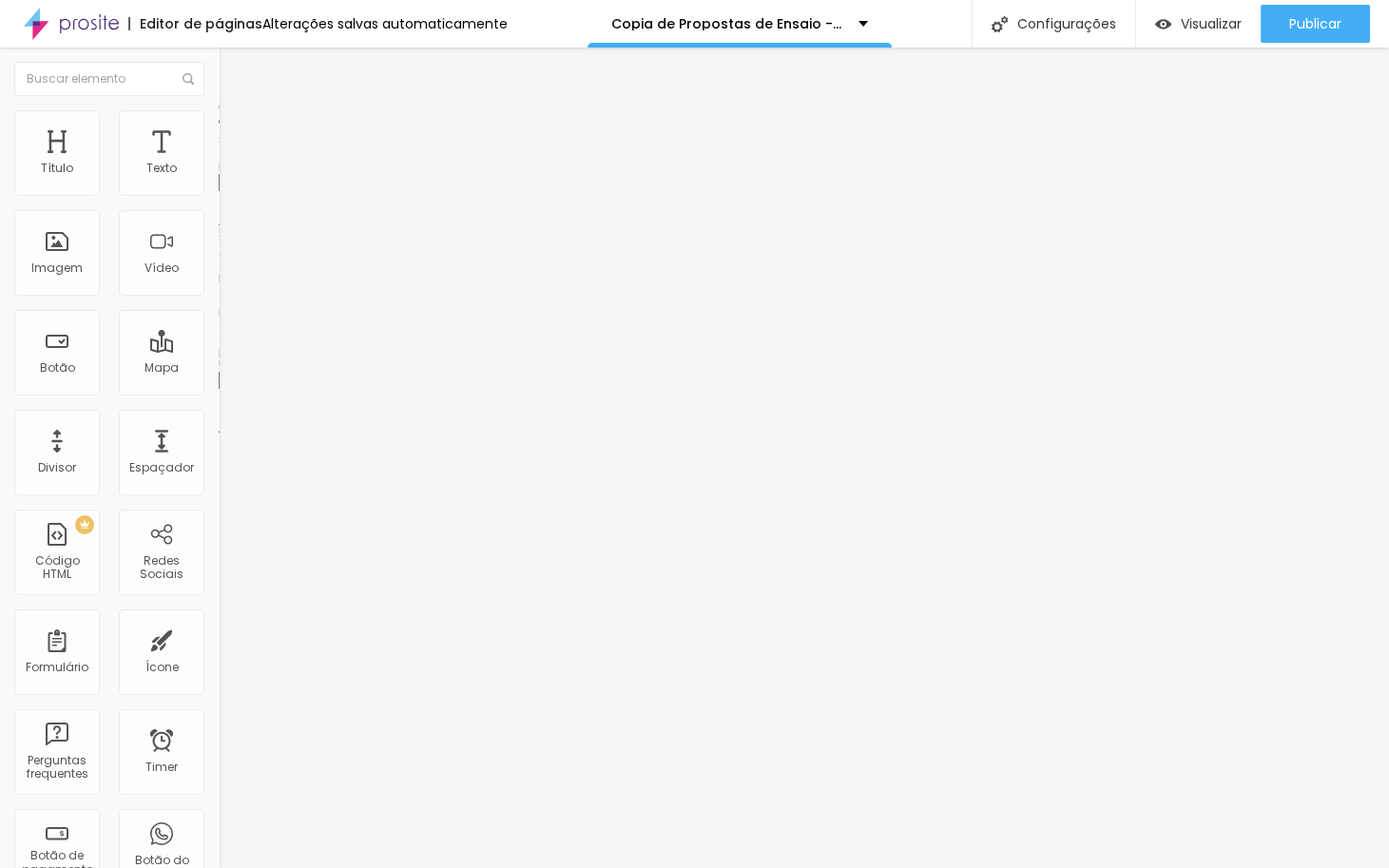 click on "Adicionar imagem" at bounding box center [280, 155] 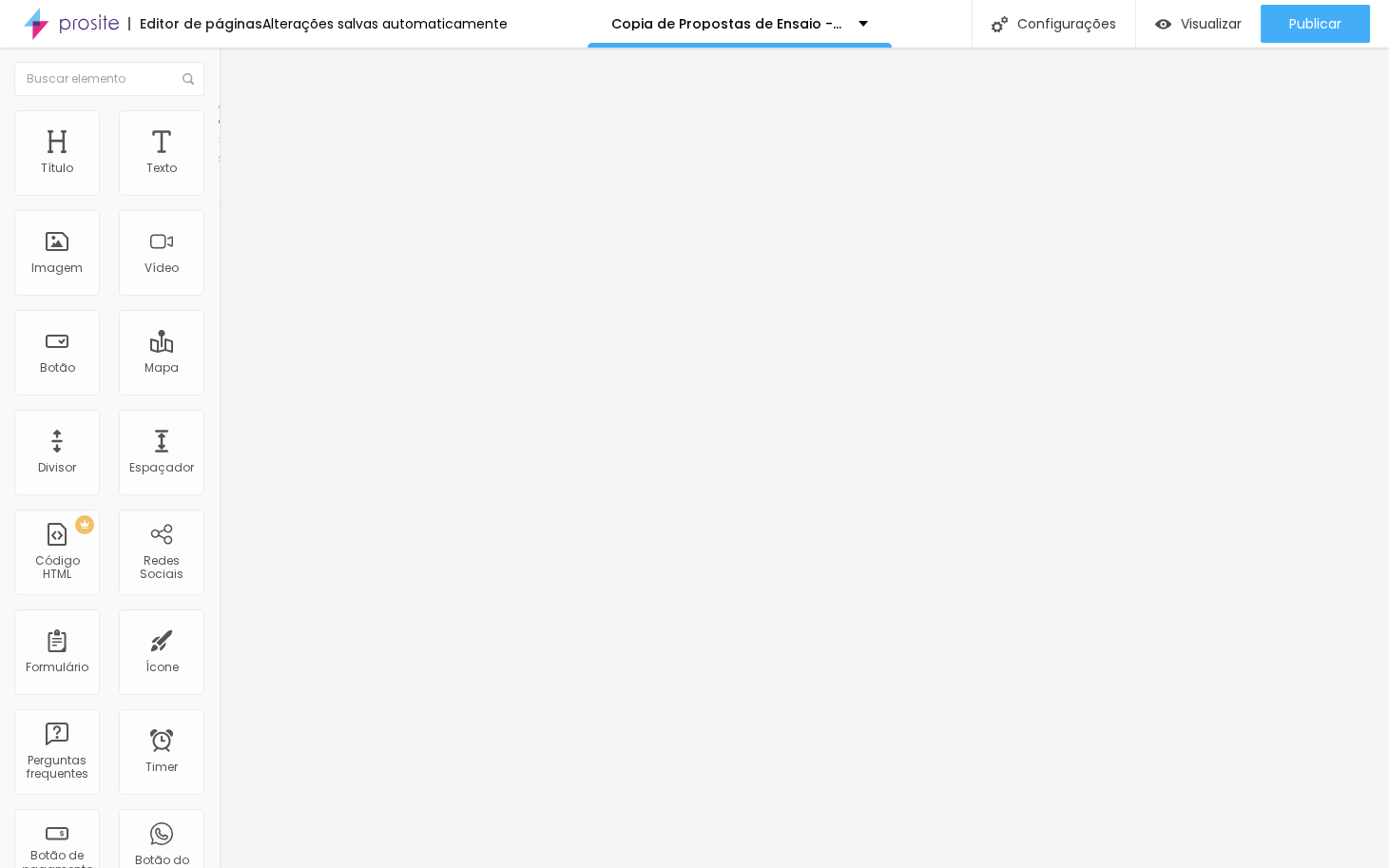 click at bounding box center (227, 119) 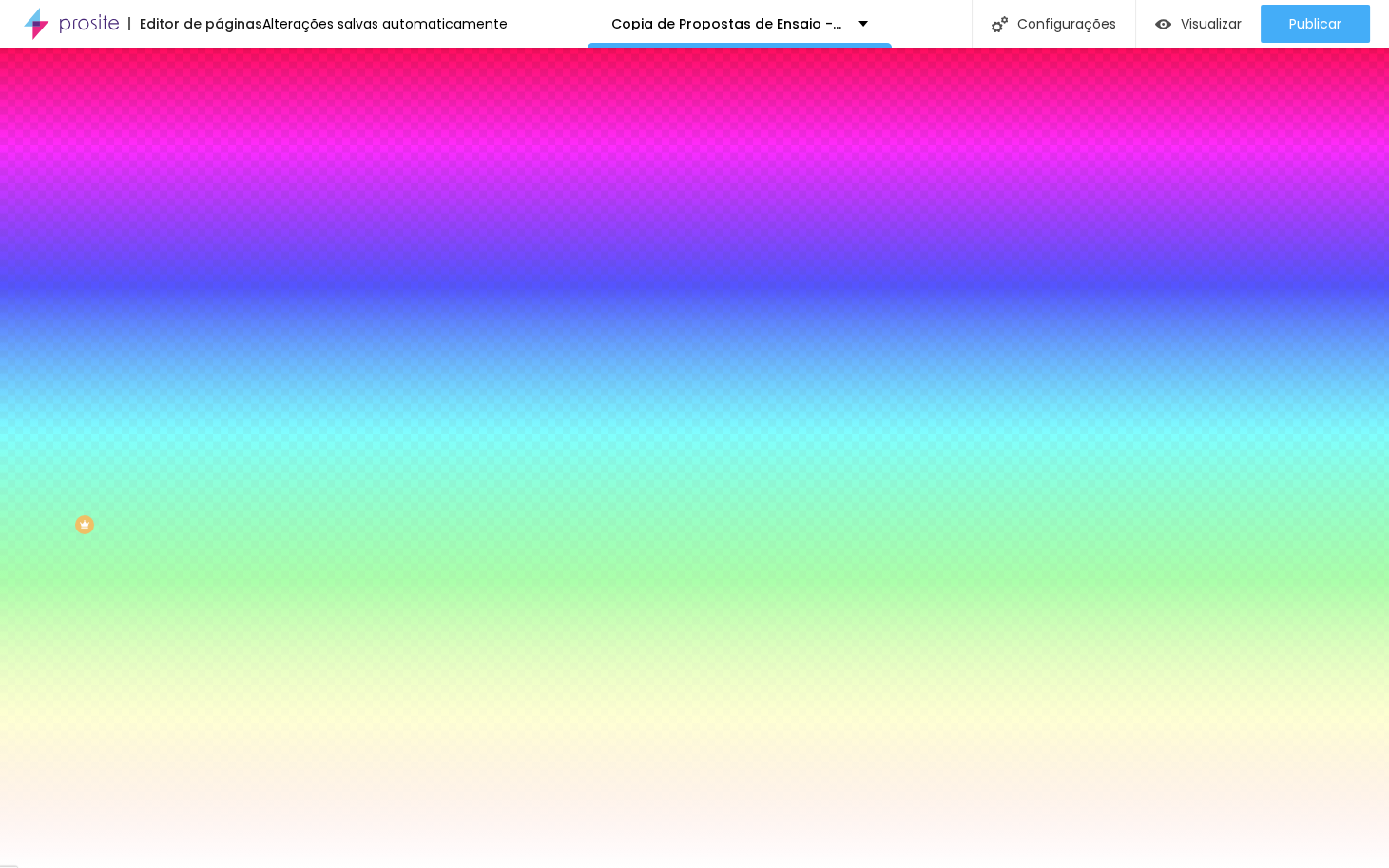 click at bounding box center (328, 182) 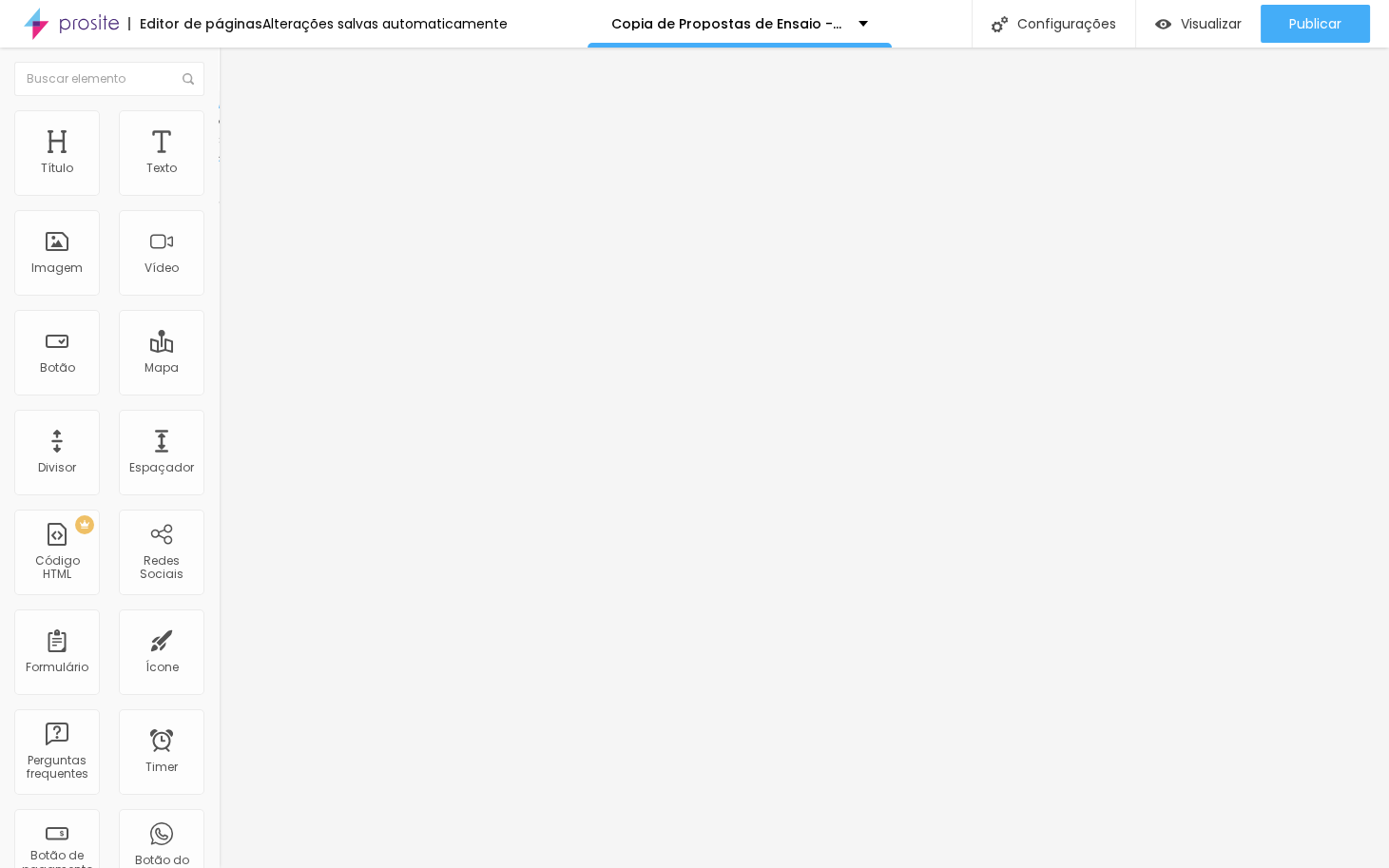 click on "Estilo" at bounding box center [328, 120] 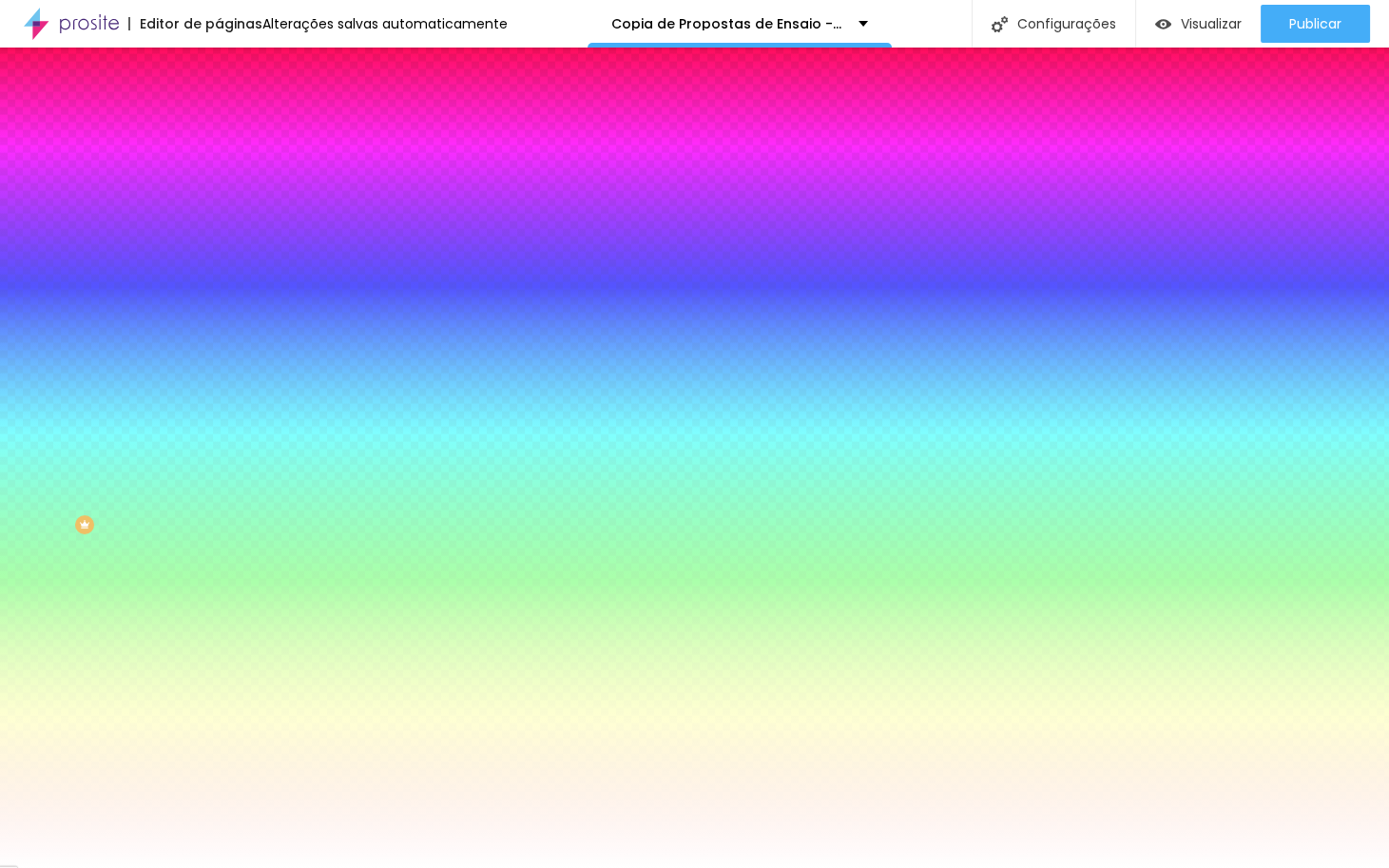 click at bounding box center [328, 182] 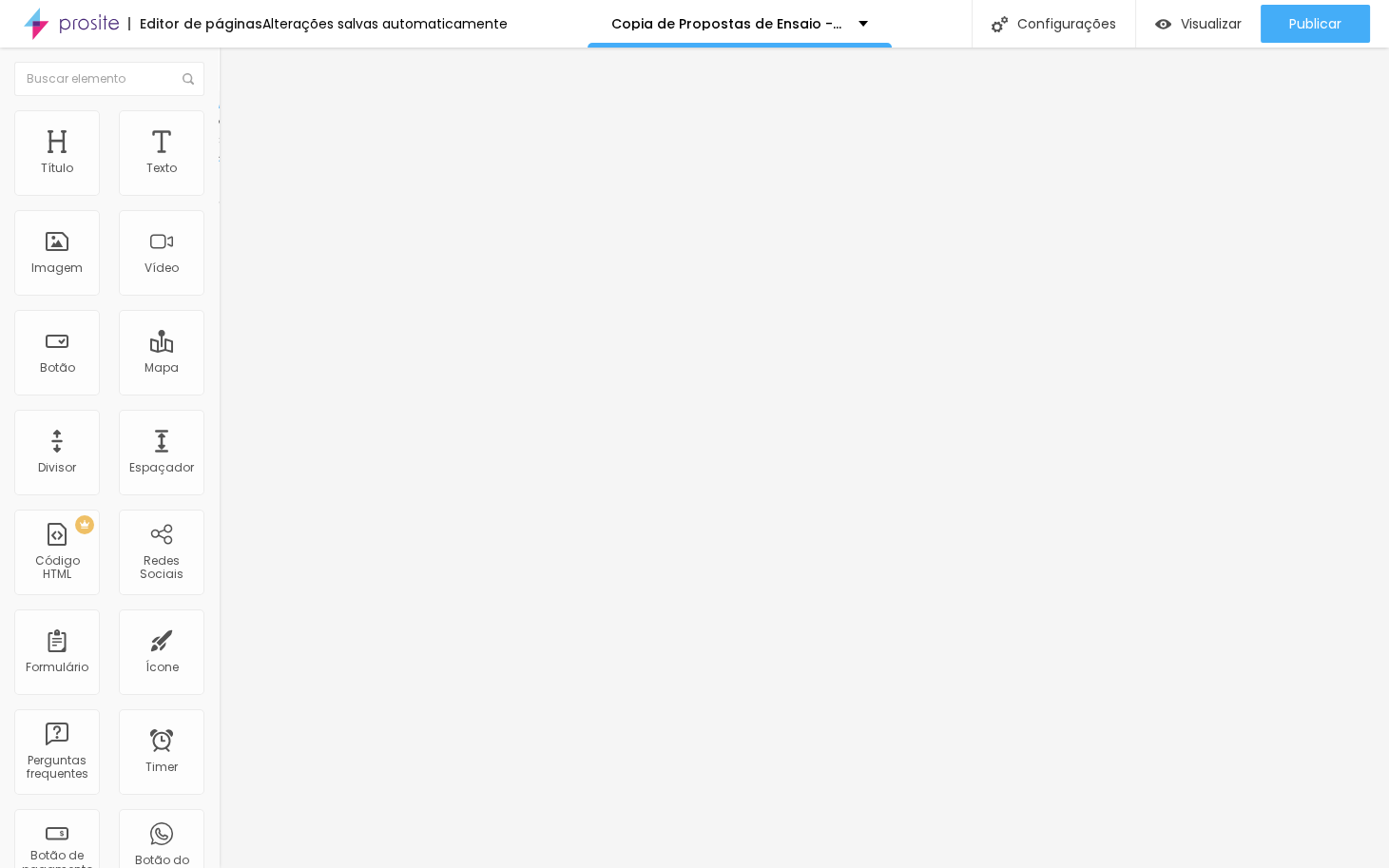 click on "Estilo" at bounding box center [328, 120] 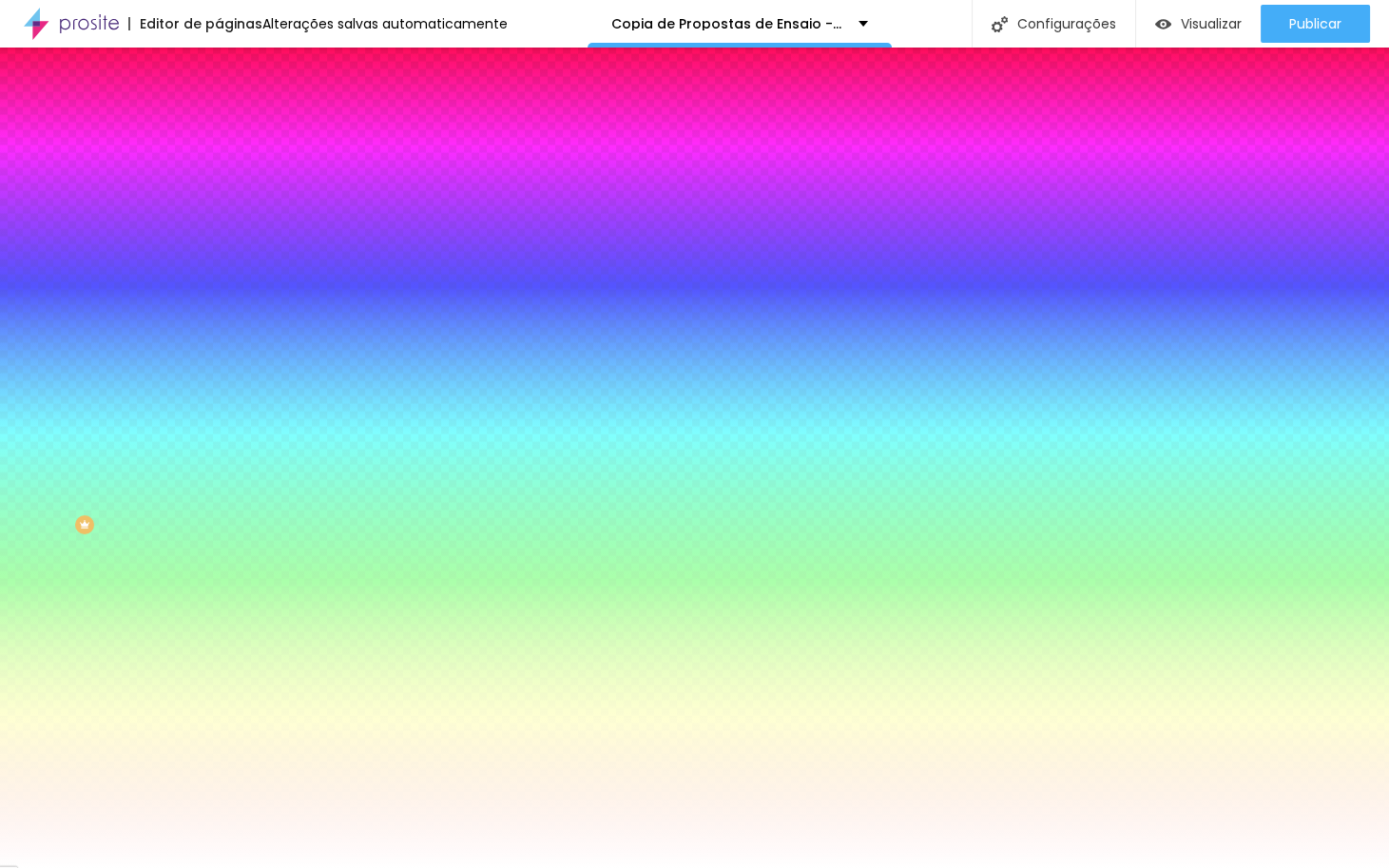drag, startPoint x: 159, startPoint y: 231, endPoint x: 212, endPoint y: 234, distance: 53.0848 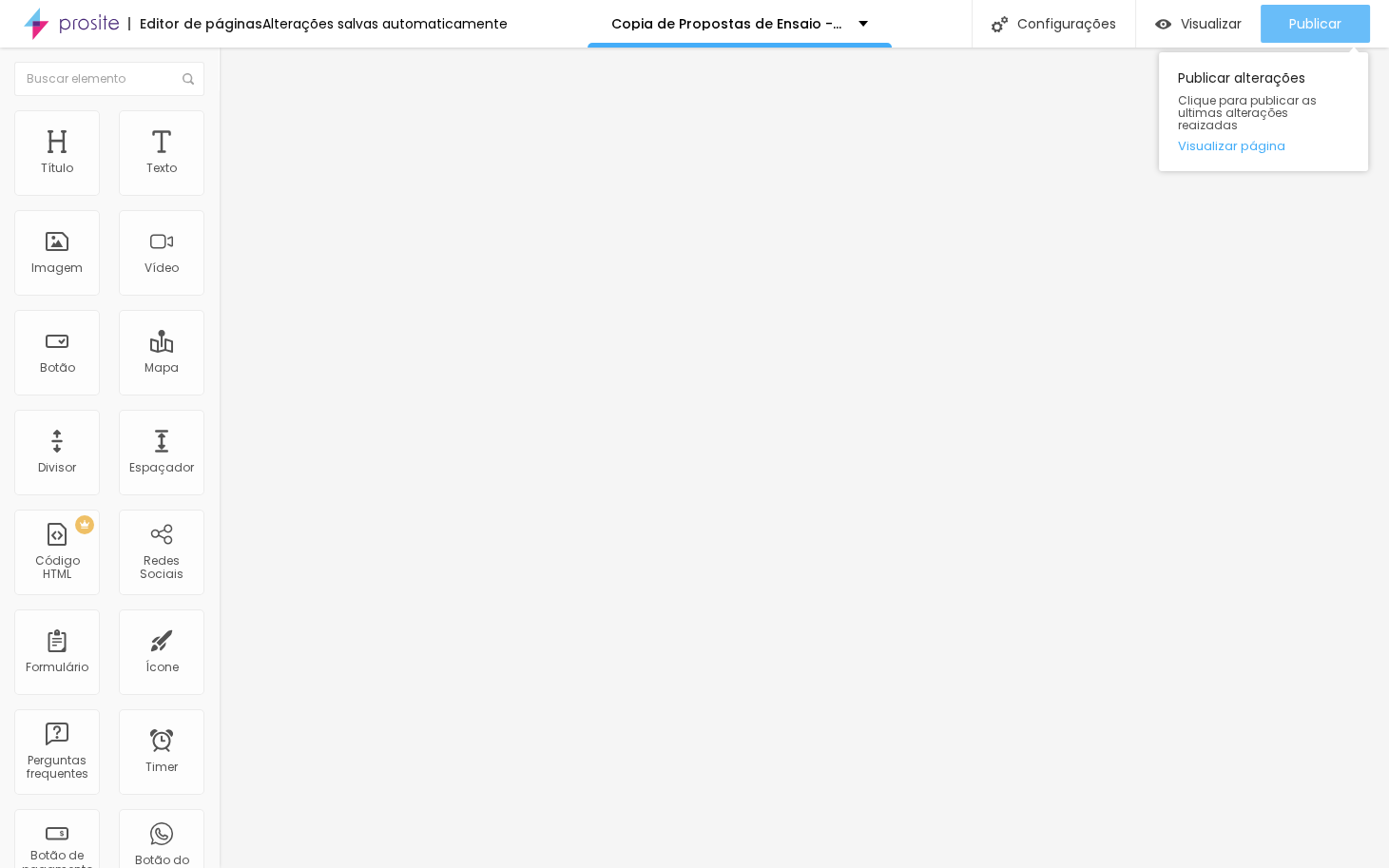 click on "Publicar" at bounding box center (1315, 24) 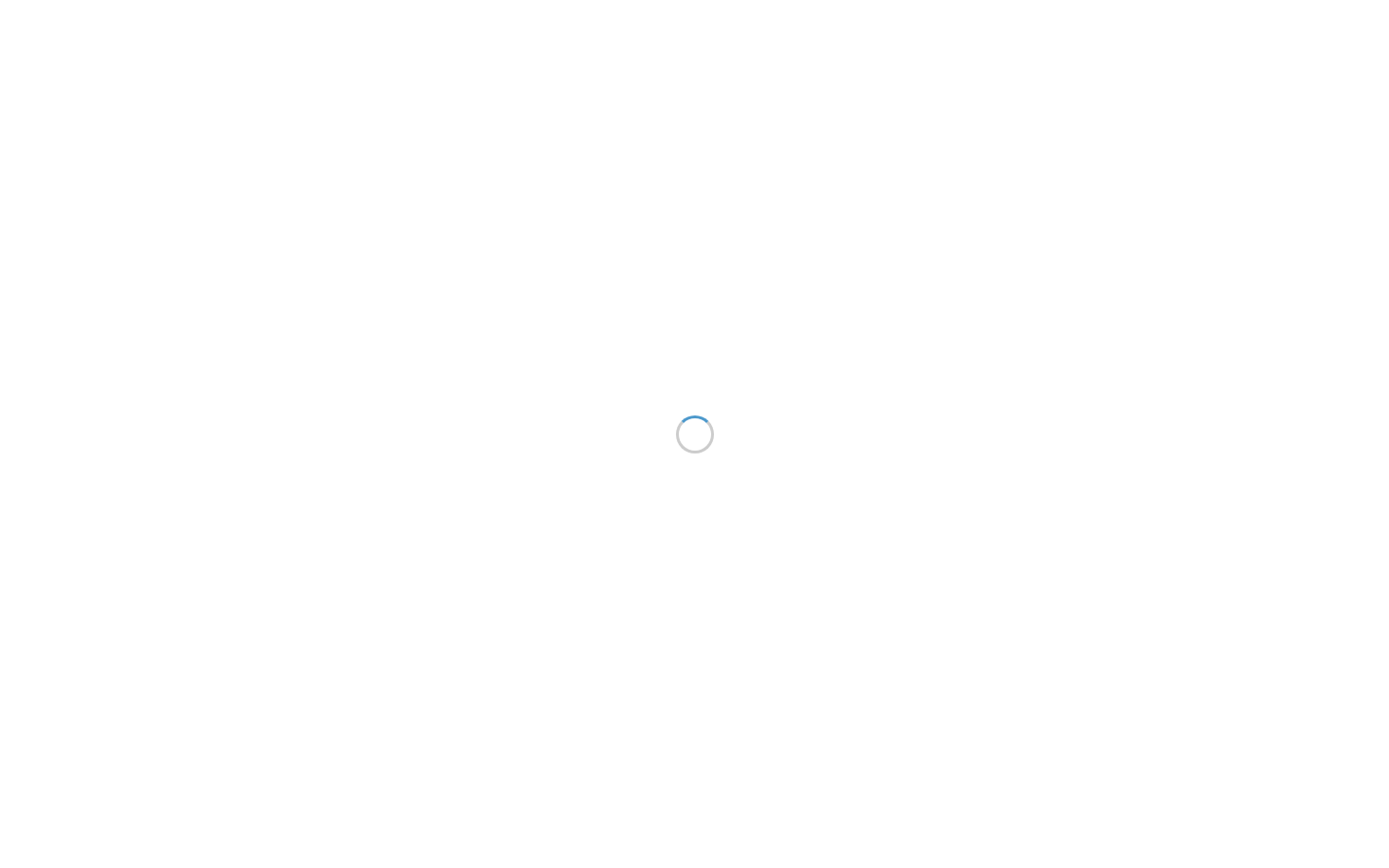 scroll, scrollTop: 0, scrollLeft: 0, axis: both 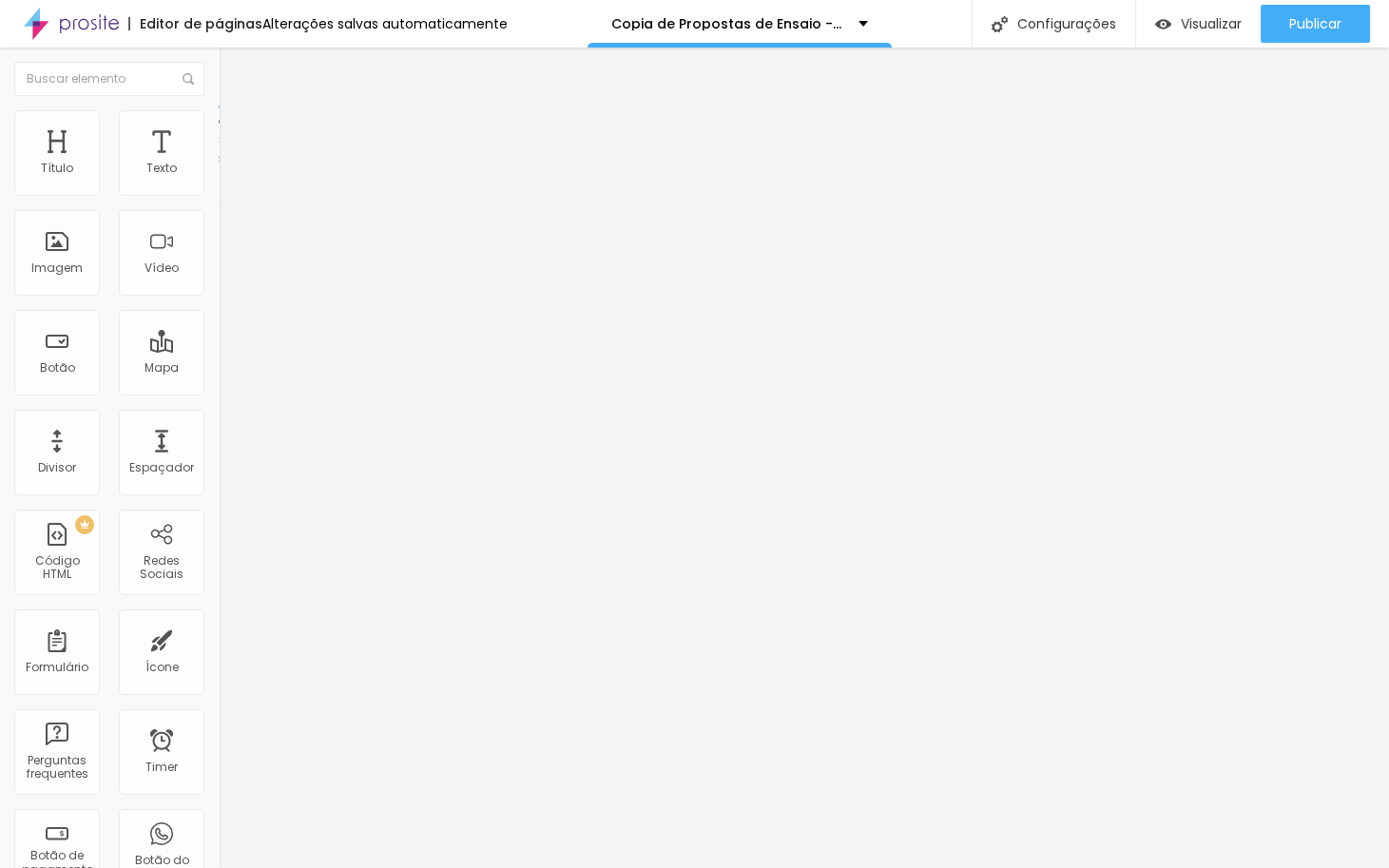 click at bounding box center (227, 119) 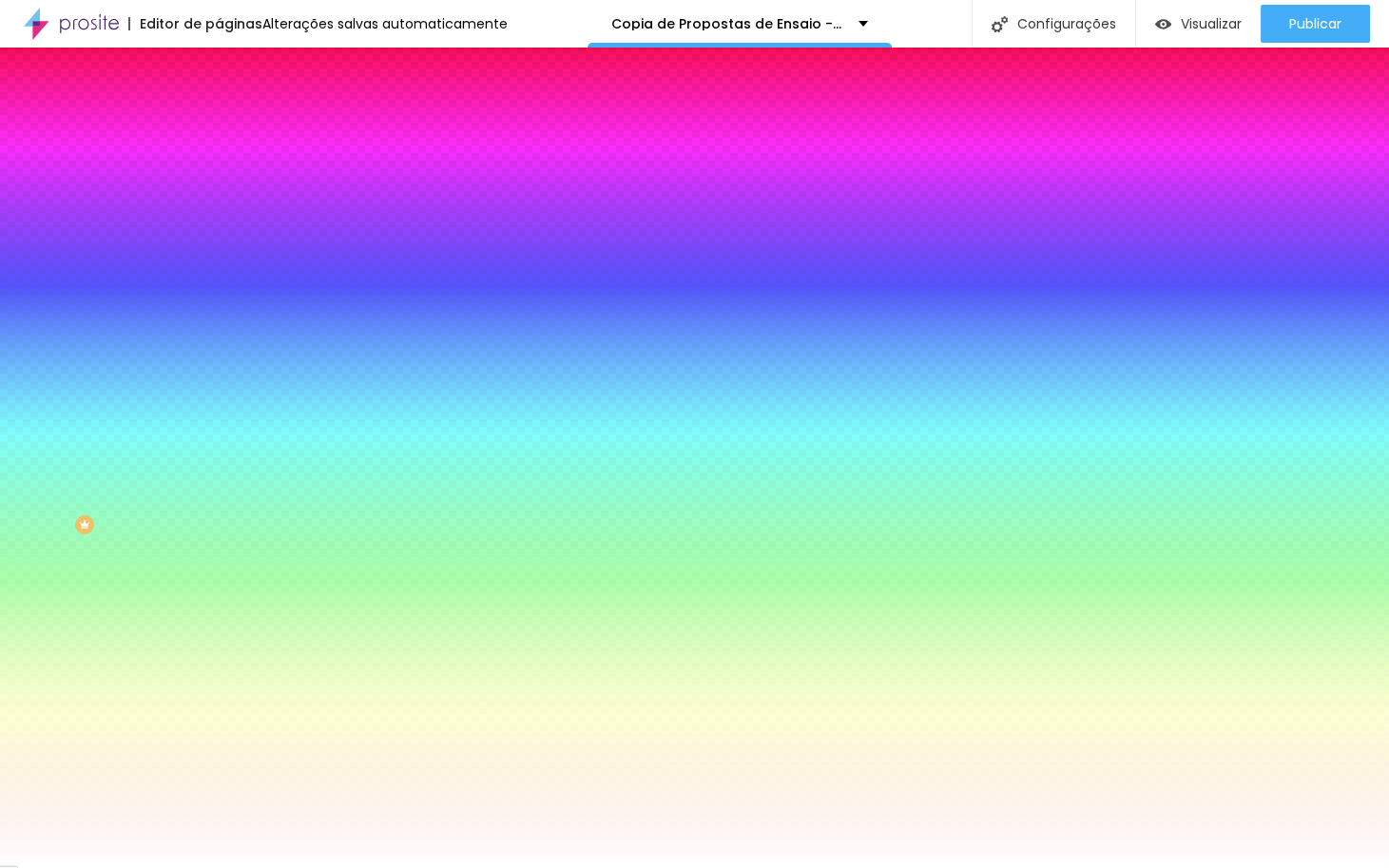 type on "195" 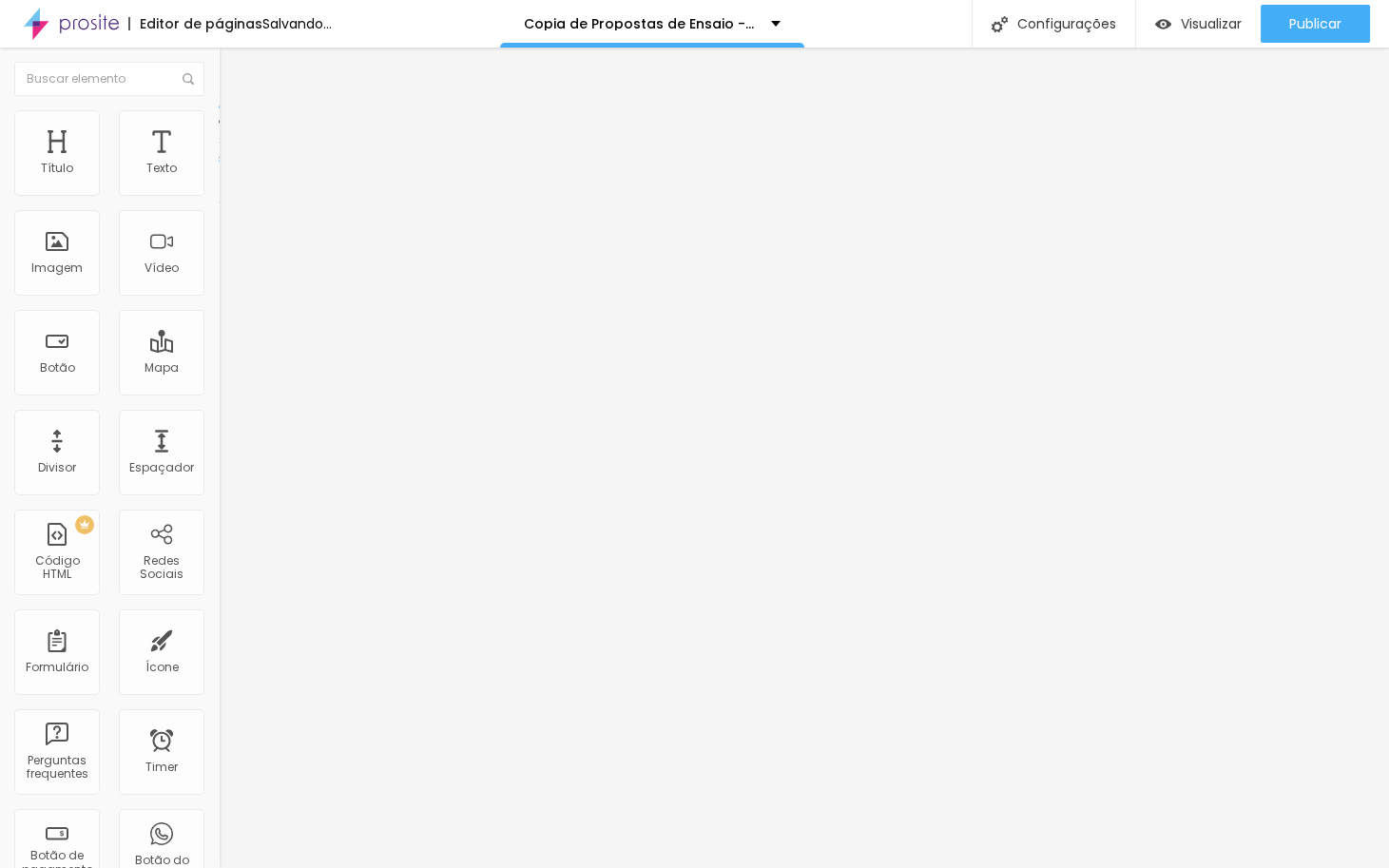 click on "Estilo" at bounding box center (250, 123) 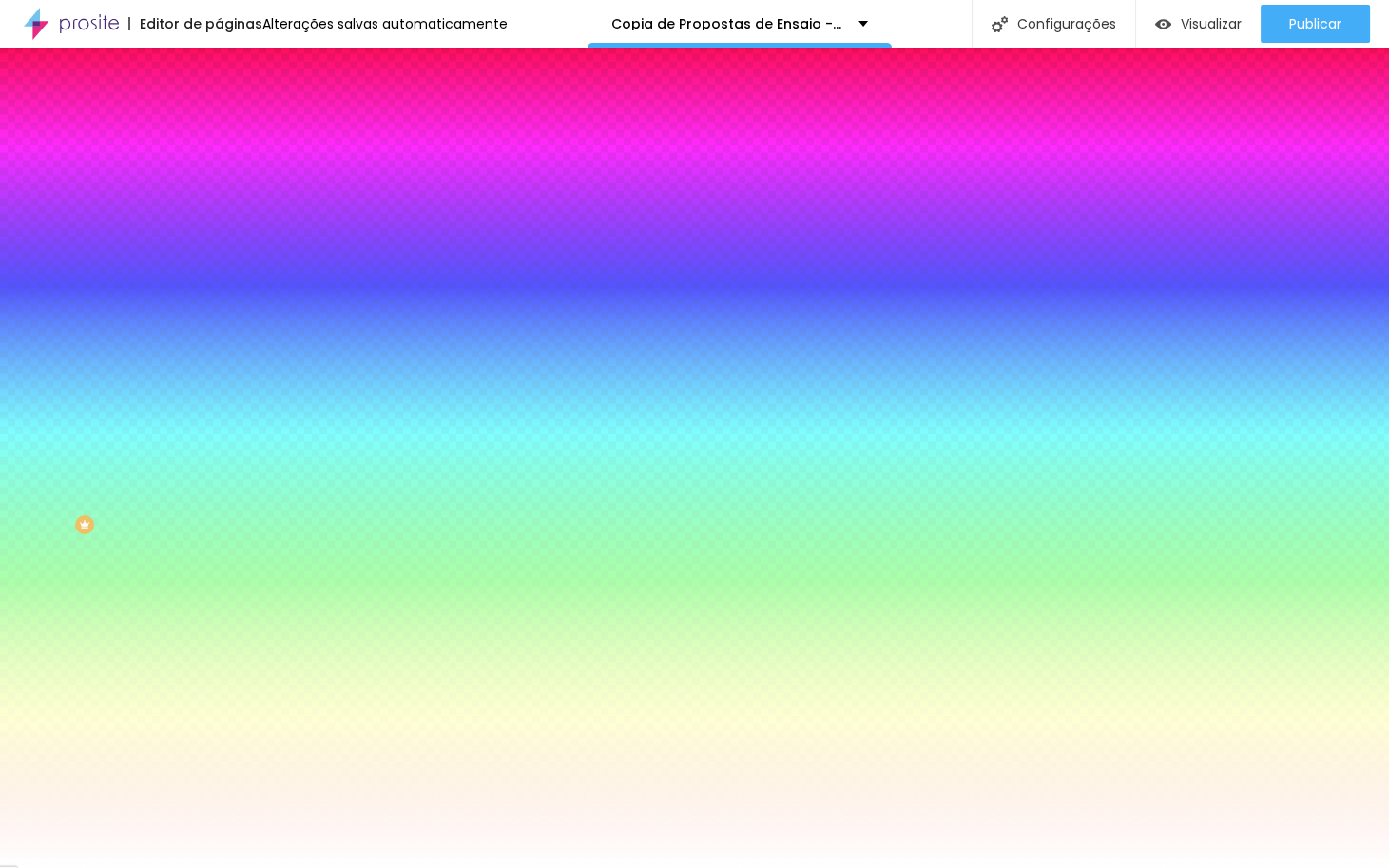 type on "1" 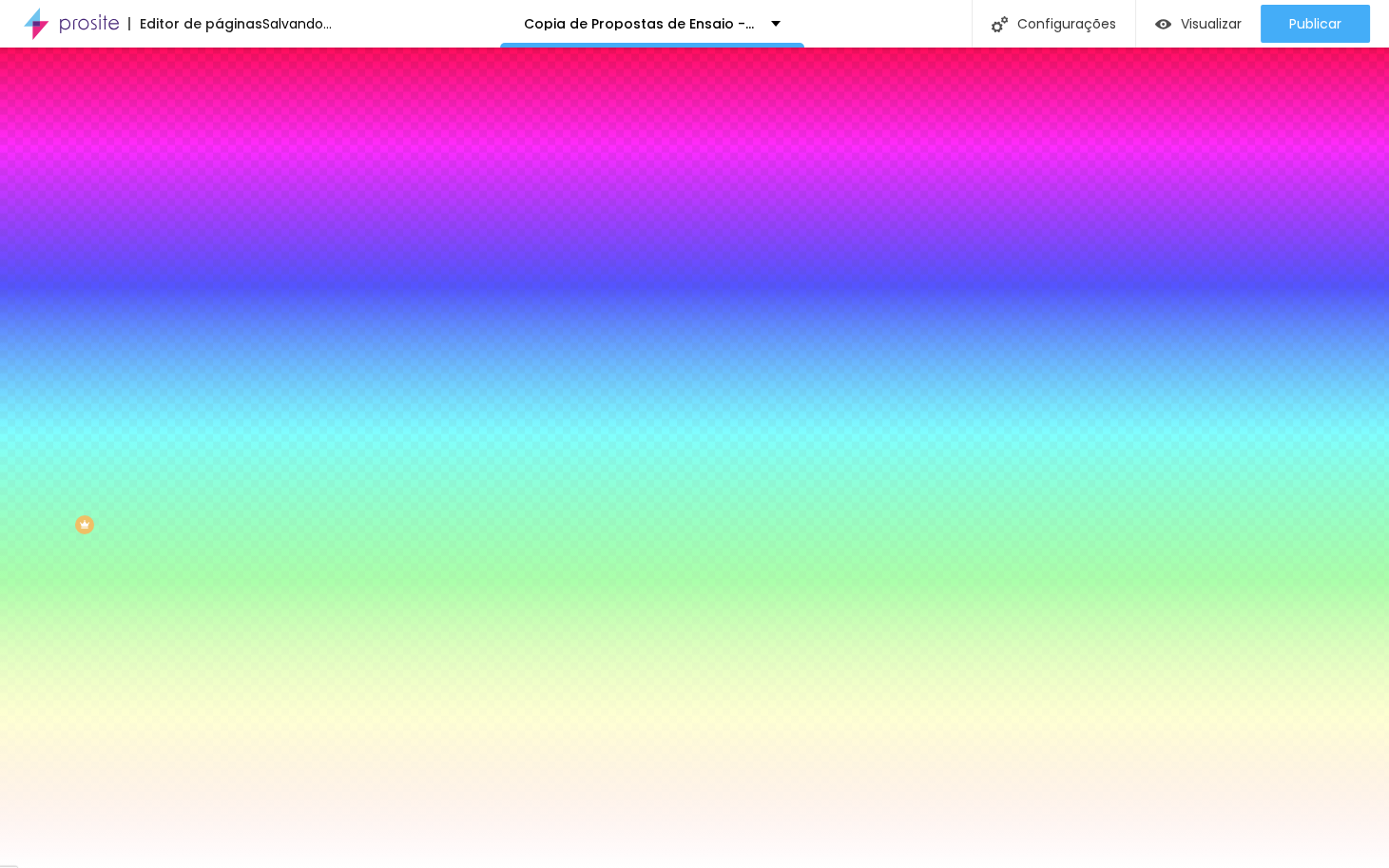 type on "181" 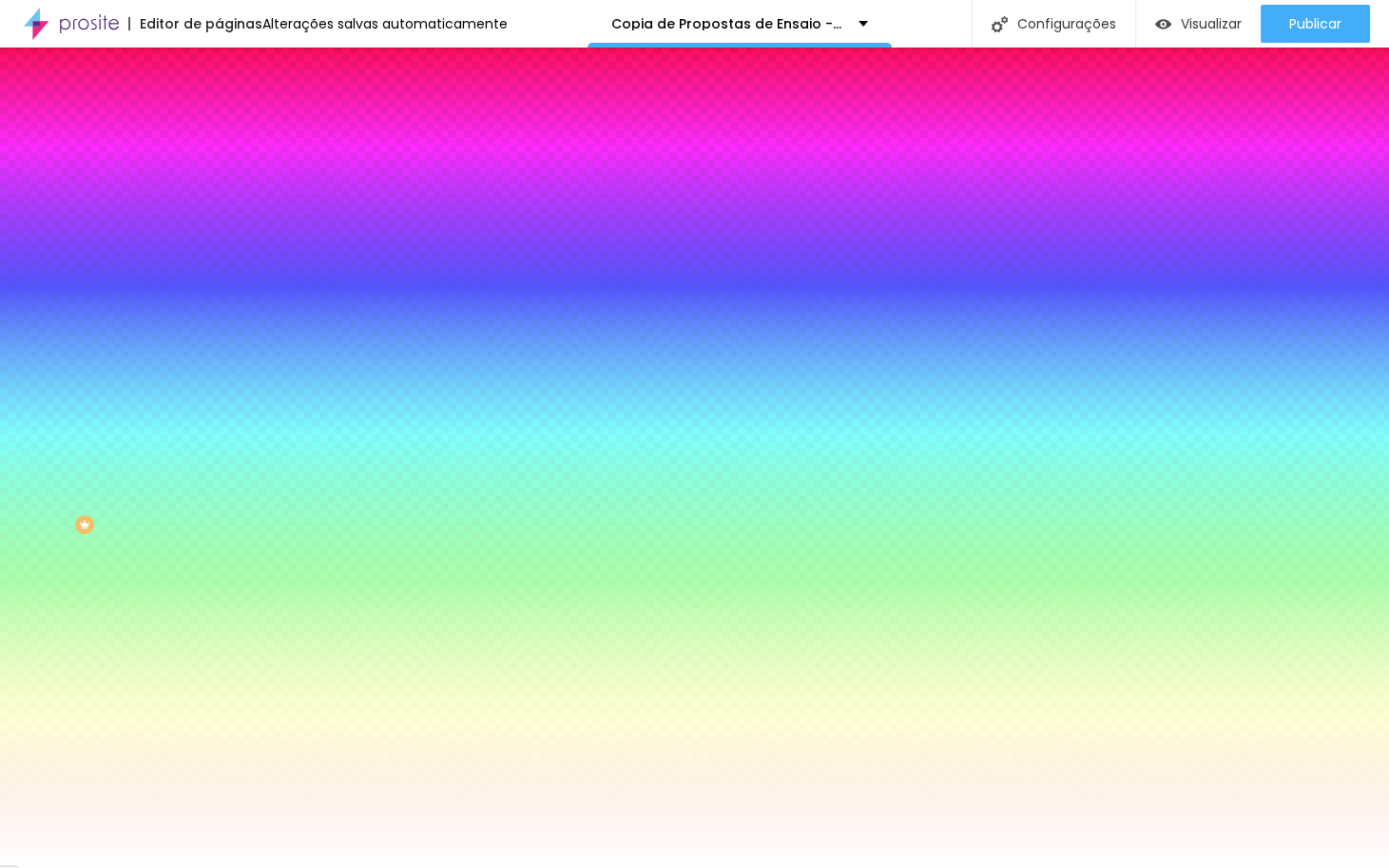 drag, startPoint x: 45, startPoint y: 234, endPoint x: 205, endPoint y: 237, distance: 160.02812 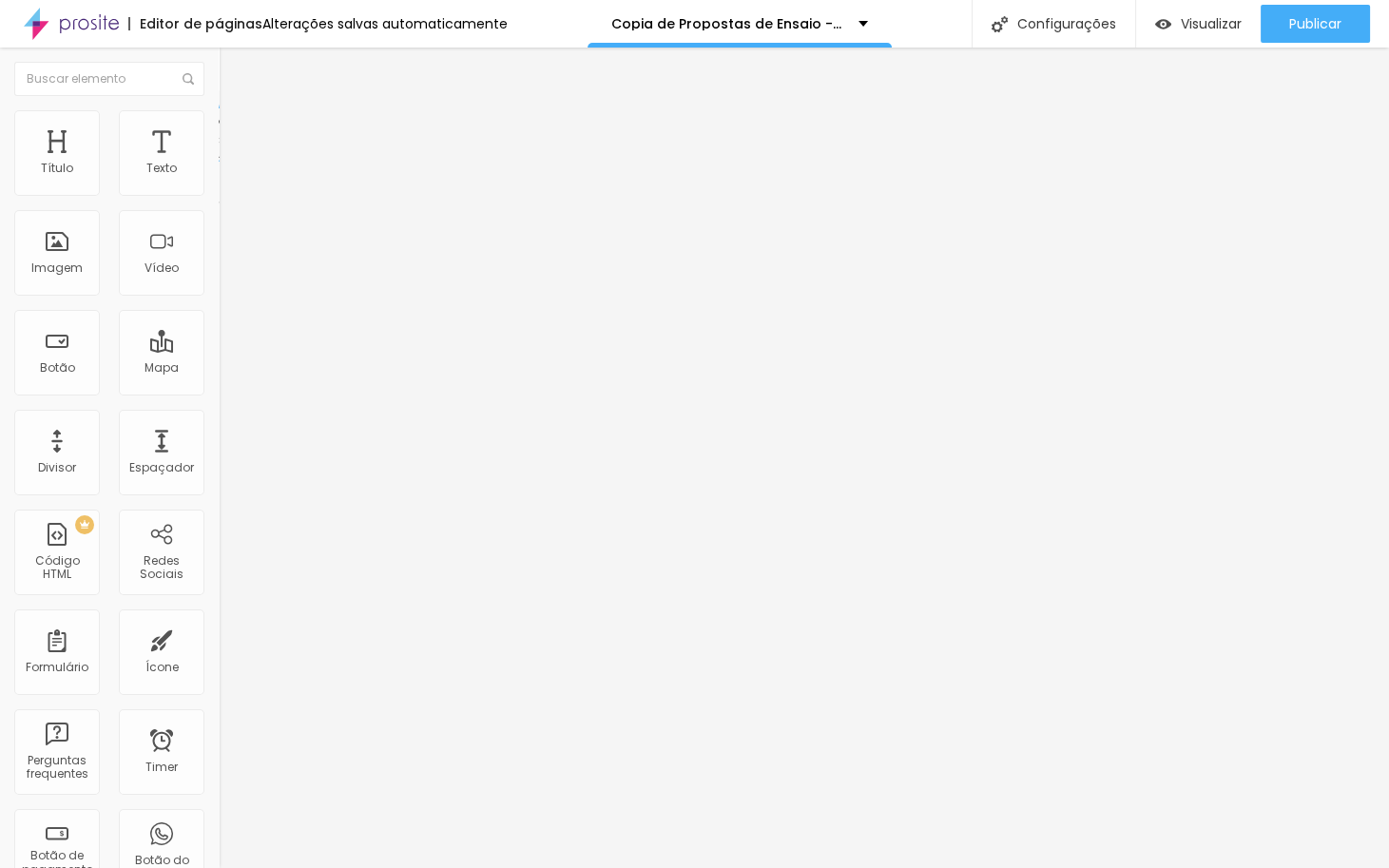 click on "Estilo" at bounding box center (328, 120) 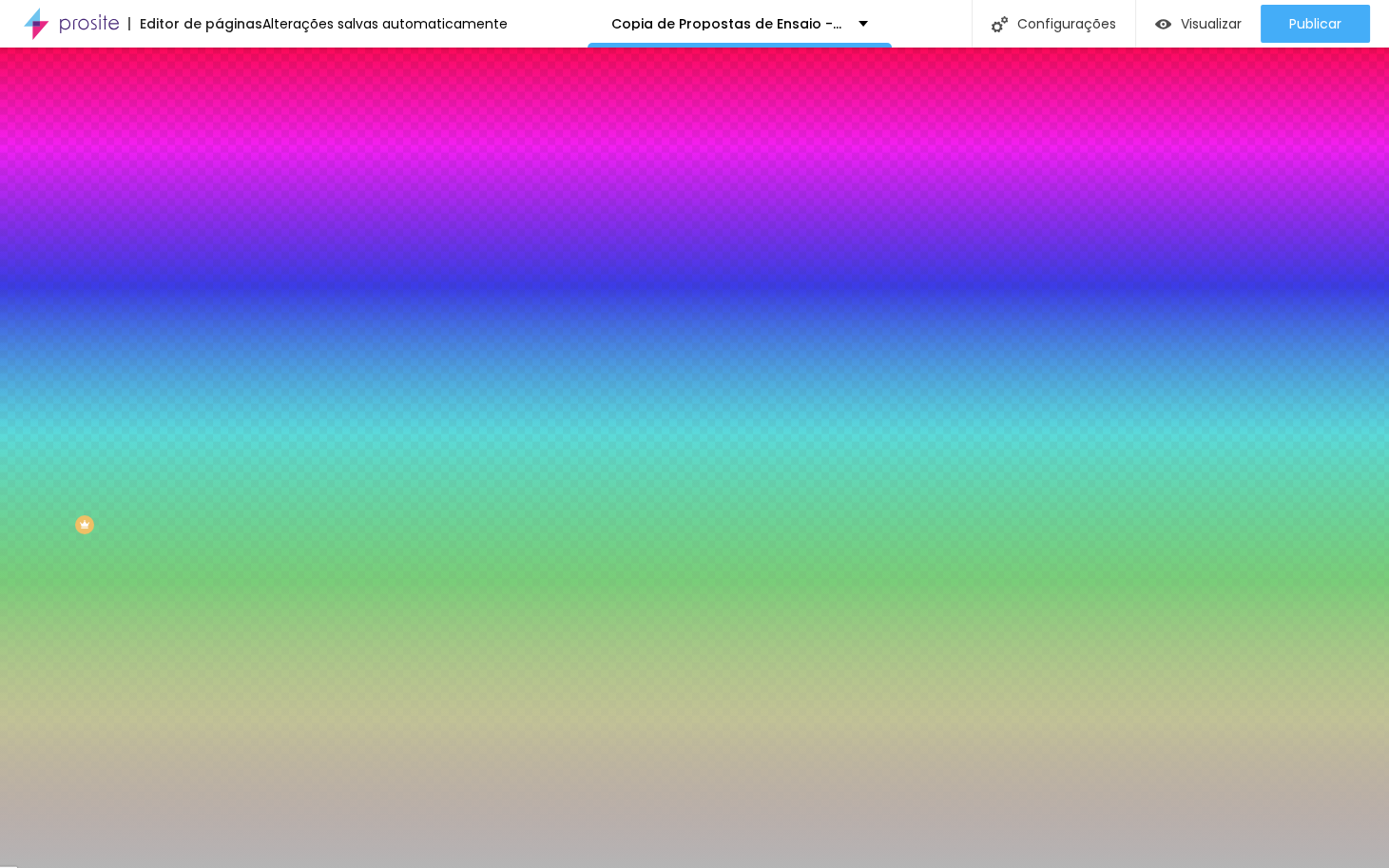click at bounding box center (227, 138) 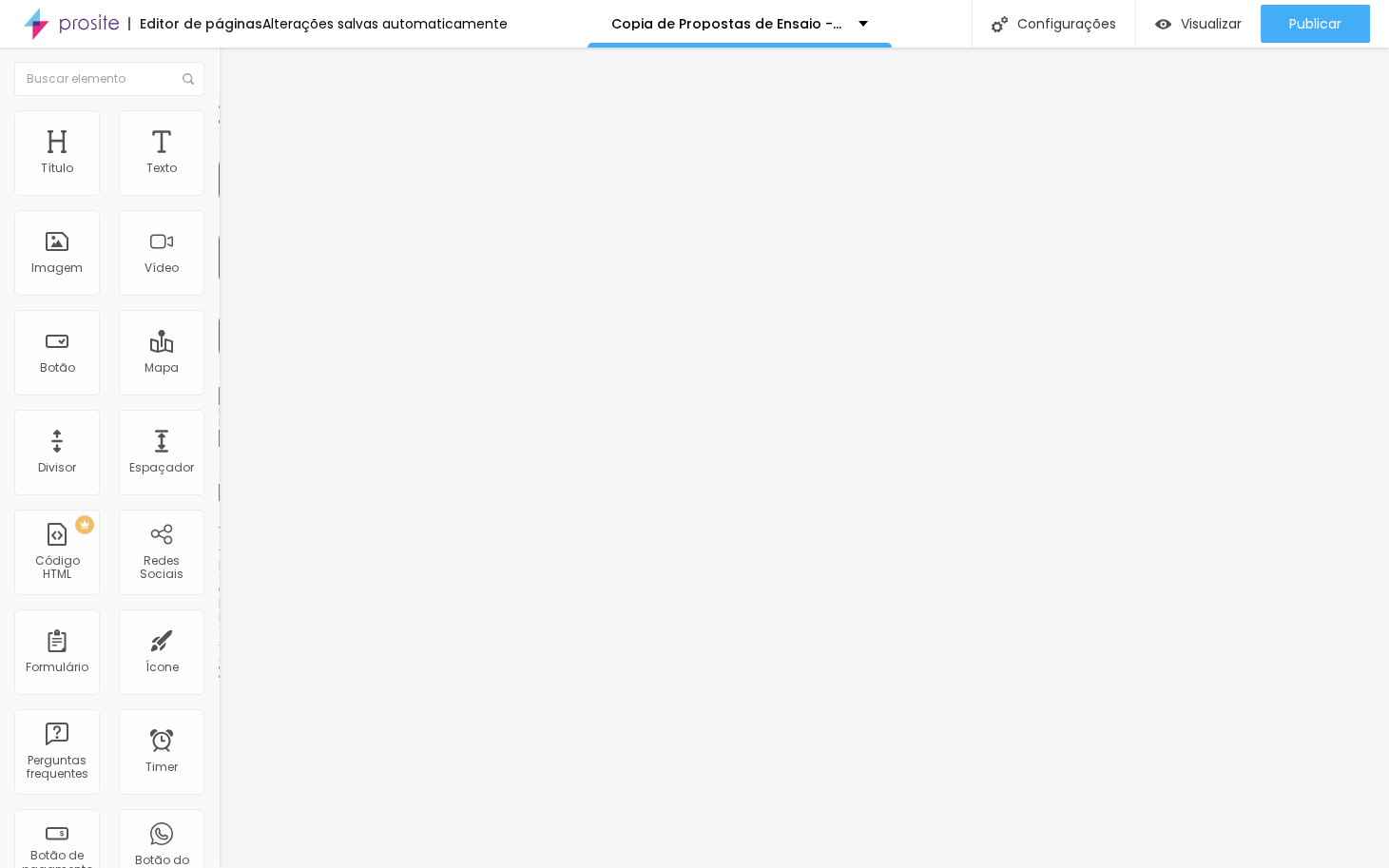 click on "Estilo" at bounding box center [328, 120] 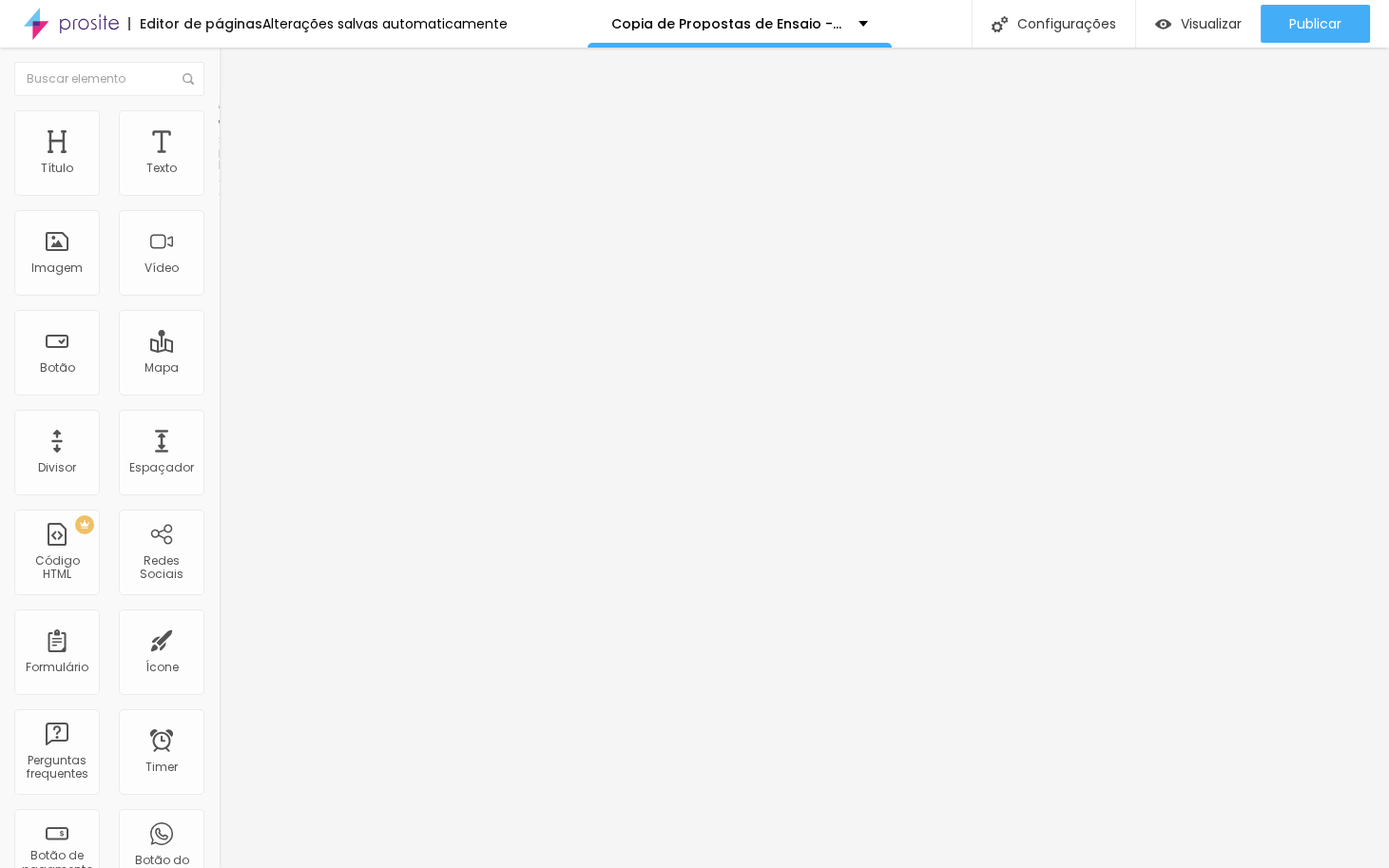 click on "Estilo" at bounding box center (328, 120) 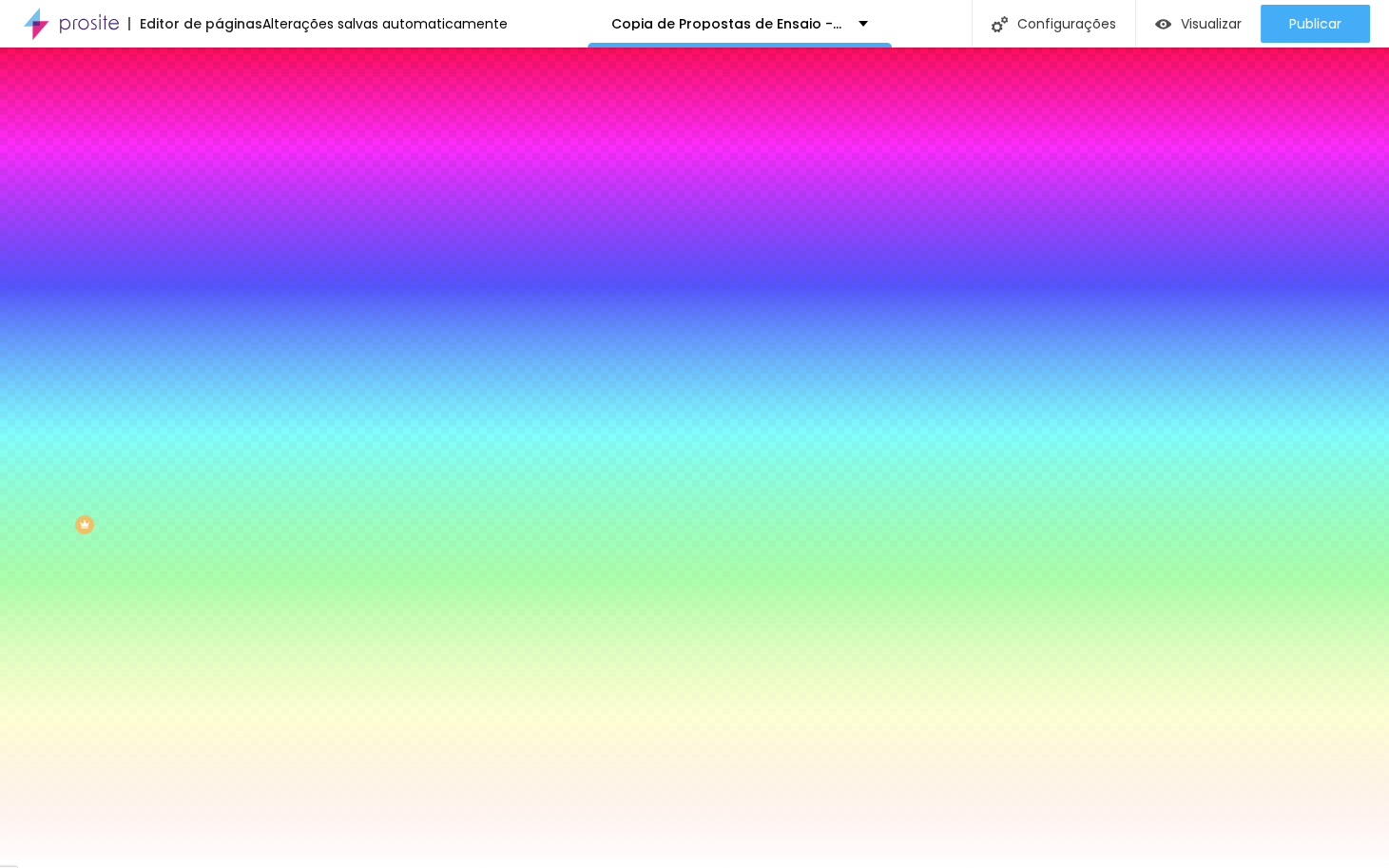 drag, startPoint x: 198, startPoint y: 342, endPoint x: 95, endPoint y: 329, distance: 103.817147 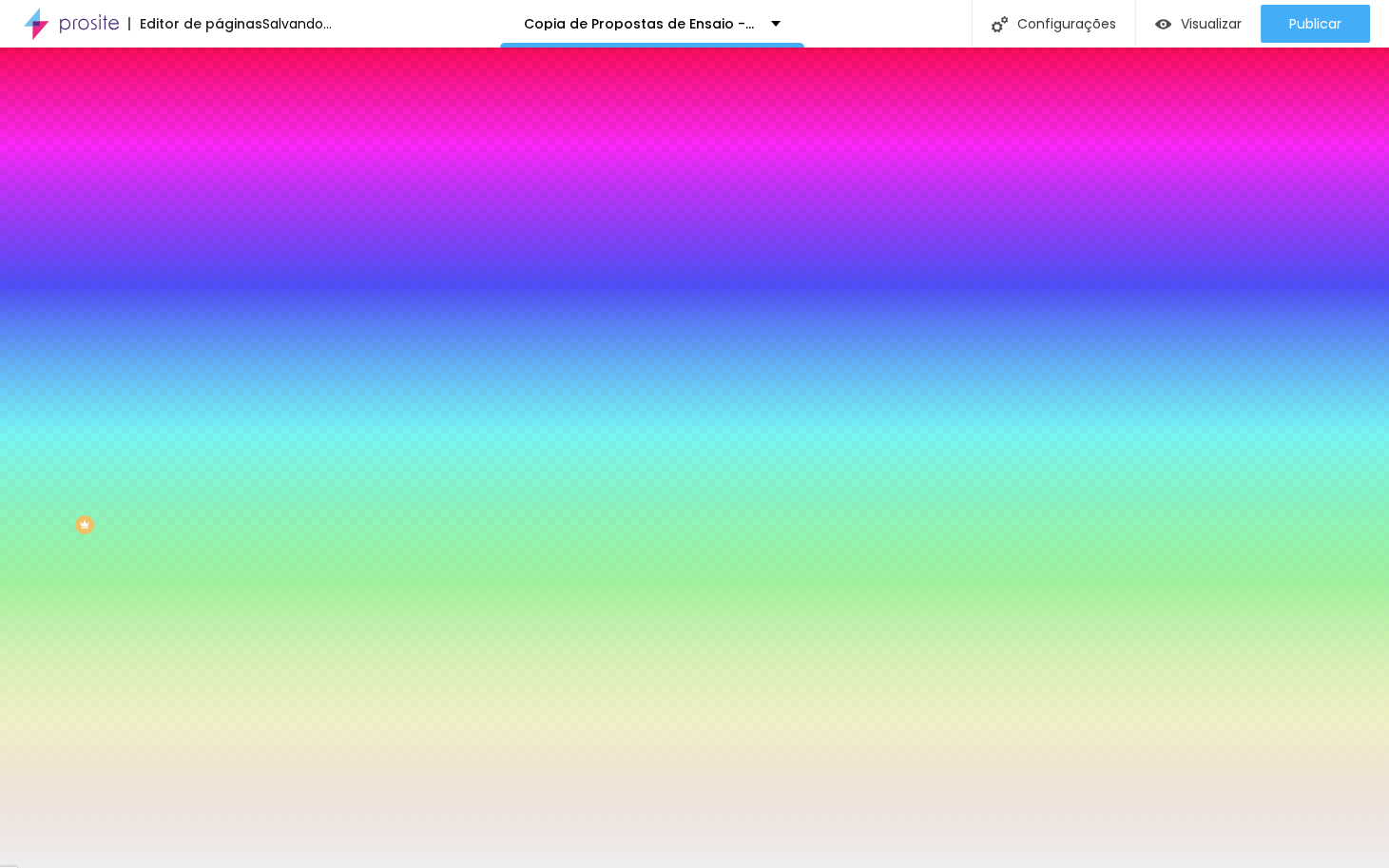 type on "#EEEEEE" 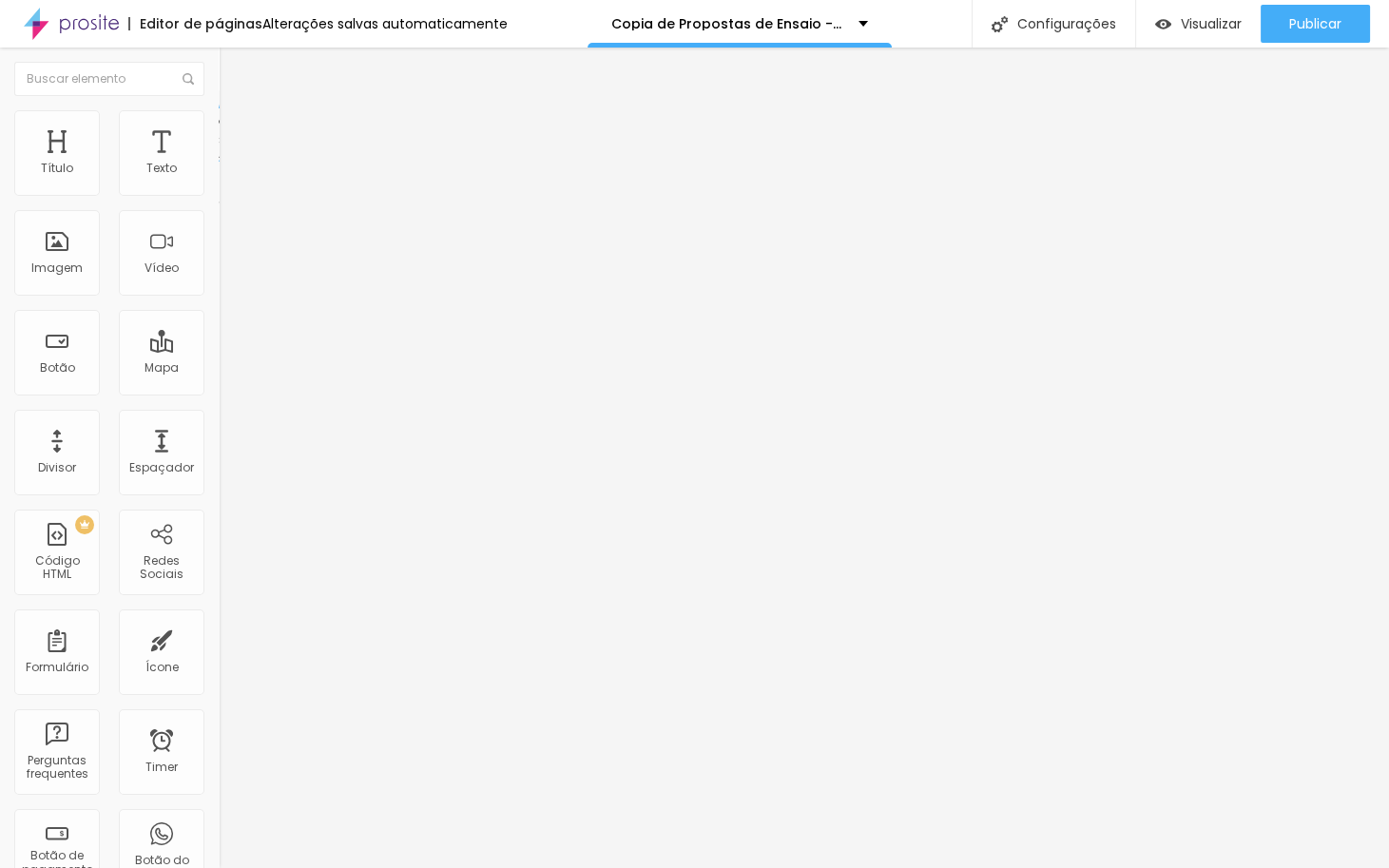 click on "Estilo" at bounding box center (328, 120) 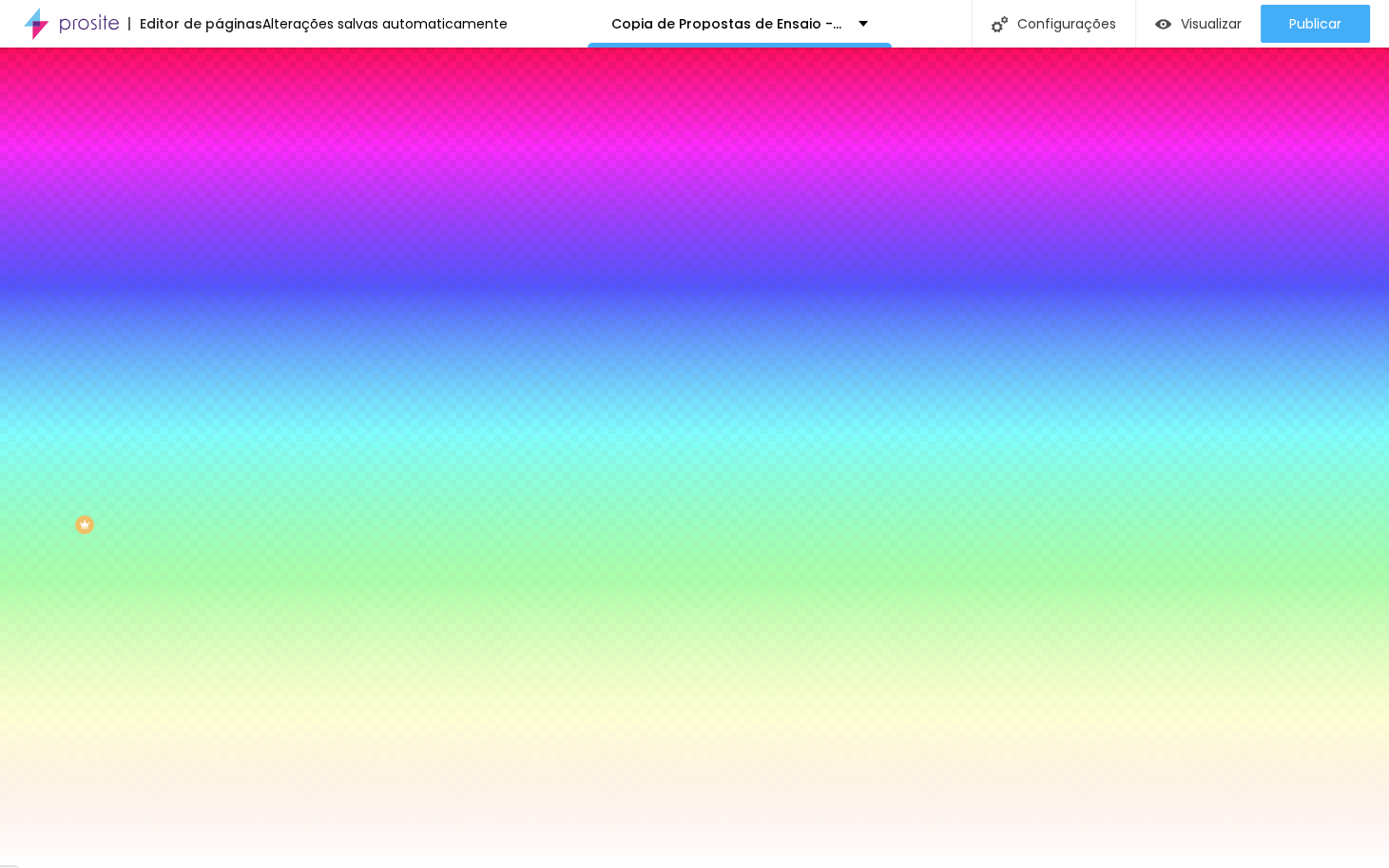 click on "Avançado" at bounding box center (328, 139) 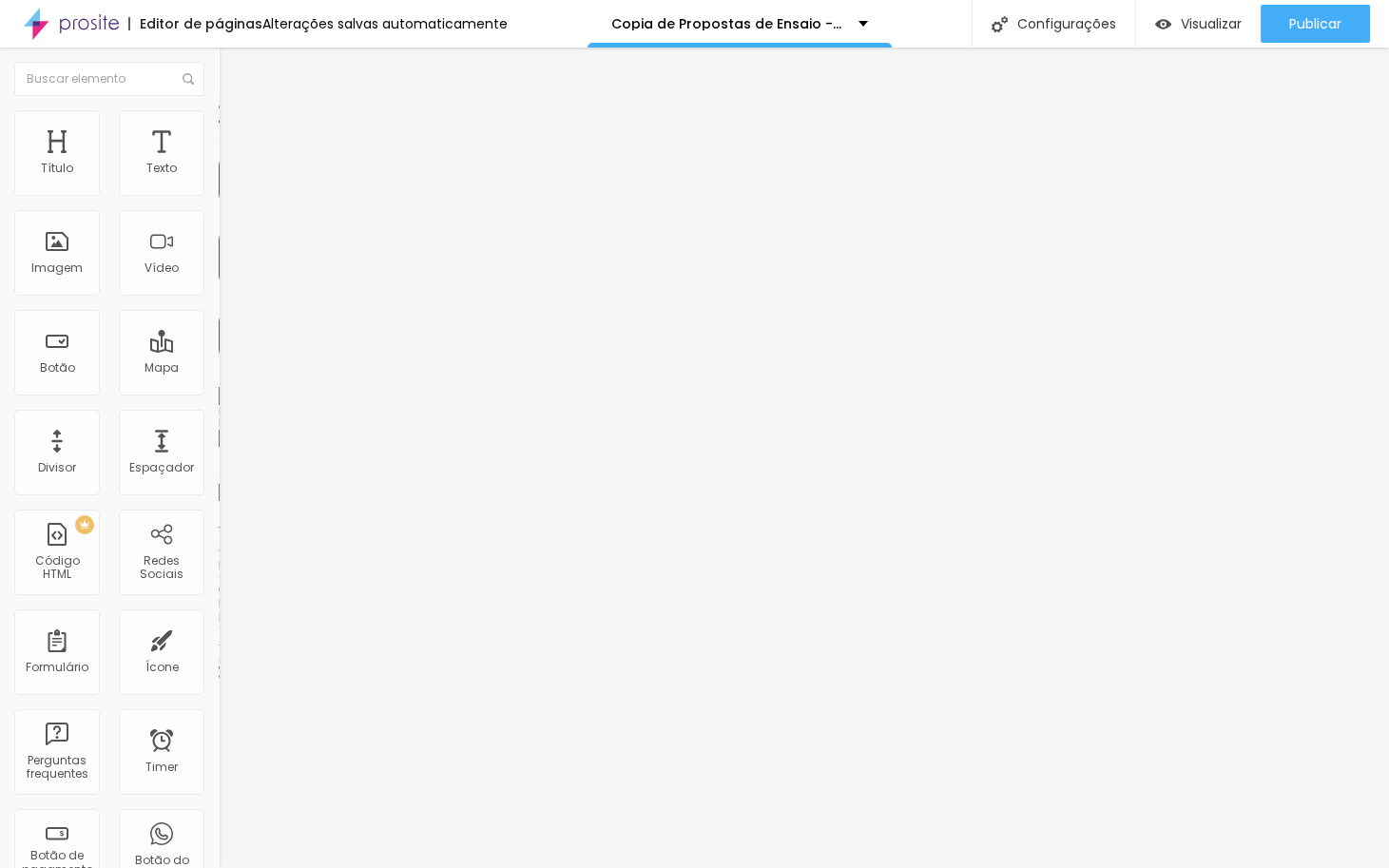 click at bounding box center (227, 119) 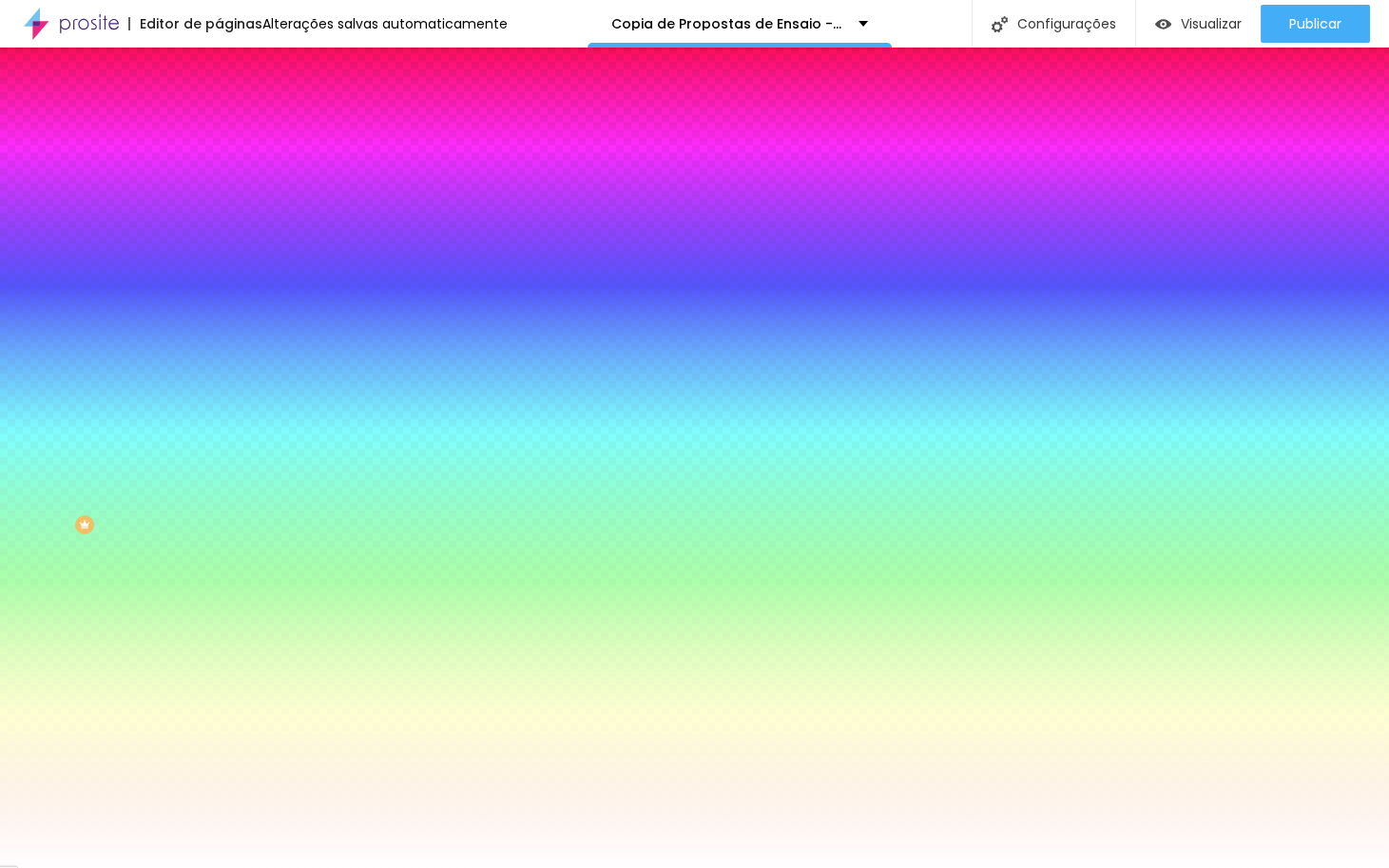 click 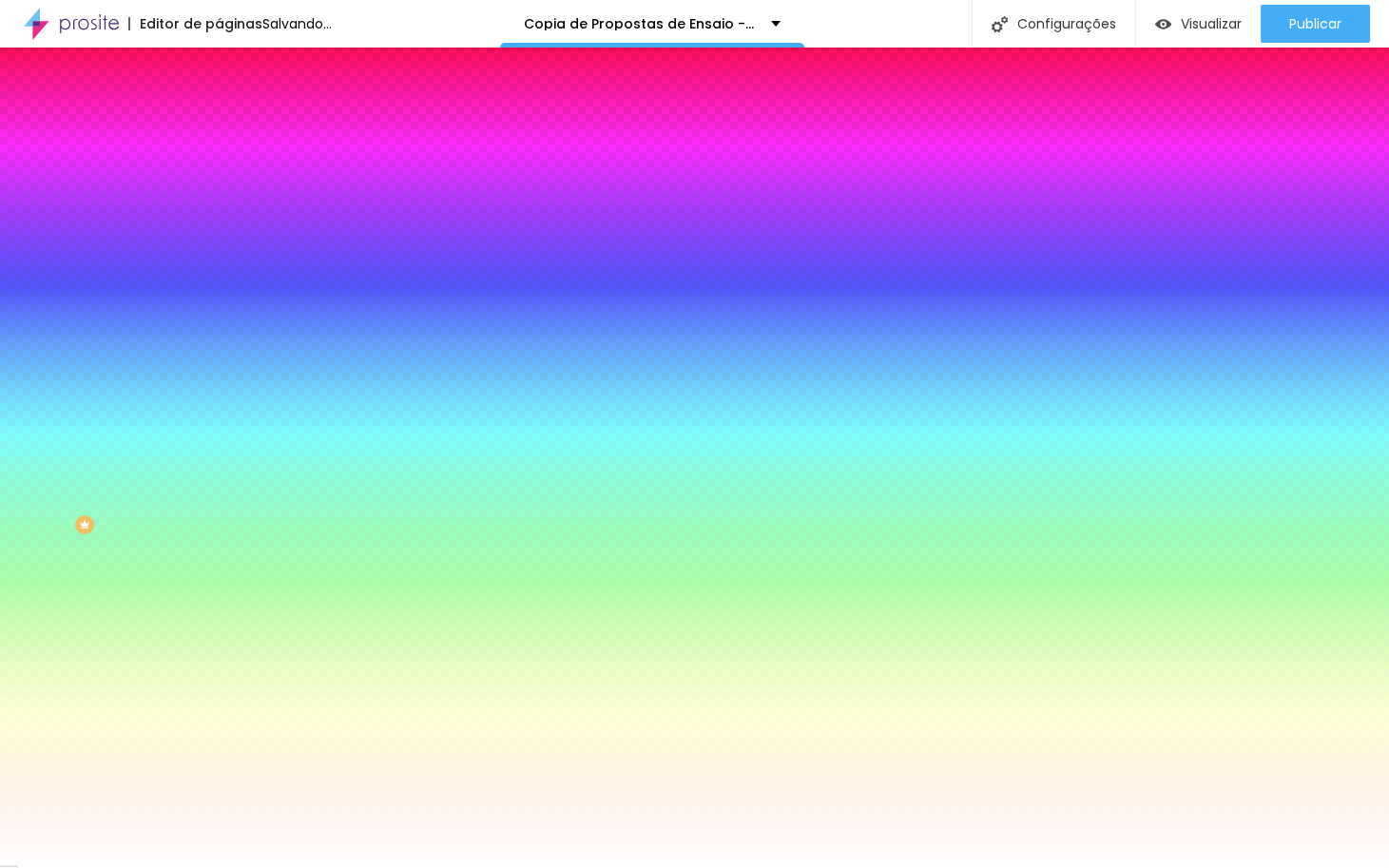 drag, startPoint x: 57, startPoint y: 241, endPoint x: 0, endPoint y: 203, distance: 68.50547 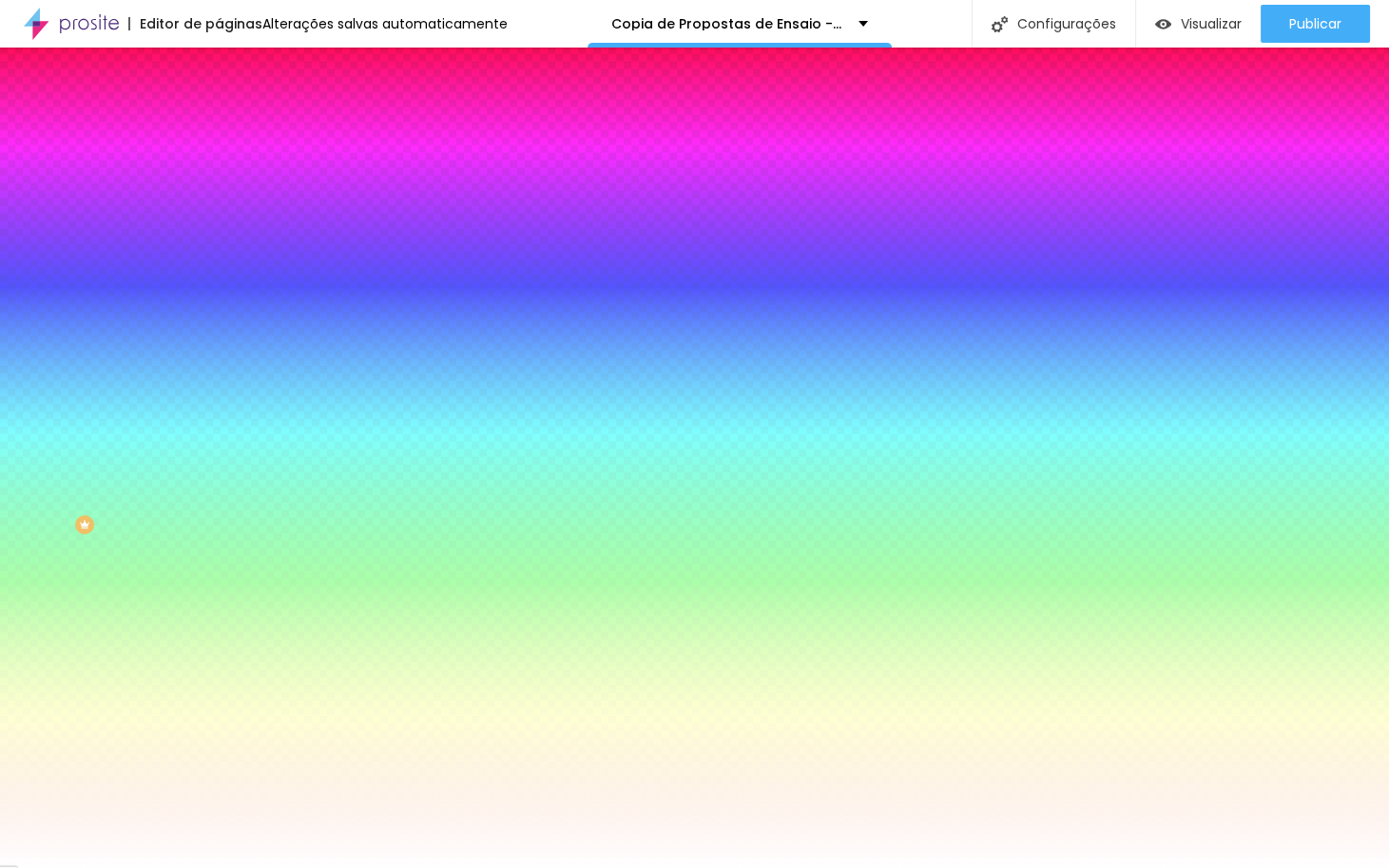 click 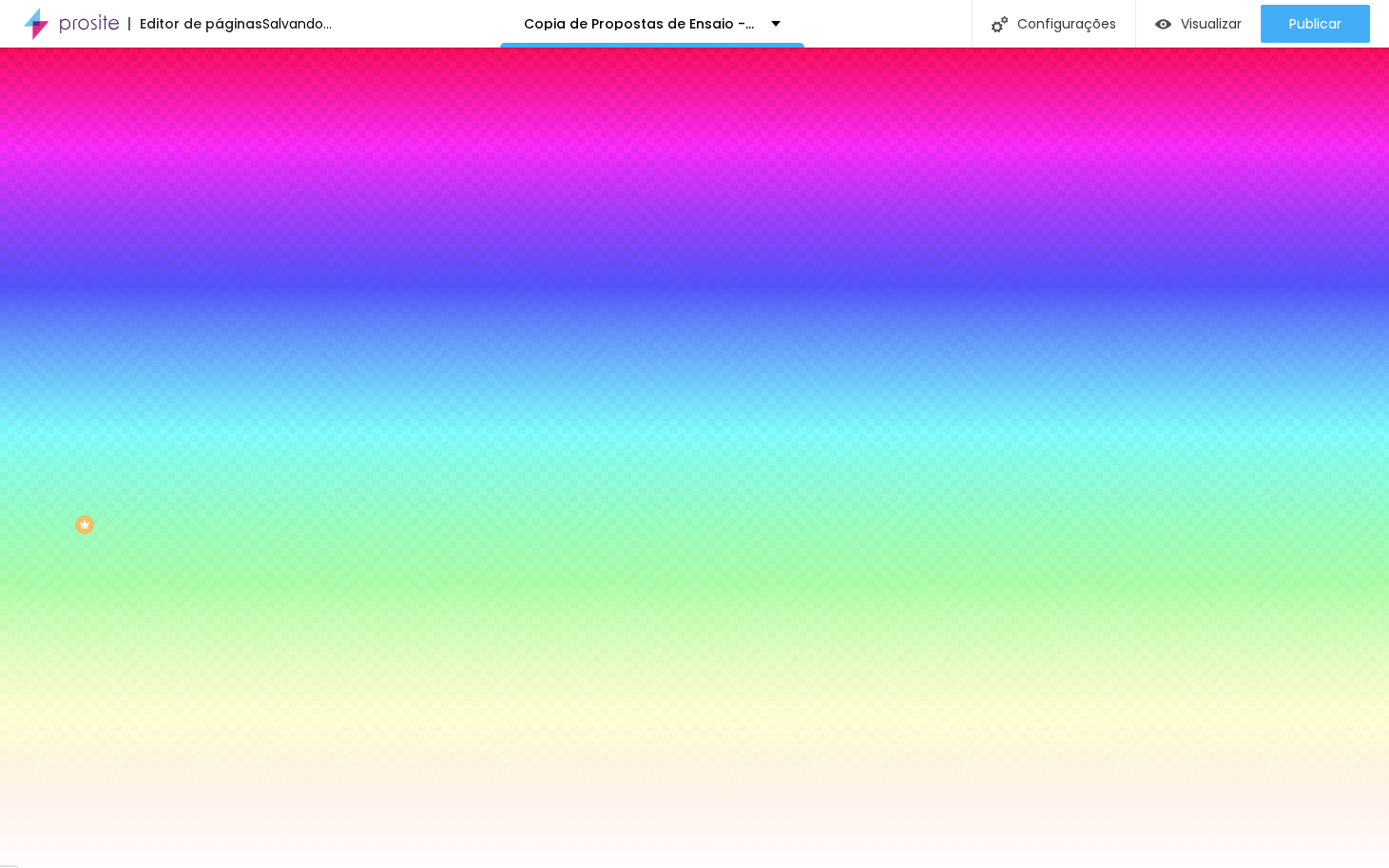 type on "20" 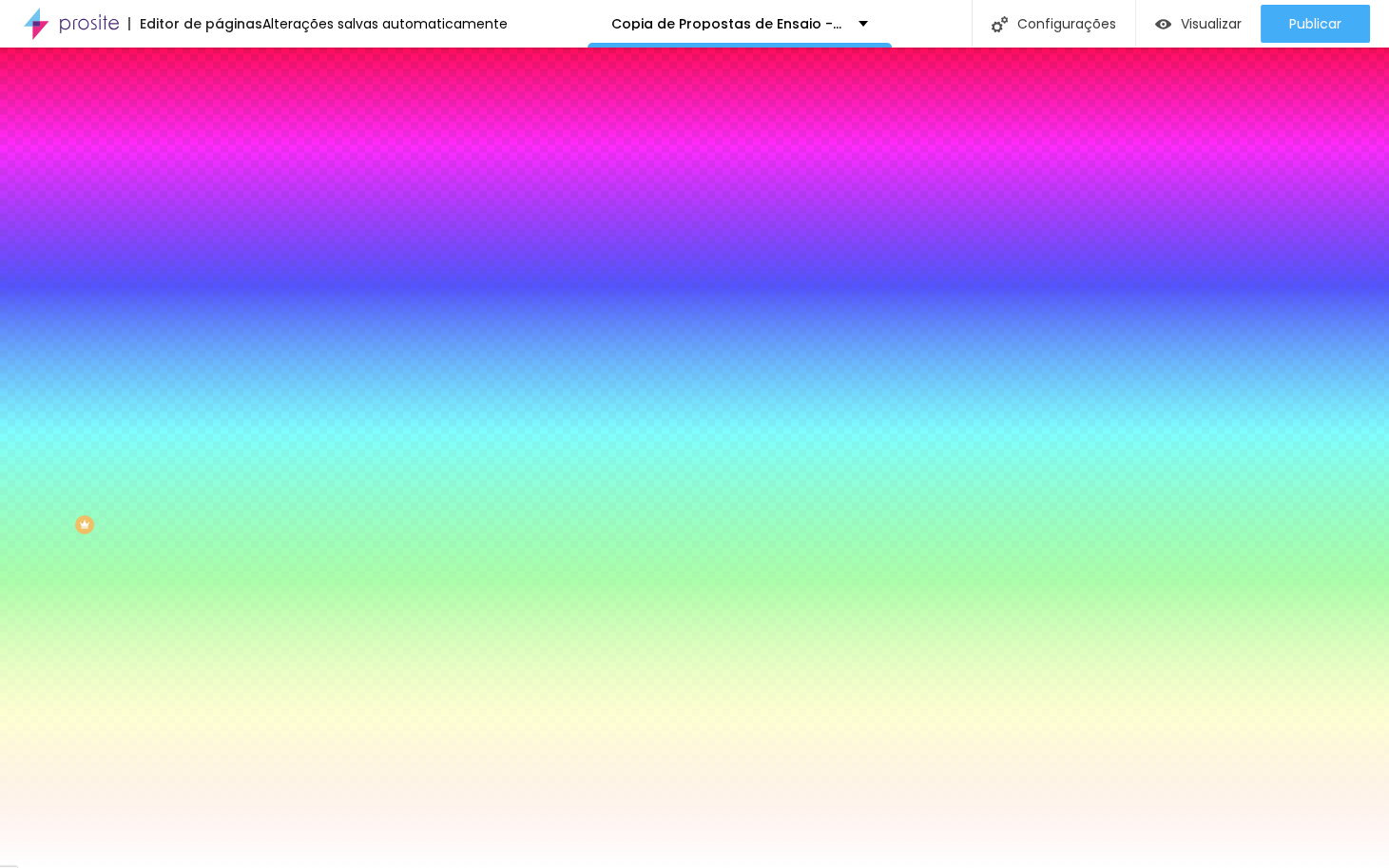 drag, startPoint x: 206, startPoint y: 350, endPoint x: 291, endPoint y: 356, distance: 85.2115 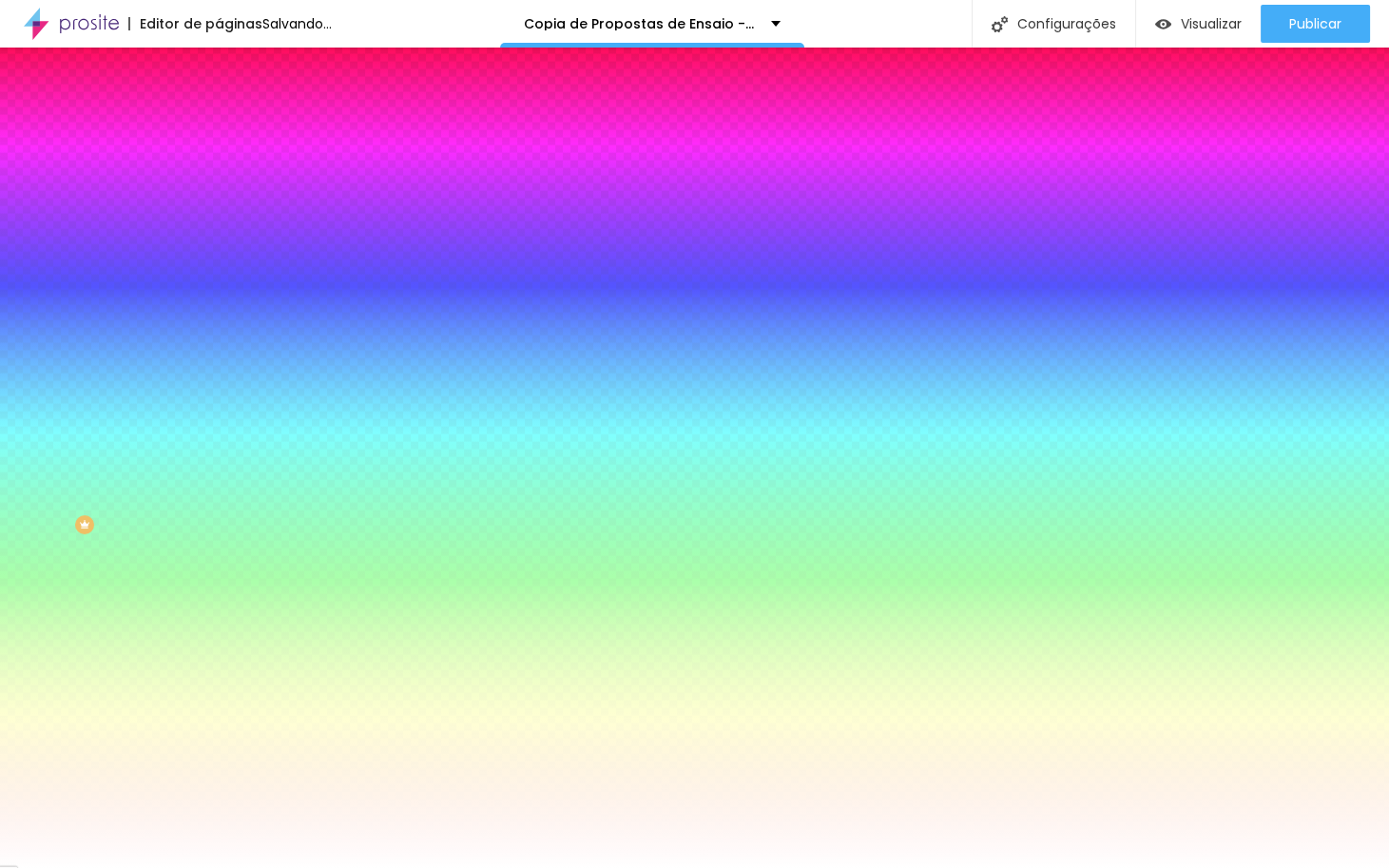 click at bounding box center (694, 868) 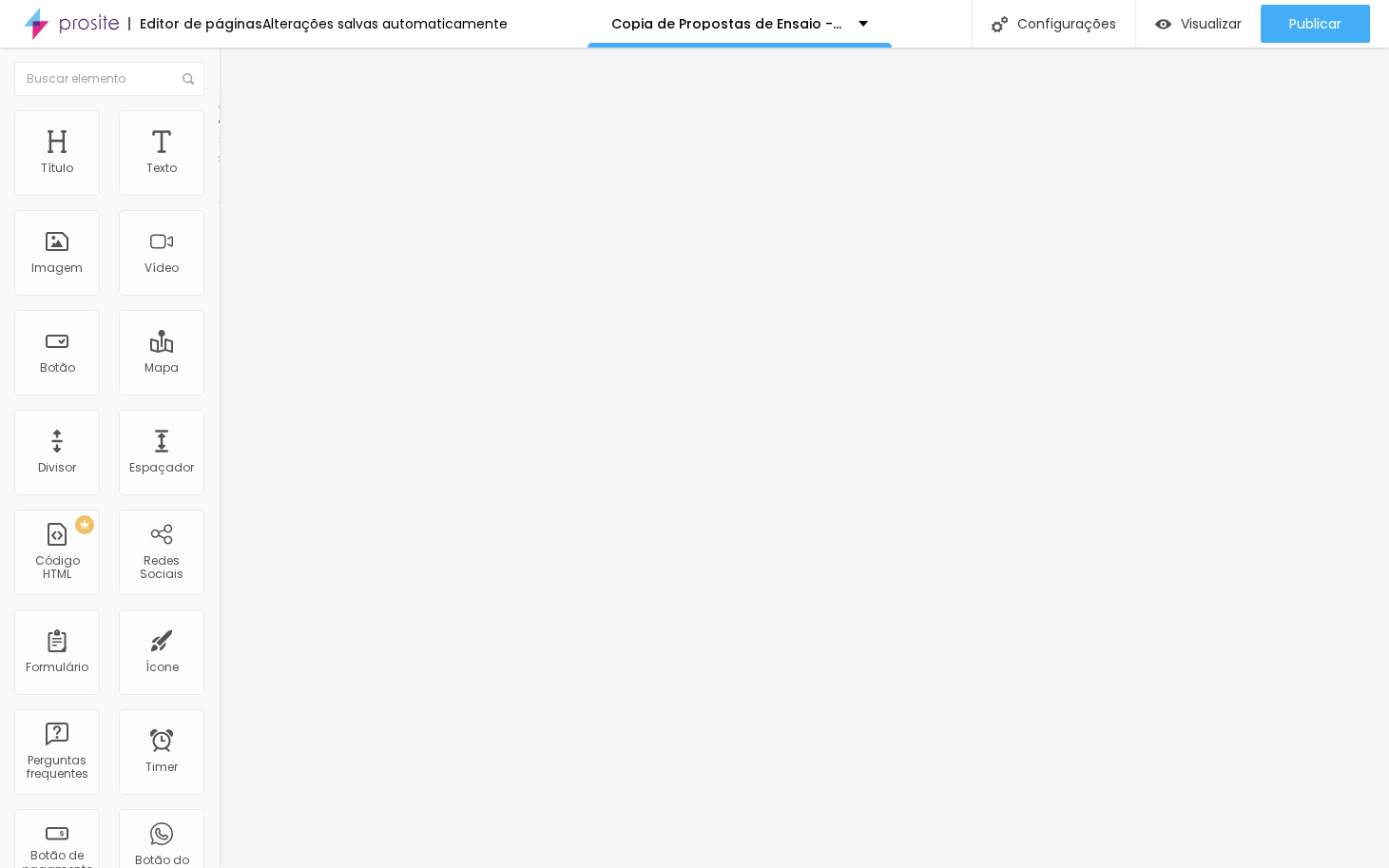click at bounding box center [227, 119] 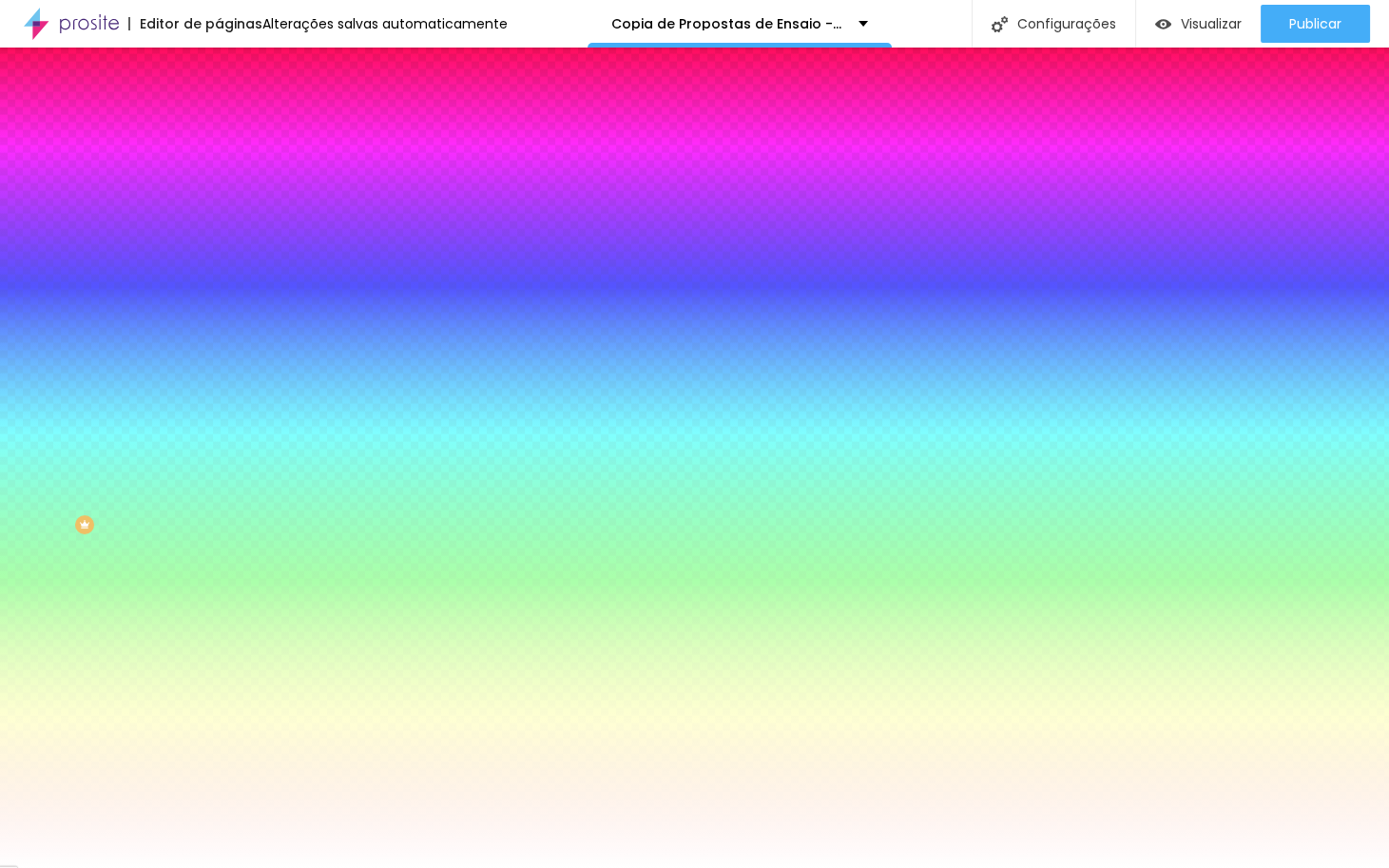 click at bounding box center [232, 254] 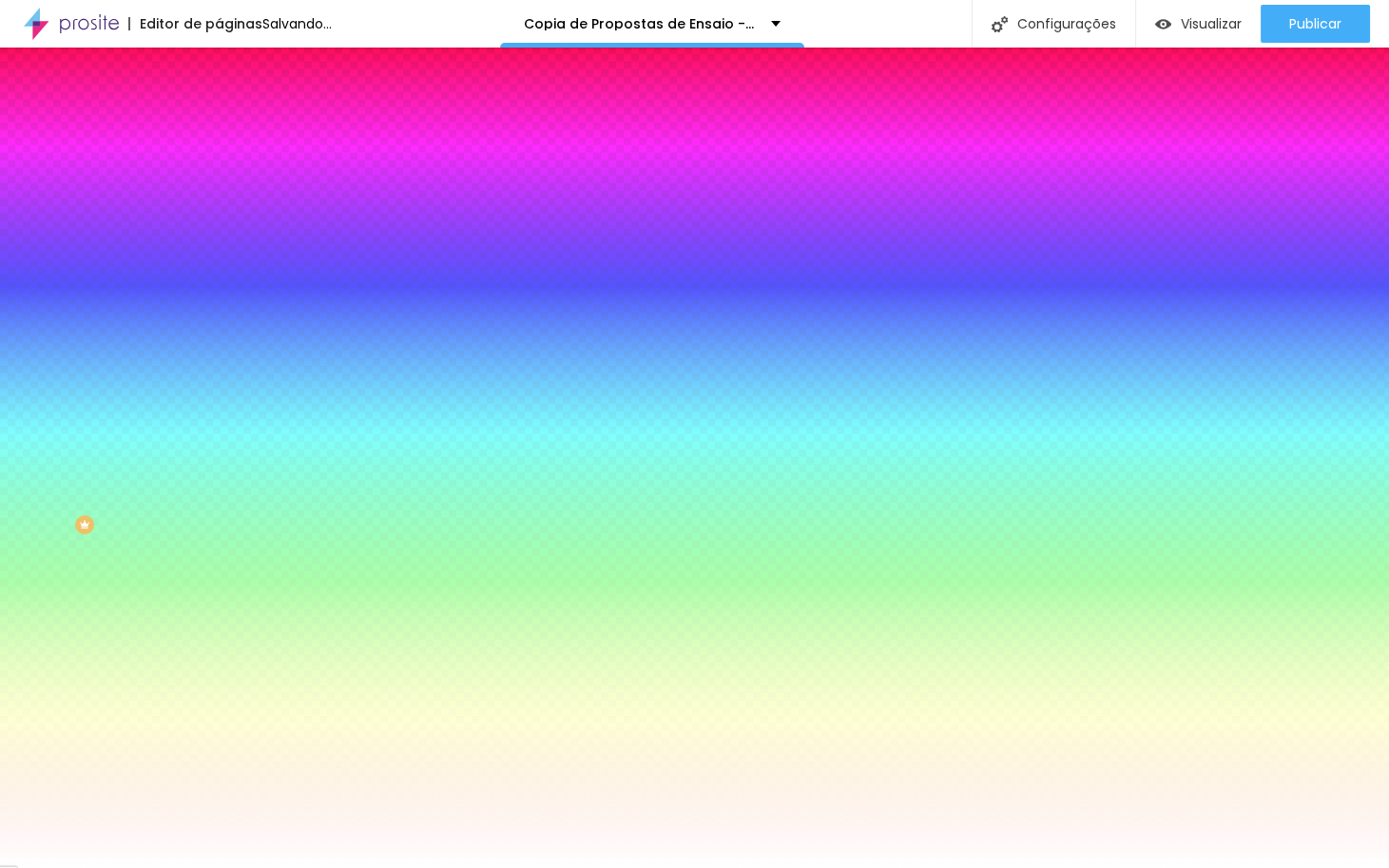 click at bounding box center [694, 868] 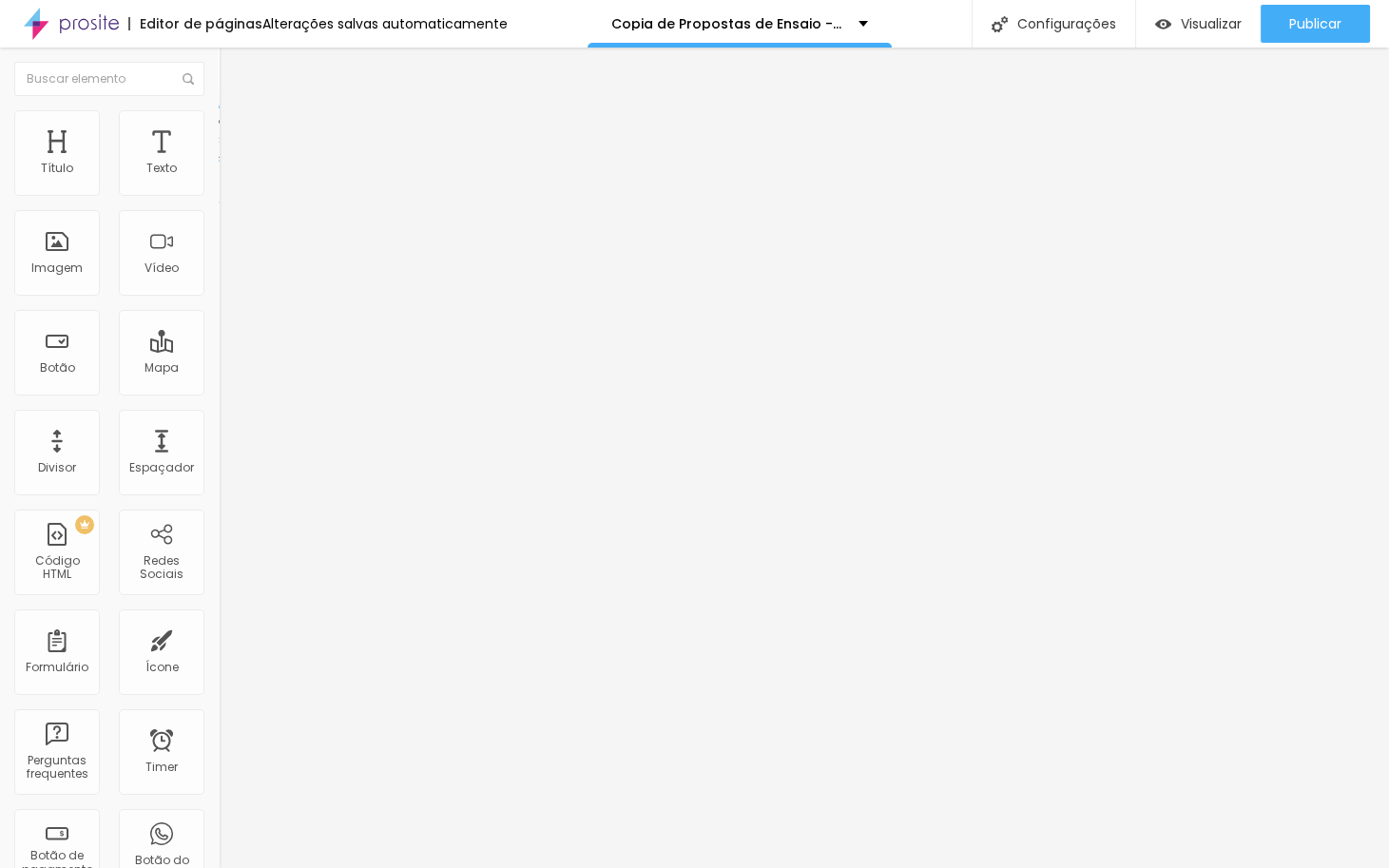 click at bounding box center [227, 119] 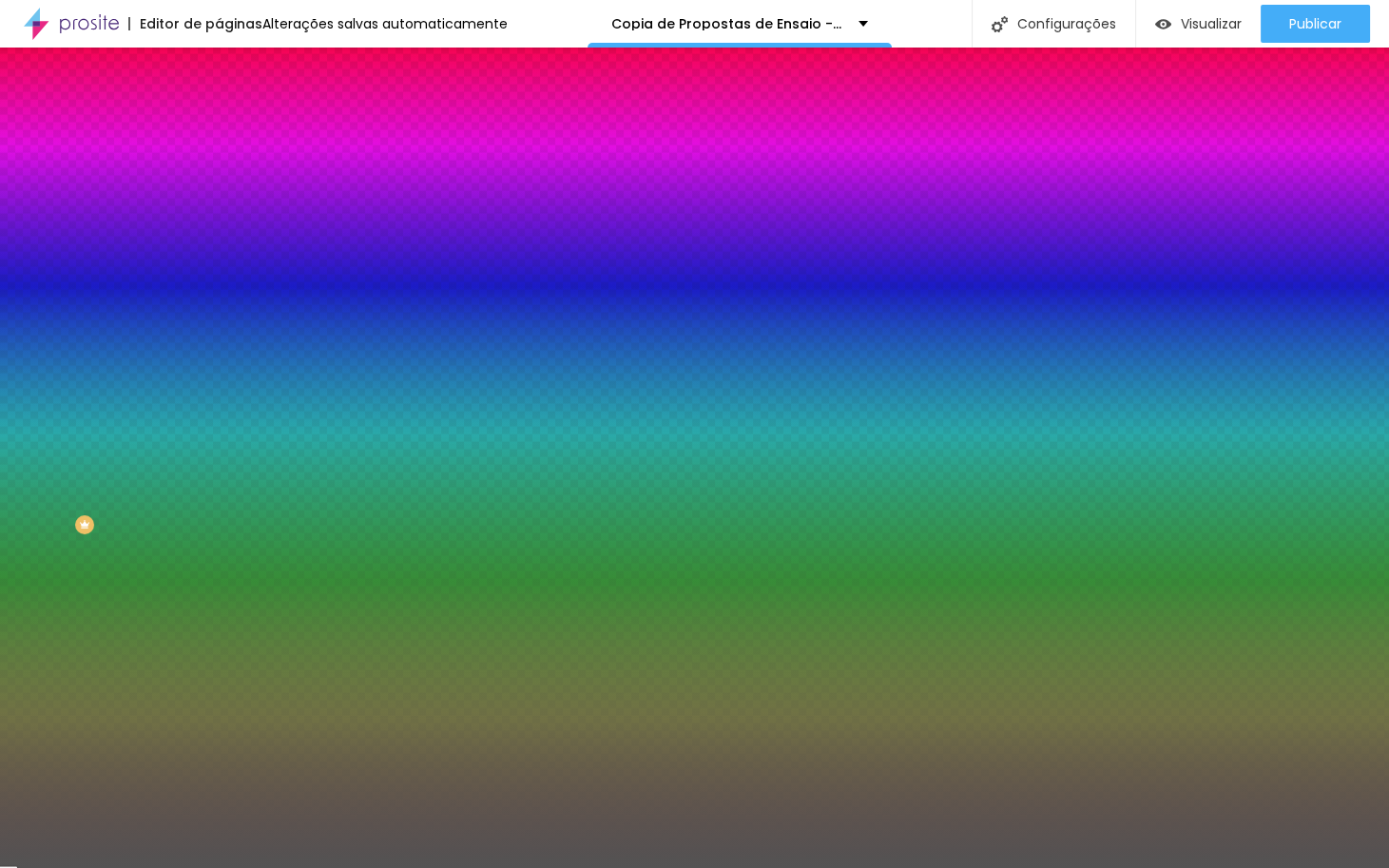 click at bounding box center [232, 254] 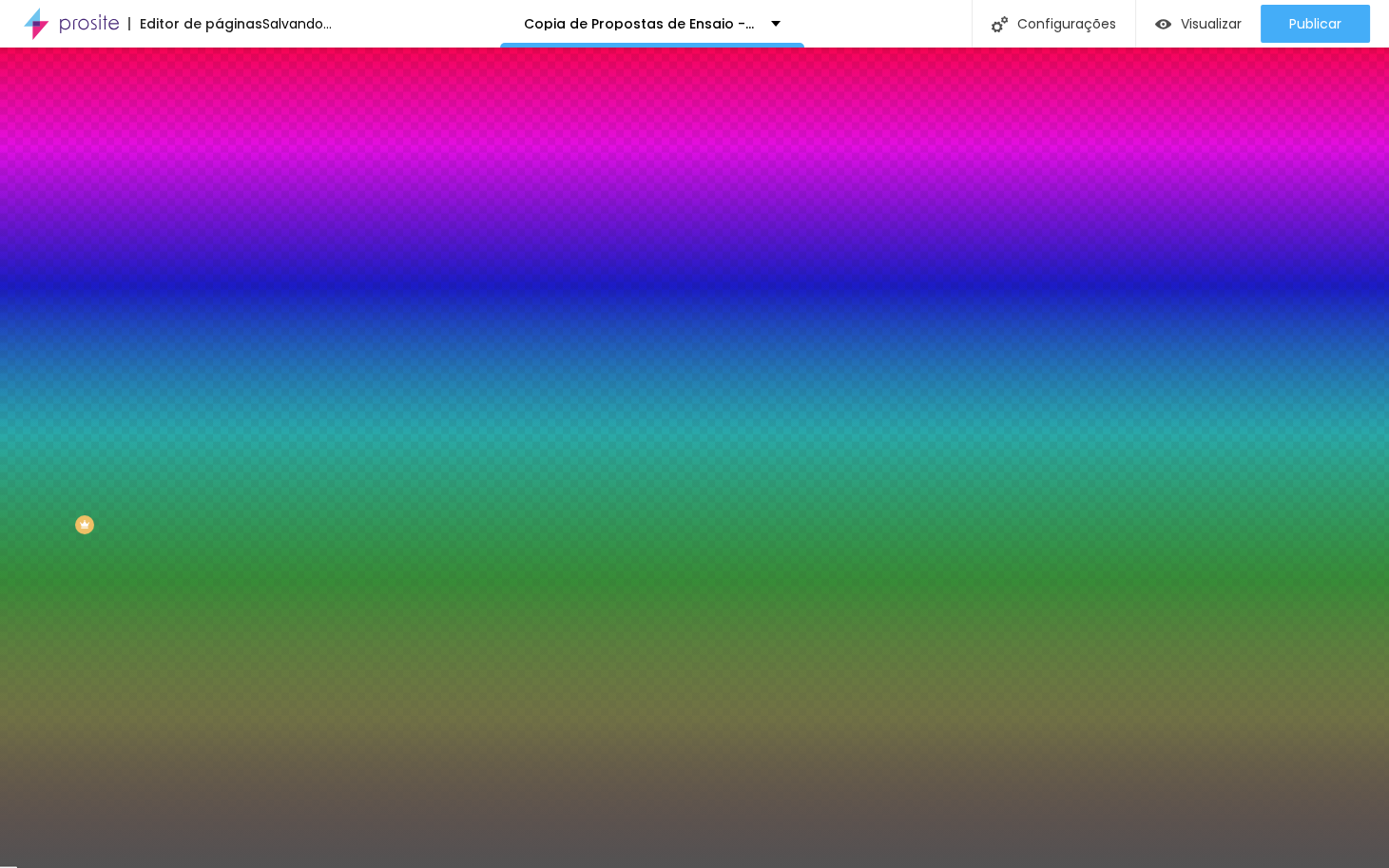 click at bounding box center (694, 868) 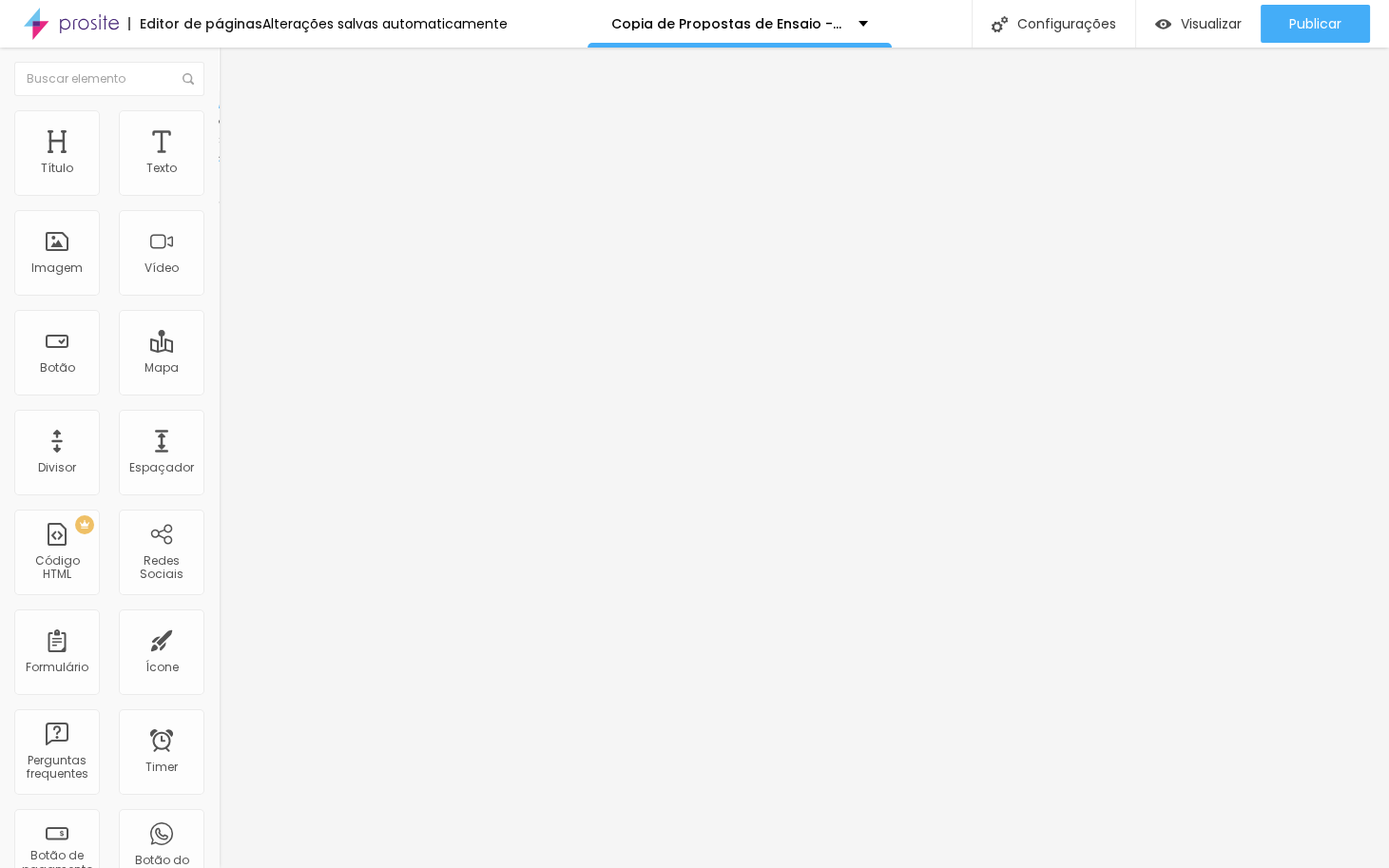 click at bounding box center (227, 119) 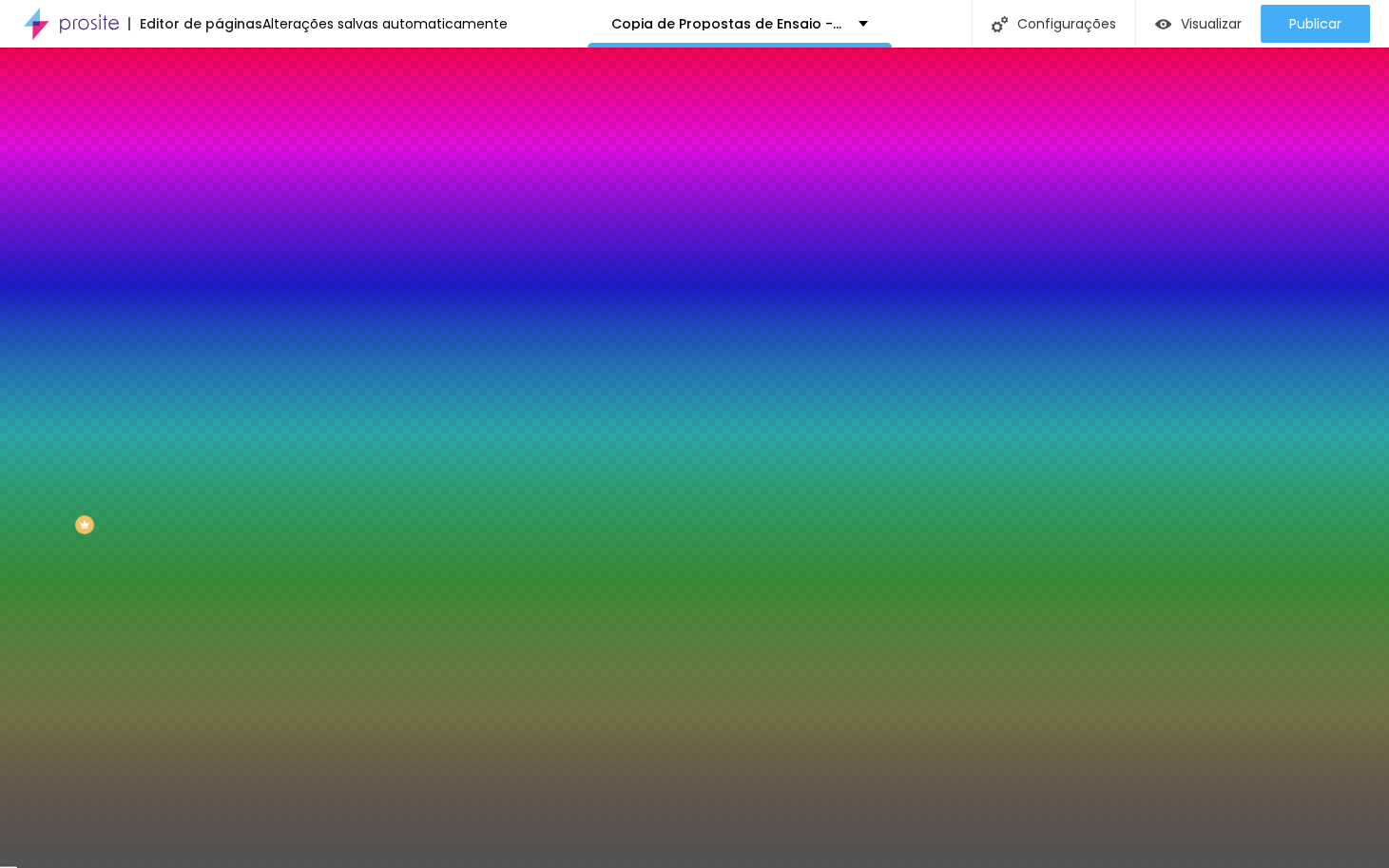 click 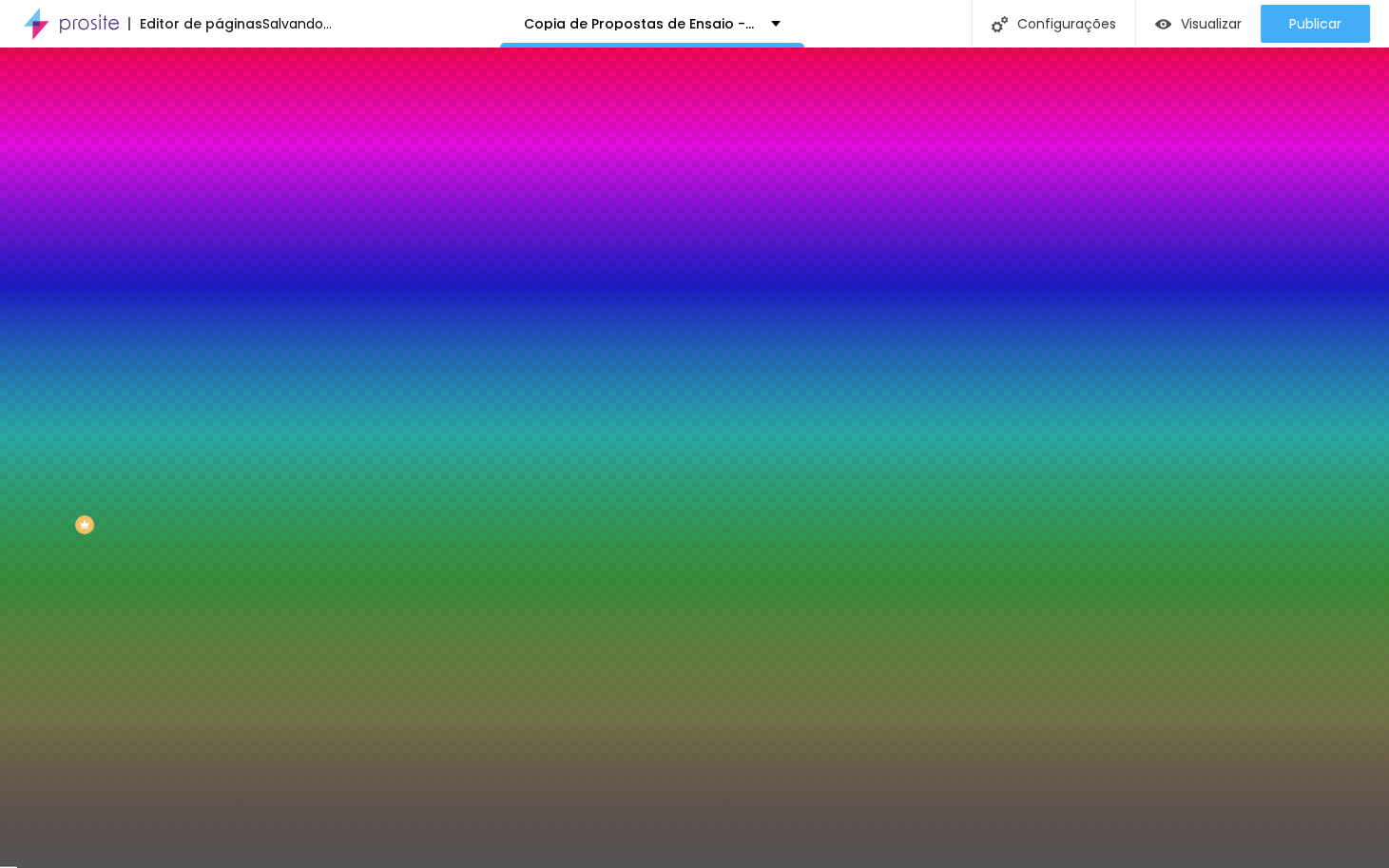 drag, startPoint x: 348, startPoint y: 404, endPoint x: 354, endPoint y: 444, distance: 40.447497 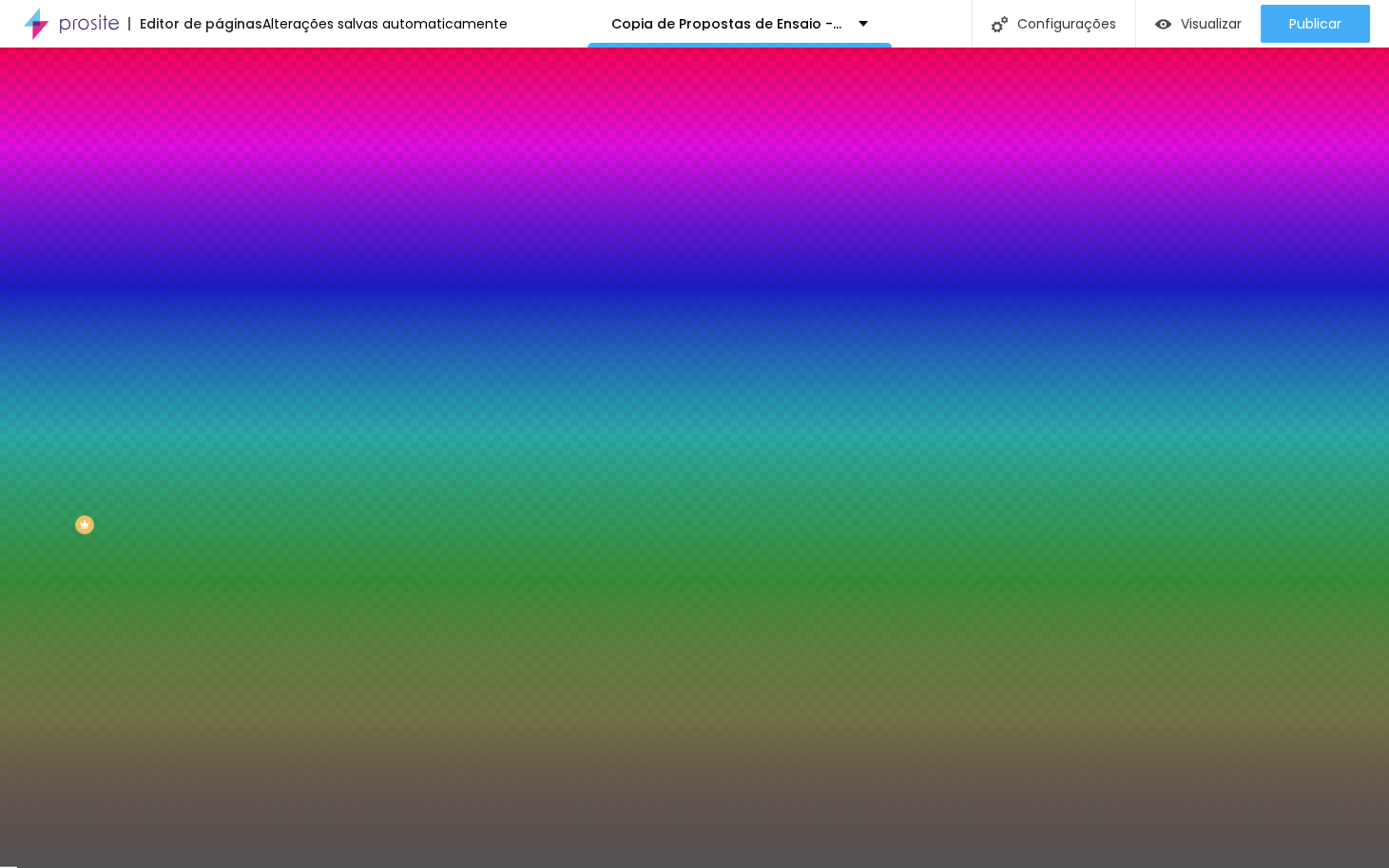 click at bounding box center (694, 868) 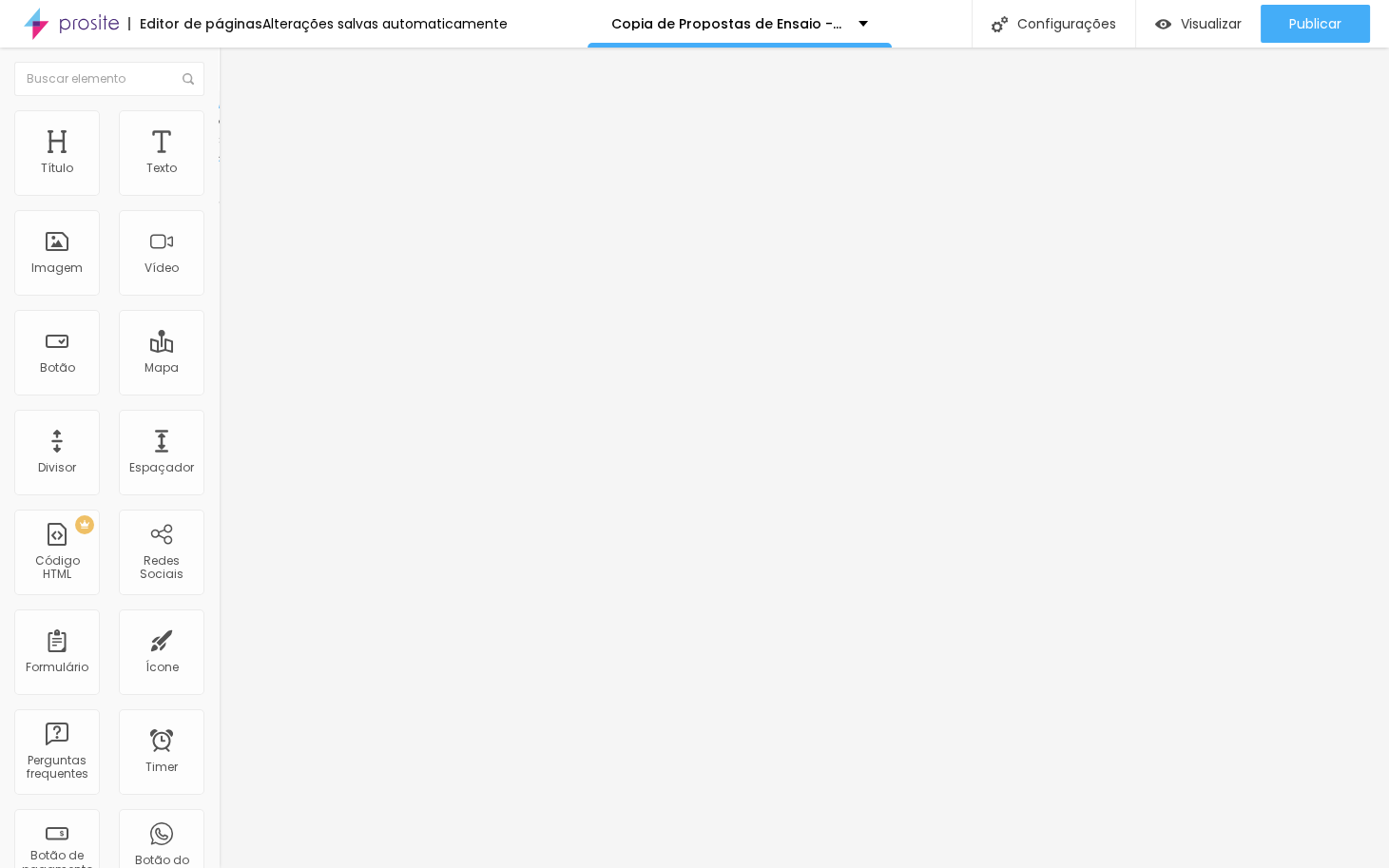 click on "Estilo" at bounding box center (328, 120) 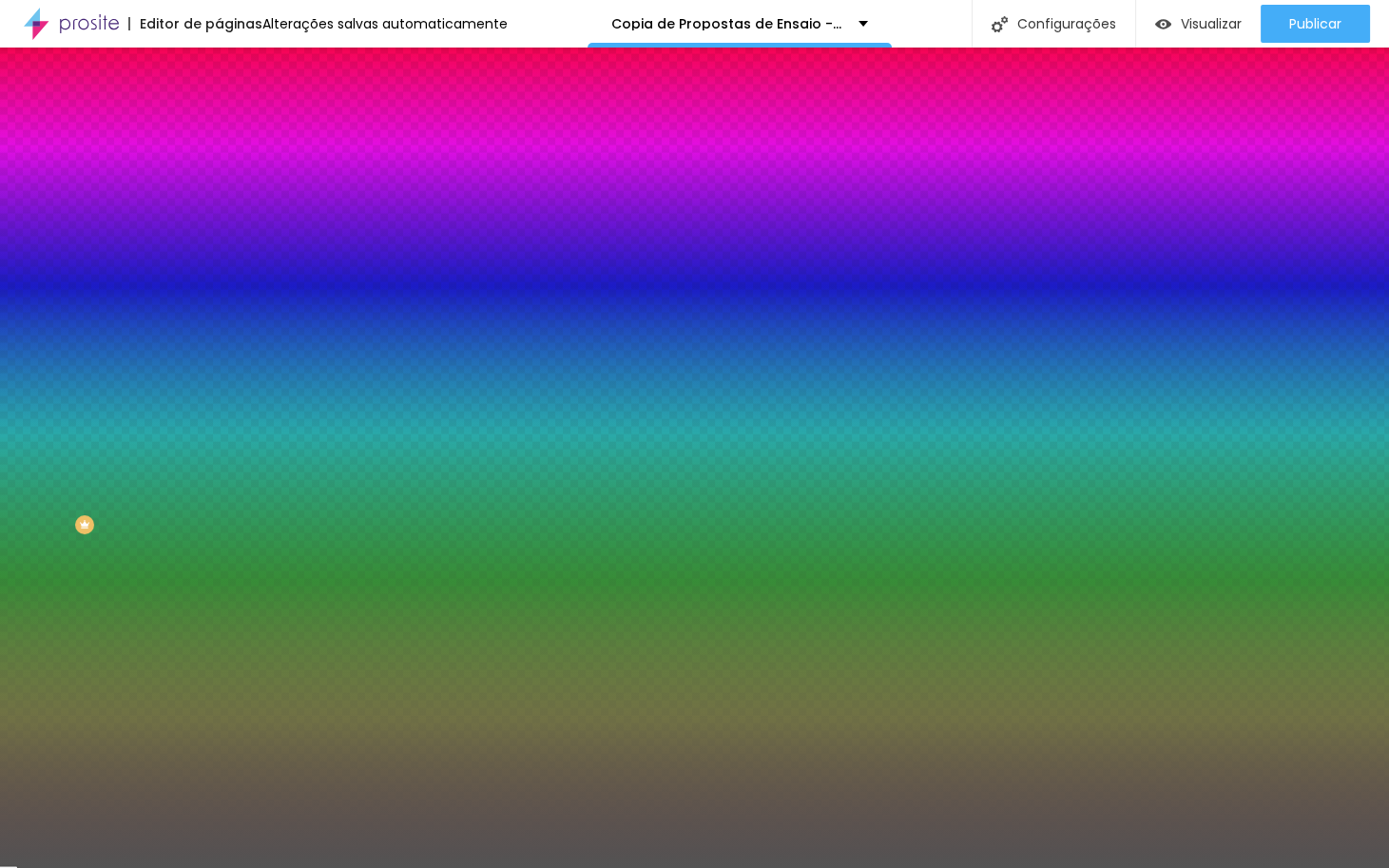 click 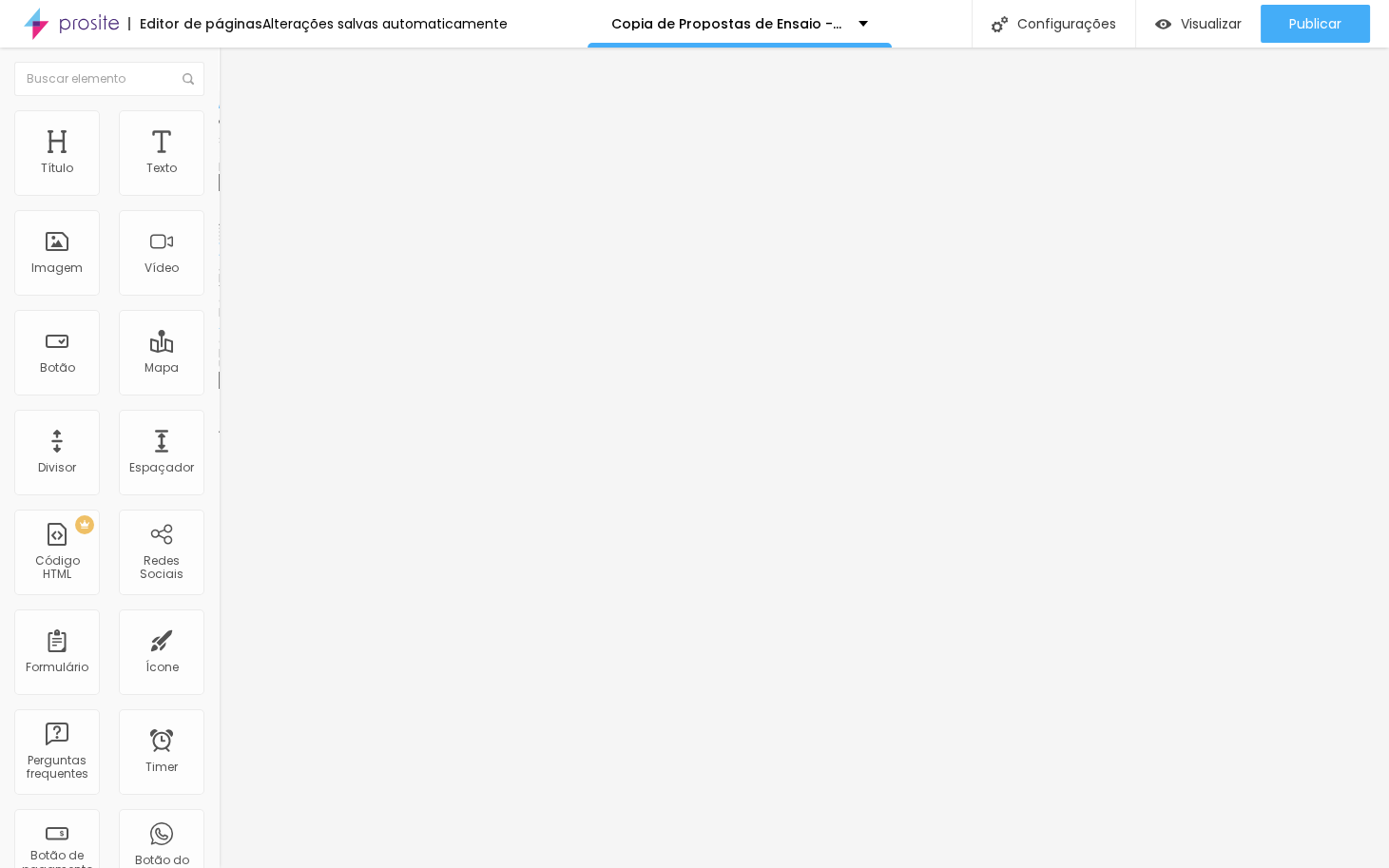 click on "Trocar imagem" at bounding box center (270, 155) 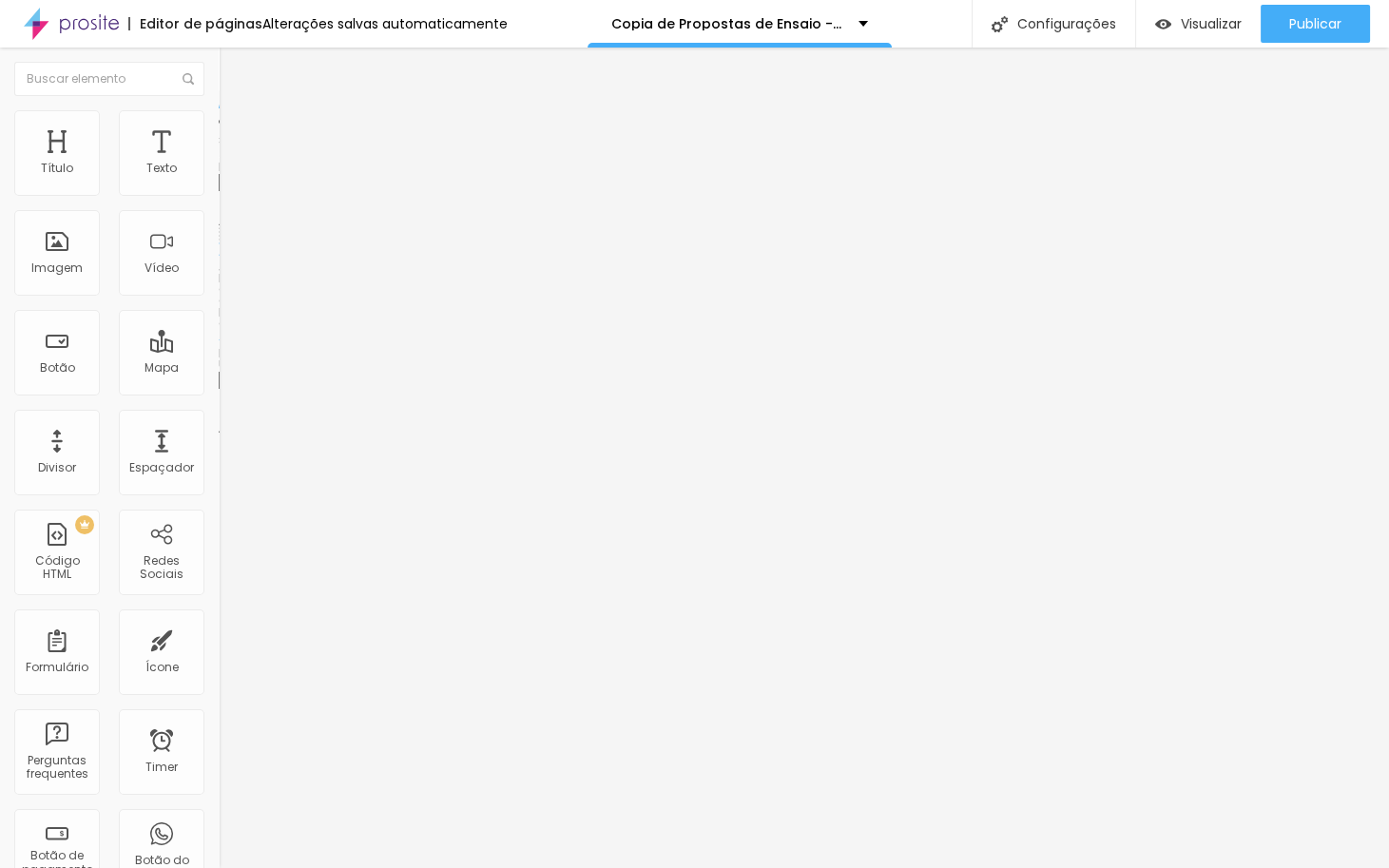 click at bounding box center [227, 119] 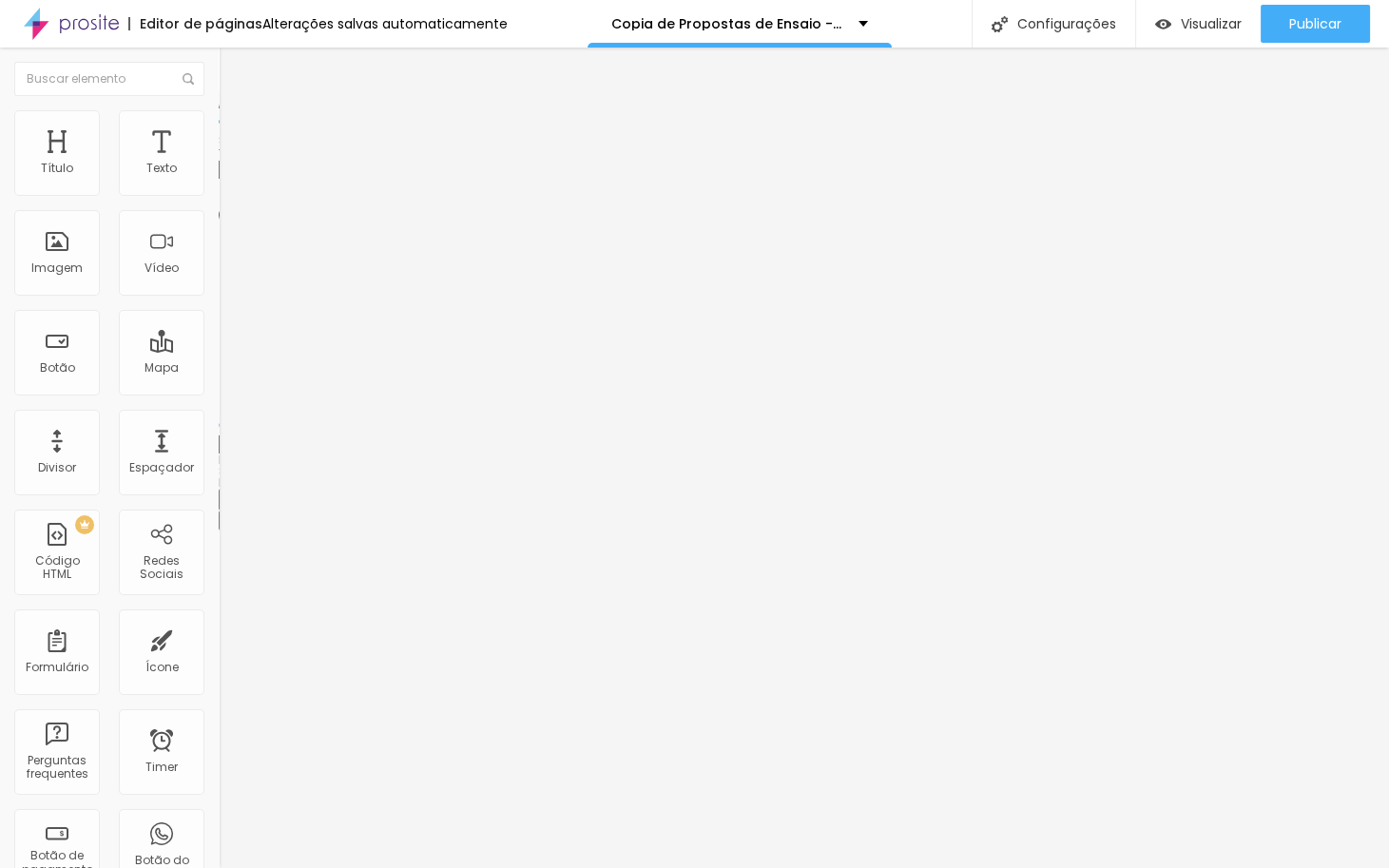 type on "95" 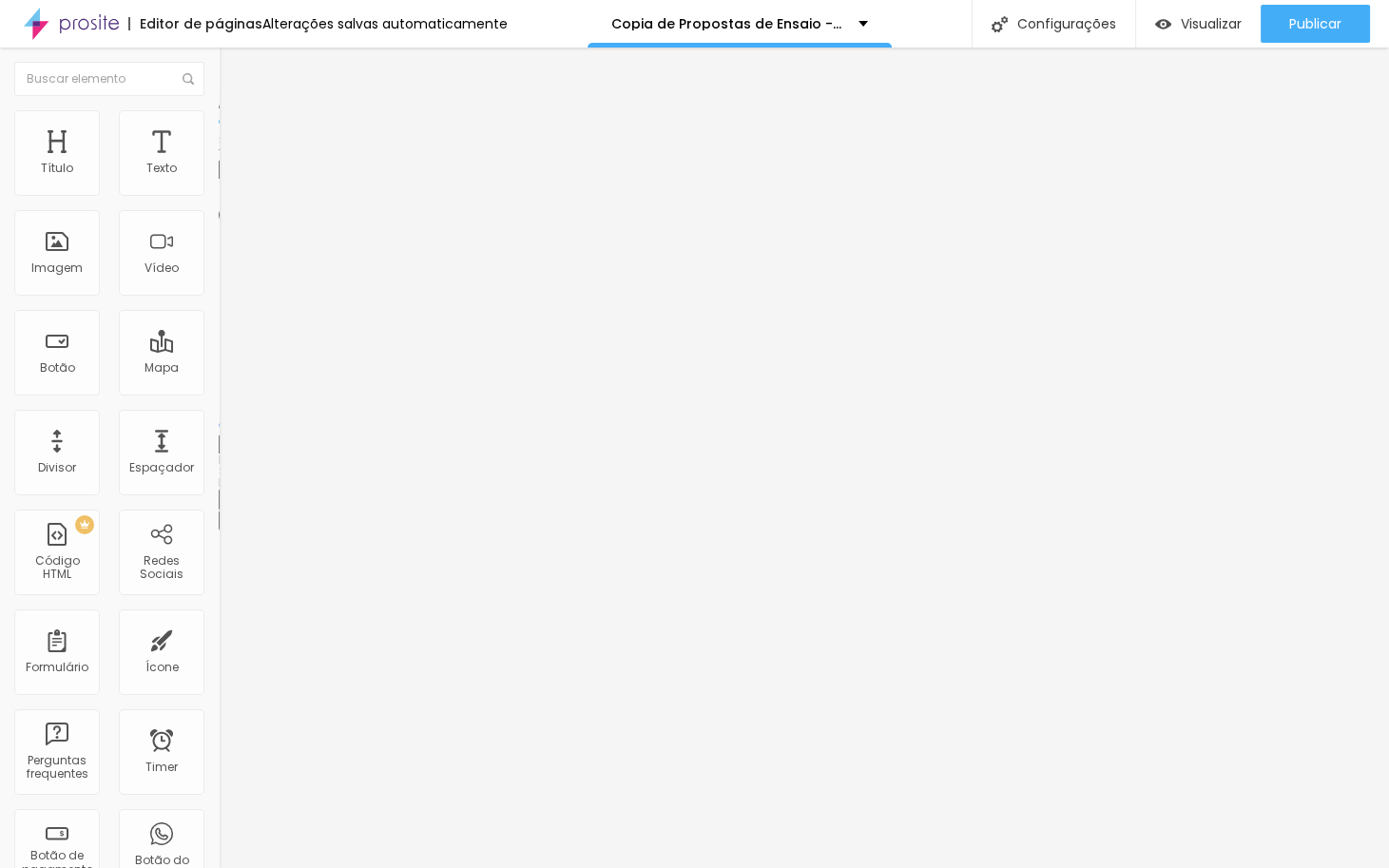 type on "90" 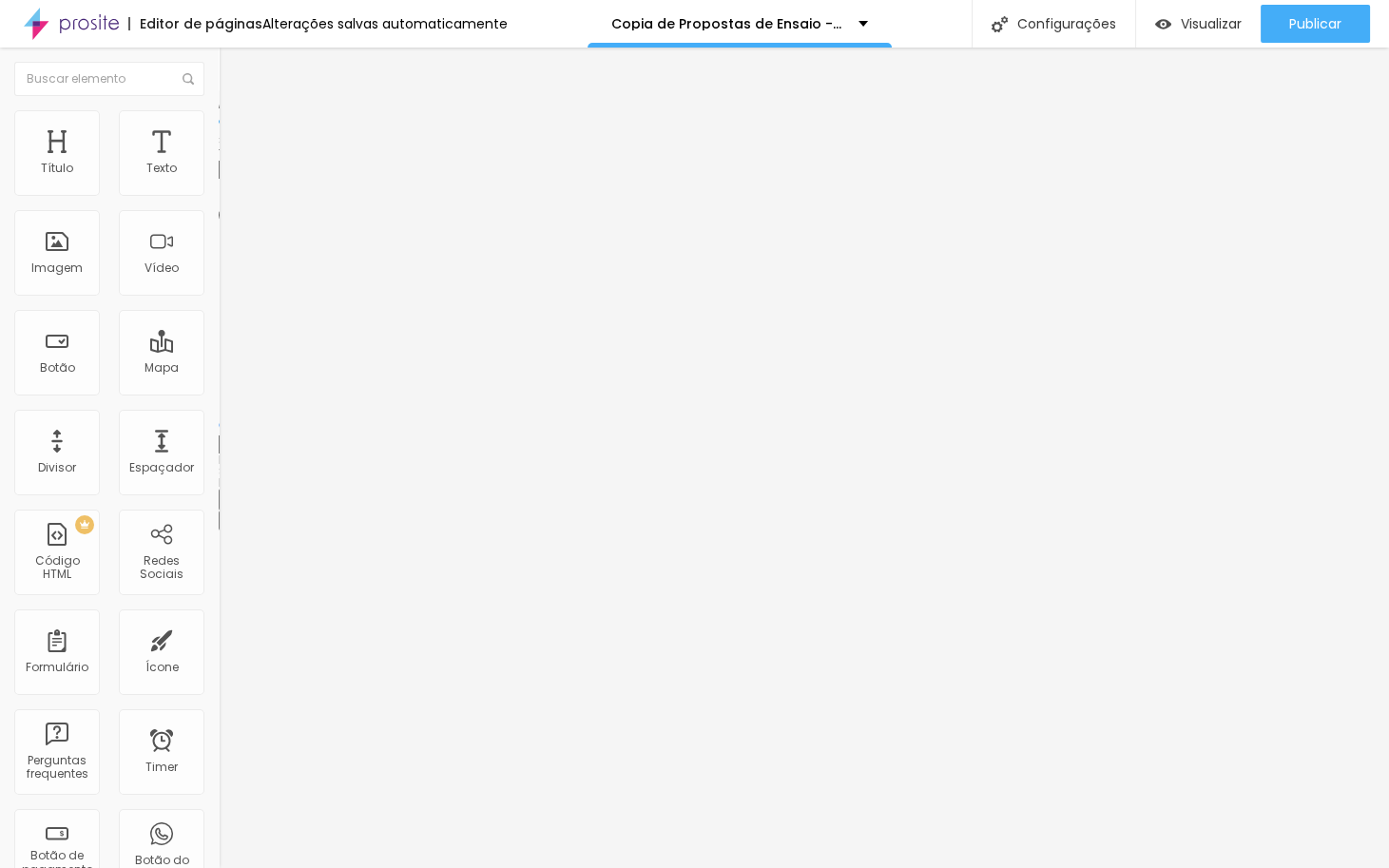 type on "80" 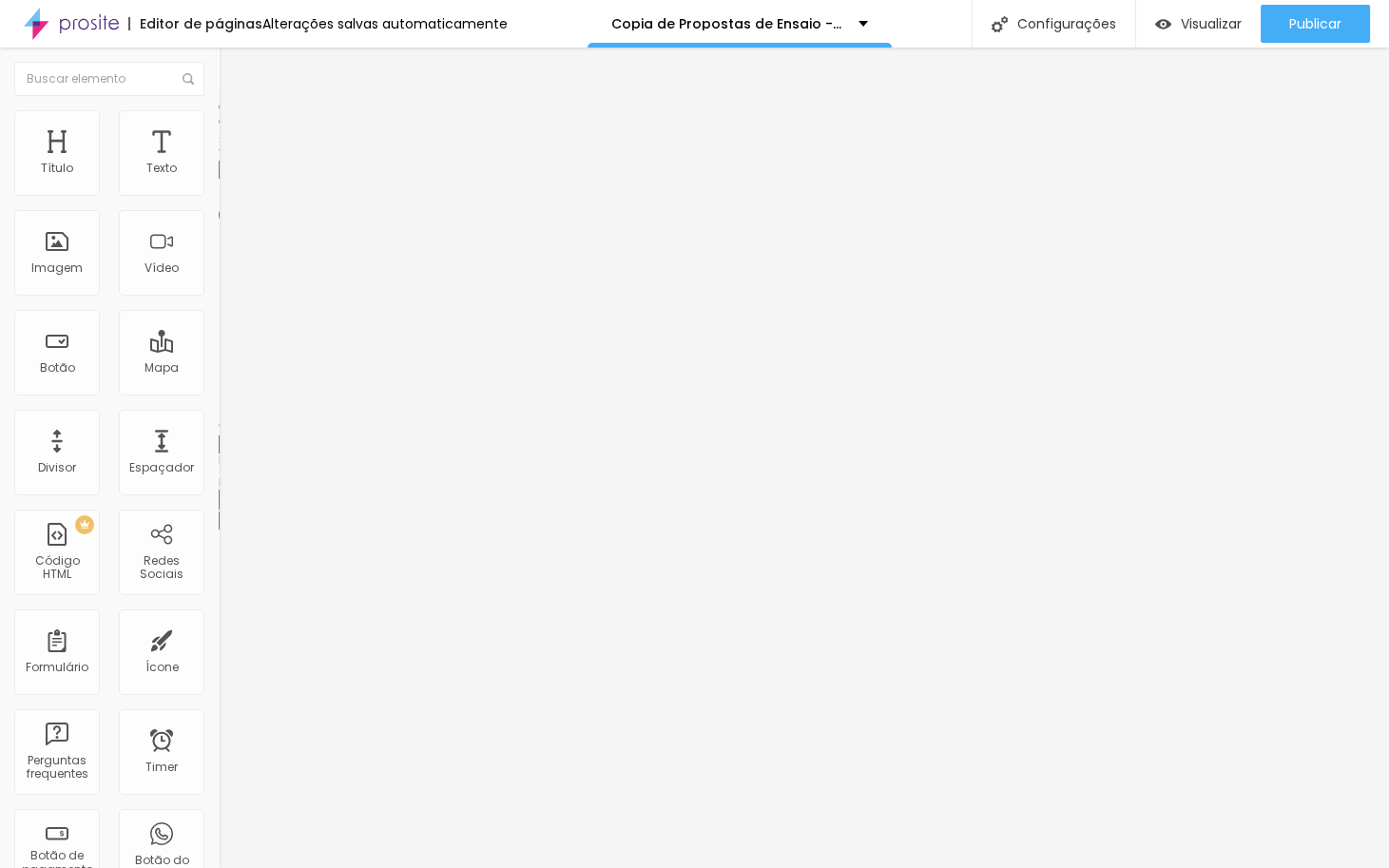 type on "80" 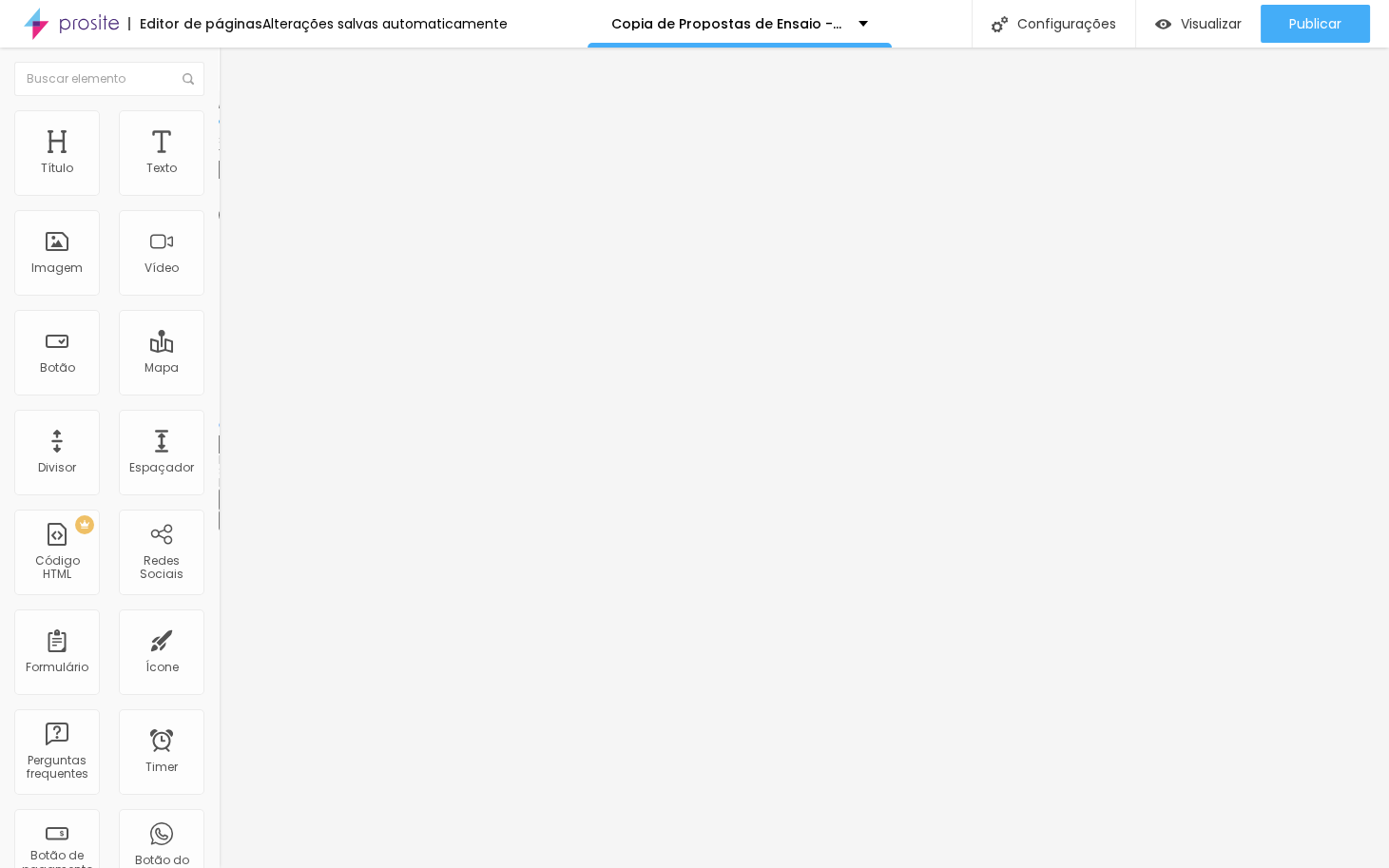type on "75" 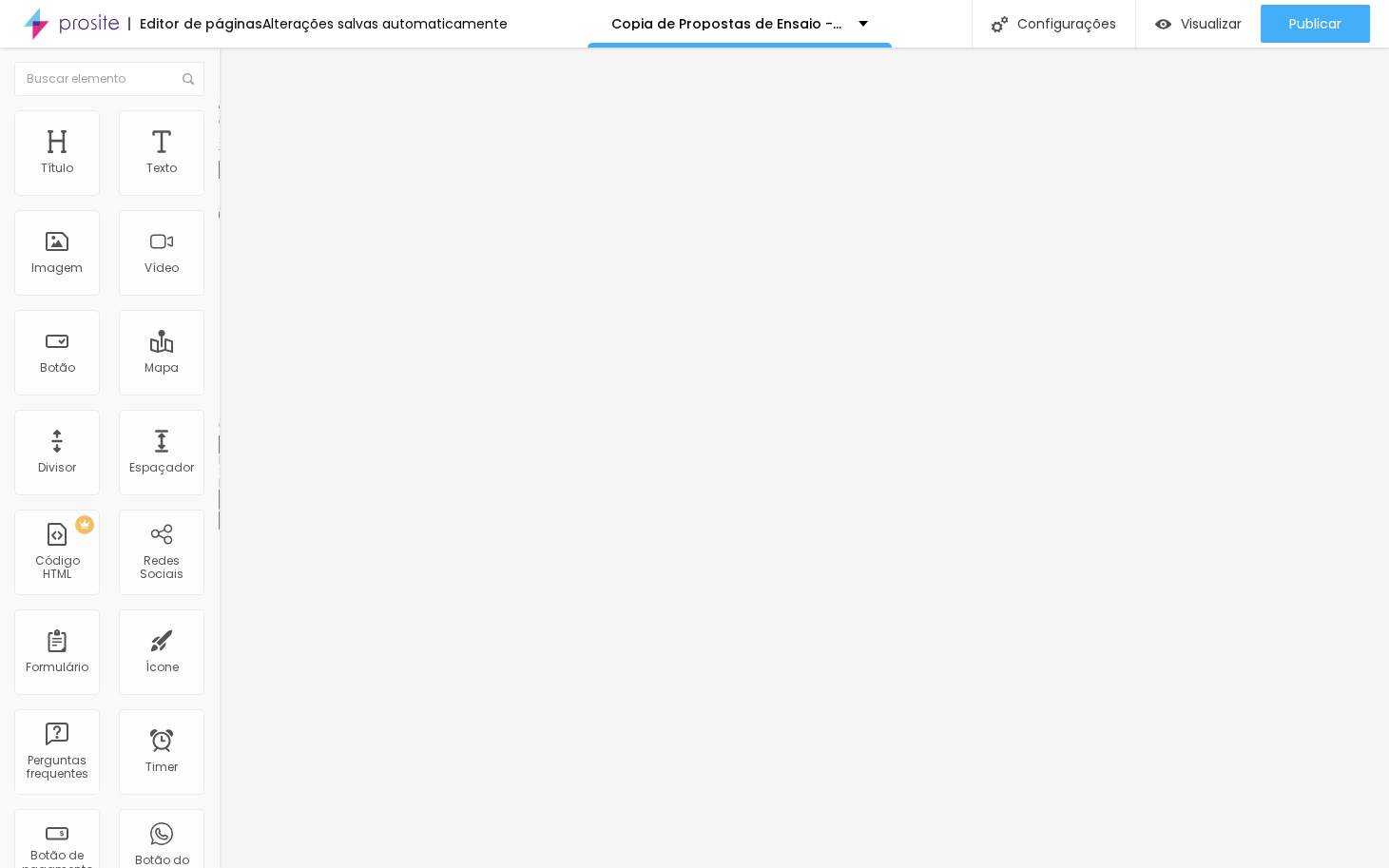 drag, startPoint x: 197, startPoint y: 206, endPoint x: 153, endPoint y: 203, distance: 44.102154 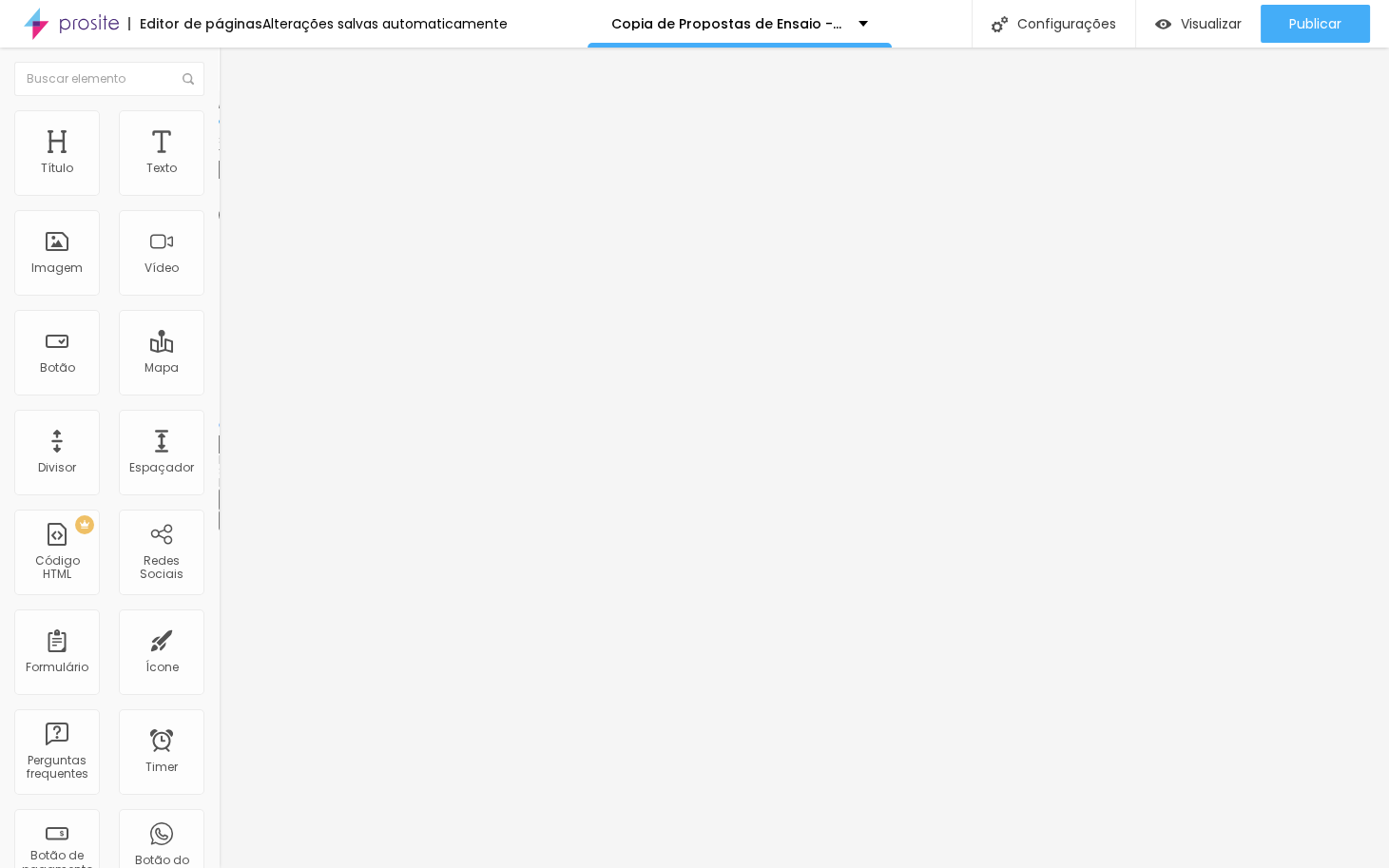 type on "80" 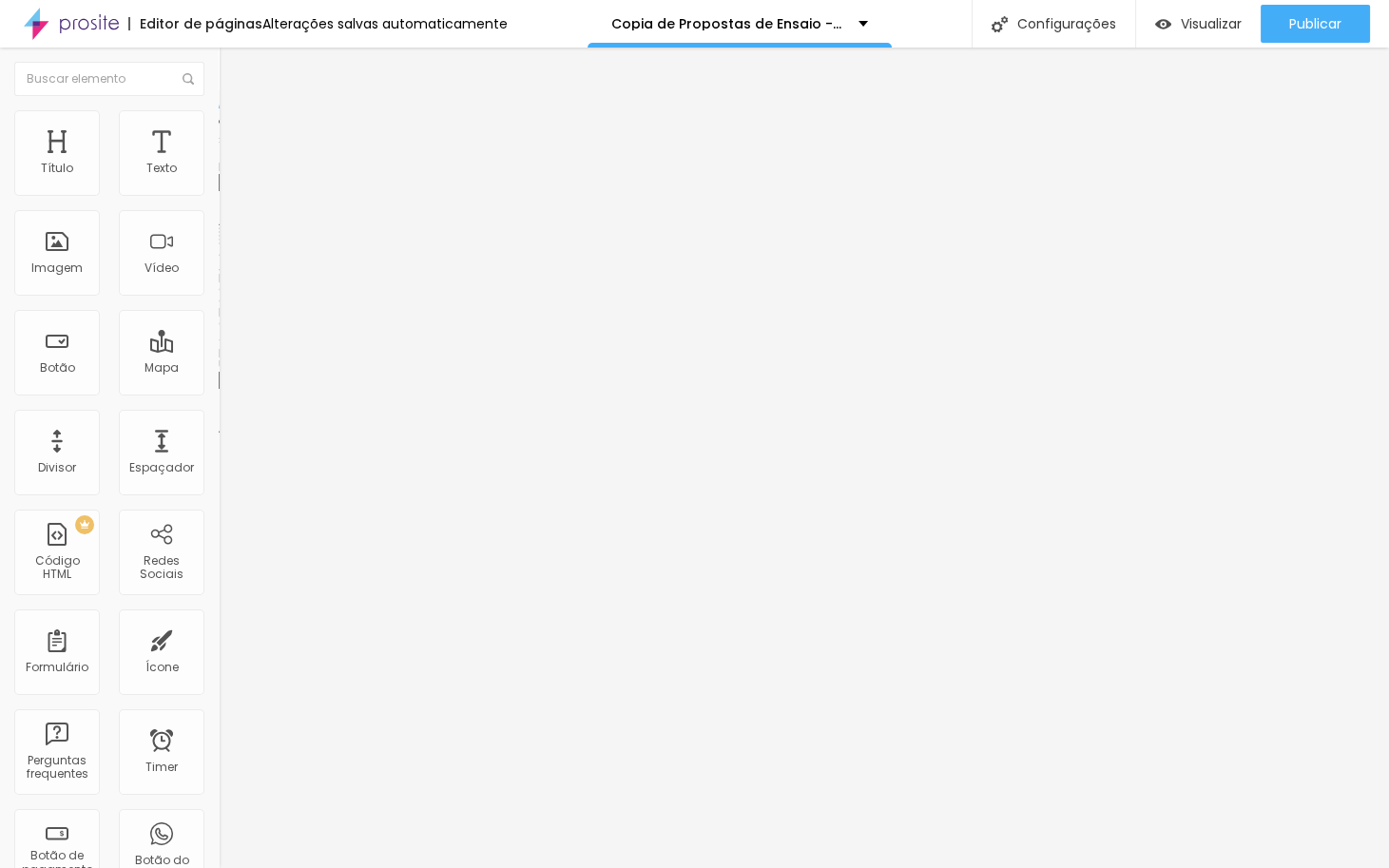 click on "Estilo" at bounding box center (328, 120) 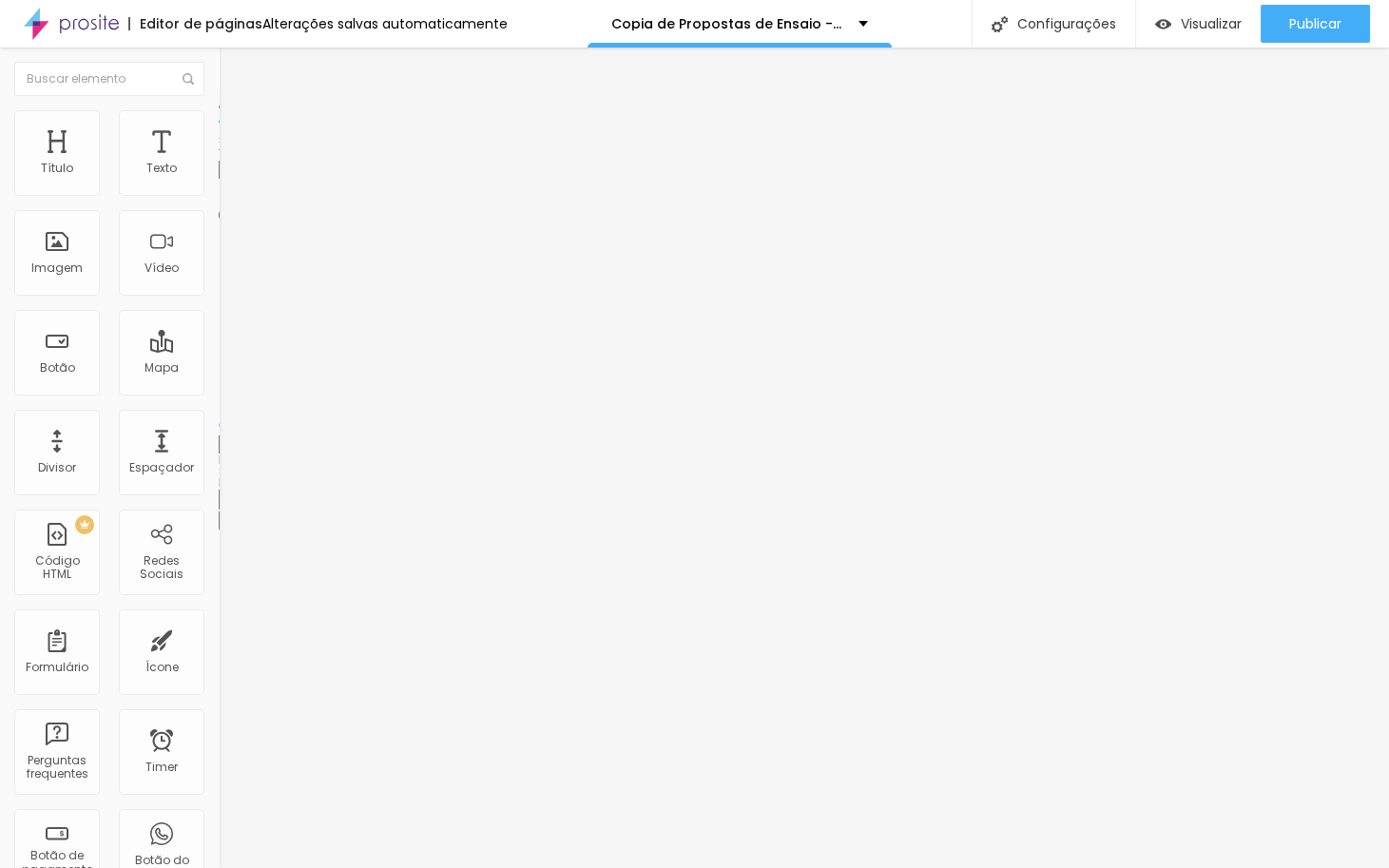 type on "95" 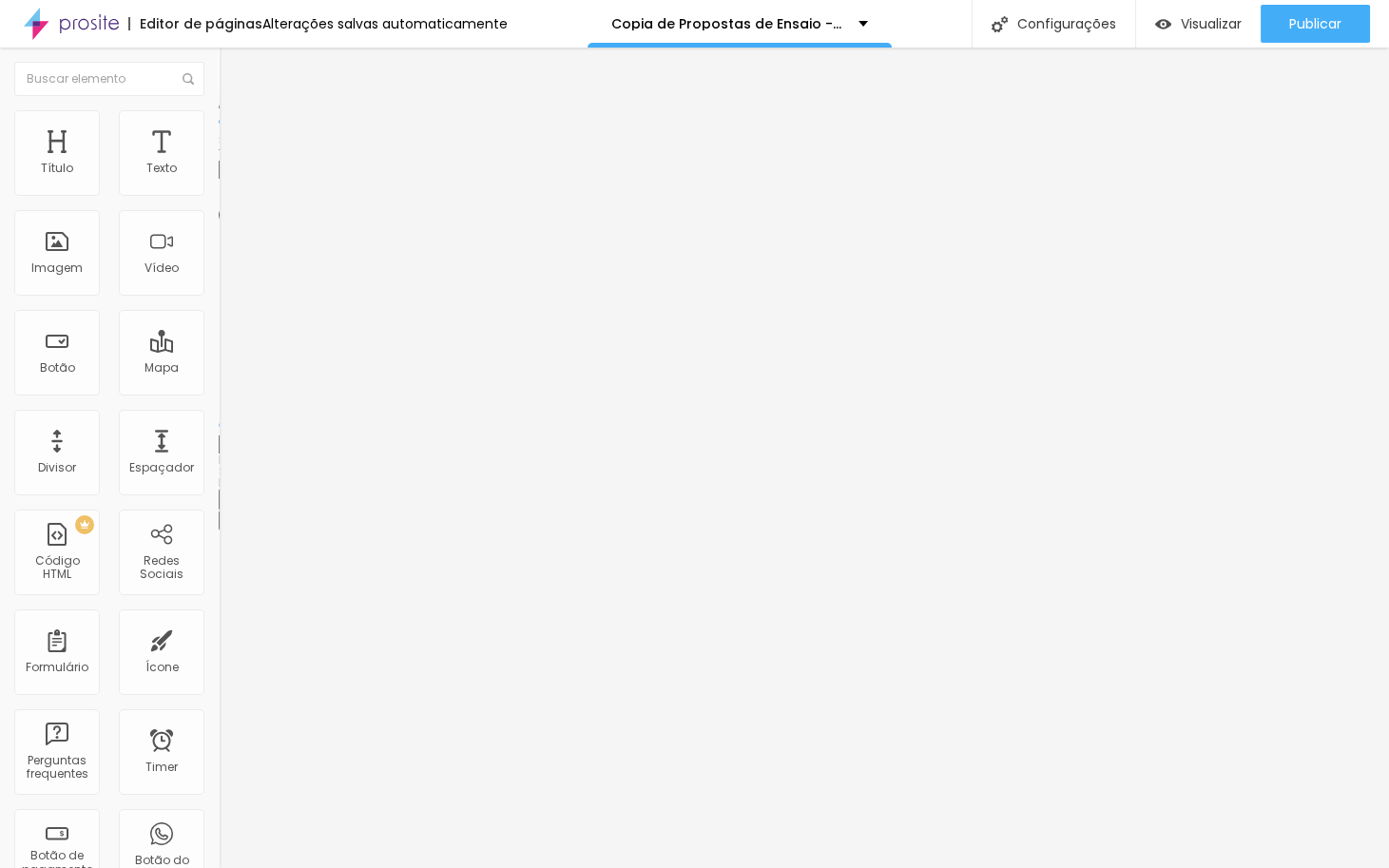 type on "90" 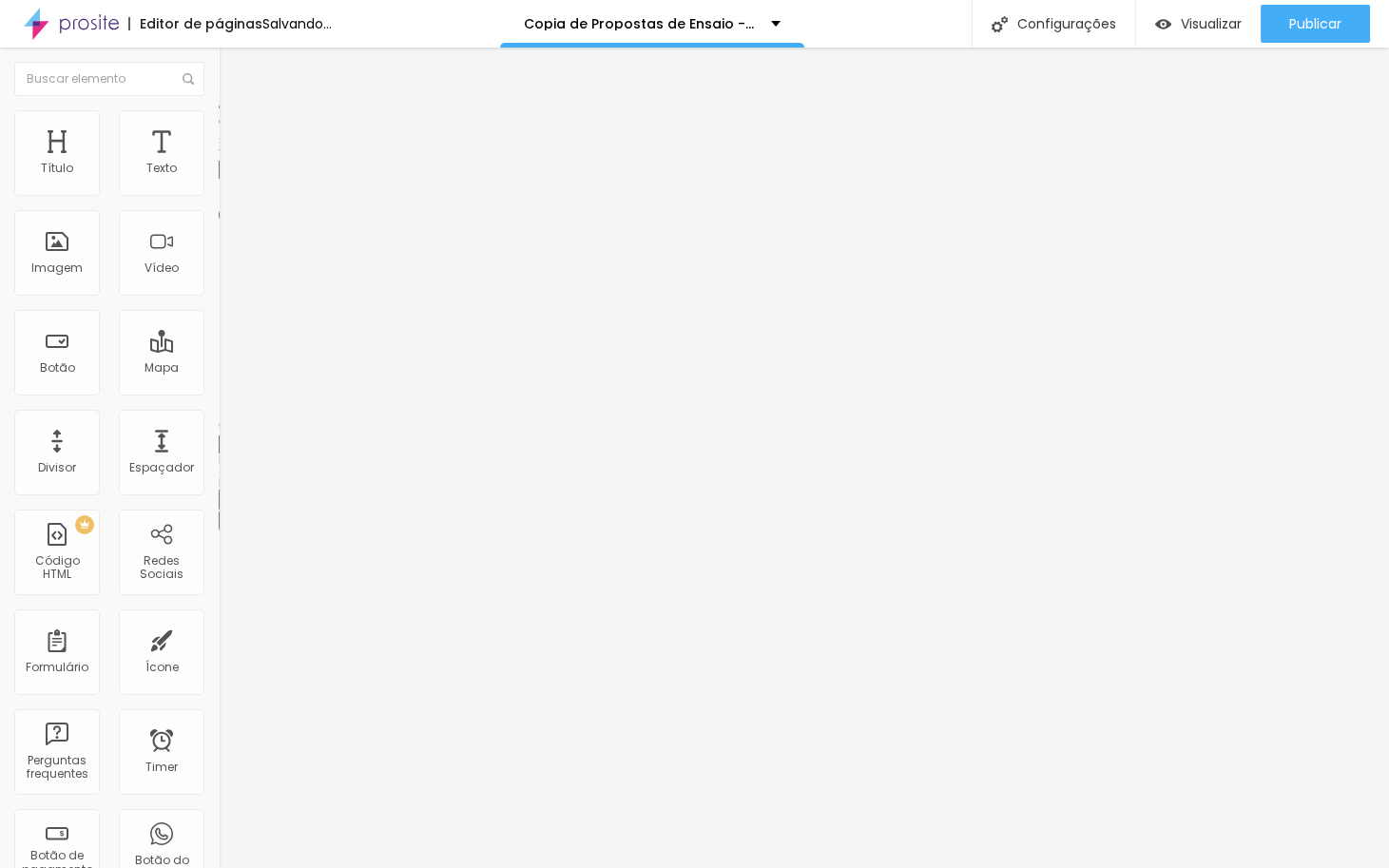 drag, startPoint x: 195, startPoint y: 205, endPoint x: 163, endPoint y: 203, distance: 32.062439 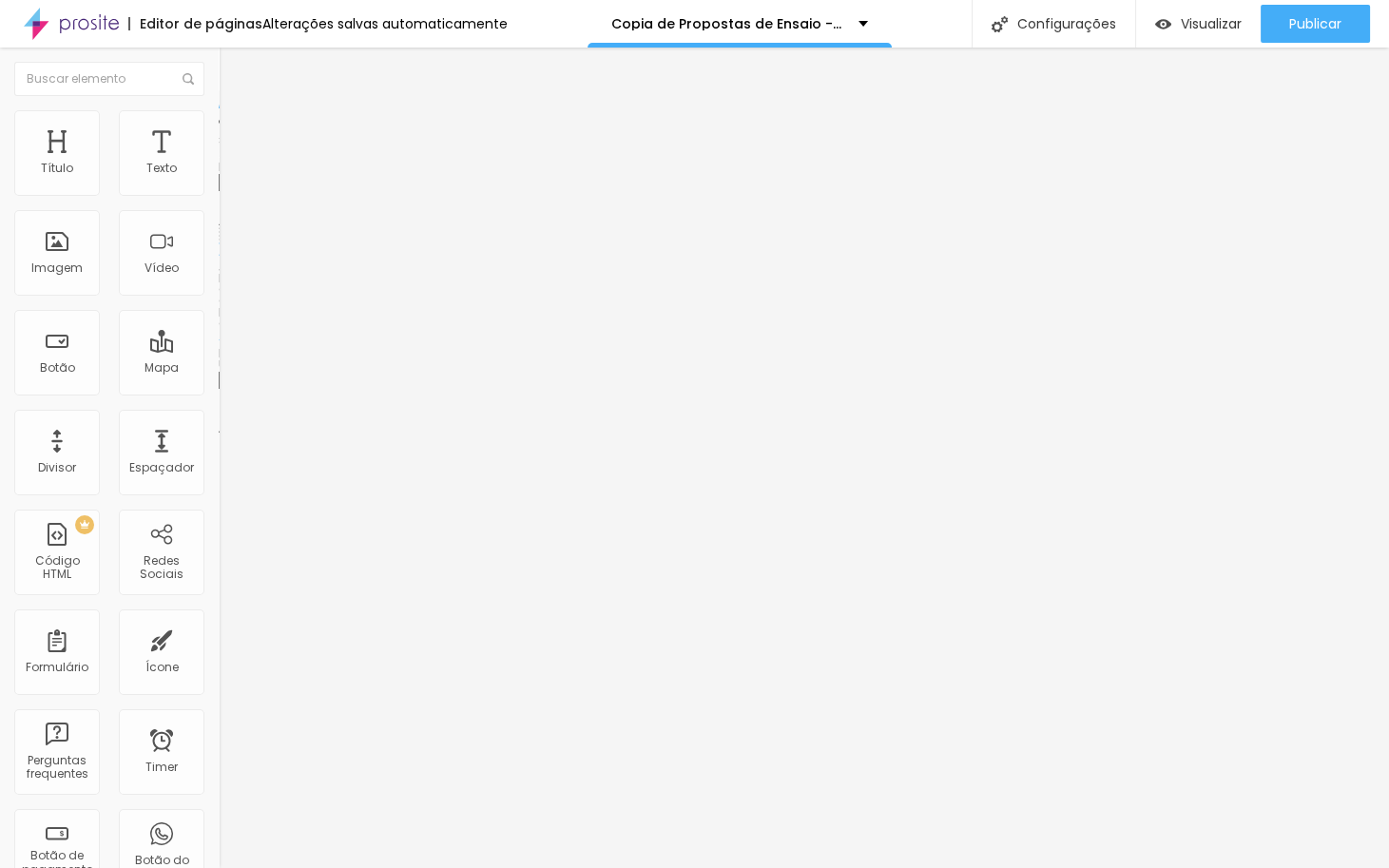 click on "Trocar imagem" at bounding box center [270, 155] 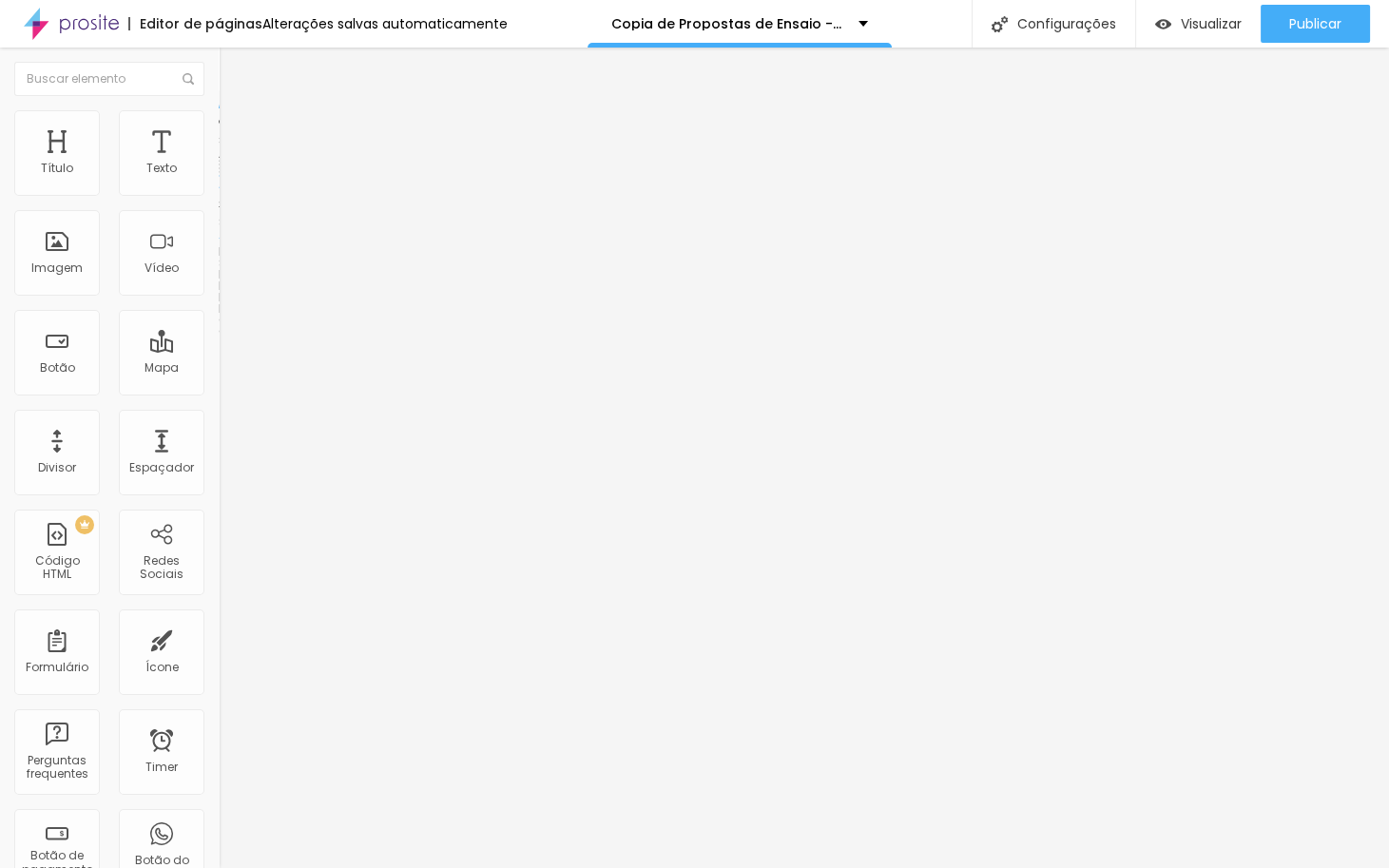 click on "Avançado" at bounding box center (328, 139) 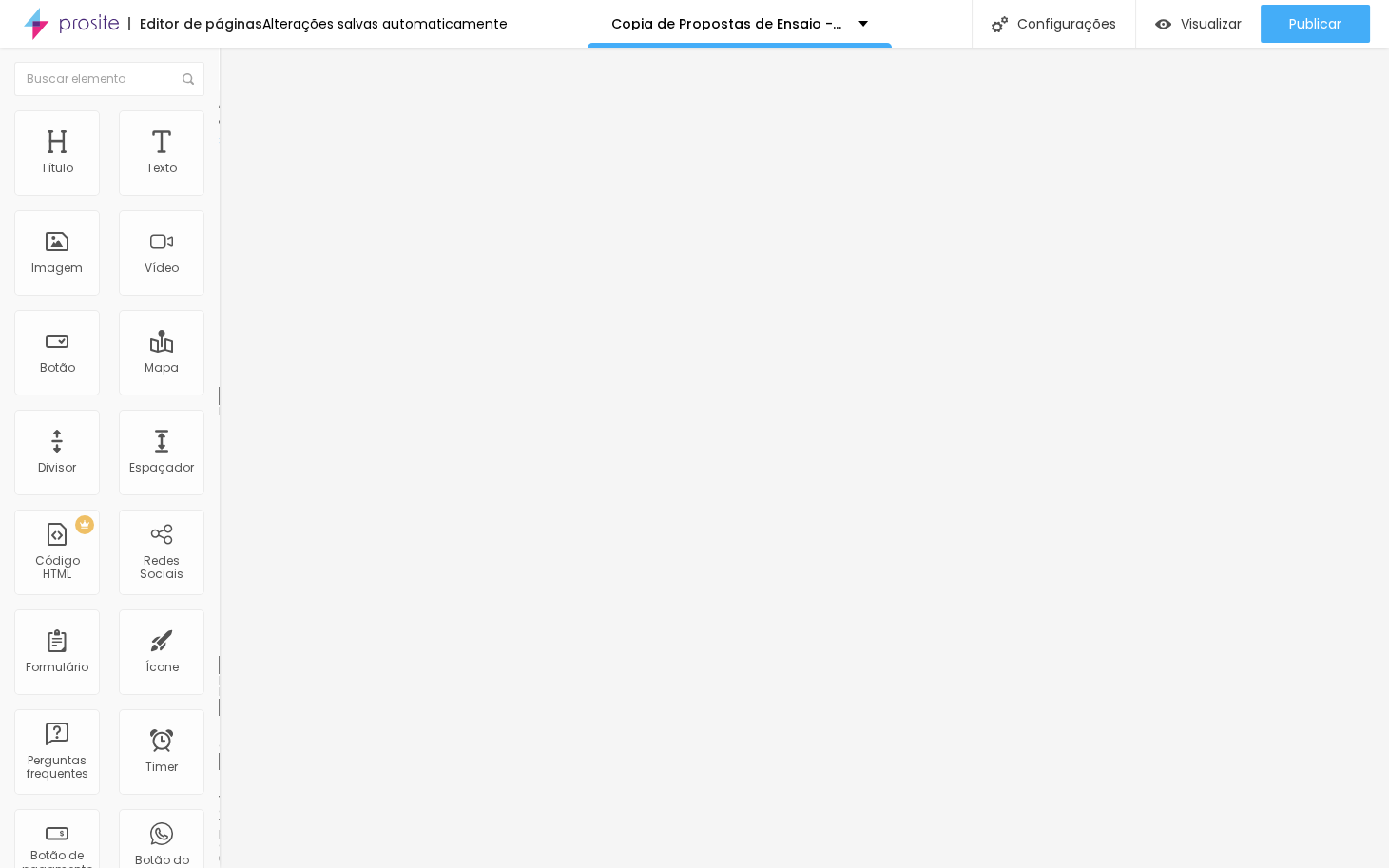 click on "Estilo" at bounding box center [328, 120] 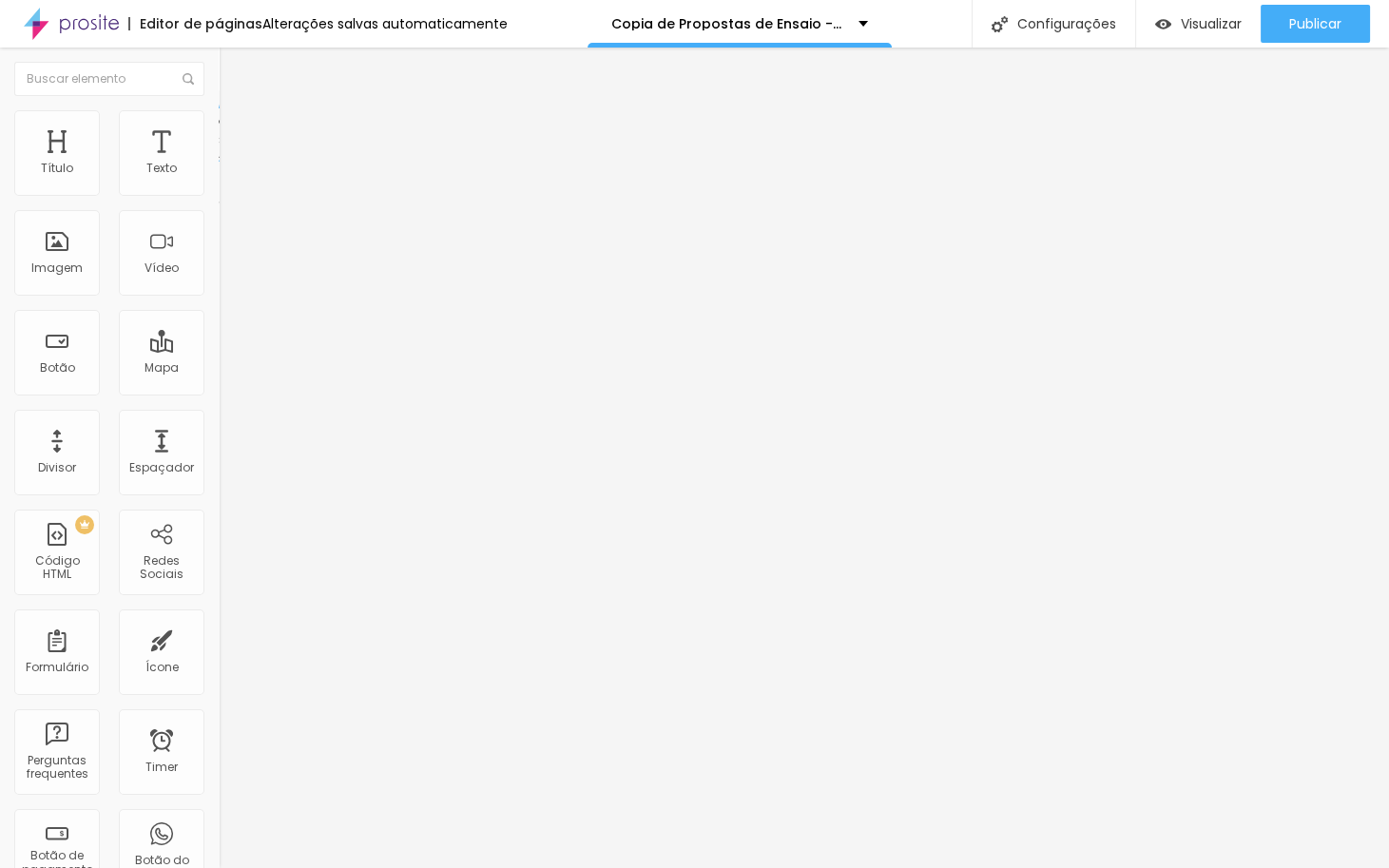 click at bounding box center [227, 138] 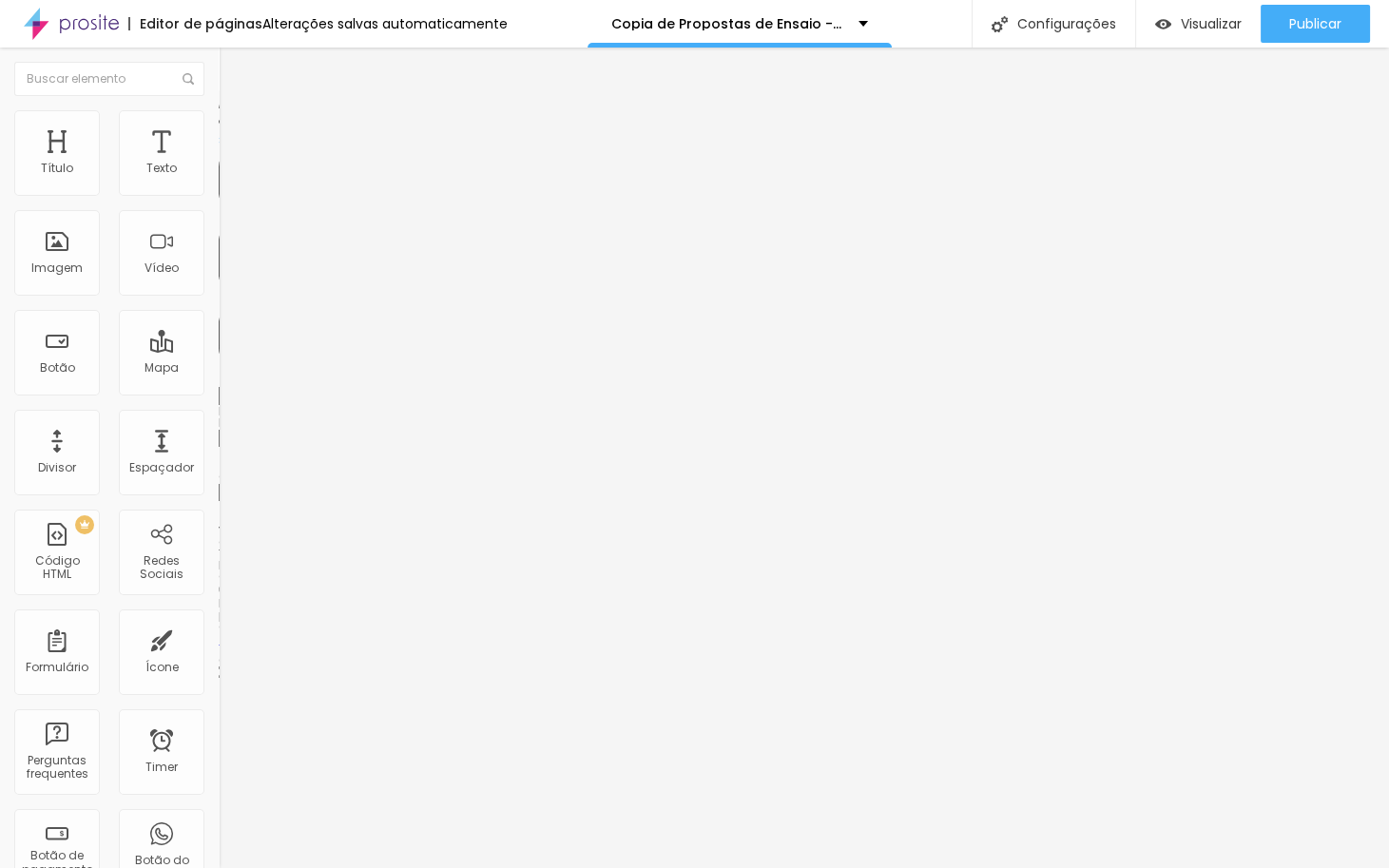 type on "25" 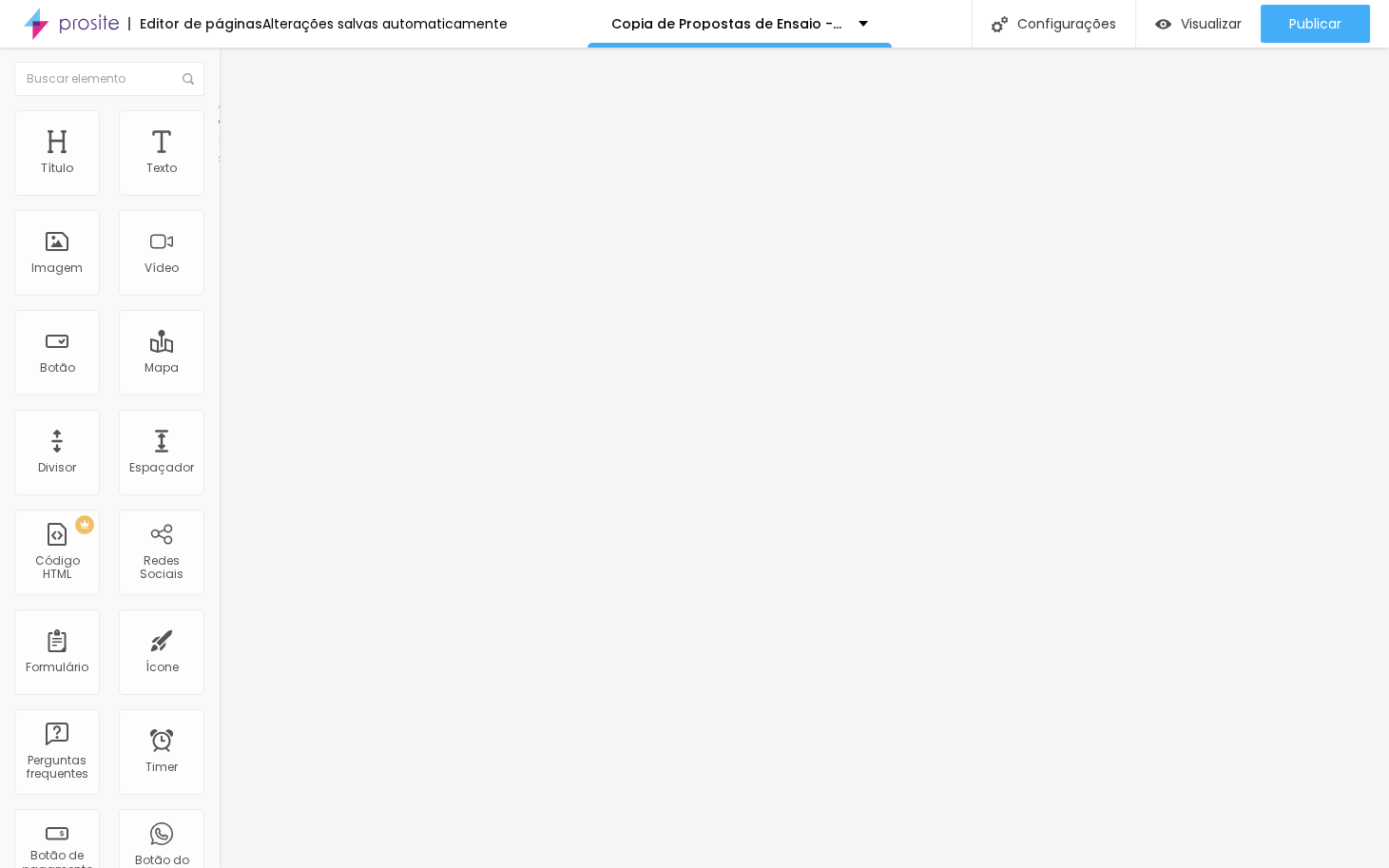 click on "Avançado" at bounding box center (328, 139) 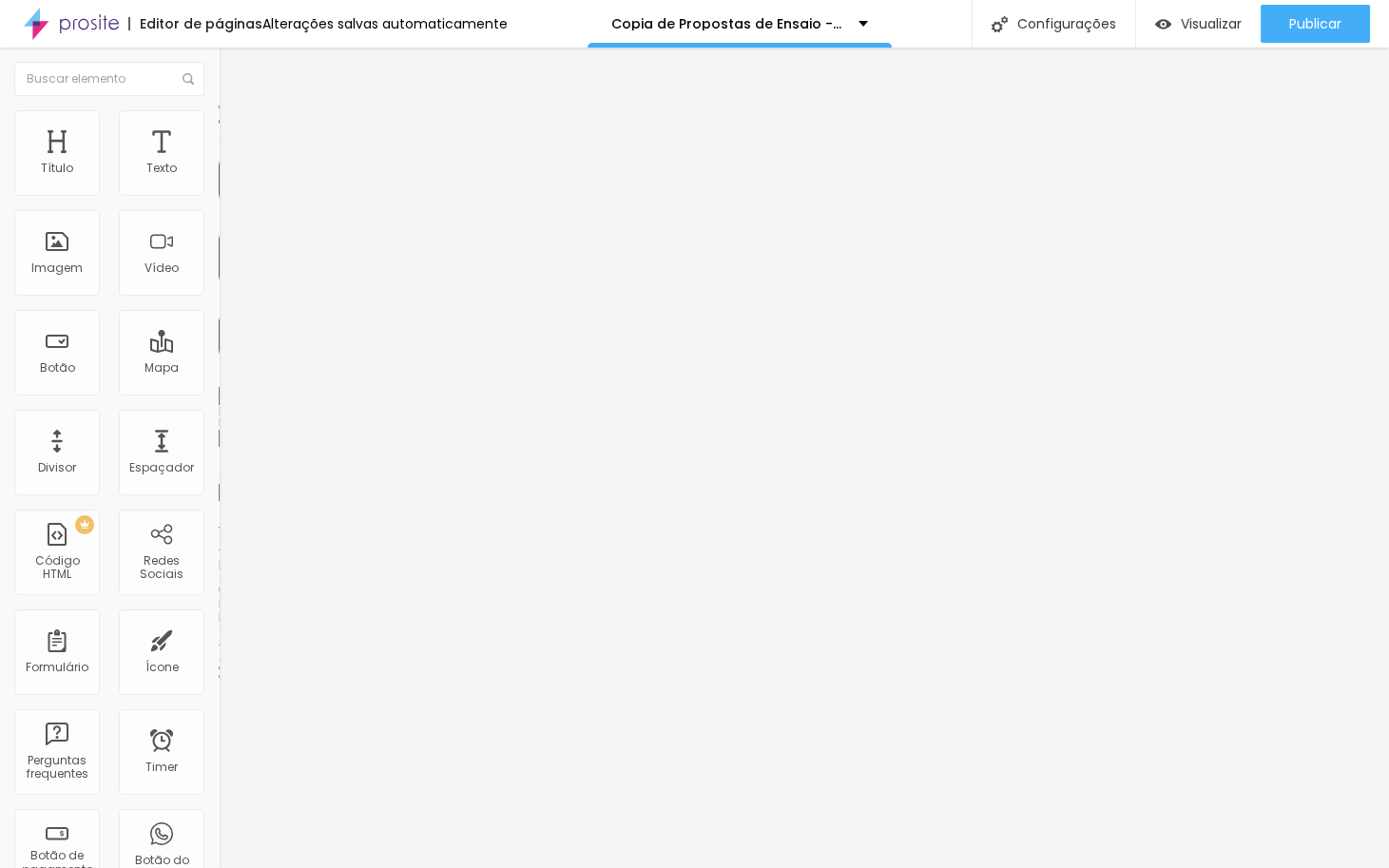 drag, startPoint x: 73, startPoint y: 186, endPoint x: 93, endPoint y: 186, distance: 20 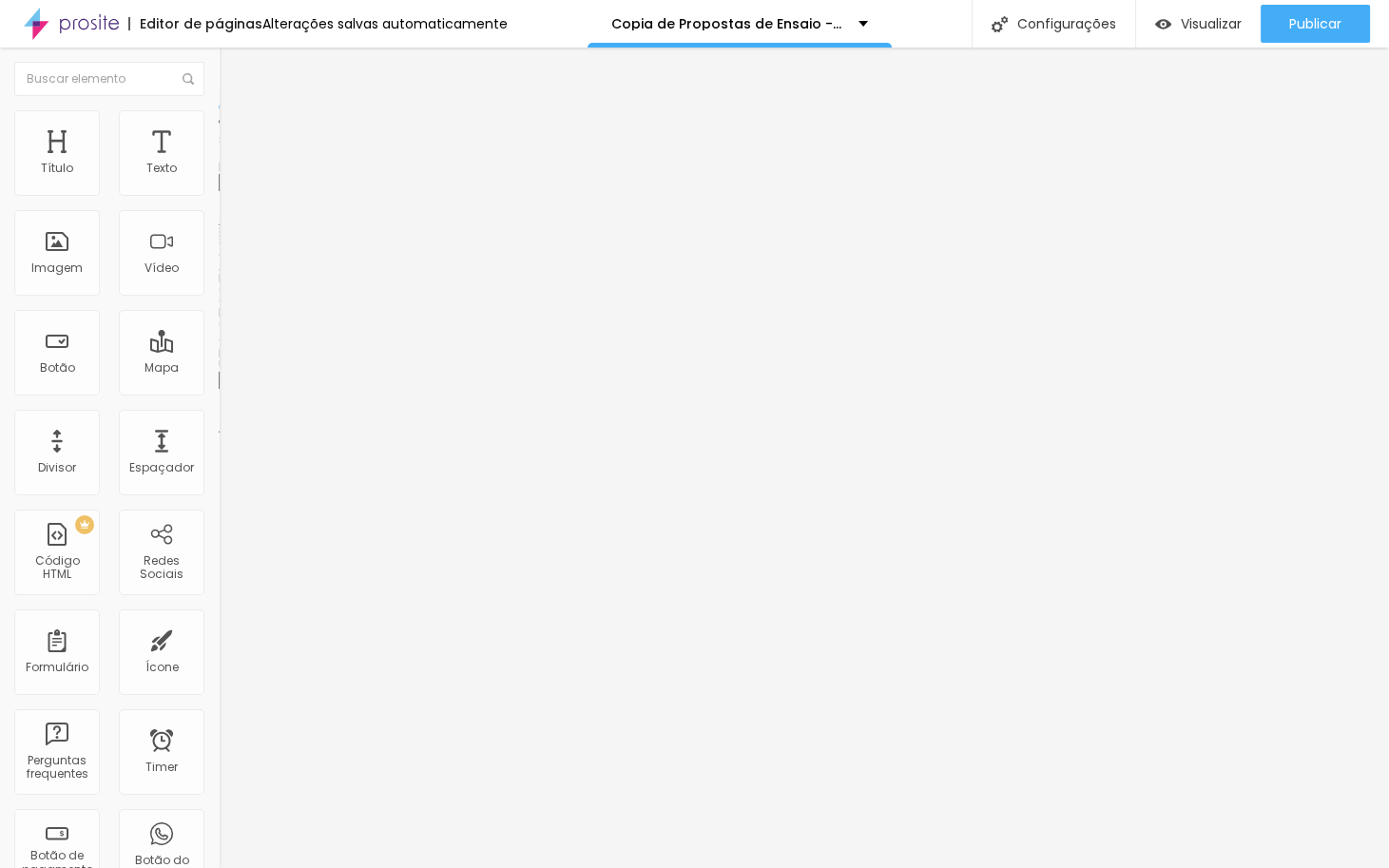 click on "Estilo" at bounding box center [328, 120] 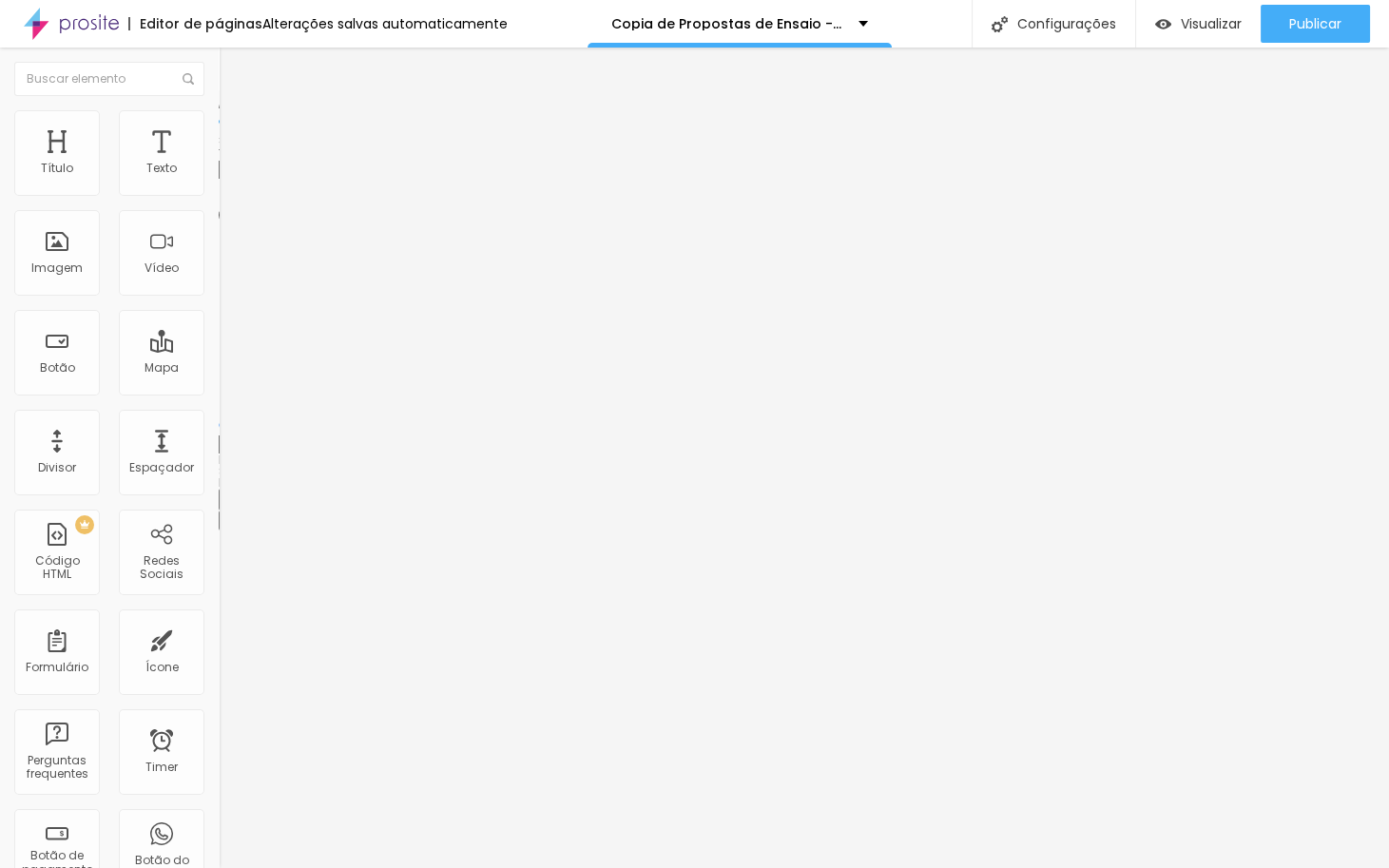 drag, startPoint x: 158, startPoint y: 208, endPoint x: 206, endPoint y: 207, distance: 48.010416 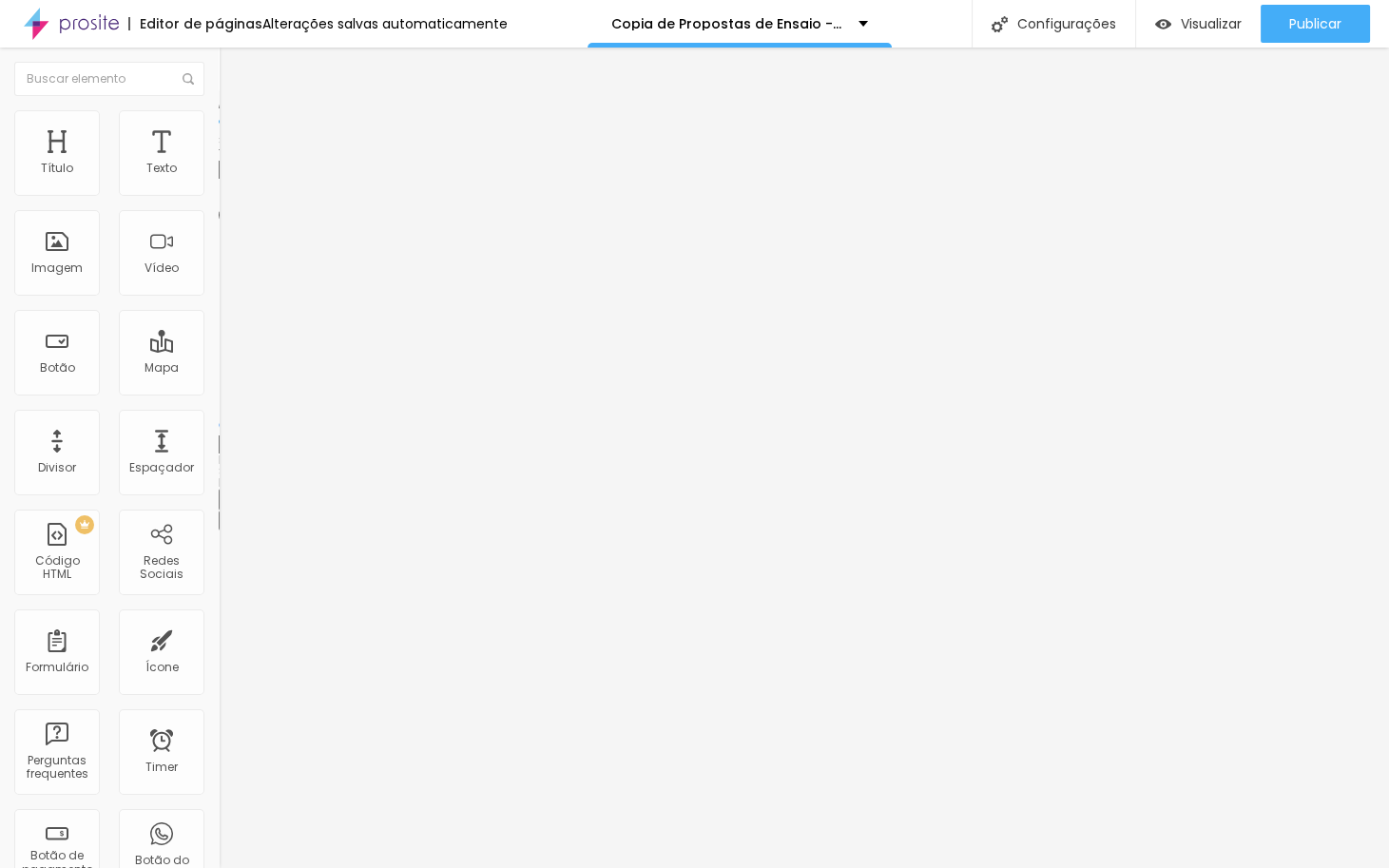 click on "Tamanho 100 px % 0 Borda arredondada Sombra DESATIVADO Voltar ao padrão" at bounding box center (328, 338) 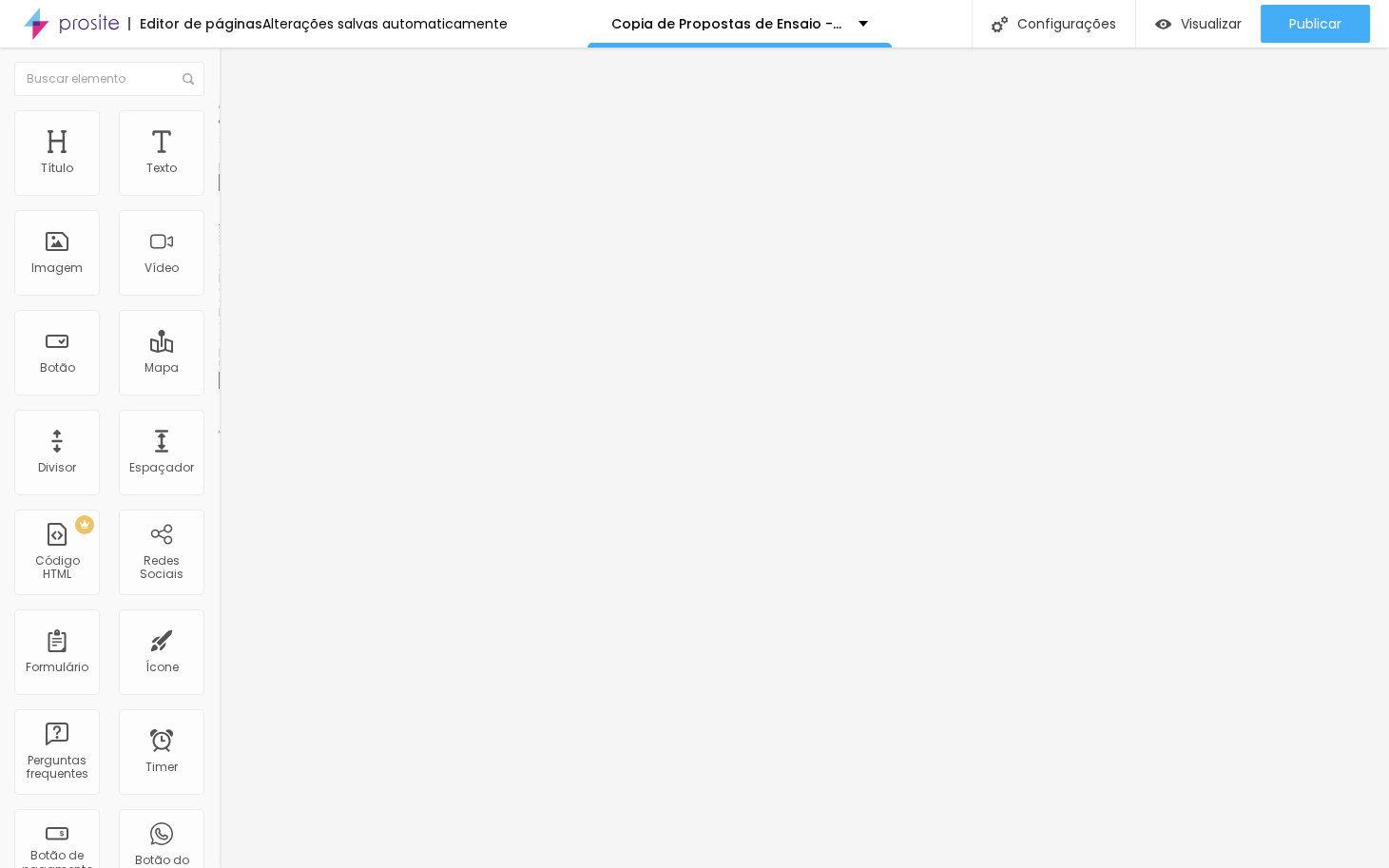 click at bounding box center [227, 119] 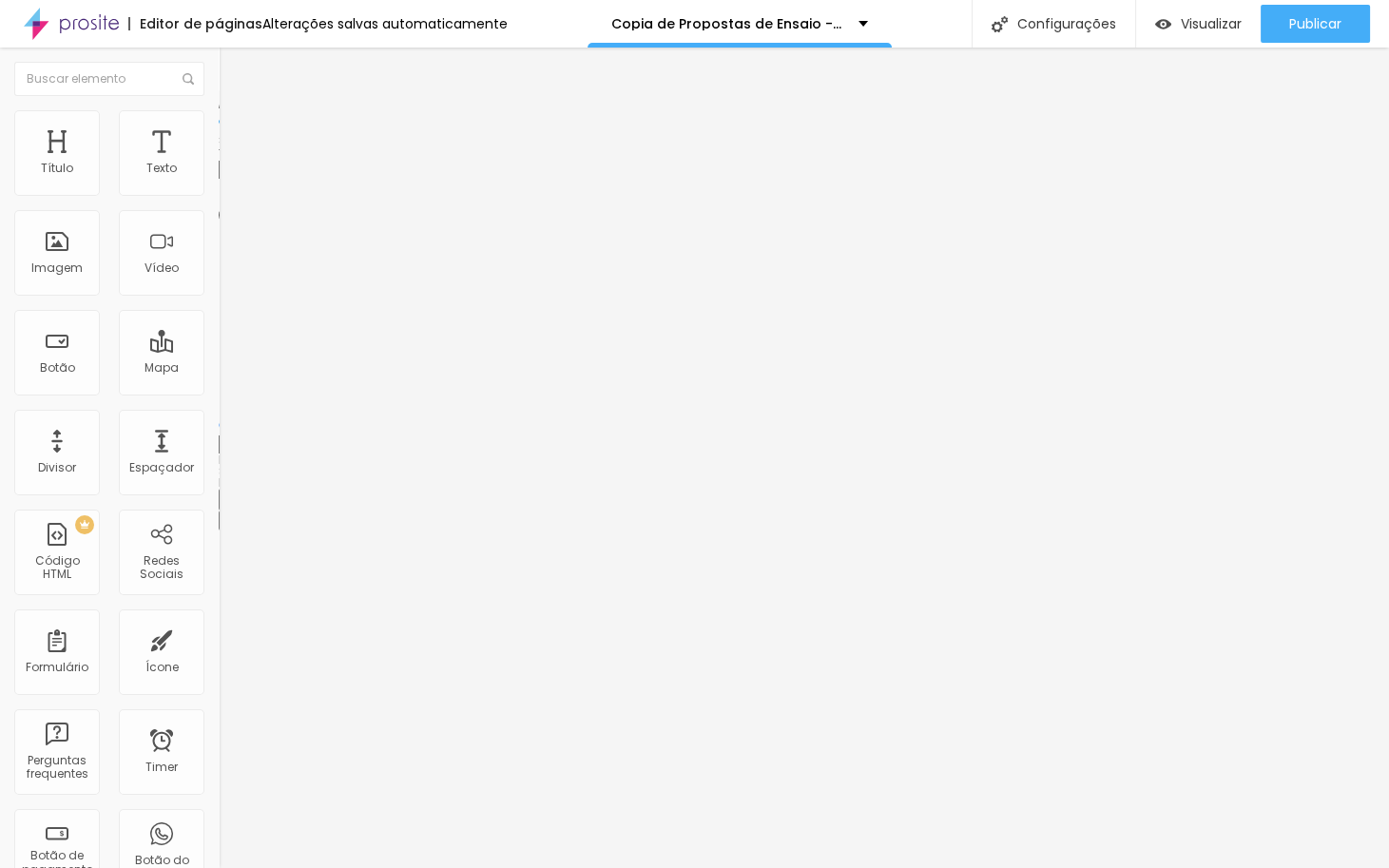drag, startPoint x: 159, startPoint y: 203, endPoint x: 228, endPoint y: 211, distance: 69.46222 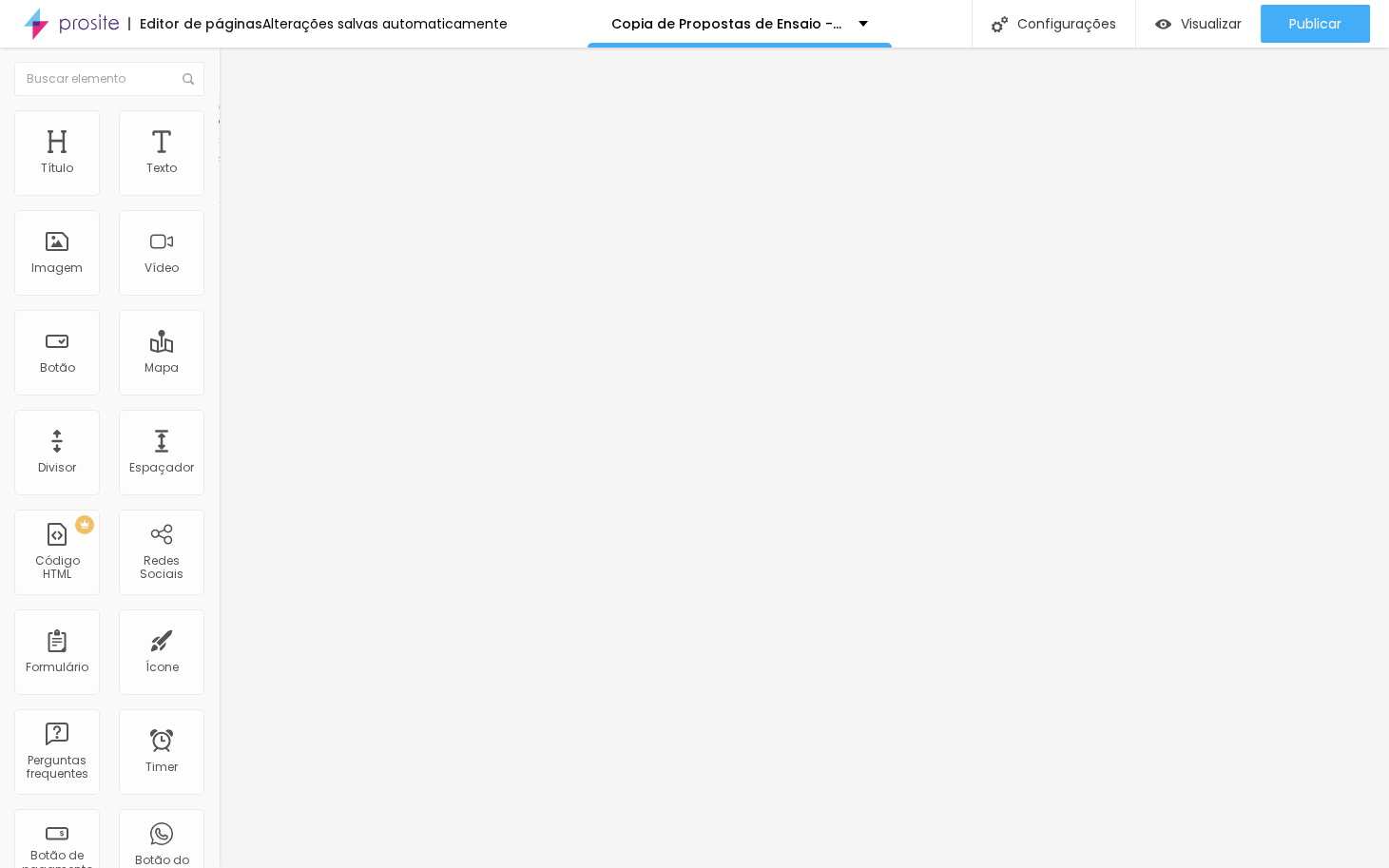 click at bounding box center [227, 119] 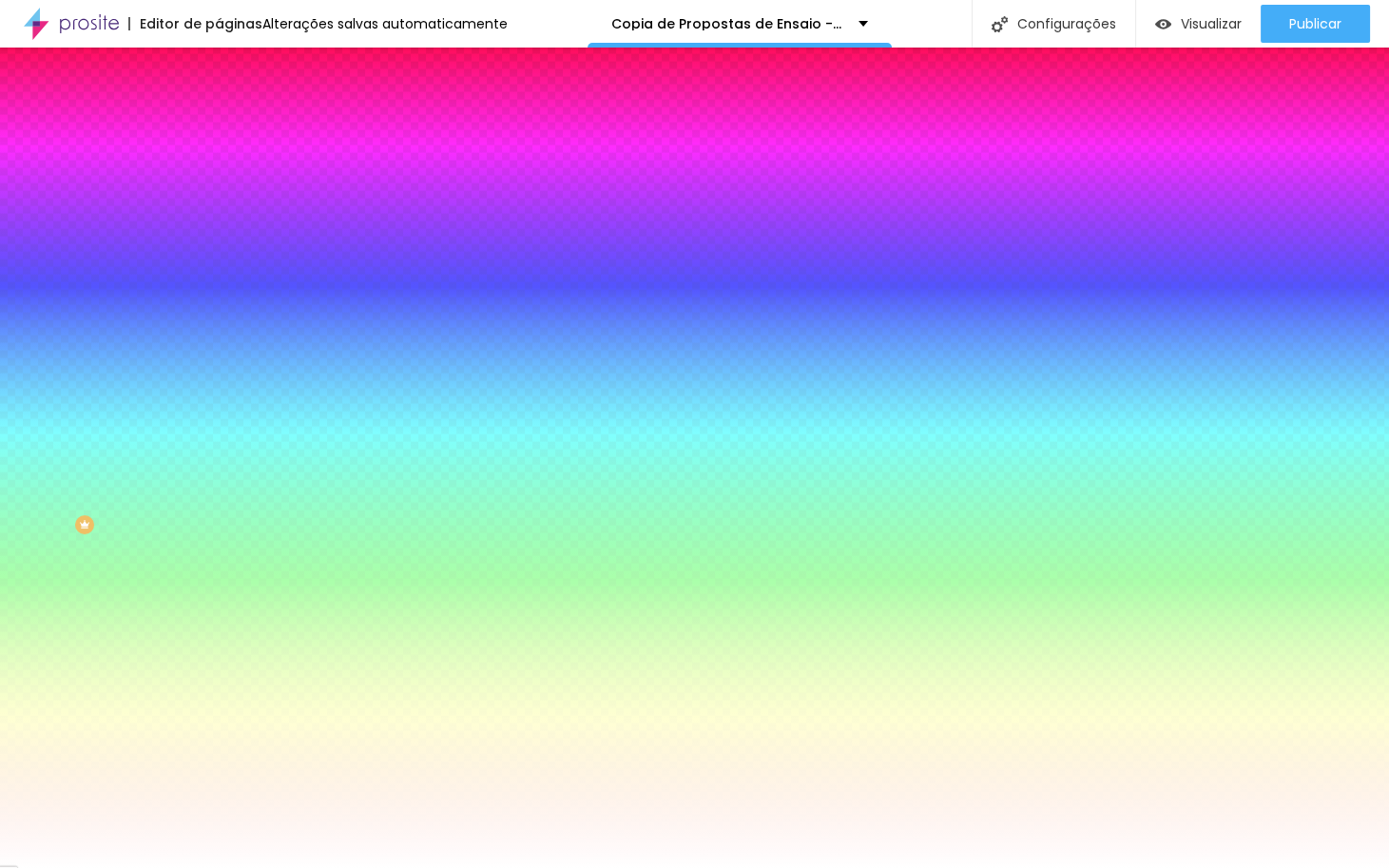 click on "#FFFFFF" at bounding box center [333, 191] 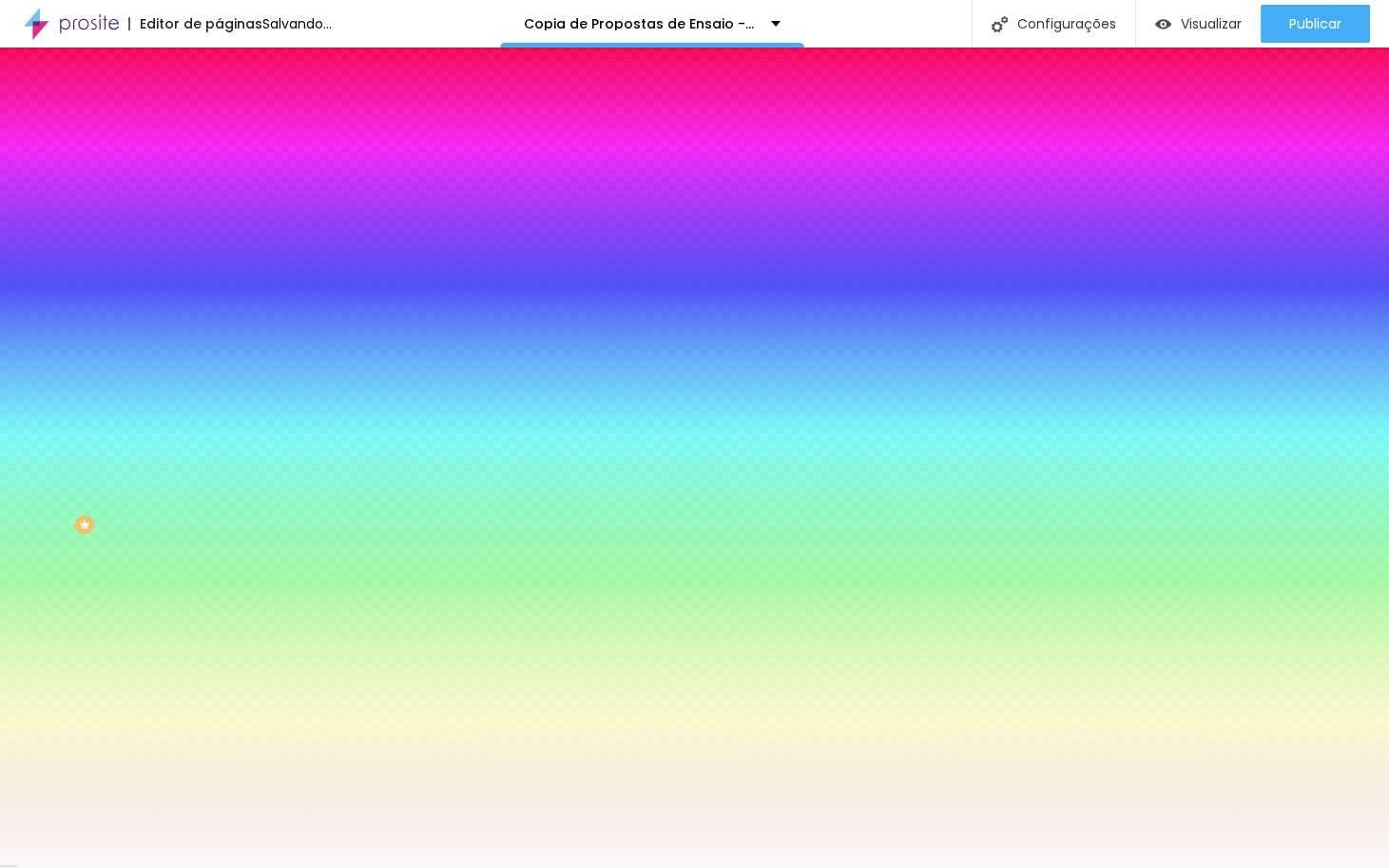 click at bounding box center [328, 201] 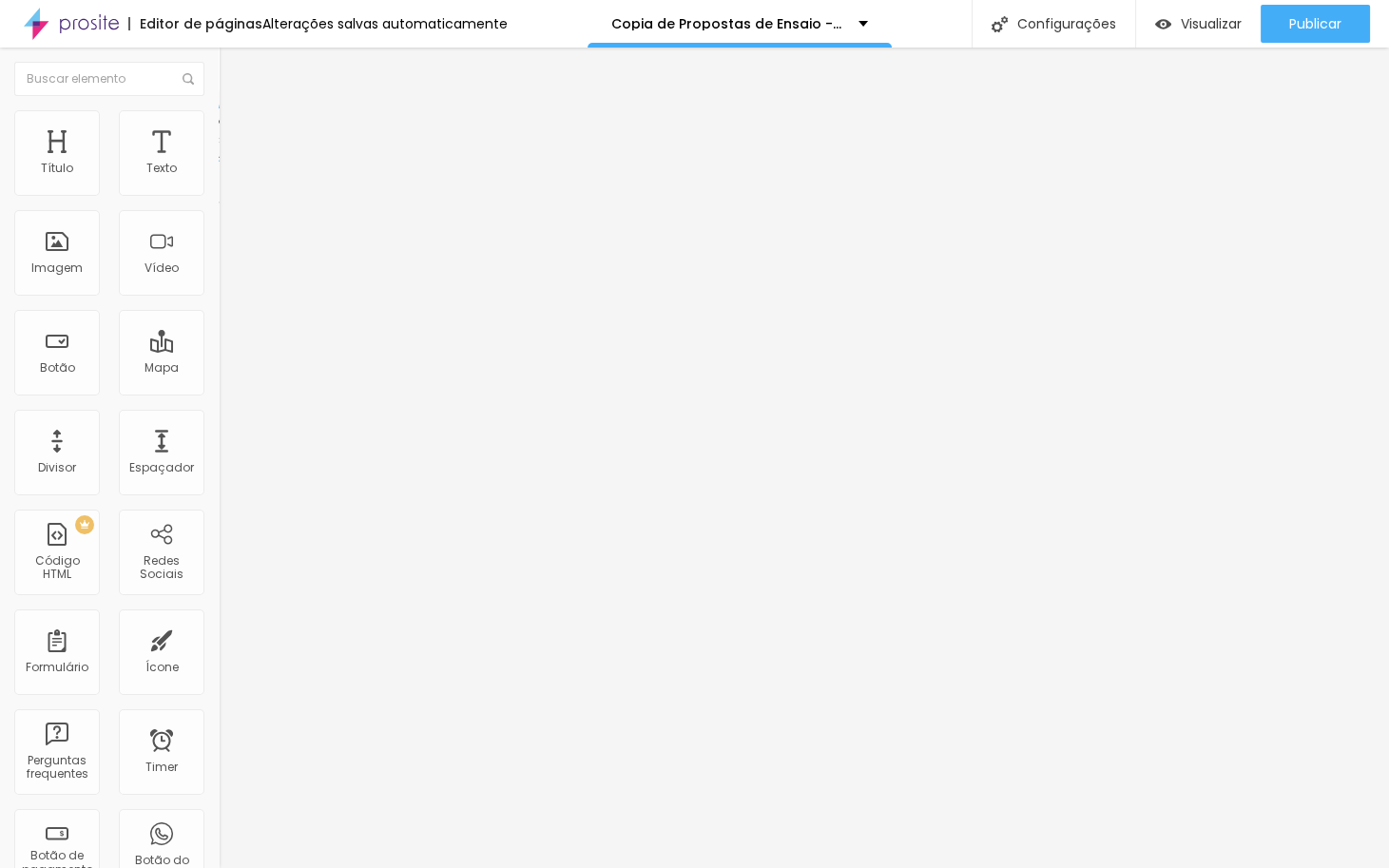 click on "Estilo" at bounding box center (328, 120) 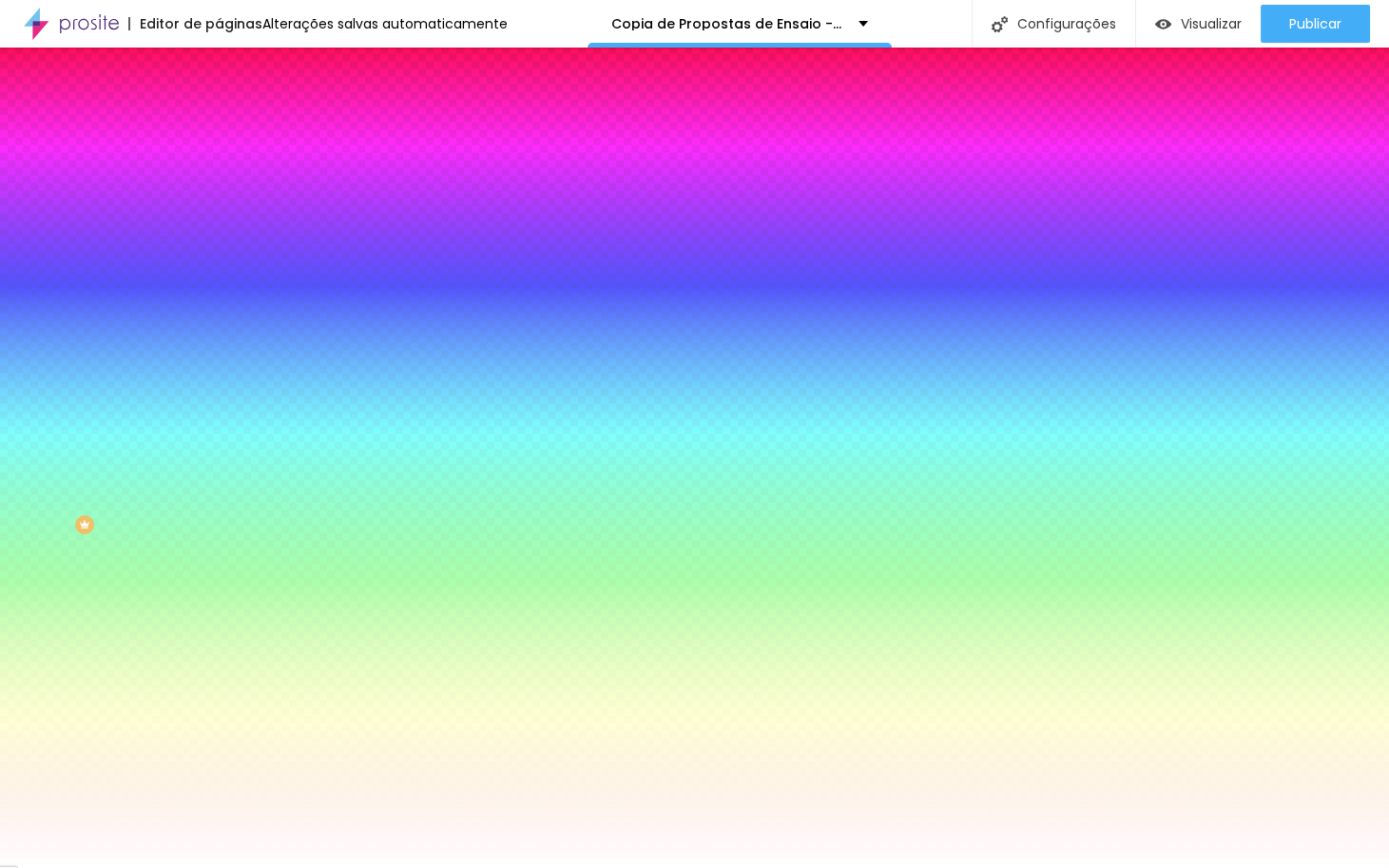 drag, startPoint x: 197, startPoint y: 188, endPoint x: 99, endPoint y: 186, distance: 98.02041 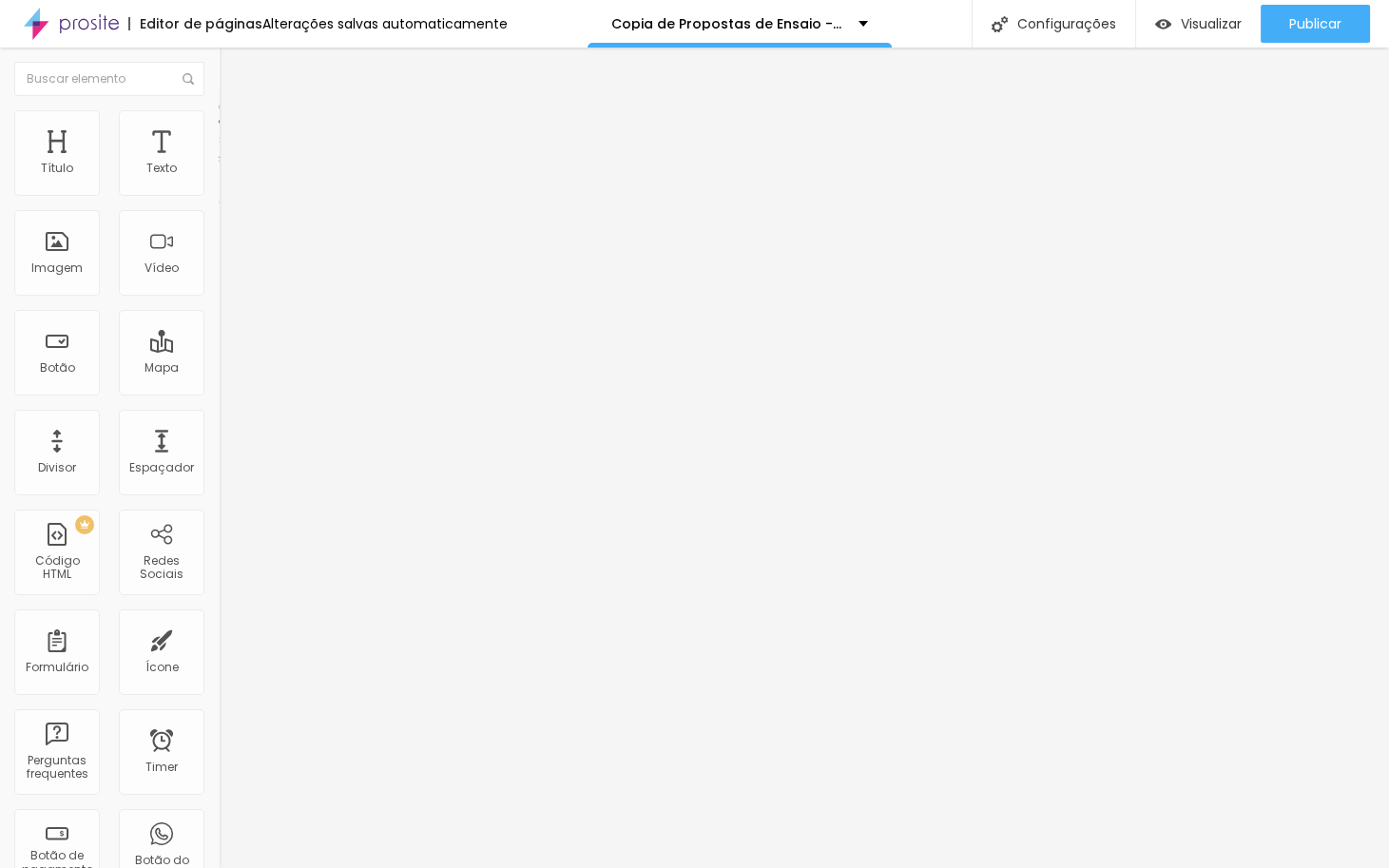 click at bounding box center (227, 119) 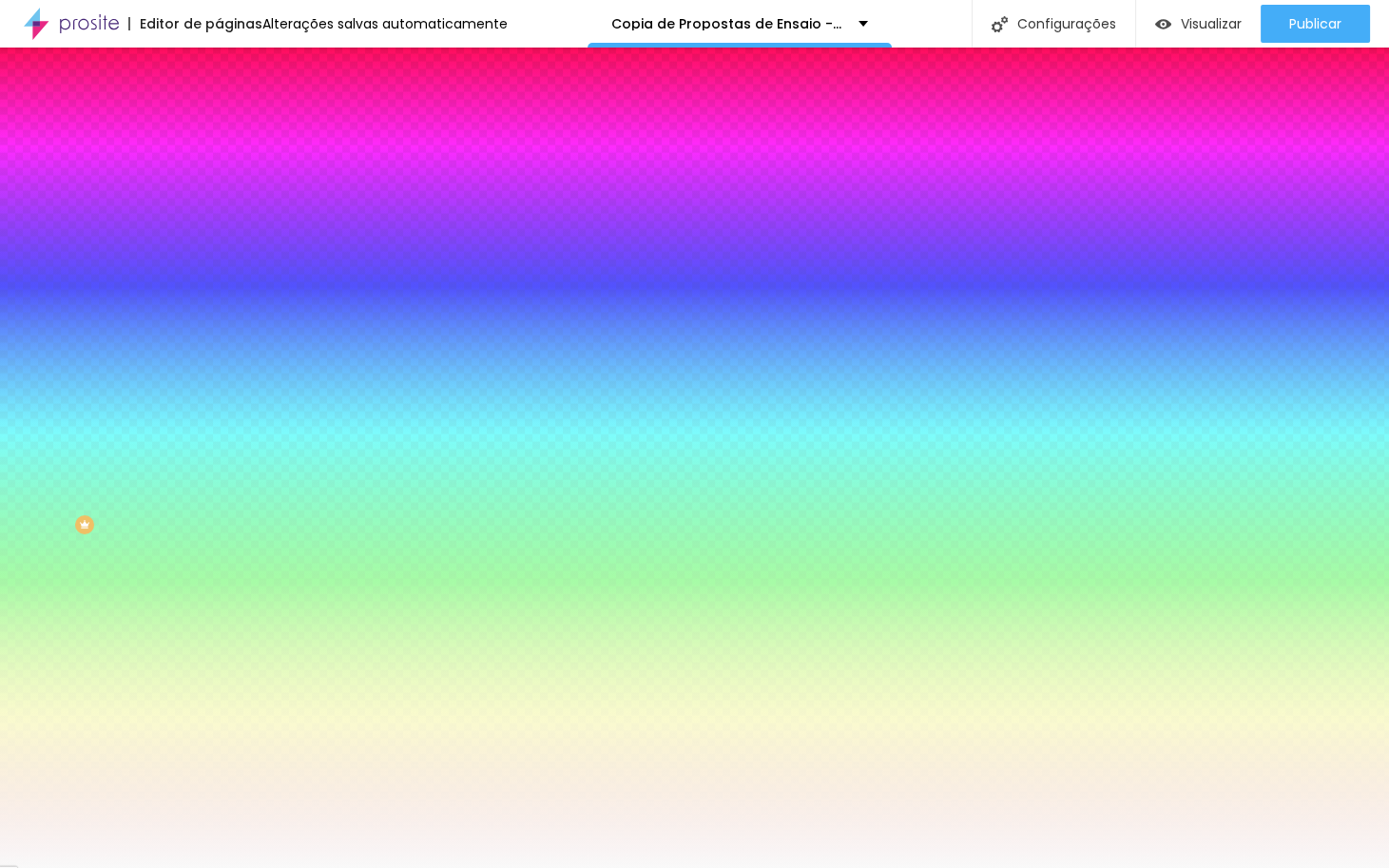 click 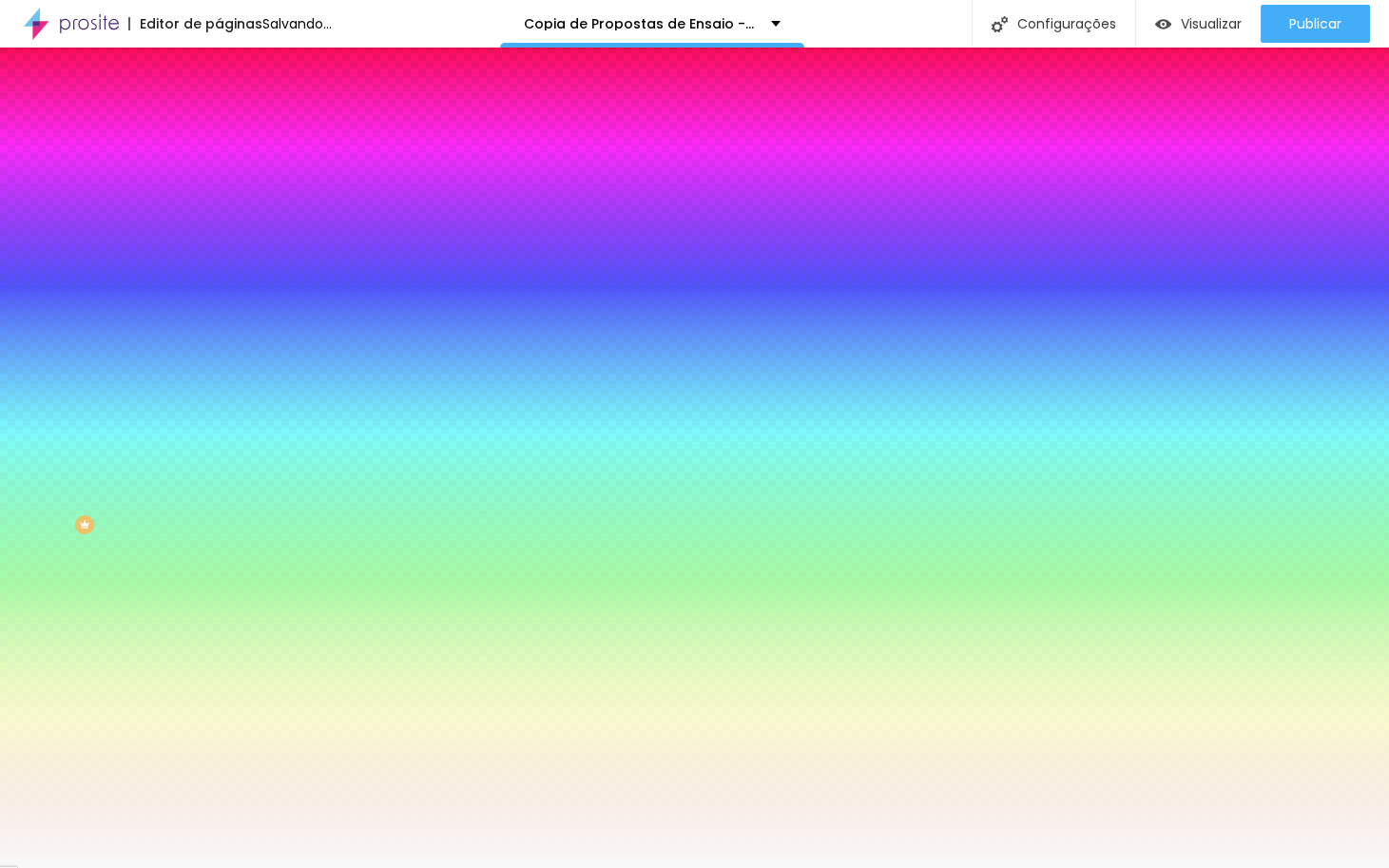 click at bounding box center [61, 1061] 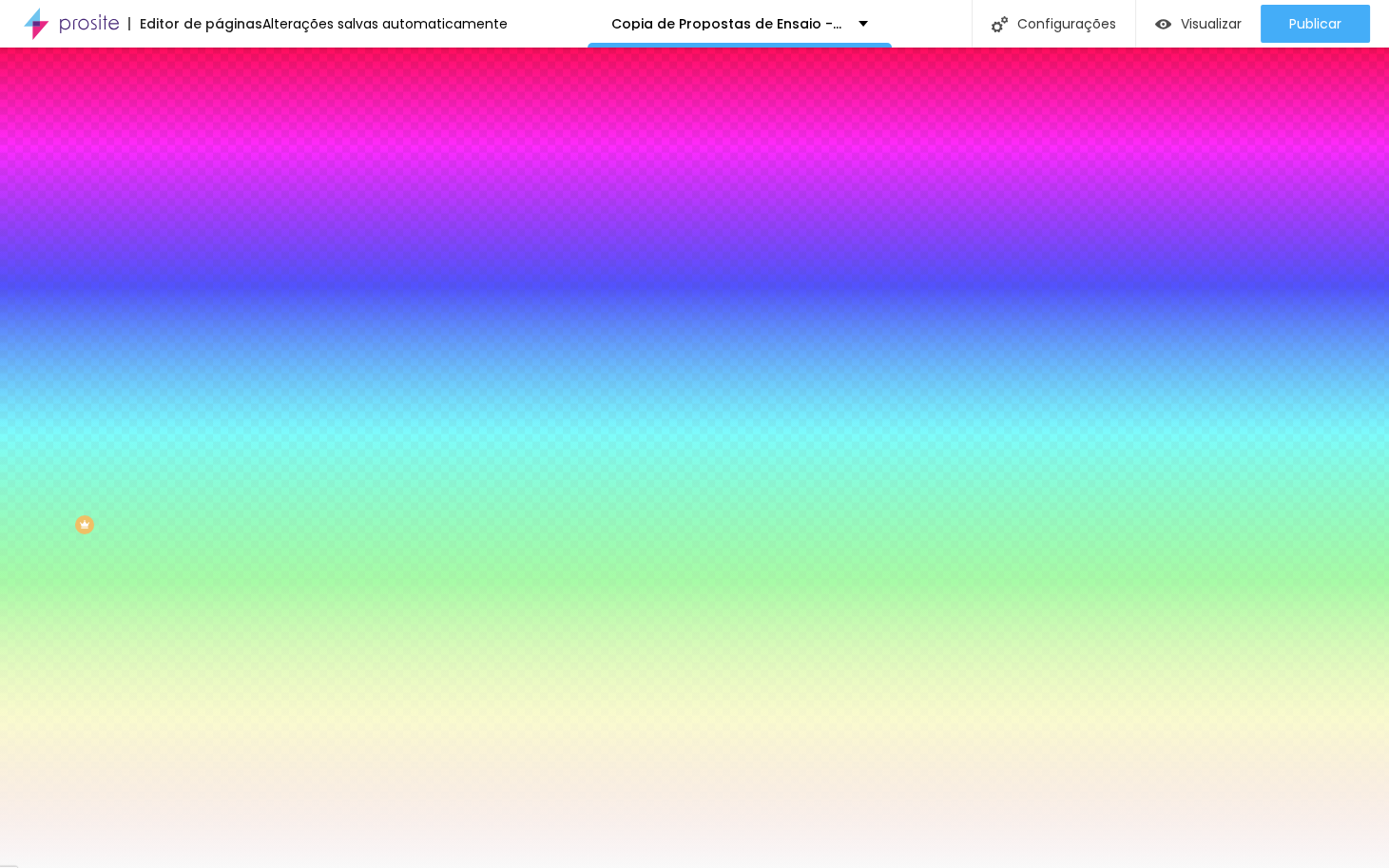 click at bounding box center (694, 921) 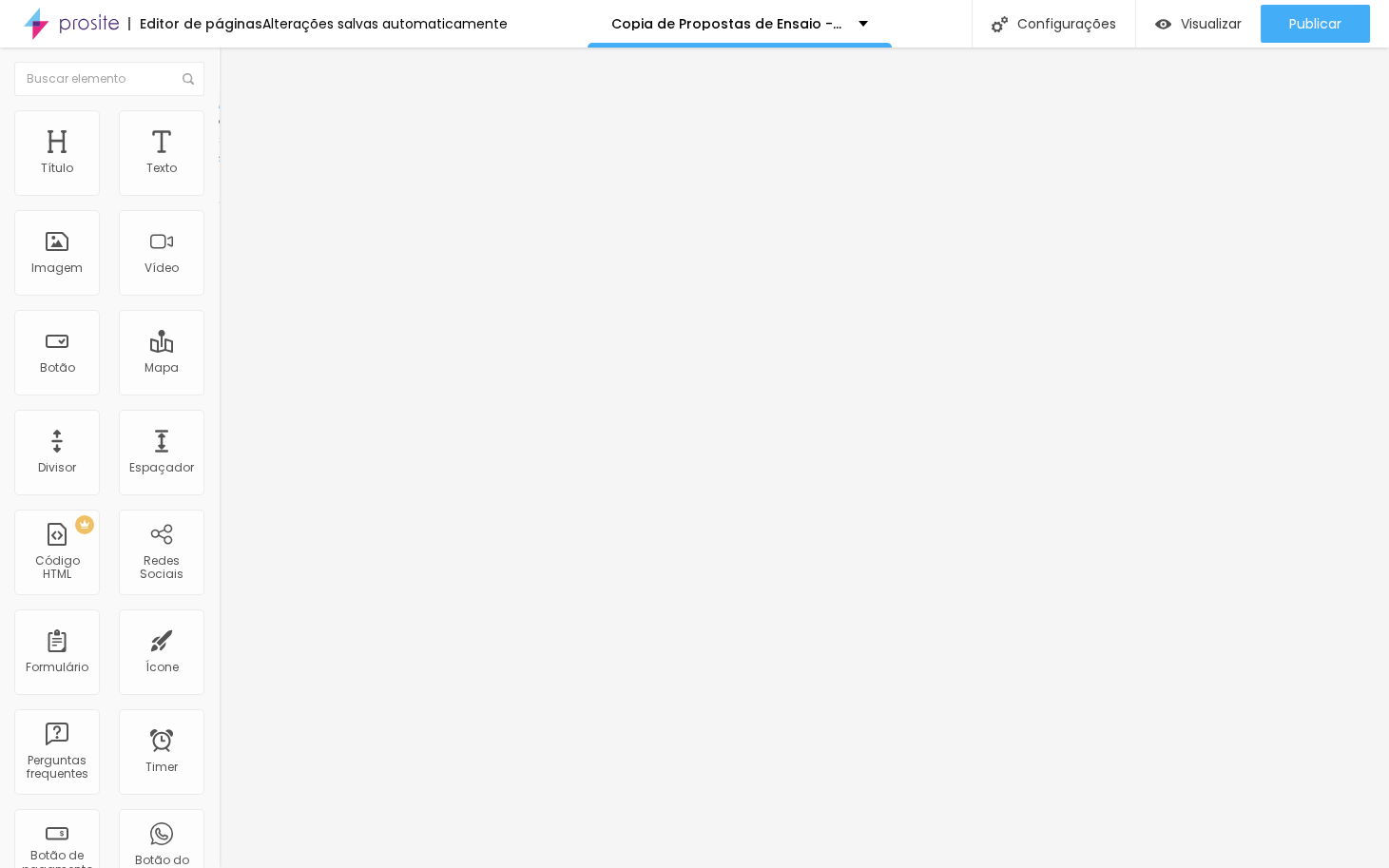 click at bounding box center [227, 119] 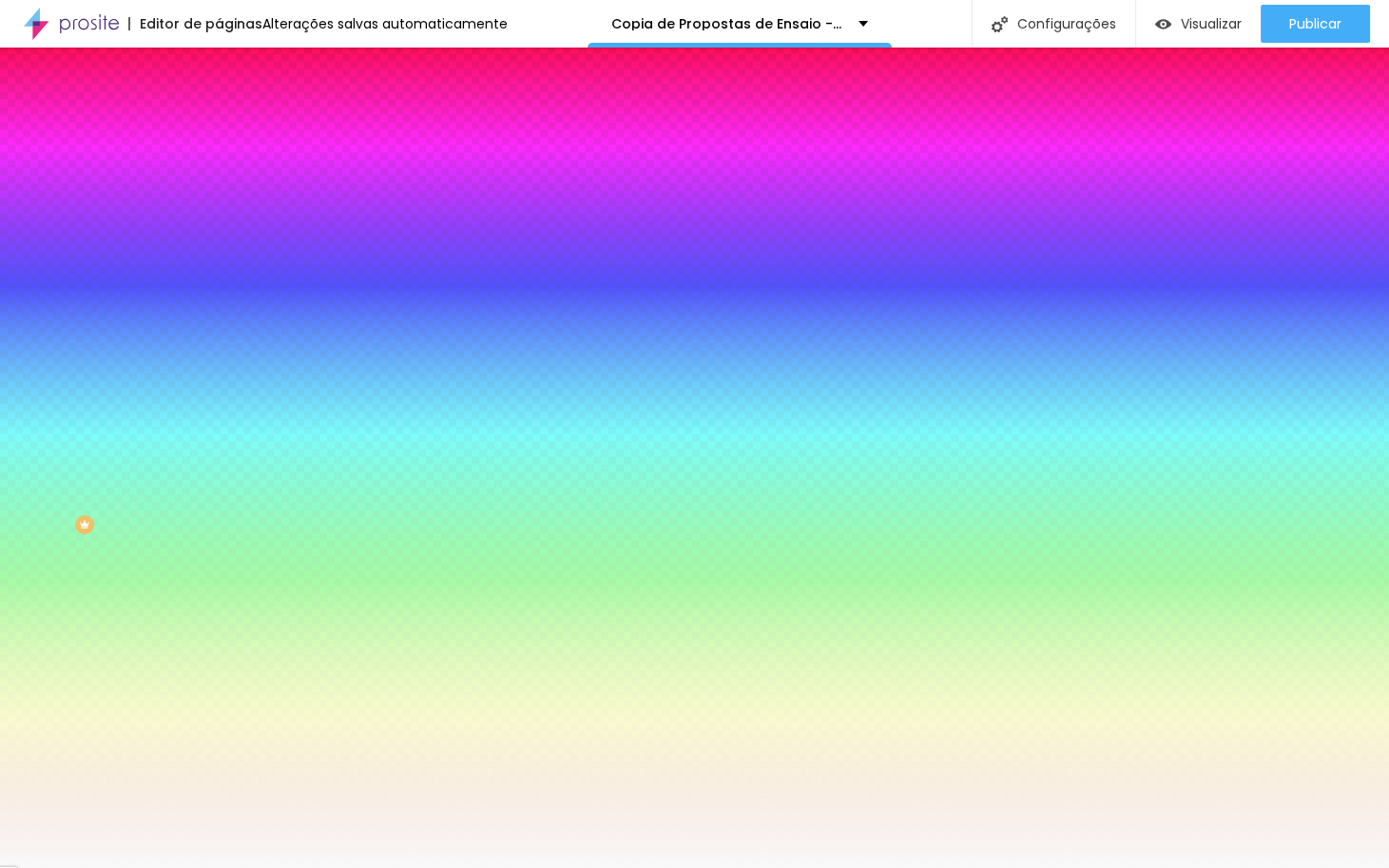 click 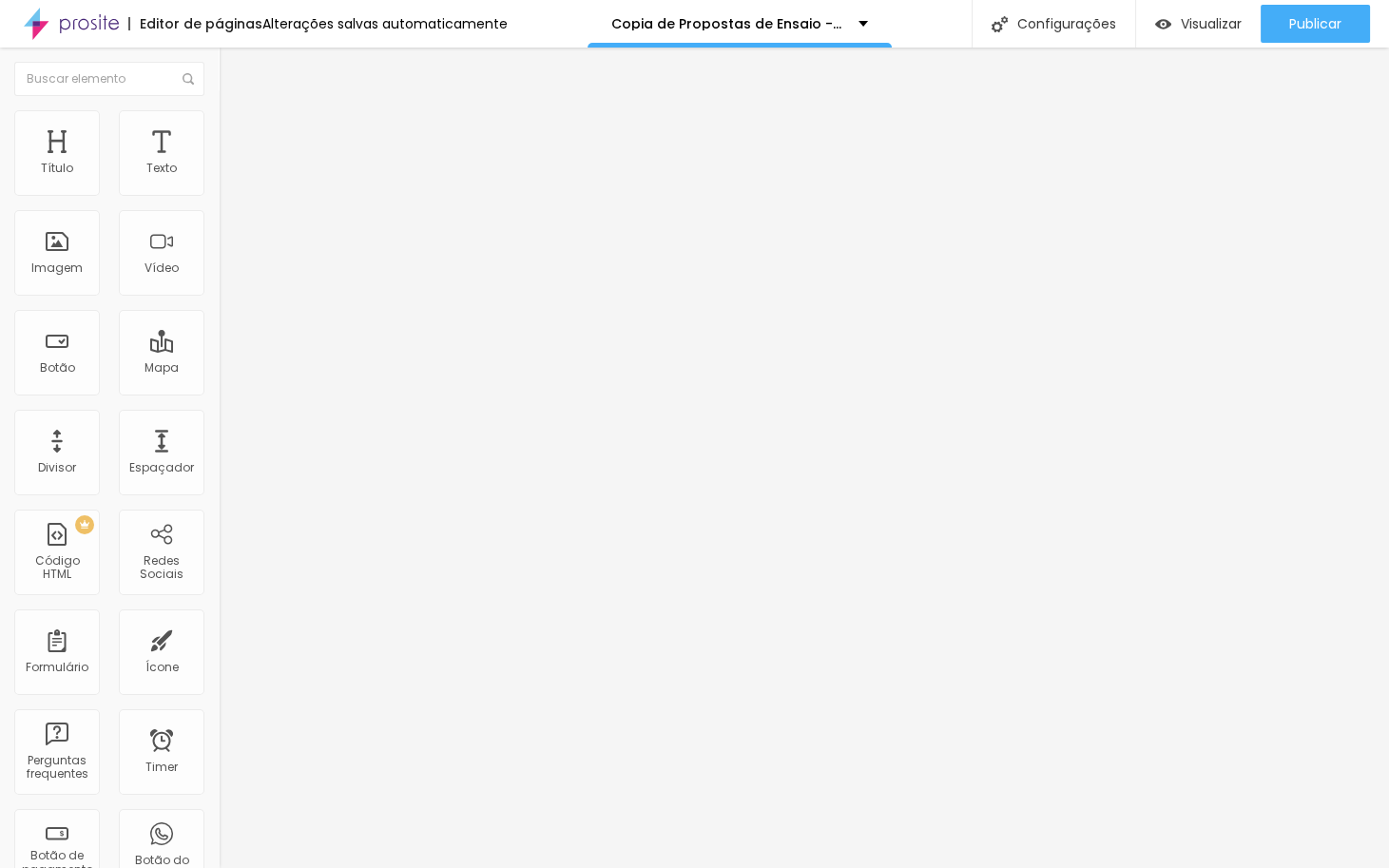 scroll, scrollTop: 0, scrollLeft: 0, axis: both 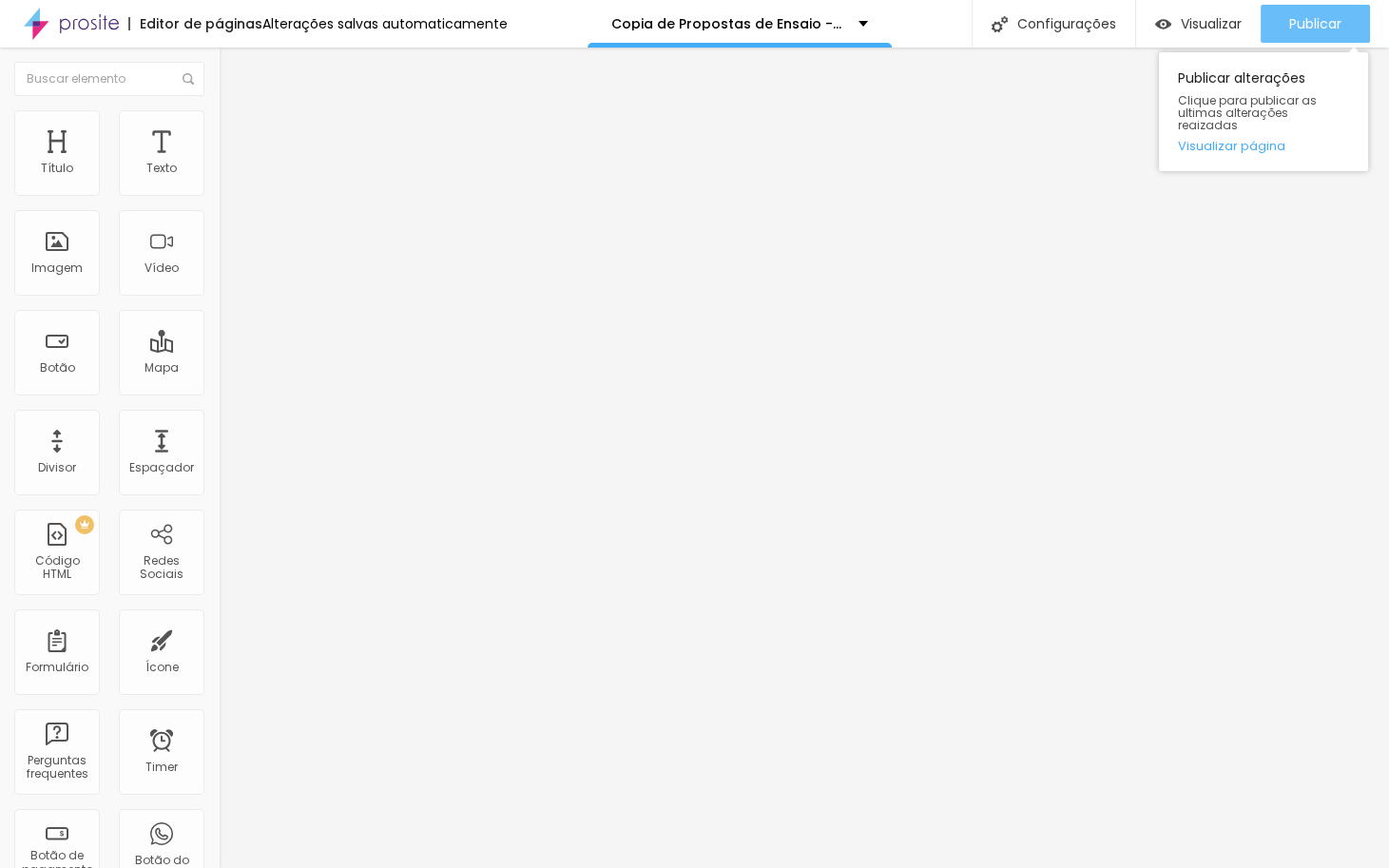 click on "Publicar" at bounding box center (1315, 24) 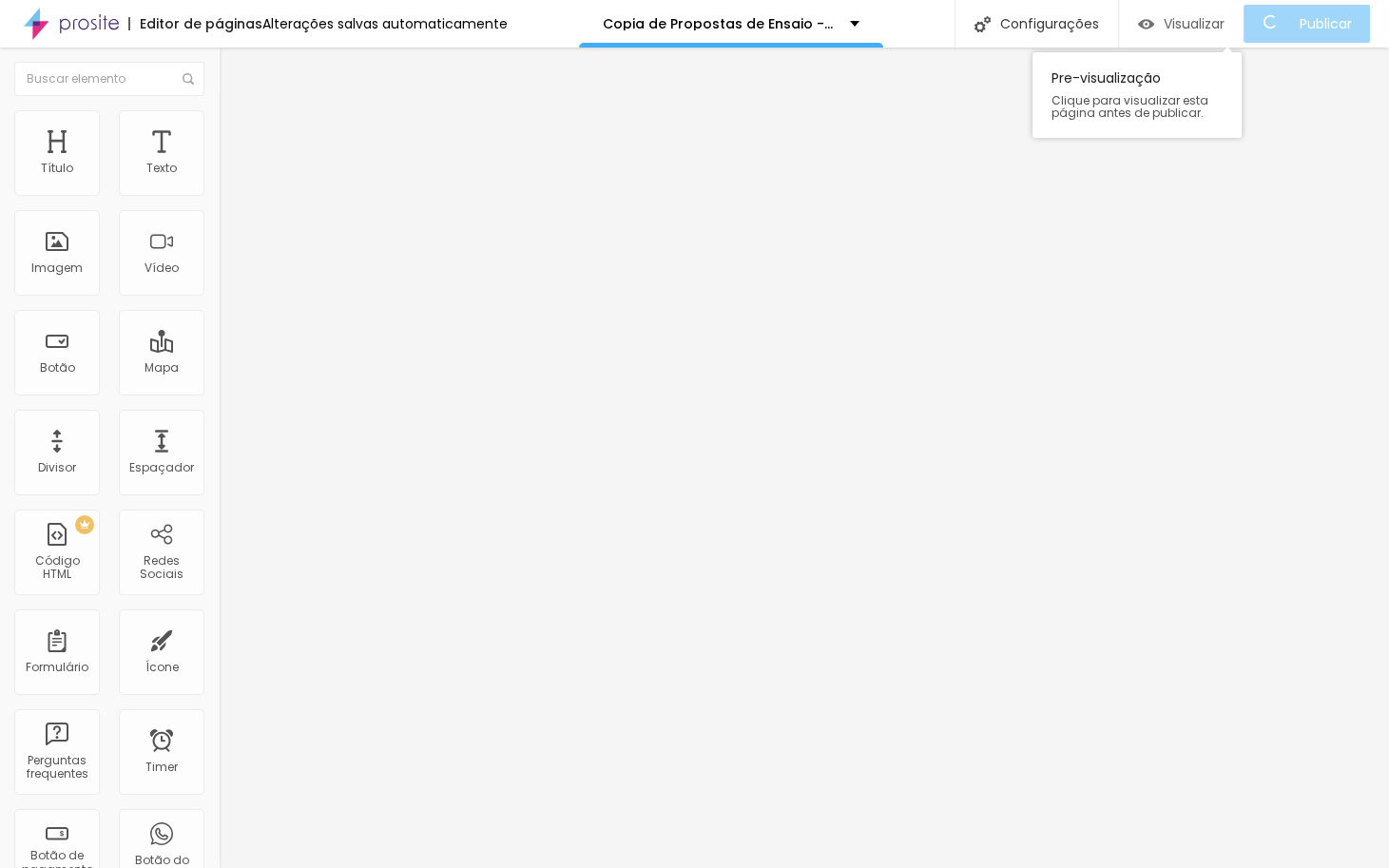 click on "Visualizar" at bounding box center [1194, 24] 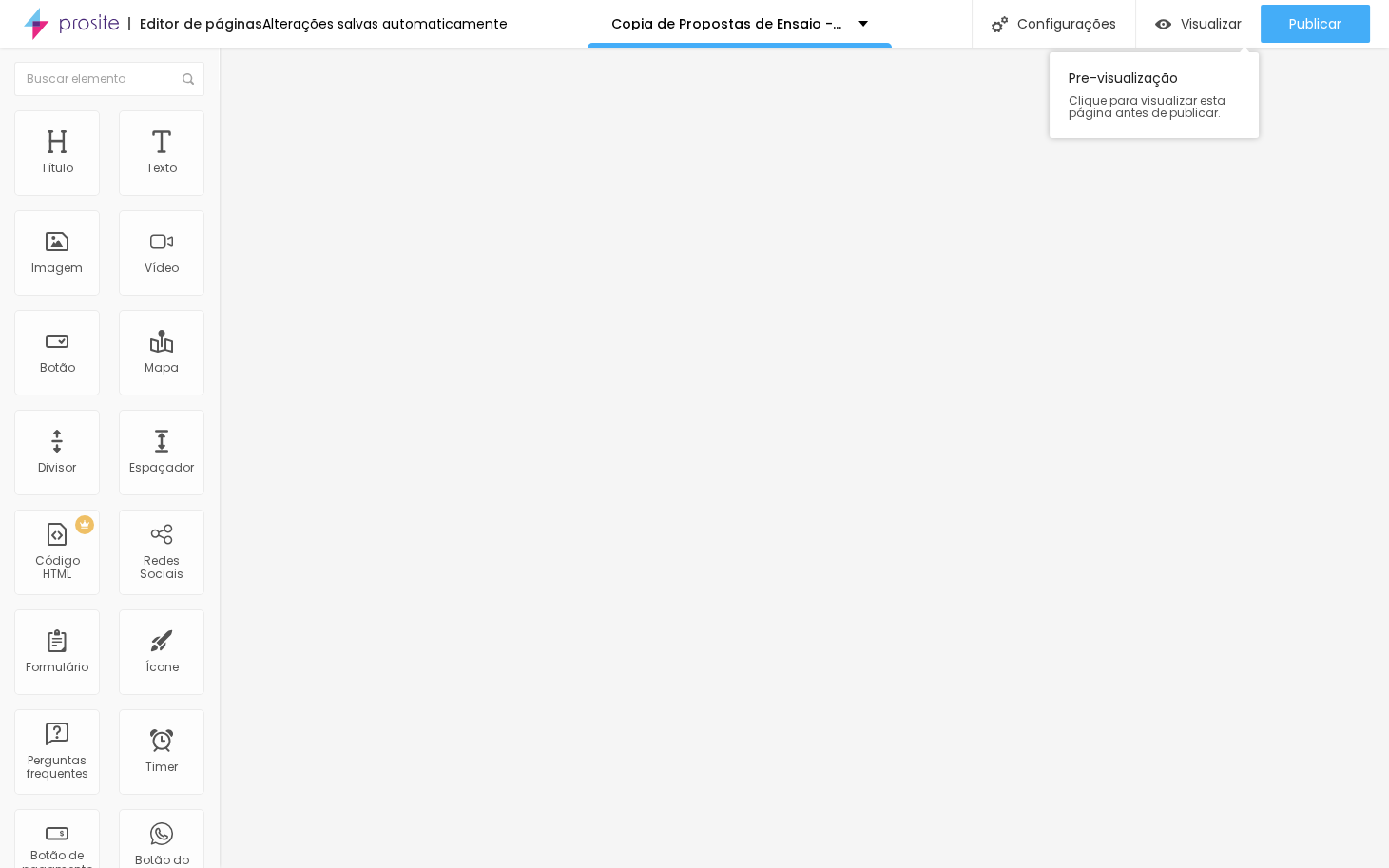 scroll, scrollTop: 0, scrollLeft: 0, axis: both 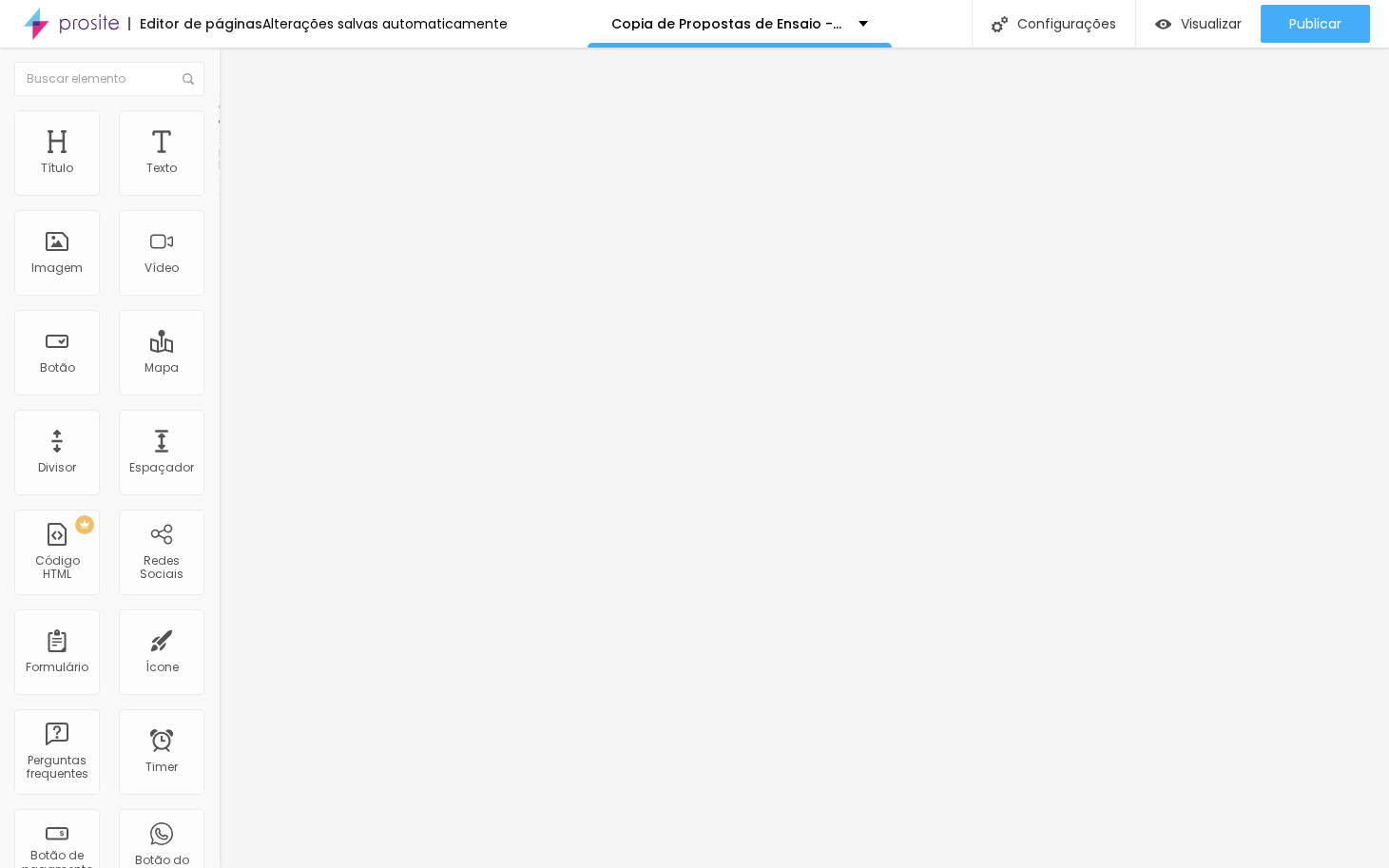 click at bounding box center (227, 119) 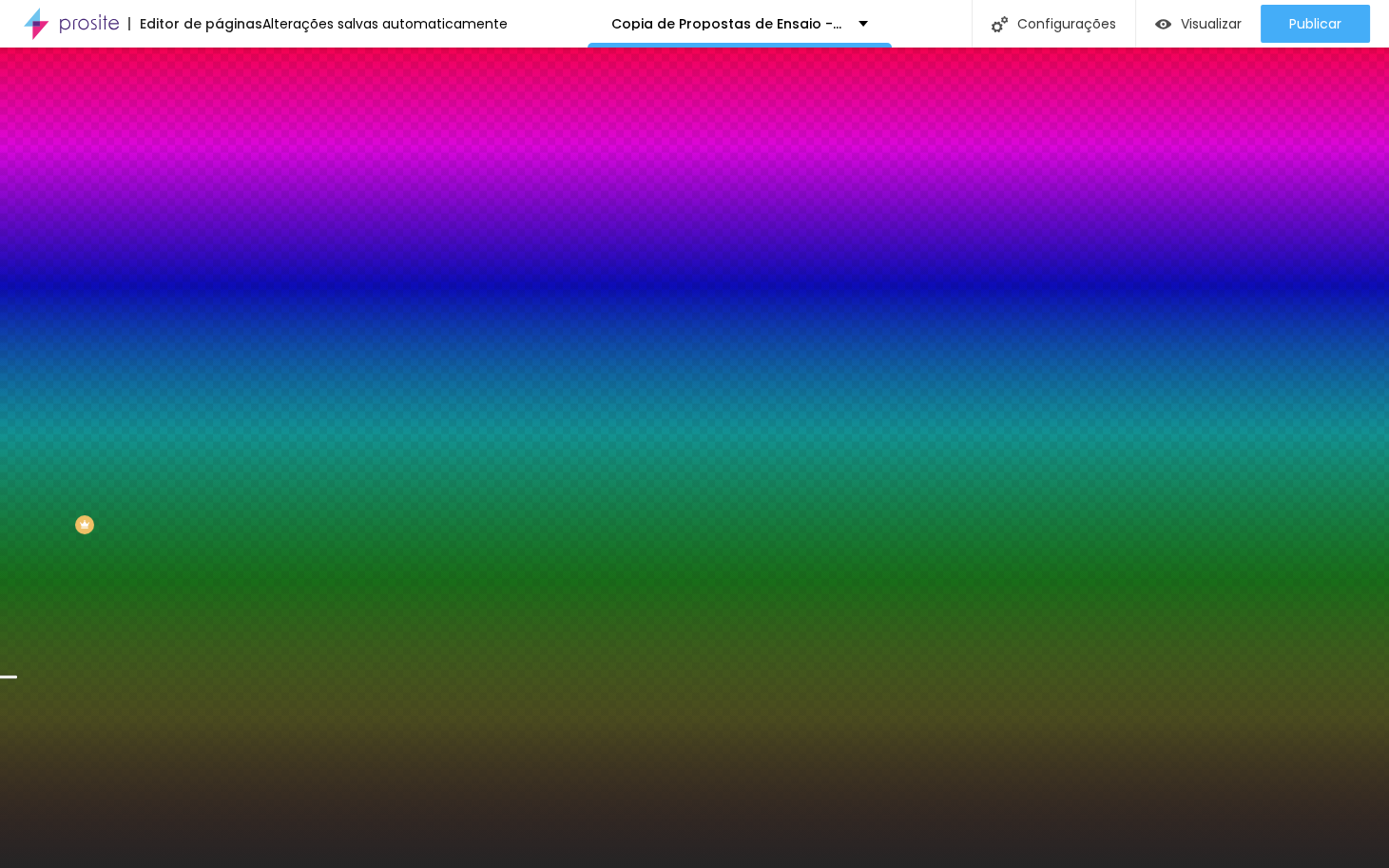click on "Nenhum" at bounding box center [243, 189] 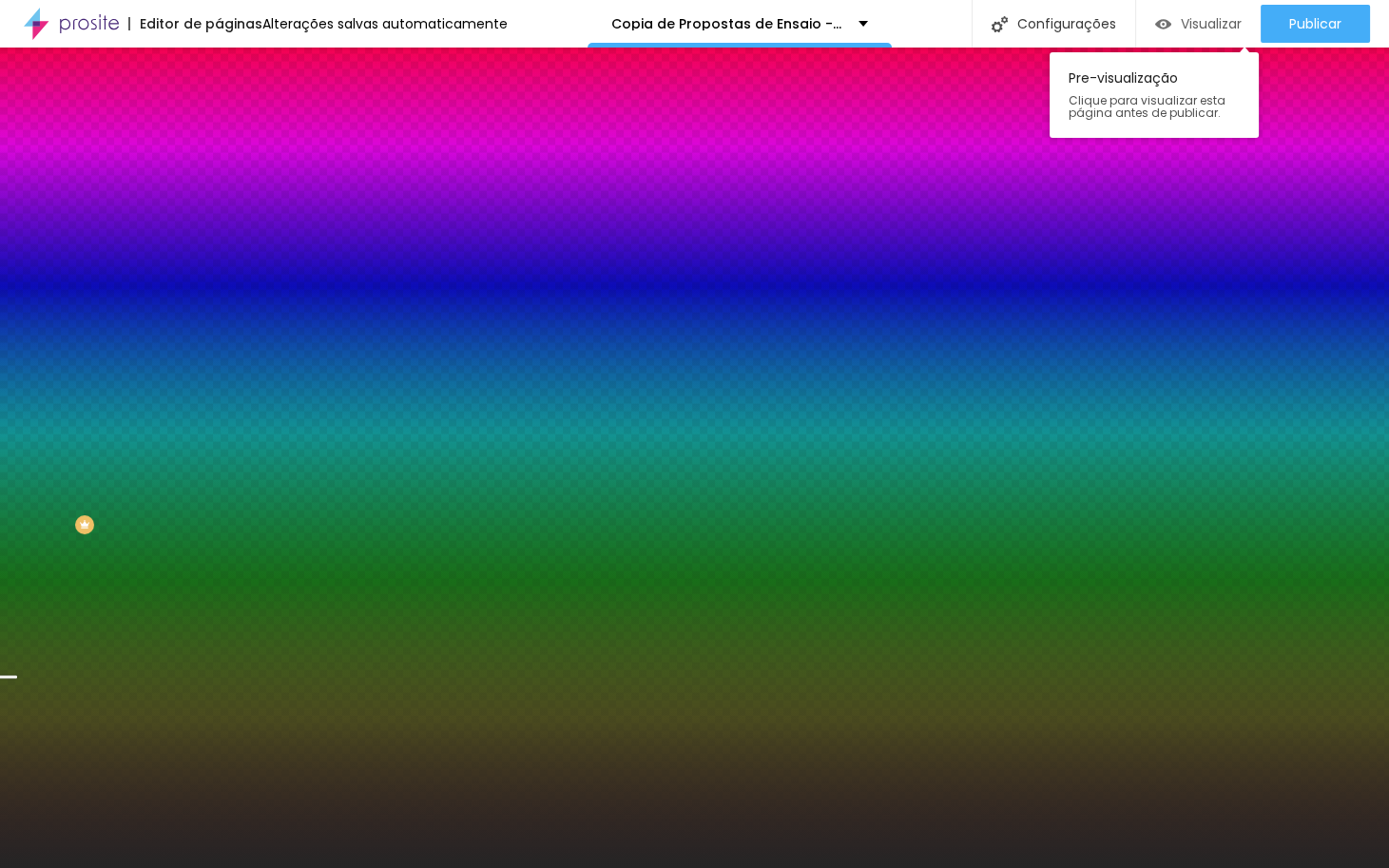 click on "Visualizar" at bounding box center [1211, 24] 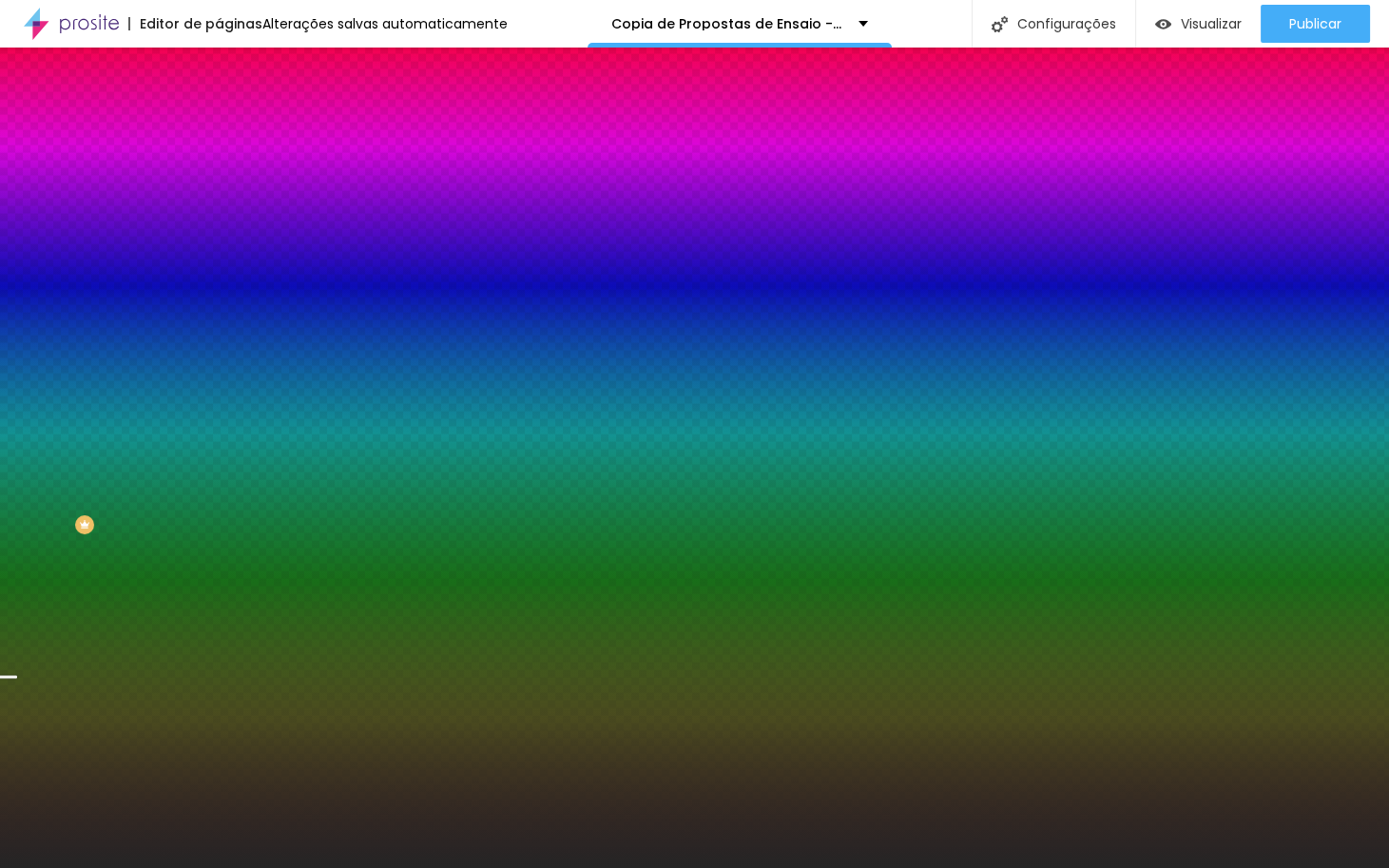 click on "Nenhum" at bounding box center [243, 201] 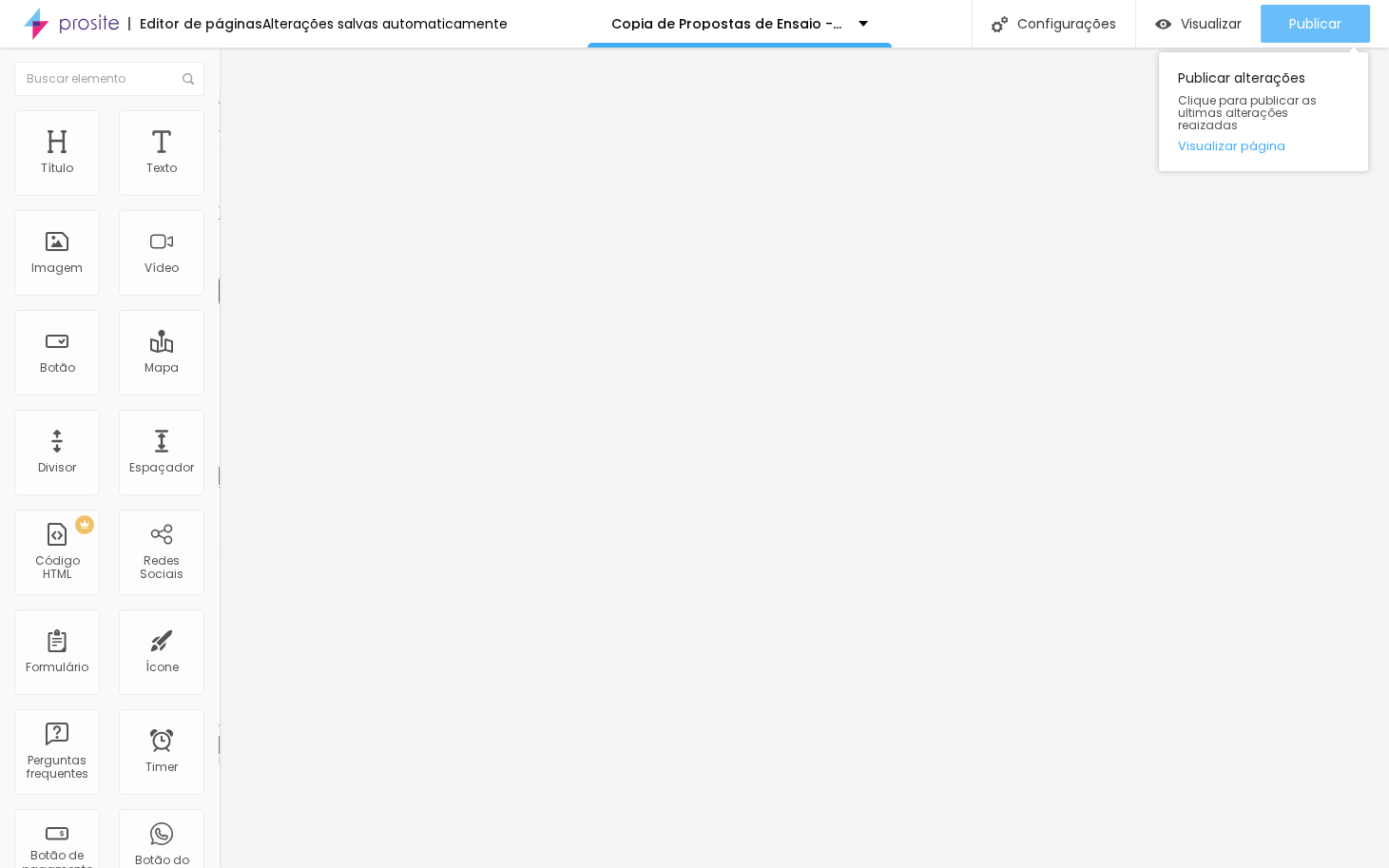 click on "Publicar" at bounding box center (1315, 24) 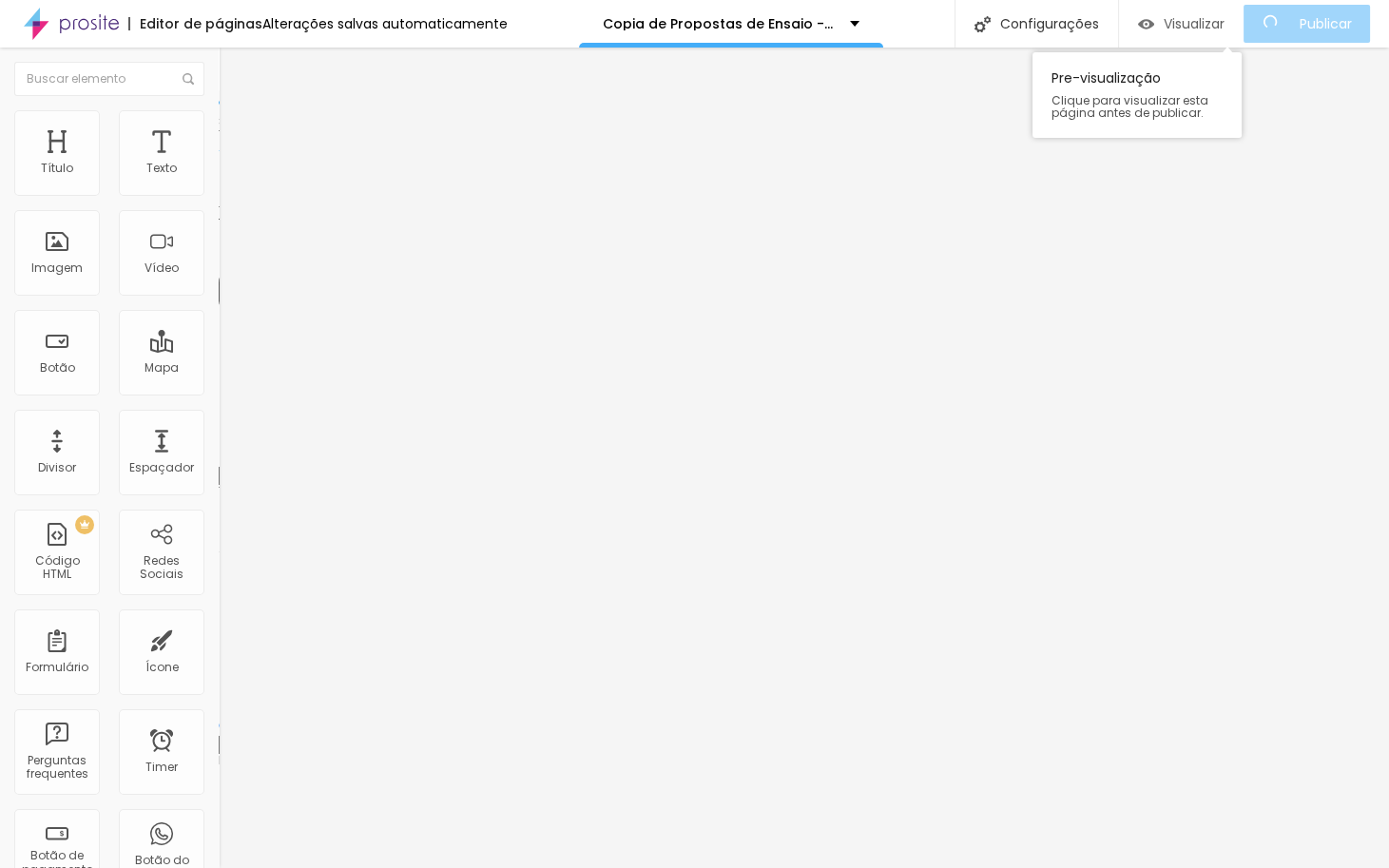 click on "Visualizar" at bounding box center (1194, 24) 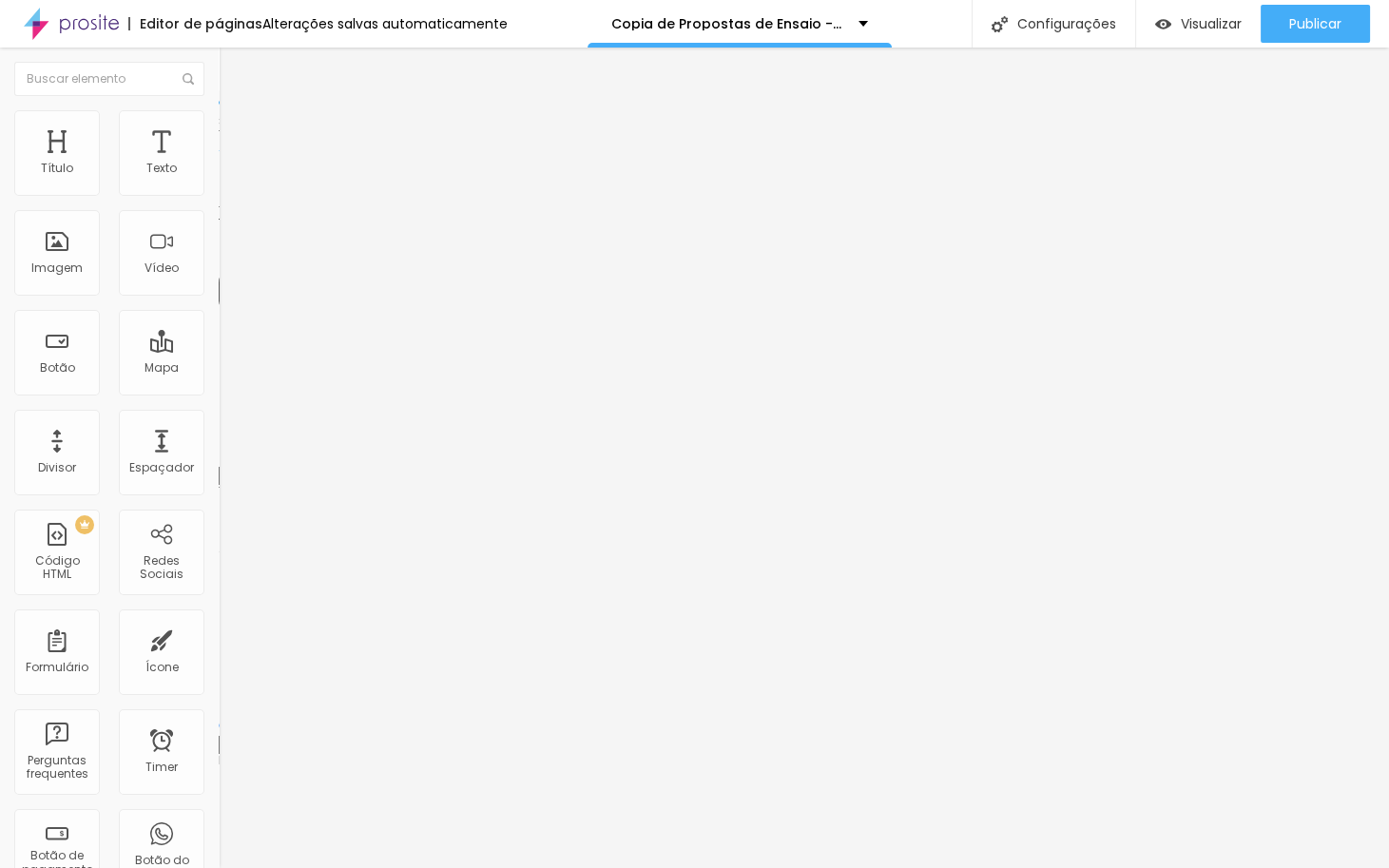 click on "Alterações salvas automaticamente" at bounding box center (385, 24) 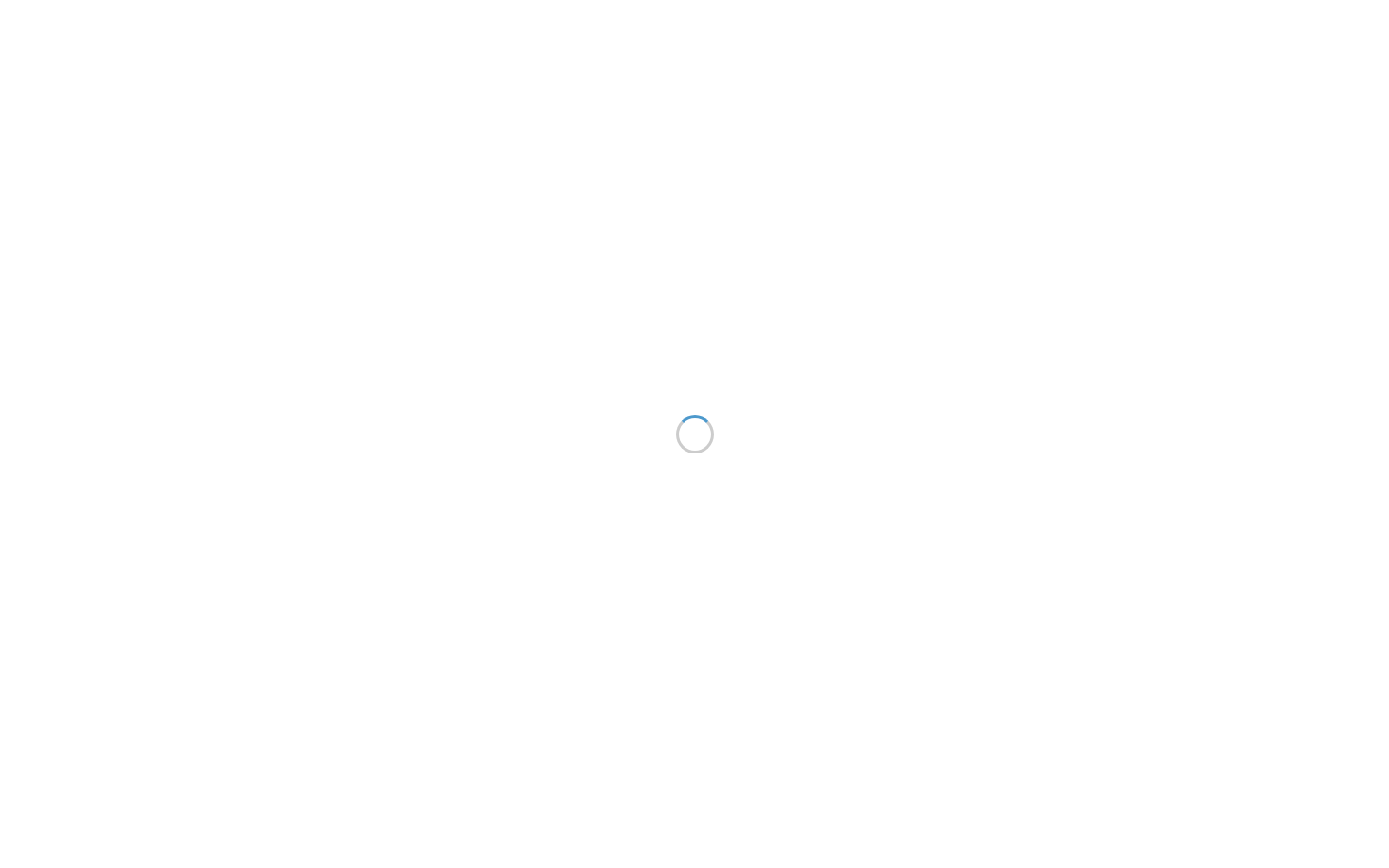 scroll, scrollTop: 0, scrollLeft: 0, axis: both 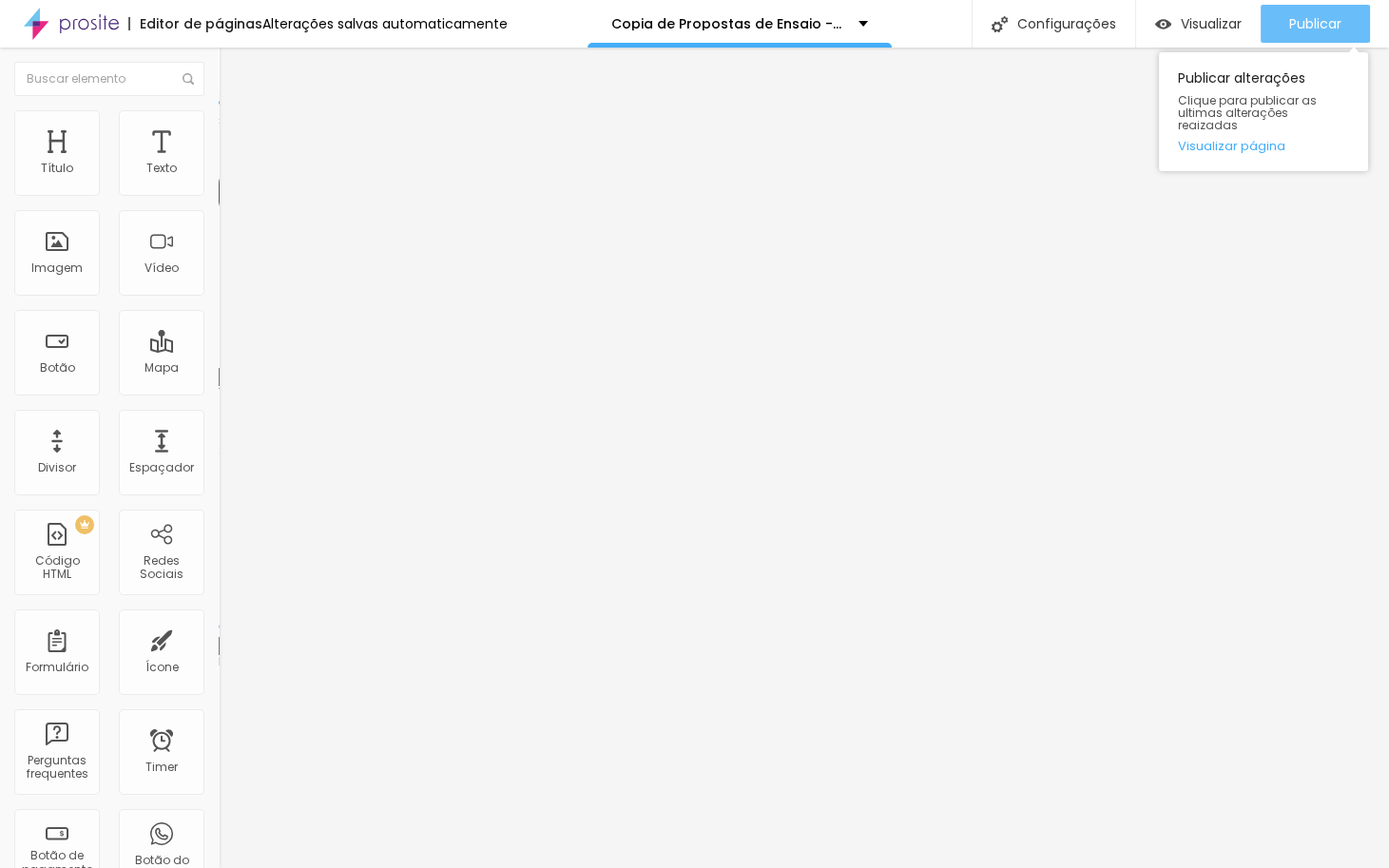 click on "Publicar" at bounding box center (1315, 24) 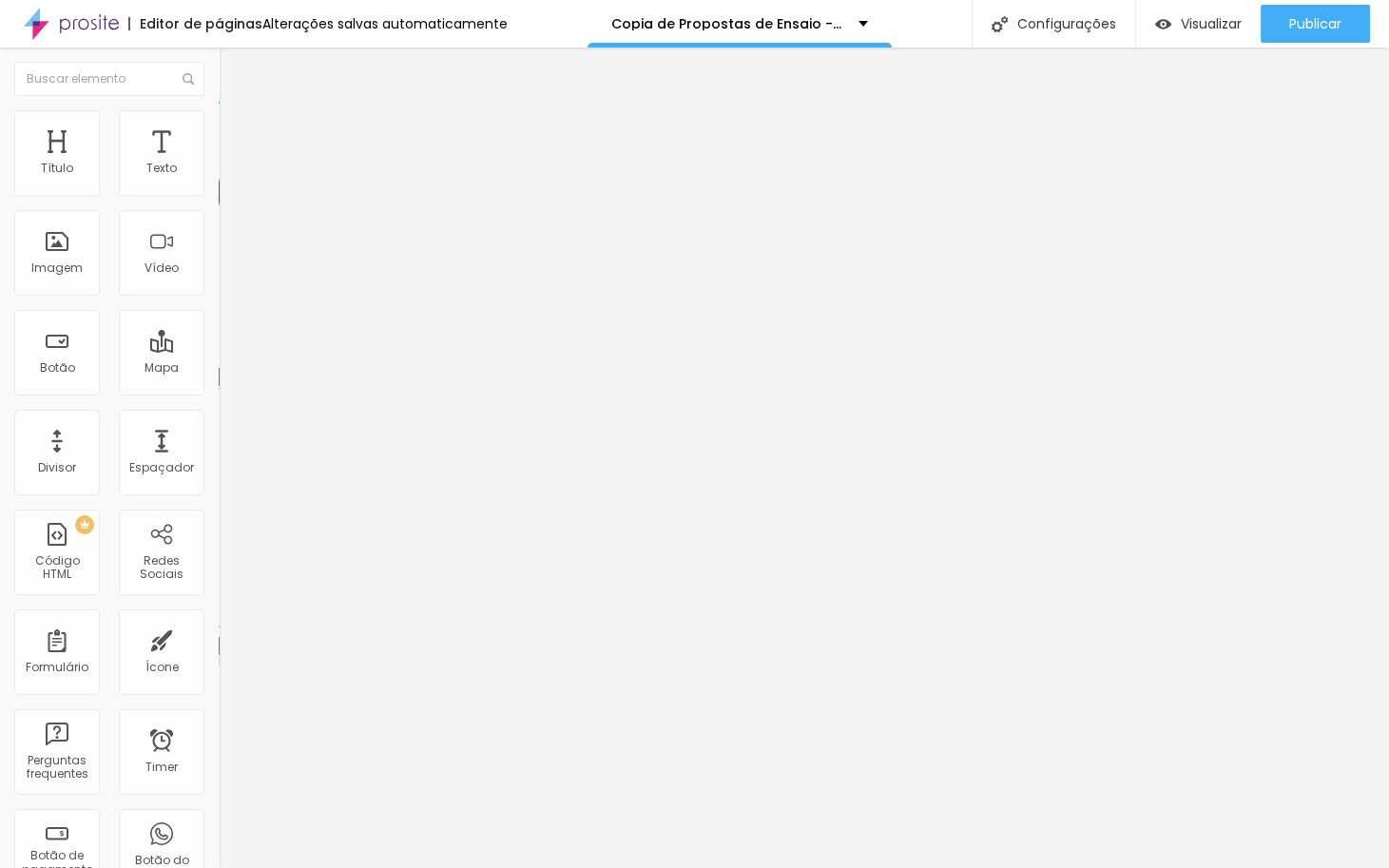 type on "31" 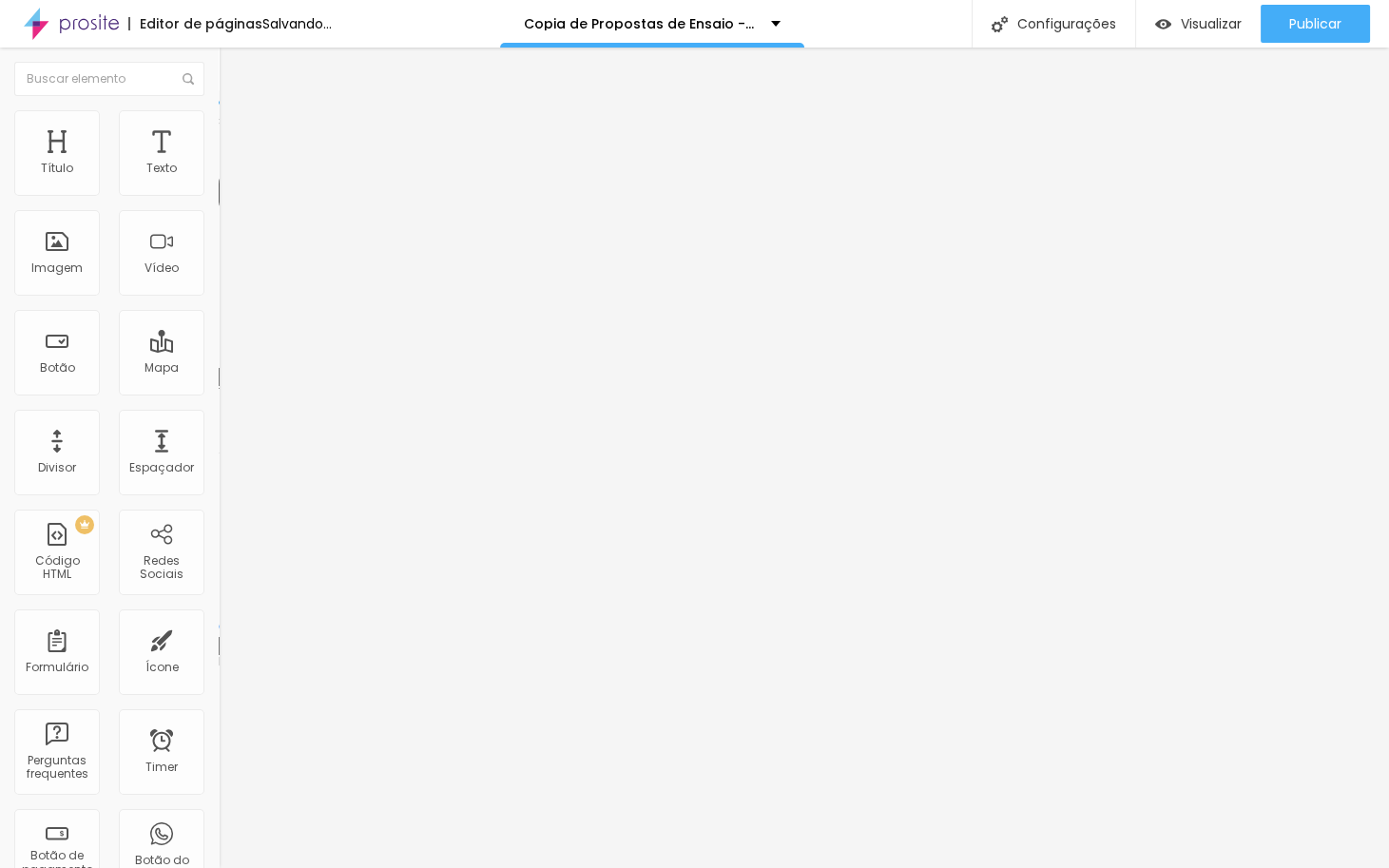 type on "29" 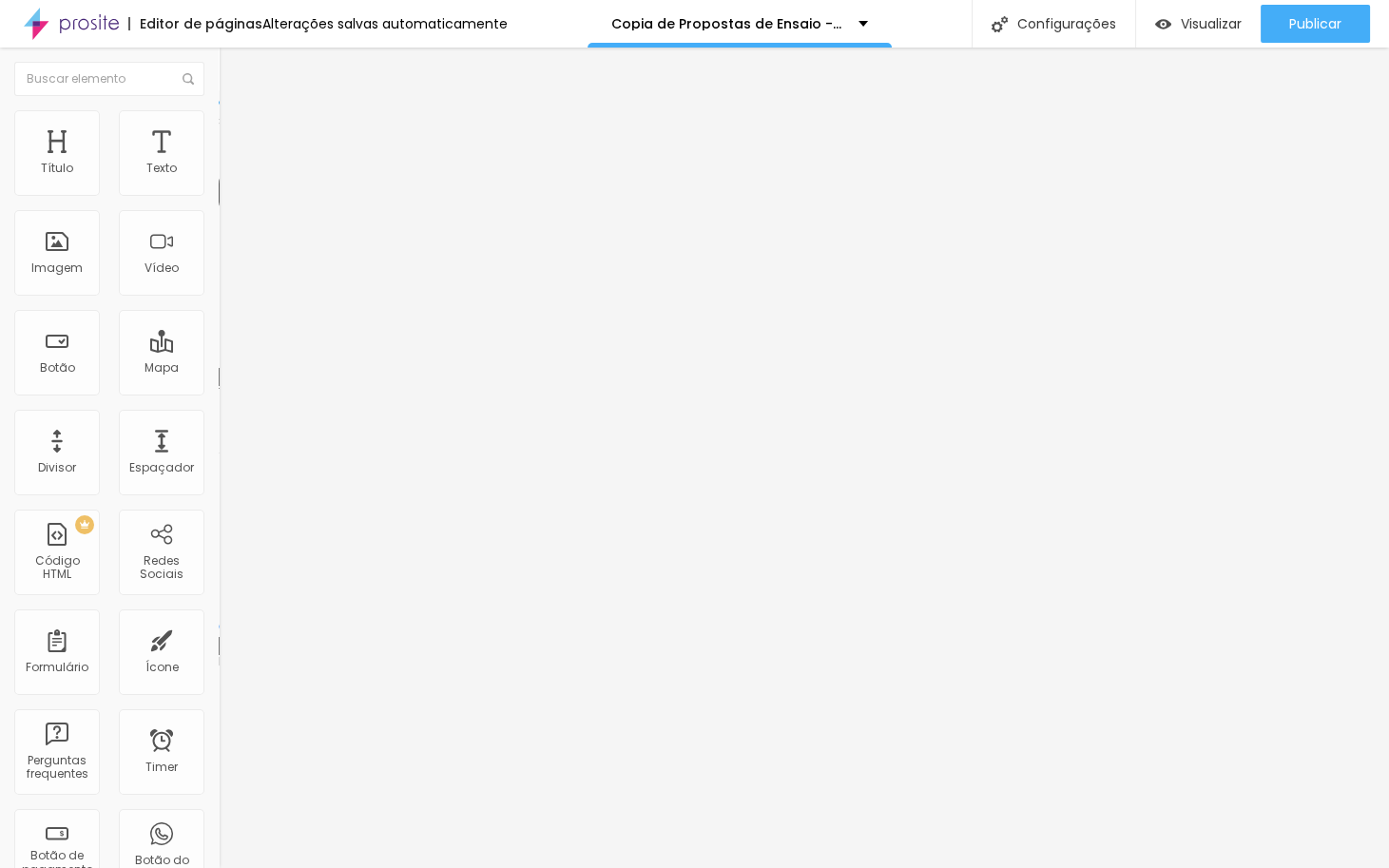type on "29" 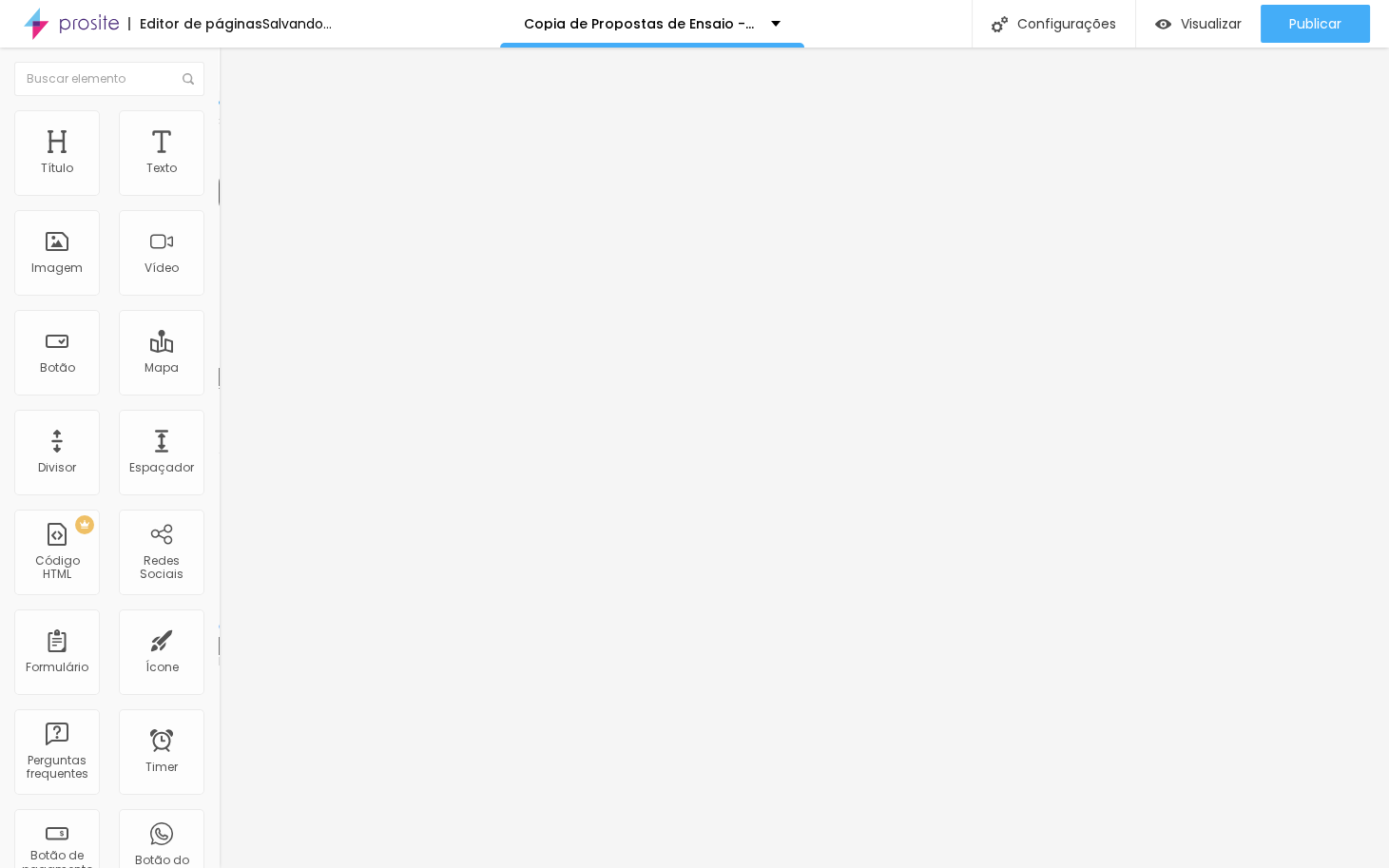 type on "30" 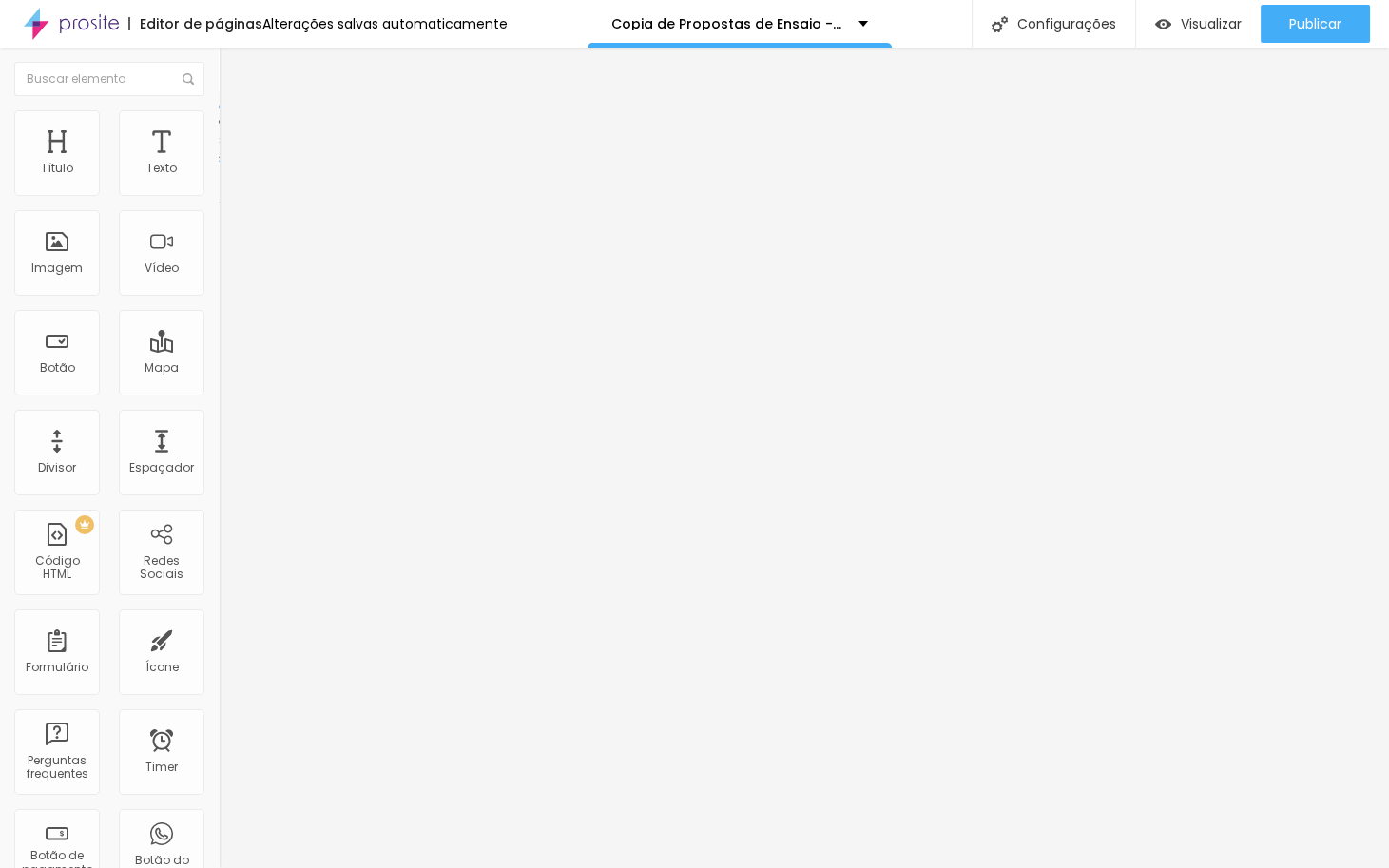 click at bounding box center [227, 119] 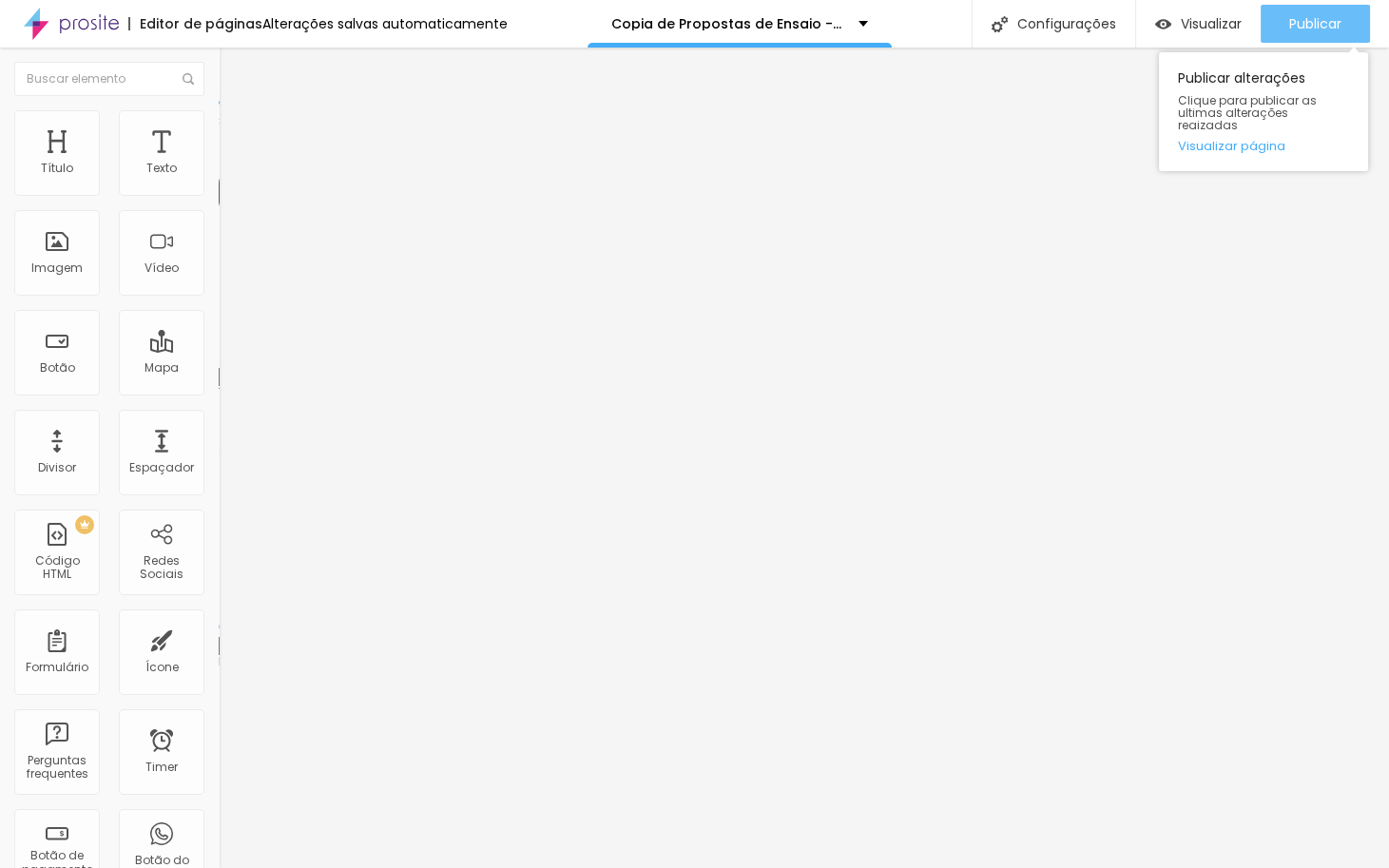 click on "Publicar" at bounding box center (1315, 24) 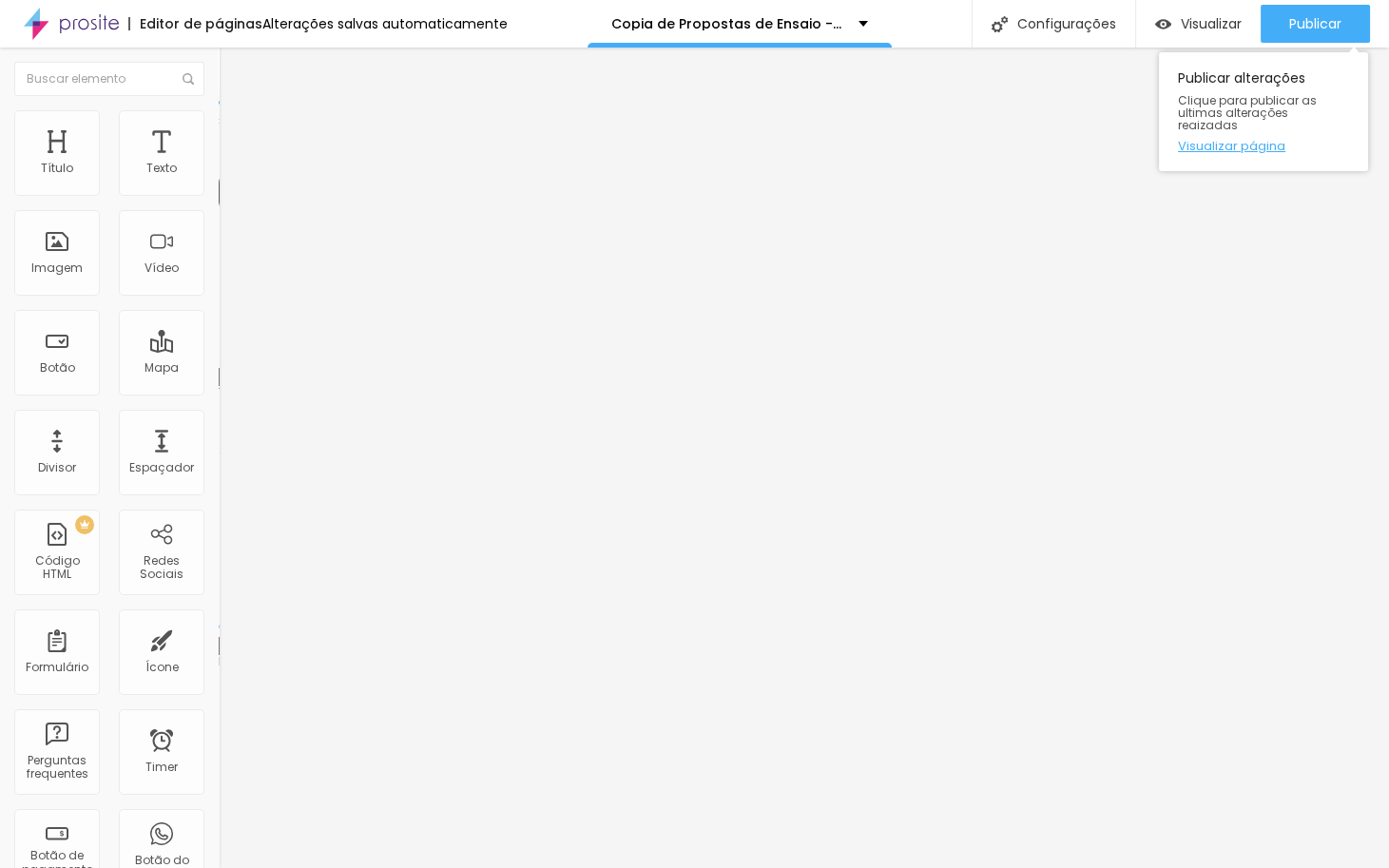 scroll, scrollTop: 0, scrollLeft: 0, axis: both 